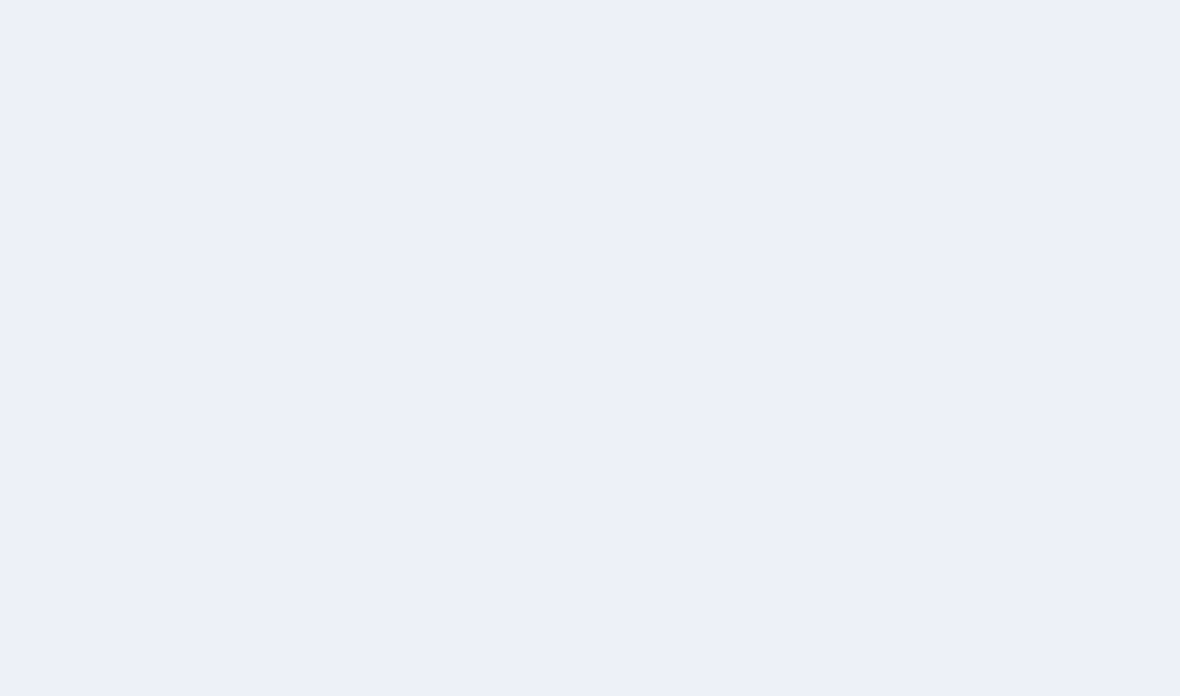 scroll, scrollTop: 0, scrollLeft: 0, axis: both 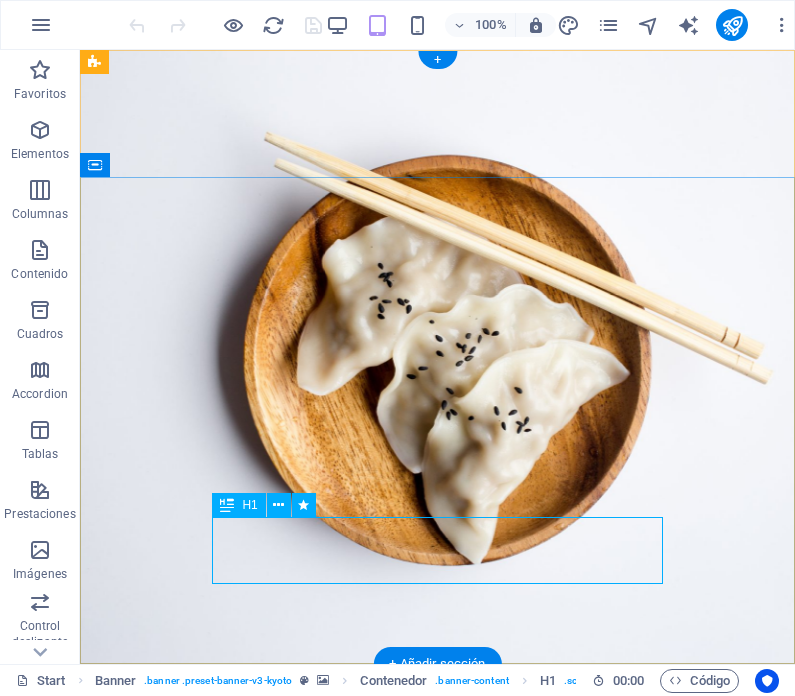 click on "LaEMPANADISSIMA" at bounding box center [437, 953] 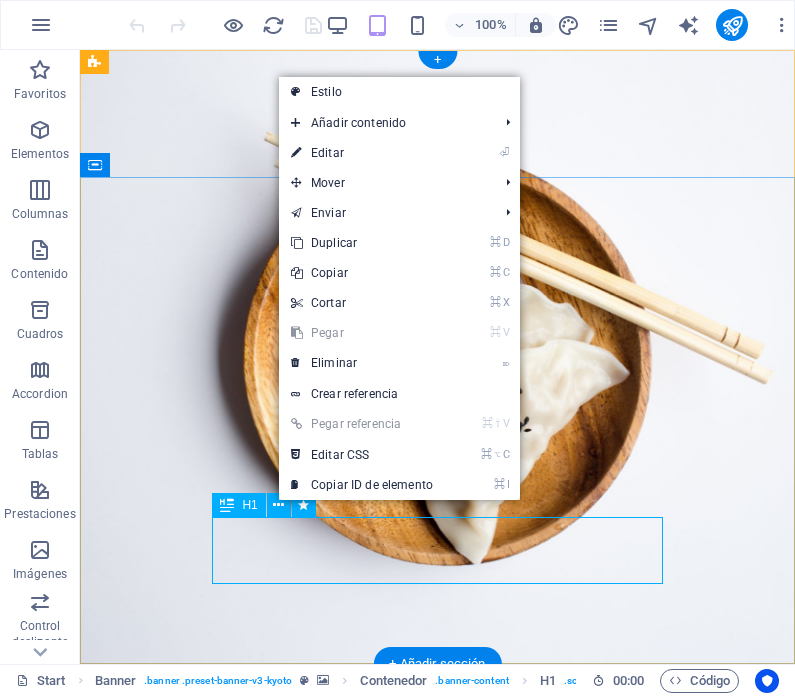 click on "⏎  Editar" at bounding box center (362, 153) 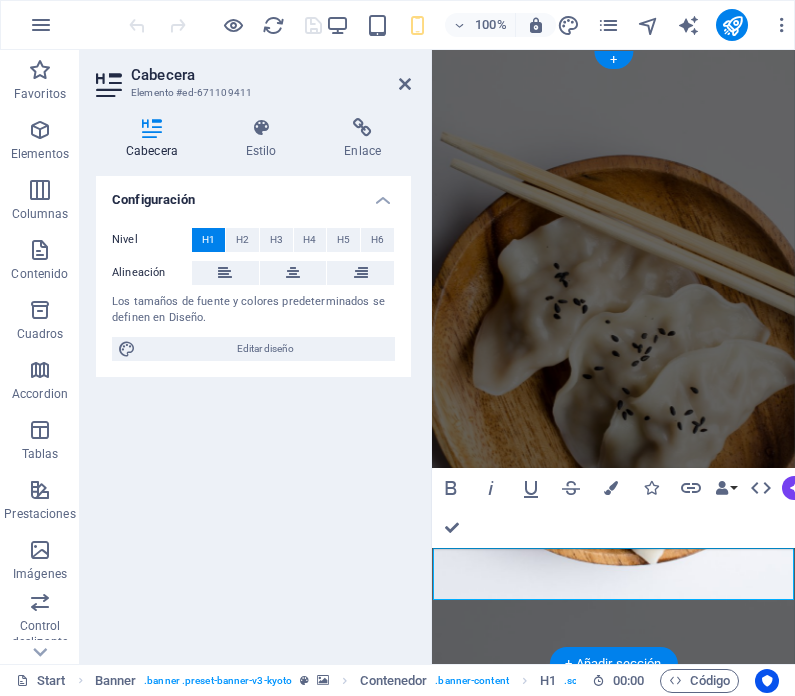 click on "Editar diseño" at bounding box center [265, 349] 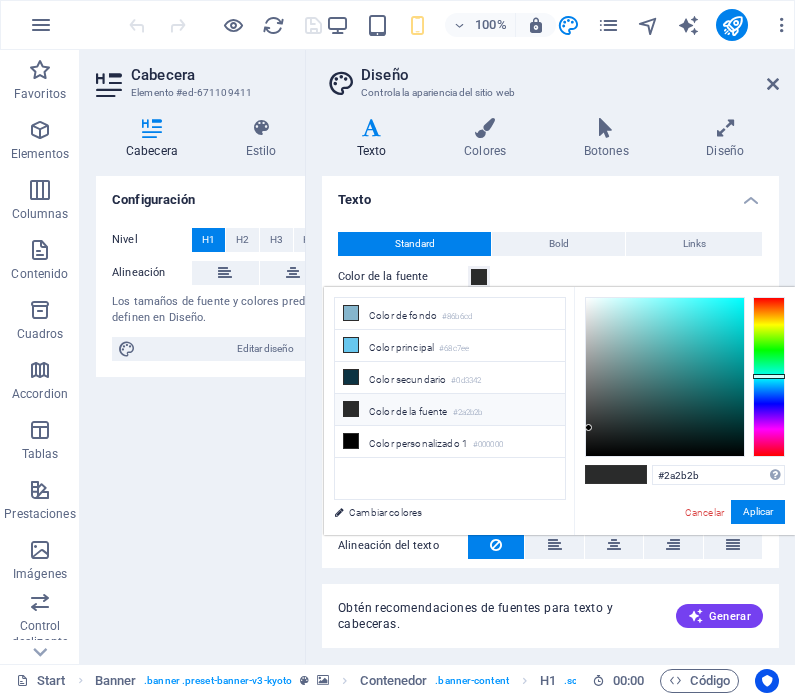 click on "#2a2b2b Formatos soportados #0852ed rgb(8, 82, 237) rgba(8, 82, 237, 90%) hsv(221,97,93) hsl(221, 93%, 48%) Cancelar Aplicar" at bounding box center [684, 556] 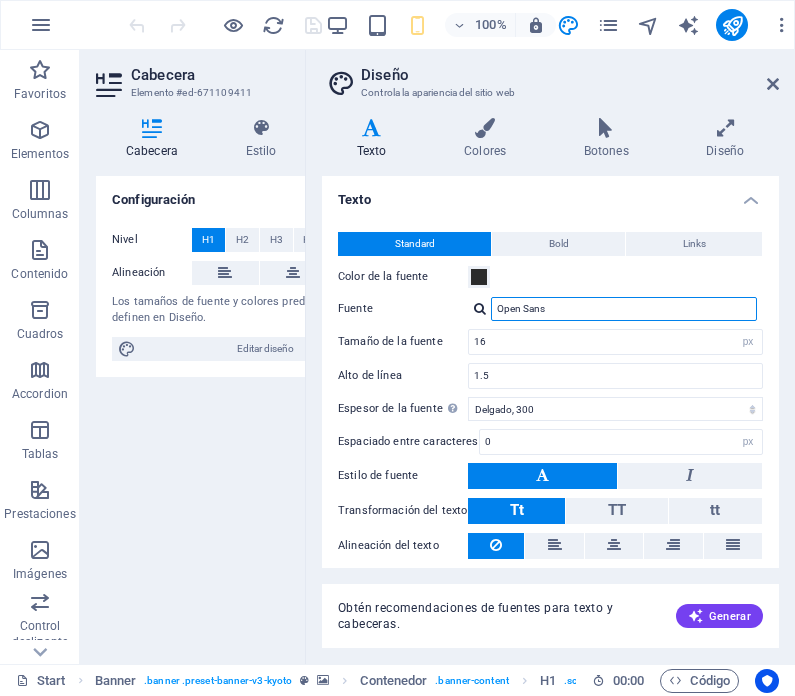 click on "Open Sans" at bounding box center [624, 309] 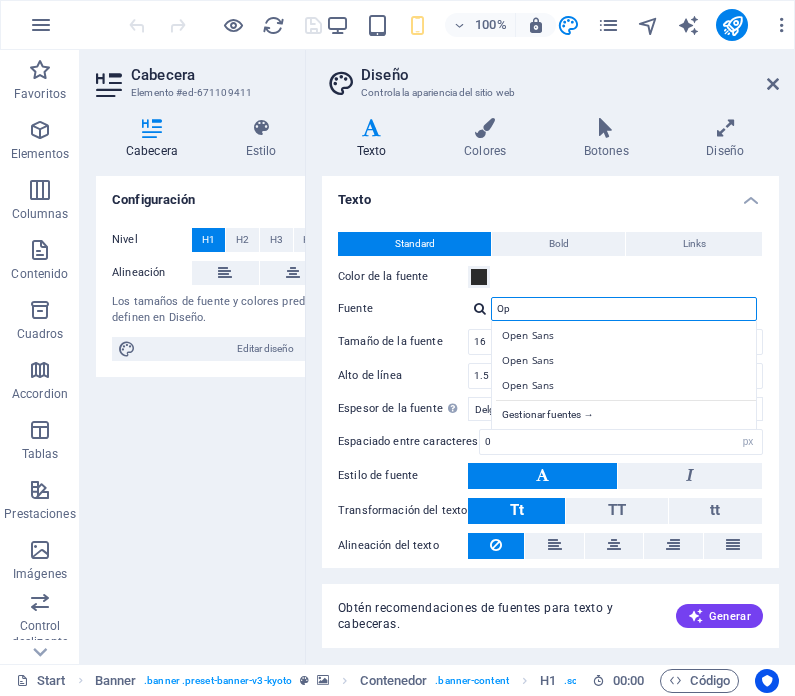 type on "O" 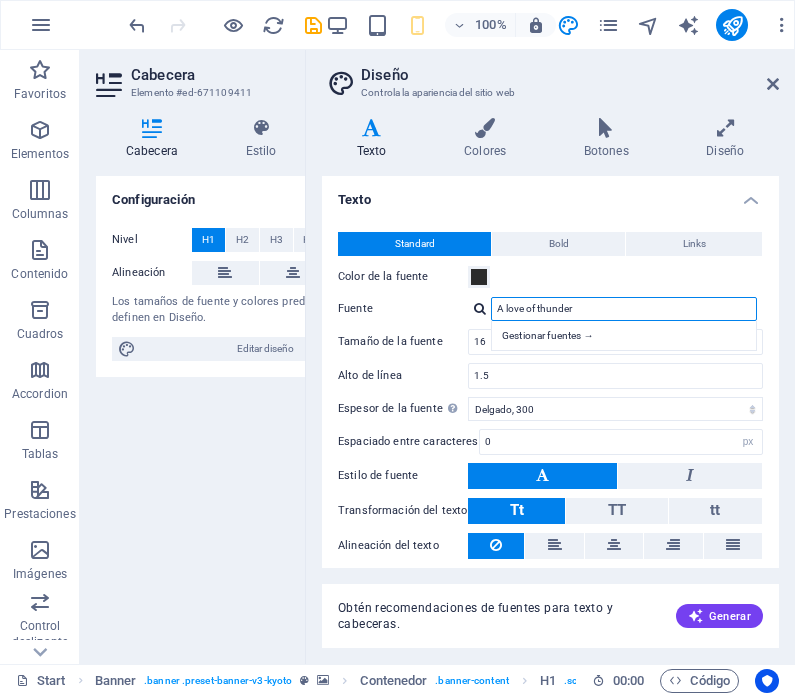 type on "A love of thunder" 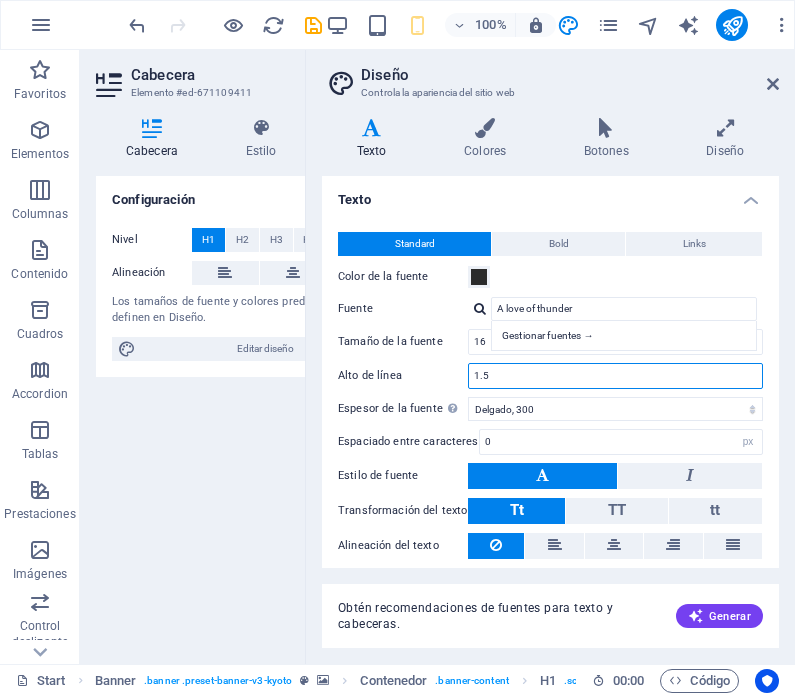 click on "1.5" at bounding box center (615, 376) 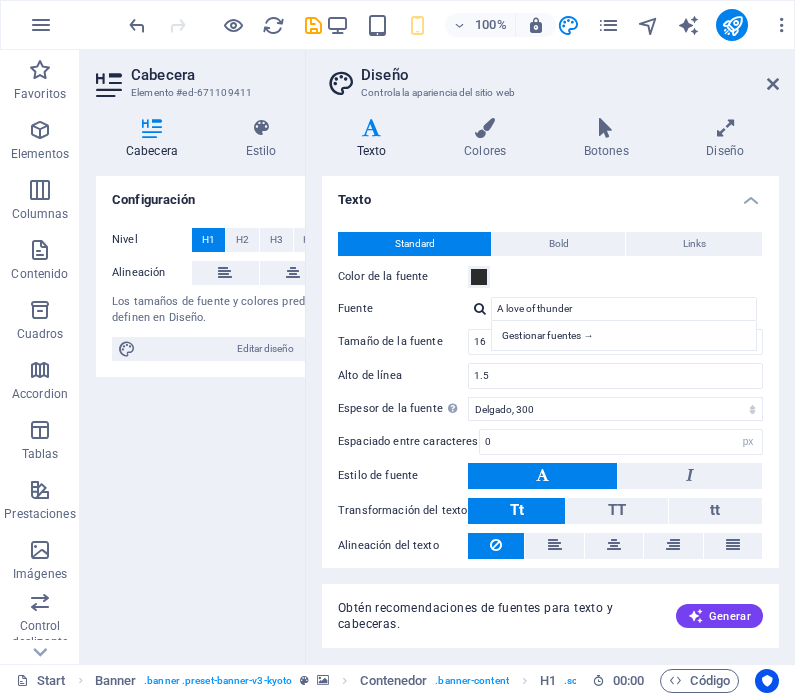 click on "Gestionar fuentes →" at bounding box center (628, 335) 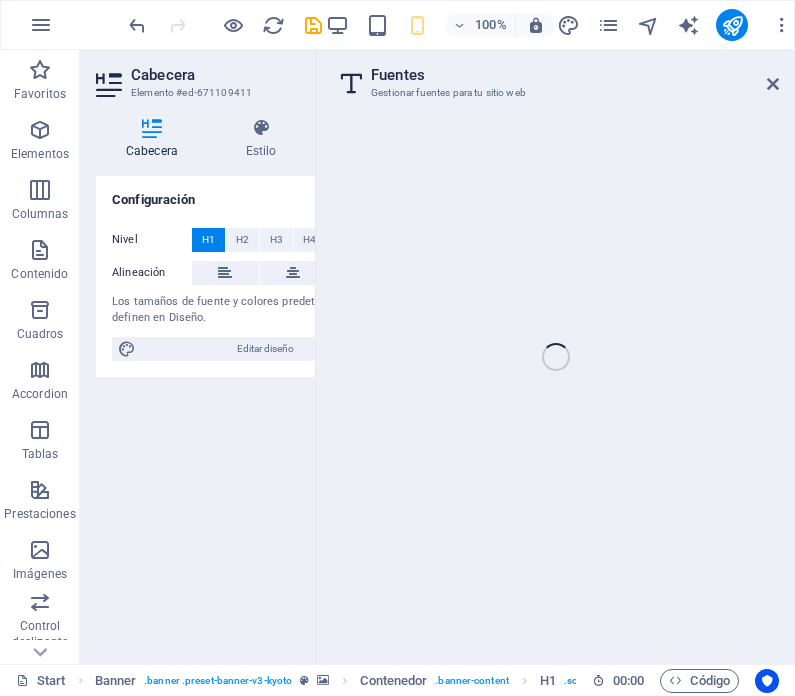 select on "popularity" 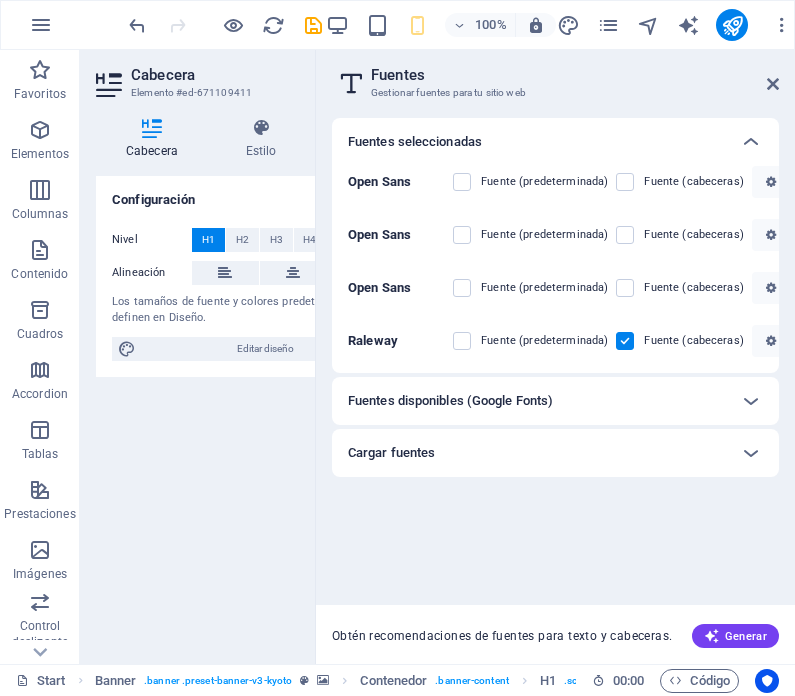 click on "Fuentes disponibles (Google Fonts)" at bounding box center (537, 401) 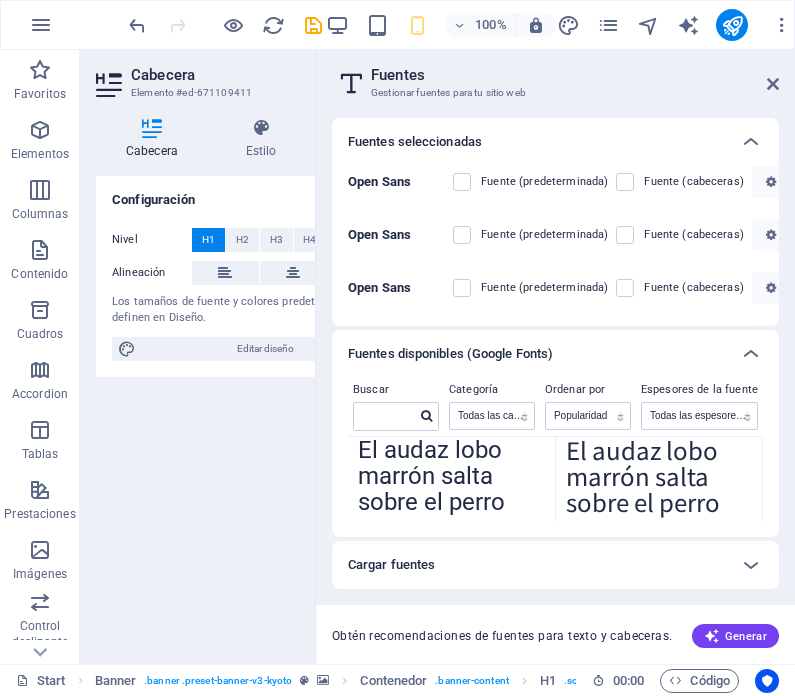 scroll, scrollTop: 27, scrollLeft: 0, axis: vertical 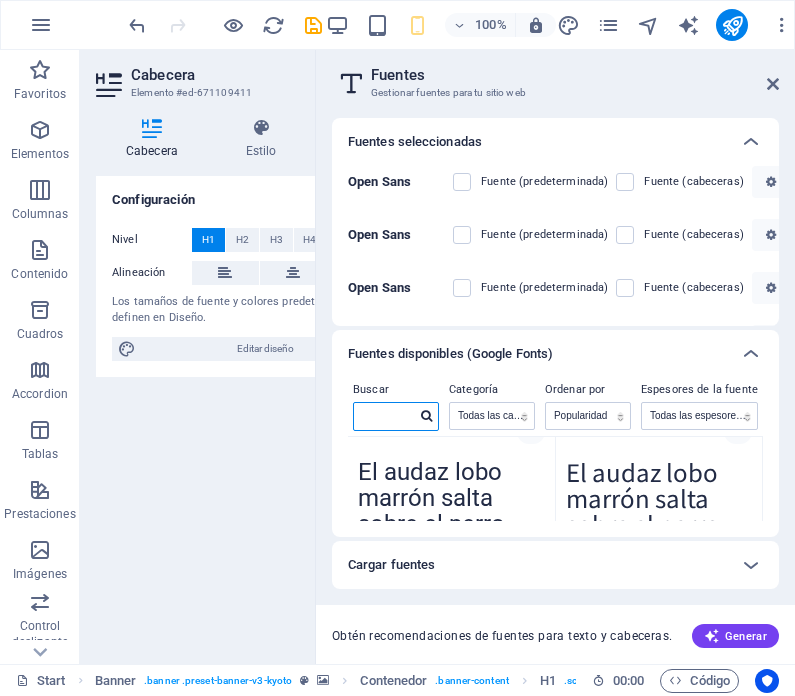 click at bounding box center (385, 416) 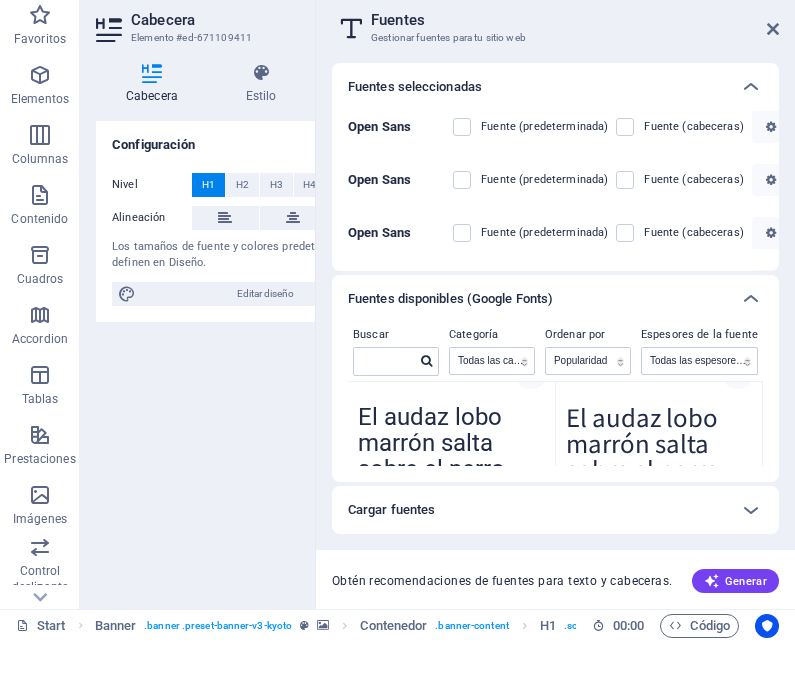 click on "Cargar fuentes" at bounding box center [537, 565] 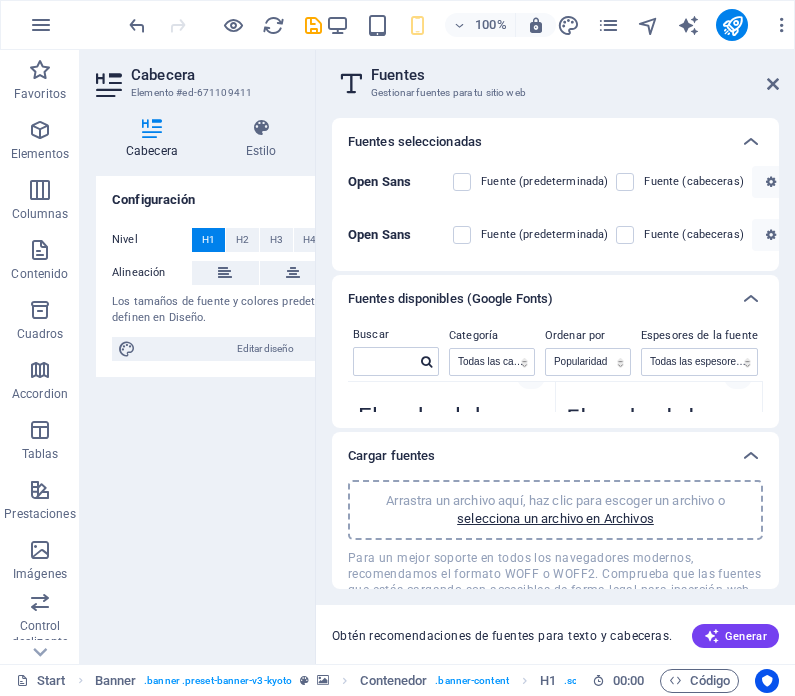 click on "selecciona un archivo en Archivos" at bounding box center [555, 519] 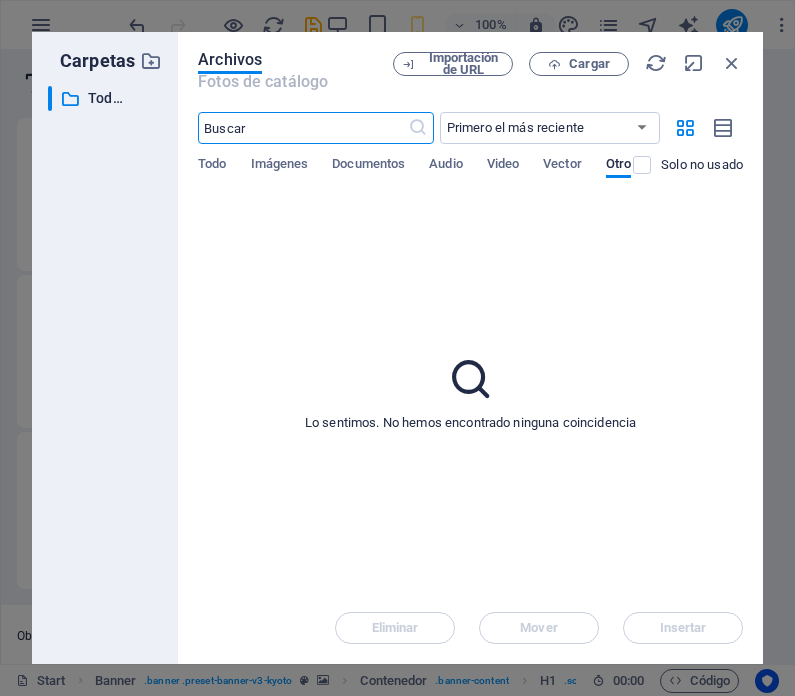 click on "Cargar" at bounding box center [589, 64] 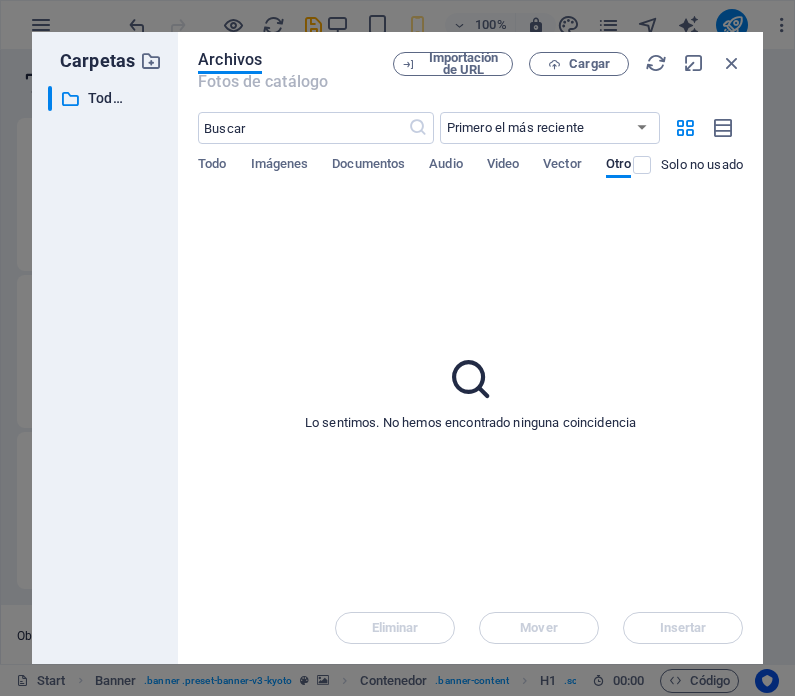 click on "Cargar" at bounding box center [579, 64] 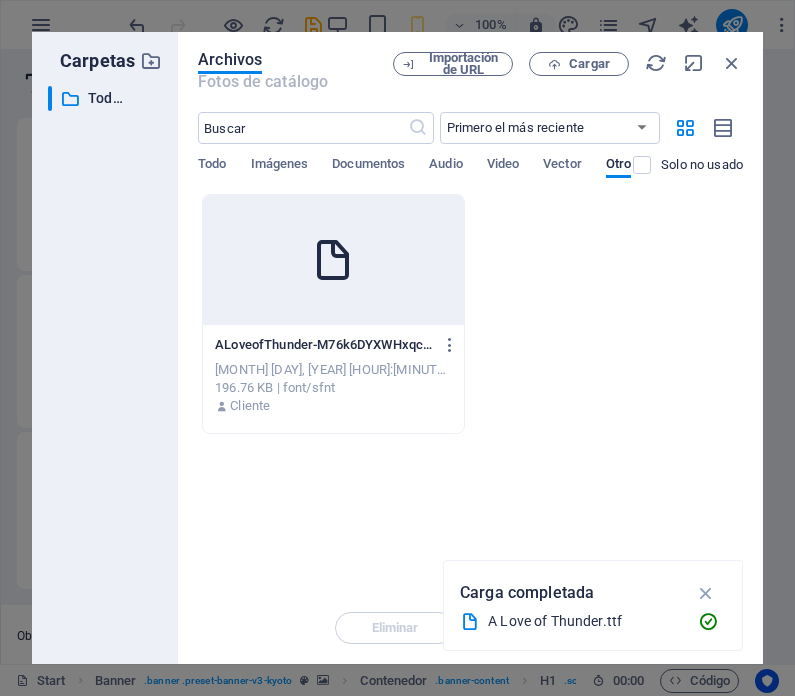 click at bounding box center [333, 260] 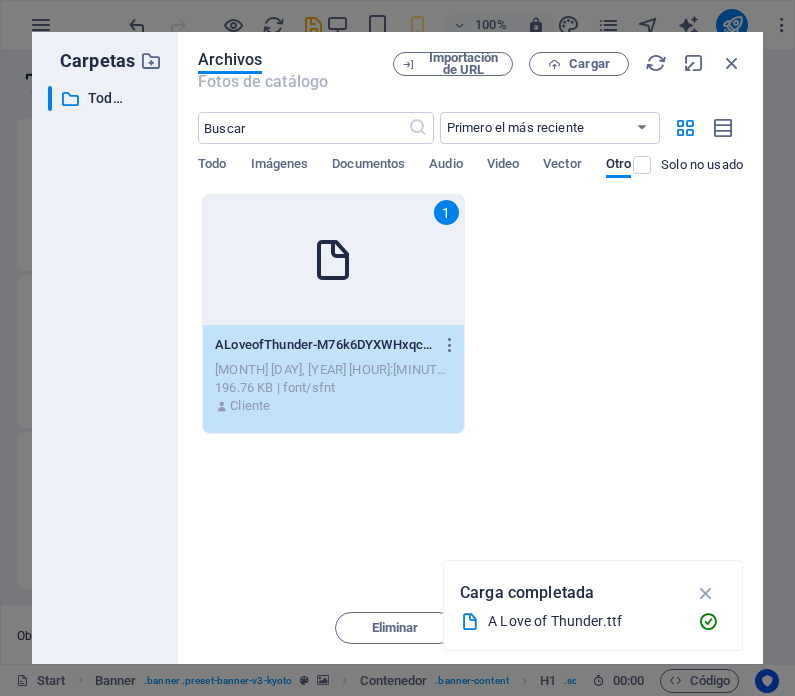 click at bounding box center [732, 63] 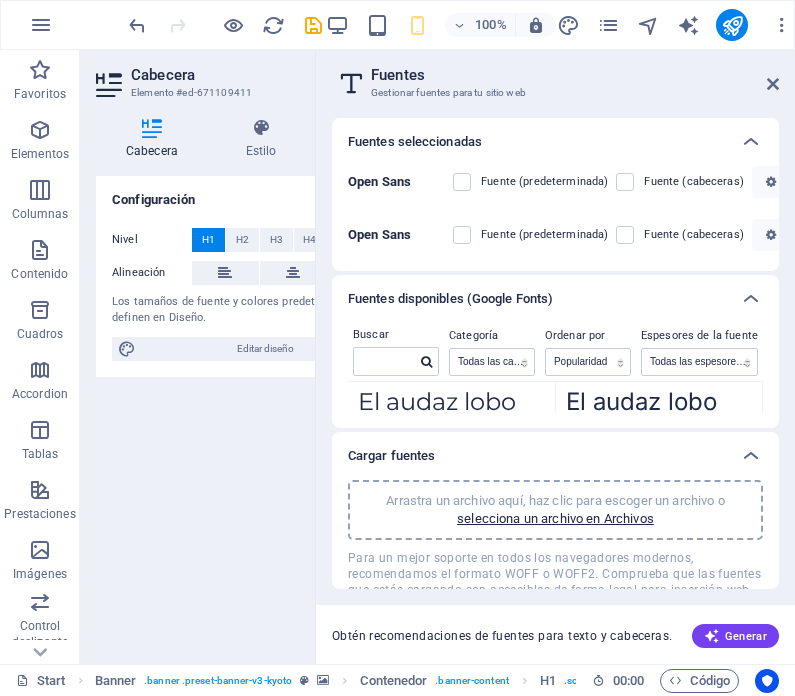 scroll, scrollTop: 220, scrollLeft: 0, axis: vertical 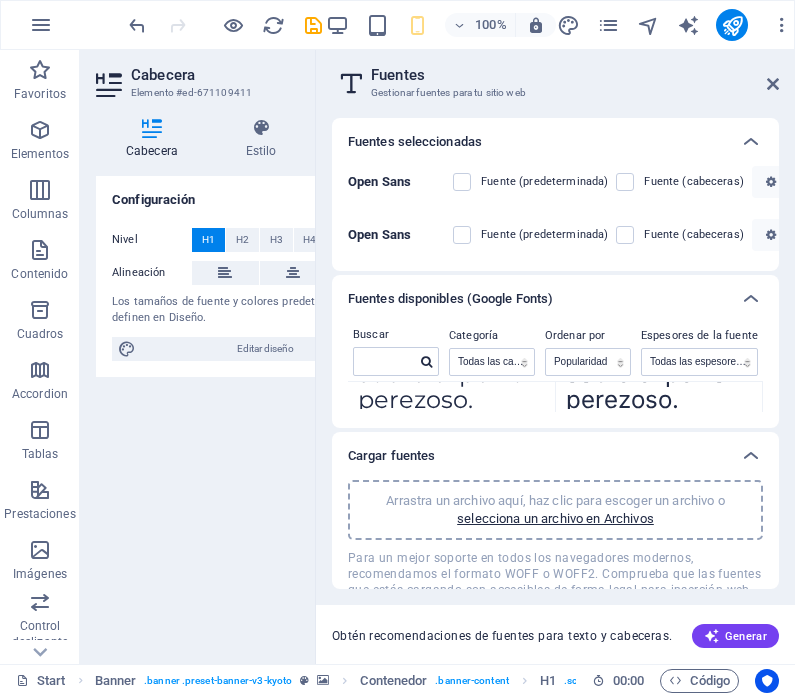 click on "selecciona un archivo en Archivos" at bounding box center (555, 519) 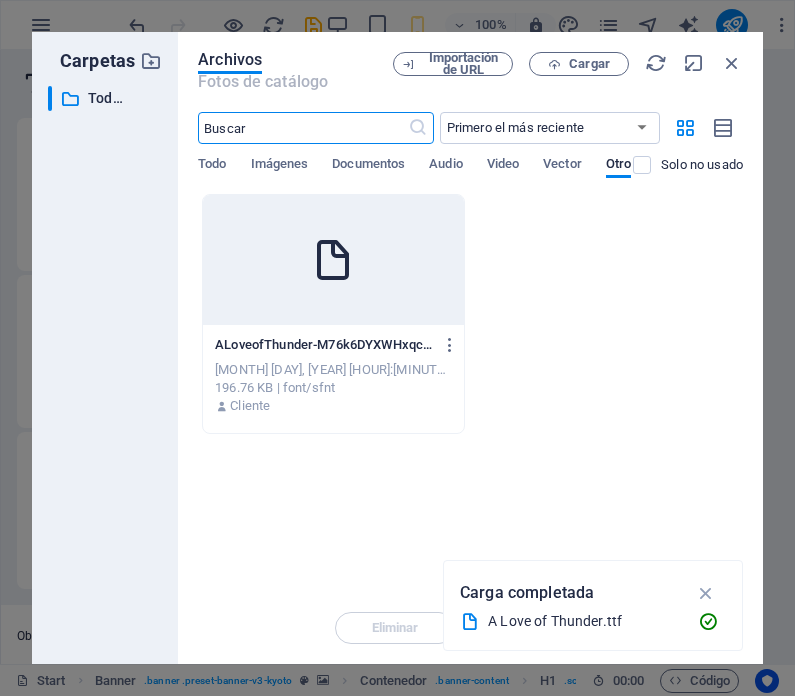 click at bounding box center [333, 260] 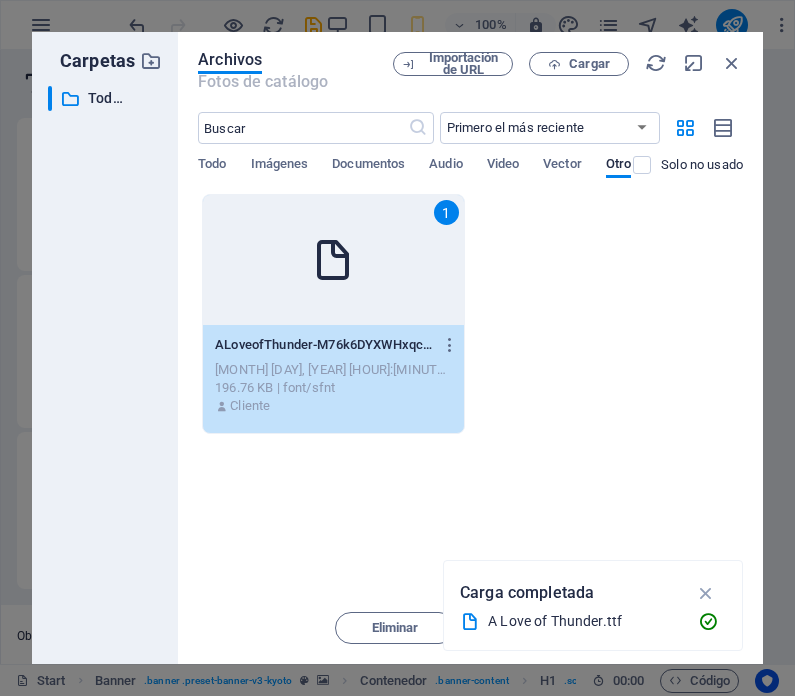 click at bounding box center (706, 593) 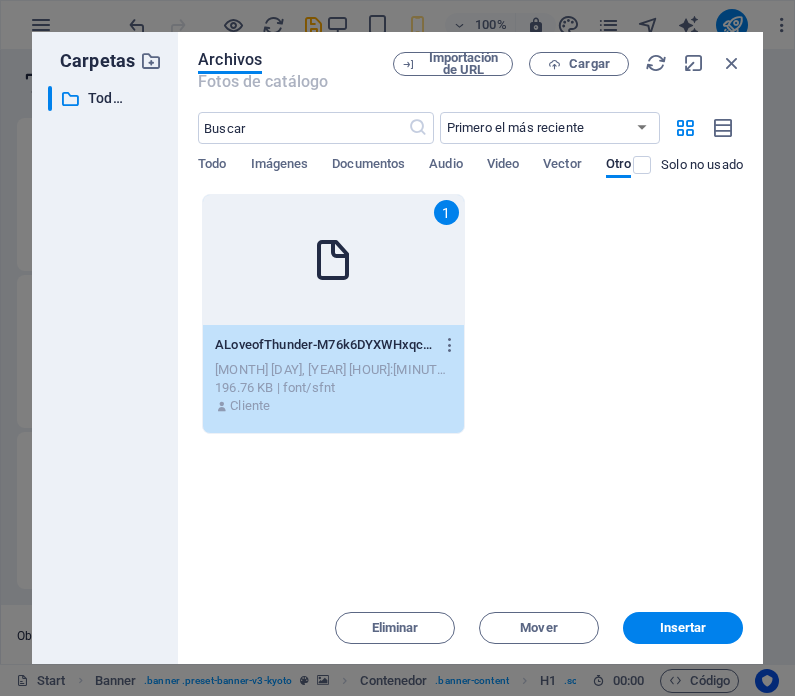 click on "Insertar" at bounding box center (683, 628) 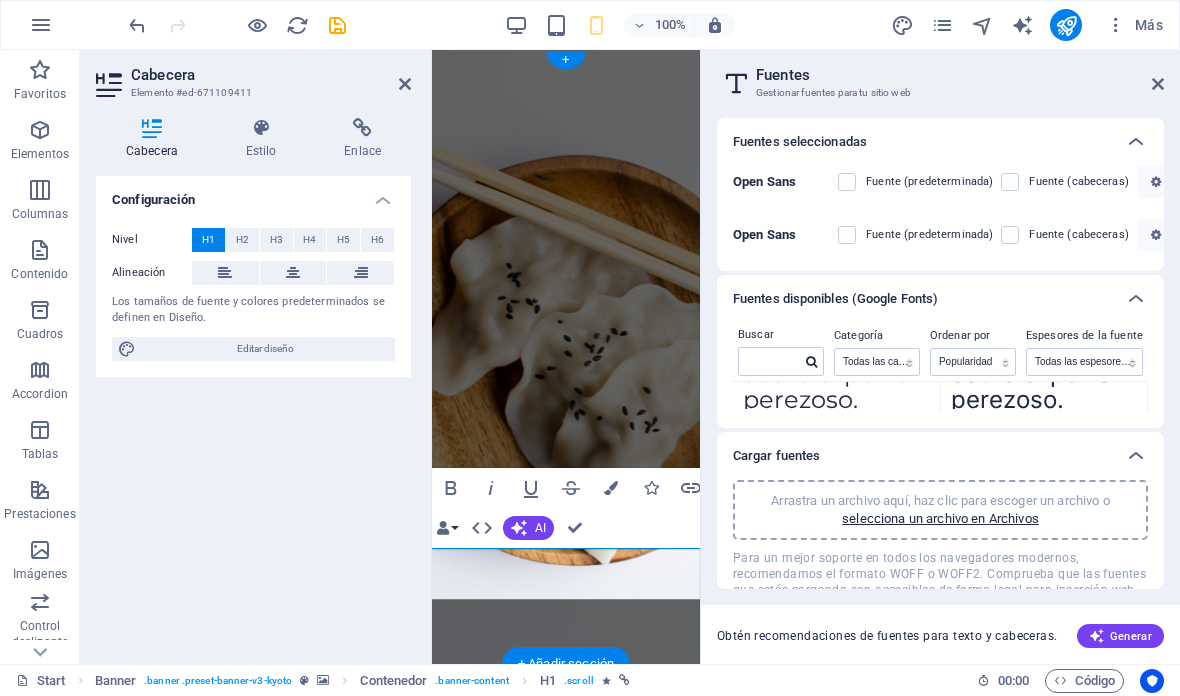 scroll, scrollTop: -2, scrollLeft: 0, axis: vertical 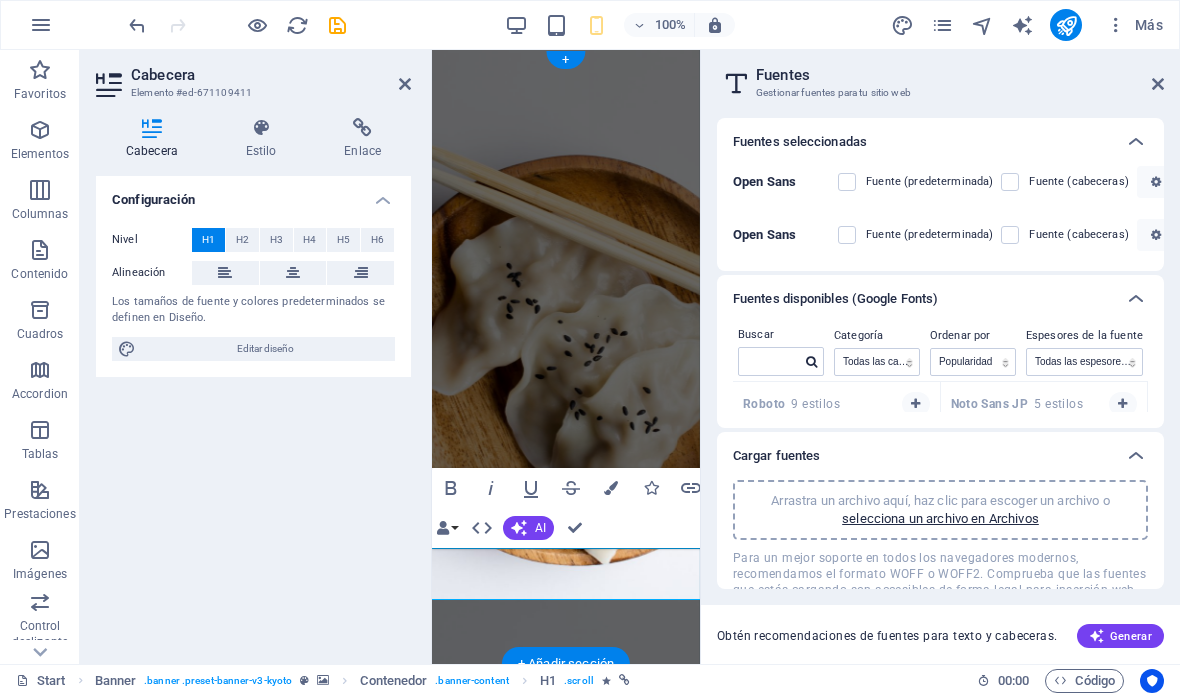 click at bounding box center (1136, 299) 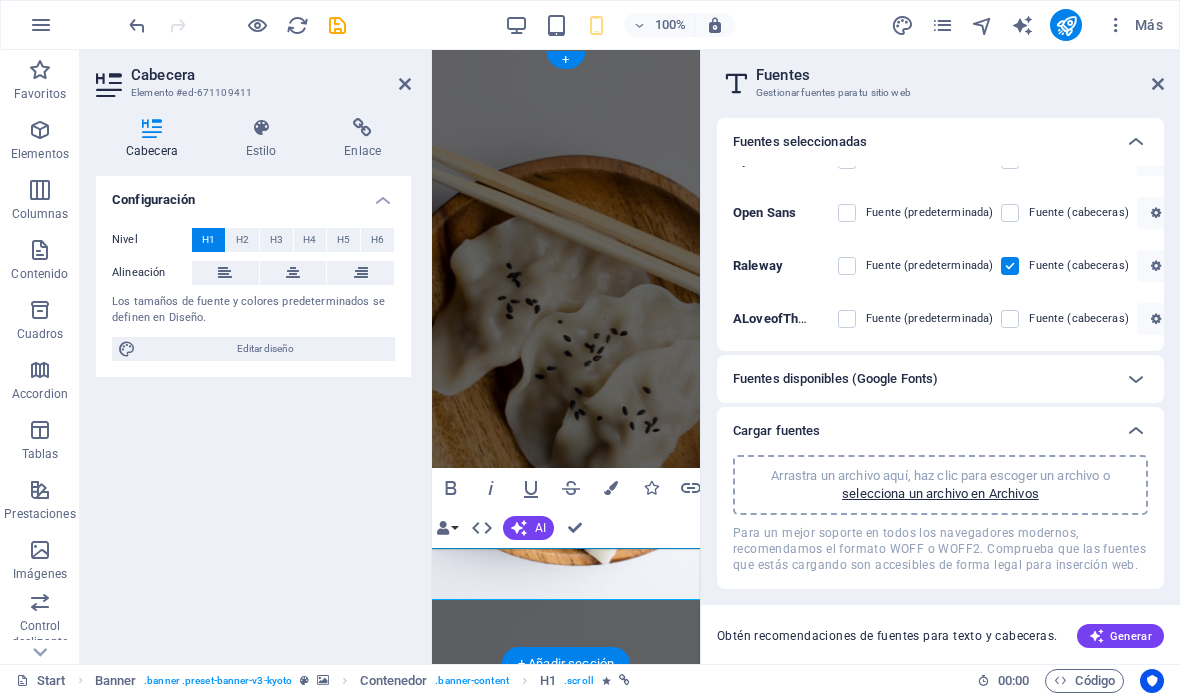 scroll, scrollTop: 75, scrollLeft: 0, axis: vertical 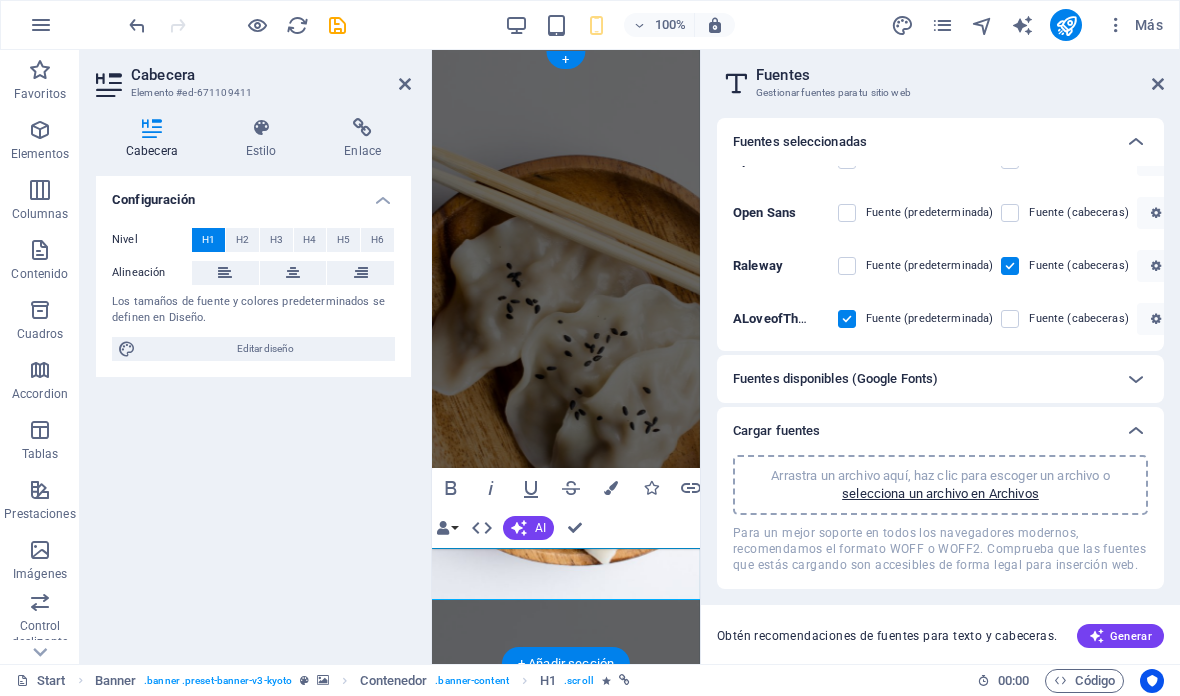 click on "Cabecera Elemento #ed-671109411" at bounding box center [253, 76] 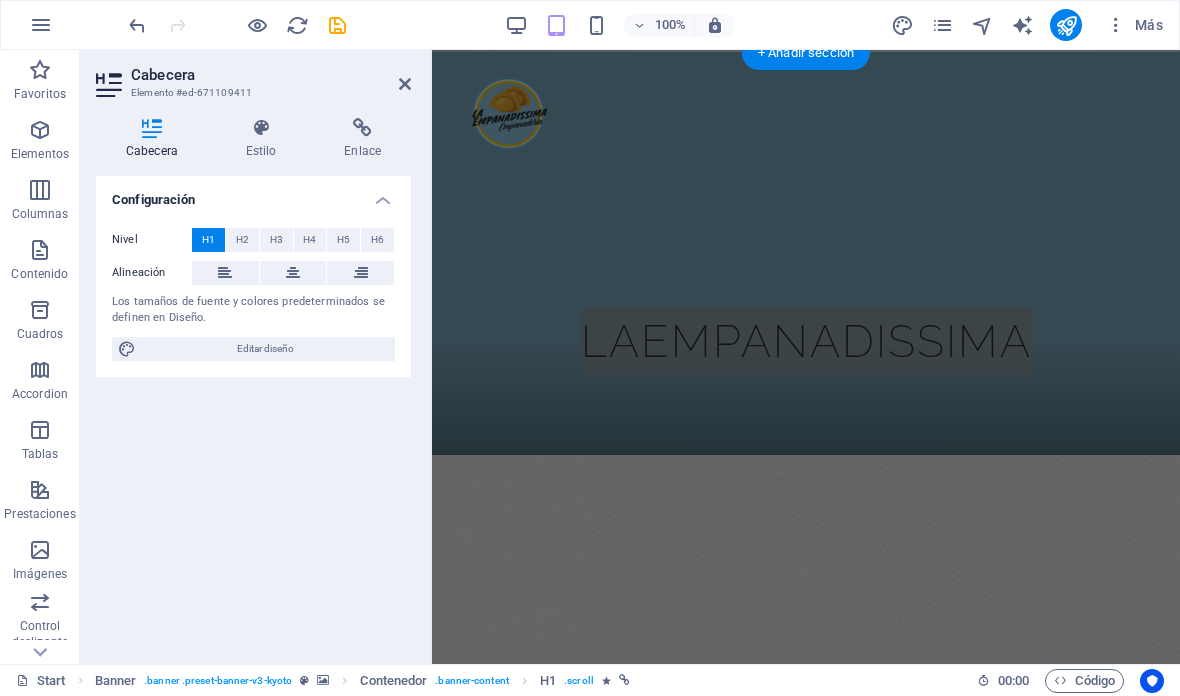 scroll, scrollTop: 611, scrollLeft: 0, axis: vertical 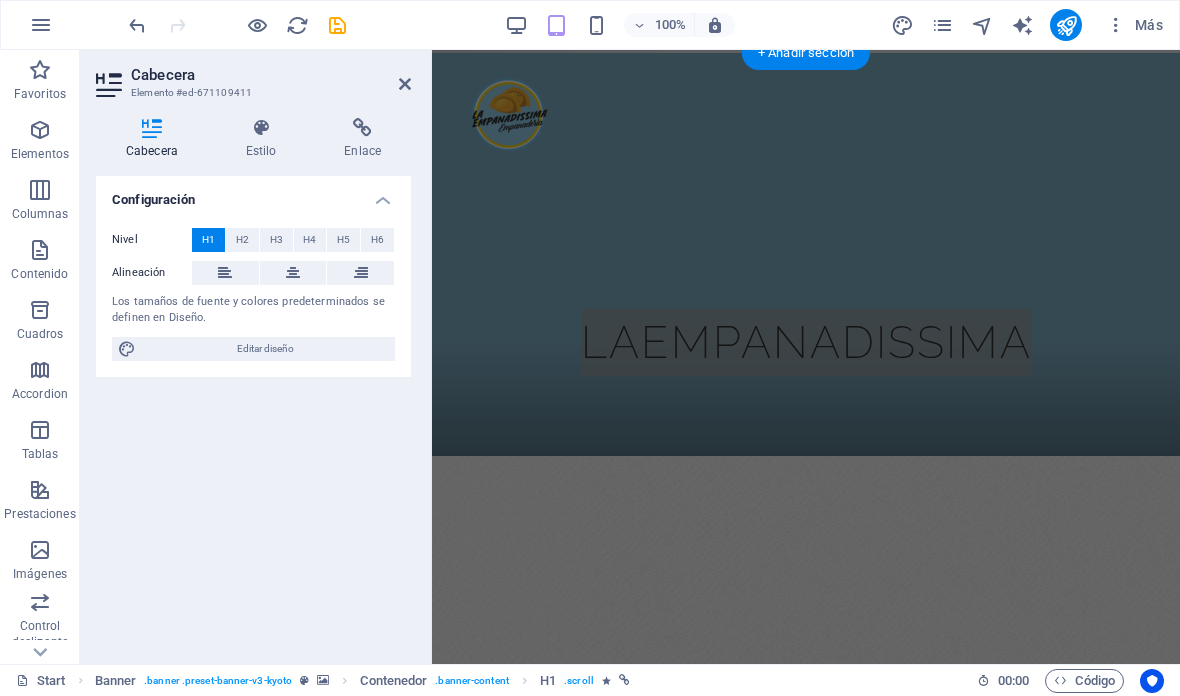 click on "Editar diseño" at bounding box center [265, 349] 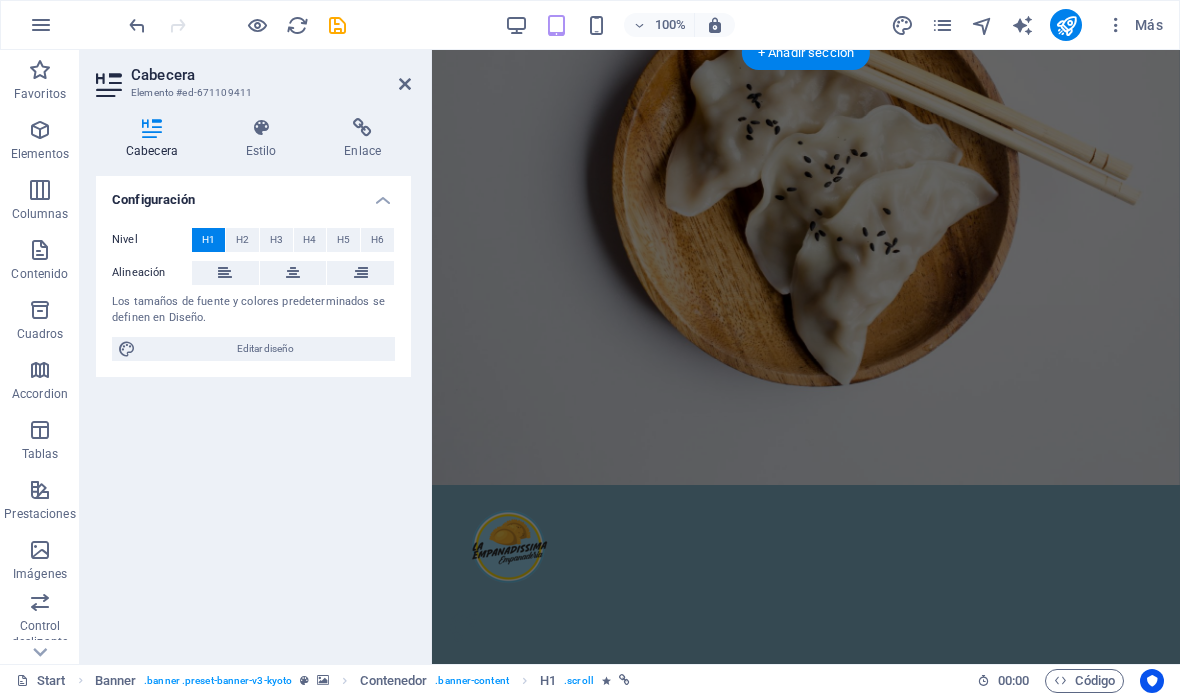 select on "px" 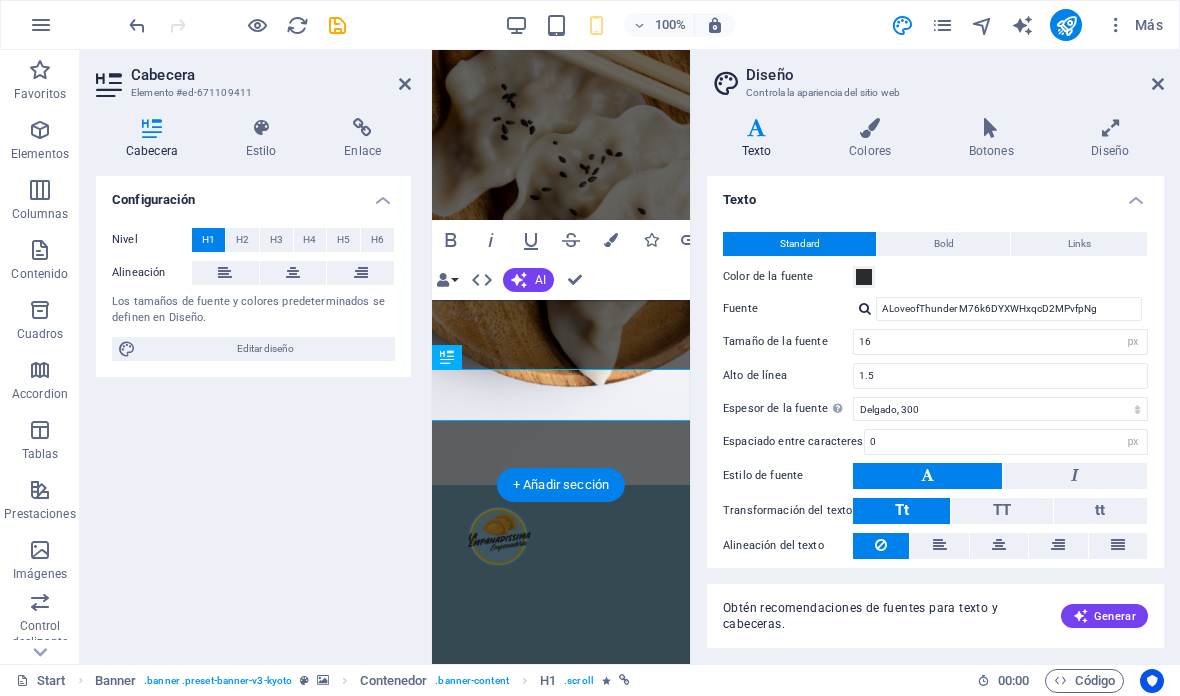 scroll, scrollTop: 18, scrollLeft: 0, axis: vertical 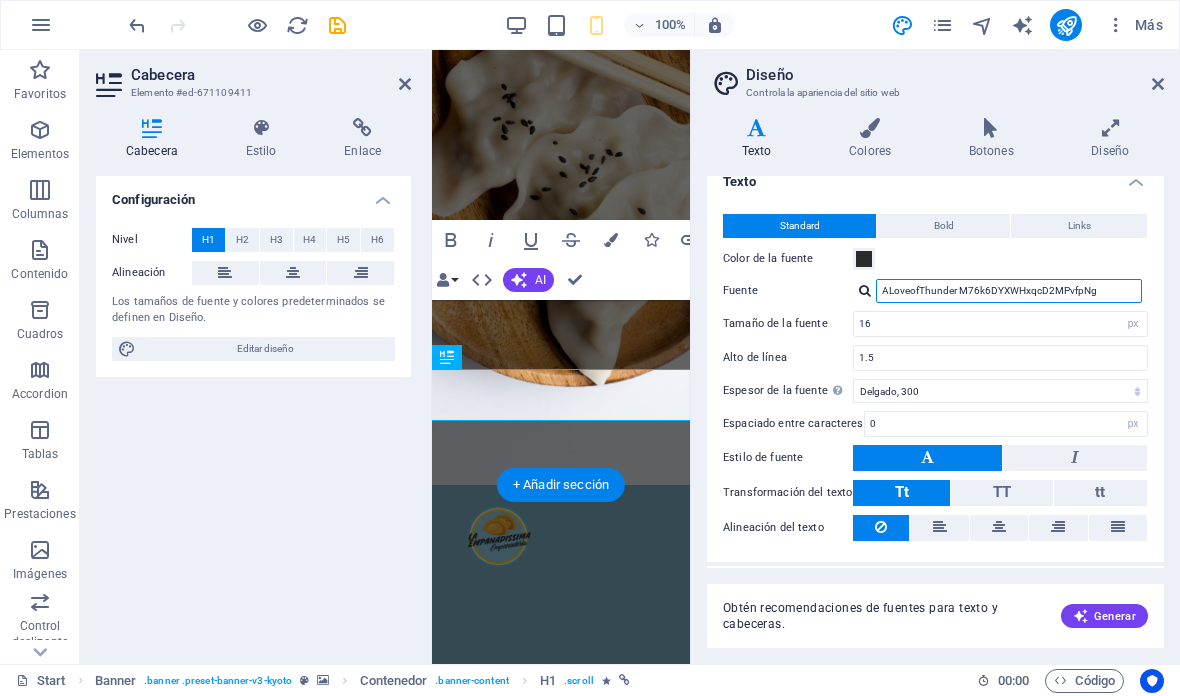 click on "ALoveofThunder M76k6DYXWHxqcD2MPvfpNg" at bounding box center (1009, 291) 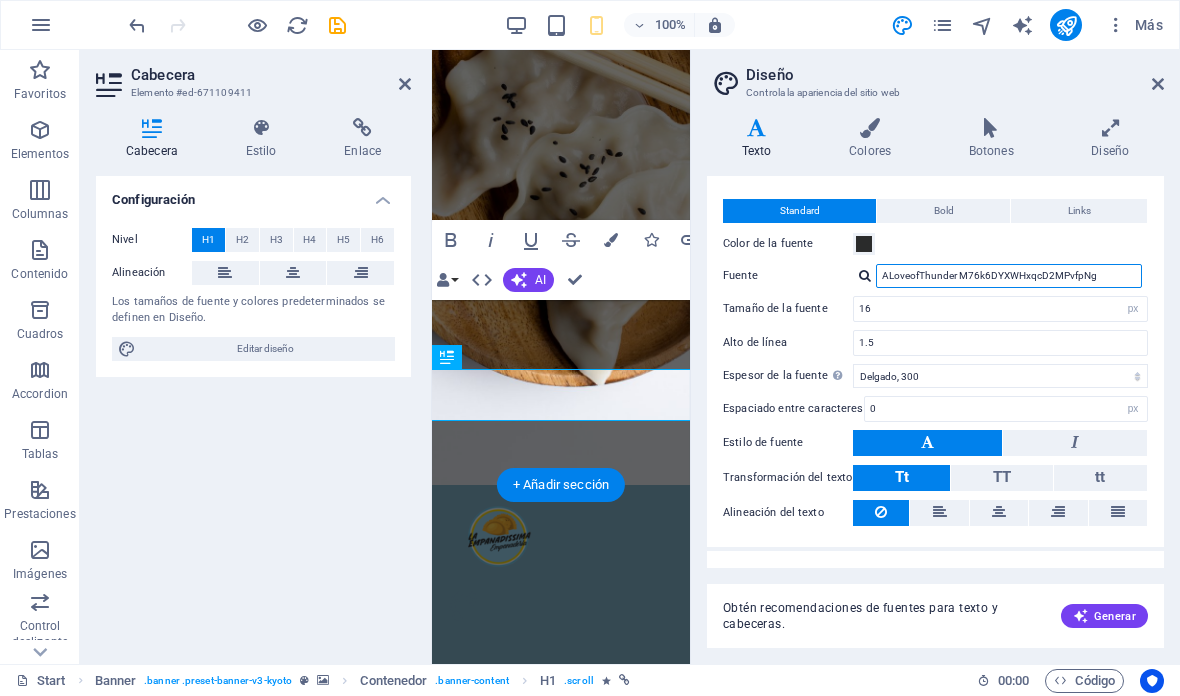 scroll, scrollTop: 52, scrollLeft: 0, axis: vertical 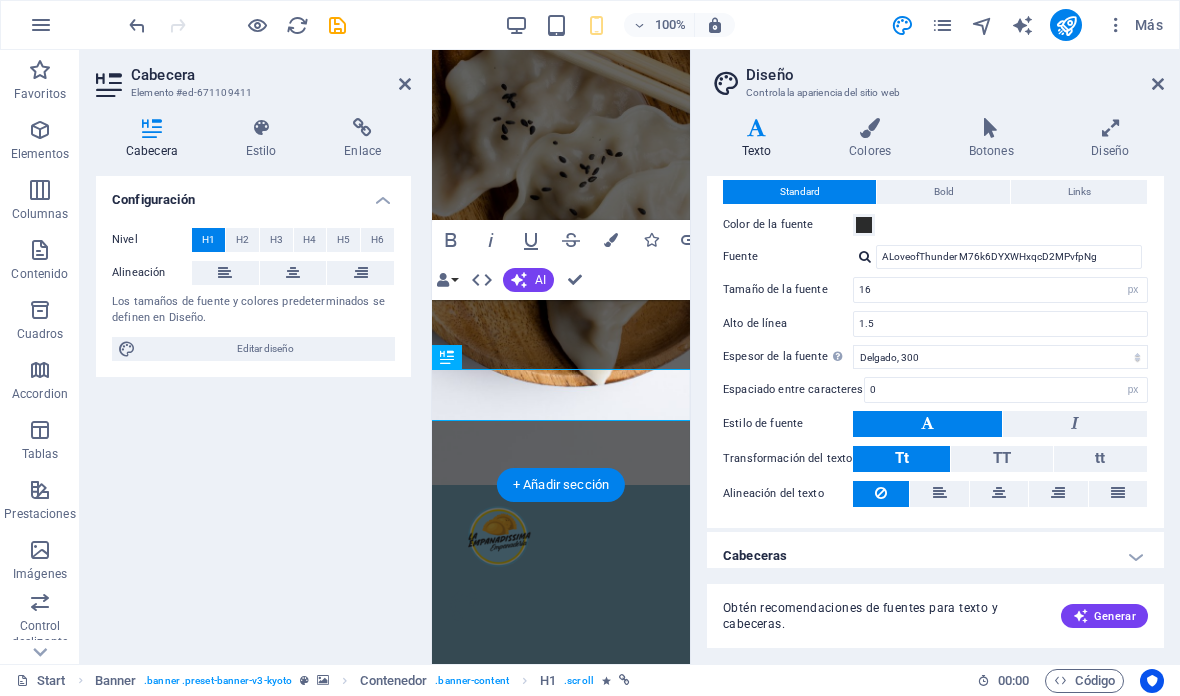 click on "Editar diseño" at bounding box center (265, 349) 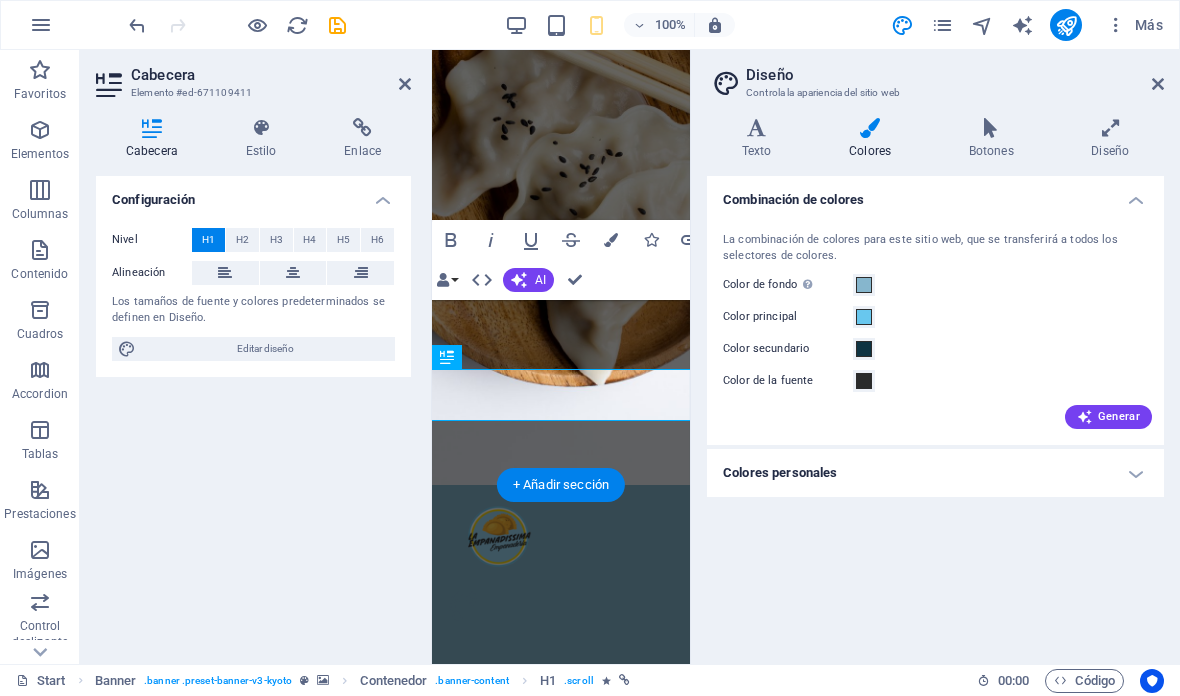 click on "Botones" at bounding box center [995, 139] 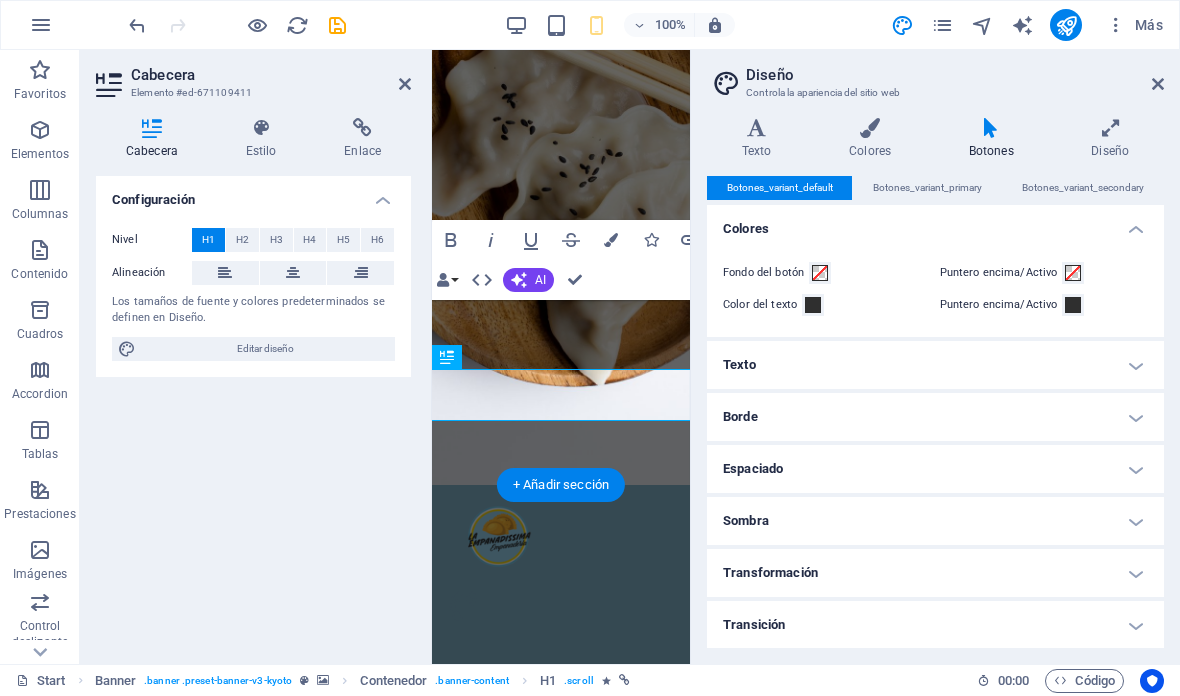 click on "Texto" at bounding box center (760, 139) 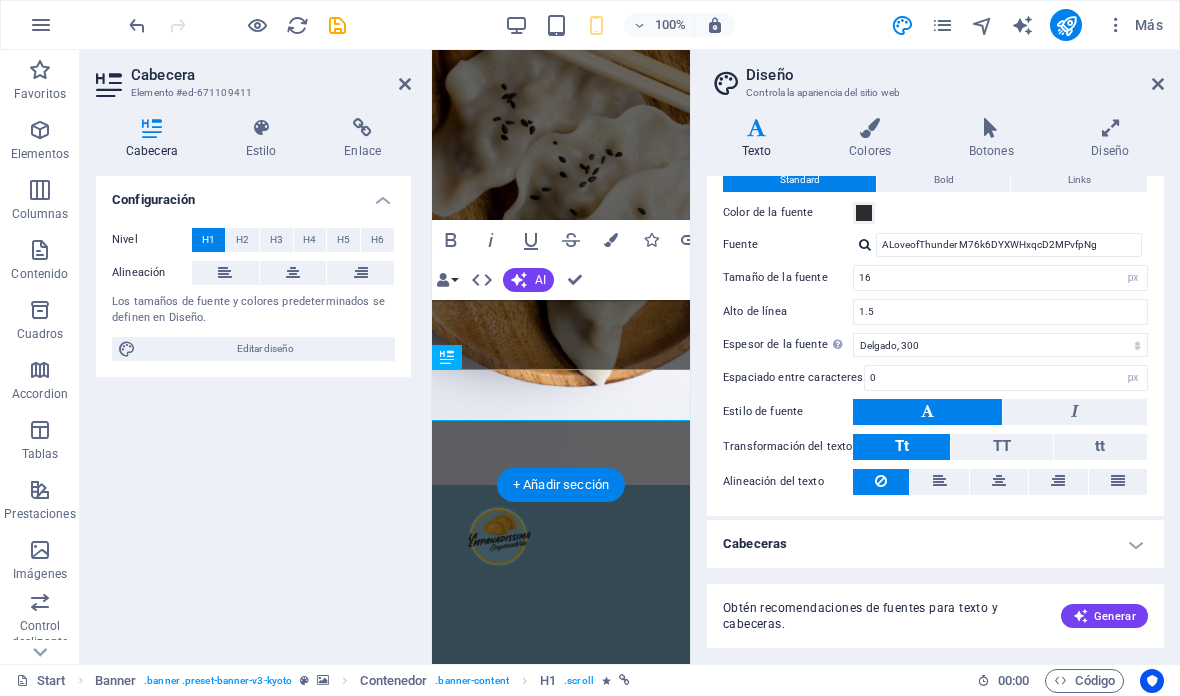 scroll, scrollTop: 63, scrollLeft: 0, axis: vertical 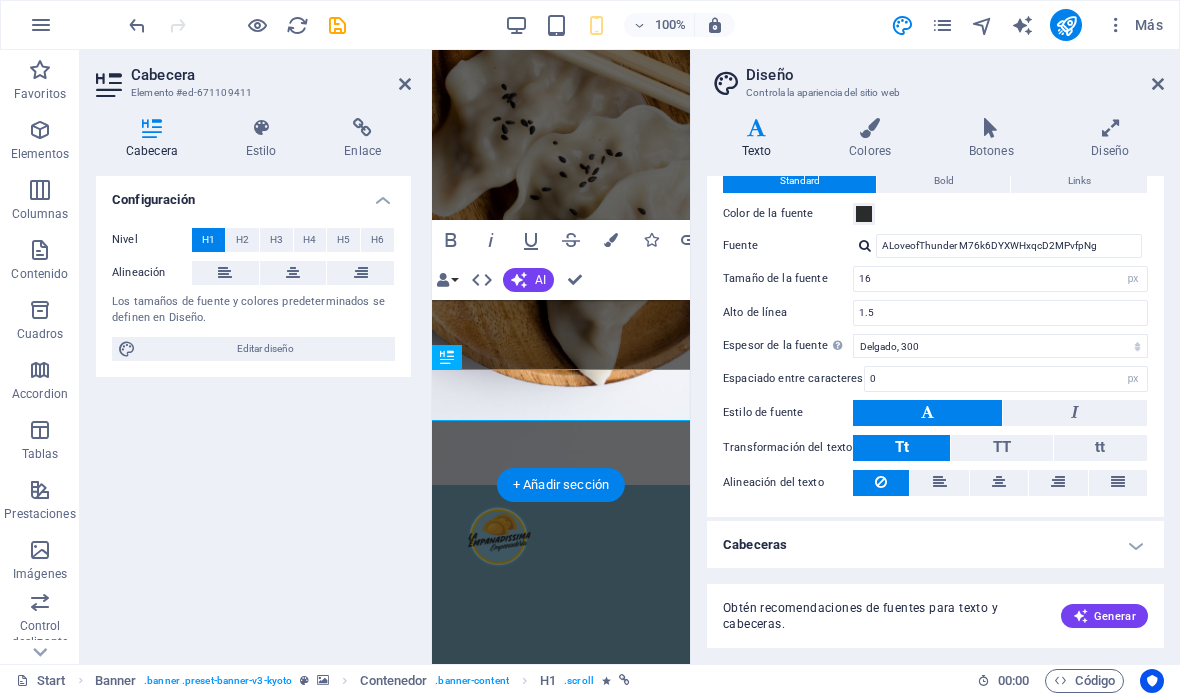 click on "Cabeceras" at bounding box center [935, 545] 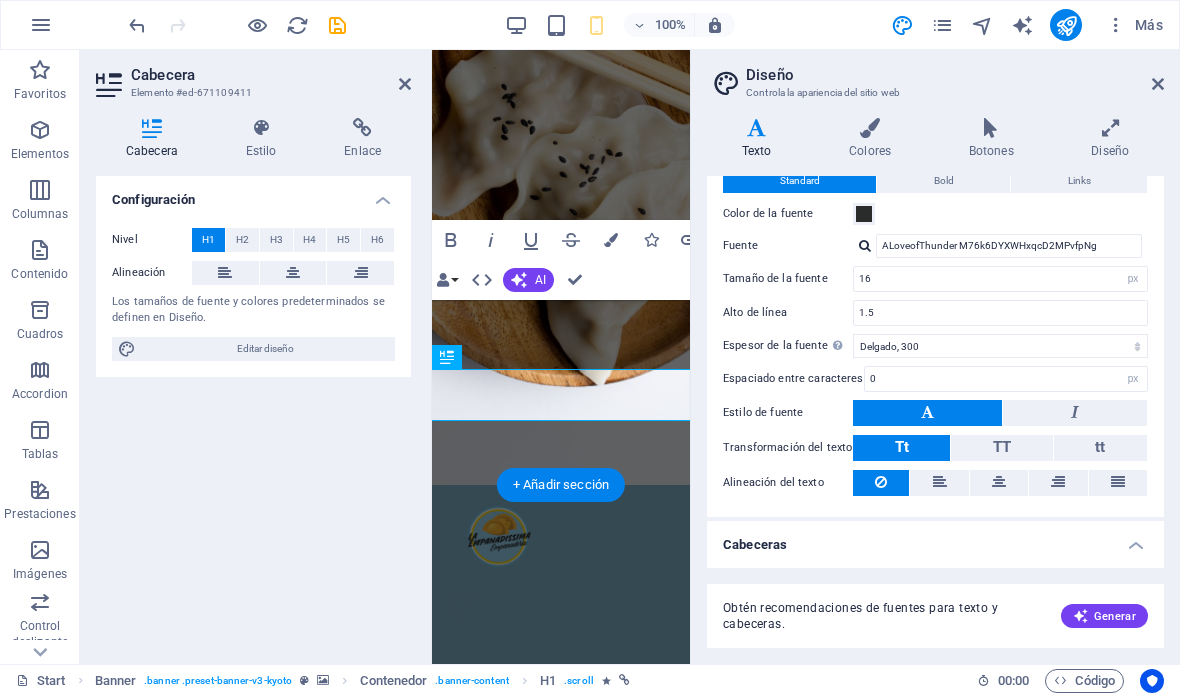 click on "Cabeceras" at bounding box center [935, 539] 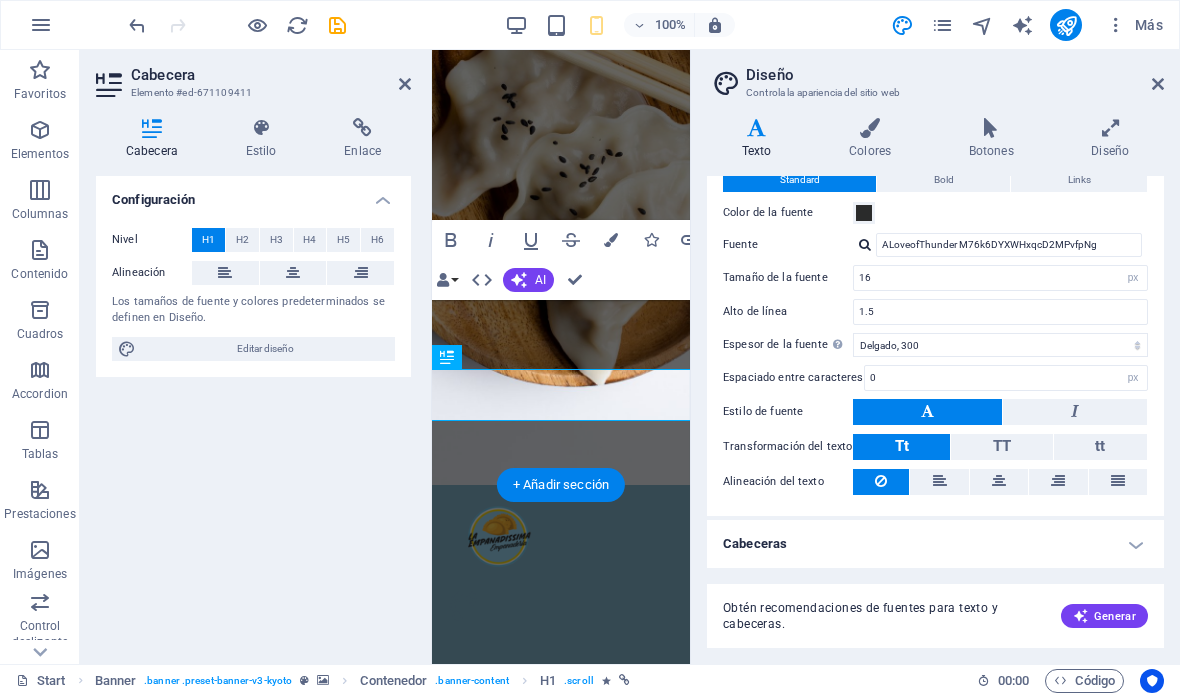 scroll, scrollTop: 63, scrollLeft: 0, axis: vertical 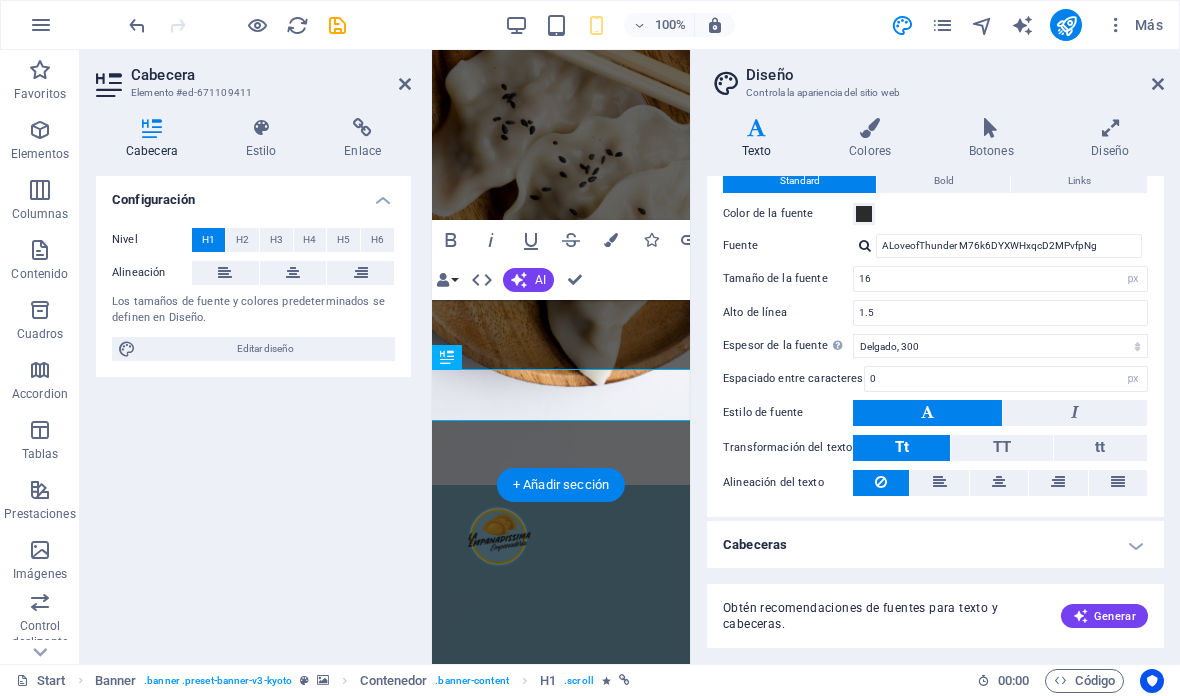 click at bounding box center (1158, 84) 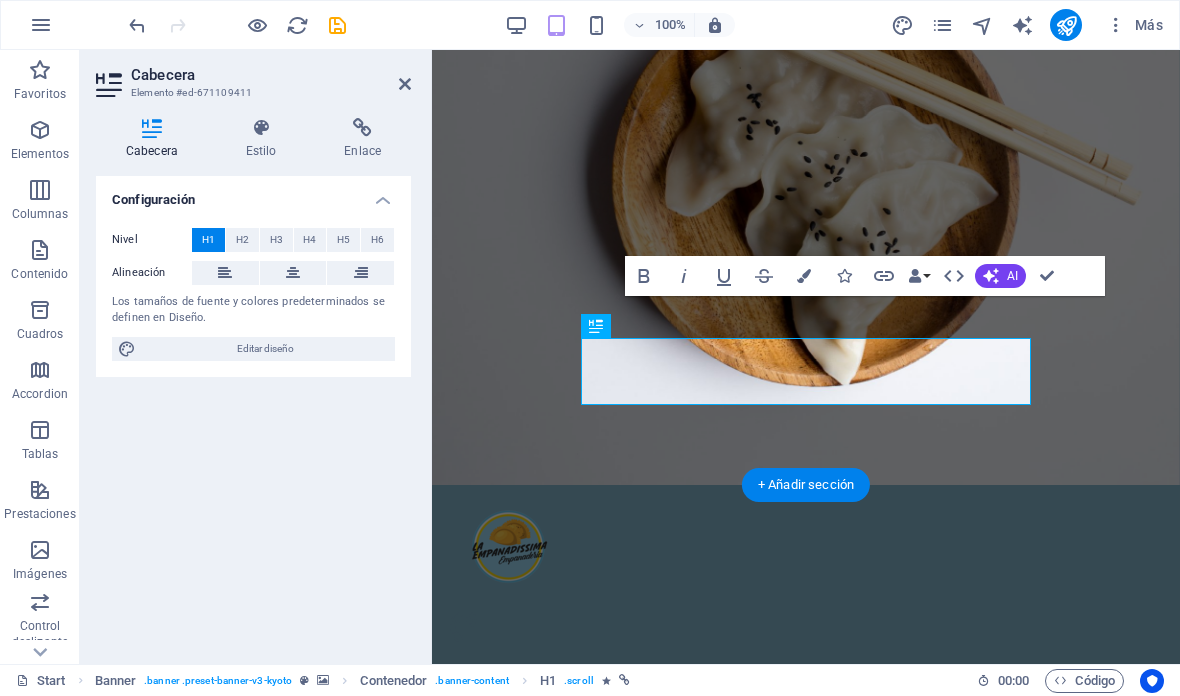 click at bounding box center [942, 25] 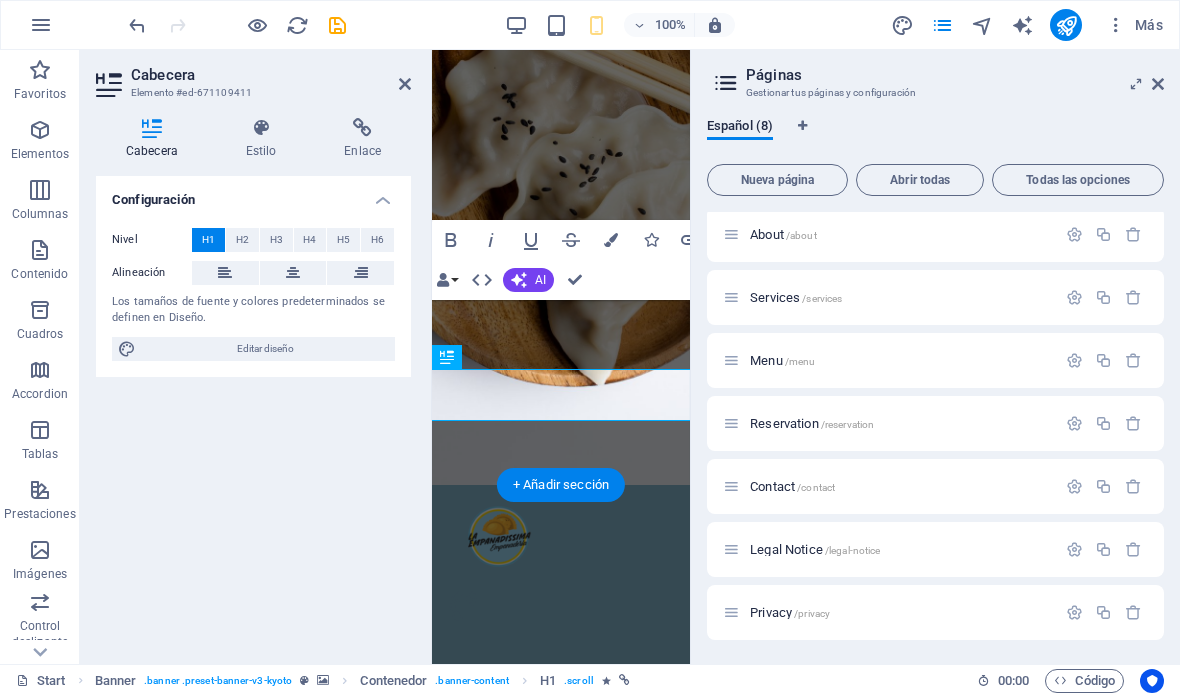 scroll, scrollTop: 68, scrollLeft: 0, axis: vertical 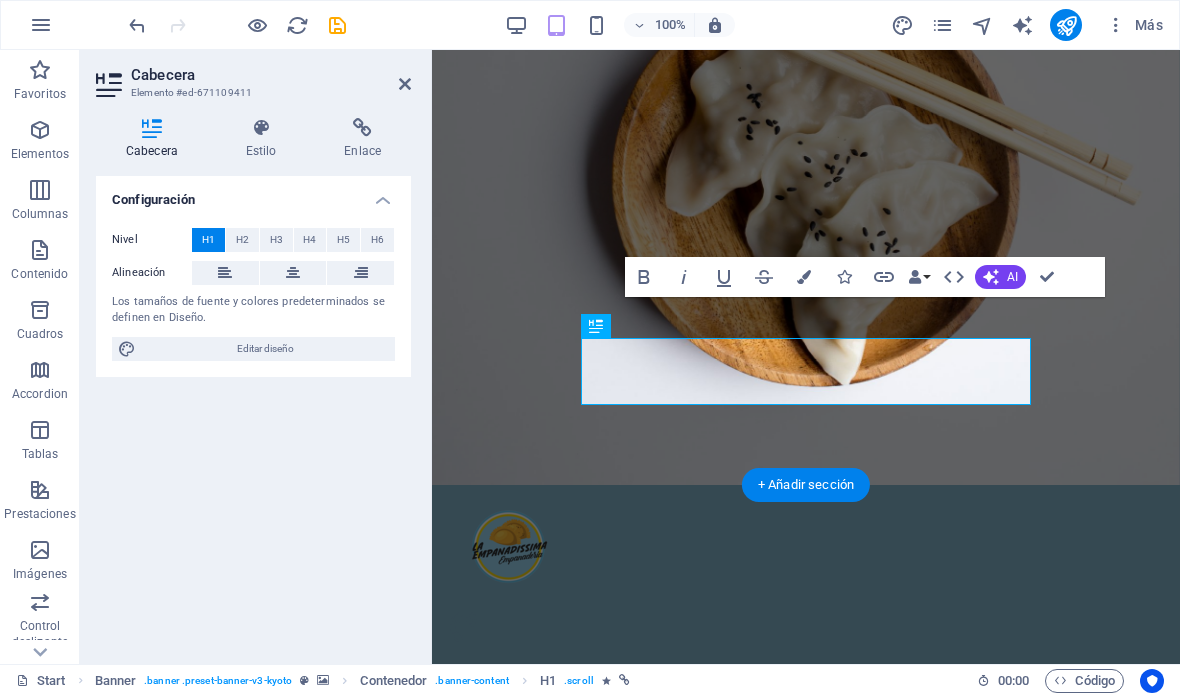 click at bounding box center [804, 277] 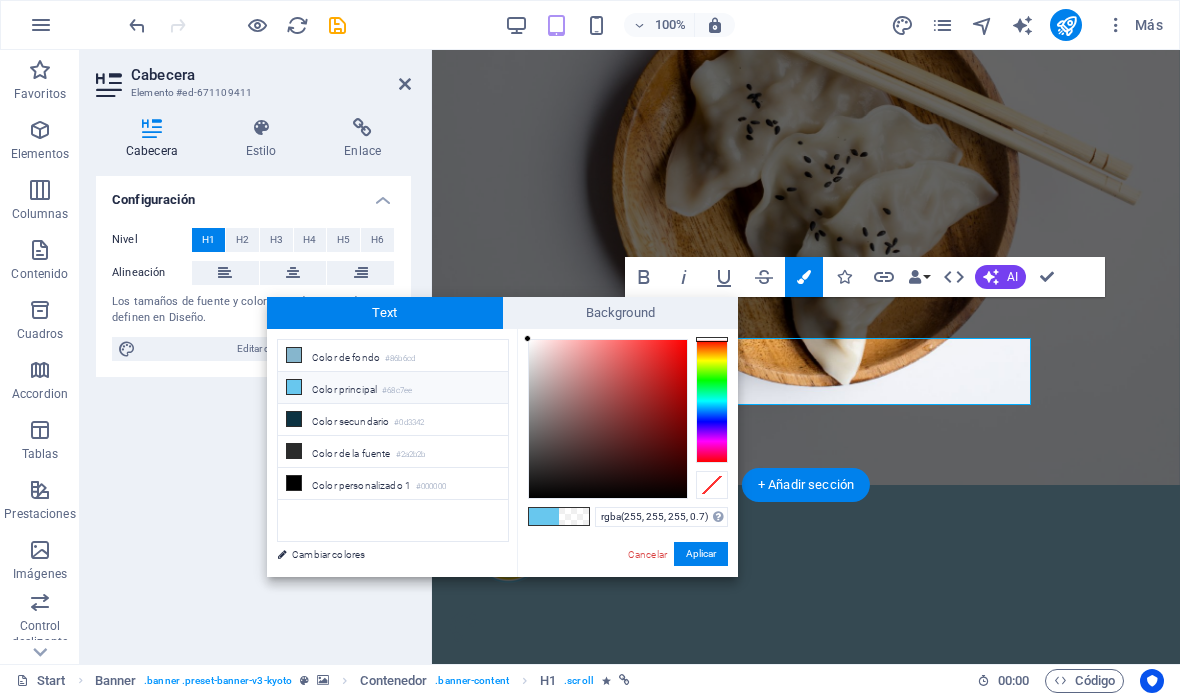 click on "LaEMPANADISSIMA" at bounding box center (806, 774) 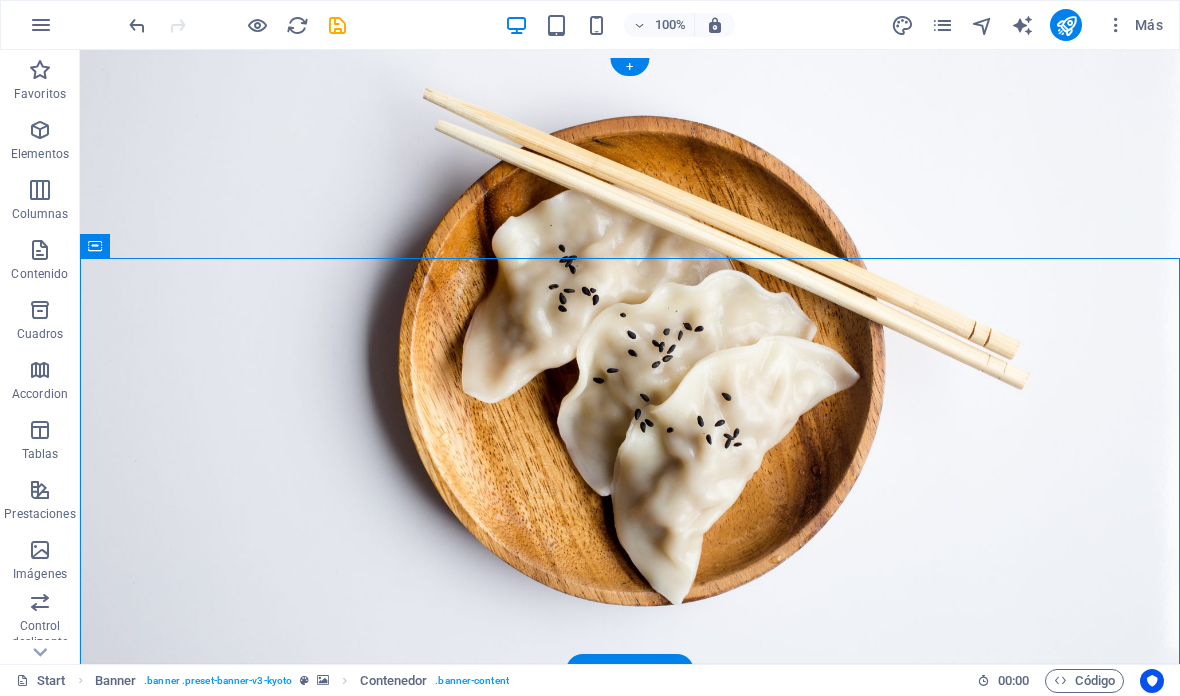 scroll, scrollTop: 0, scrollLeft: 0, axis: both 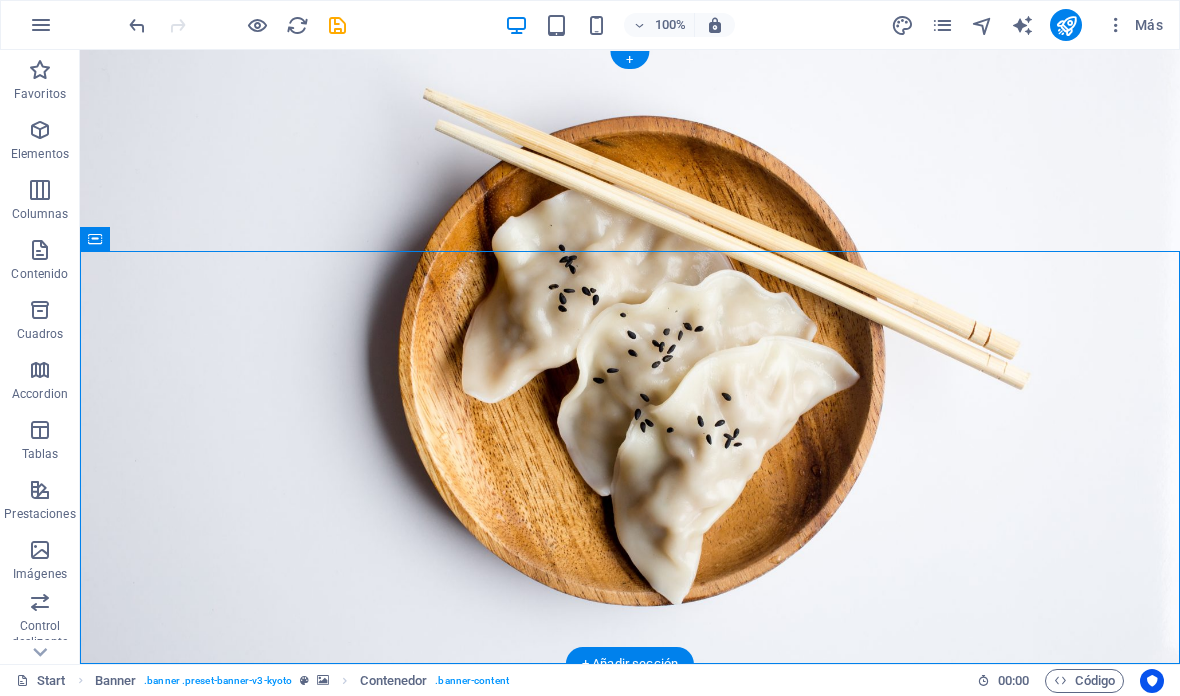 click at bounding box center (902, 25) 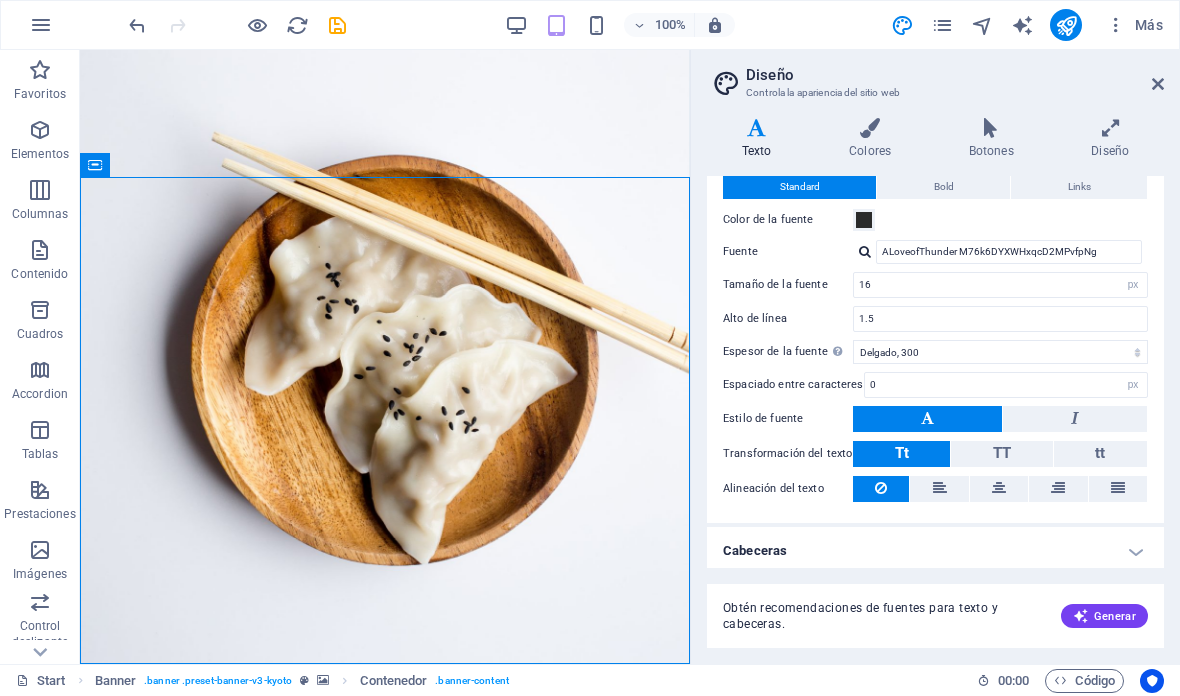 scroll, scrollTop: 58, scrollLeft: 0, axis: vertical 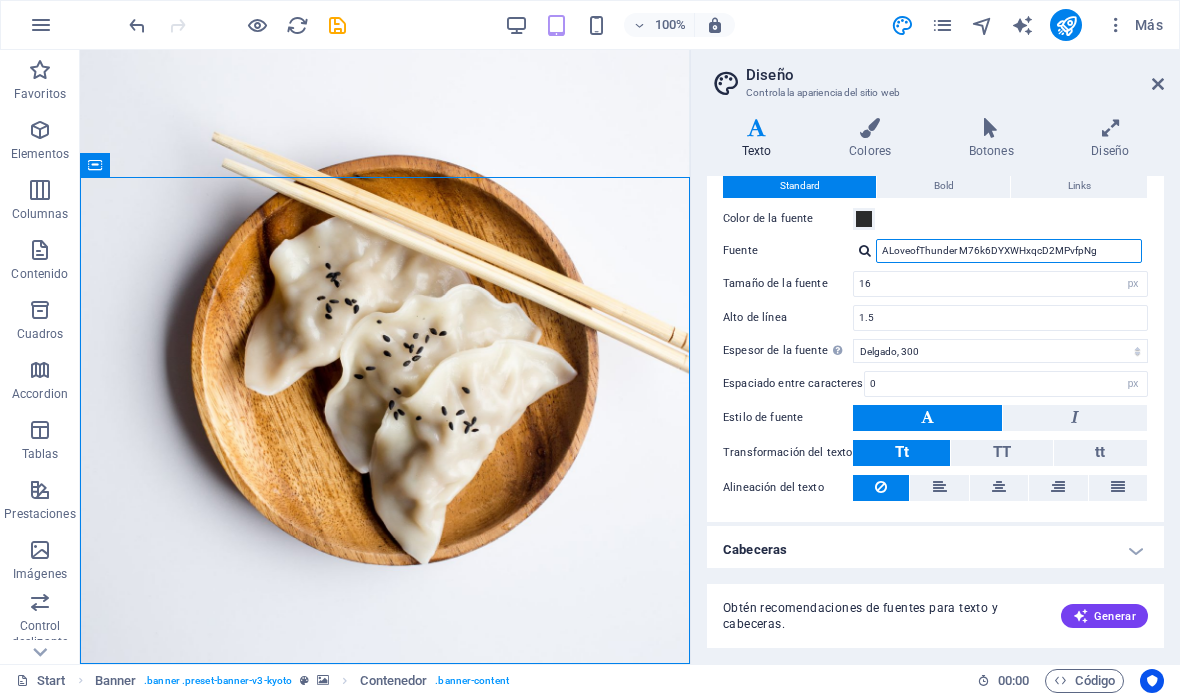 click on "ALoveofThunder M76k6DYXWHxqcD2MPvfpNg" at bounding box center (1009, 251) 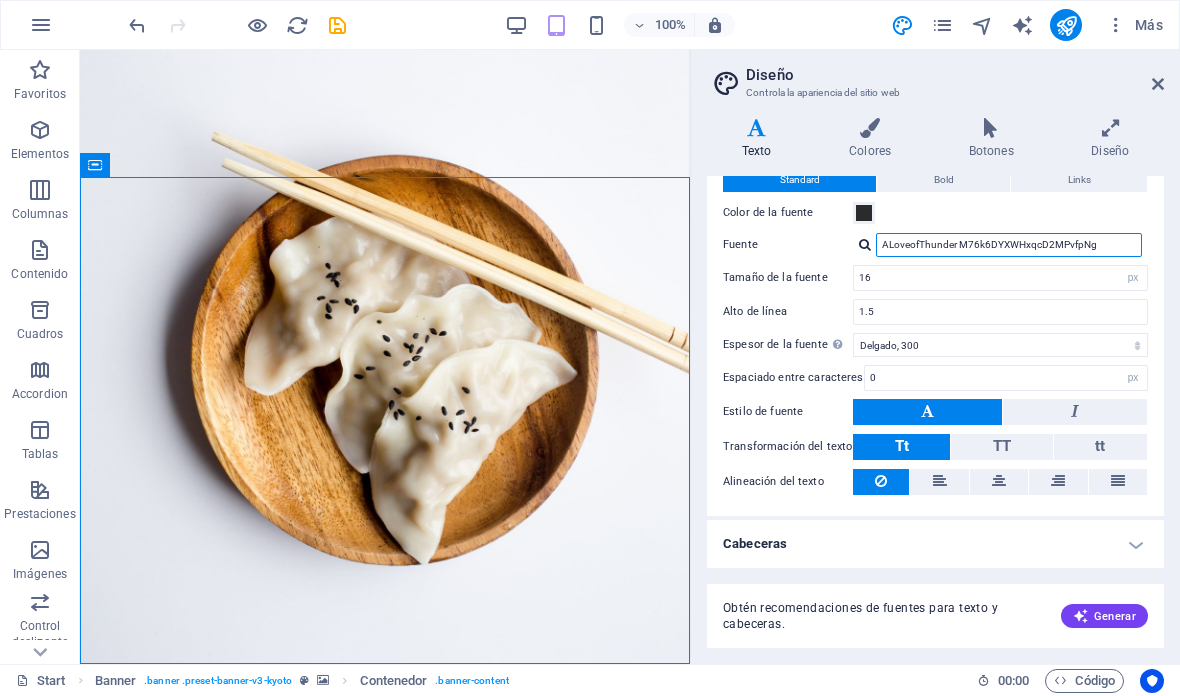scroll, scrollTop: 63, scrollLeft: 0, axis: vertical 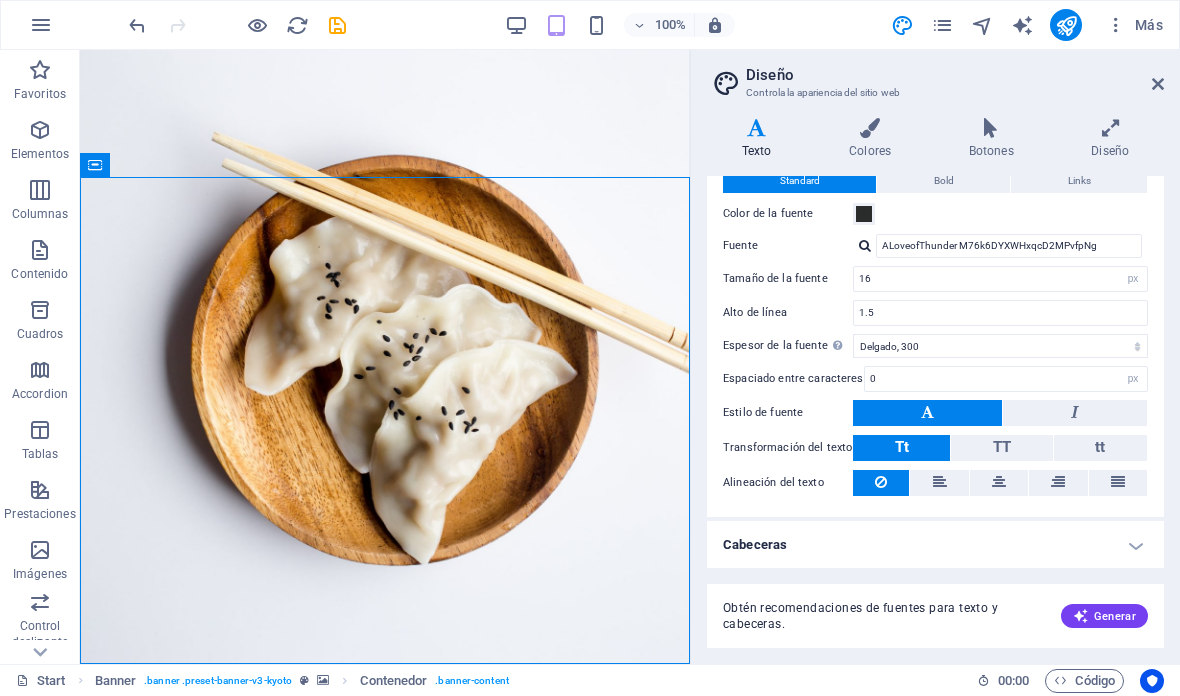 click on "Cabeceras" at bounding box center [935, 545] 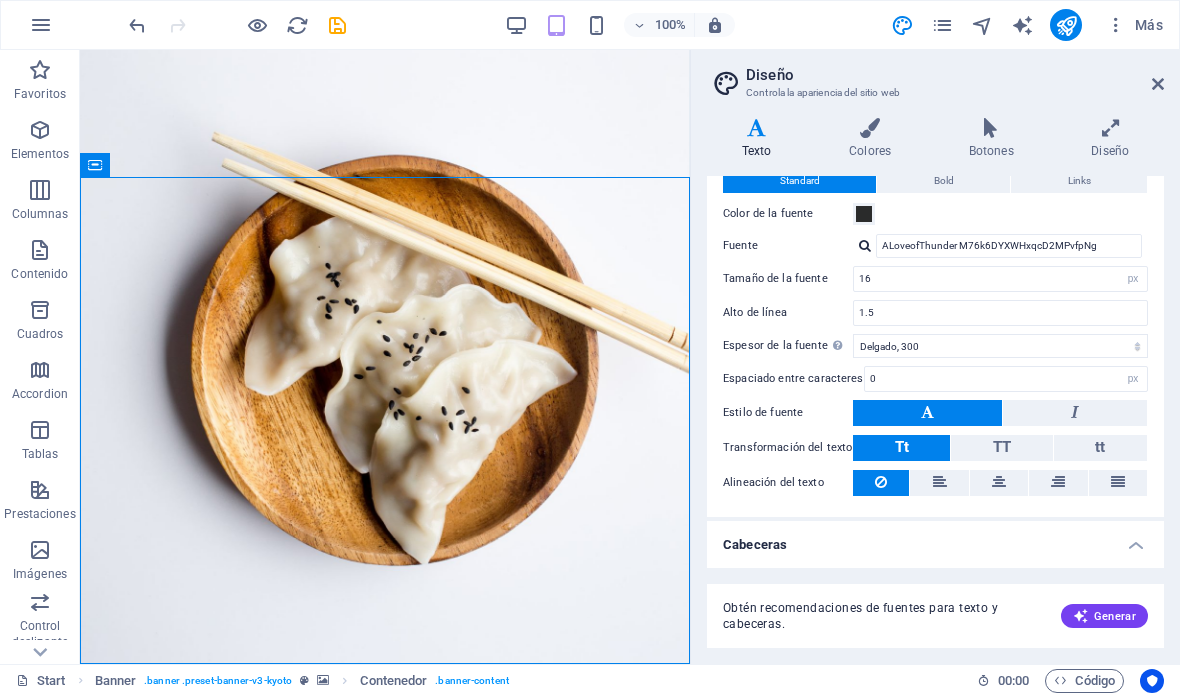 click on "Todo H1 / Texto de logo H2 H3 H4 H5 H6 Color de la fuente Fuente Raleway Alto de línea 1.5 Espesor de la fuente Para mostrar el espesor de la fuente correctamente, puede que deba activarse.  Gestionar fuentes Fino, 100 Extra delgado, 200 Delgado, 300 Normal, 400 Medio, 500 Seminegrita, 600 Negrita, 700 Extra negrita, 800 Negro, 900 Espaciado entre caracteres 2 rem px Estilo de fuente Transformación del texto Tt TT tt Decoración Ninguno Alineación del texto Margen inferior 0 rem px vh Color de la fuente Fuente Raleway Tamaño de la fuente 2.8 rem px em % Alto de línea 1.5 Espesor de la fuente Para mostrar el espesor de la fuente correctamente, puede que deba activarse.  Gestionar fuentes Fino, 100 Extra delgado, 200 Delgado, 300 Normal, 400 Medio, 500 Seminegrita, 600 Negrita, 700 Extra negrita, 800 Negro, 900 Espaciado entre caracteres 2 rem px Estilo de fuente Transformación del texto Tt TT tt Decoración Ninguno Alineación del texto Margen inferior 0 rem px vh Color de la fuente Fuente Raleway 2.125" at bounding box center [935, 758] 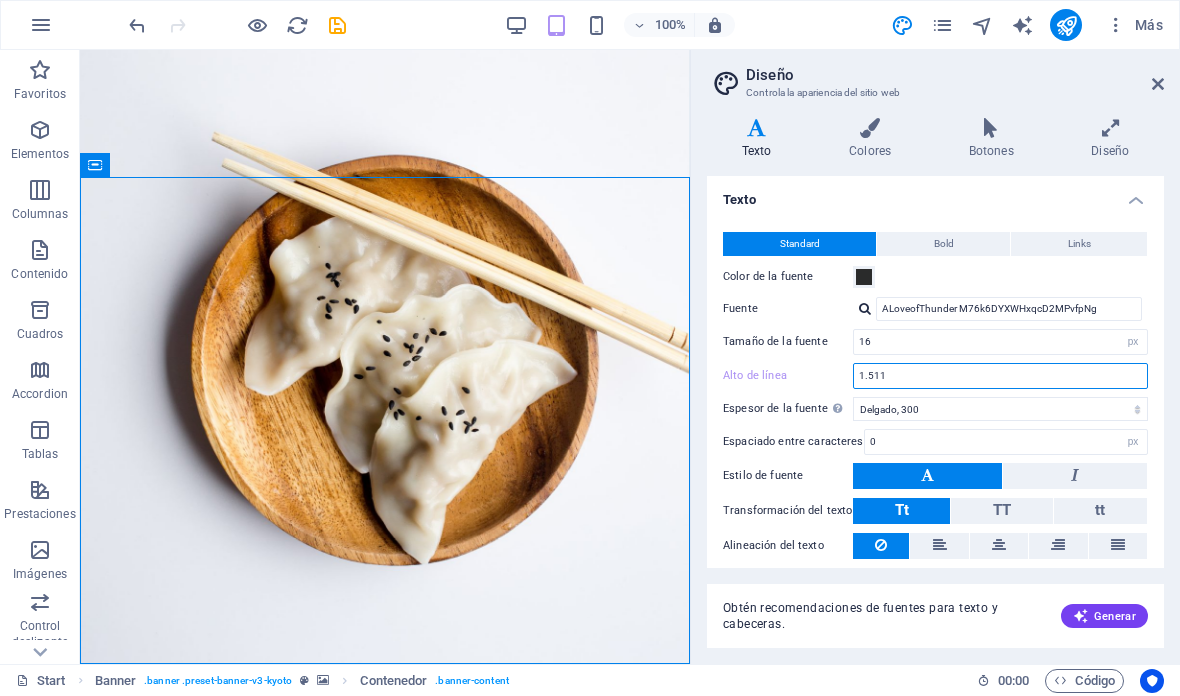 scroll, scrollTop: 0, scrollLeft: 0, axis: both 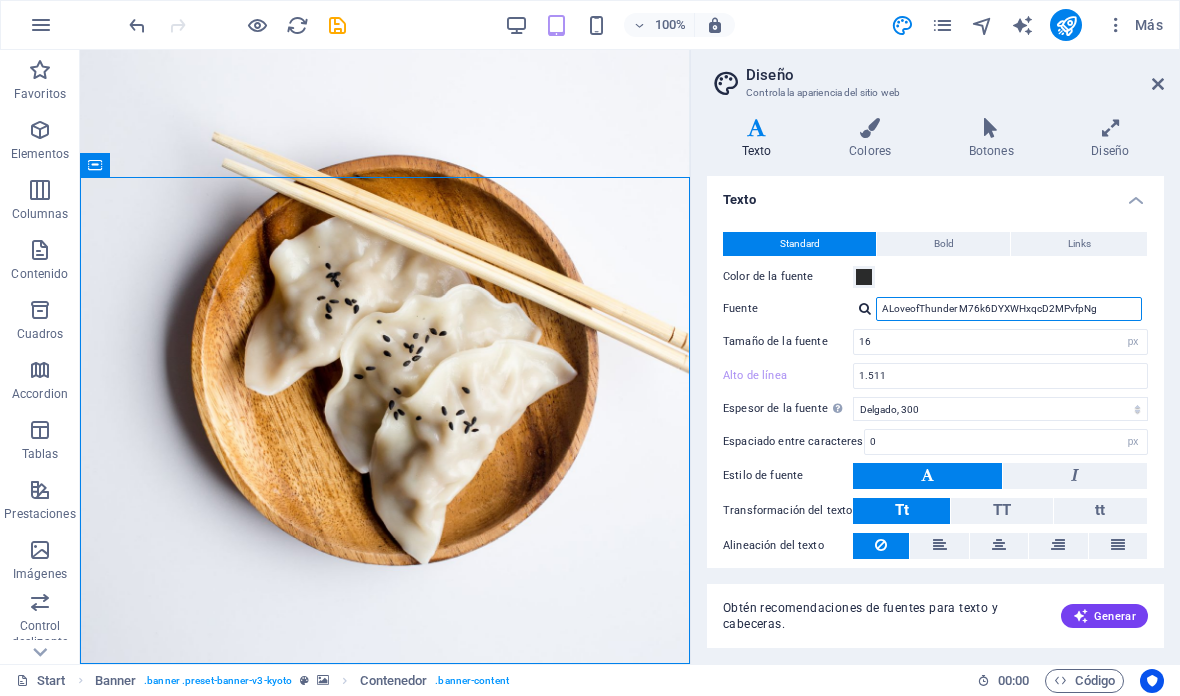 click on "ALoveofThunder M76k6DYXWHxqcD2MPvfpNg" at bounding box center (1009, 309) 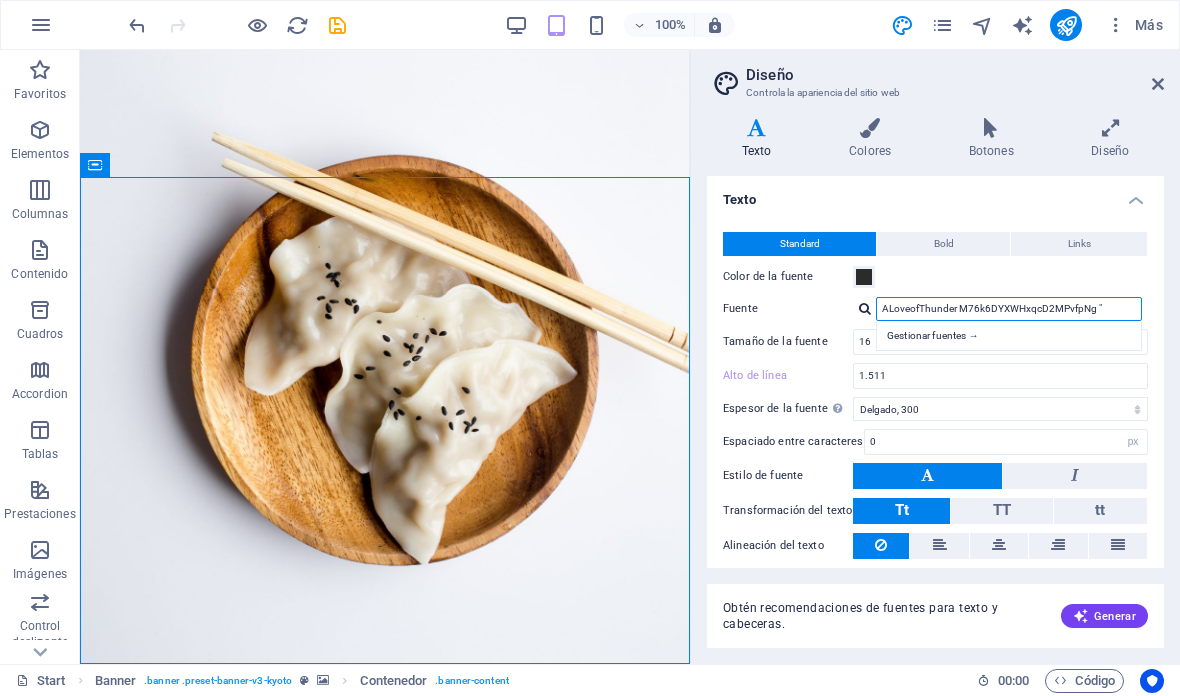 type on """ 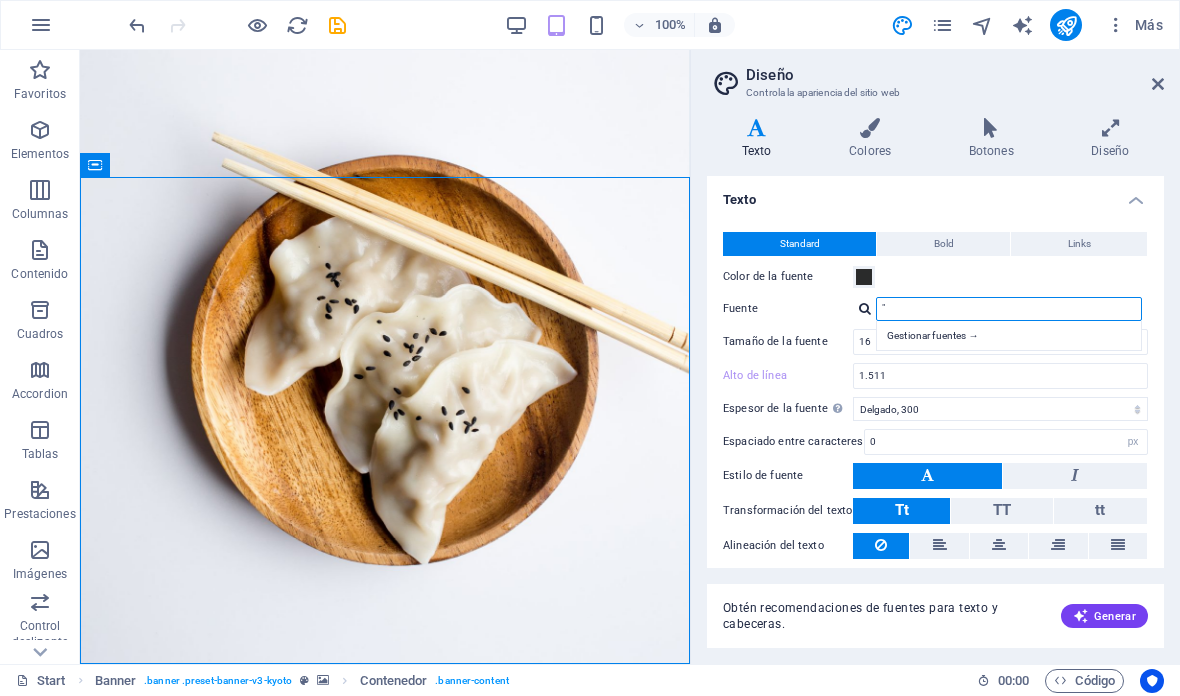type 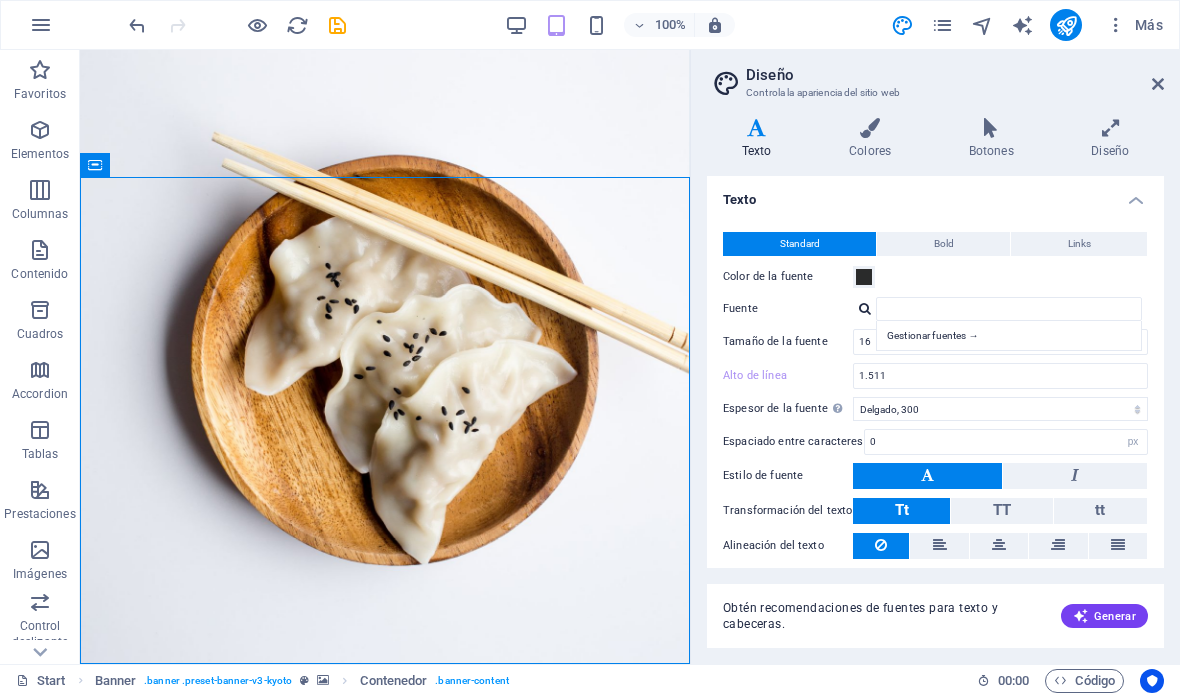 click on "Gestionar fuentes →" at bounding box center [1013, 335] 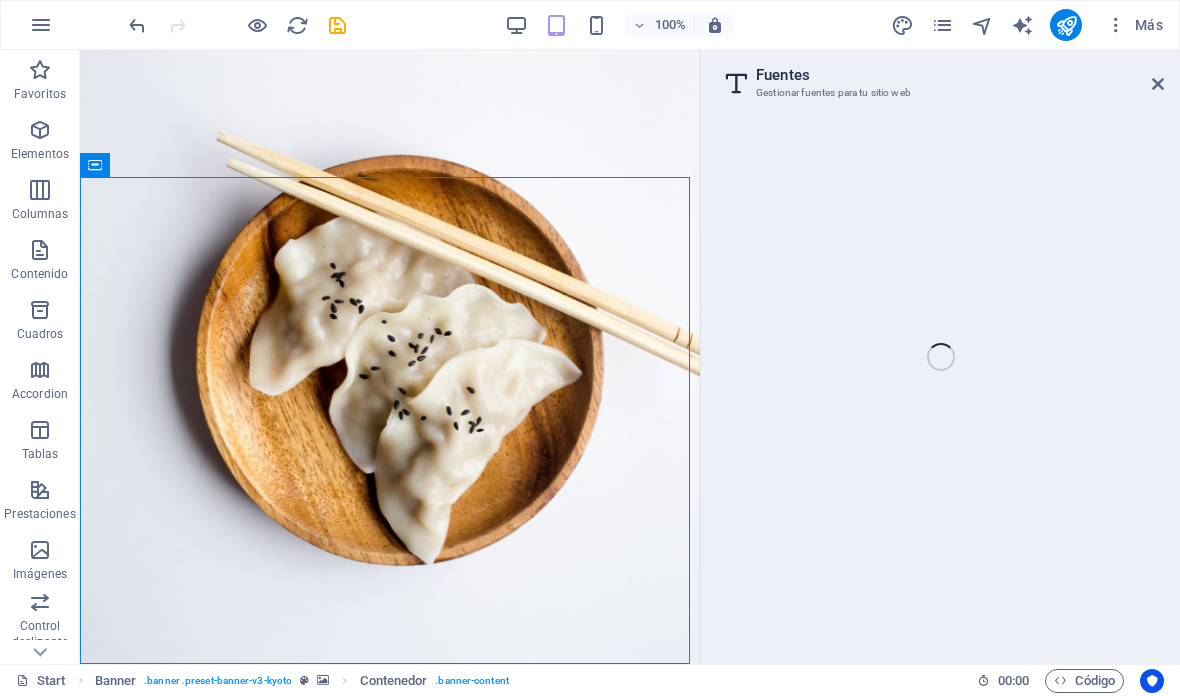 select on "popularity" 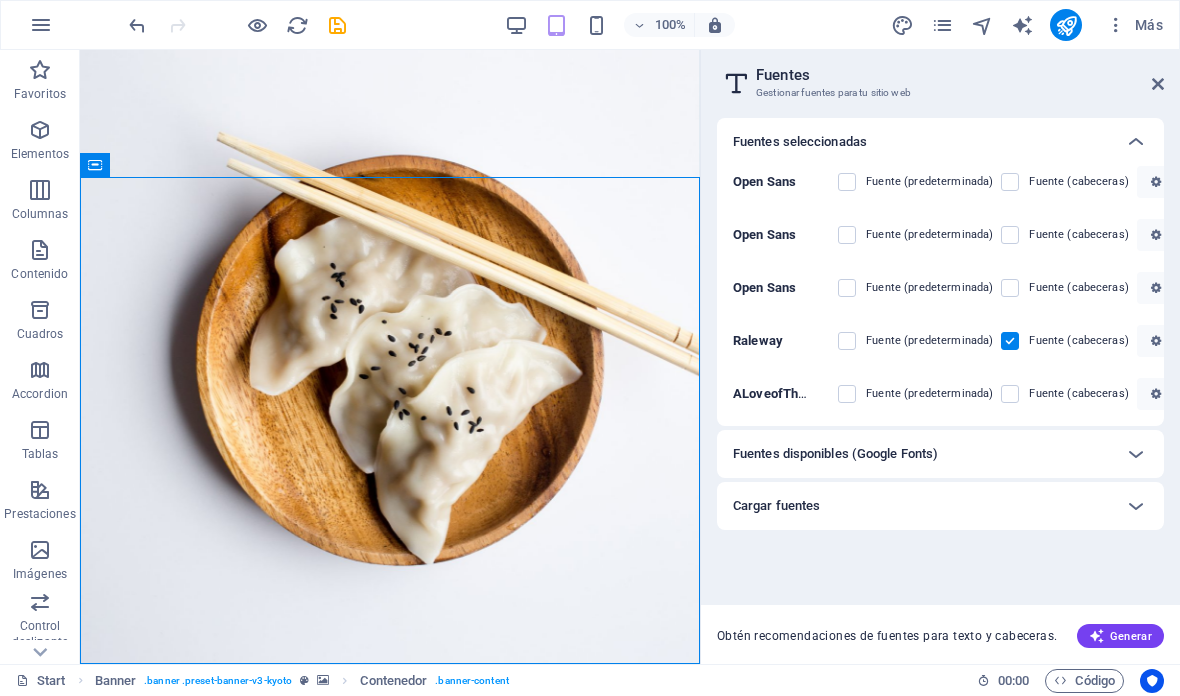 click on "Fuente (predeterminada)" at bounding box center (929, 341) 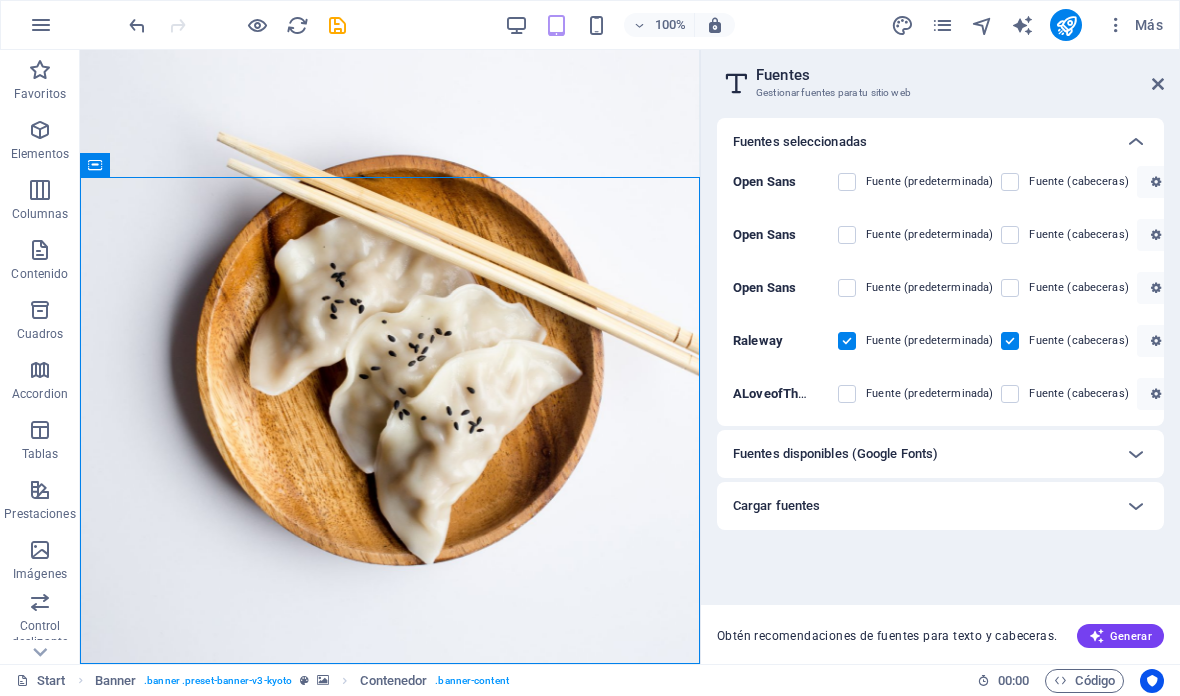 click at bounding box center (1010, 341) 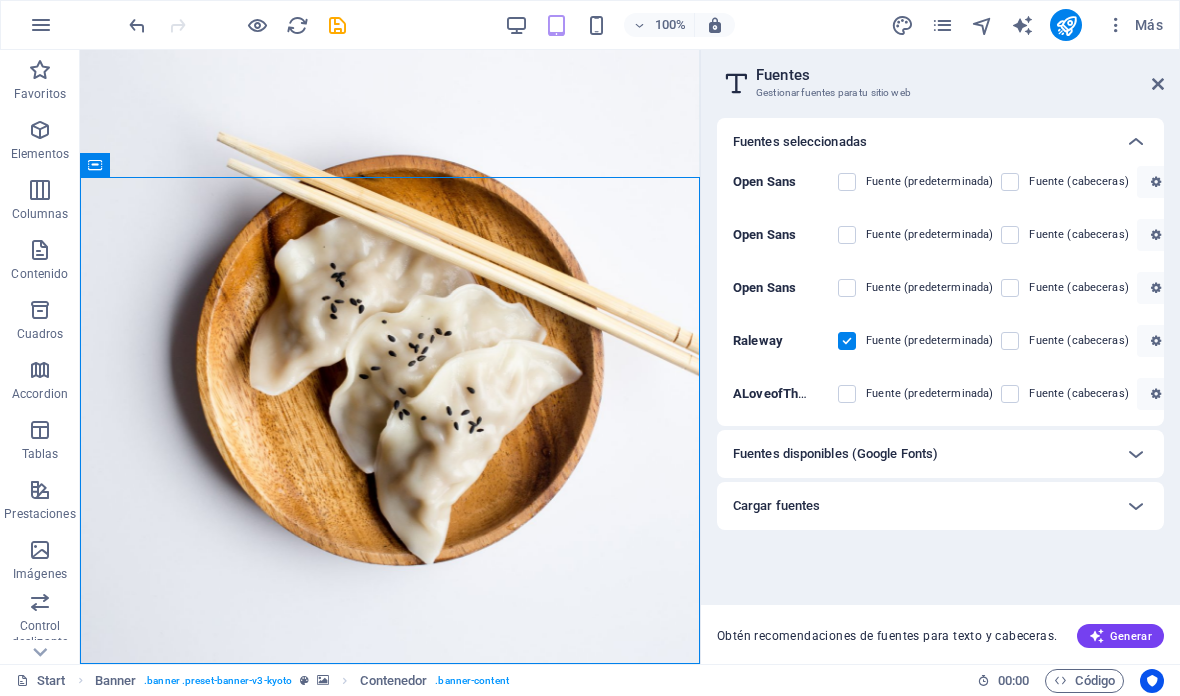 click at bounding box center [1010, 394] 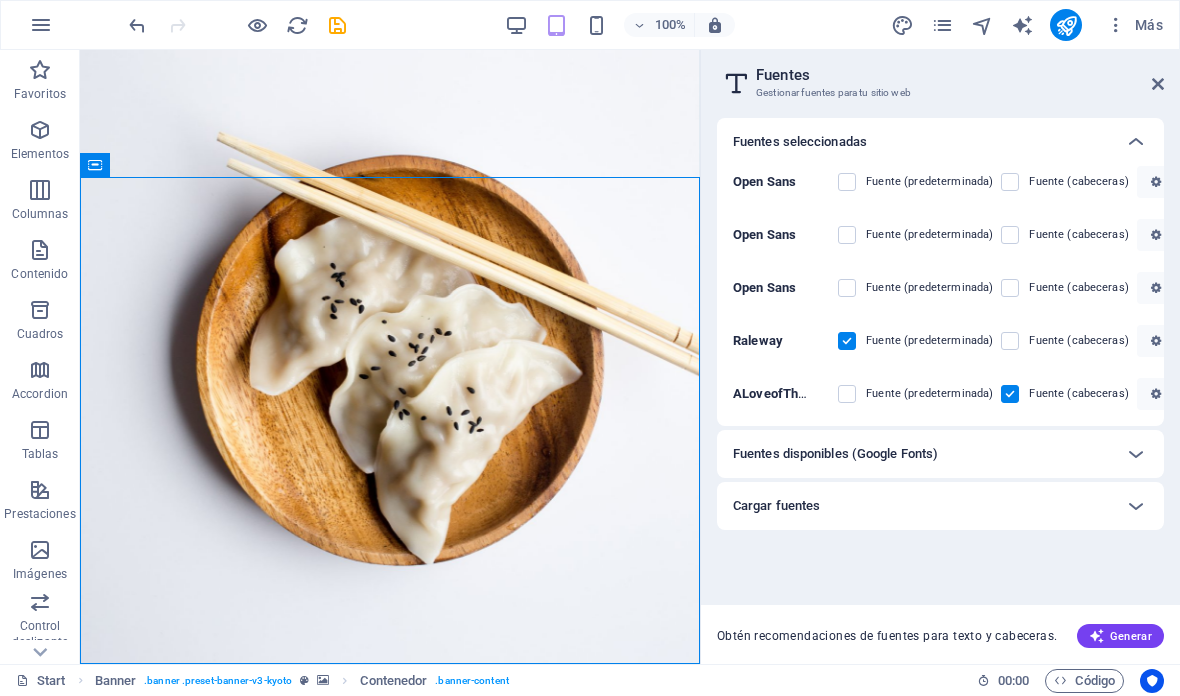 click on "Fuente (predeterminada)" at bounding box center (929, 341) 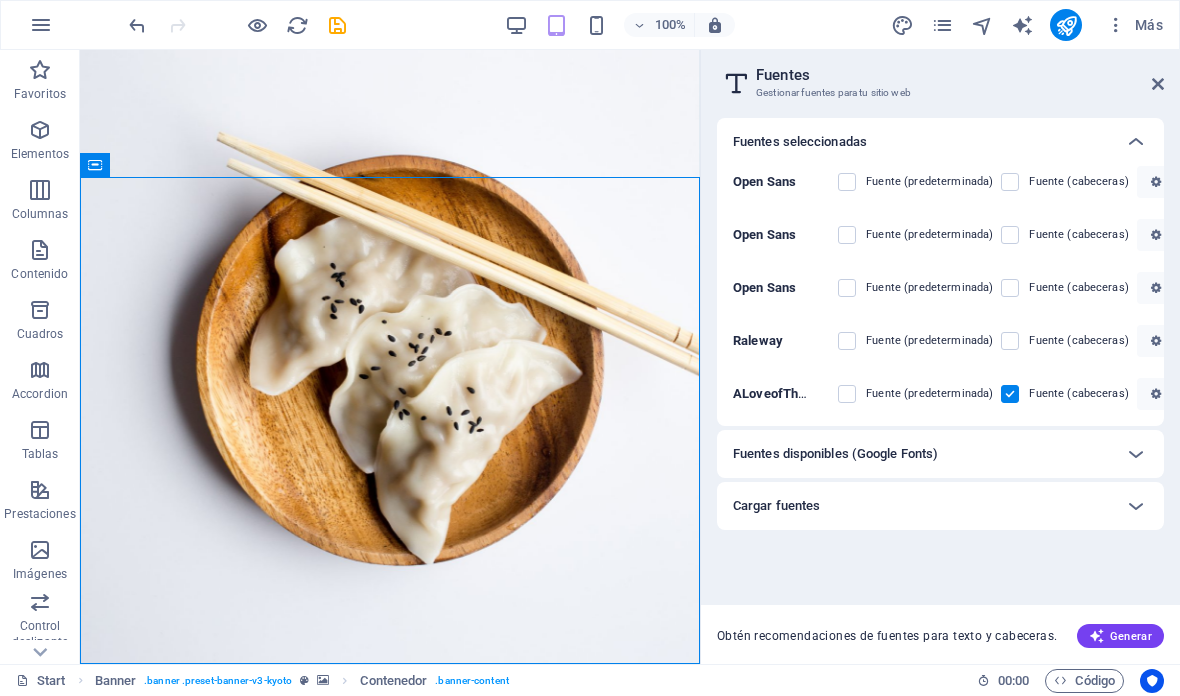 click at bounding box center [847, 341] 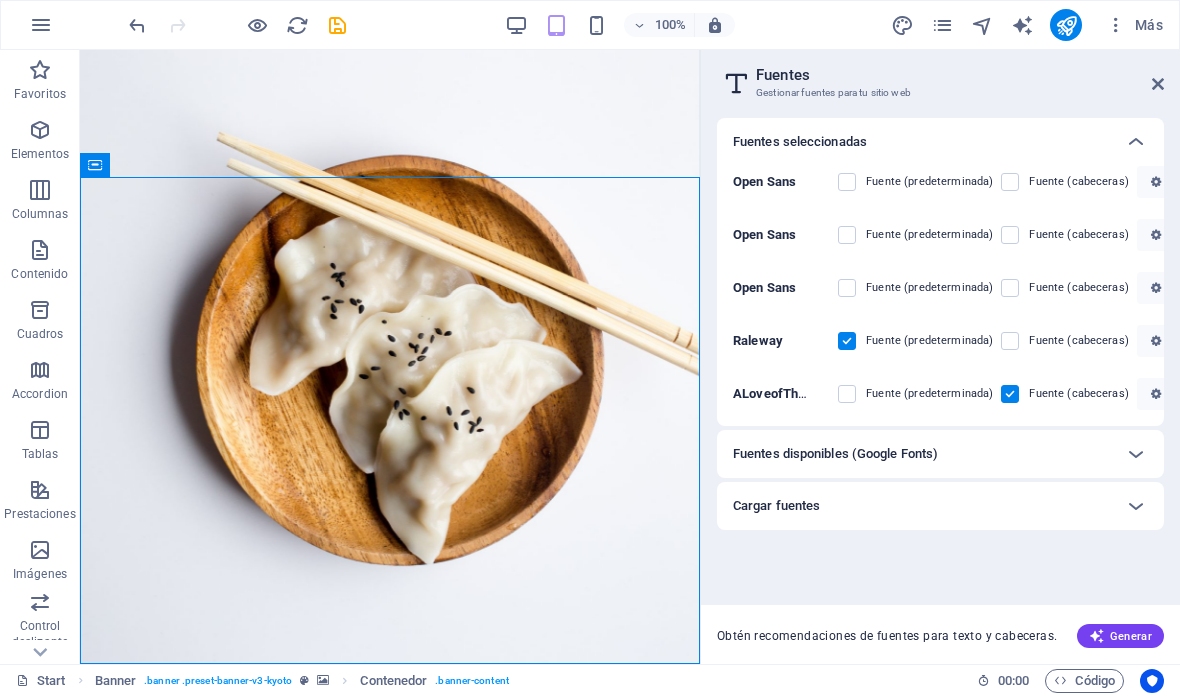 click at bounding box center (1158, 84) 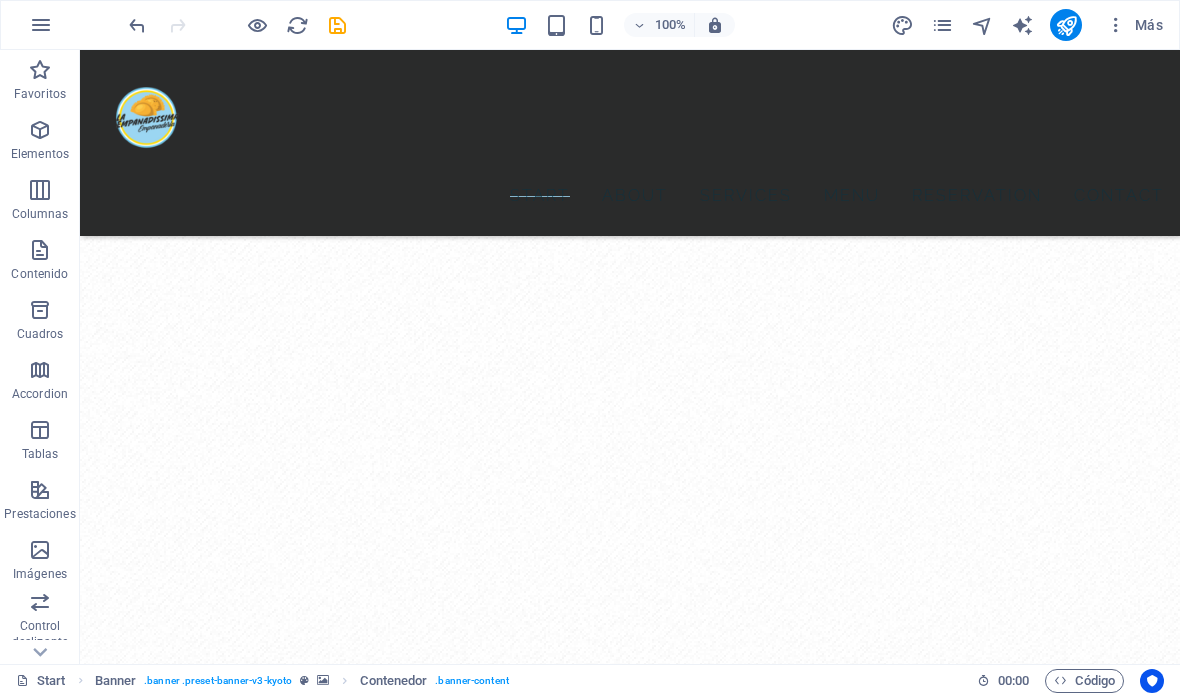 scroll, scrollTop: 887, scrollLeft: 0, axis: vertical 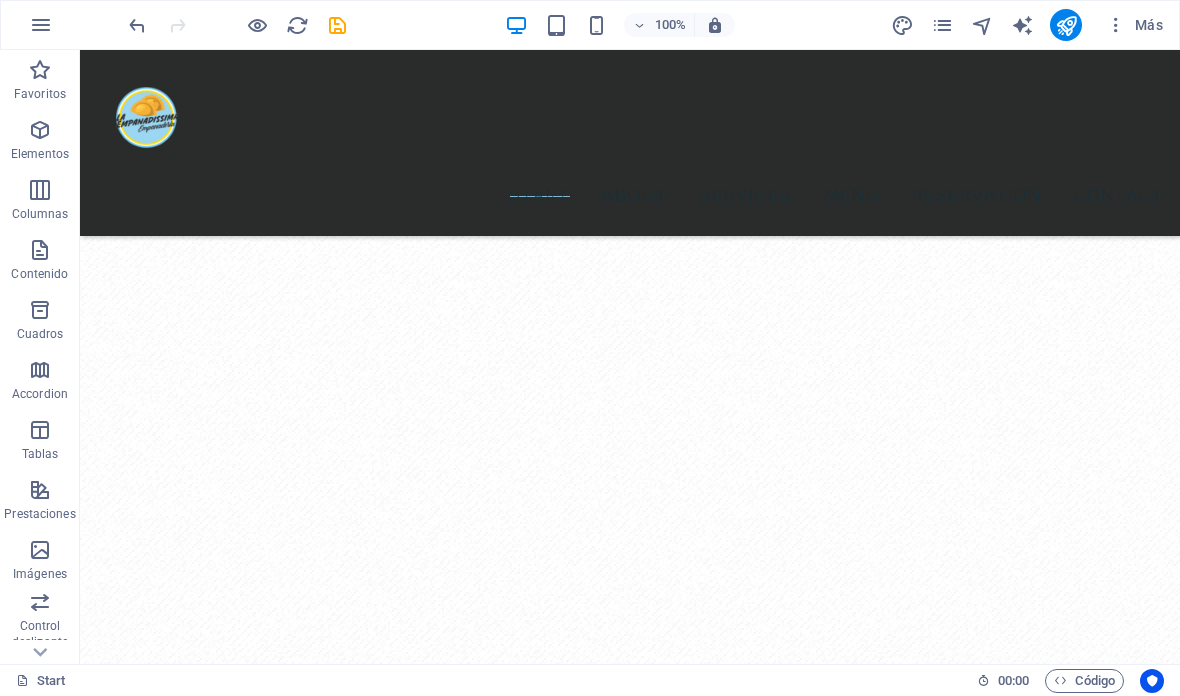 click at bounding box center [902, 25] 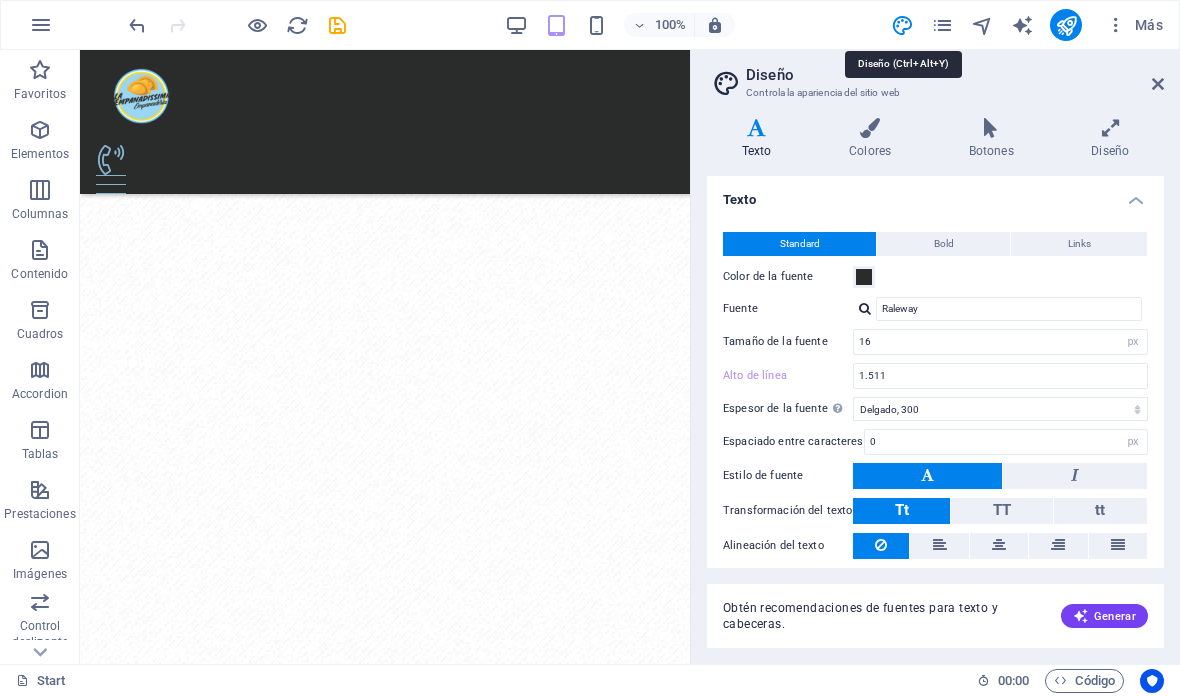 type on "1.511" 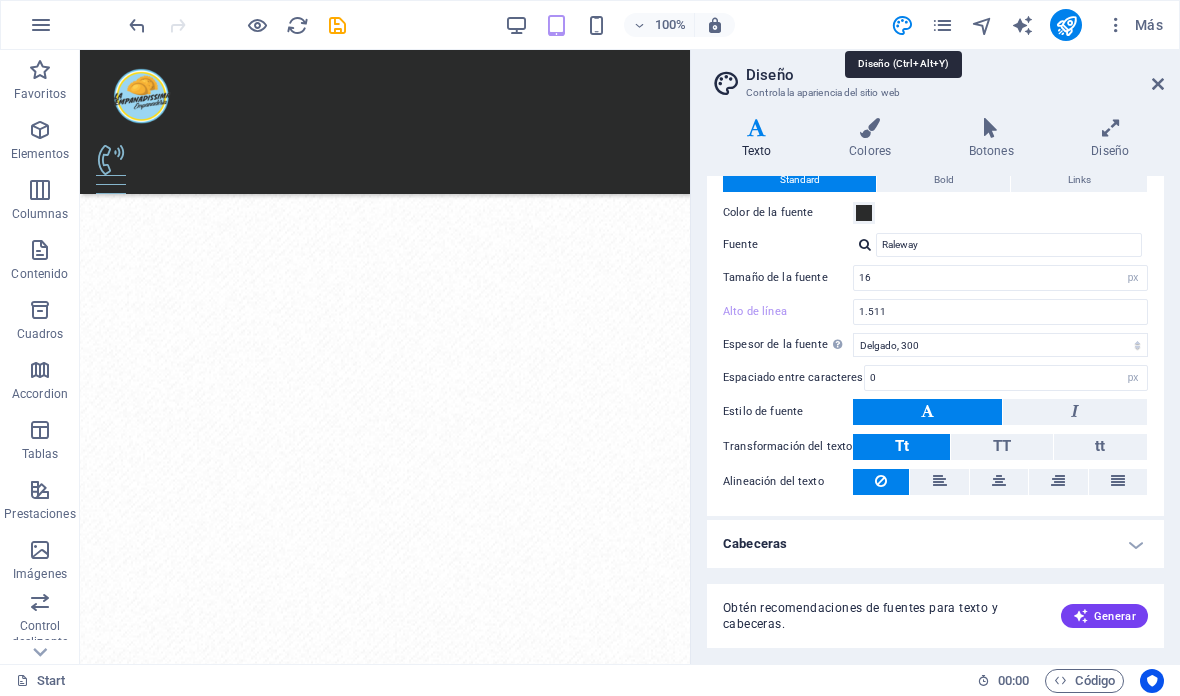 scroll, scrollTop: 63, scrollLeft: 0, axis: vertical 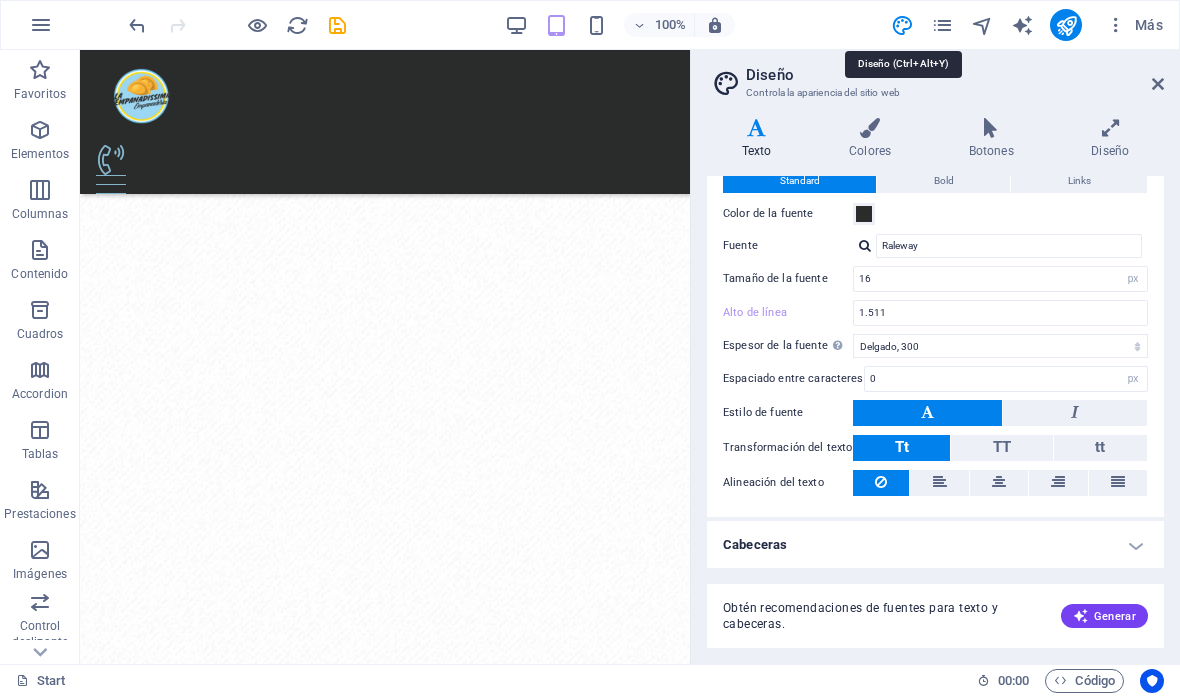 click on "Cabeceras" at bounding box center (935, 545) 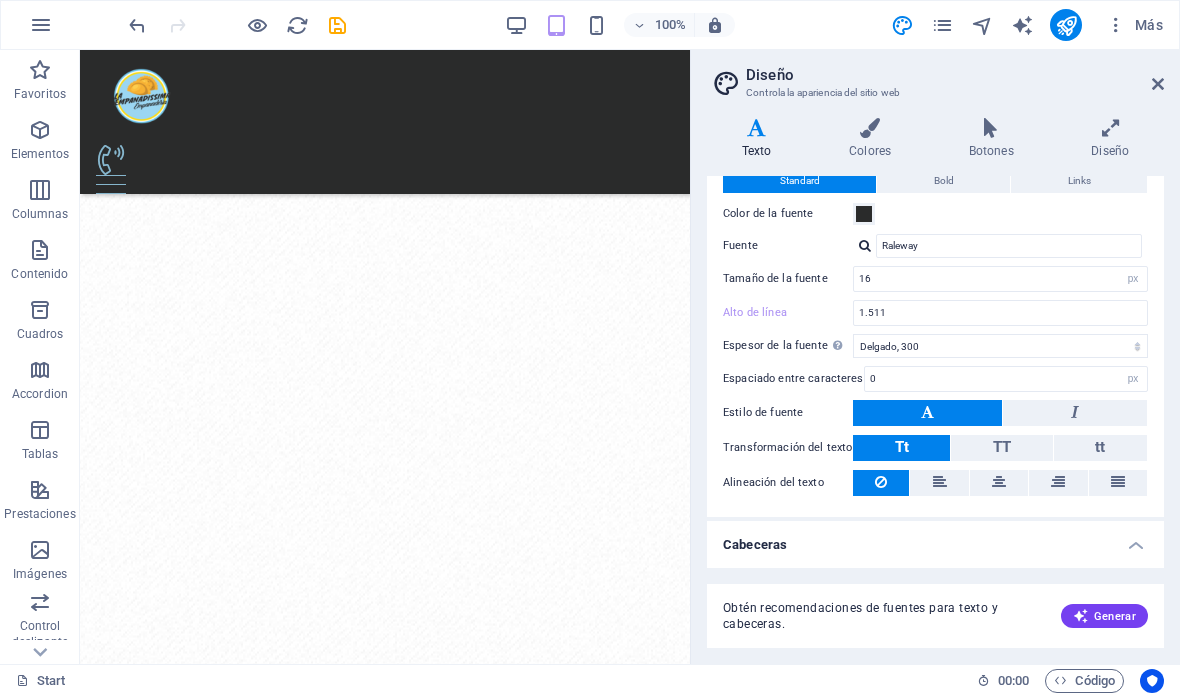 click on "Cabeceras" at bounding box center [935, 539] 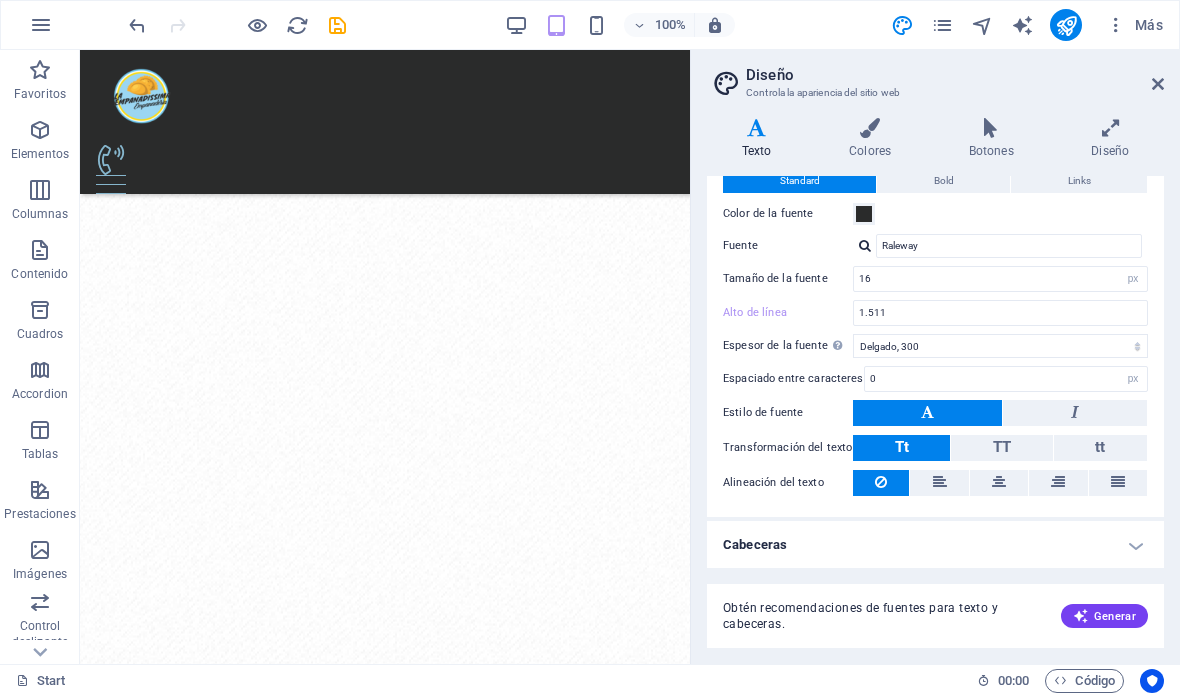 click on "Cabeceras" at bounding box center [935, 545] 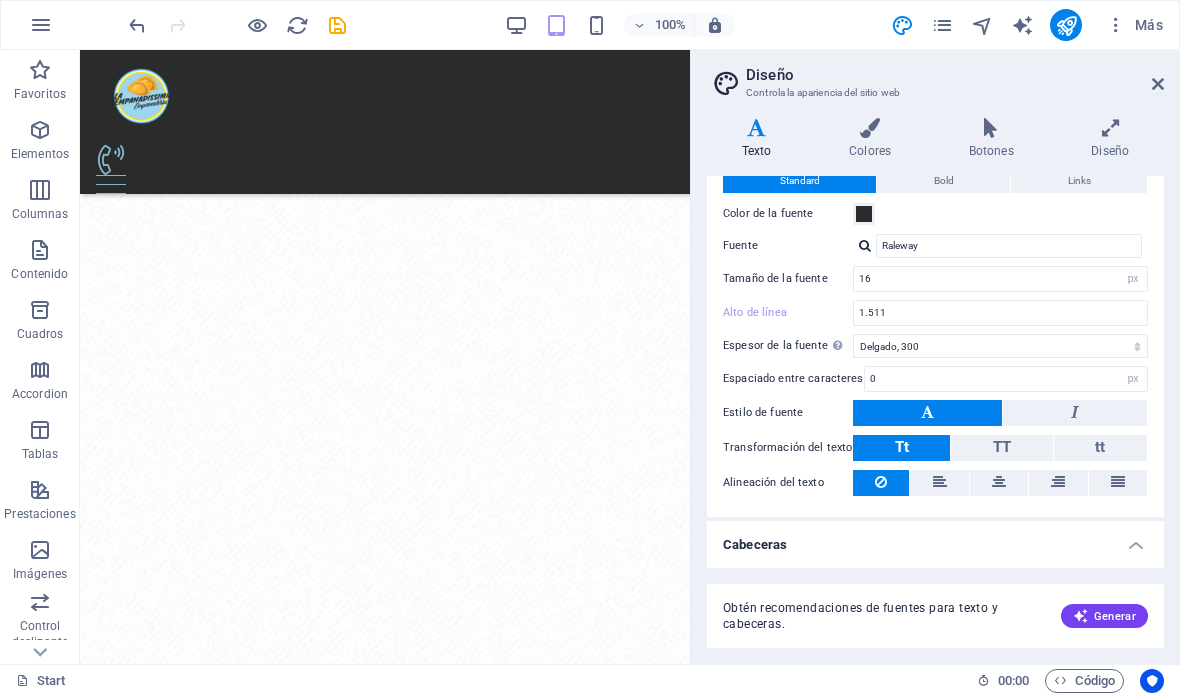click on "Cabeceras" at bounding box center (935, 539) 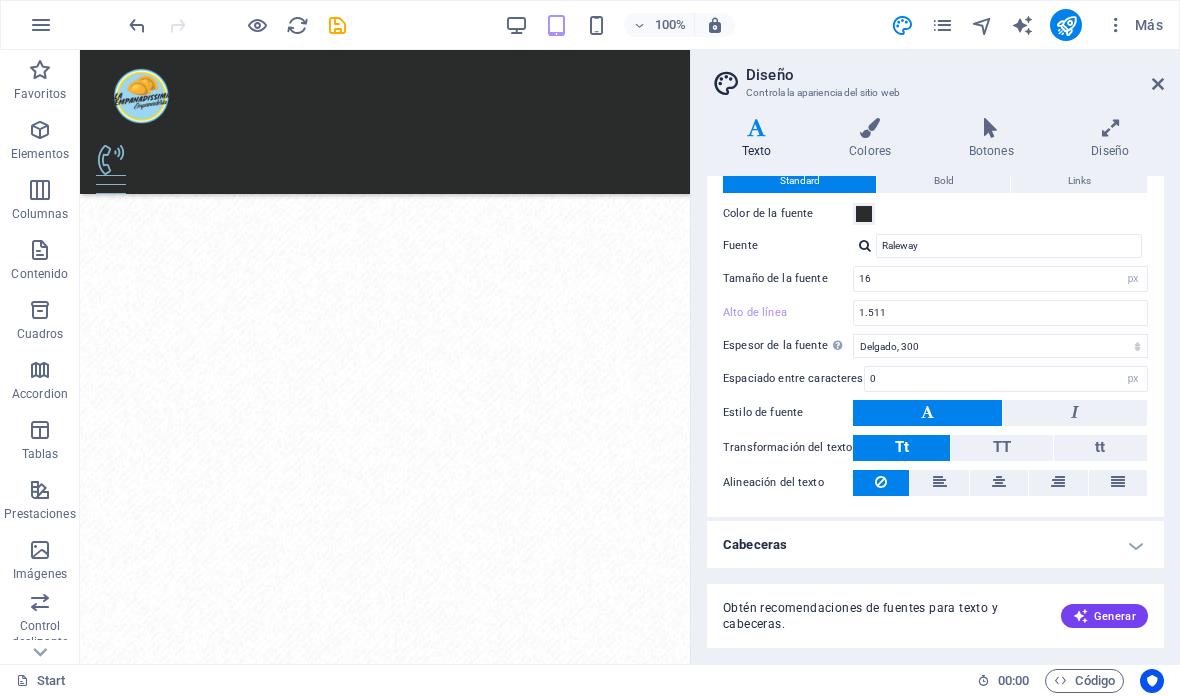 click on "Cabeceras" at bounding box center (935, 545) 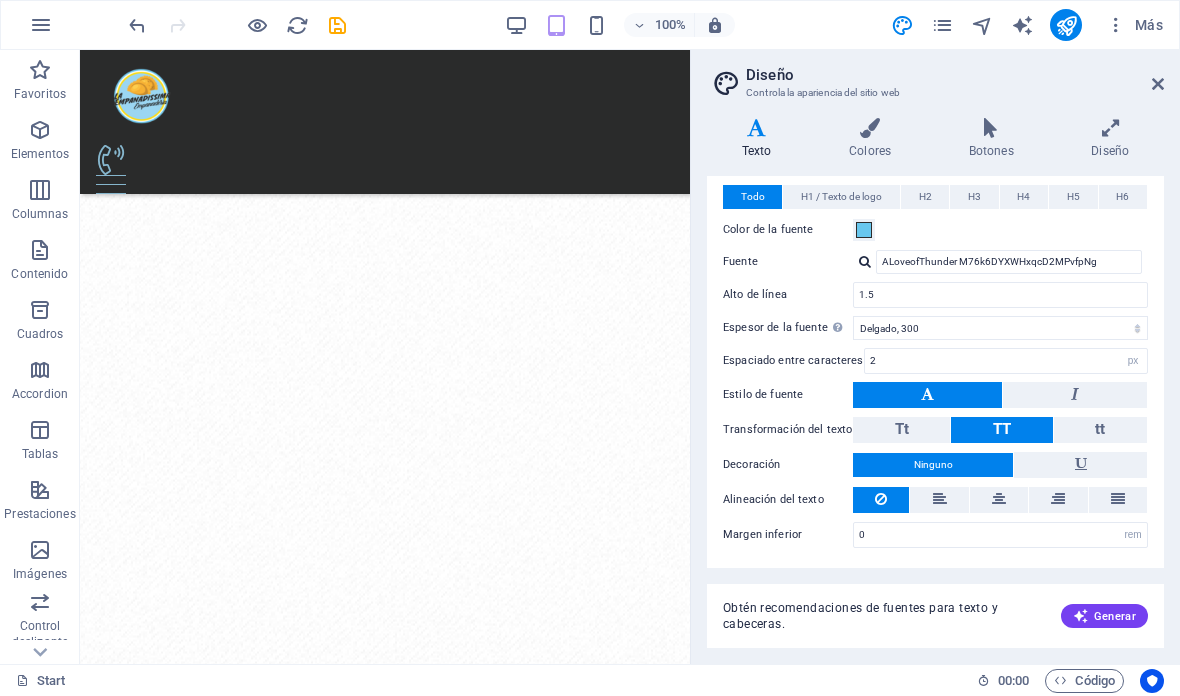 scroll, scrollTop: 454, scrollLeft: 0, axis: vertical 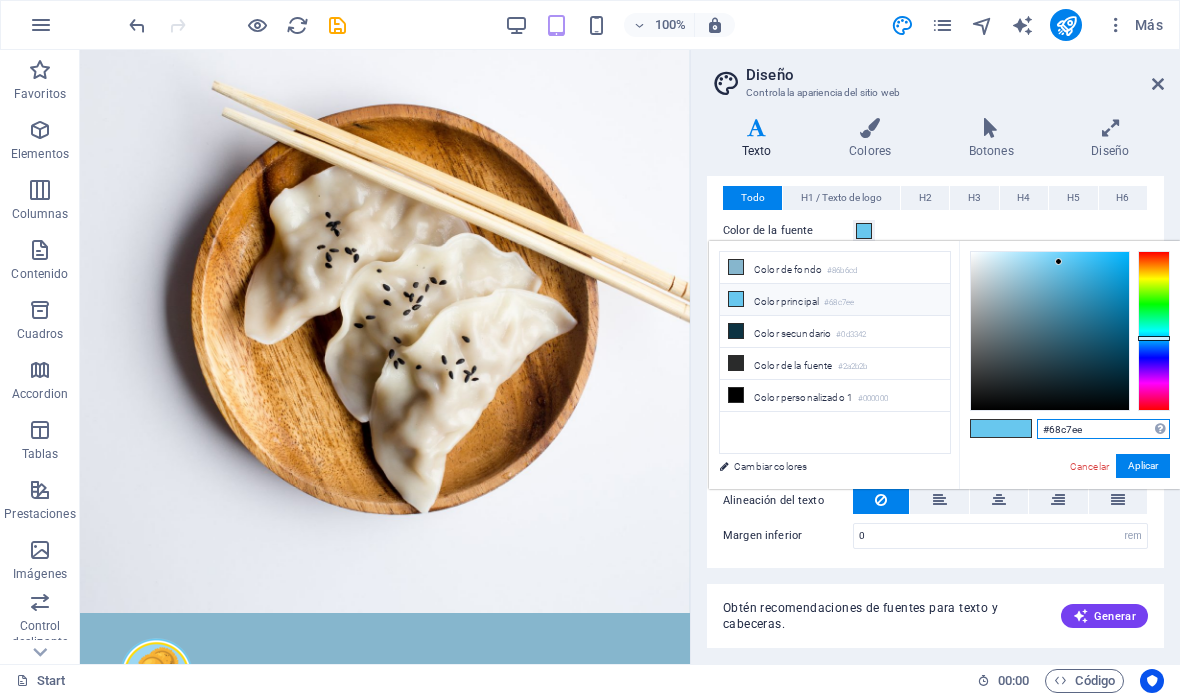 click on "#68c7ee" at bounding box center (1103, 429) 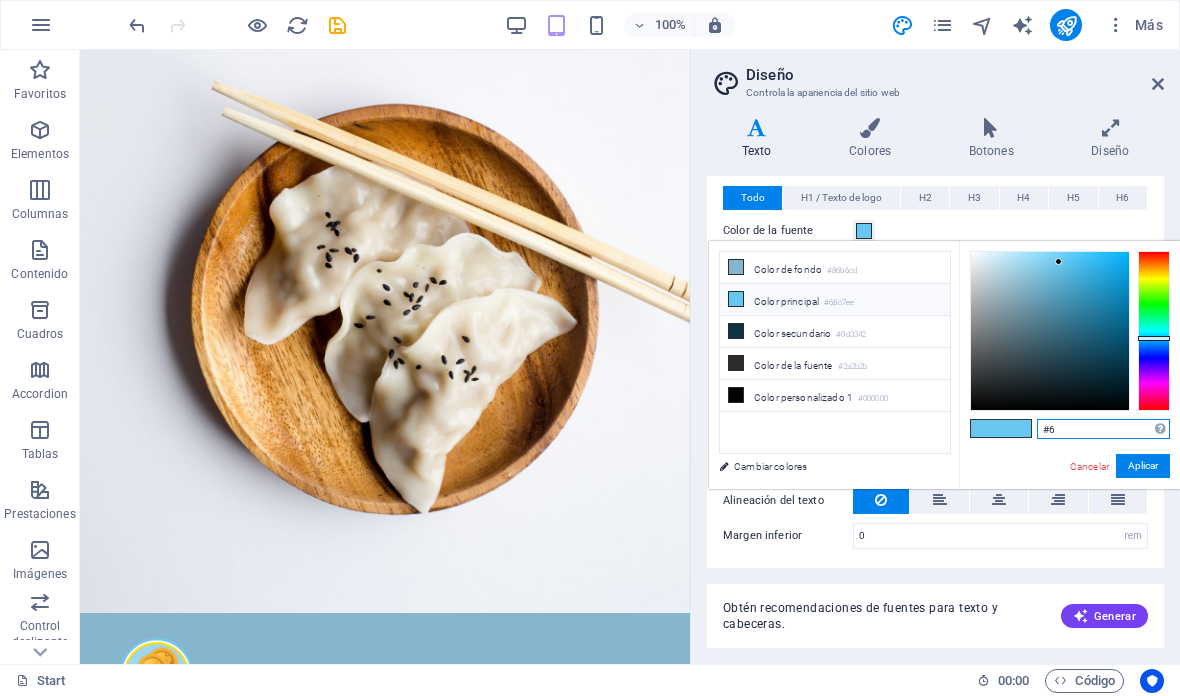 type on "#" 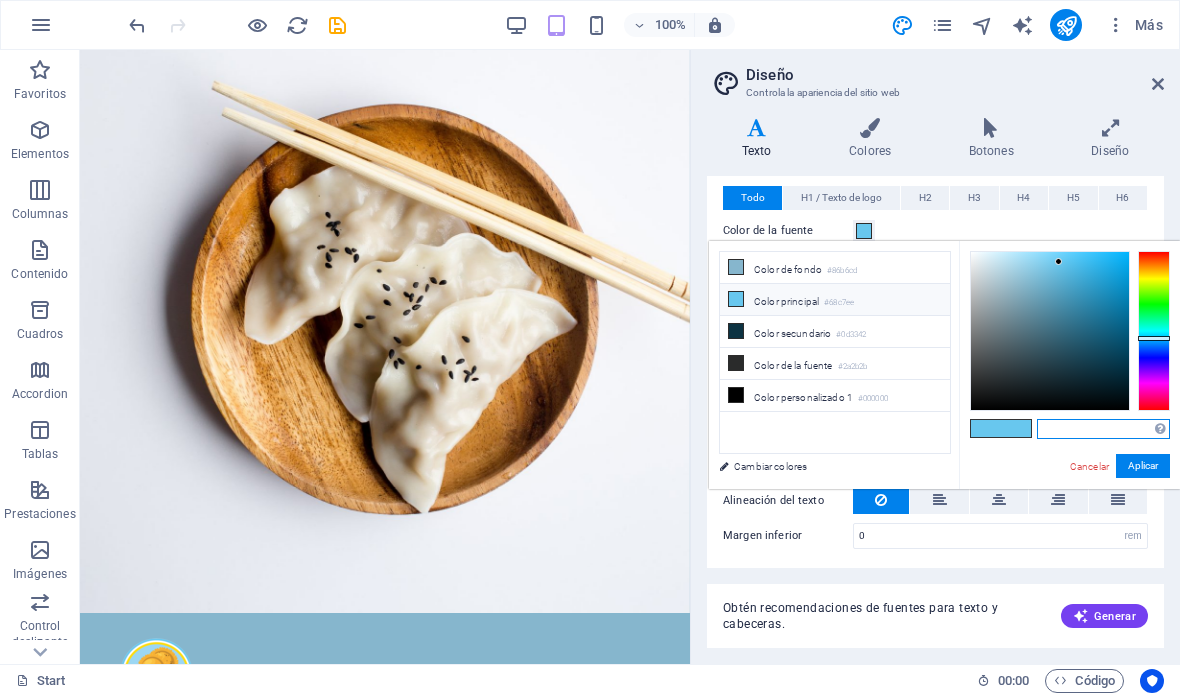 click at bounding box center [1103, 429] 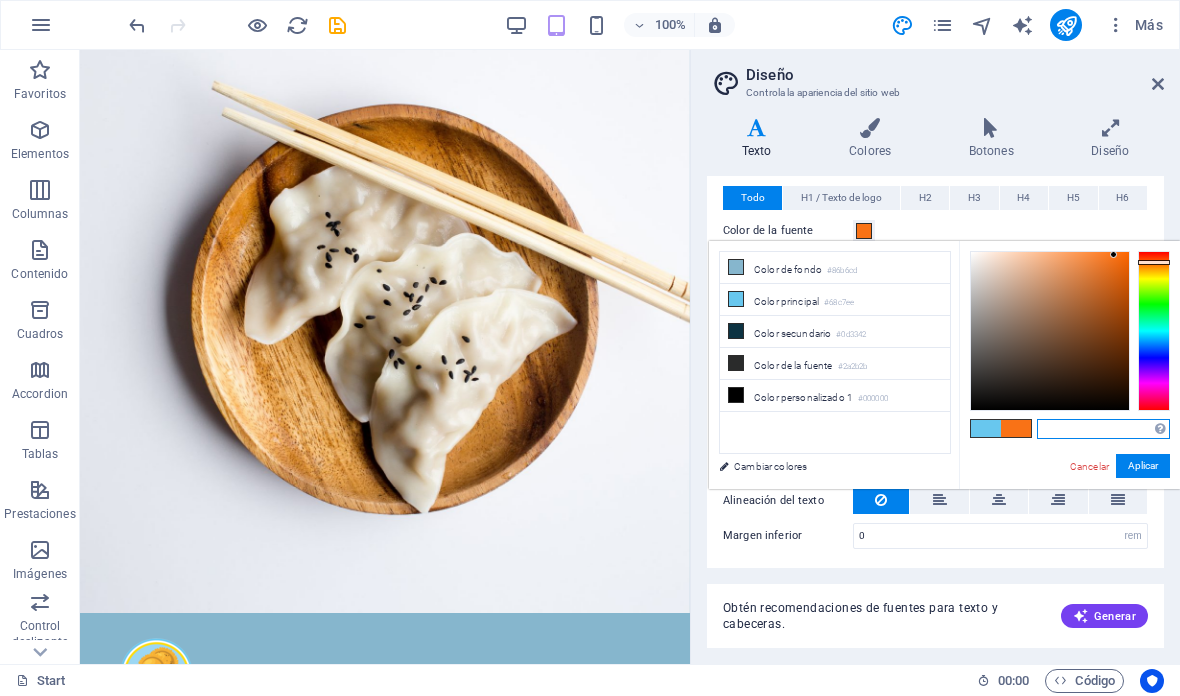 type on "#f97216" 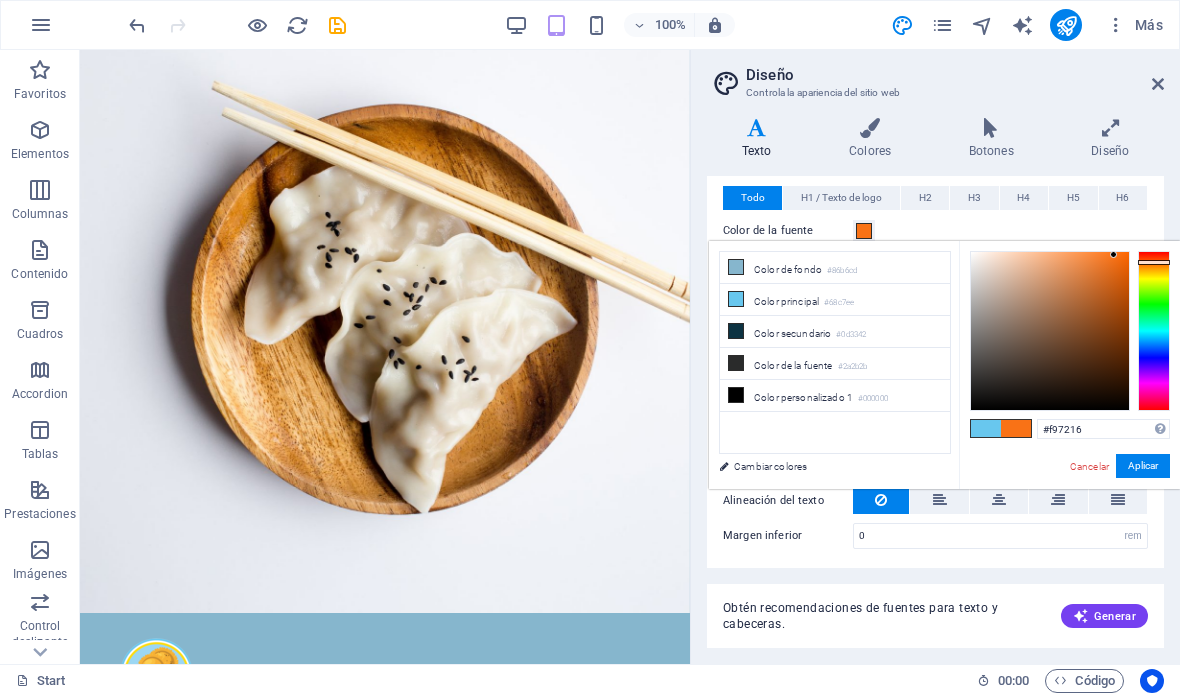 click on "Aplicar" at bounding box center (1143, 466) 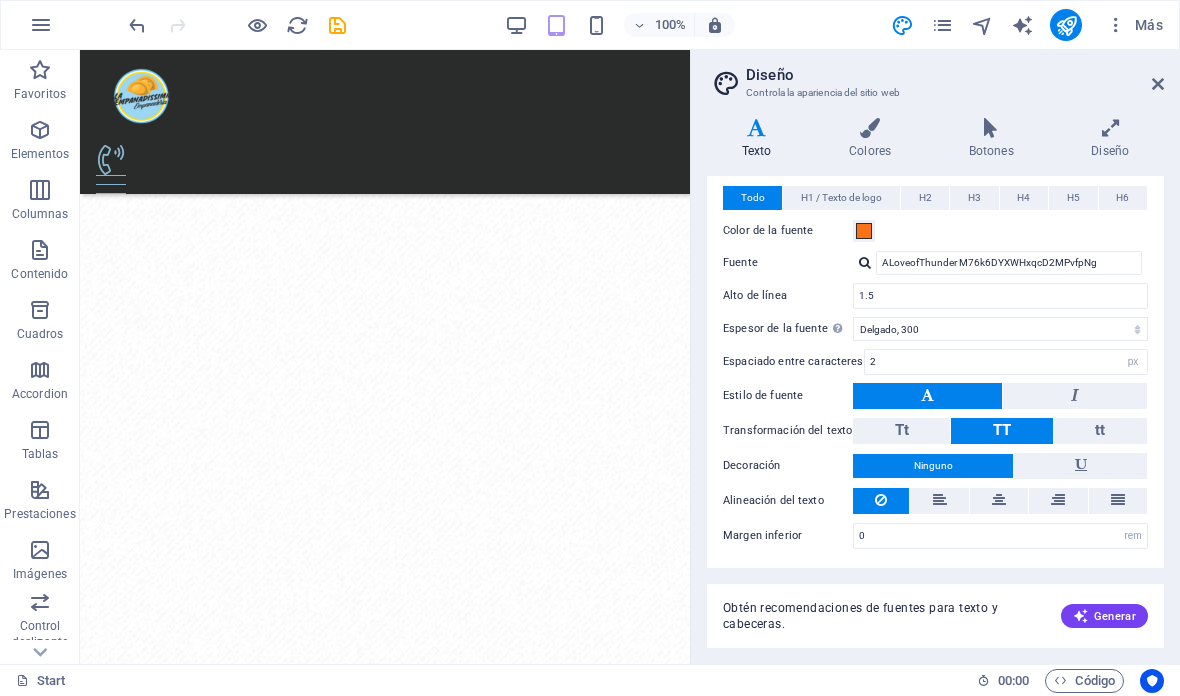 scroll, scrollTop: 966, scrollLeft: 0, axis: vertical 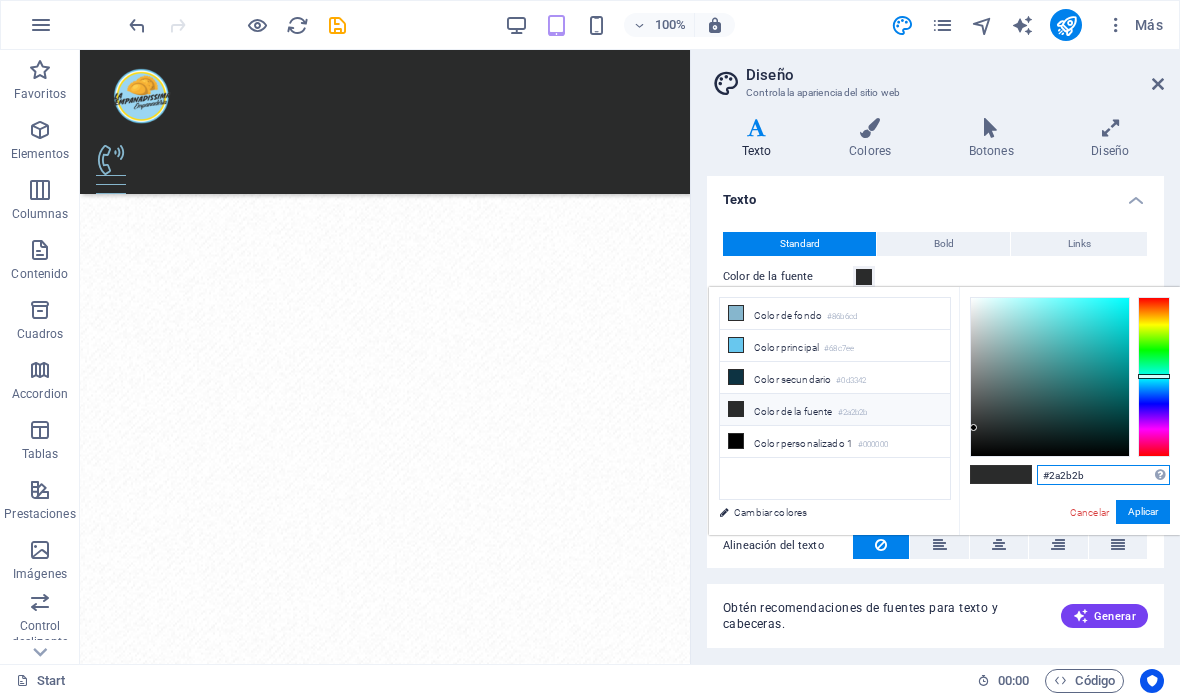 click on "#2a2b2b" at bounding box center [1103, 475] 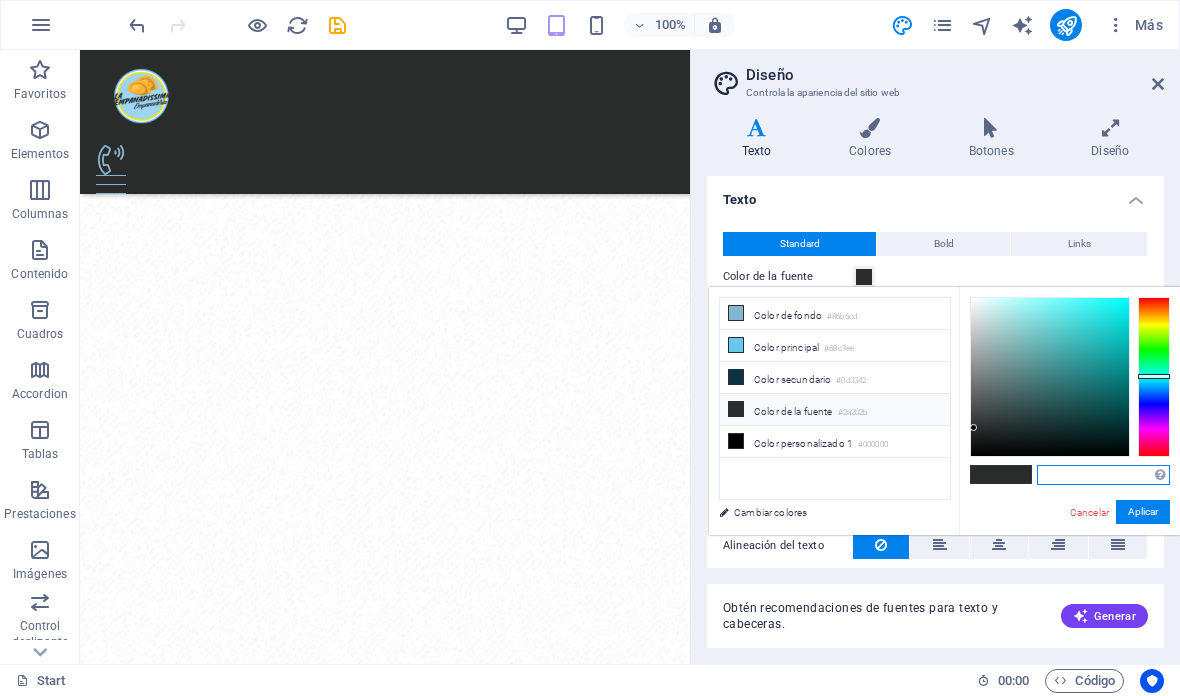 click at bounding box center (1103, 475) 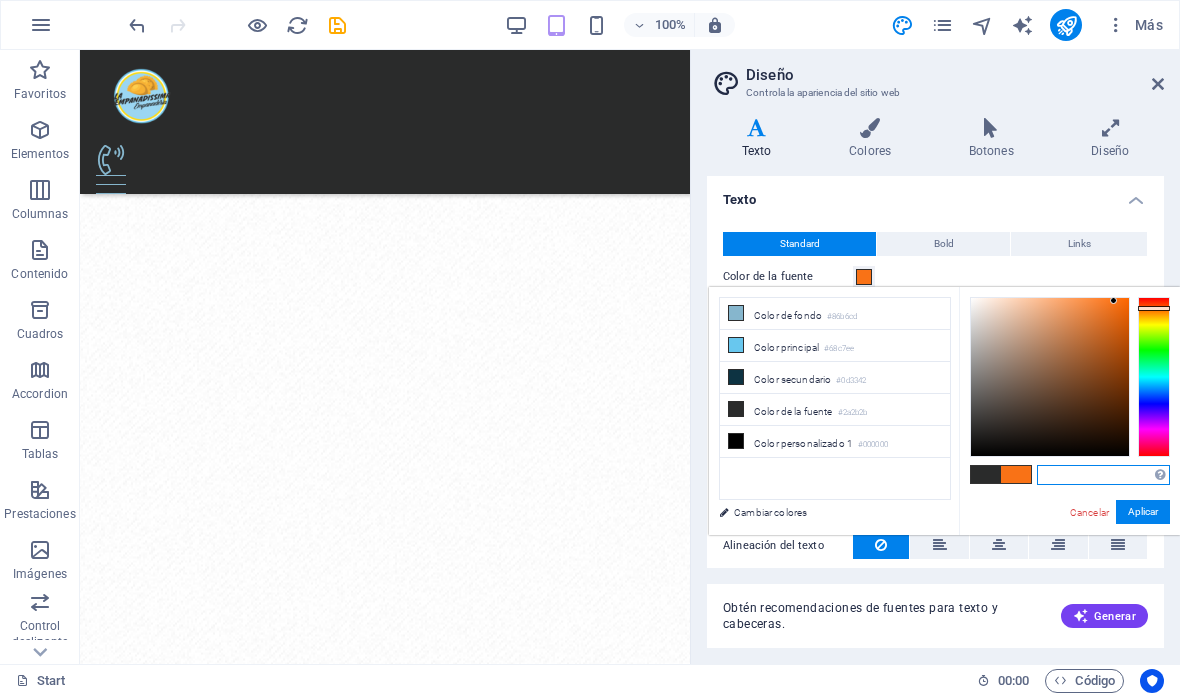type on "#f97216" 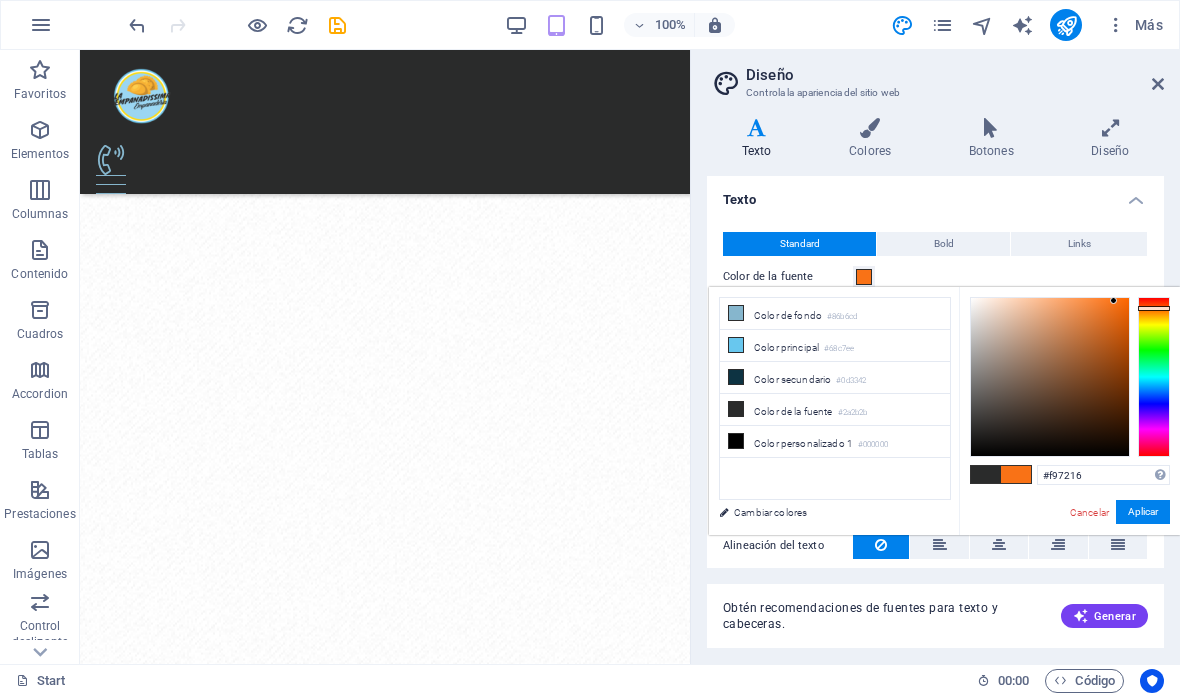 click on "Aplicar" at bounding box center [1143, 512] 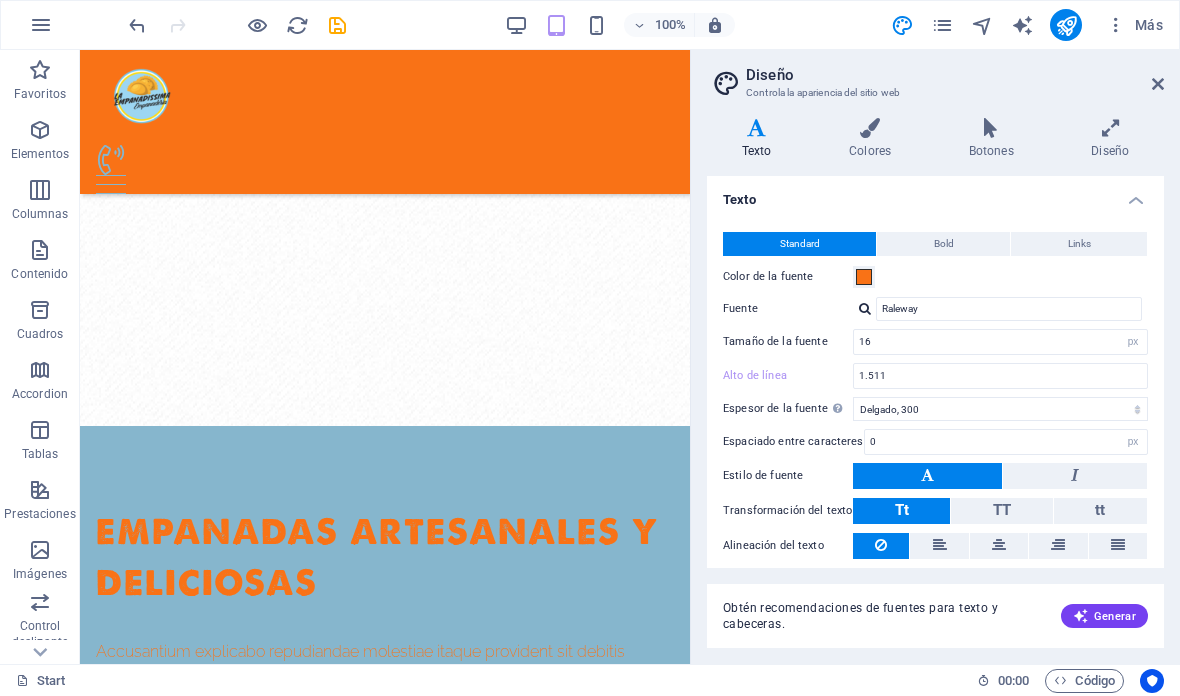 scroll, scrollTop: 1327, scrollLeft: 0, axis: vertical 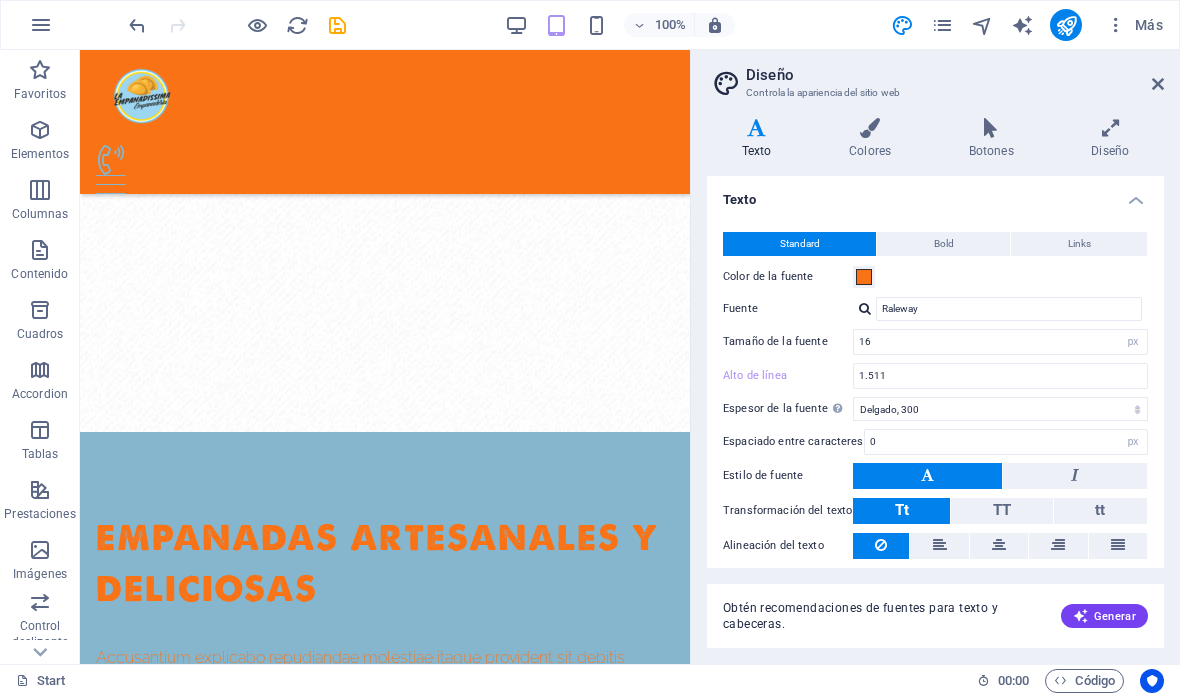 click at bounding box center (1158, 84) 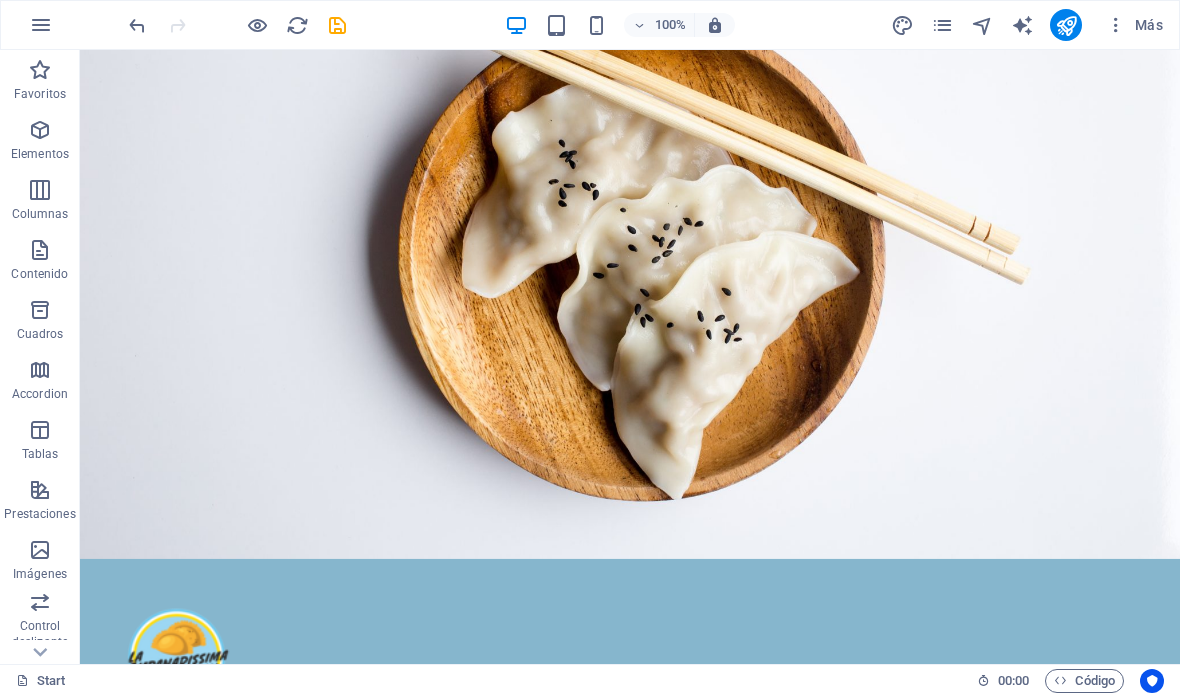 scroll, scrollTop: 339, scrollLeft: 0, axis: vertical 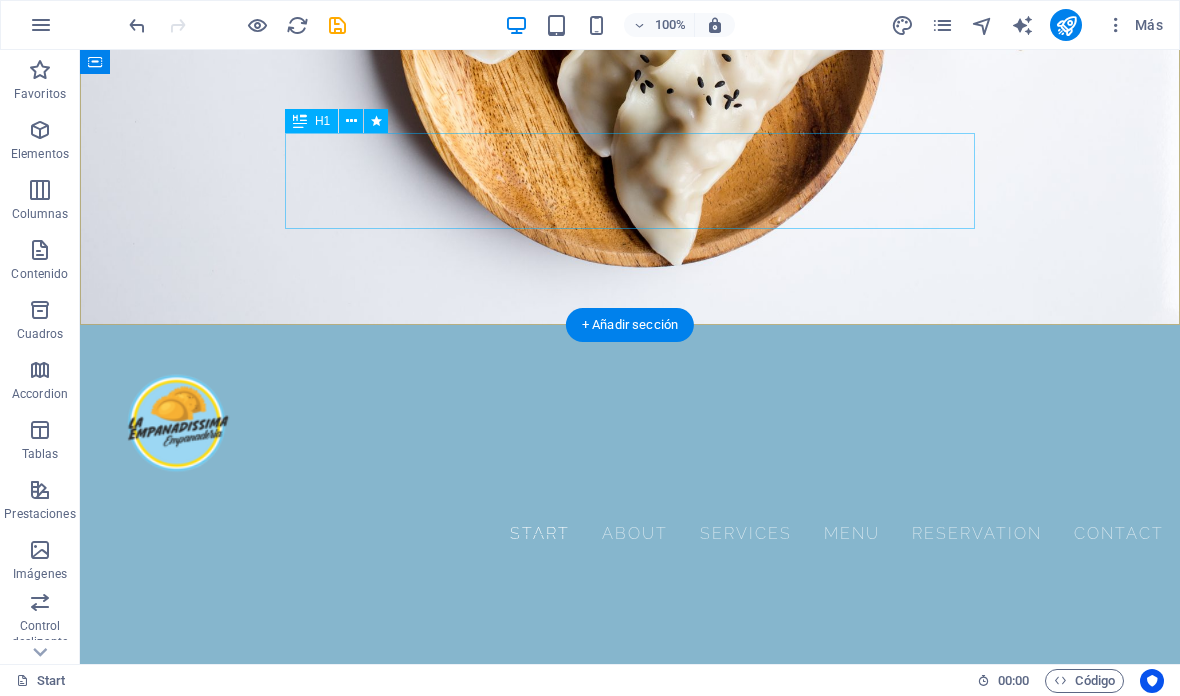 click on "LaEMPANADISSIMA" at bounding box center (630, 718) 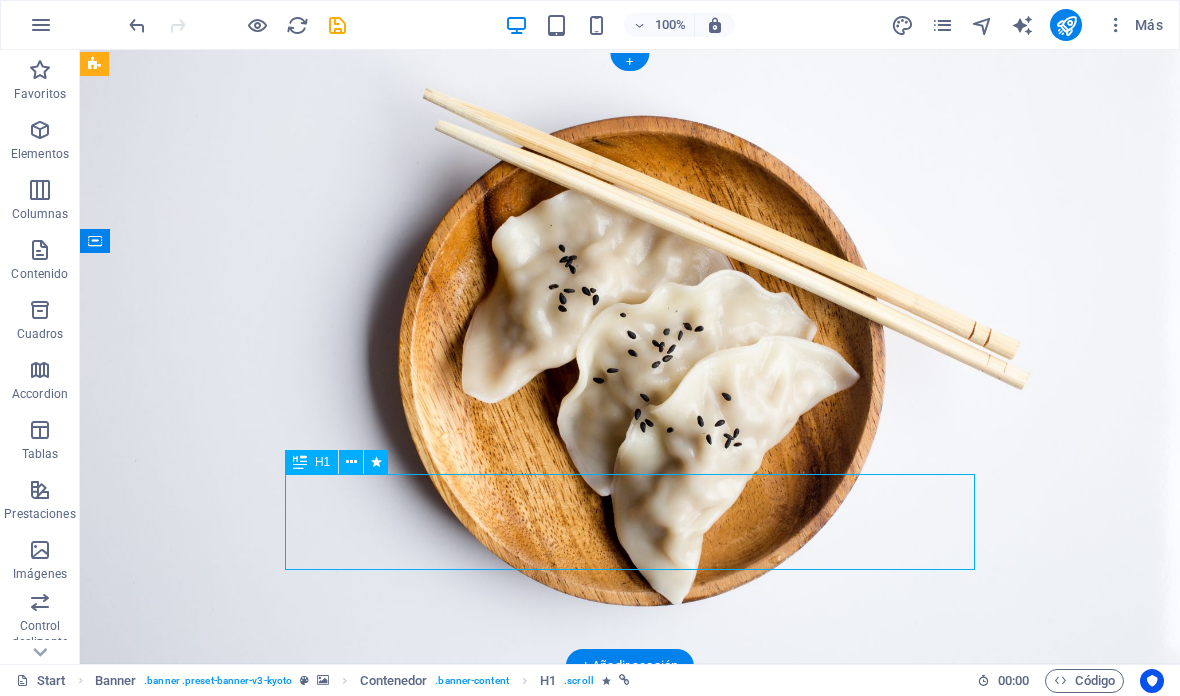 scroll, scrollTop: 0, scrollLeft: 0, axis: both 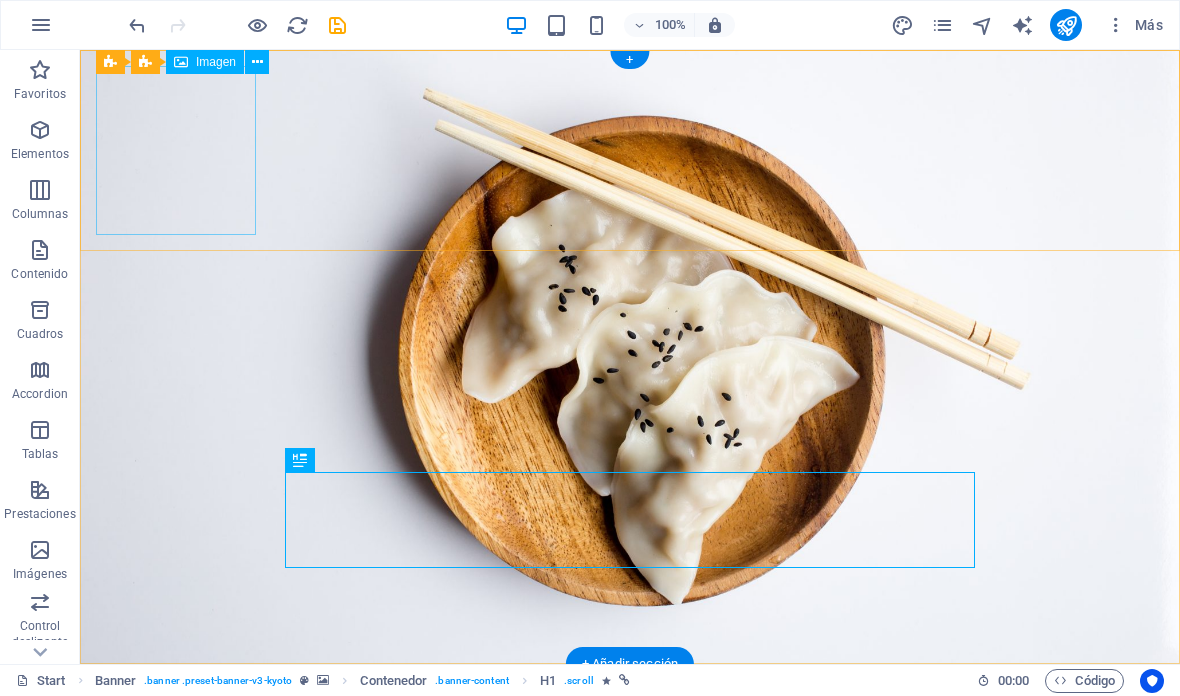 click at bounding box center (630, 764) 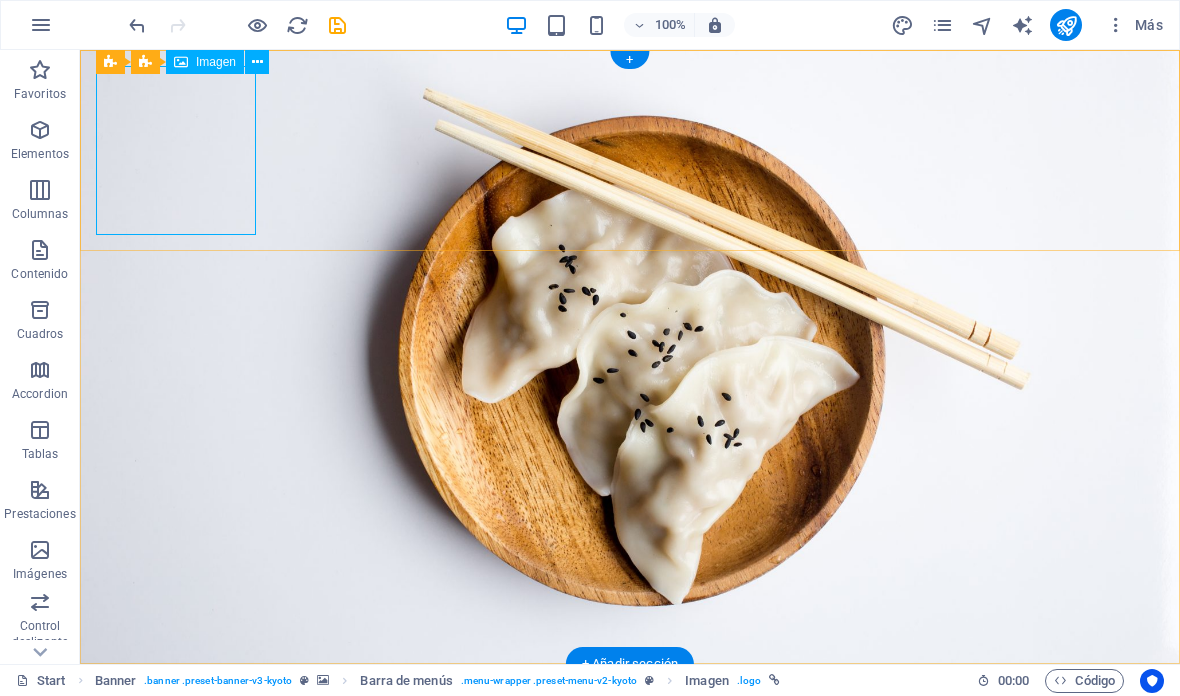 click at bounding box center (902, 25) 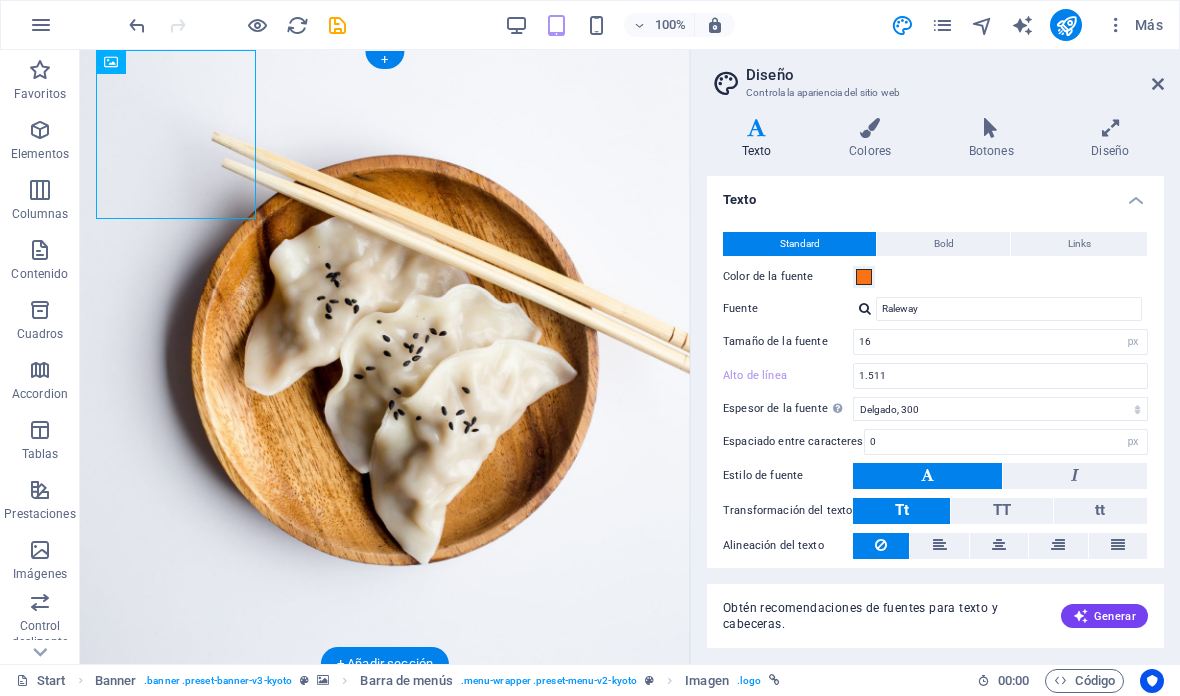 type on "1.511" 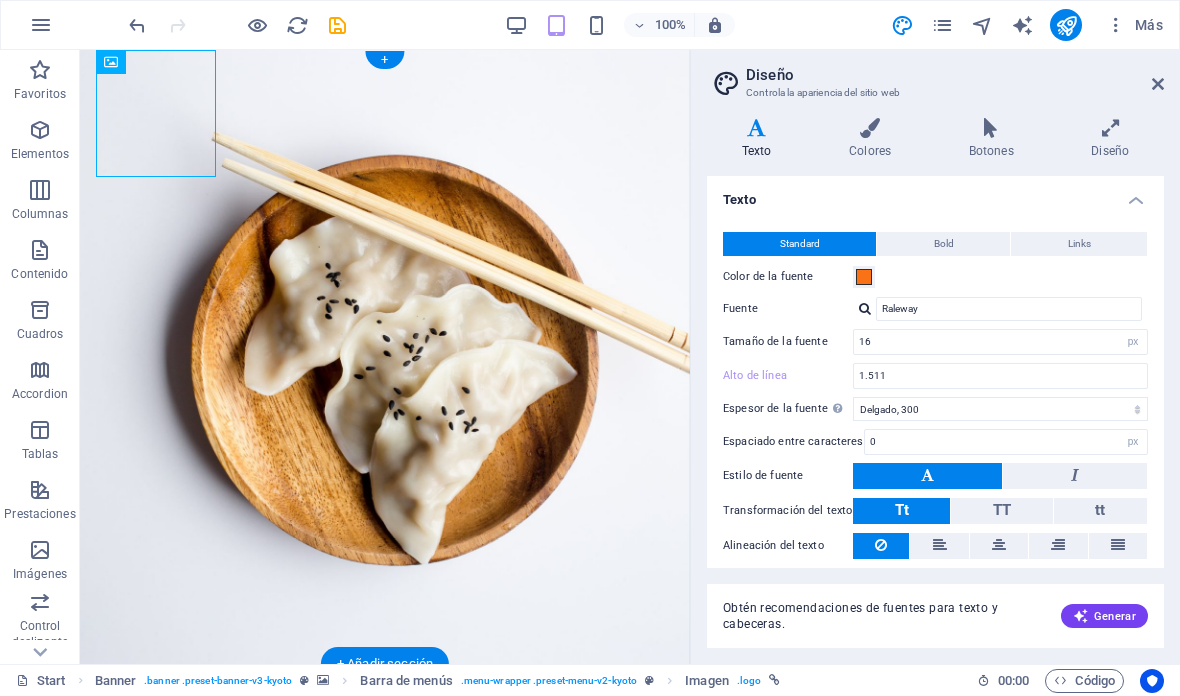 click on "Colores" at bounding box center [874, 139] 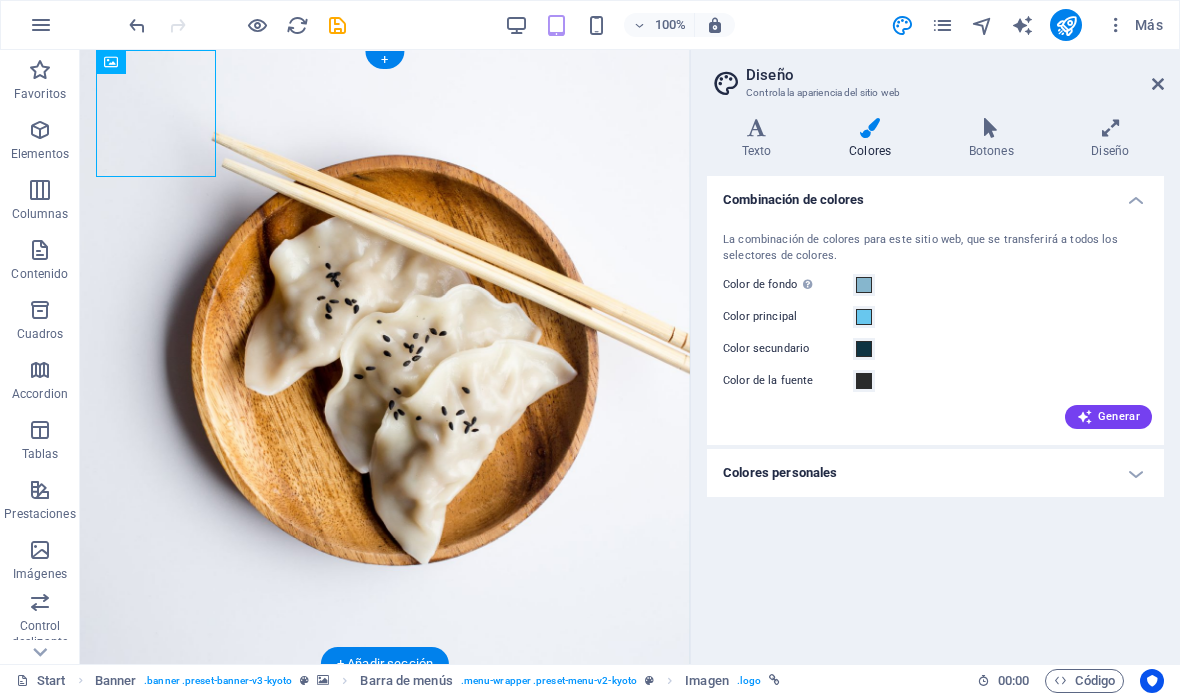 click on "Botones" at bounding box center (995, 139) 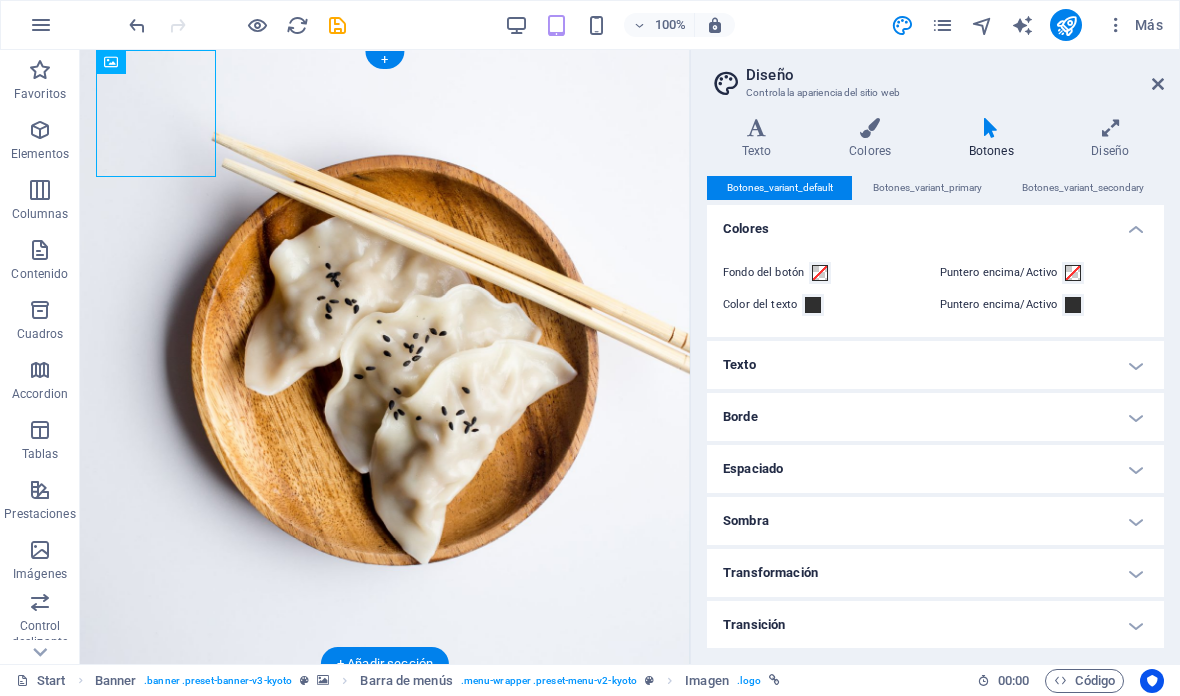 click on "Diseño" at bounding box center (1110, 139) 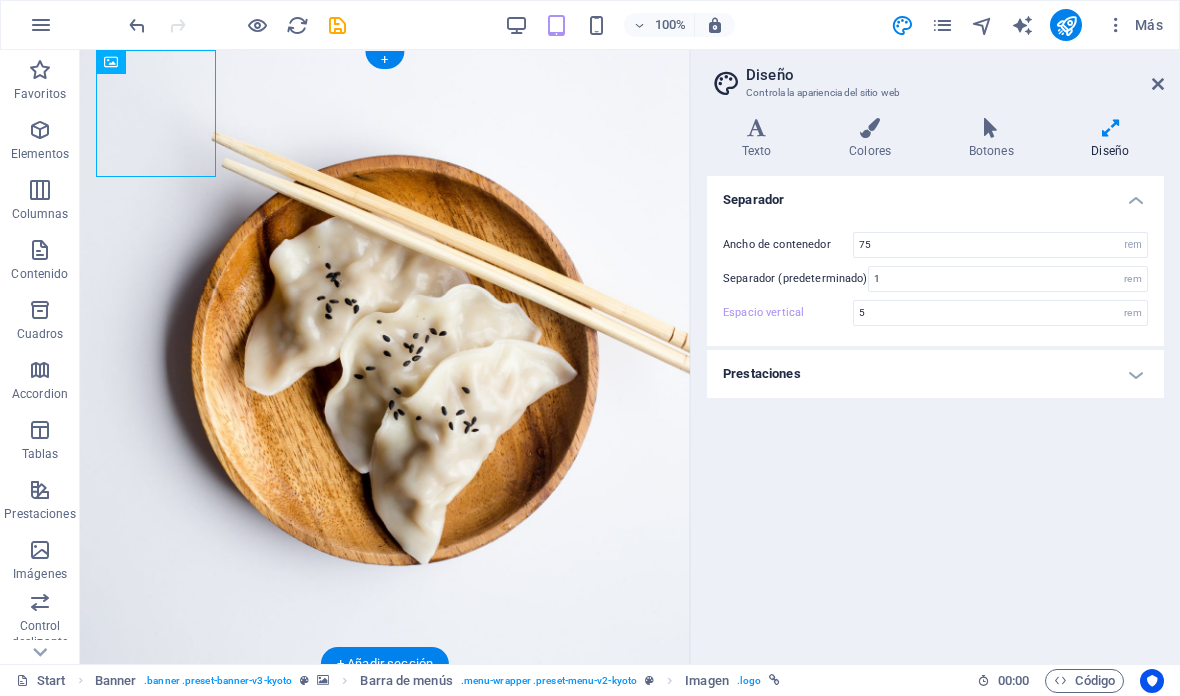 click on "Variantes  Texto  Colores  Botones  Diseño Texto Standard Bold Links Color de la fuente Fuente Raleway Tamaño de la fuente 16 rem px Alto de línea 1.511 Espesor de la fuente Para mostrar el espesor de la fuente correctamente, puede que deba activarse.  Gestionar fuentes Fino, 100 Extra delgado, 200 Delgado, 300 Normal, 400 Medio, 500 Seminegrita, 600 Negrita, 700 Extra negrita, 800 Negro, 900 Espaciado entre caracteres 0 rem px Estilo de fuente Transformación del texto Tt TT tt Alineación del texto Espesor de la fuente Para mostrar el espesor de la fuente correctamente, puede que deba activarse.  Gestionar fuentes Fino, 100 Extra delgado, 200 Delgado, 300 Normal, 400 Medio, 500 Seminegrita, 600 Negrita, 700 Extra negrita, 800 Negro, 900 Default Hover / Active Color de la fuente Color de la fuente Decoración Ninguno Decoración Ninguno Duración de la transición 0.3 s Función de la transición Lentitud Entrada lenta Salida lenta Entrada/salida lenta Lineal Cabeceras Todo H1 / Texto de logo H2 H3 H4 H5" at bounding box center [935, 383] 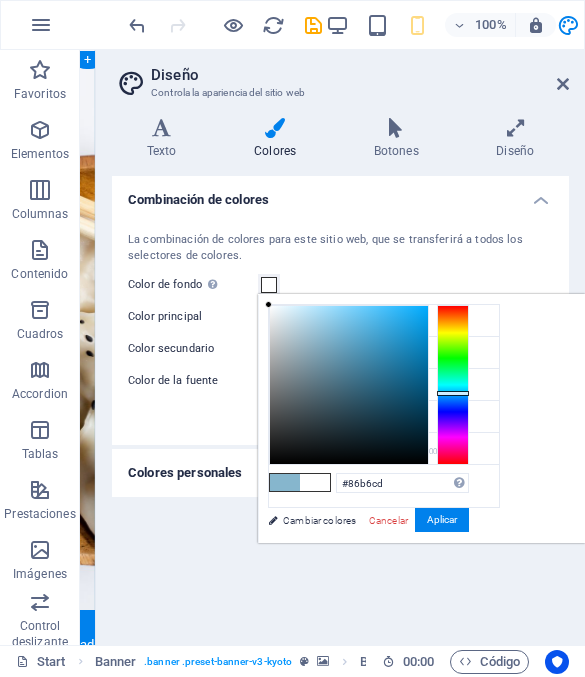 type on "#ffffff" 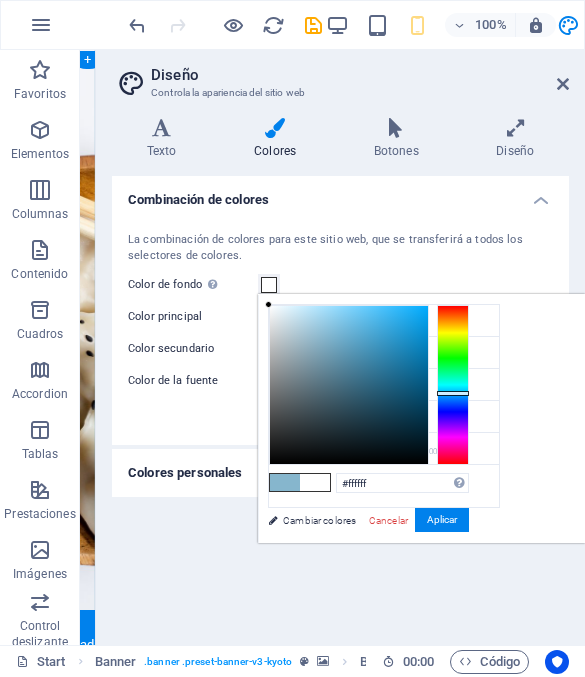 click on "Aplicar" at bounding box center [442, 520] 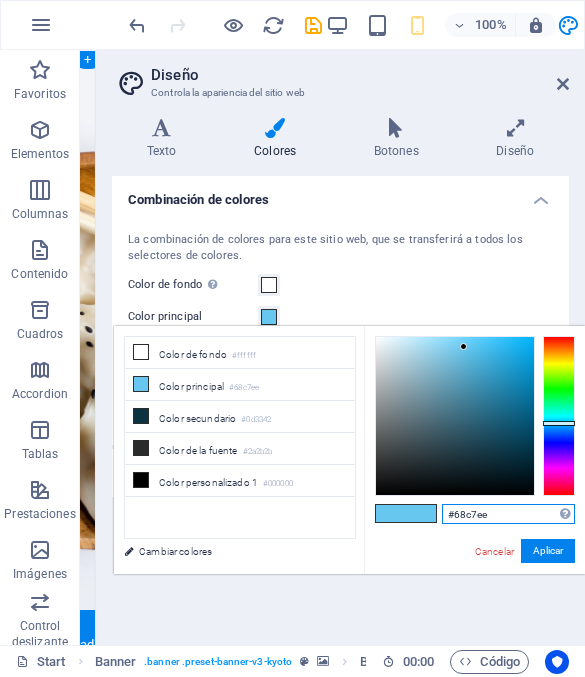 click on "#68c7ee" at bounding box center [508, 514] 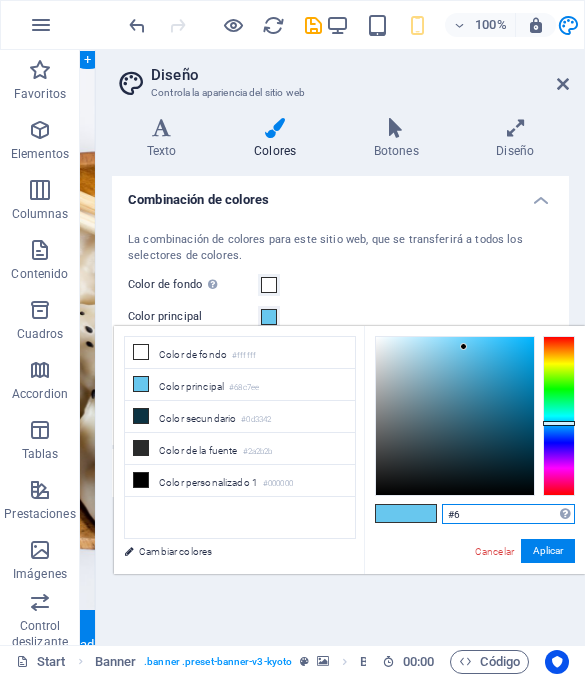 type on "#" 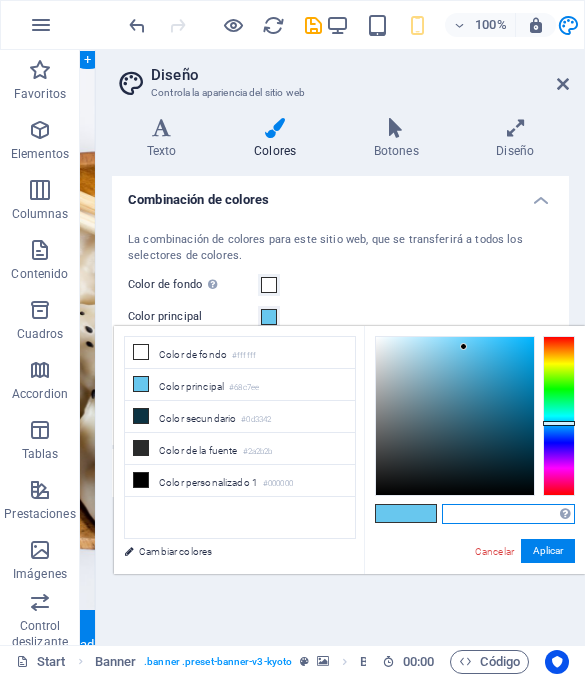 click at bounding box center (508, 514) 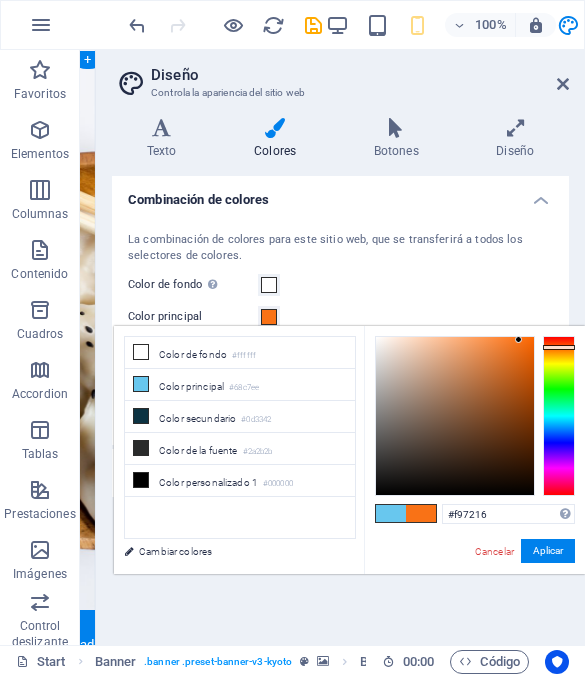click on "Aplicar" at bounding box center (548, 551) 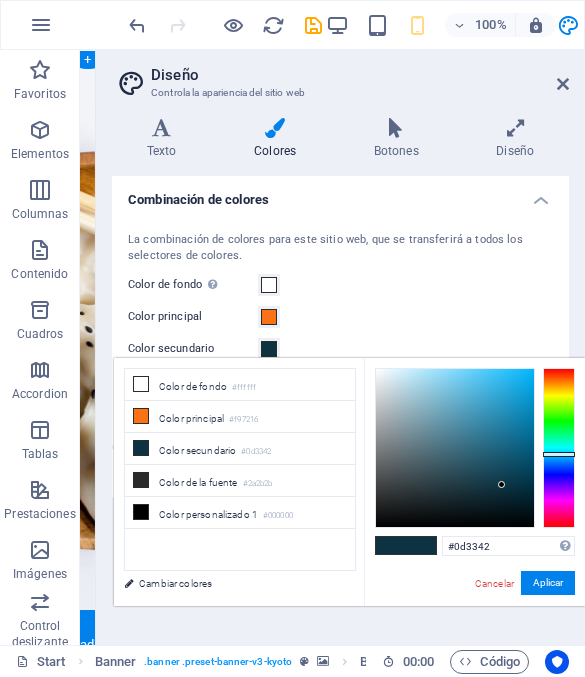 click on "Aplicar" at bounding box center (548, 583) 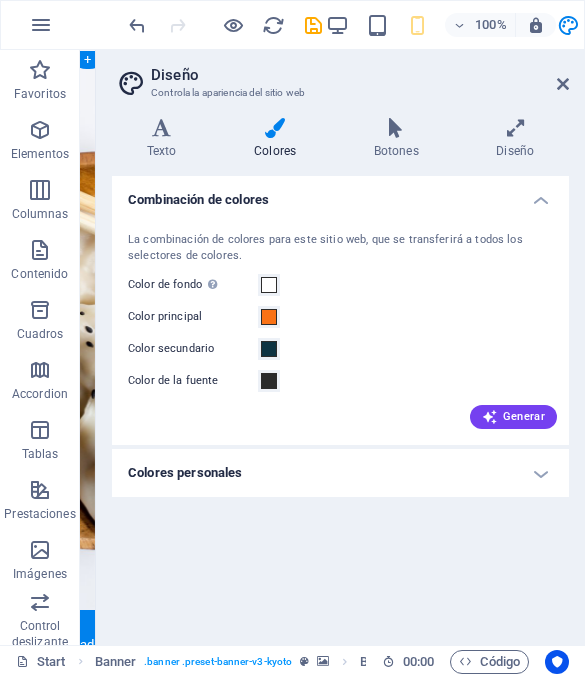 click on "Diseño Controla la apariencia del sitio web Variantes  Texto  Colores  Botones  Diseño Texto Standard Bold Links Color de la fuente Fuente Raleway Tamaño de la fuente 16 rem px Alto de línea 1.511 Espesor de la fuente Para mostrar el espesor de la fuente correctamente, puede que deba activarse.  Gestionar fuentes Fino, 100 Extra delgado, 200 Delgado, 300 Normal, 400 Medio, 500 Seminegrita, 600 Negrita, 700 Extra negrita, 800 Negro, 900 Espaciado entre caracteres 0 rem px Estilo de fuente Transformación del texto Tt TT tt Alineación del texto Espesor de la fuente Para mostrar el espesor de la fuente correctamente, puede que deba activarse.  Gestionar fuentes Fino, 100 Extra delgado, 200 Delgado, 300 Normal, 400 Medio, 500 Seminegrita, 600 Negrita, 700 Extra negrita, 800 Negro, 900 Default Hover / Active Color de la fuente Color de la fuente Decoración Ninguno Decoración Ninguno Duración de la transición 0.3 s Función de la transición Lentitud Entrada lenta Salida lenta Entrada/salida lenta Lineal 2" at bounding box center [340, 347] 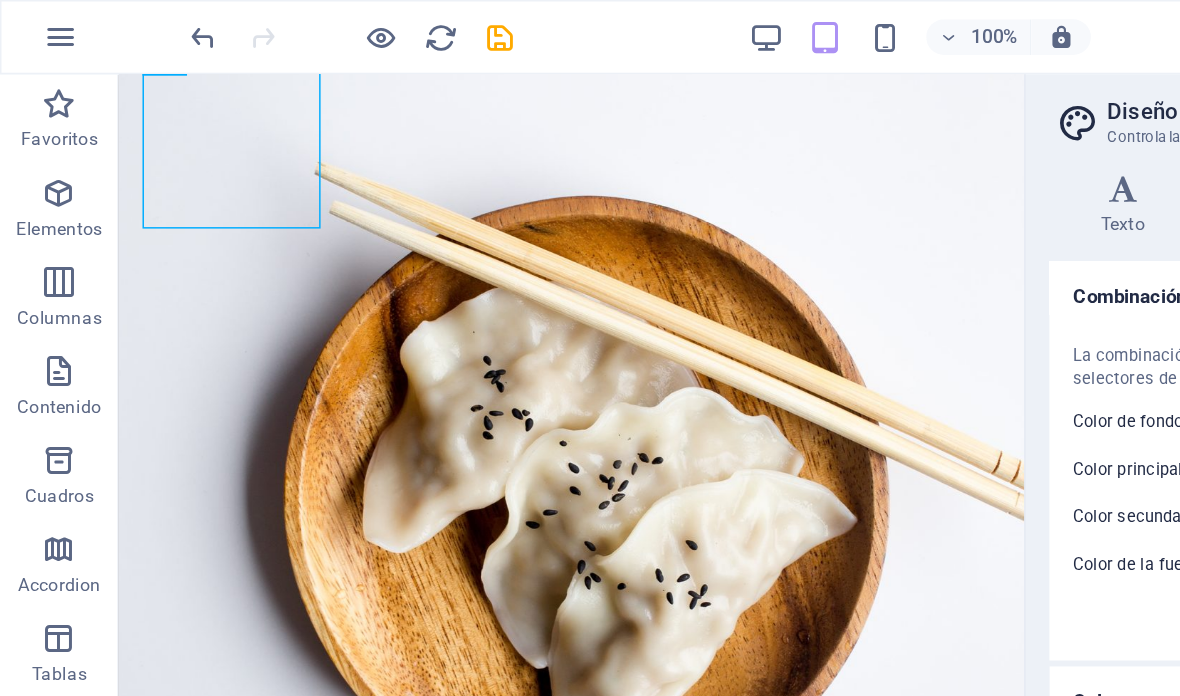 scroll, scrollTop: 21, scrollLeft: 0, axis: vertical 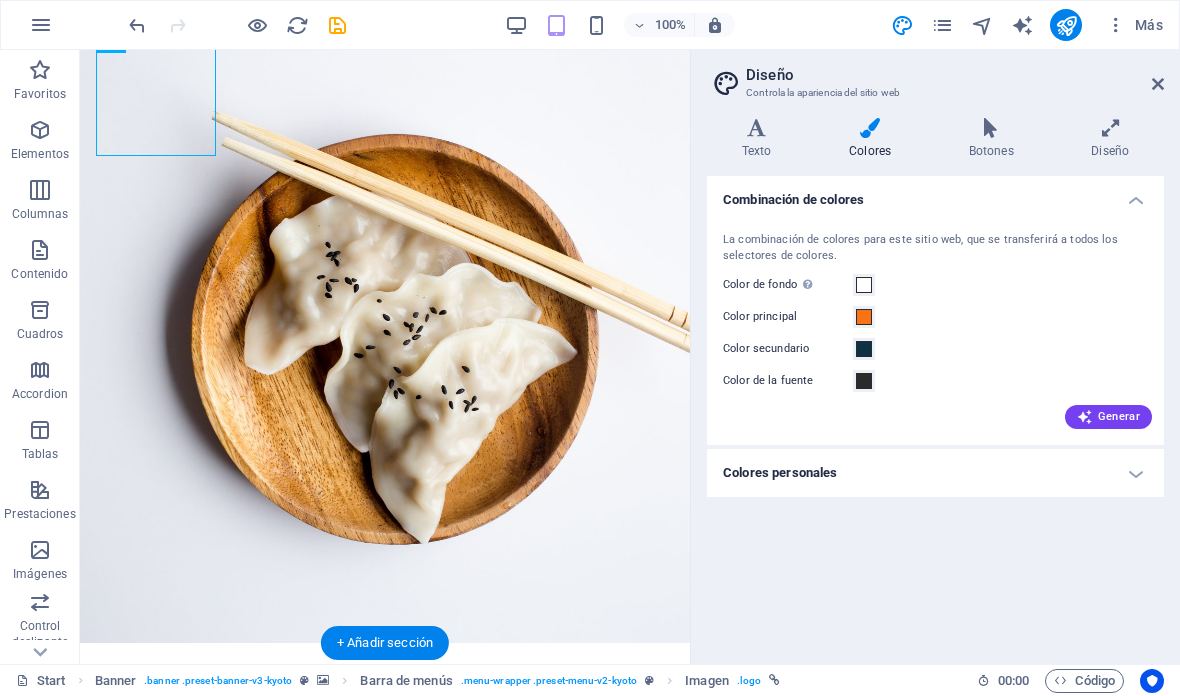 click at bounding box center [1158, 84] 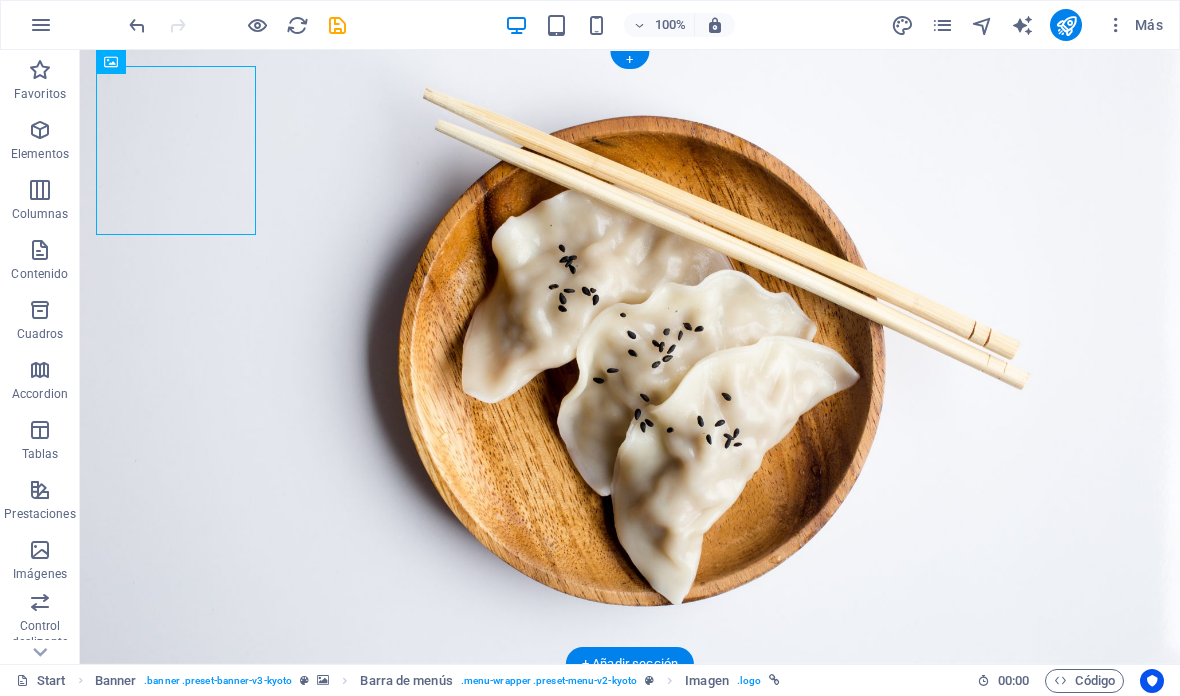 scroll, scrollTop: 0, scrollLeft: 0, axis: both 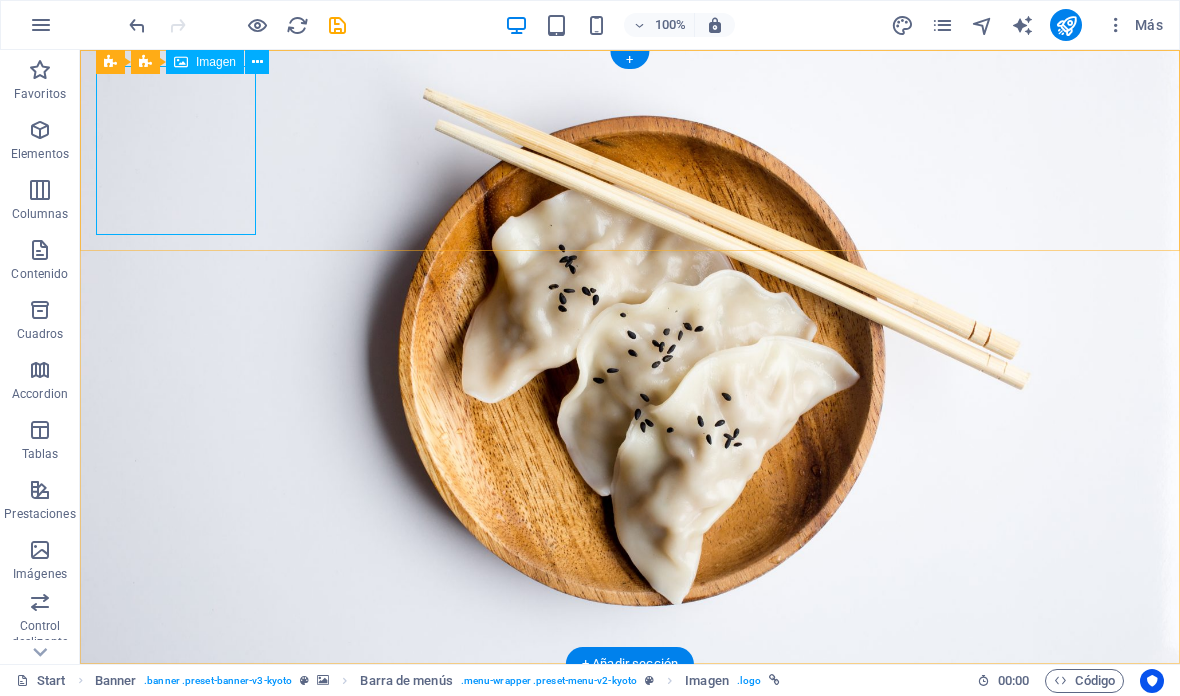 click on "Imagen" at bounding box center (216, 62) 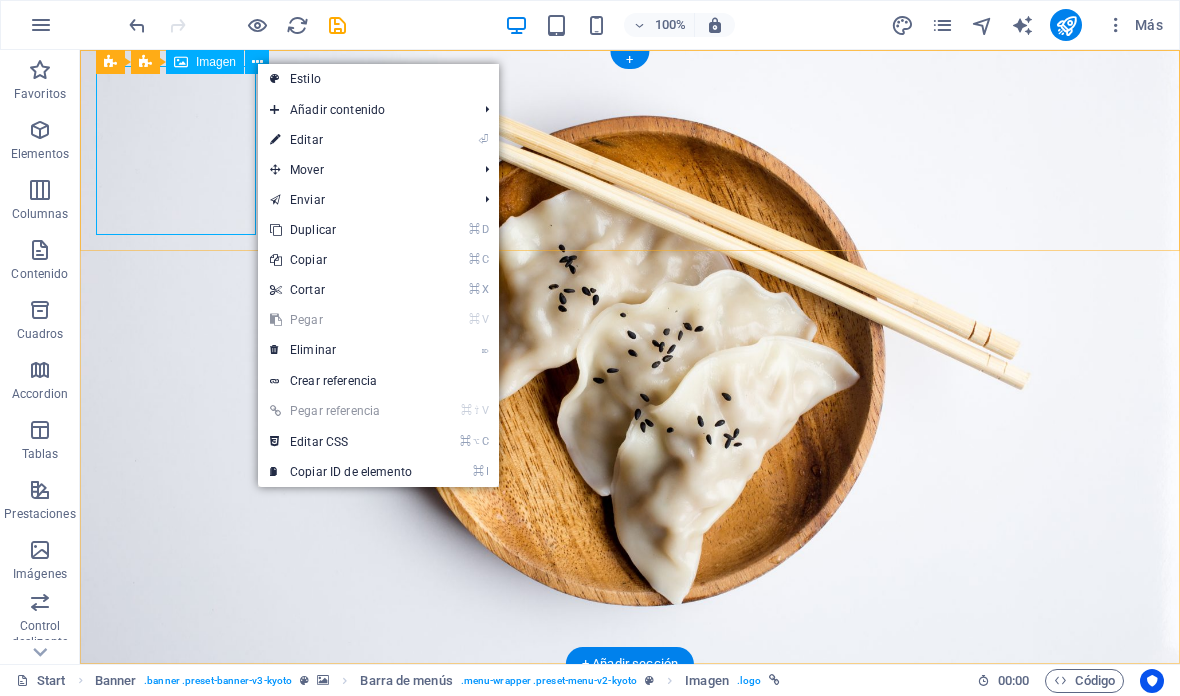 click on "⏎  Editar" at bounding box center (341, 140) 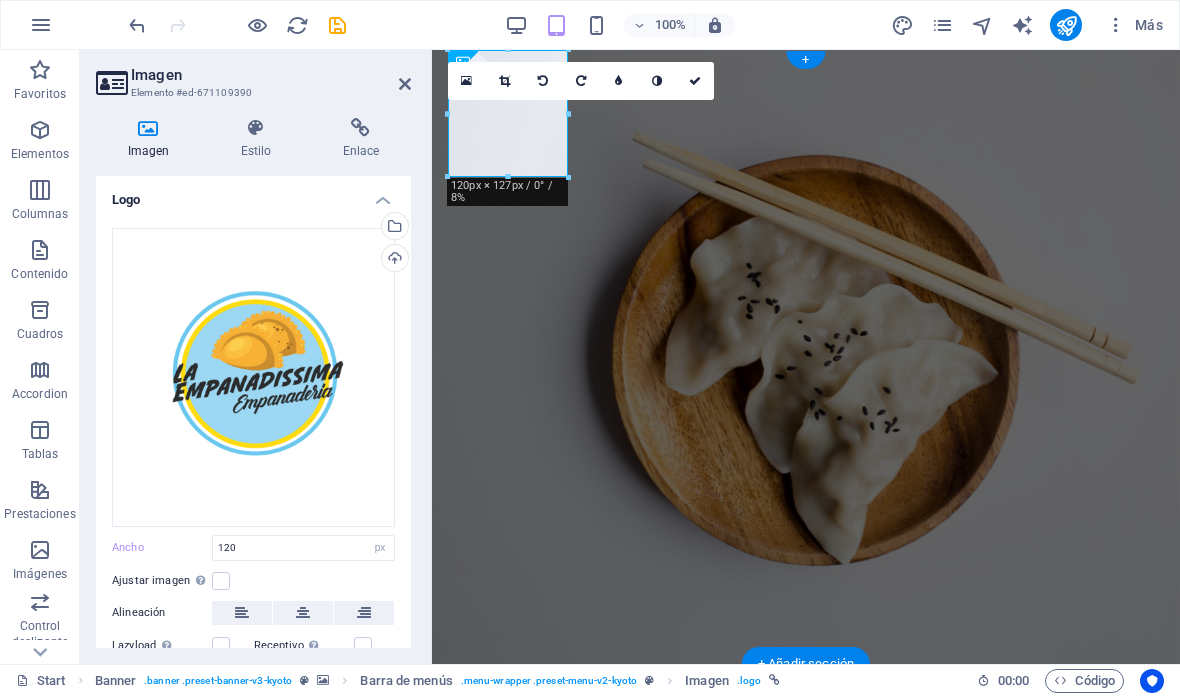 click on "Cargar" at bounding box center [393, 260] 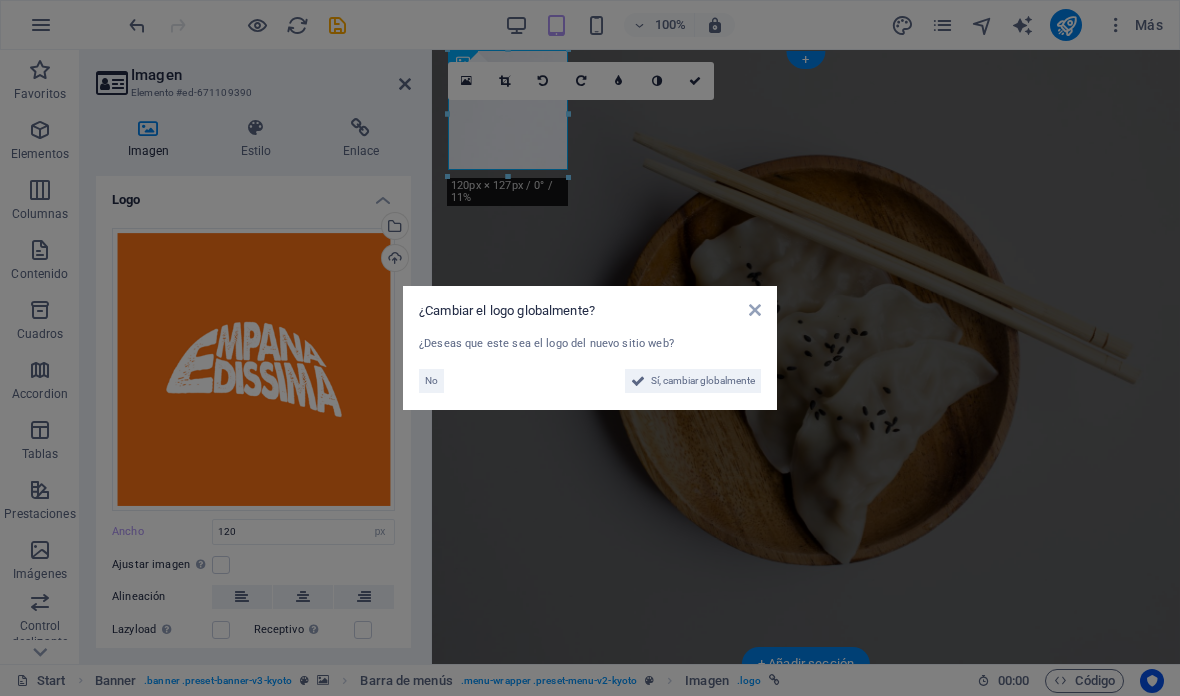 click on "Sí, cambiar globalmente" at bounding box center [703, 381] 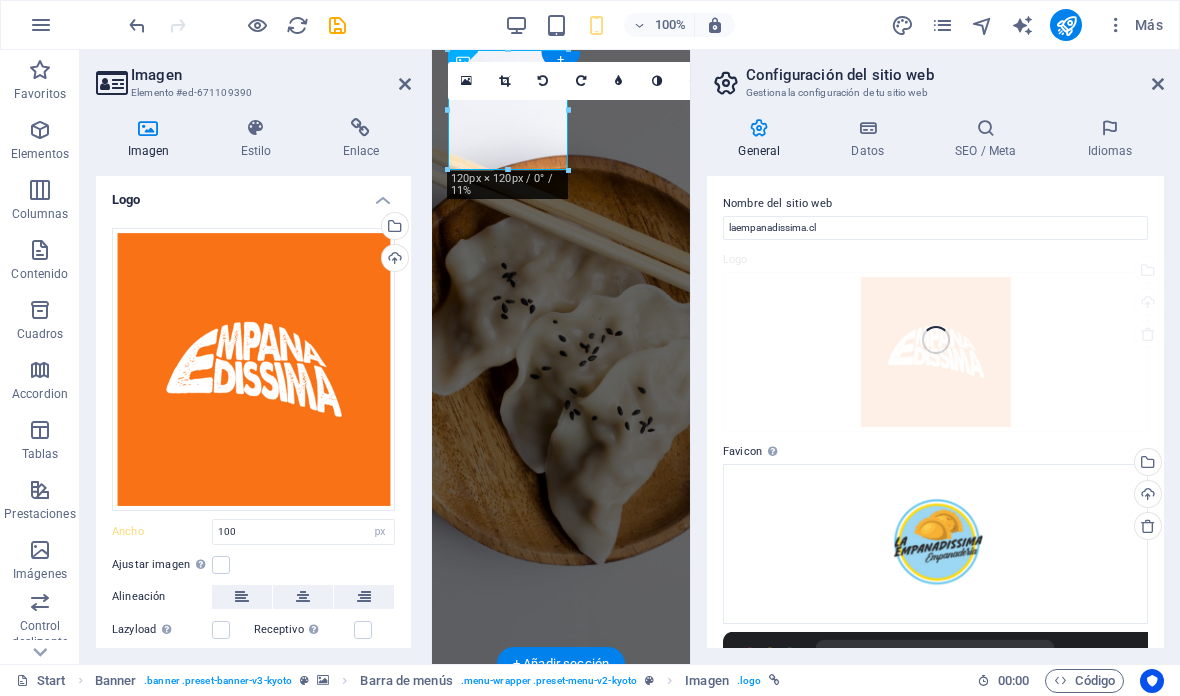 type on "100" 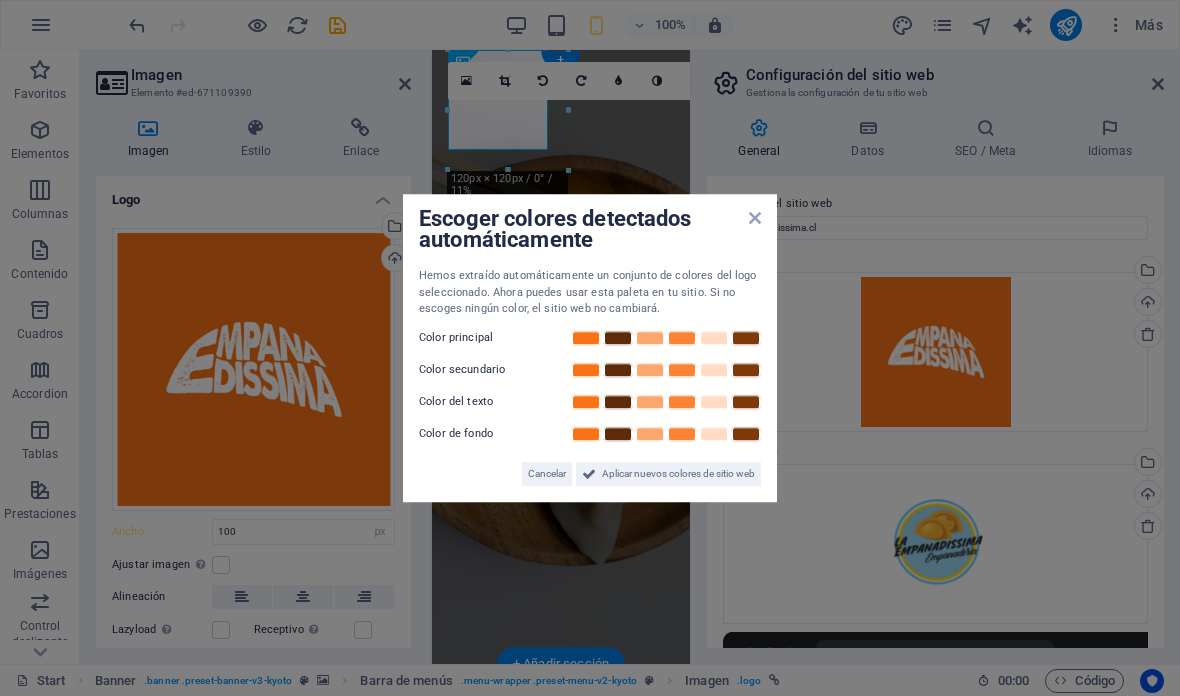 click on "Cancelar" at bounding box center (547, 474) 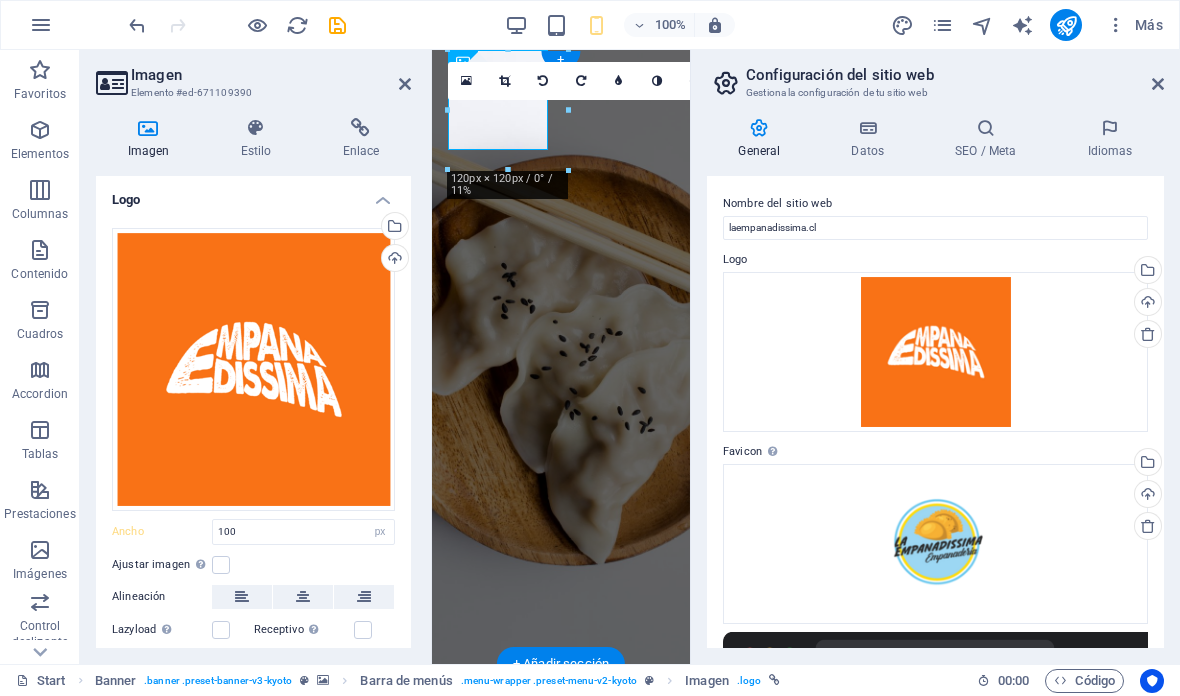 click on "Ajustar imagen Ajustar imagen automáticamente a un ancho y alto fijo" at bounding box center [253, 565] 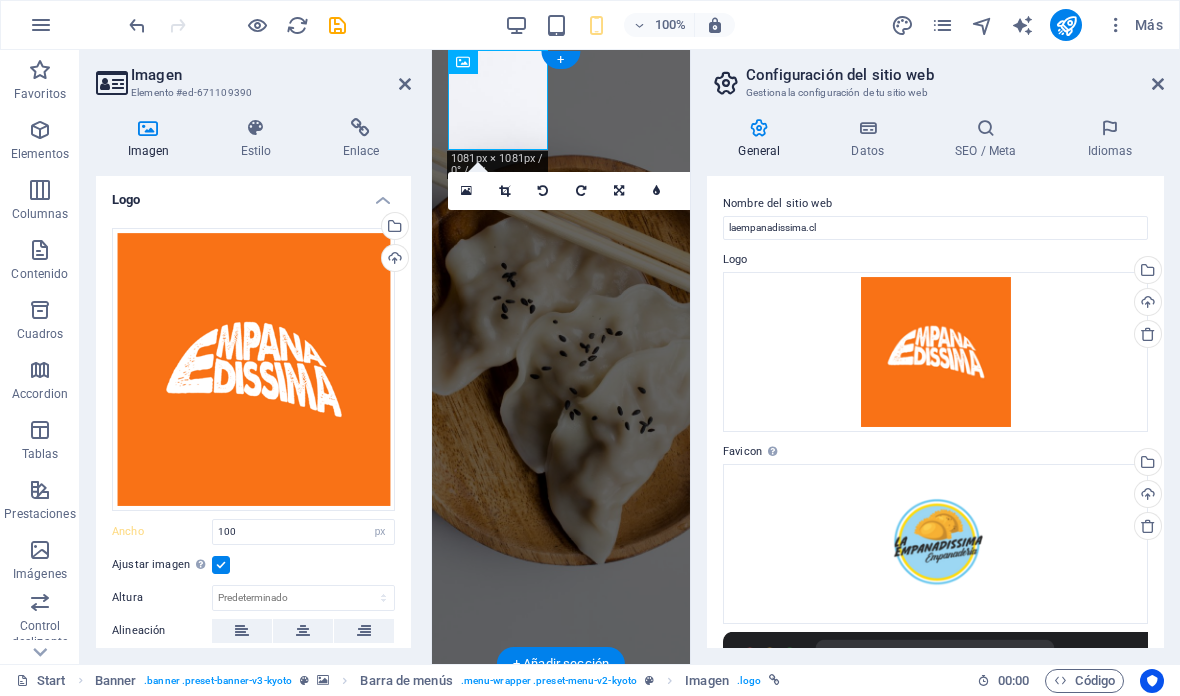 click on "Ajustar imagen Ajustar imagen automáticamente a un ancho y alto fijo" at bounding box center [253, 565] 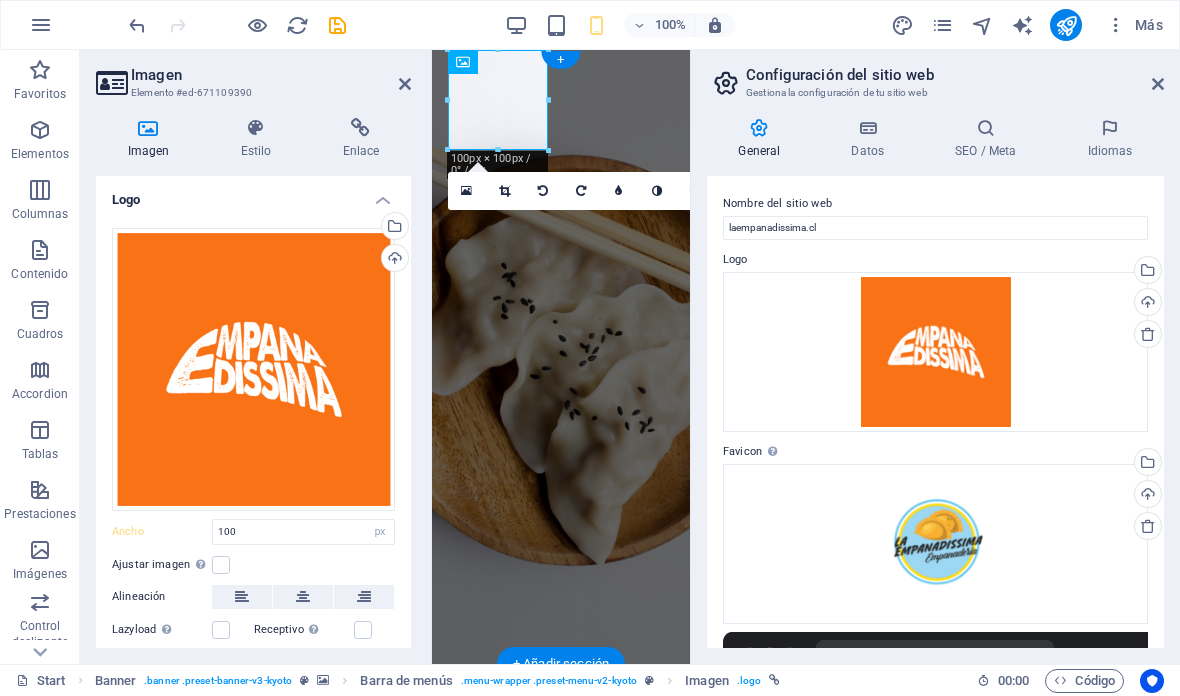 click at bounding box center (405, 84) 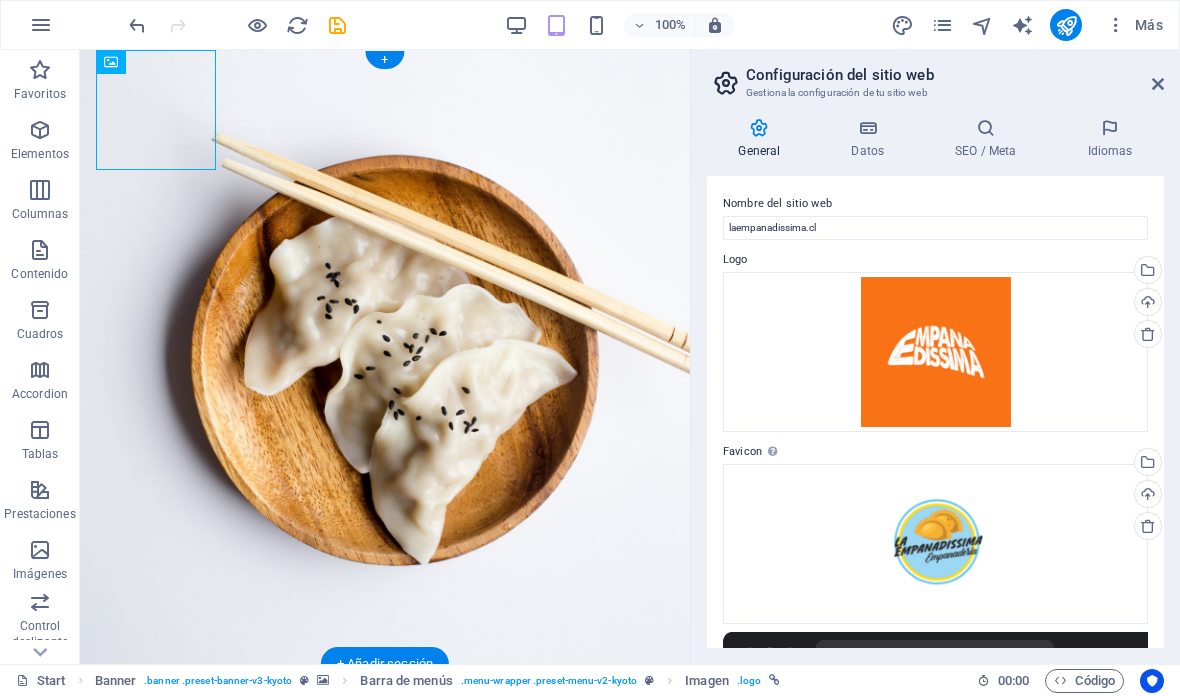 click at bounding box center (1158, 84) 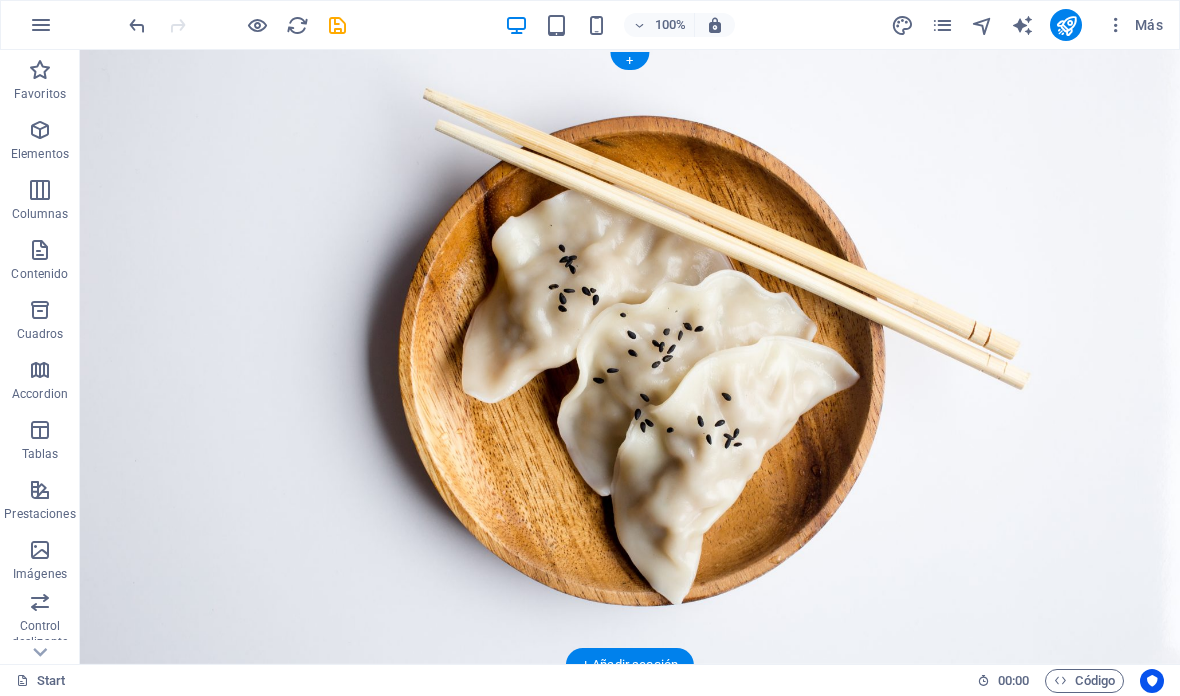 scroll, scrollTop: 0, scrollLeft: 0, axis: both 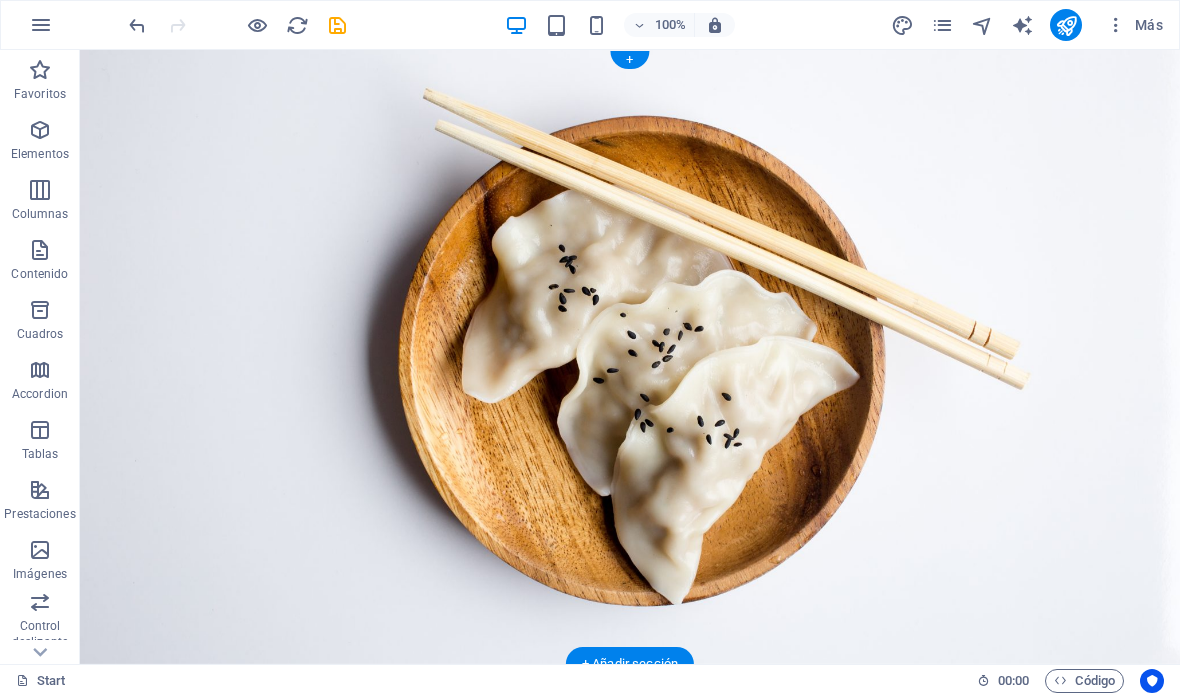 click on "100%" at bounding box center [659, 25] 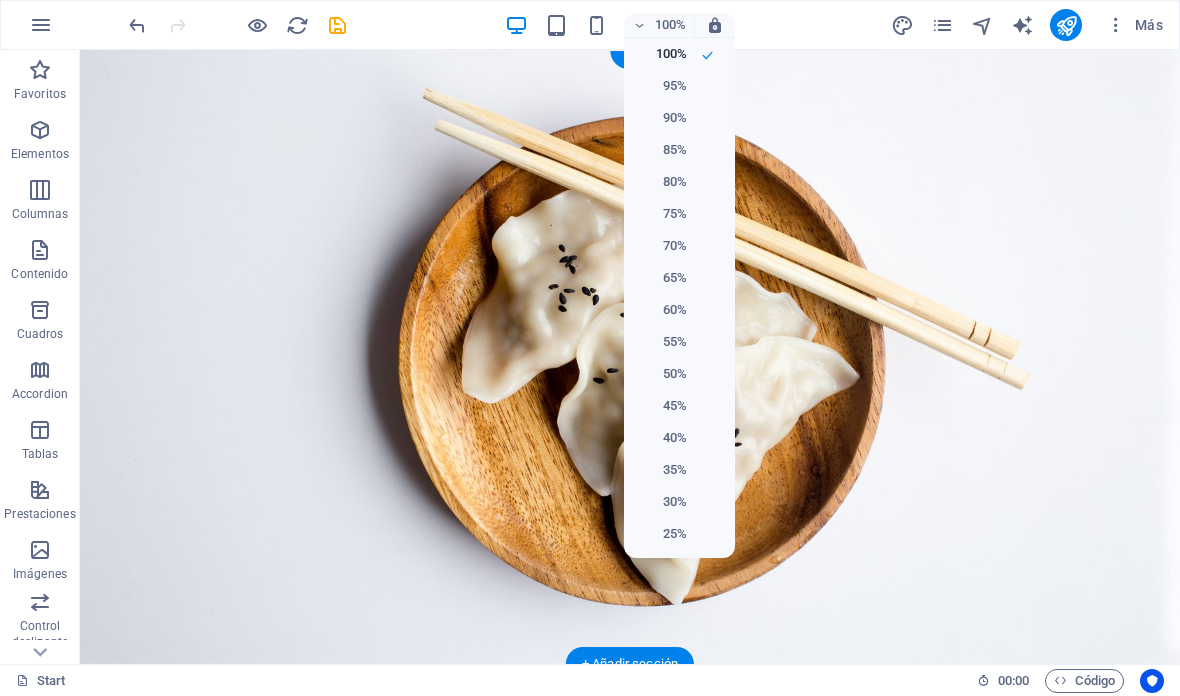click on "90%" at bounding box center [679, 118] 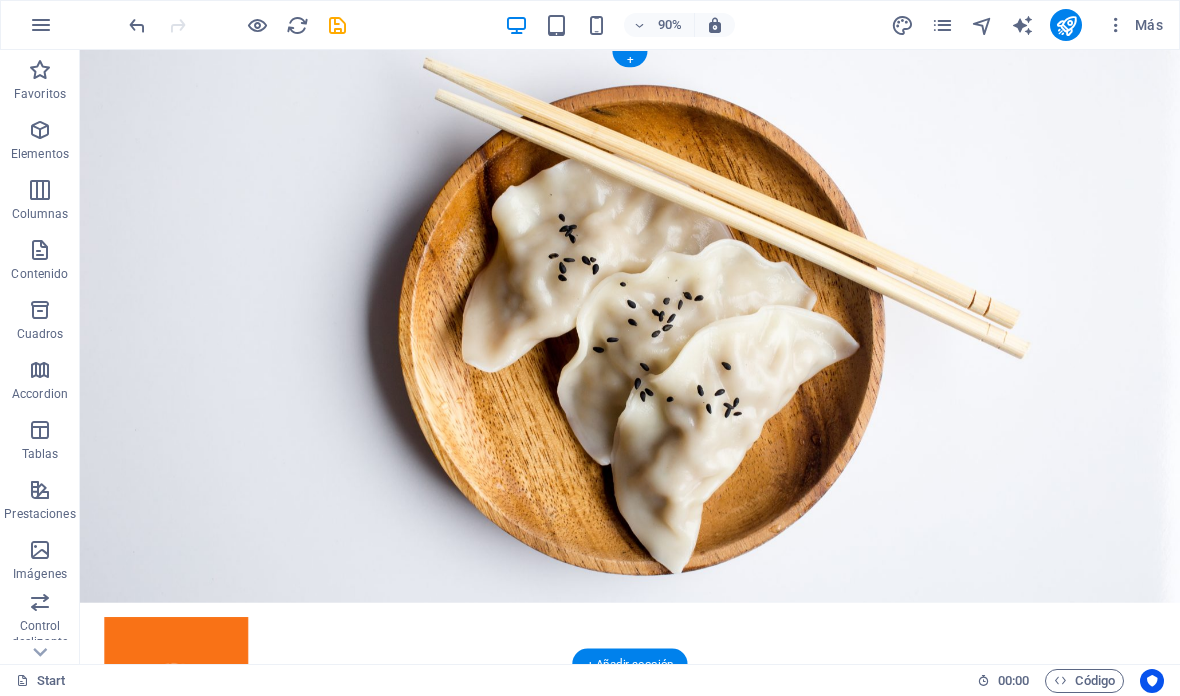 click on "90%" at bounding box center (659, 25) 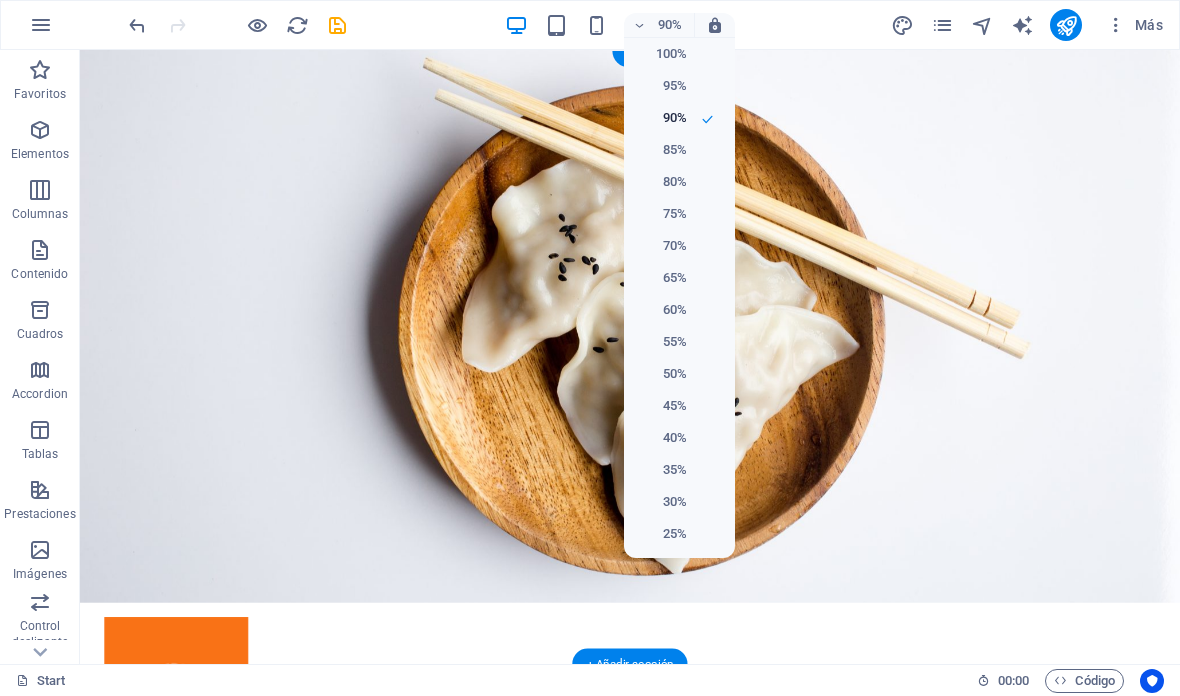 click on "80%" at bounding box center [679, 182] 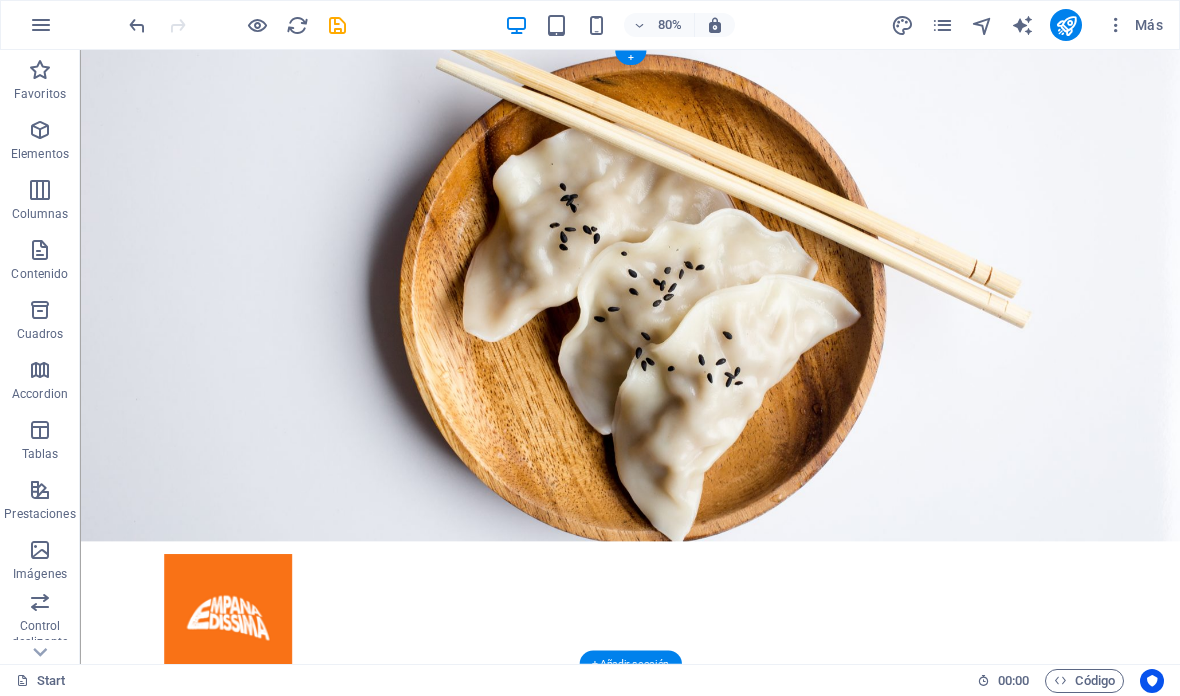 click at bounding box center [715, 25] 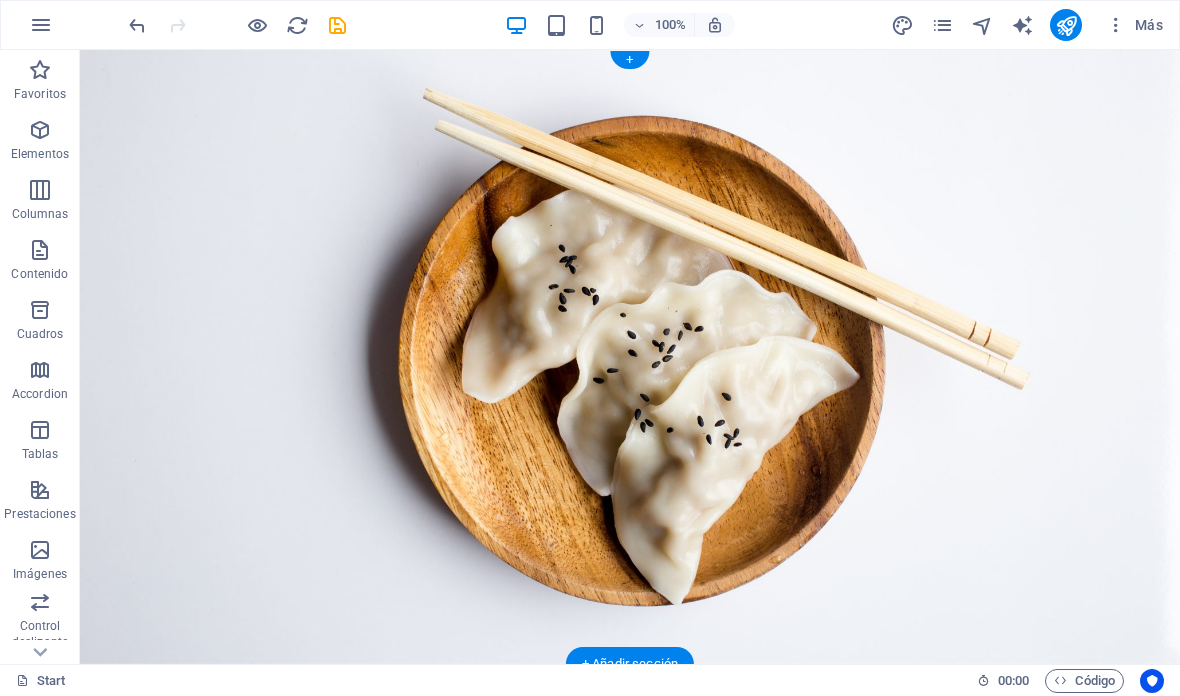click at bounding box center (715, 25) 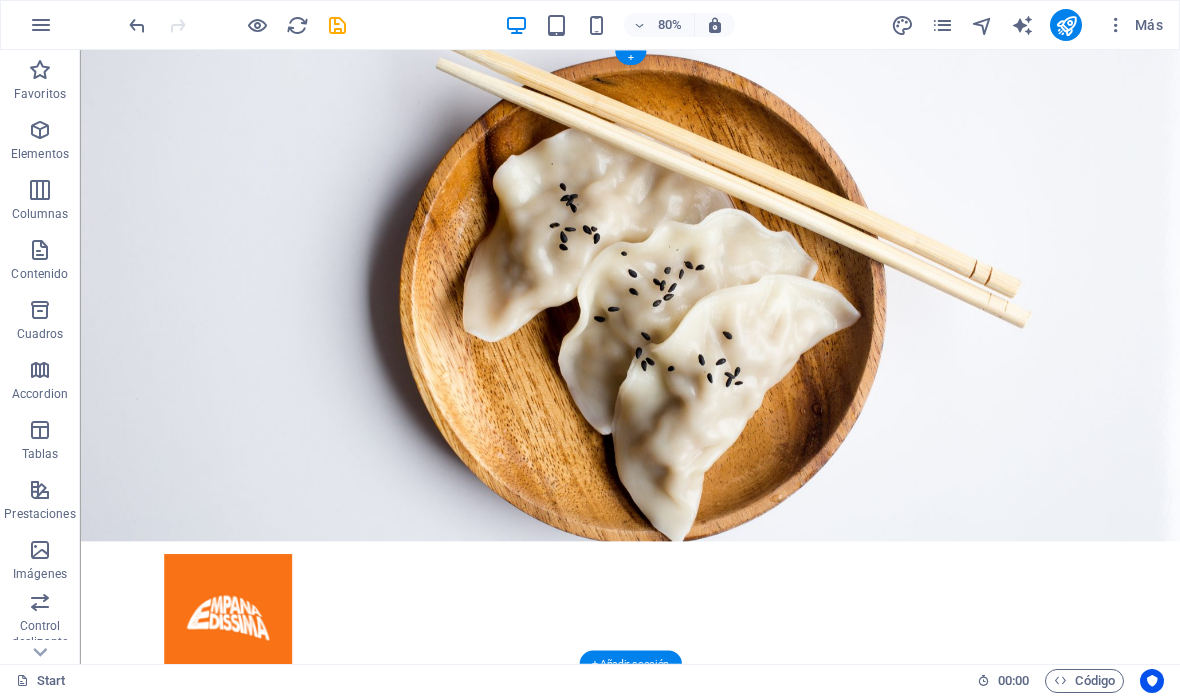 click on "80%" at bounding box center (670, 25) 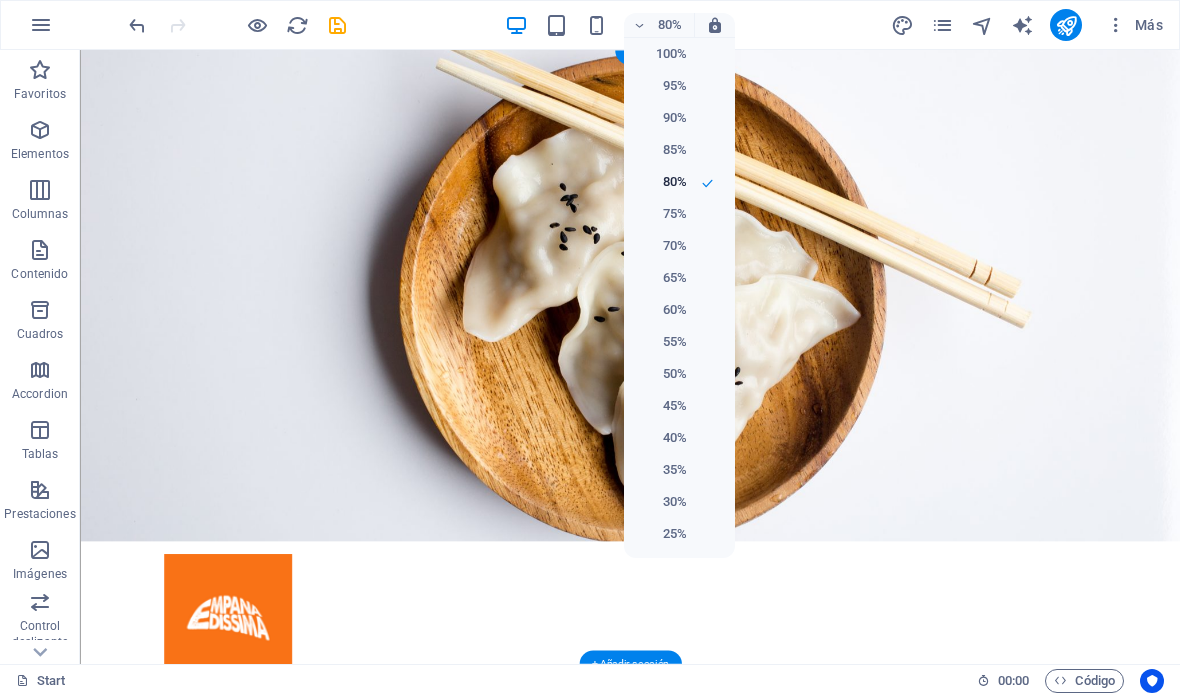 click at bounding box center (590, 348) 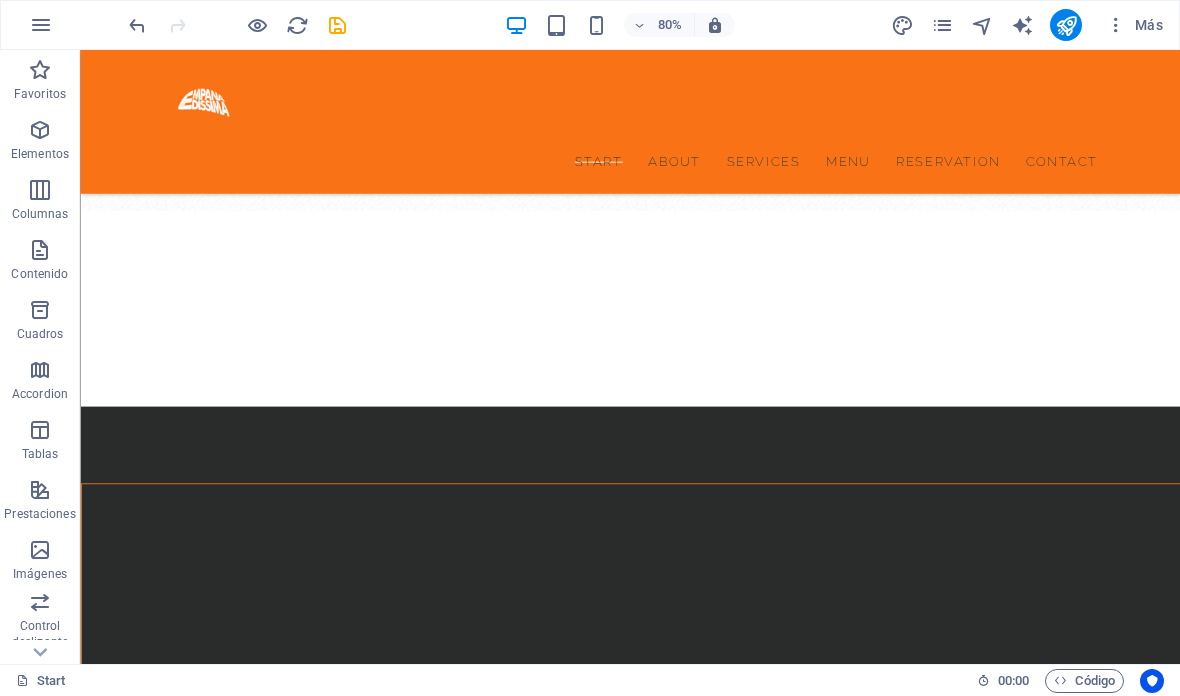 scroll, scrollTop: 4205, scrollLeft: 0, axis: vertical 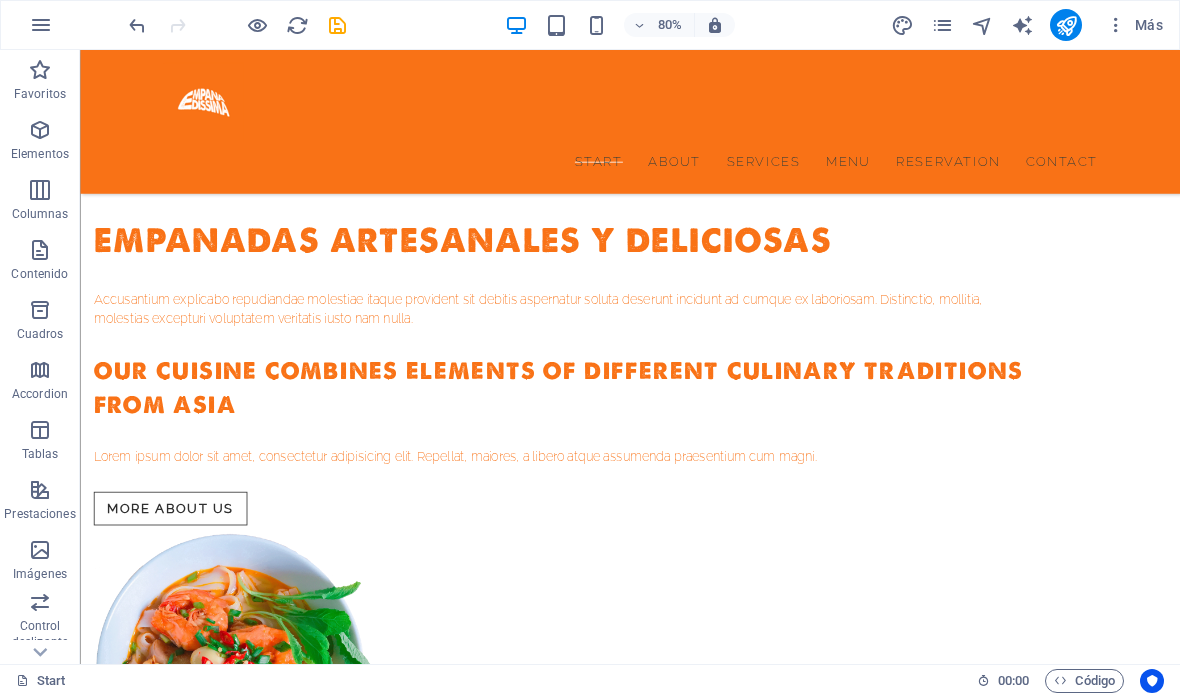 click at bounding box center (942, 25) 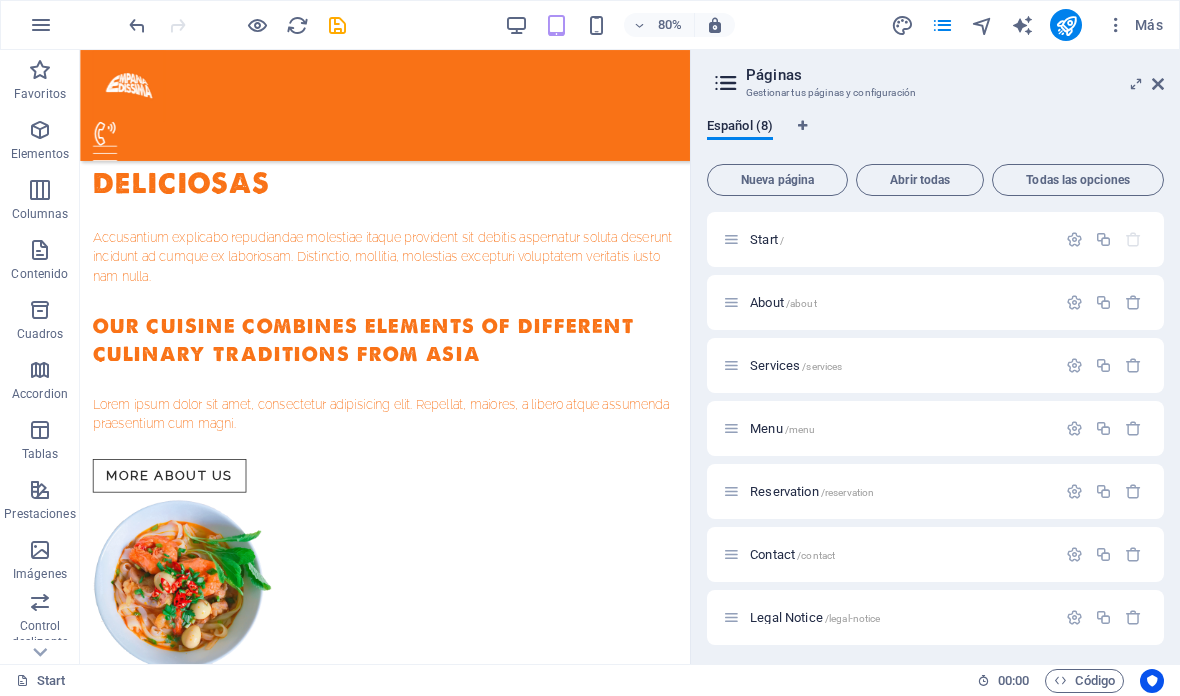 scroll, scrollTop: 1843, scrollLeft: 0, axis: vertical 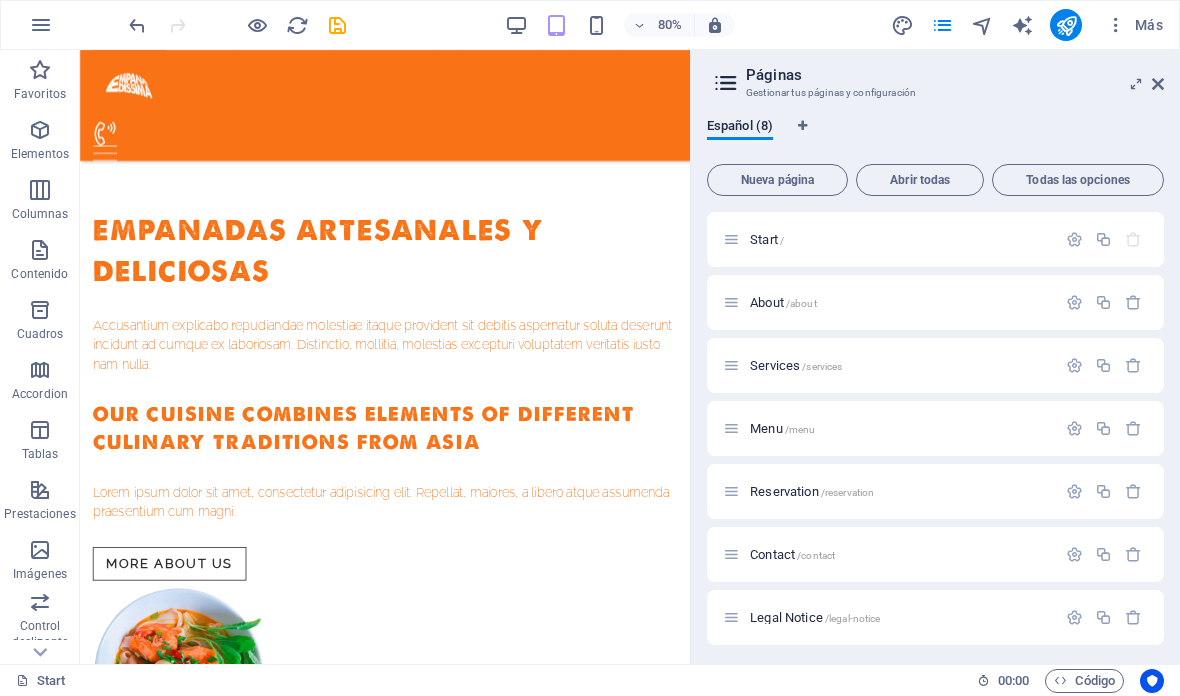 click at bounding box center (1116, 25) 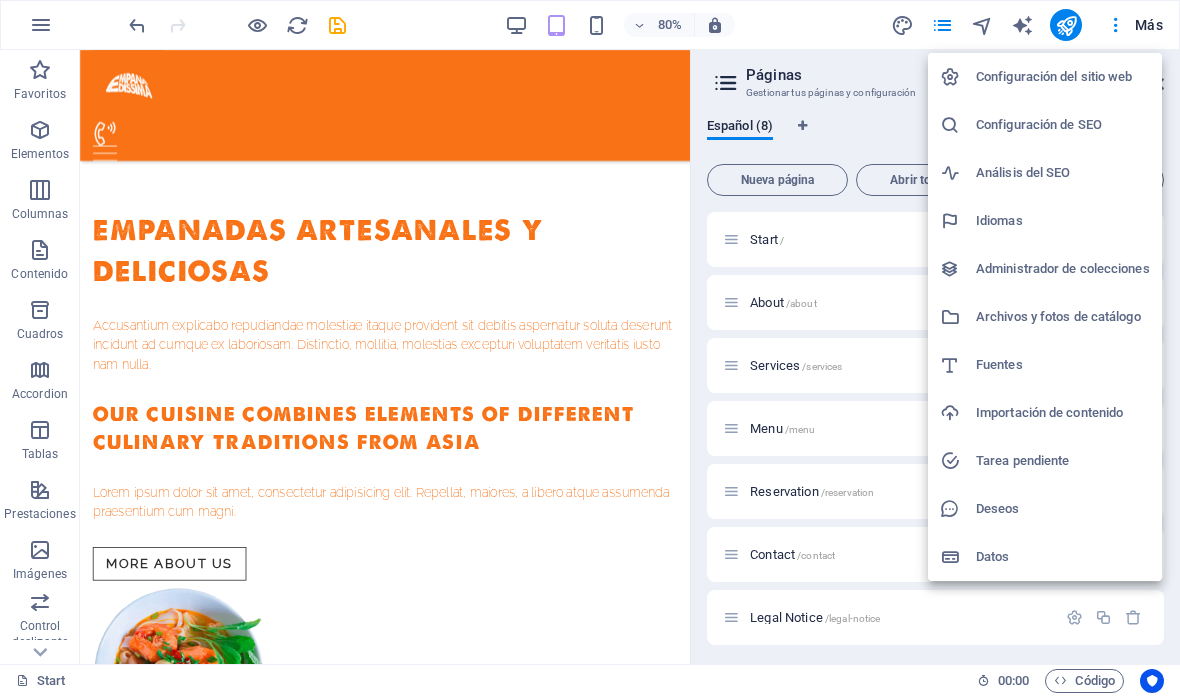 click on "Configuración del sitio web" at bounding box center (1063, 77) 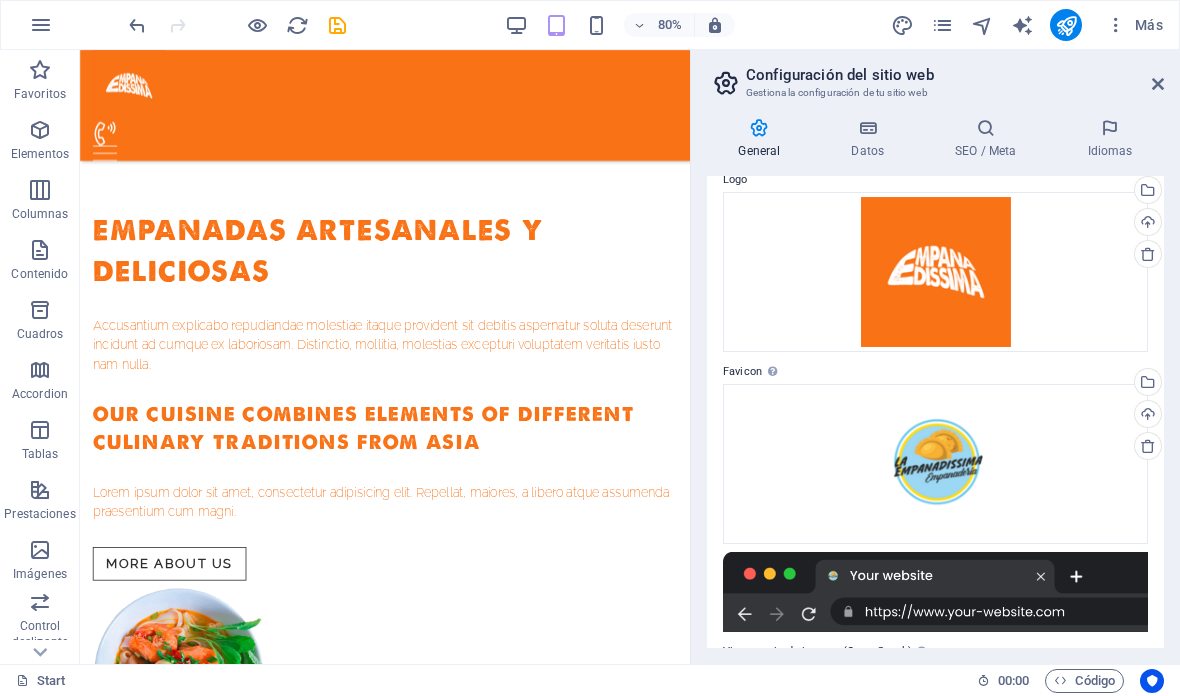 scroll, scrollTop: 81, scrollLeft: 0, axis: vertical 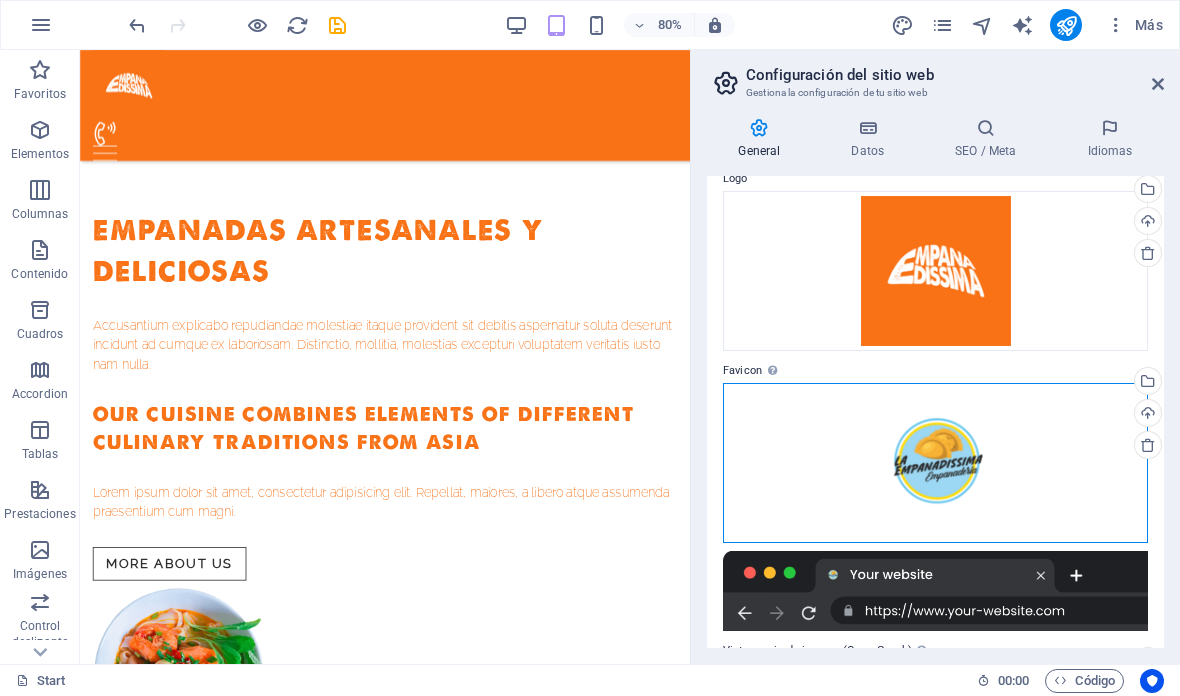 click on "Arrastra archivos aquí, haz clic para escoger archivos o  selecciona archivos de Archivos o de nuestra galería gratuita de fotos y vídeos" at bounding box center (935, 463) 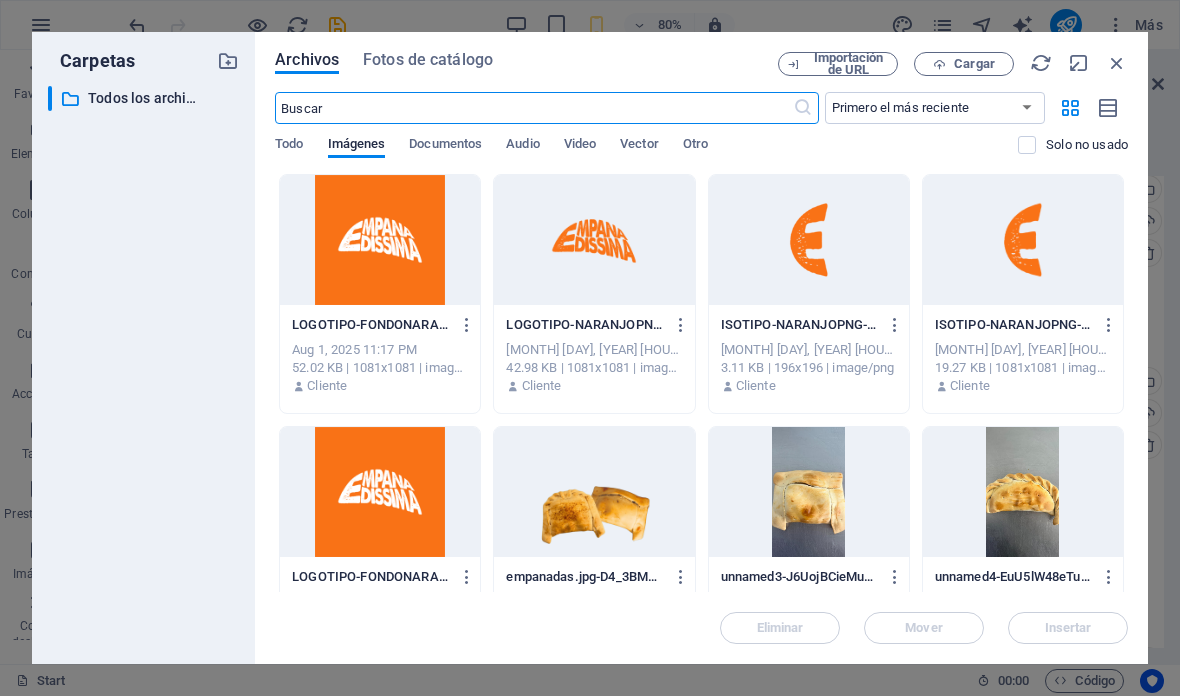click on "Archivos Fotos de catálogo Importación de URL Cargar ​ Primero el más reciente Primero el más antiguo Nombre (A-Z) Nombre (Z-A) Tamaño (0-9) Tamaño (9-0) Resolución (0-9) Resolución (9-0) Todo Imágenes Documentos Audio Video Vector Otro Solo no usado Arrastra archivos aquí para cargarlos de inmediato LOGOTIPO-FONDONARANJO-cS2uoM8tN1bjgMxOWxurSQ.png LOGOTIPO-FONDONARANJO-cS2uoM8tN1bjgMxOWxurSQ.png Aug 1, 2025 11:17 PM 52.02 KB | 1081x1081 | image/png Cliente LOGOTIPO-NARANJOPNG-yBaZC4FTmMZCoJRl0RiMFQ.png LOGOTIPO-NARANJOPNG-yBaZC4FTmMZCoJRl0RiMFQ.png Jul 31, 2025 10:22 PM 42.98 KB | 1081x1081 | image/png Cliente ISOTIPO-NARANJOPNG-h3U1zGMElXMmAFr09gAgXg-uSs-mBsAuDJVF8JB_JHGhA.png ISOTIPO-NARANJOPNG-h3U1zGMElXMmAFr09gAgXg-uSs-mBsAuDJVF8JB_JHGhA.png Jul 31, 2025 10:07 PM 3.11 KB | 196x196 | image/png Cliente ISOTIPO-NARANJOPNG-h3U1zGMElXMmAFr09gAgXg.png ISOTIPO-NARANJOPNG-h3U1zGMElXMmAFr09gAgXg.png Jul 31, 2025 10:07 PM 19.27 KB | 1081x1081 | image/png Cliente Jul 31, 2025 10:05 PM Cliente Cliente" at bounding box center [701, 348] 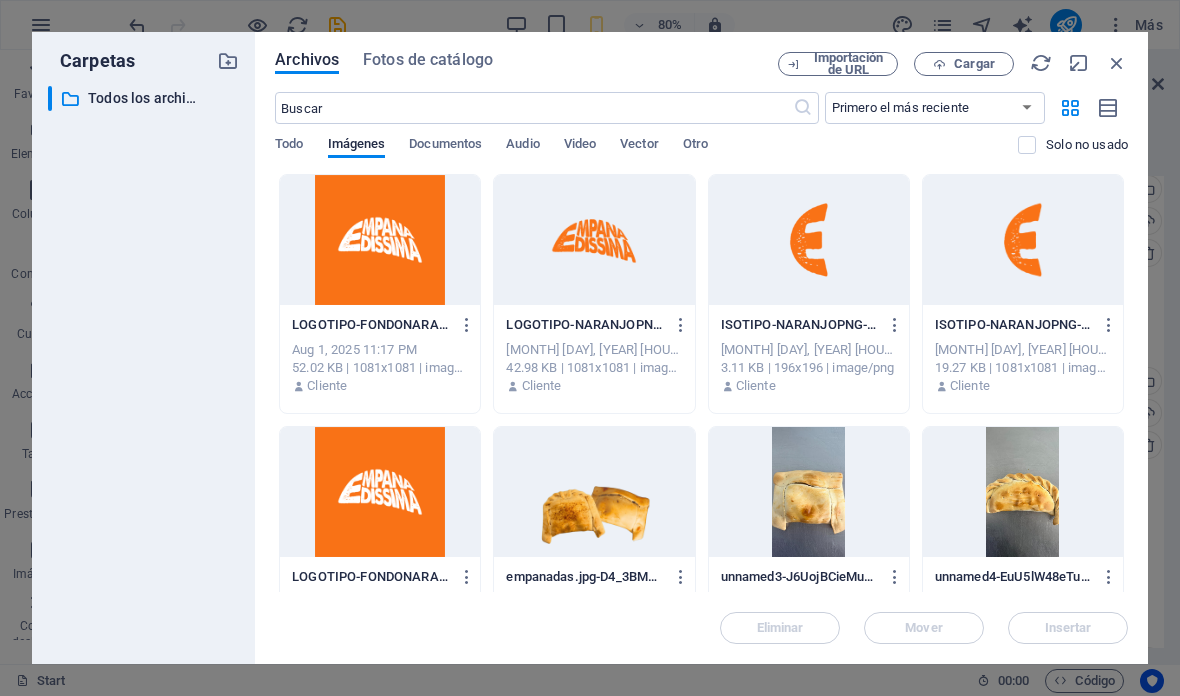 click on "Cargar" at bounding box center [964, 64] 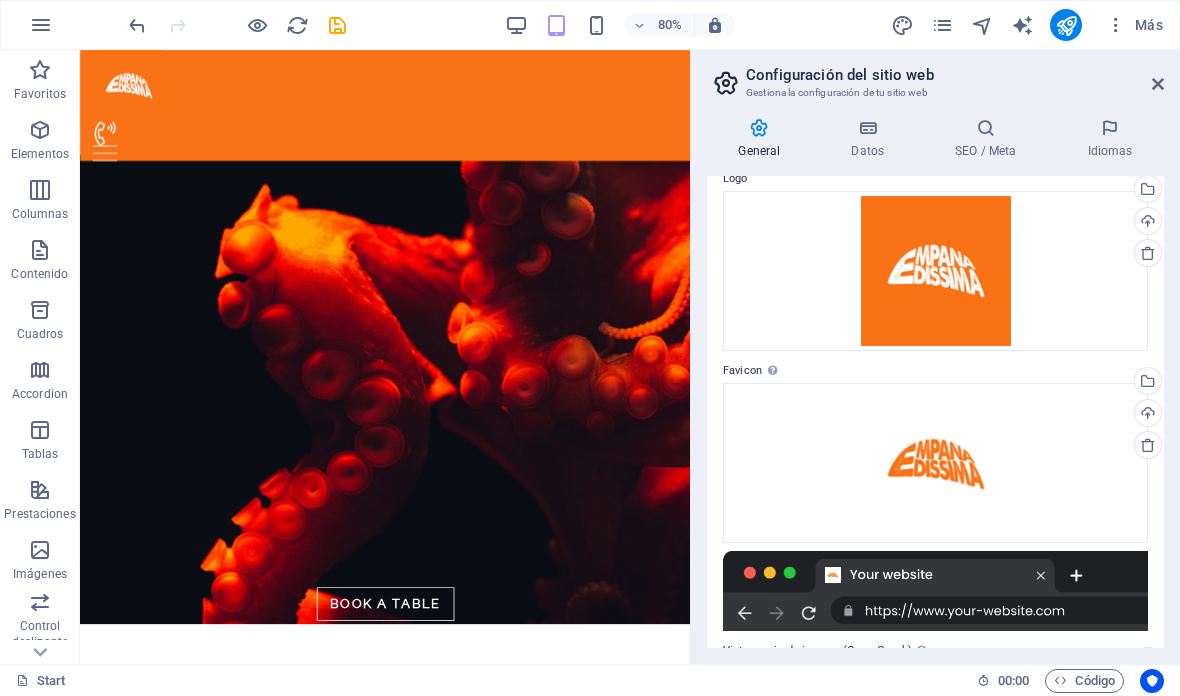 scroll, scrollTop: 2888, scrollLeft: 0, axis: vertical 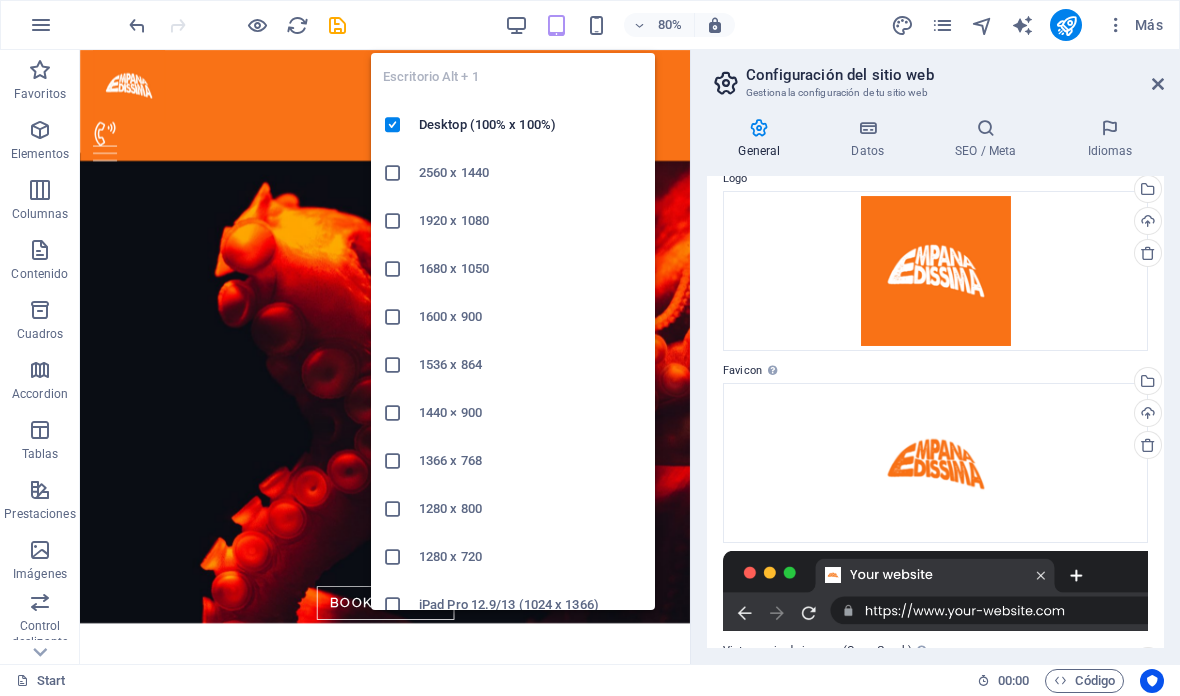 click on "Desktop (100% x 100%)" at bounding box center [531, 125] 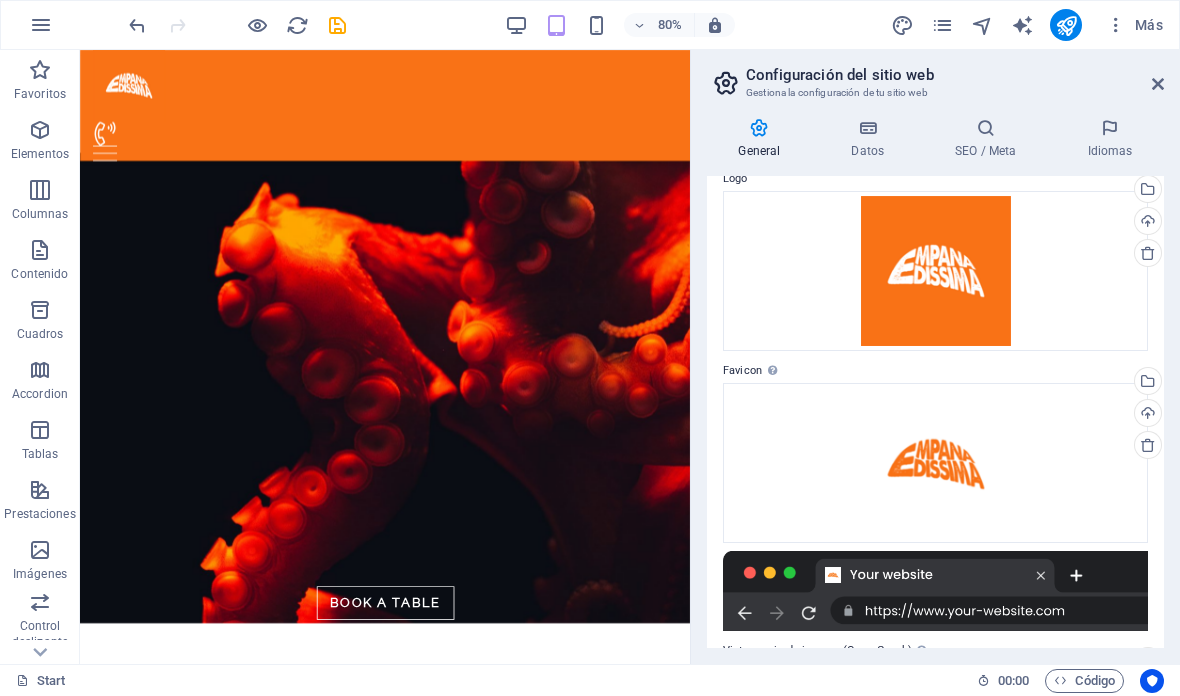 scroll, scrollTop: 0, scrollLeft: 0, axis: both 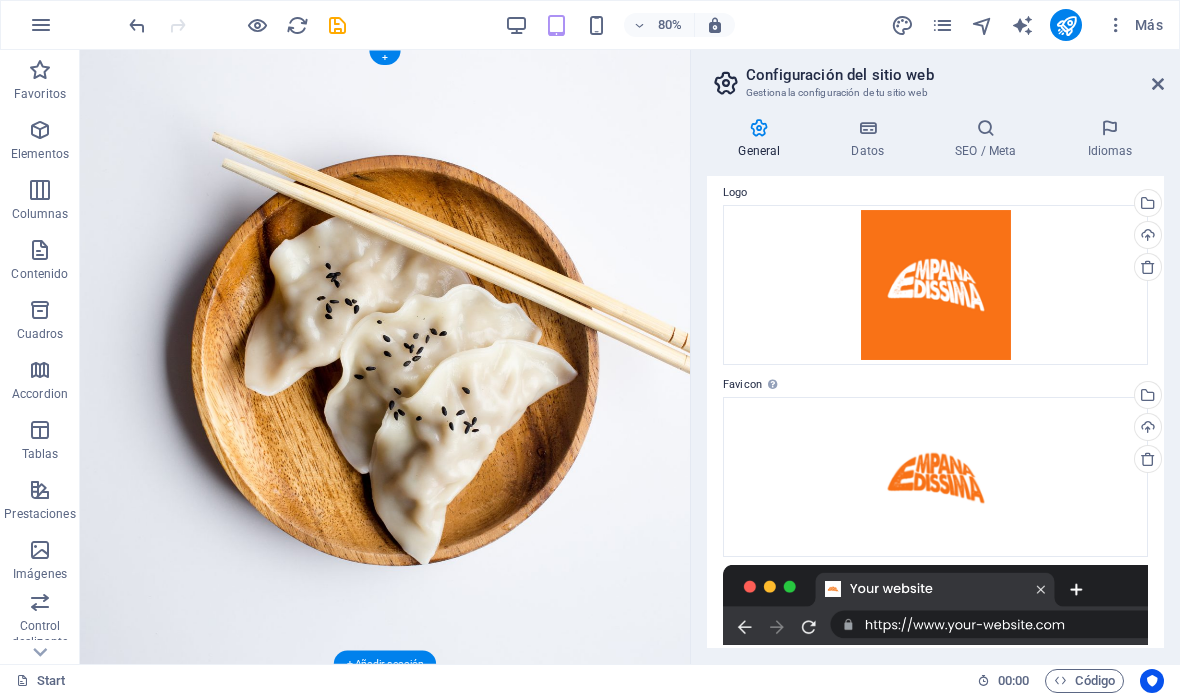 click at bounding box center [1158, 84] 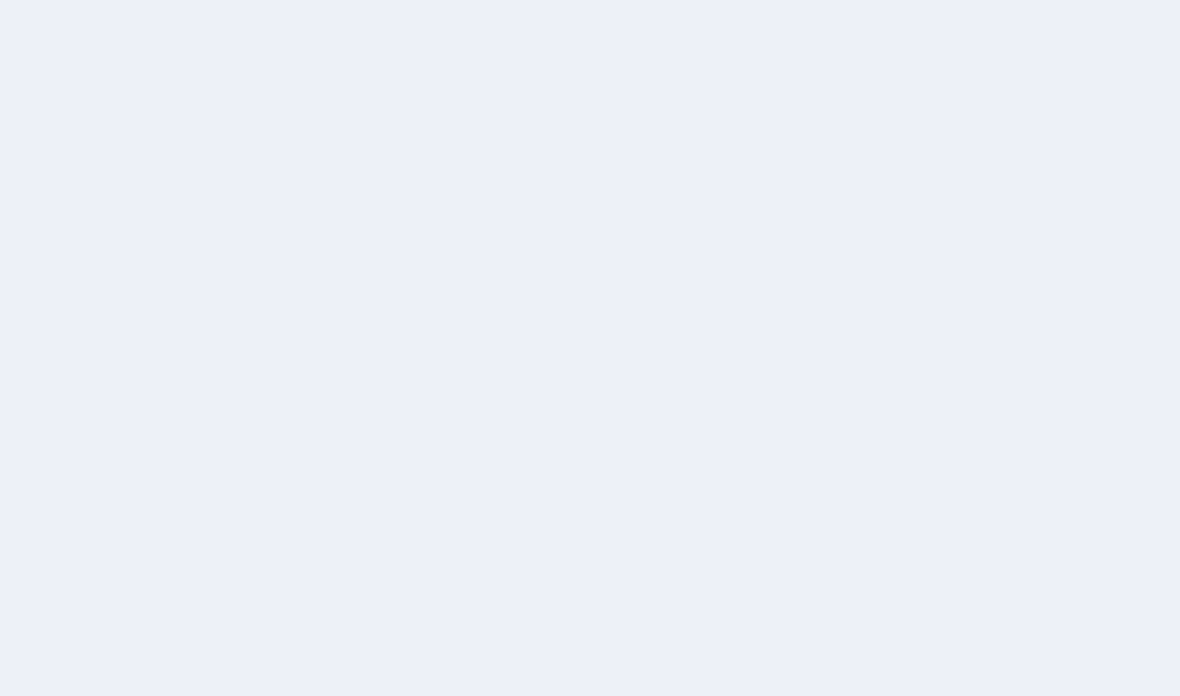 scroll, scrollTop: 0, scrollLeft: 0, axis: both 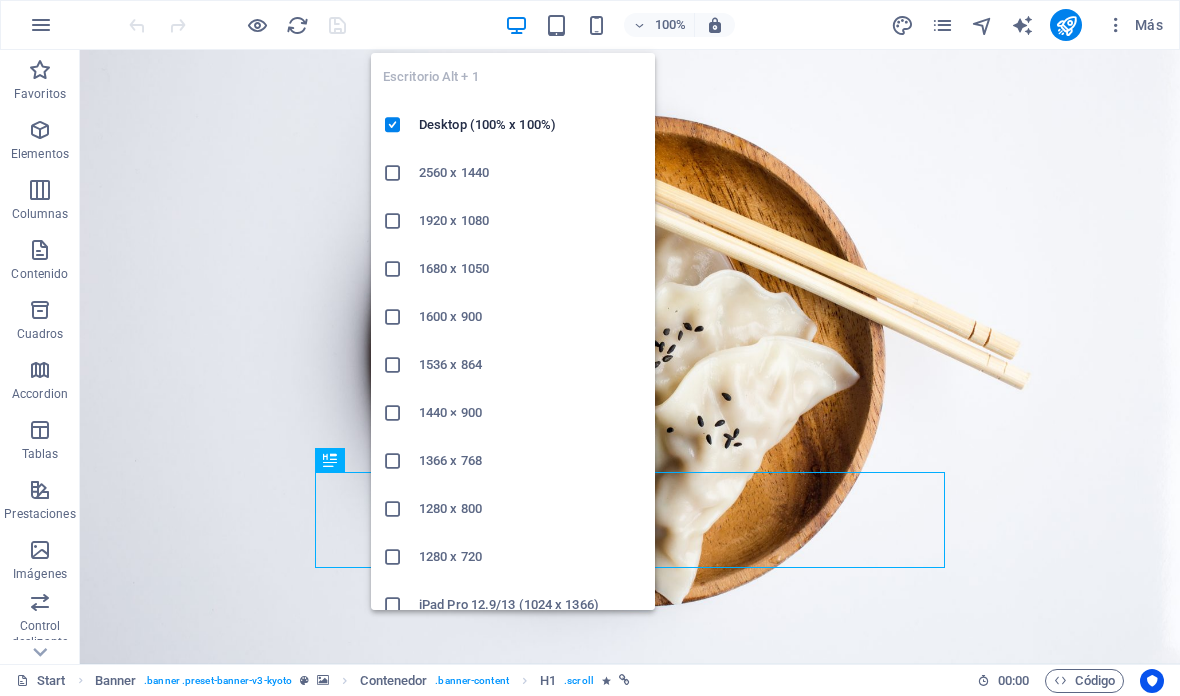 click on "100%" at bounding box center (670, 25) 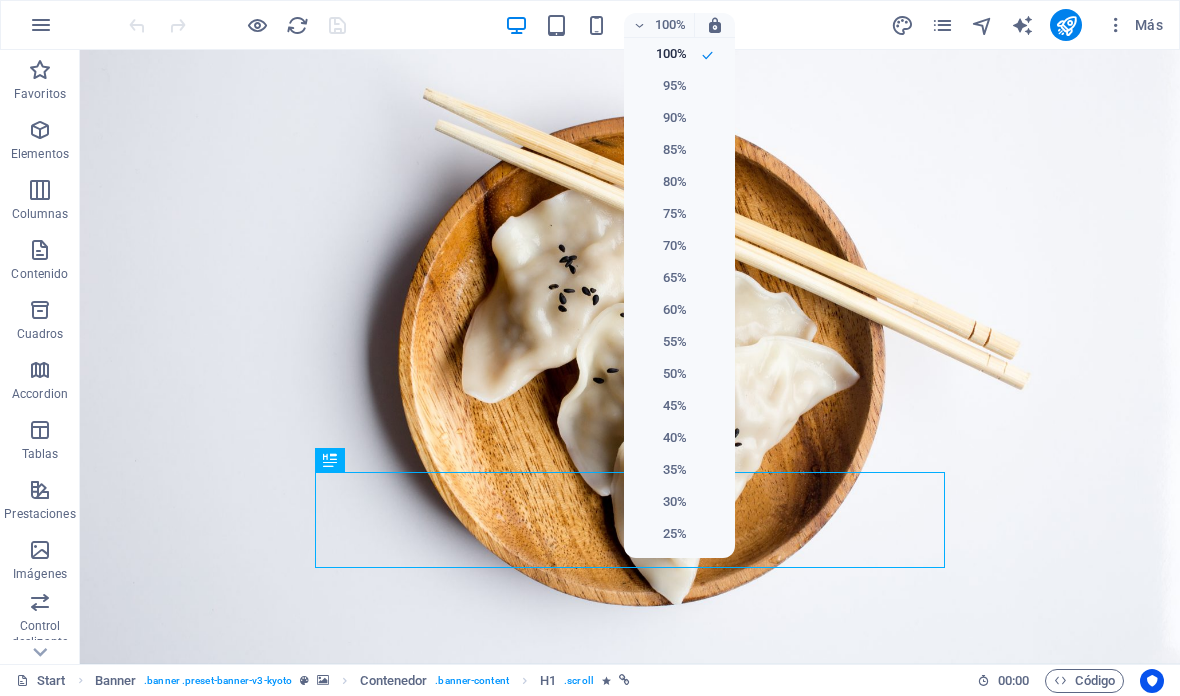 click on "80%" at bounding box center (679, 182) 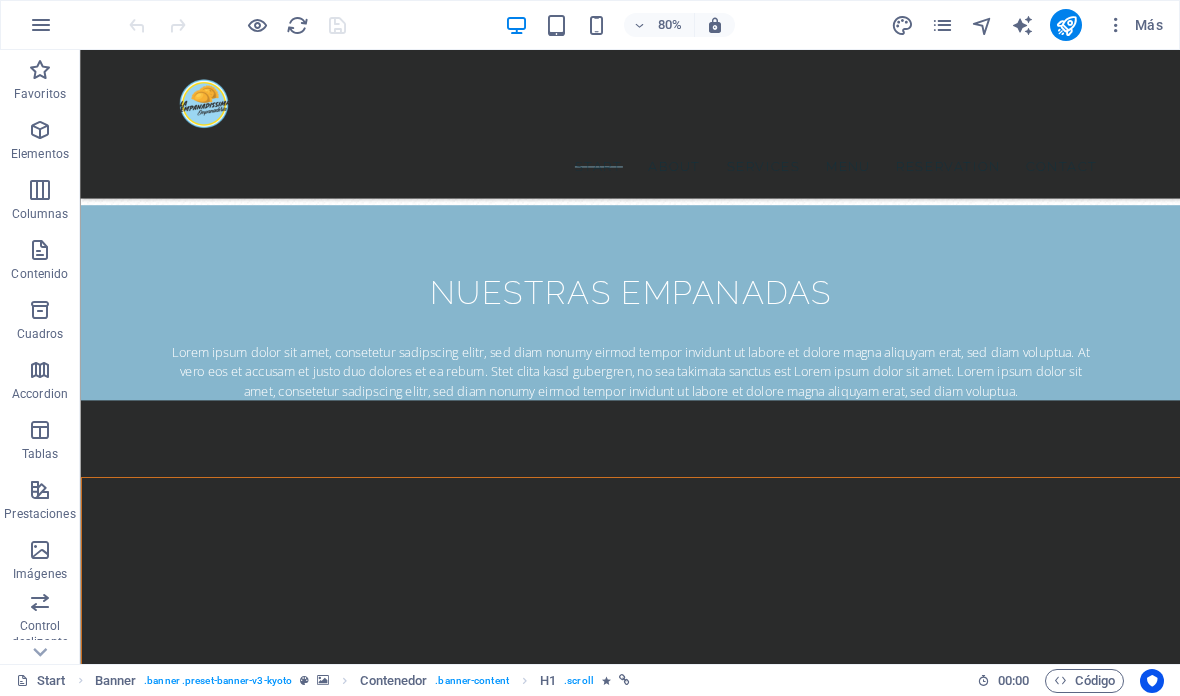 scroll, scrollTop: 4163, scrollLeft: 0, axis: vertical 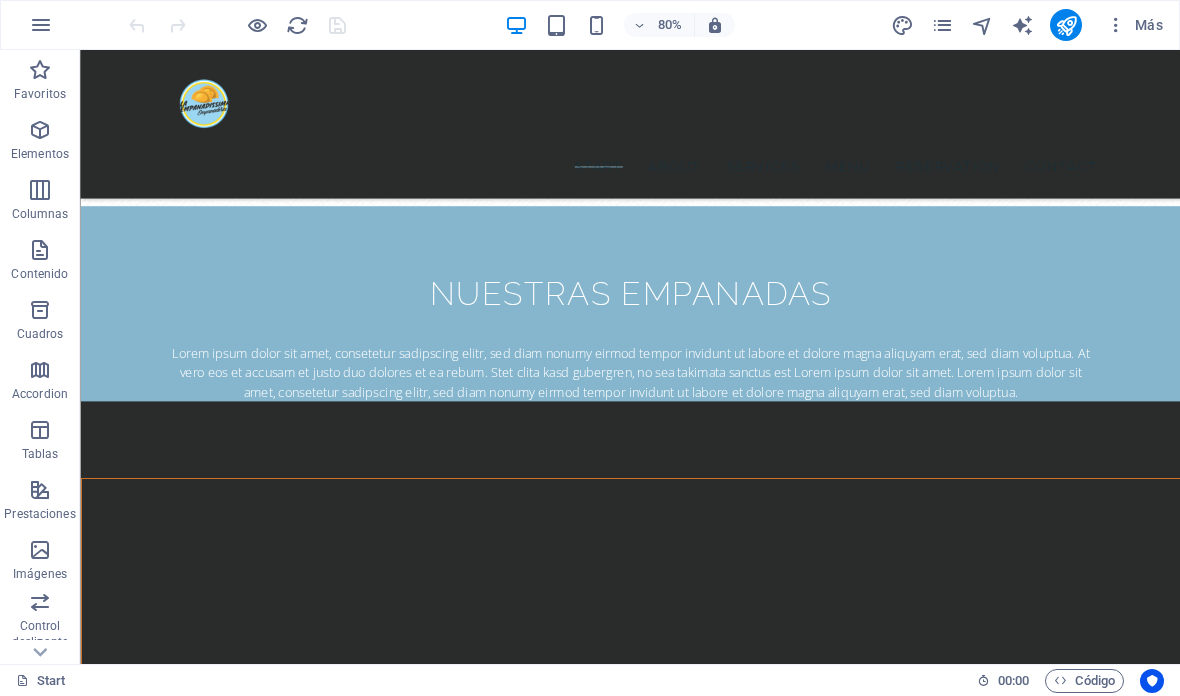 click at bounding box center (1116, 25) 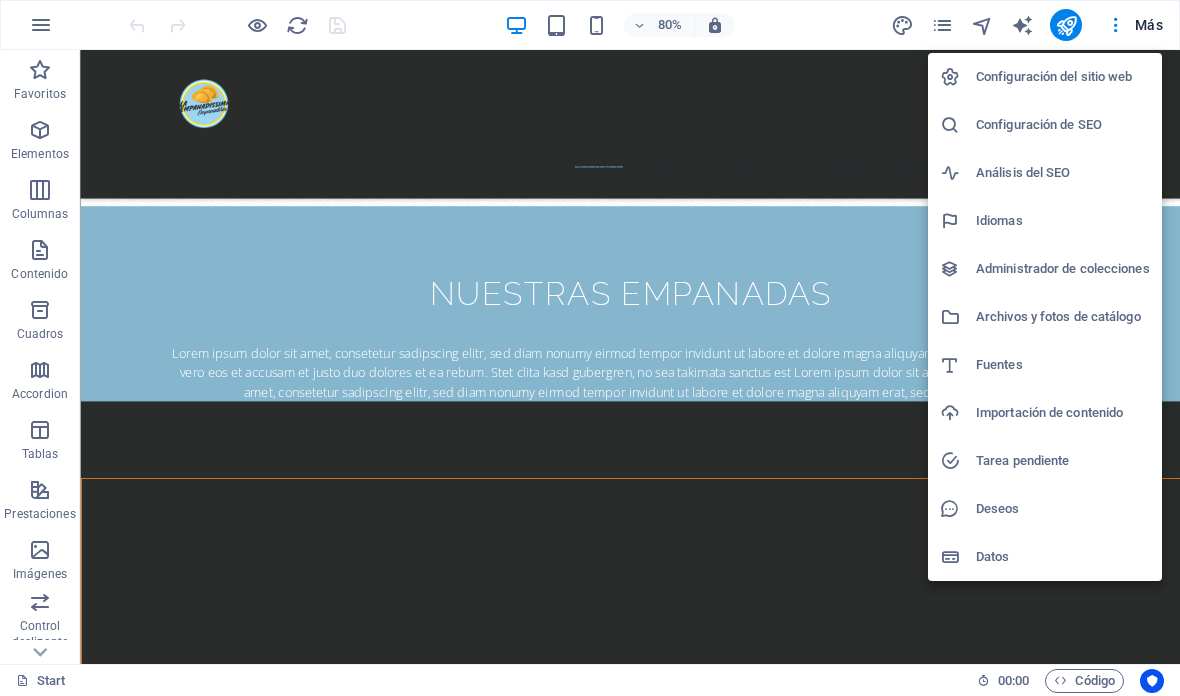 click on "Configuración del sitio web" at bounding box center (1063, 77) 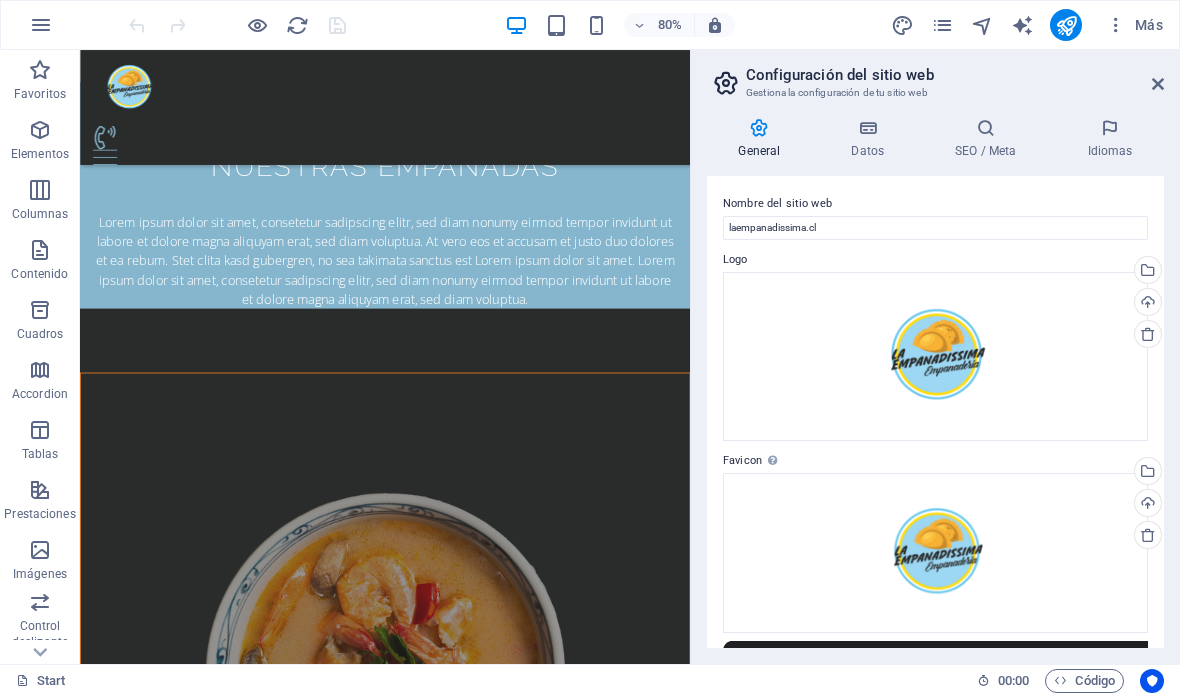 scroll, scrollTop: 3145, scrollLeft: 0, axis: vertical 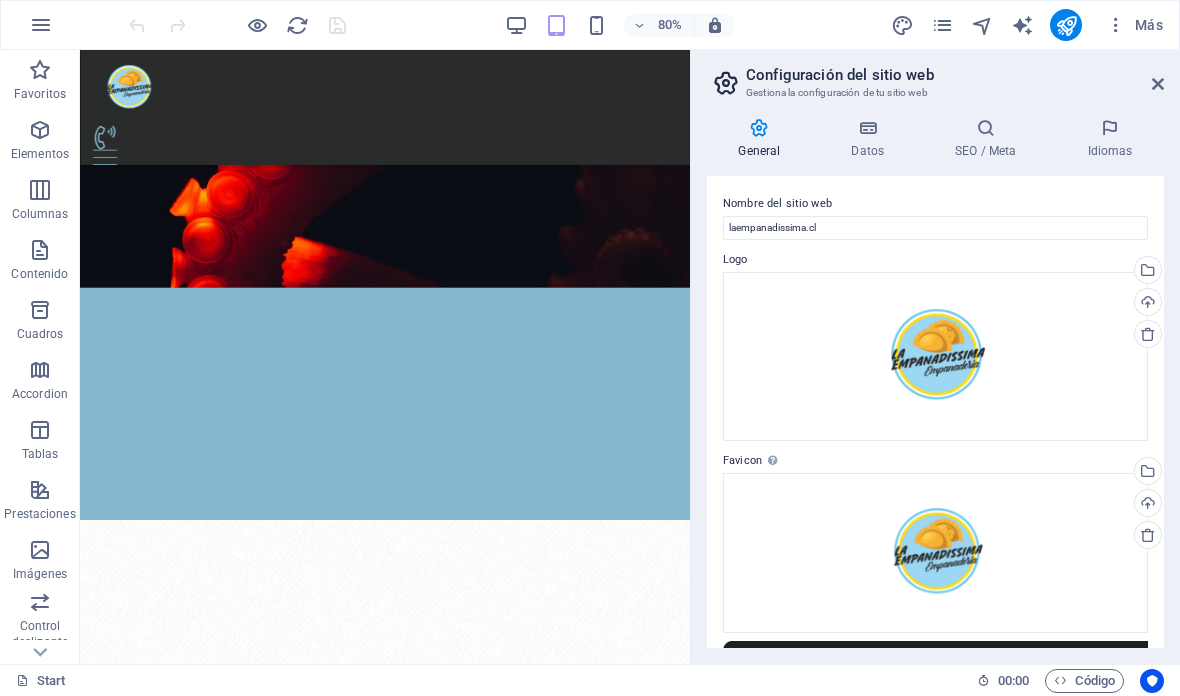 click on "Cargar" at bounding box center (1146, 304) 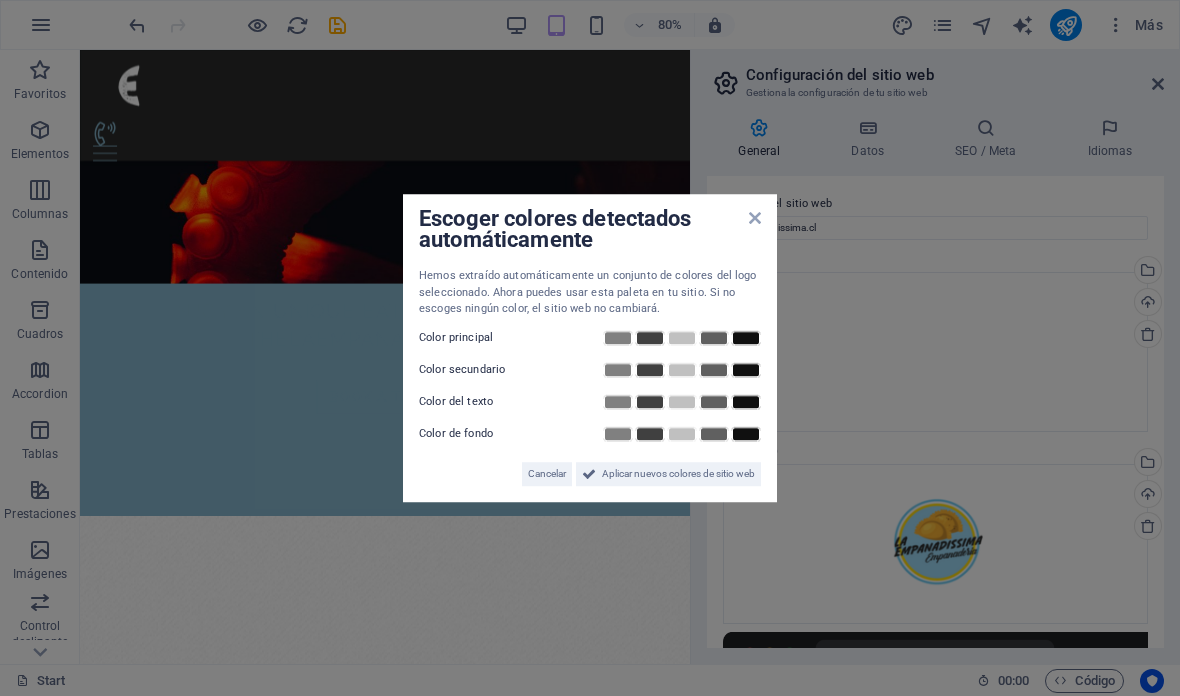 click at bounding box center (755, 218) 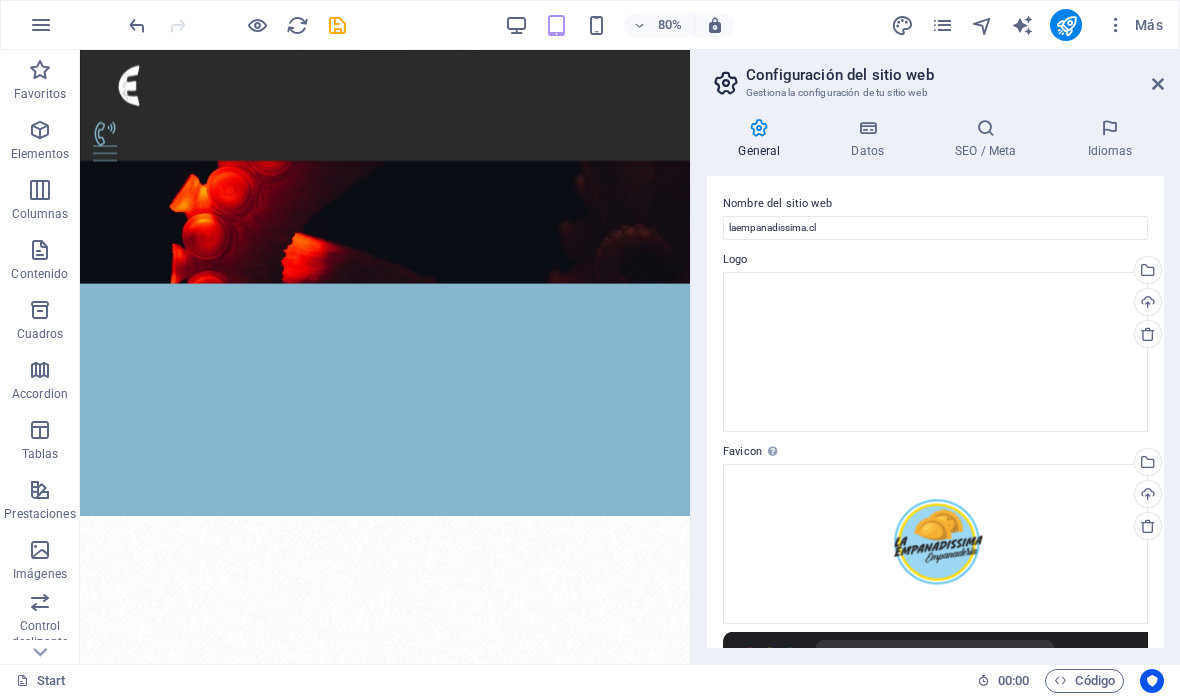 click on "Selecciona archivos del administrador de archivos, de la galería de fotos o carga archivo(s)" at bounding box center [1146, 272] 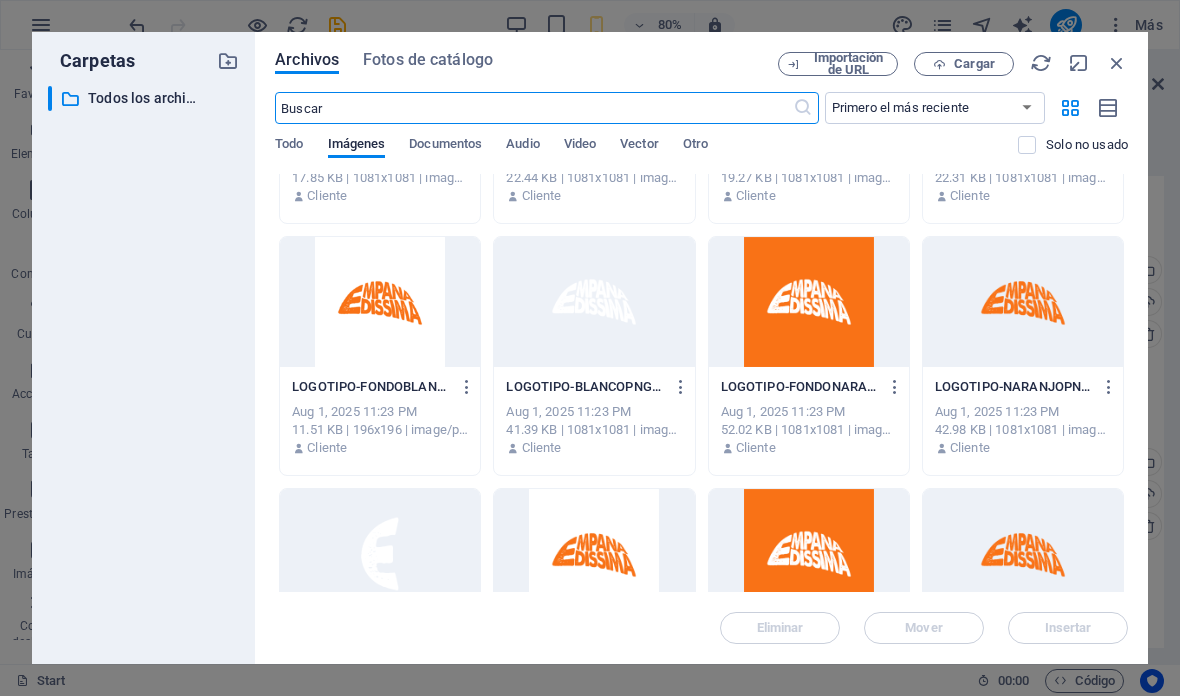 scroll, scrollTop: 196, scrollLeft: 0, axis: vertical 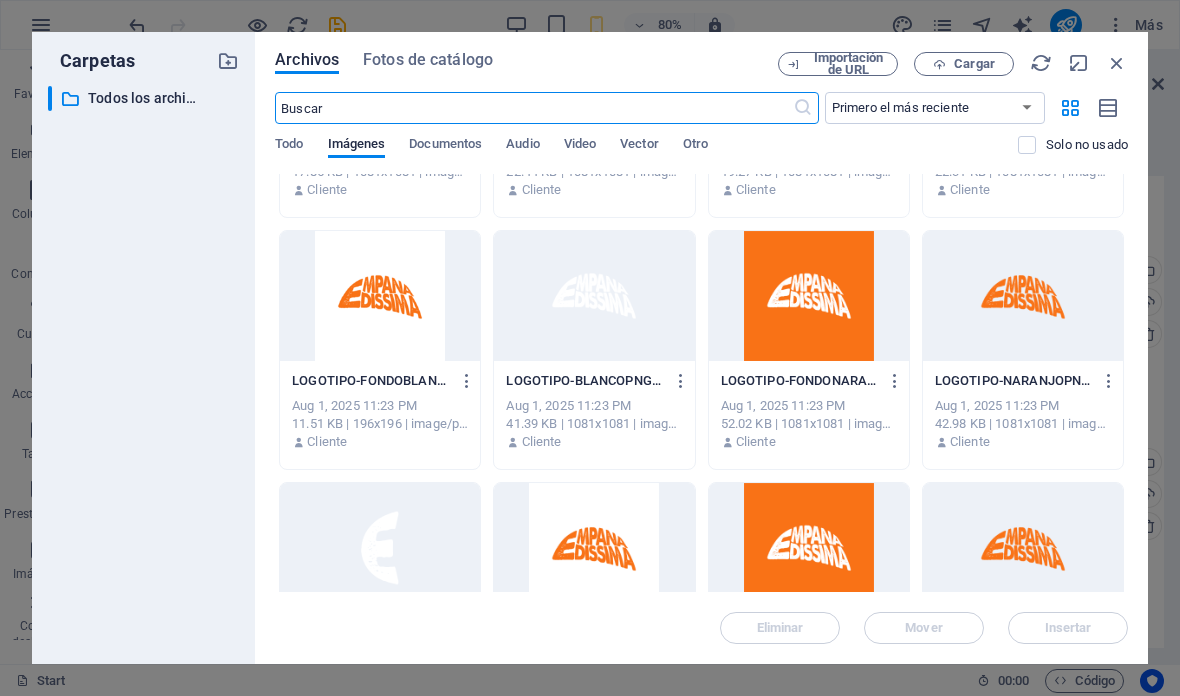 click at bounding box center [1023, 296] 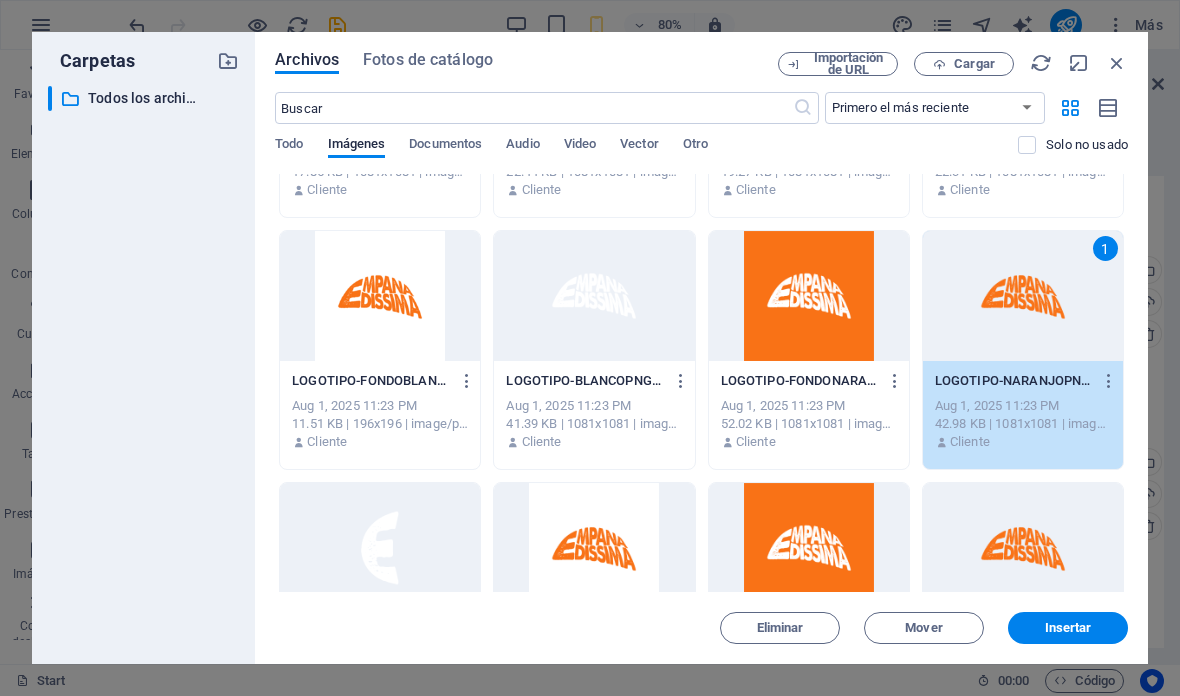 click on "Insertar" at bounding box center [1068, 628] 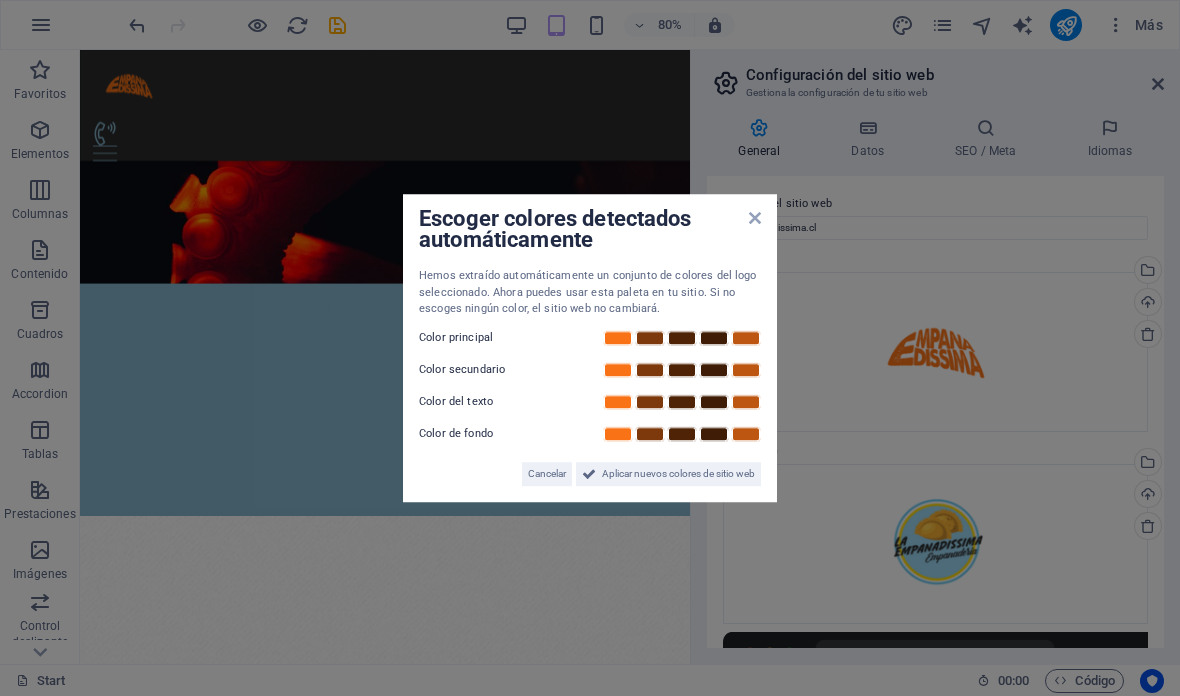click at bounding box center (618, 338) 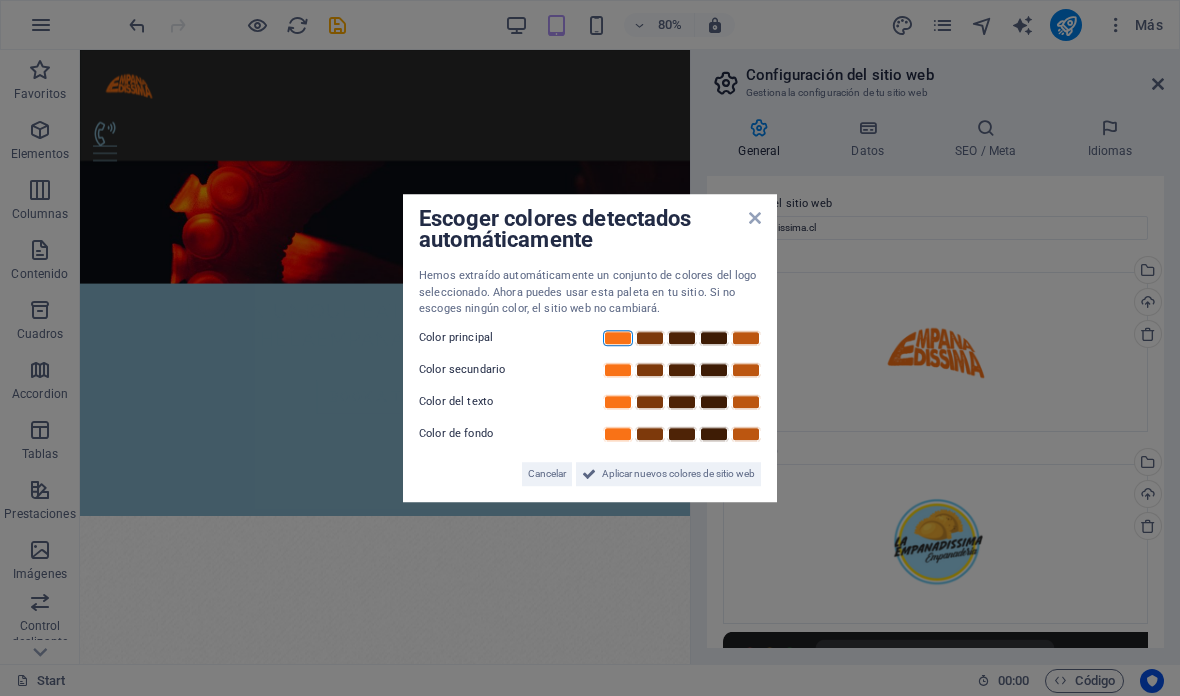 click on "Aplicar nuevos colores de sitio web" at bounding box center [678, 474] 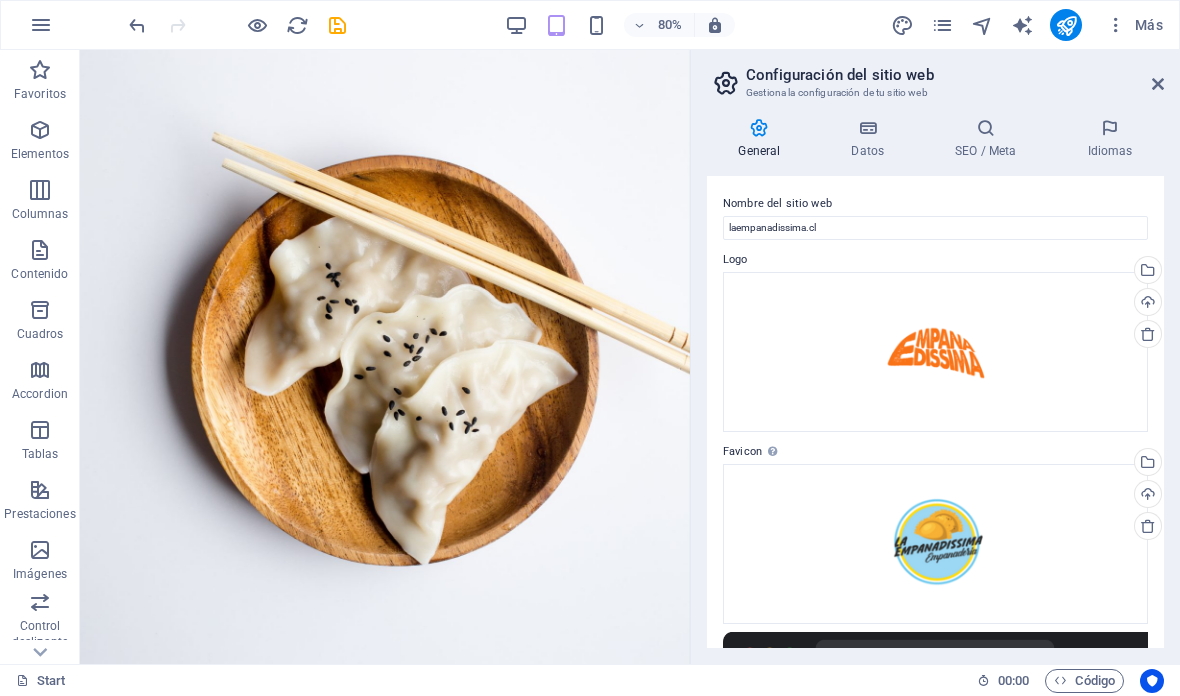 scroll, scrollTop: 0, scrollLeft: 0, axis: both 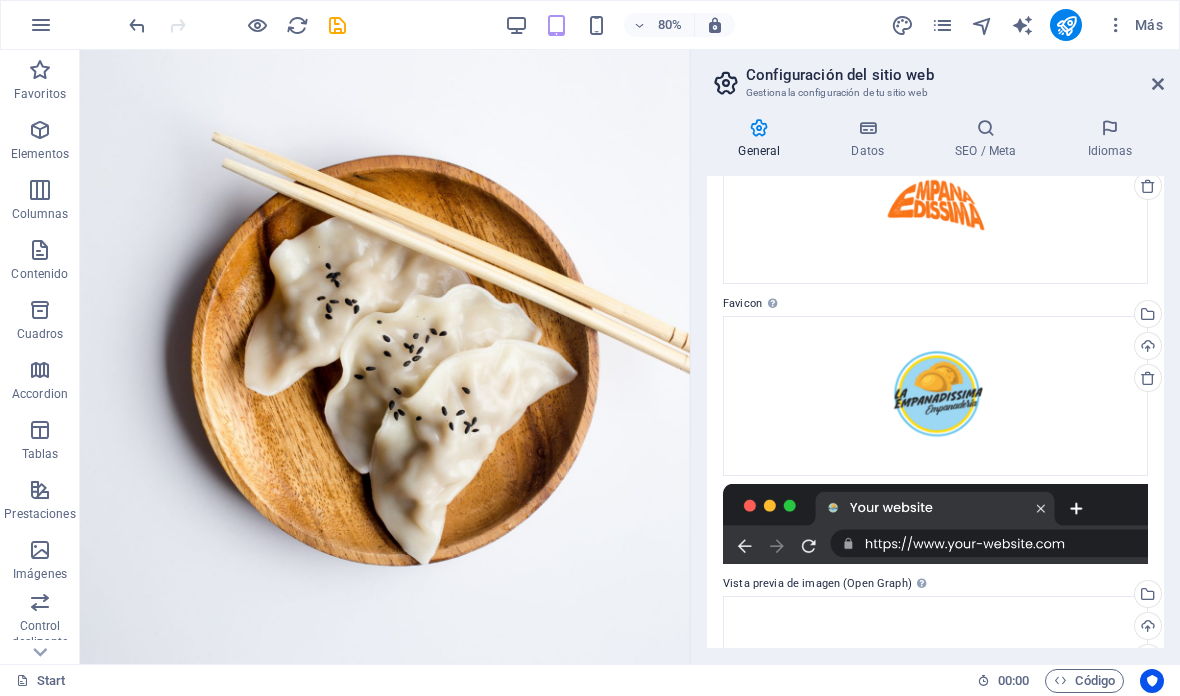 click on "Cargar" at bounding box center [1146, 348] 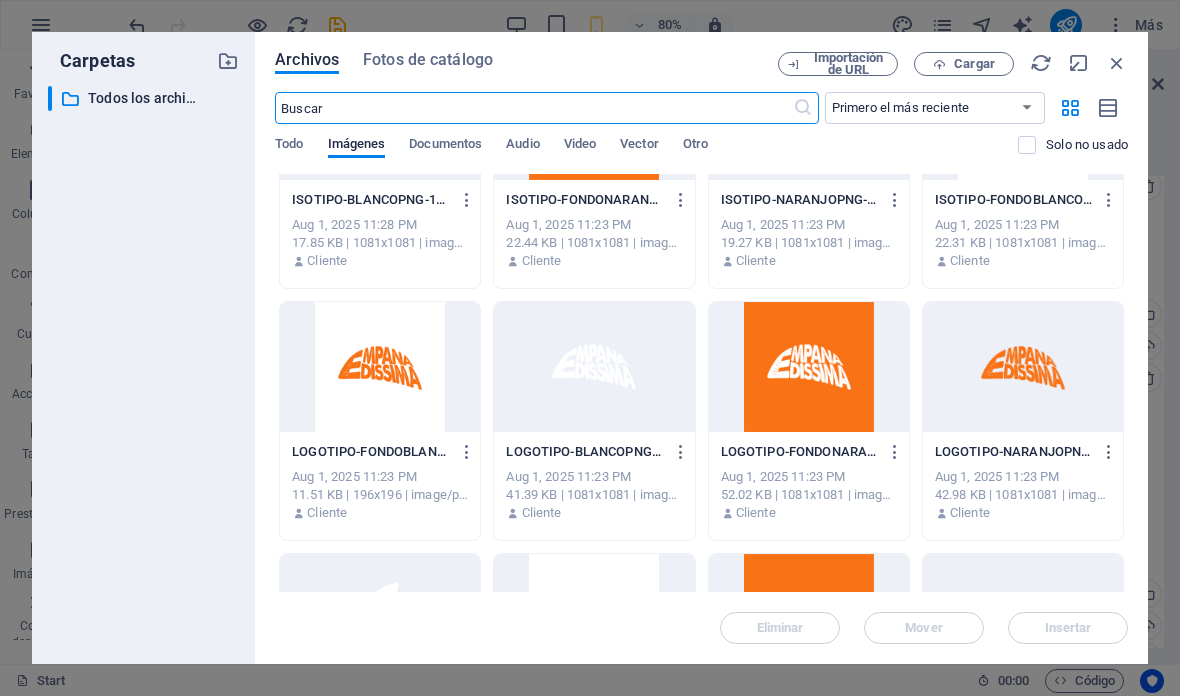 scroll, scrollTop: 124, scrollLeft: 0, axis: vertical 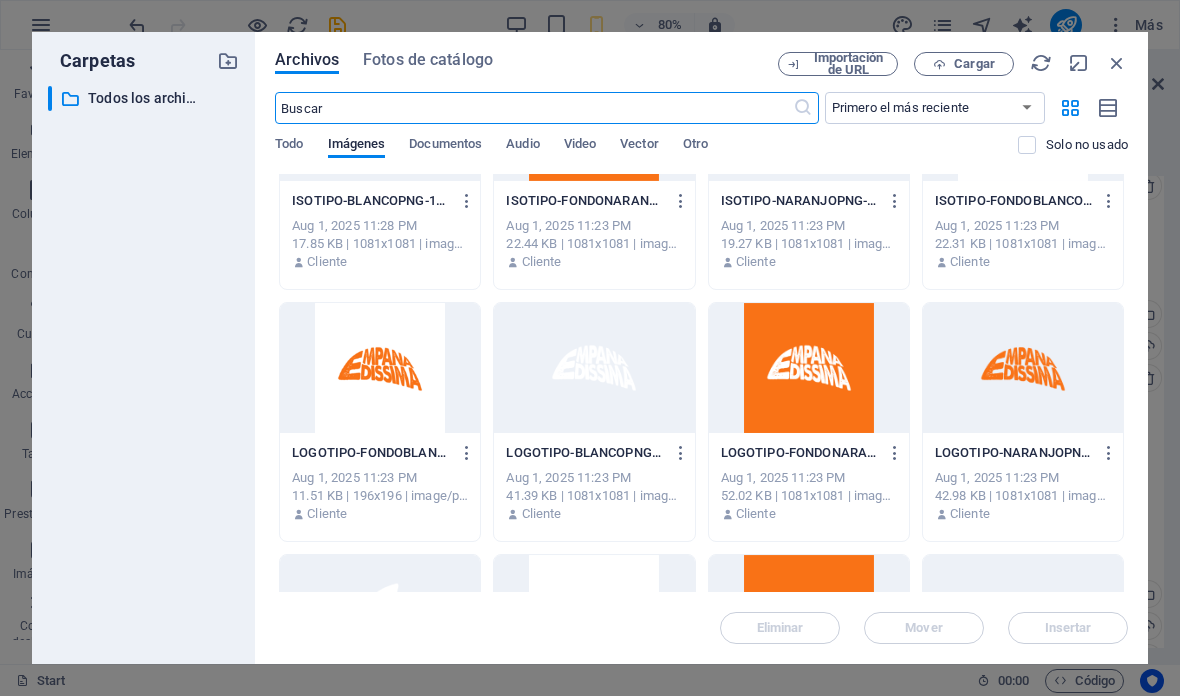 click at bounding box center [809, 368] 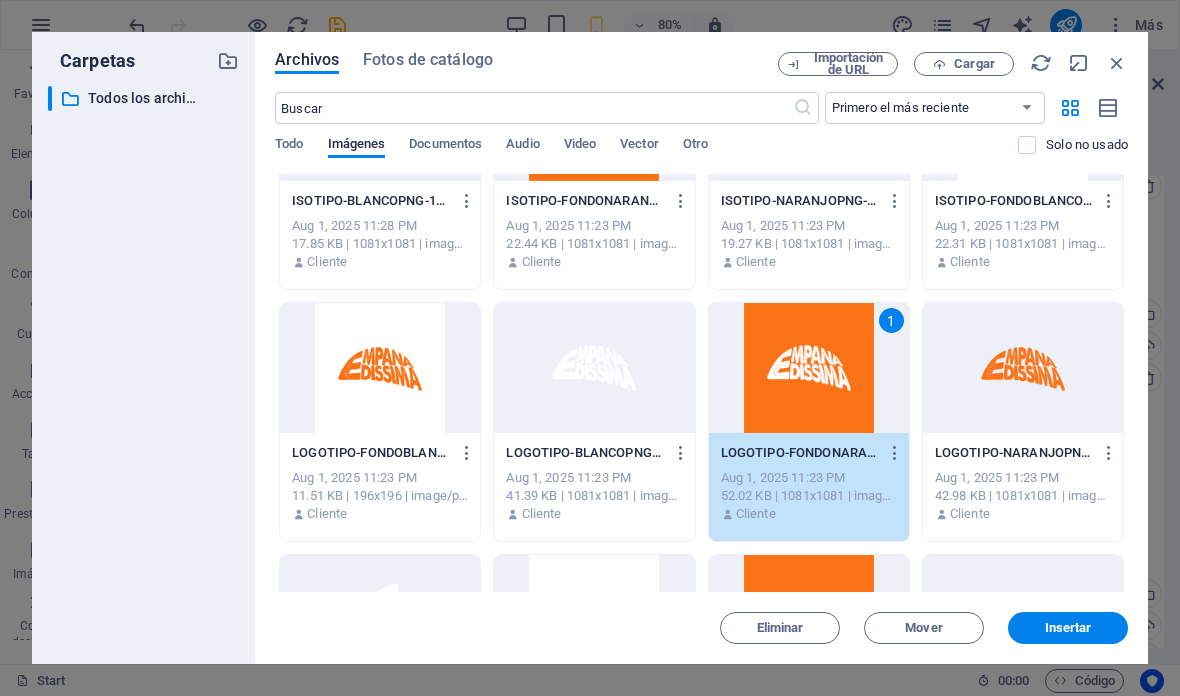 click on "Insertar" at bounding box center [1068, 628] 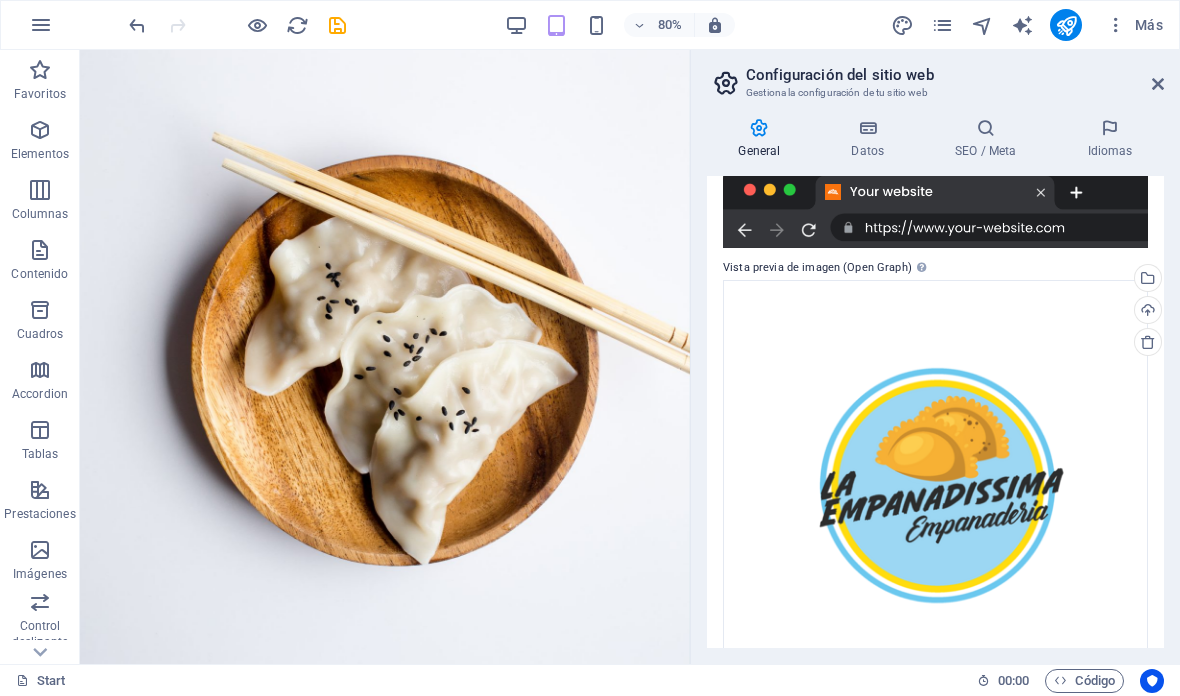 scroll, scrollTop: 475, scrollLeft: 0, axis: vertical 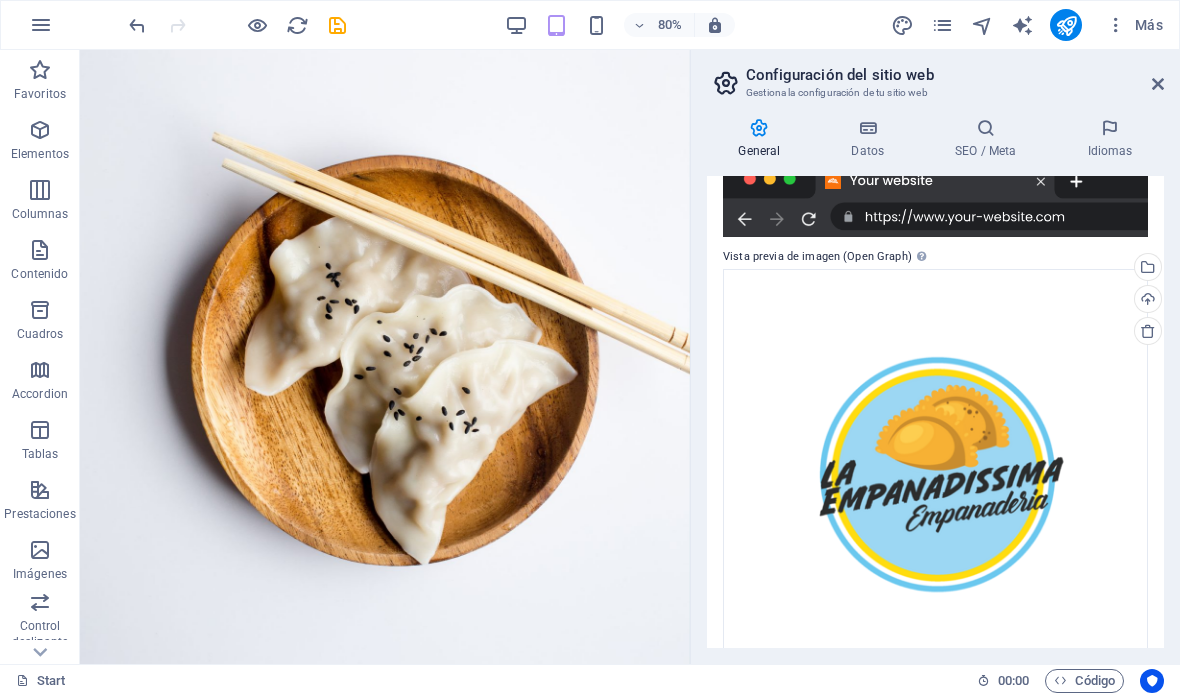 click on "Selecciona archivos del administrador de archivos, de la galería de fotos o carga archivo(s)" at bounding box center (1066, 269) 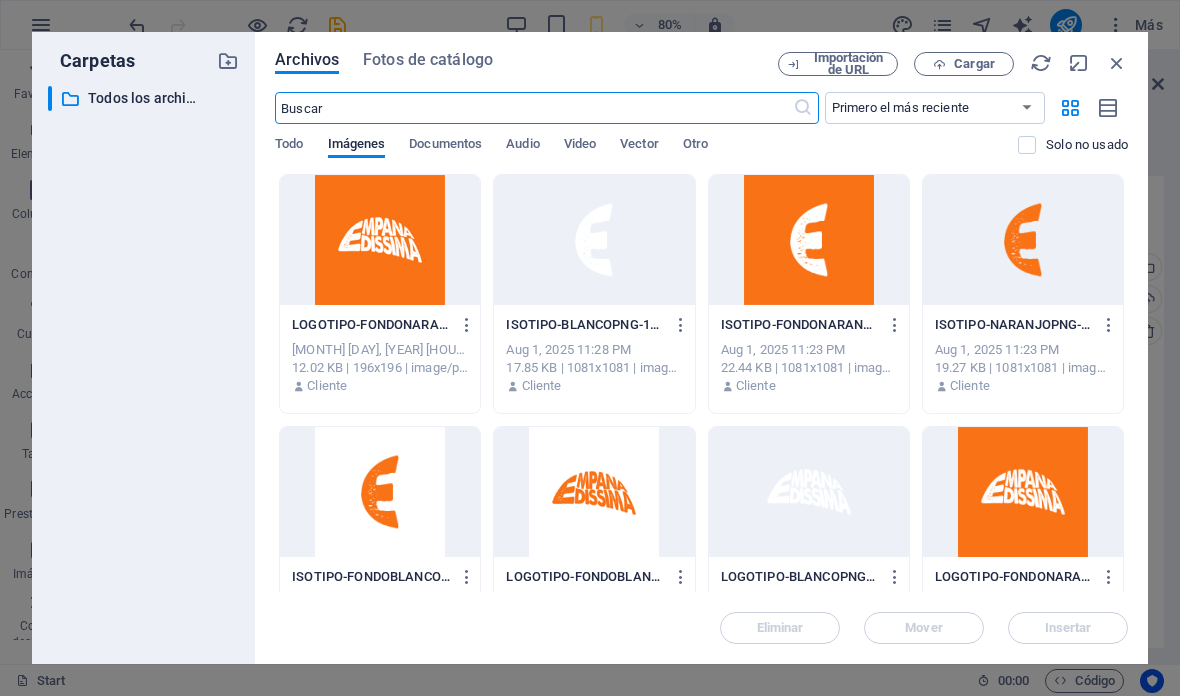 click at bounding box center [380, 240] 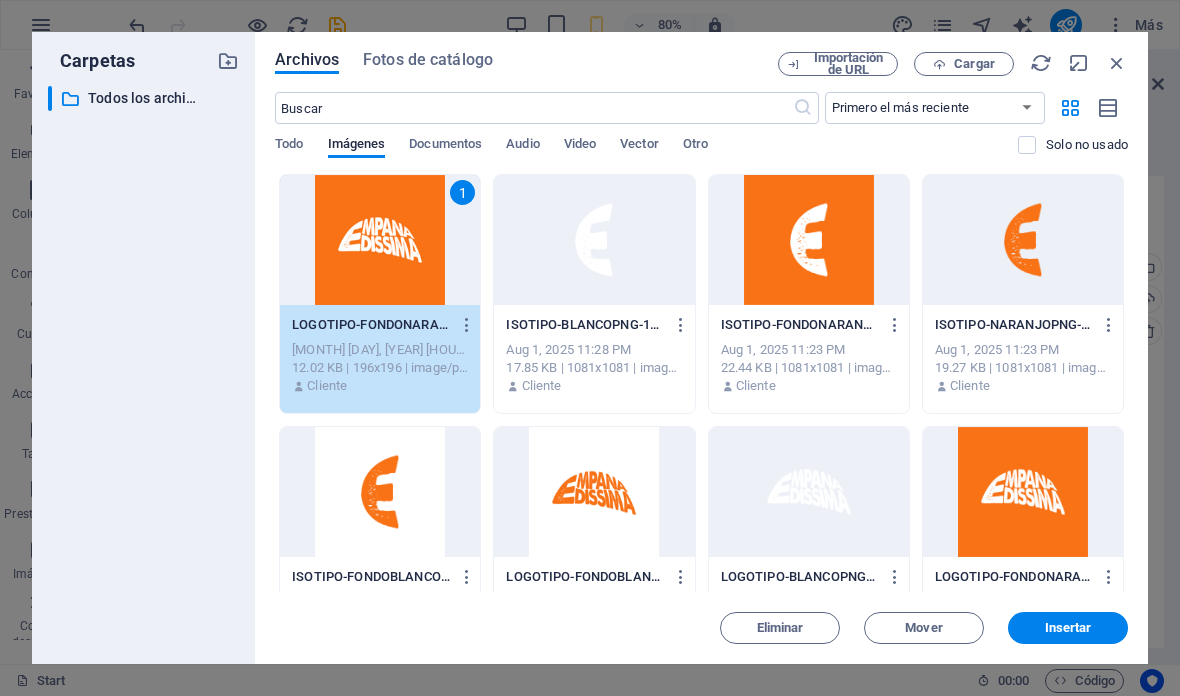click on "Insertar" at bounding box center [1068, 628] 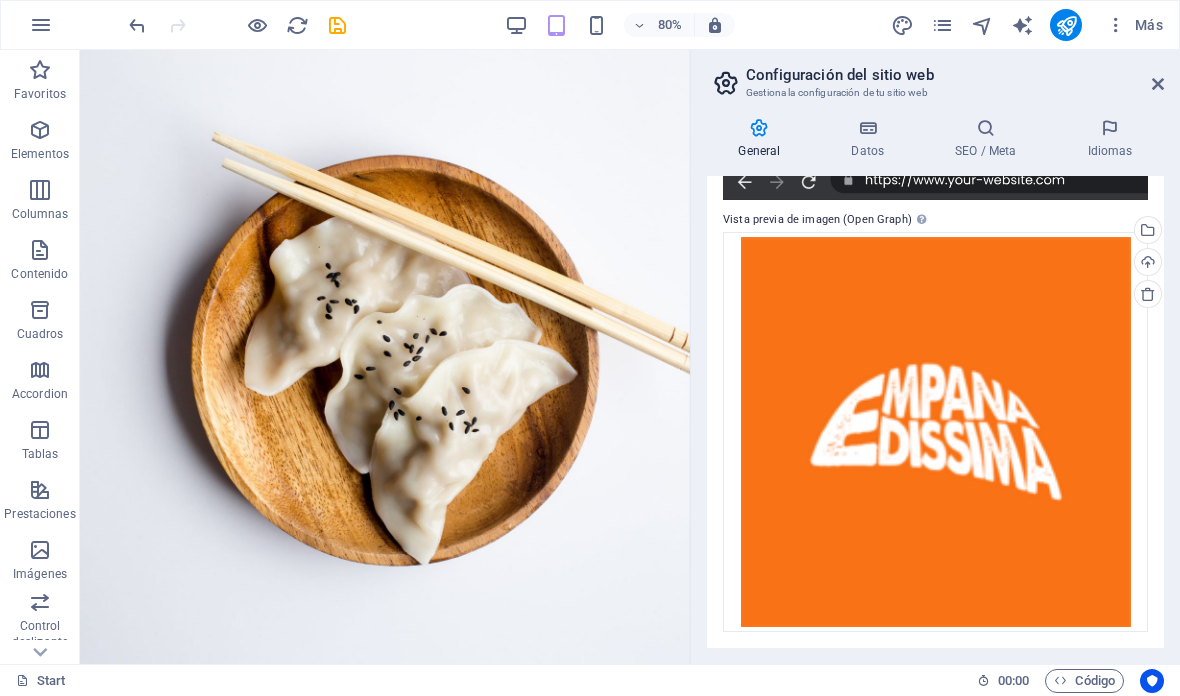 scroll, scrollTop: 511, scrollLeft: 0, axis: vertical 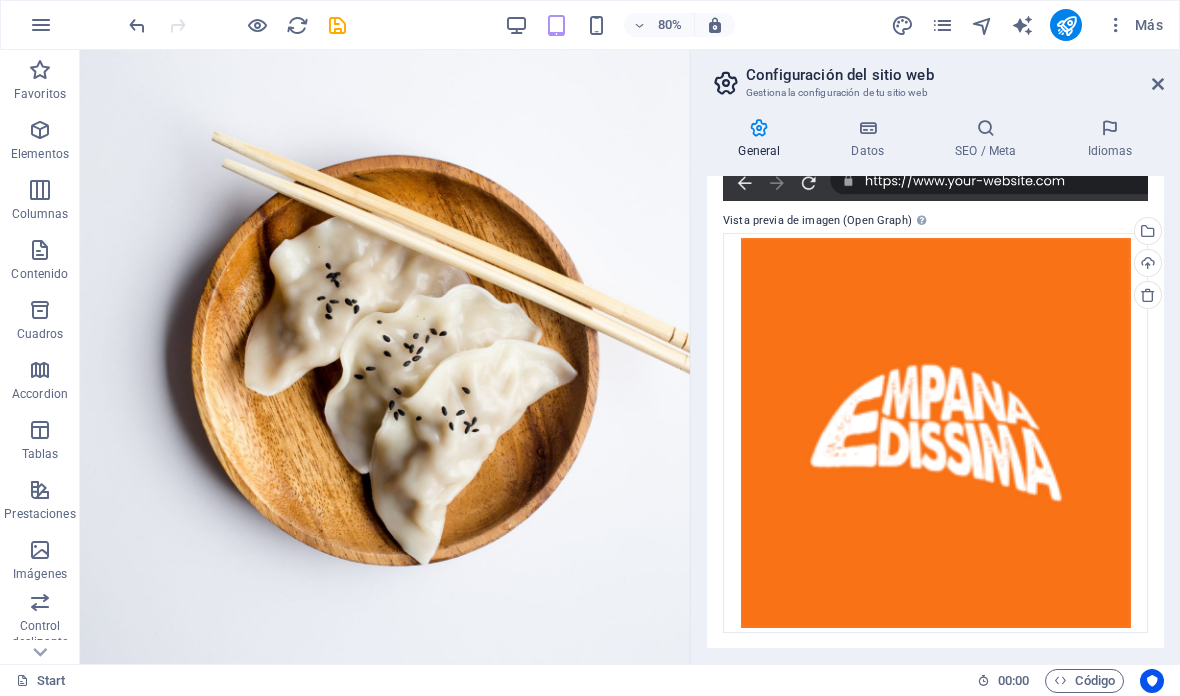 click on "Selecciona archivos del administrador de archivos, de la galería de fotos o carga archivo(s)" at bounding box center [1146, 233] 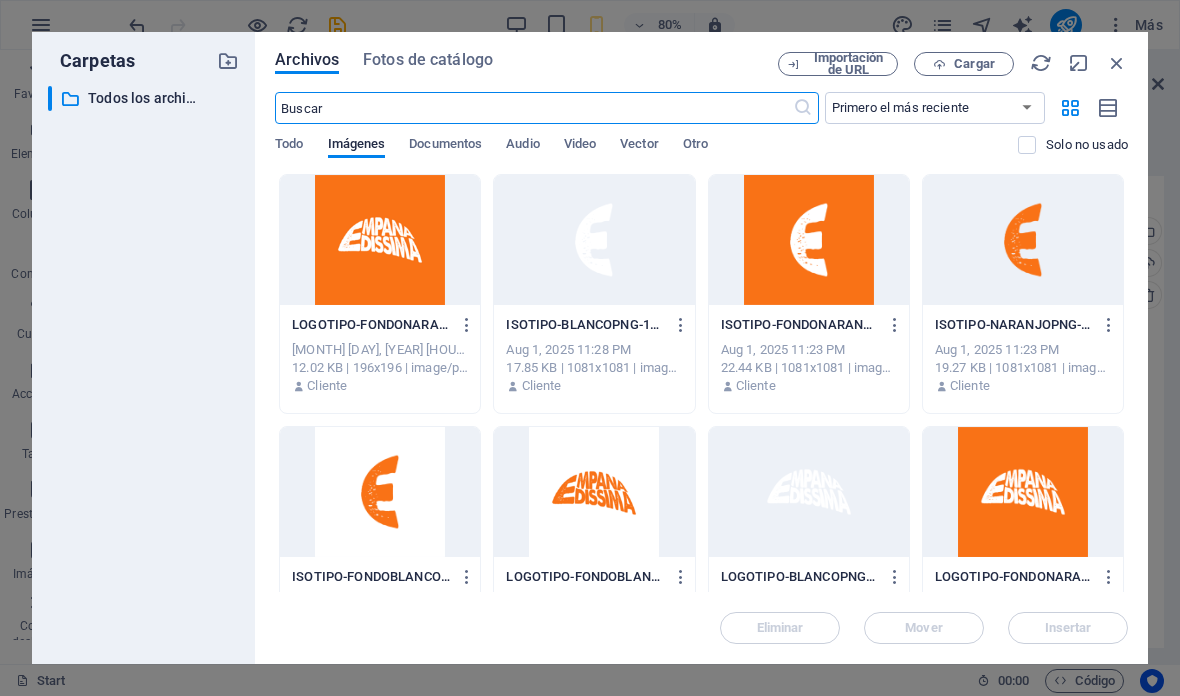 click at bounding box center (1023, 492) 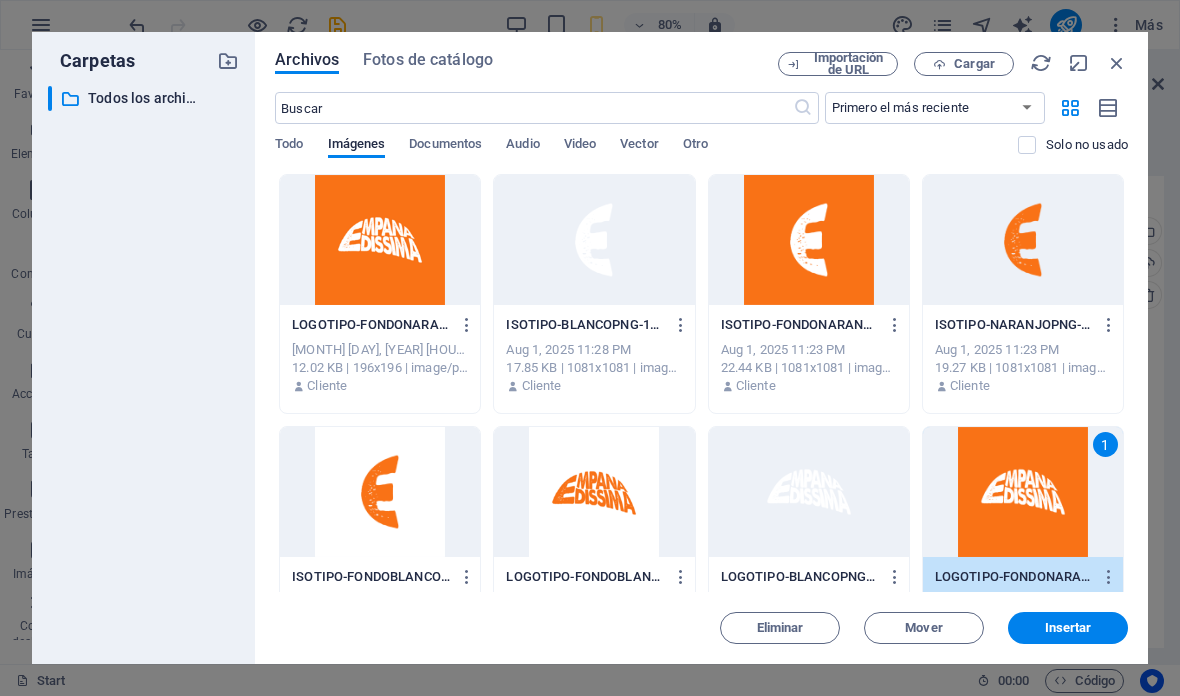 click on "Insertar" at bounding box center (1068, 628) 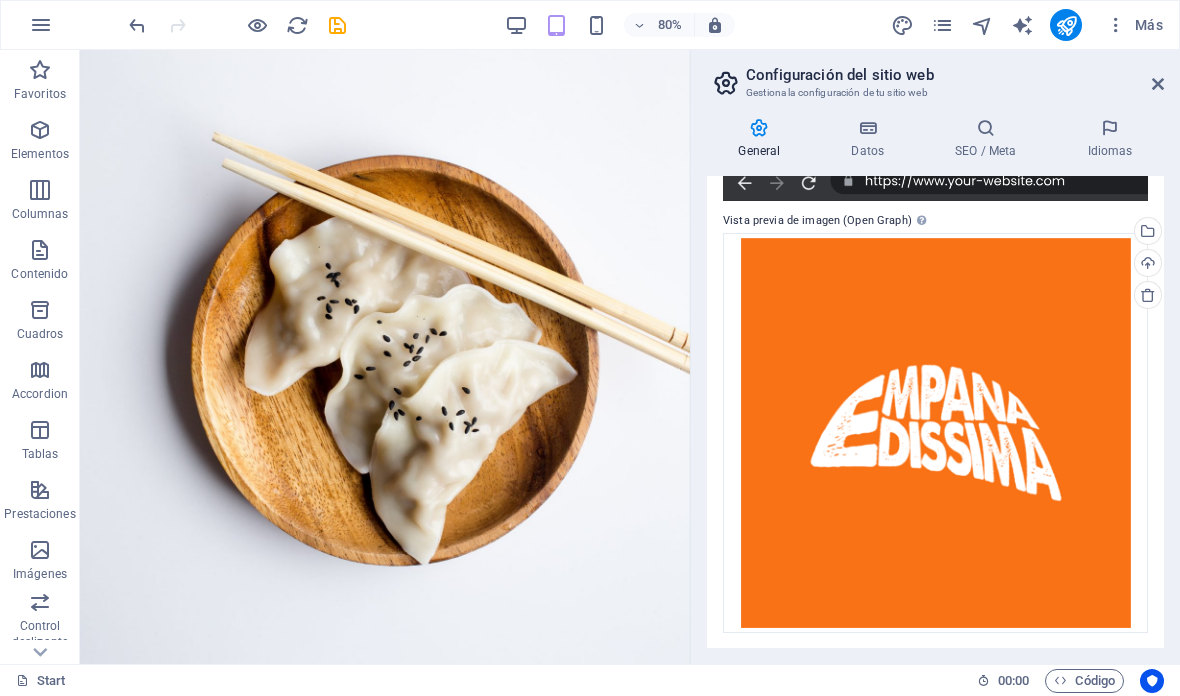 click on "Selecciona archivos del administrador de archivos, de la galería de fotos o carga archivo(s)" at bounding box center (1146, 233) 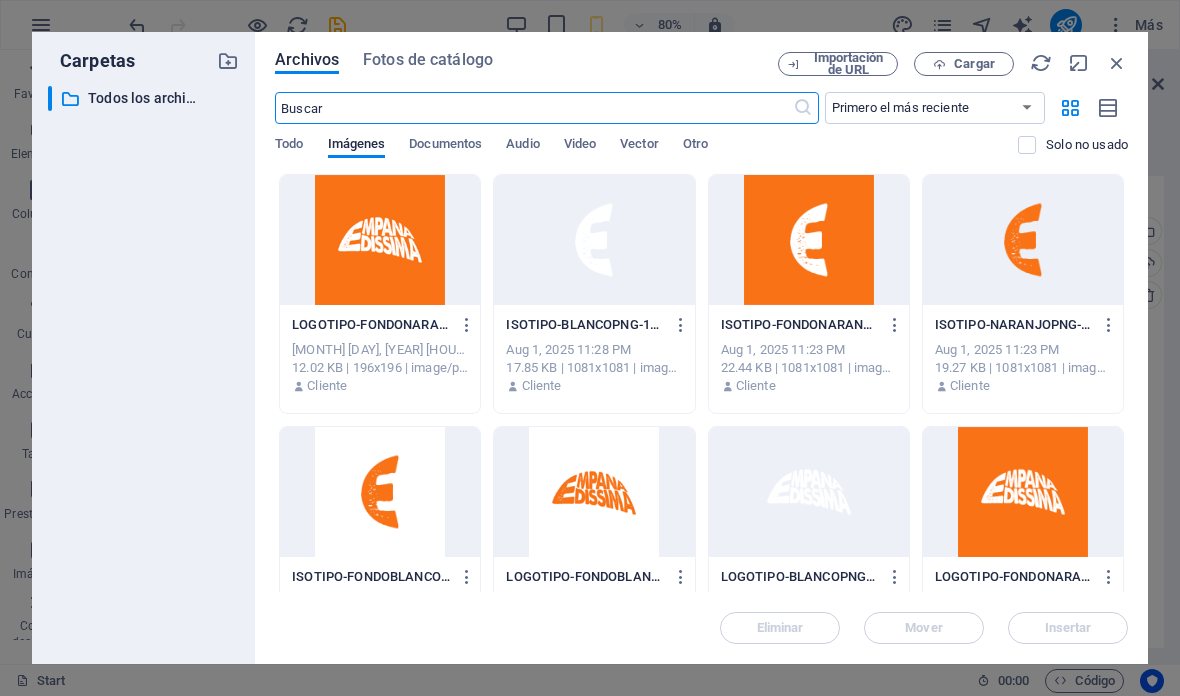 click at bounding box center [1117, 63] 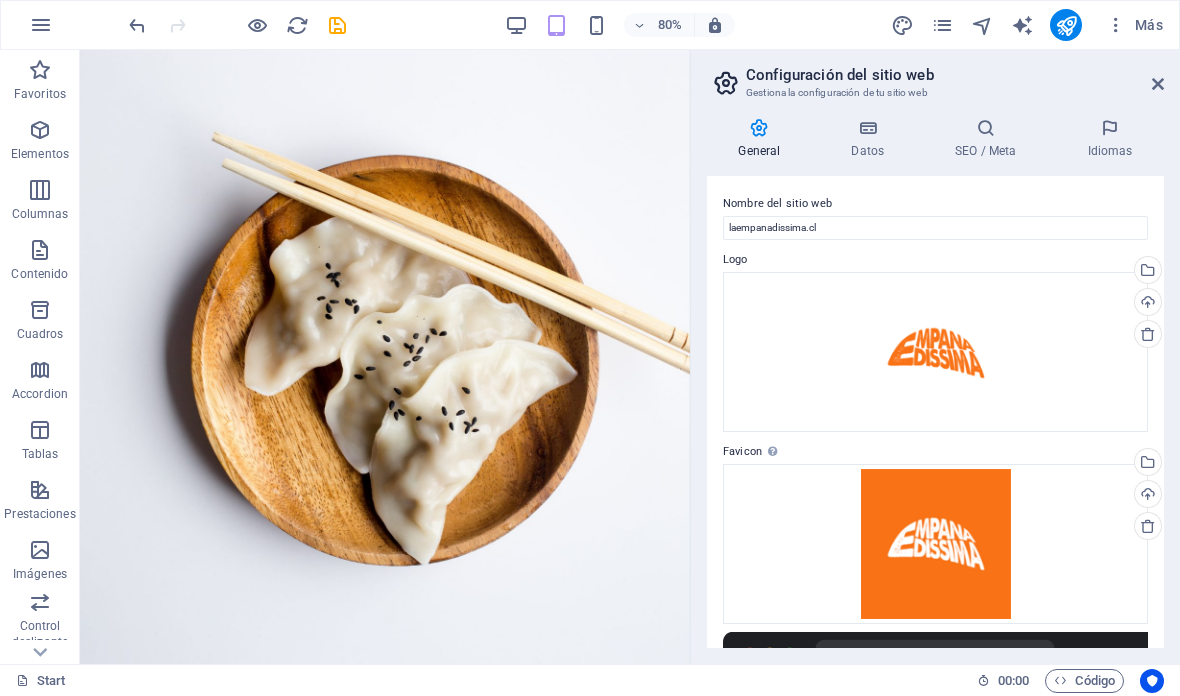 scroll, scrollTop: 0, scrollLeft: 0, axis: both 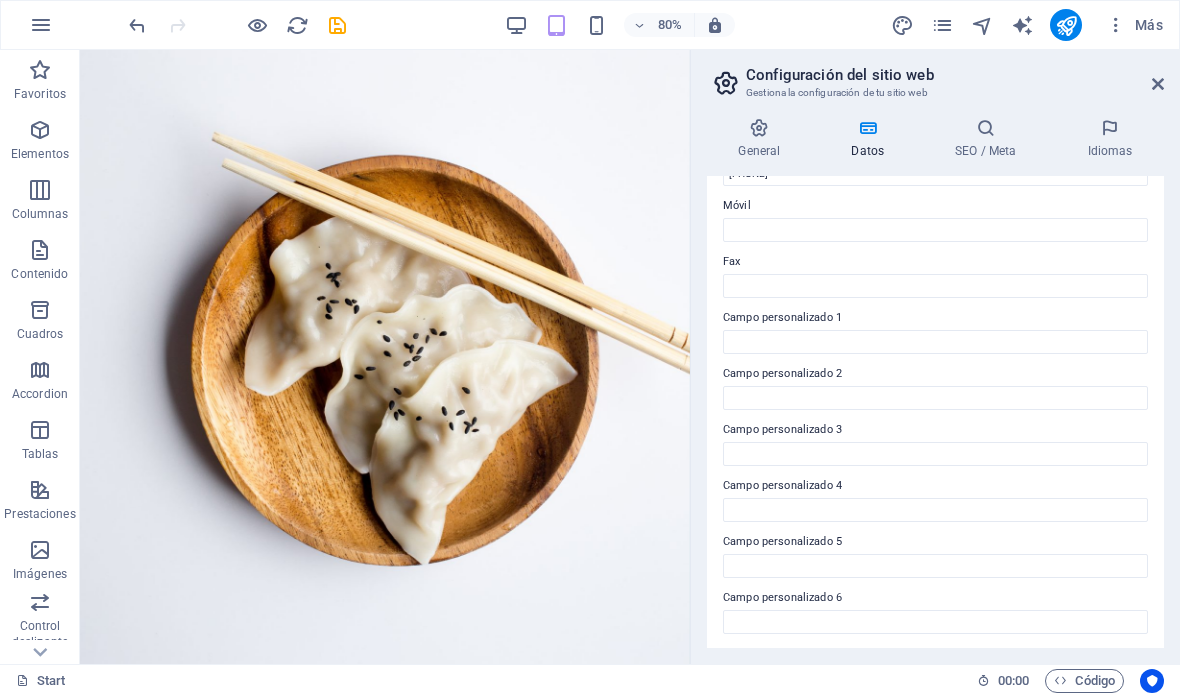 click at bounding box center (986, 128) 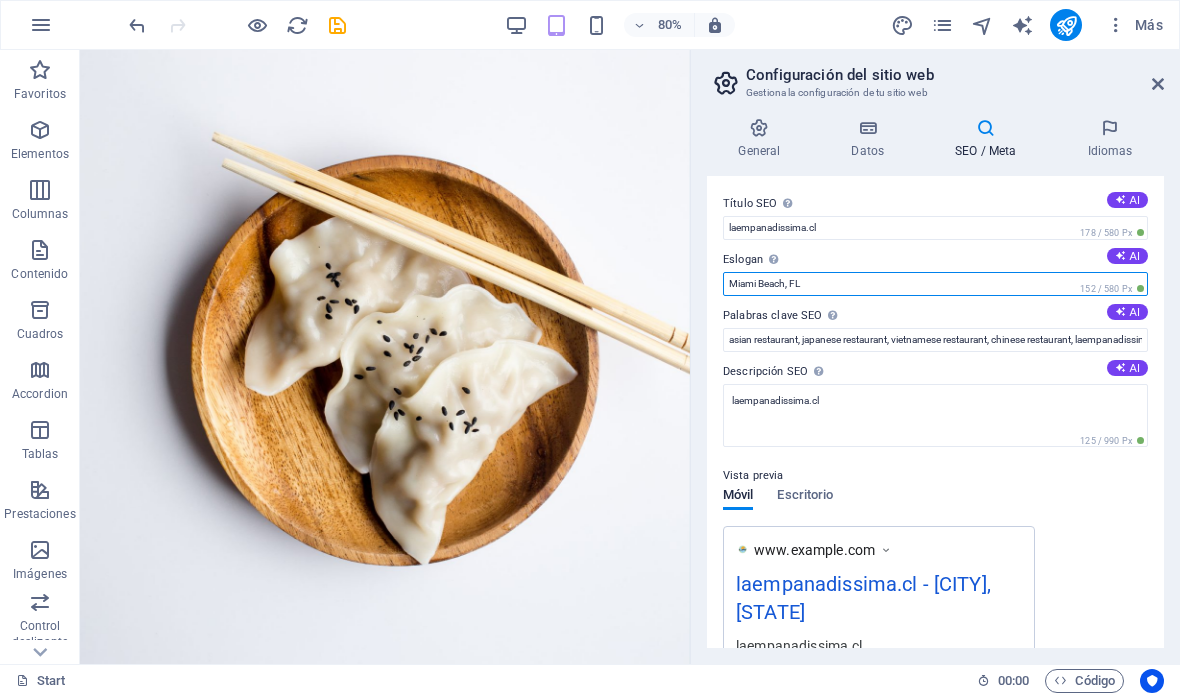 click on "Miami Beach, FL" at bounding box center [935, 284] 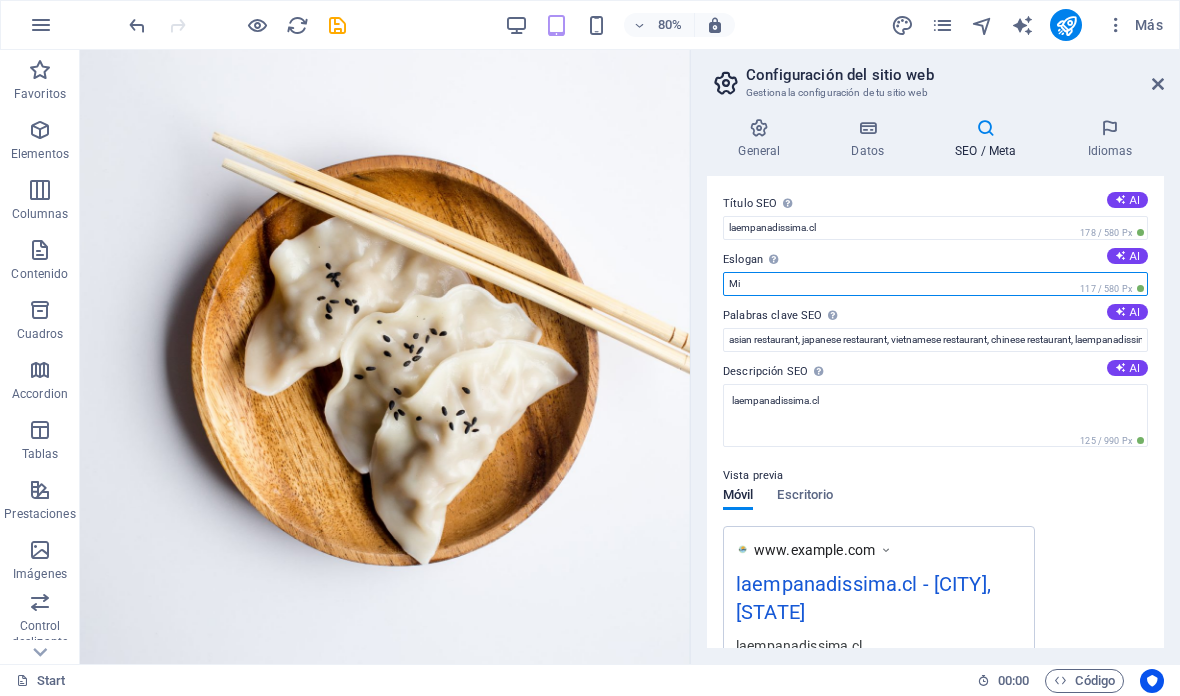 type on "M" 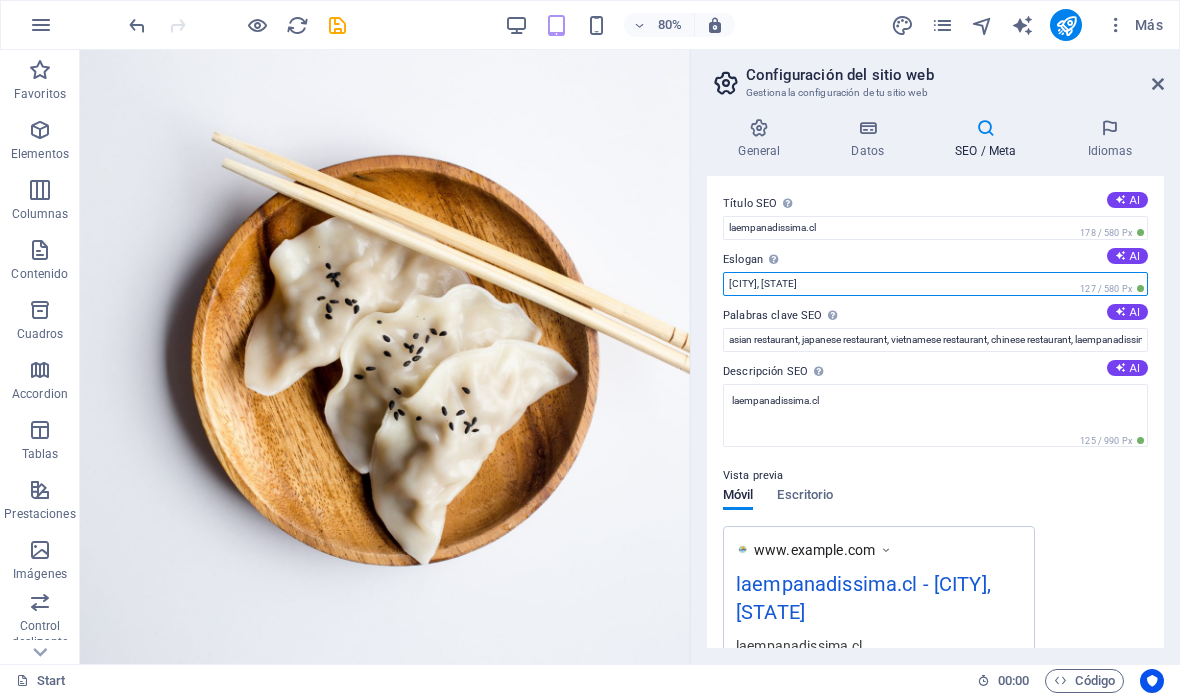 type on "Valdivia, Chile" 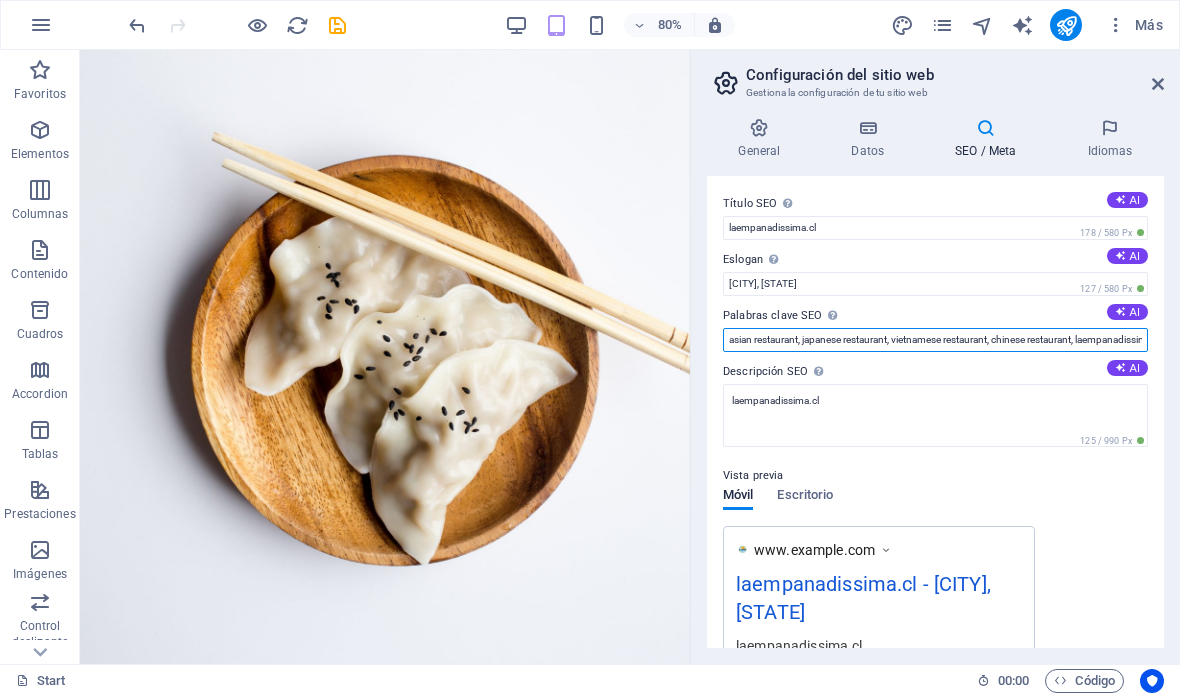 click on "asian restaurant, japanese restaurant, vietnamese restaurant, chinese restaurant, laempanadissima.cl, Miami Beach, FL" at bounding box center [935, 340] 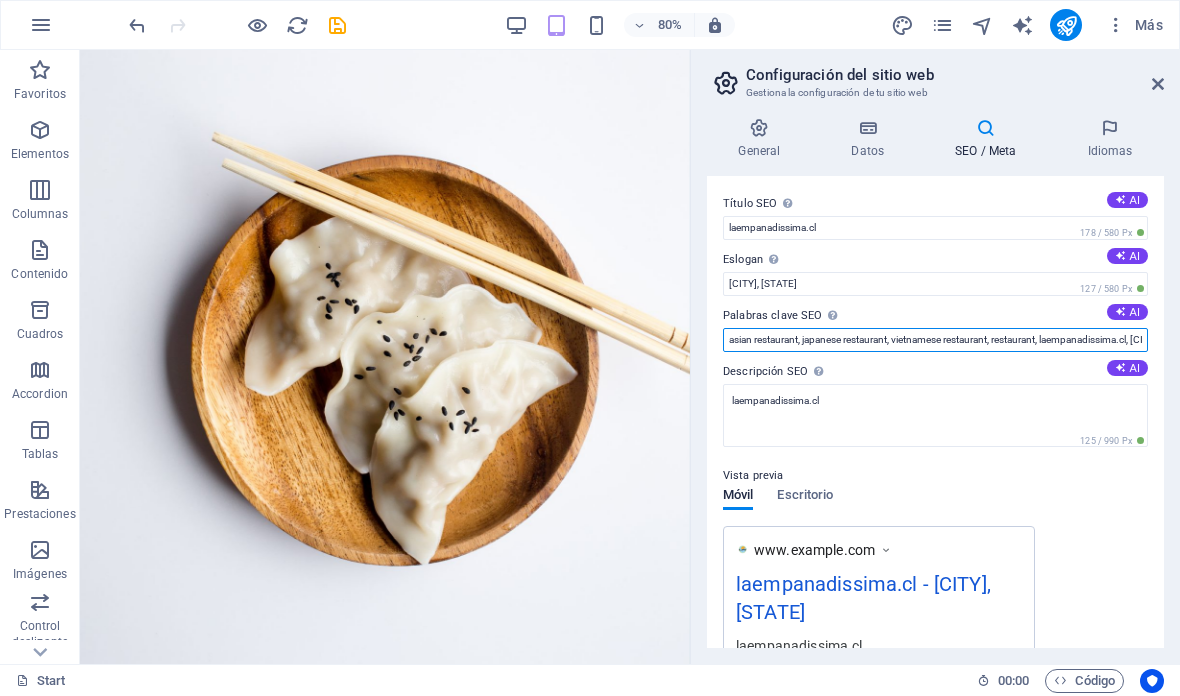 click on "asian restaurant, japanese restaurant, vietnamese restaurant, restaurant, laempanadissima.cl, Miami Beach, FL" at bounding box center [935, 340] 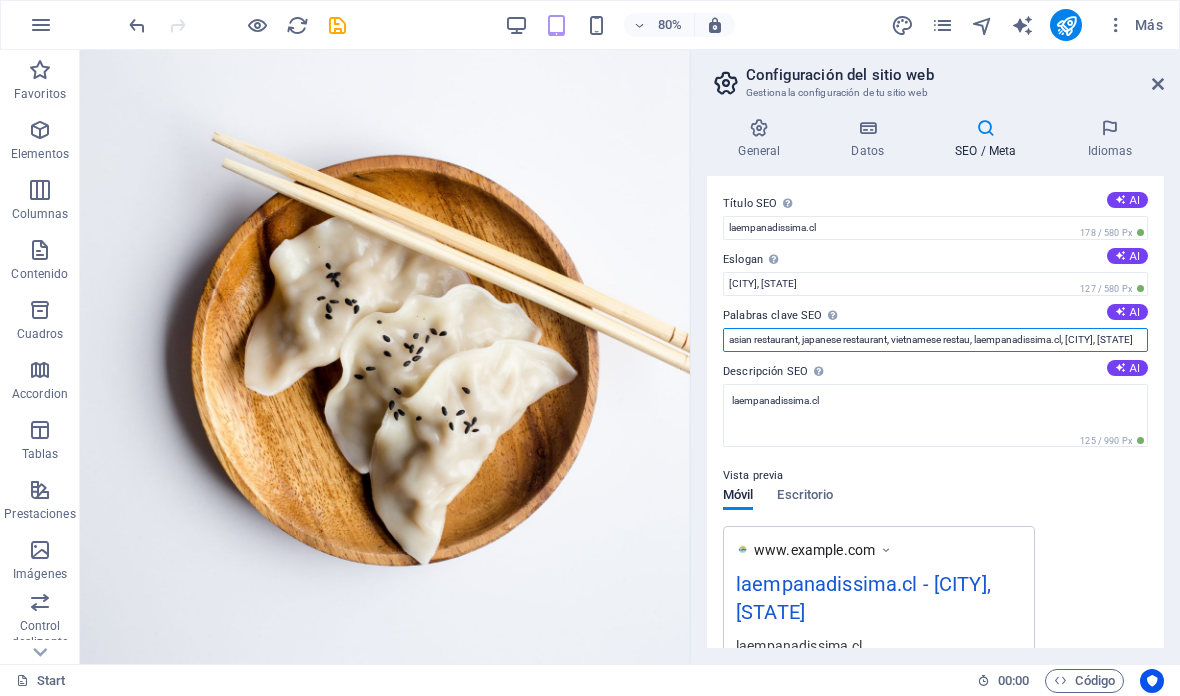 type on "asian restaurant, japanese restaurant, vietnamese resta, laempanadissima.cl, Miami Beach, FL" 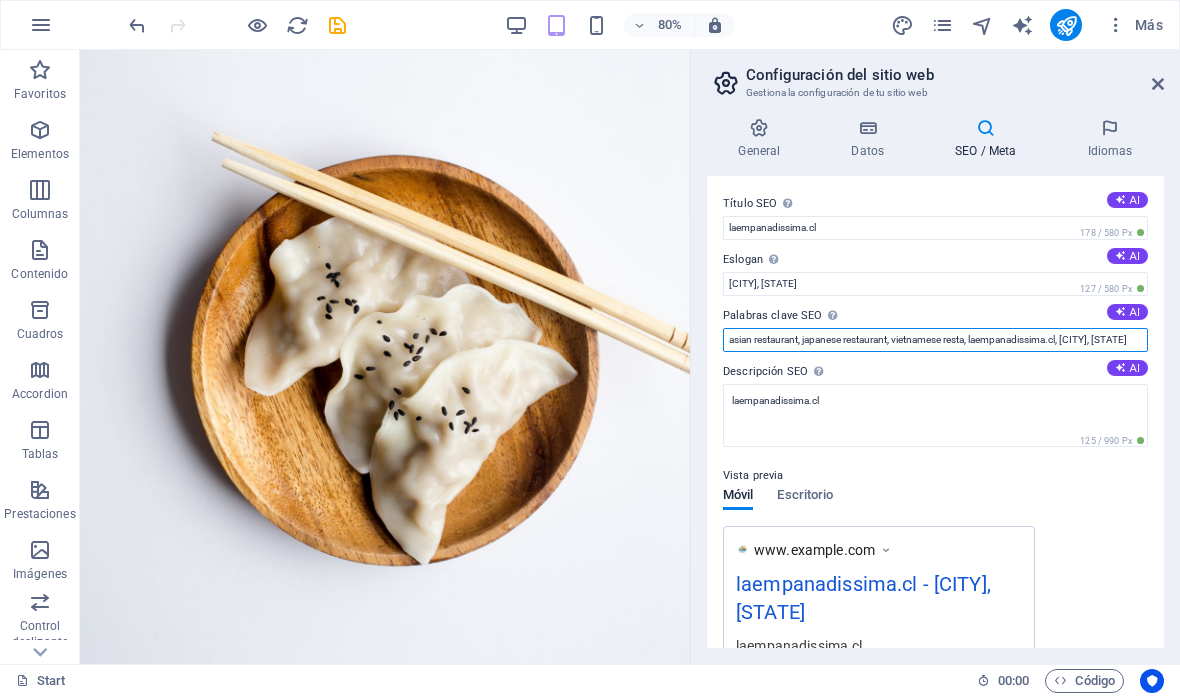 click on "asian restaurant, japanese restaurant, vietnamese resta, laempanadissima.cl, Miami Beach, FL" at bounding box center [935, 340] 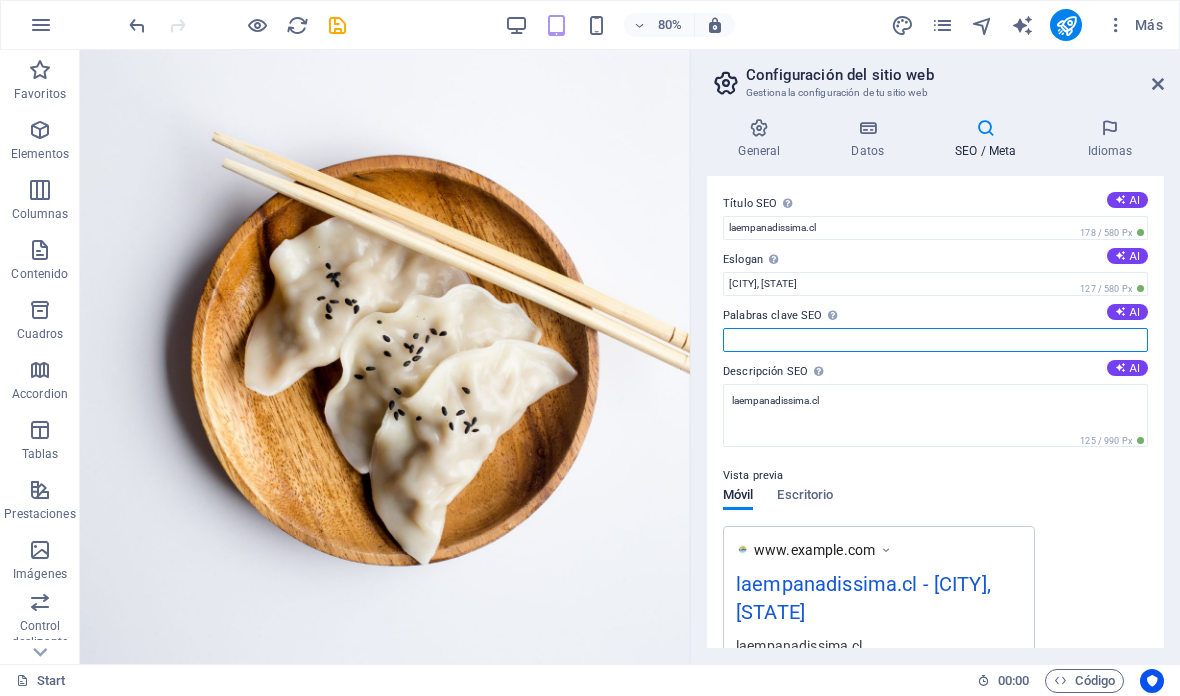 click on "Palabras clave SEO Lista de palabras clave separadas por comas que describen tu sitio web. AI" at bounding box center [935, 340] 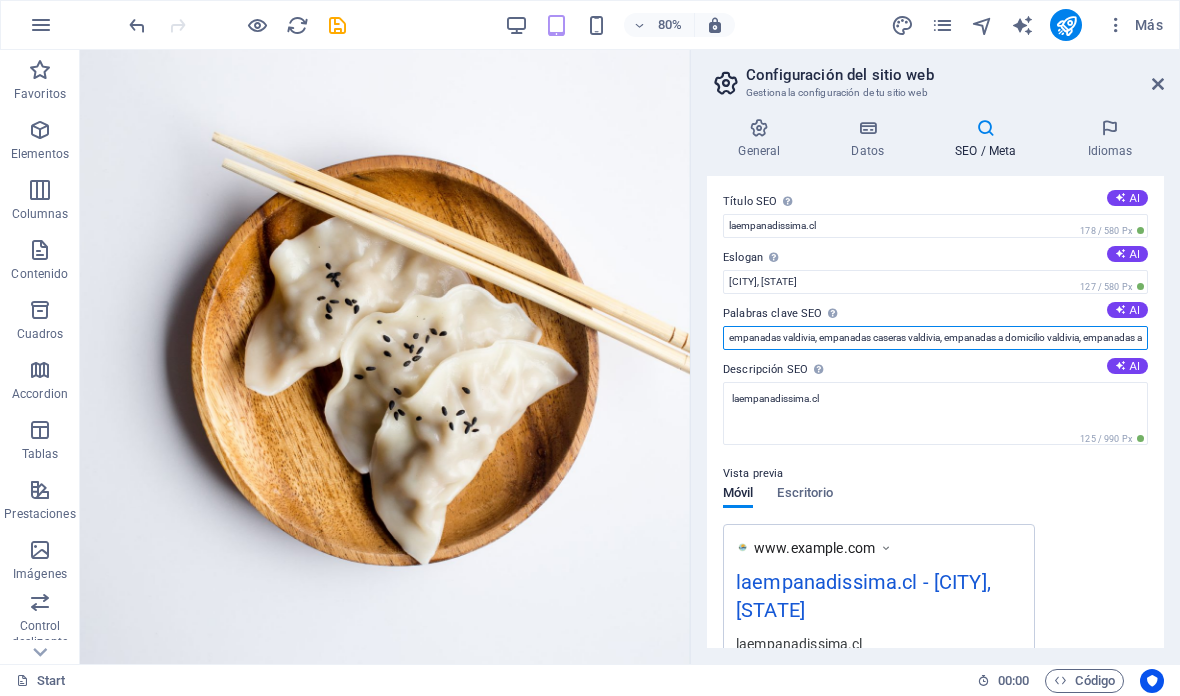 scroll, scrollTop: 0, scrollLeft: 0, axis: both 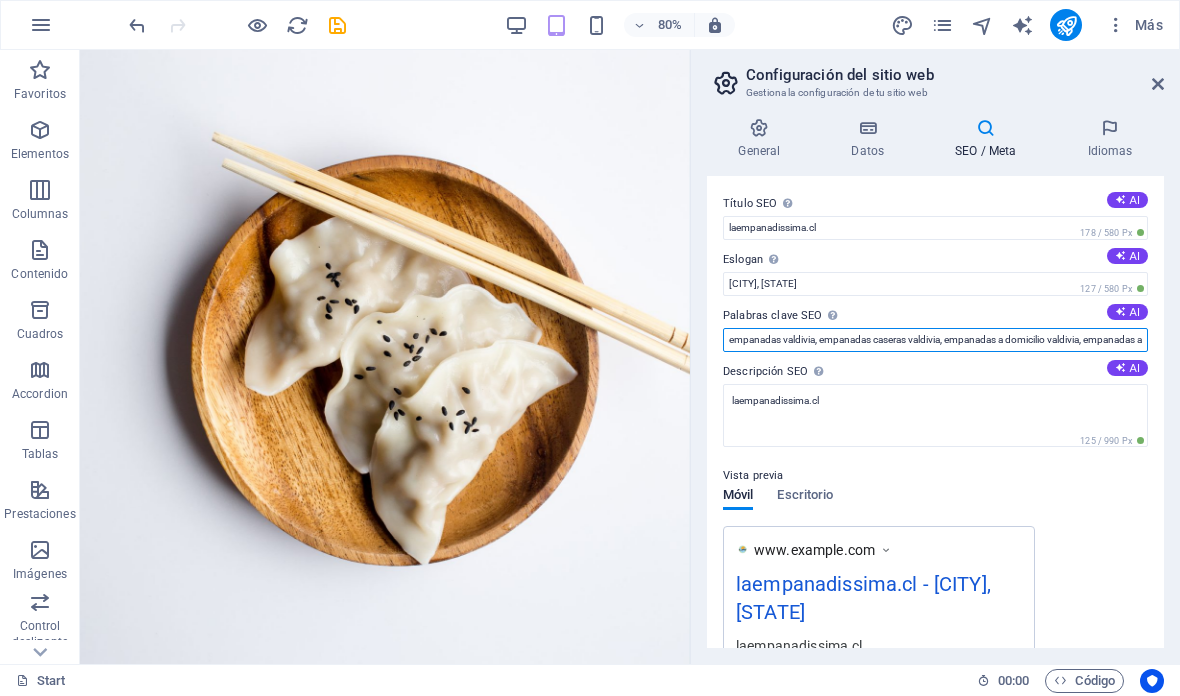 type on "empanadas valdivia, empanadas caseras valdivia, empanadas a domicilio valdivia, empanadas artesanales valdivia, la empanadissima valdivia, empanadas rellenas valdivia, empanadas caseras, venta de empanadas, empanadas rellenas, empanadas de horno, empanadas fritas, empanadas gourmet, empanadas tradicionales, mejores empanadas de chile, empanadas chilenas artesanales, negocio de empanadas, empanadas con ingredientes naturales, empanadas con masa casera" 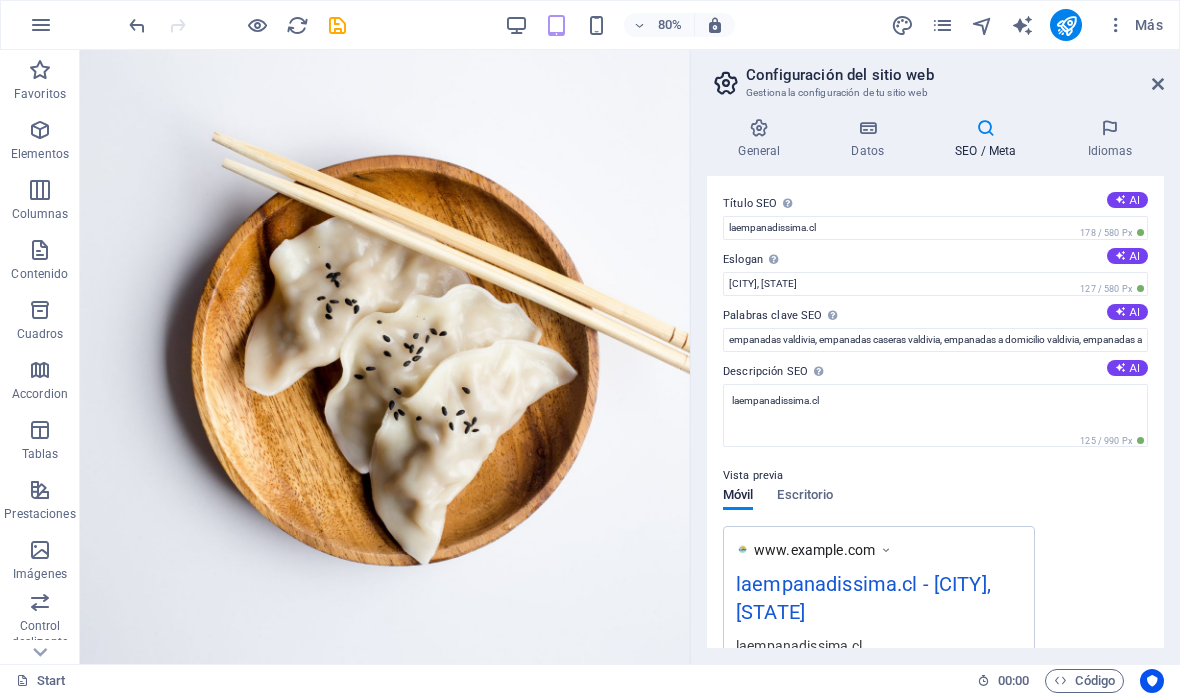 click on "AI" at bounding box center (1127, 256) 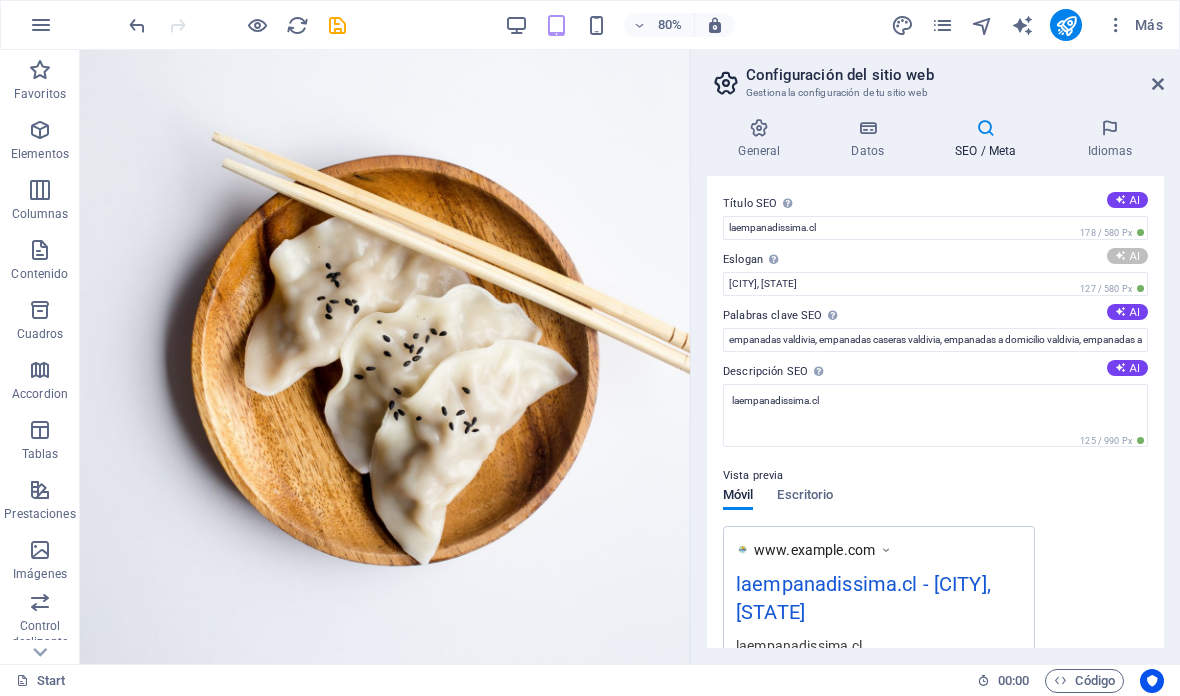 type on "Empanadas que despiertan tus sentidos" 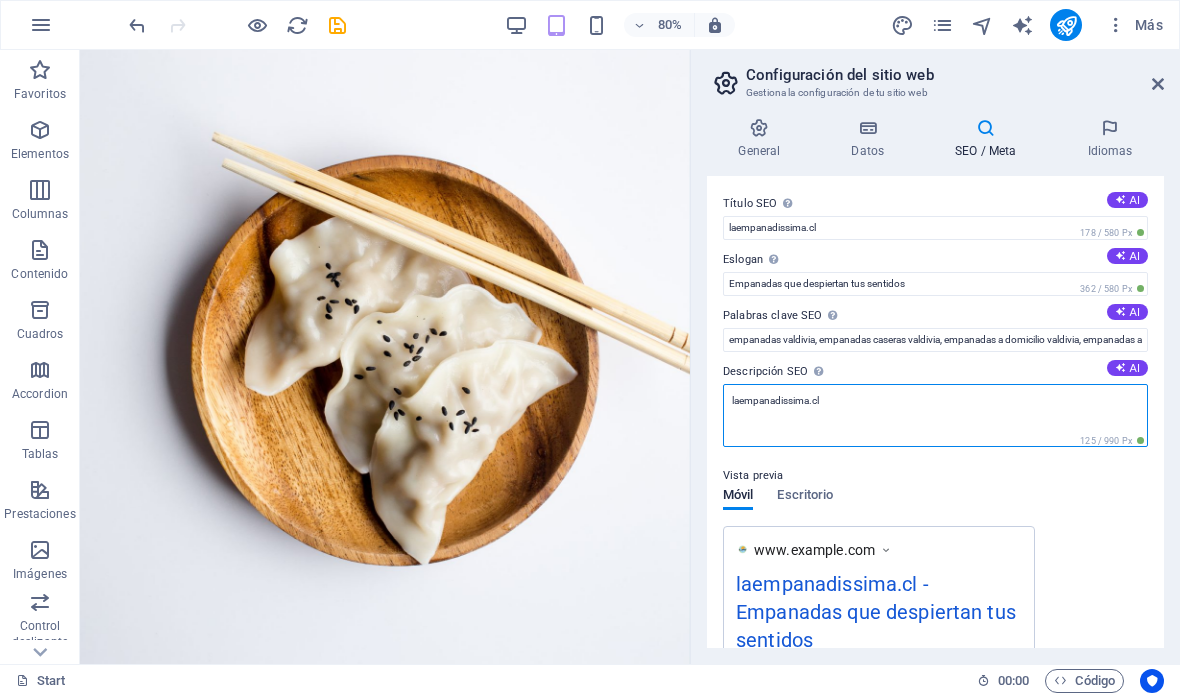 click on "laempanadissima.cl" at bounding box center (935, 415) 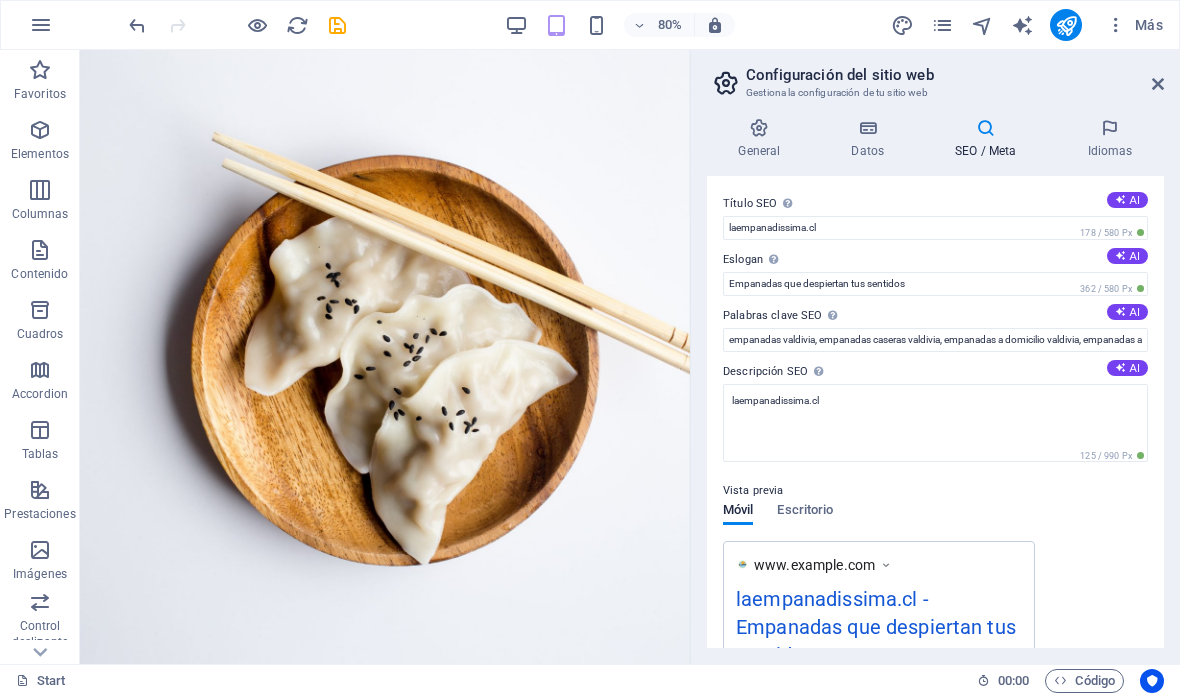 click on "AI" at bounding box center [1127, 368] 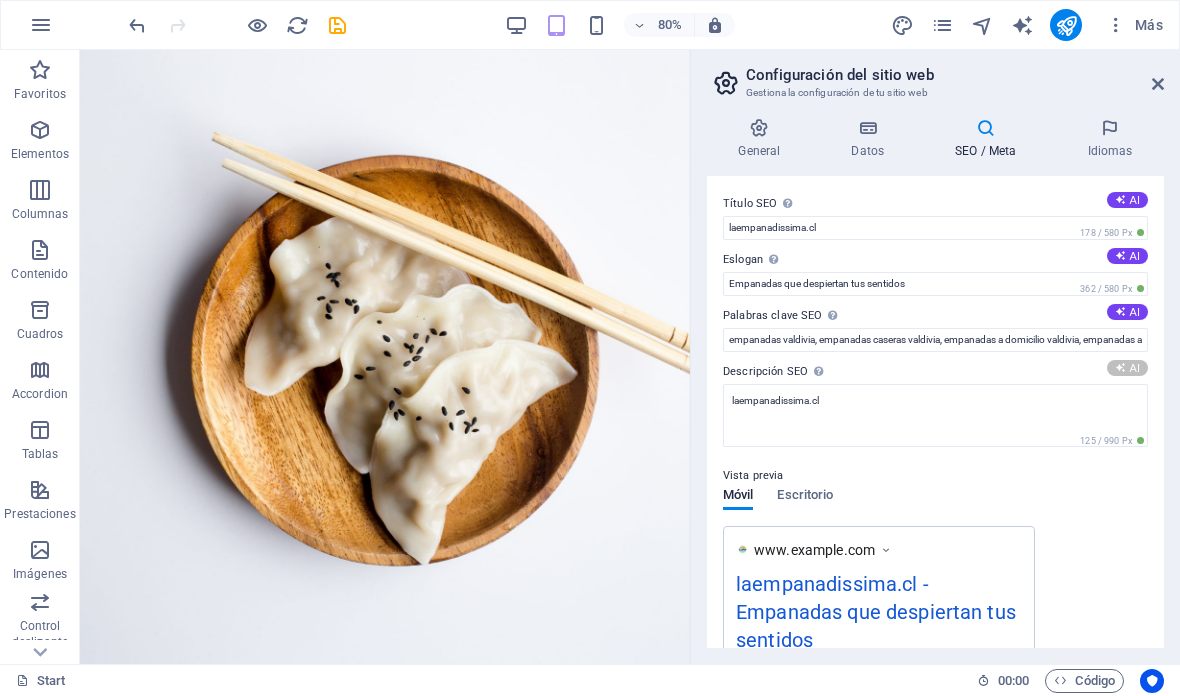 type on "¡Descubre LaEMPANADISSIMA! Empanadas artesanales y deliciosas en Valdivia. ¡Una experiencia gastronómica única!" 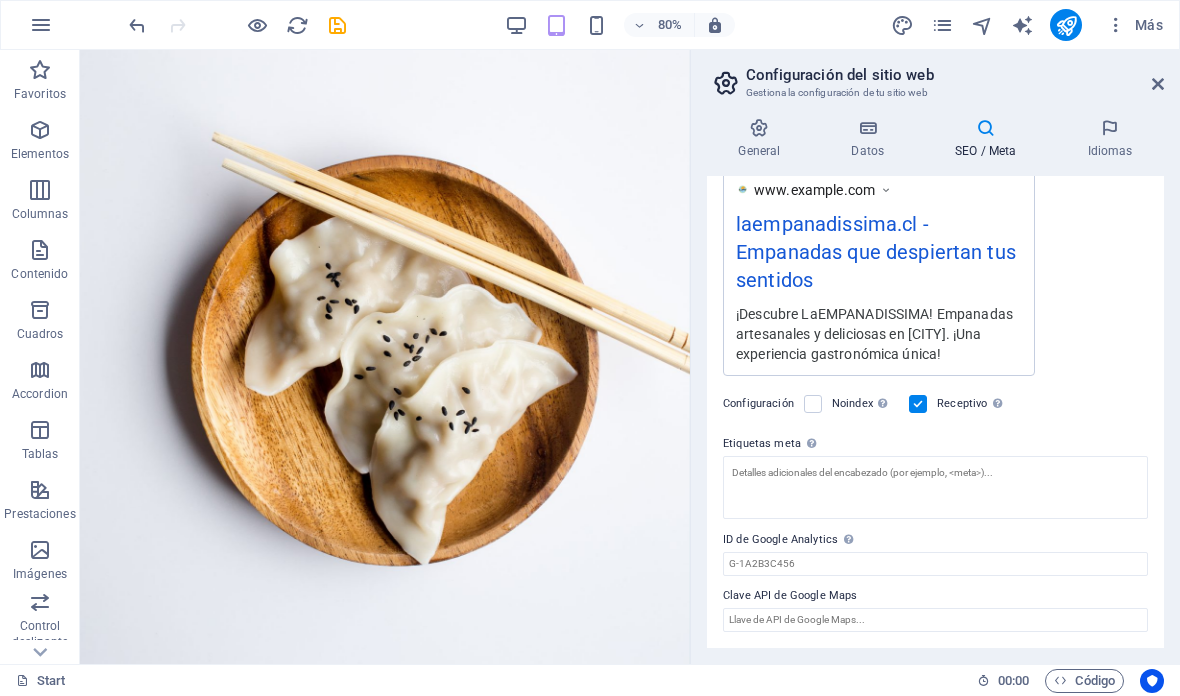 scroll, scrollTop: 359, scrollLeft: 0, axis: vertical 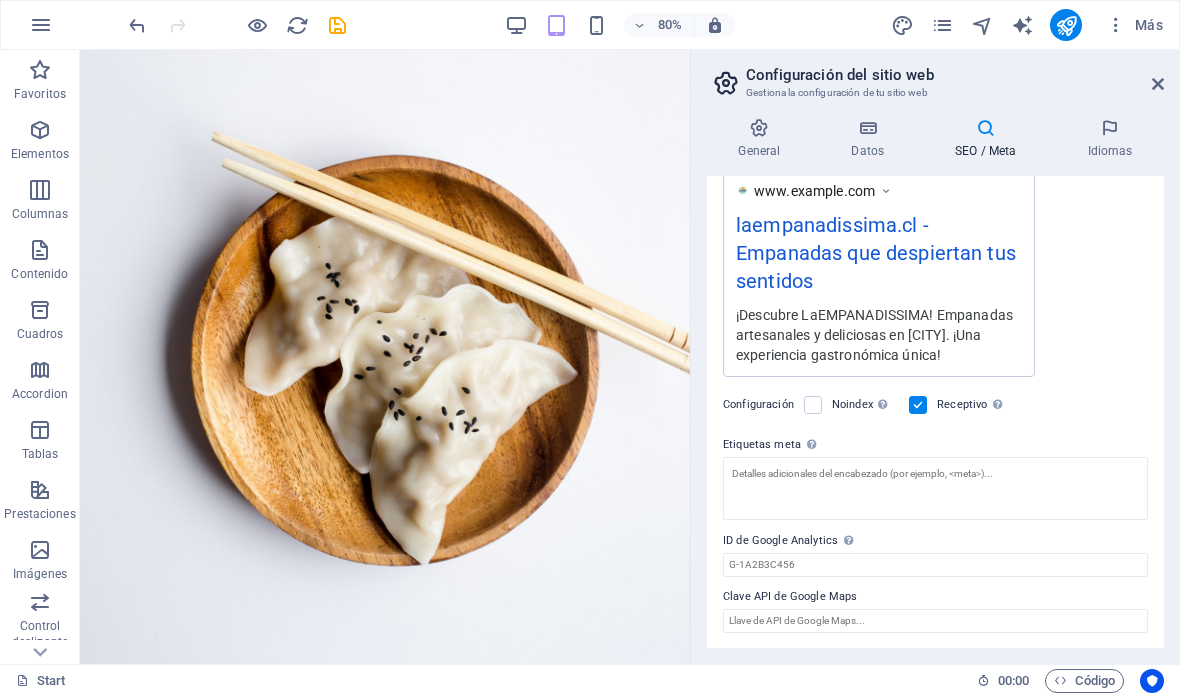 click at bounding box center [1110, 128] 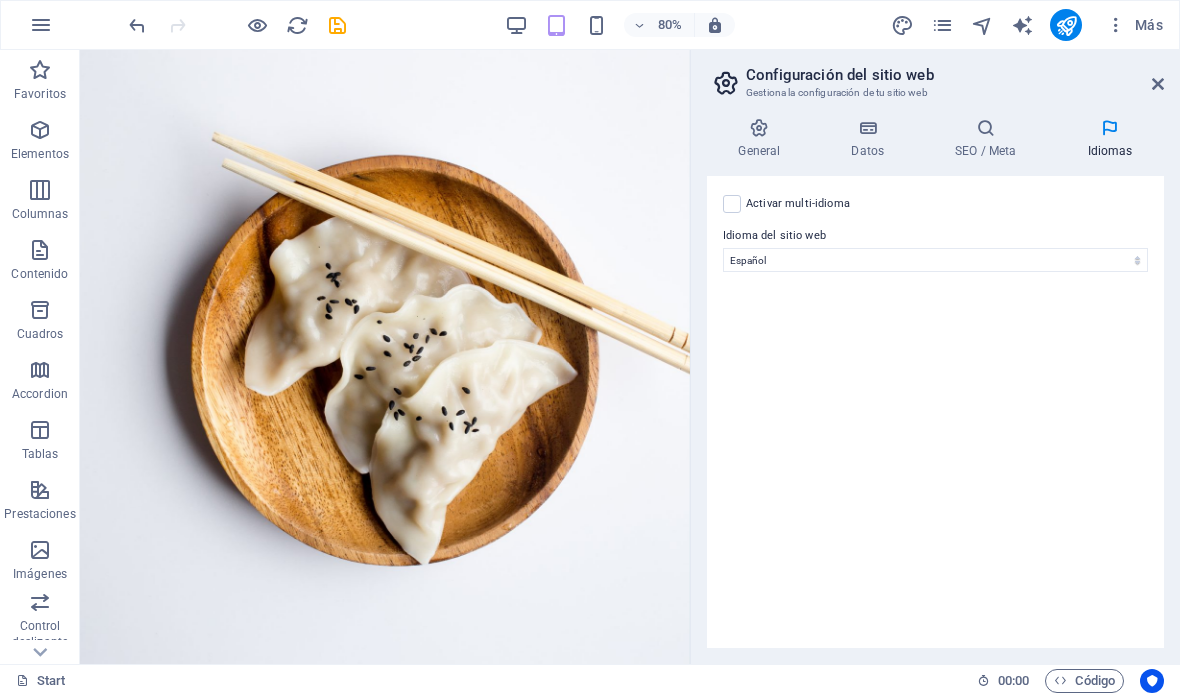 click on "Activar multi-idioma Para desactivar la opción multi-idioma, elimine todos los idiomas hasta que solo tenga un idioma." at bounding box center [798, 204] 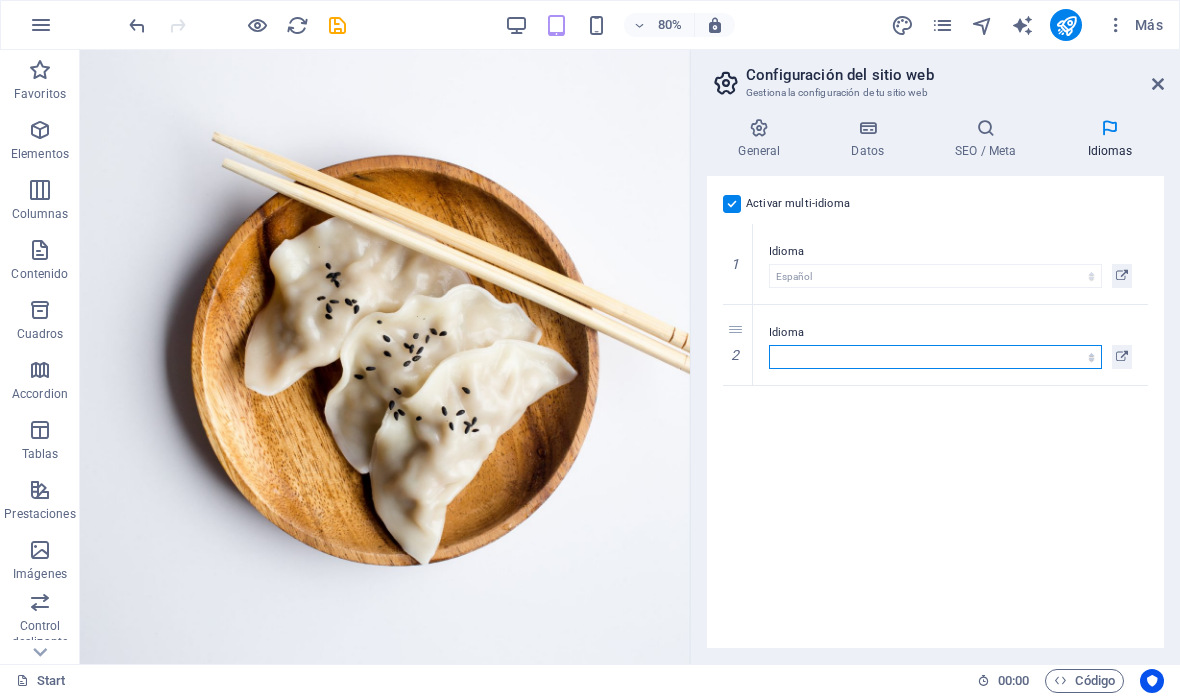 click on "Abkhazian Afar Afrikaans Akan Albanés Alemán Amharic Árabe Aragonese Armenian Assamese Avaric Avestan Aymara Azerbaijani Bambara Bashkir Basque Belarusian Bengalí Bihari languages Bislama Bokmål Bosnian Breton Búlgaro Burmese Catalán Central Khmer Chamorro Chechen Checo Chino Church Slavic Chuvash Coreano Cornish Corsican Cree Croata Danés Dzongkha Eslovaco Esloveno Español Esperanto Estonian Ewe Faroese Farsi (Persa) Fijian Finlandés Francés Fulah Gaelic Galician Ganda Georgian Greenlandic Griego Guaraní Gujarati Haitian Creole Hausa Hebreo Herero Hindi Hiri Motu Holandés Húngaro Ido Igbo Indonesio Inglés Interlingua Interlingue Inuktitut Inupiaq Irish Islandés Italiano Japonés Javanese Kannada Kanuri Kashmiri Kazakh Kikuyu Kinyarwanda Komi Kongo Kurdish Kwanyama Kyrgyz Lao Latín Letón Limburgish Lingala Lituano Luba-Katanga Luxembourgish Macedonio Malagasy Malay Malayalam Maldivian Maltés Manx Maori Marathi Marshallese Mongolian Nauru Navajo Ndonga Nepali North Ndebele Northern Sami Pali" at bounding box center [935, 357] 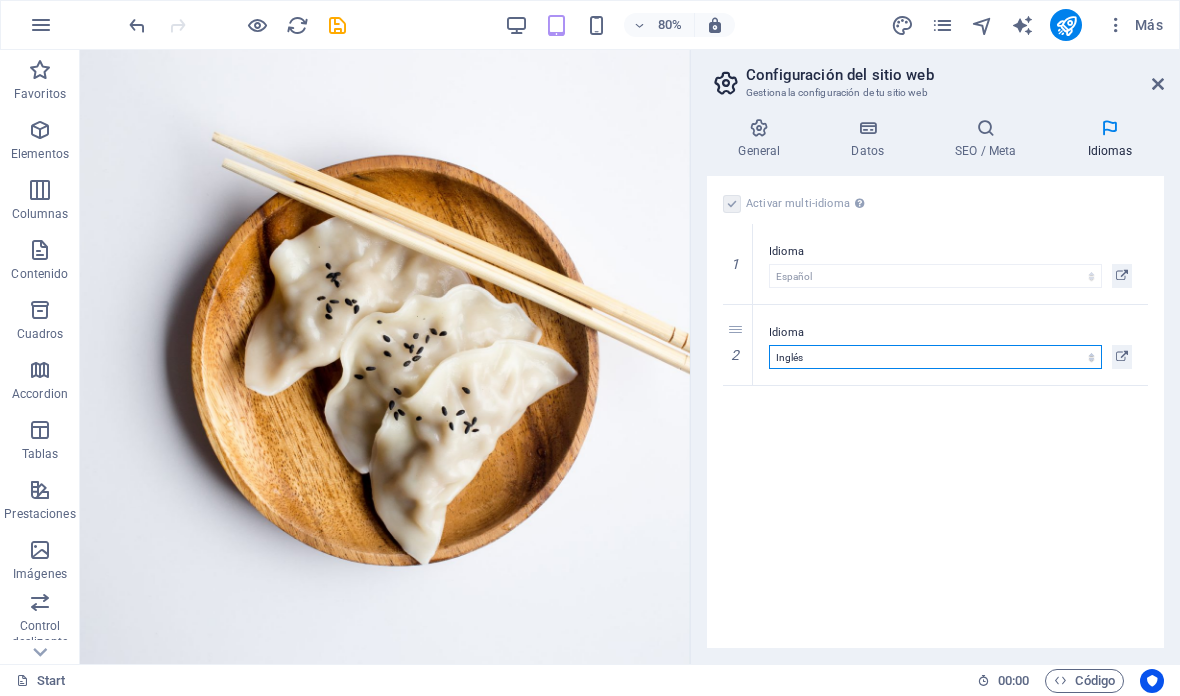 click at bounding box center (0, 0) 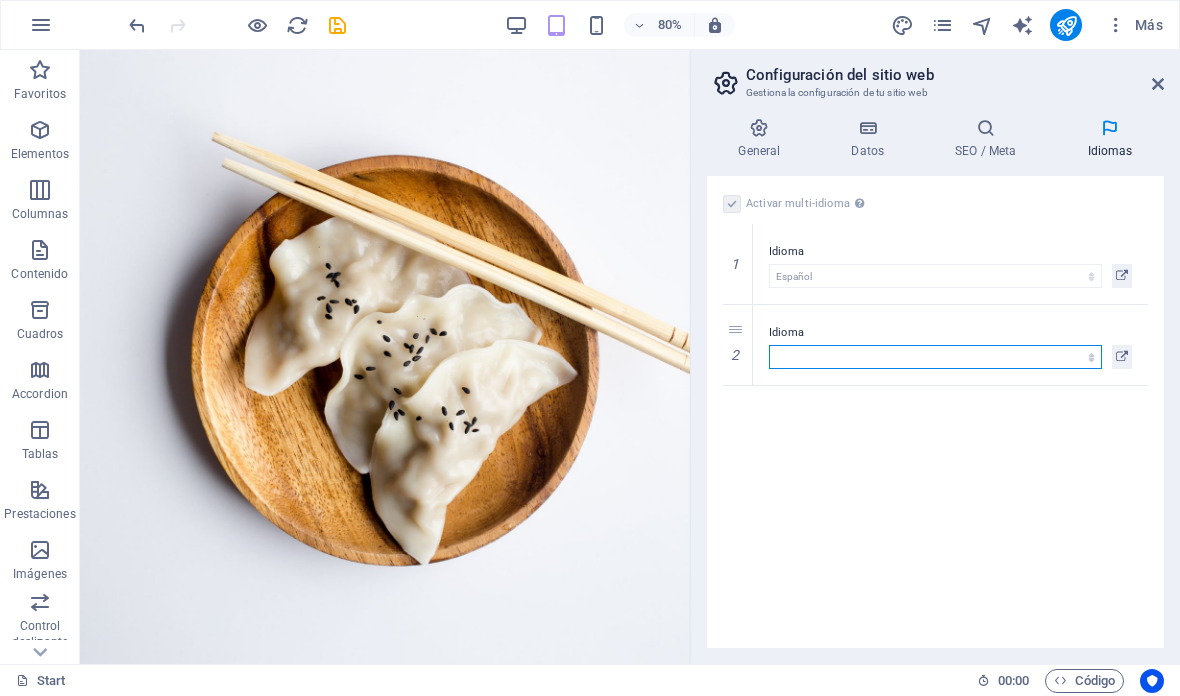 select on "73" 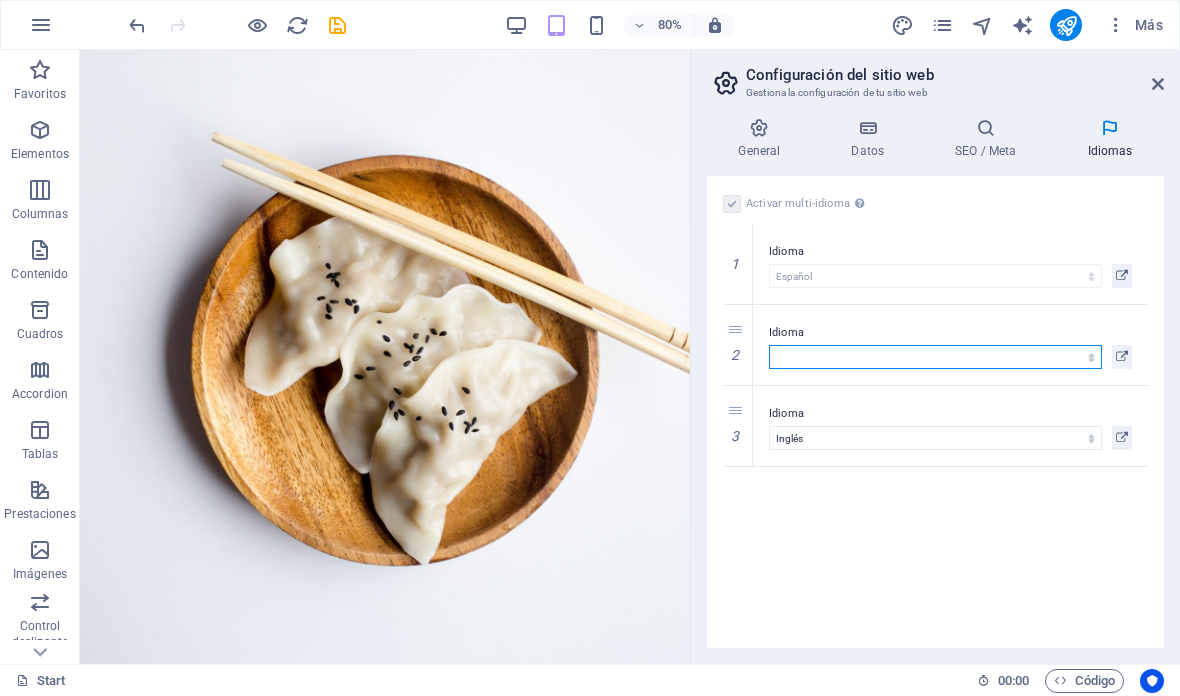 click on "Abkhazian Afar Afrikaans Akan Albanés Alemán Amharic Árabe Aragonese Armenian Assamese Avaric Avestan Aymara Azerbaijani Bambara Bashkir Basque Belarusian Bengalí Bihari languages Bislama Bokmål Bosnian Breton Búlgaro Burmese Catalán Central Khmer Chamorro Chechen Checo Chino Church Slavic Chuvash Coreano Cornish Corsican Cree Croata Danés Dzongkha Eslovaco Esloveno Español Esperanto Estonian Ewe Faroese Farsi (Persa) Fijian Finlandés Francés Fulah Gaelic Galician Ganda Georgian Greenlandic Griego Guaraní Gujarati Haitian Creole Hausa Hebreo Herero Hindi Hiri Motu Holandés Húngaro Ido Igbo Indonesio Inglés Interlingua Interlingue Inuktitut Inupiaq Irish Islandés Italiano Japonés Javanese Kannada Kanuri Kashmiri Kazakh Kikuyu Kinyarwanda Komi Kongo Kurdish Kwanyama Kyrgyz Lao Latín Letón Limburgish Lingala Lituano Luba-Katanga Luxembourgish Macedonio Malagasy Malay Malayalam Maldivian Maltés Manx Maori Marathi Marshallese Mongolian Nauru Navajo Ndonga Nepali North Ndebele Northern Sami Pali" at bounding box center (935, 357) 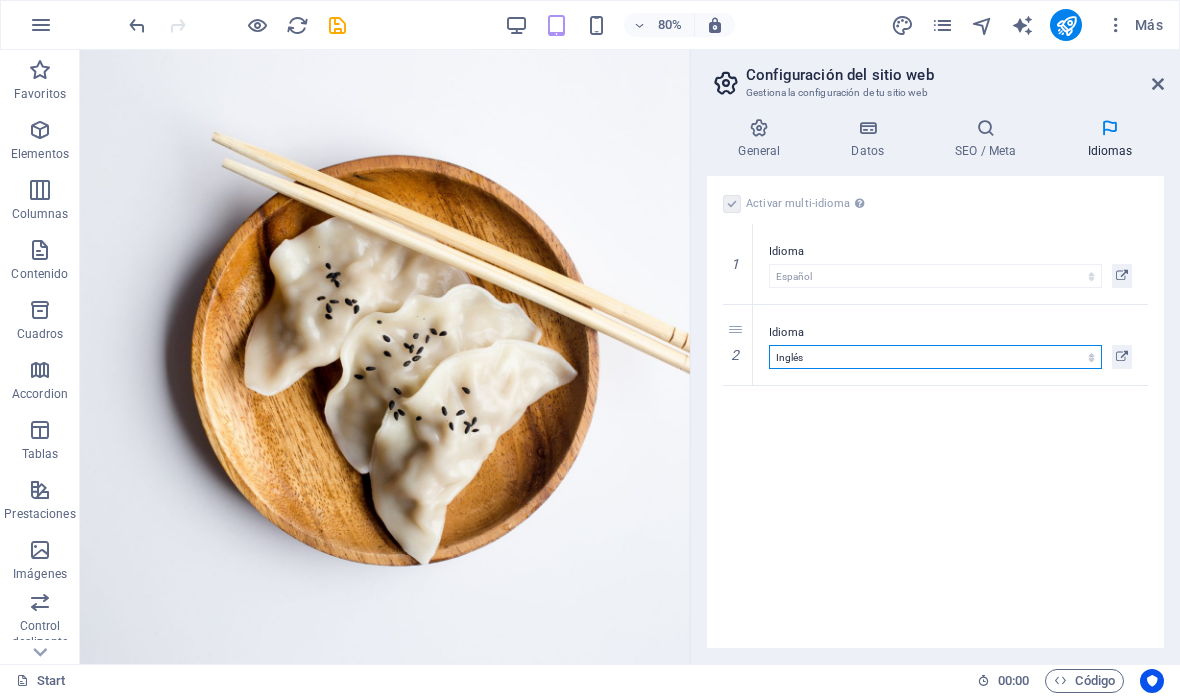 click at bounding box center [0, 0] 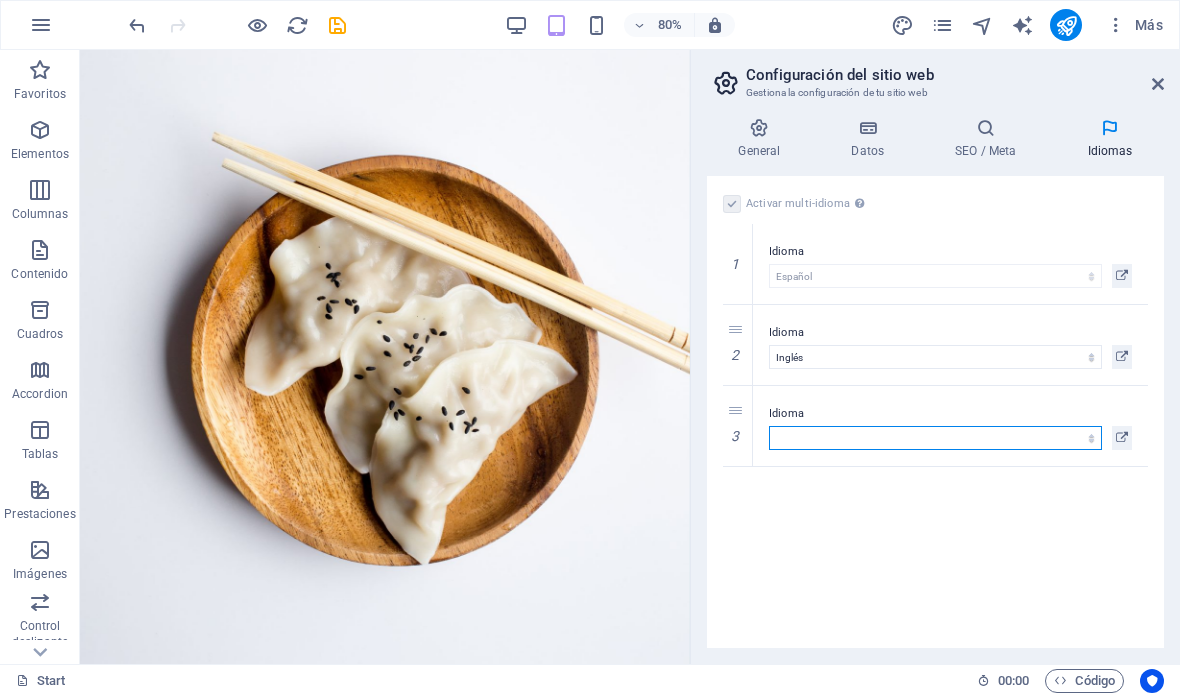 click on "Abkhazian Afar Afrikaans Akan Albanés Alemán Amharic Árabe Aragonese Armenian Assamese Avaric Avestan Aymara Azerbaijani Bambara Bashkir Basque Belarusian Bengalí Bihari languages Bislama Bokmål Bosnian Breton Búlgaro Burmese Catalán Central Khmer Chamorro Chechen Checo Chino Church Slavic Chuvash Coreano Cornish Corsican Cree Croata Danés Dzongkha Eslovaco Esloveno Español Esperanto Estonian Ewe Faroese Farsi (Persa) Fijian Finlandés Francés Fulah Gaelic Galician Ganda Georgian Greenlandic Griego Guaraní Gujarati Haitian Creole Hausa Hebreo Herero Hindi Hiri Motu Holandés Húngaro Ido Igbo Indonesio Inglés Interlingua Interlingue Inuktitut Inupiaq Irish Islandés Italiano Japonés Javanese Kannada Kanuri Kashmiri Kazakh Kikuyu Kinyarwanda Komi Kongo Kurdish Kwanyama Kyrgyz Lao Latín Letón Limburgish Lingala Lituano Luba-Katanga Luxembourgish Macedonio Malagasy Malay Malayalam Maldivian Maltés Manx Maori Marathi Marshallese Mongolian Nauru Navajo Ndonga Nepali North Ndebele Northern Sami Pali" at bounding box center [935, 438] 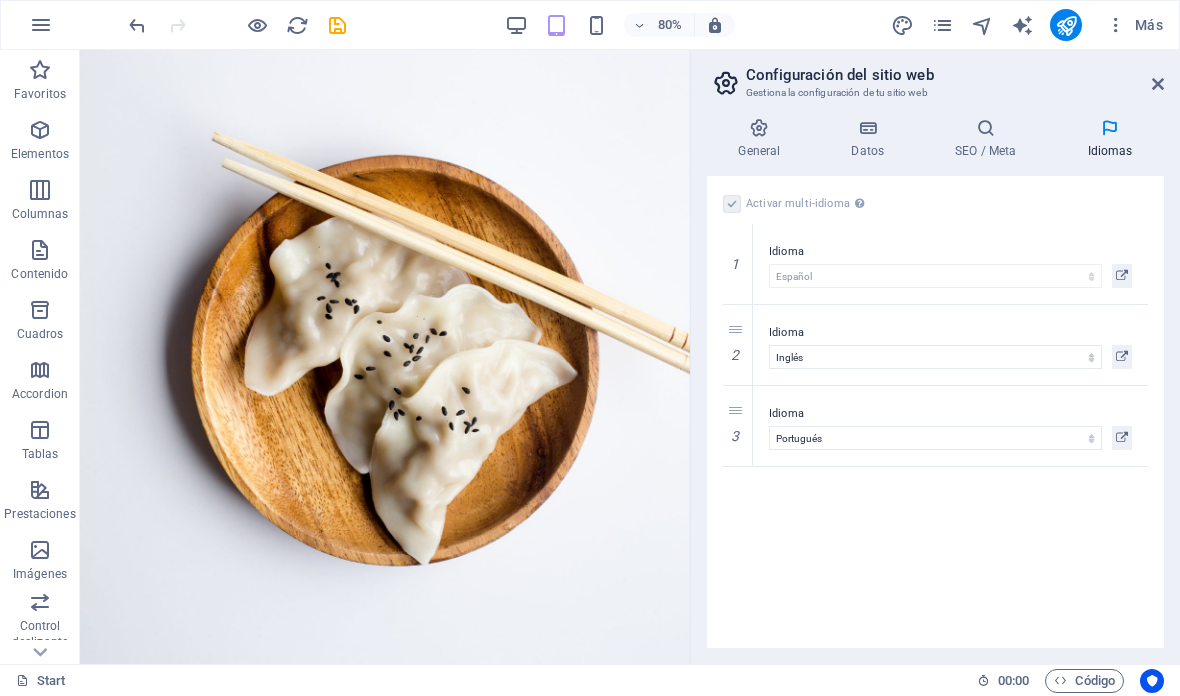 click at bounding box center (1122, 438) 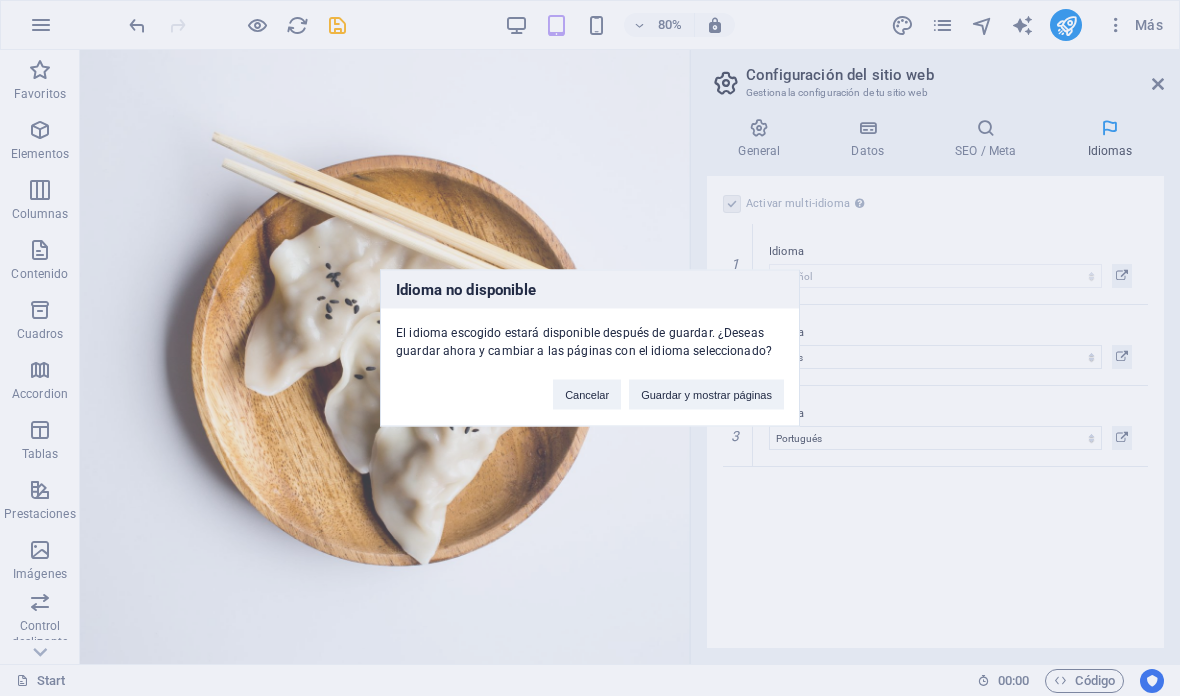 click on "Guardar y mostrar páginas" at bounding box center [706, 395] 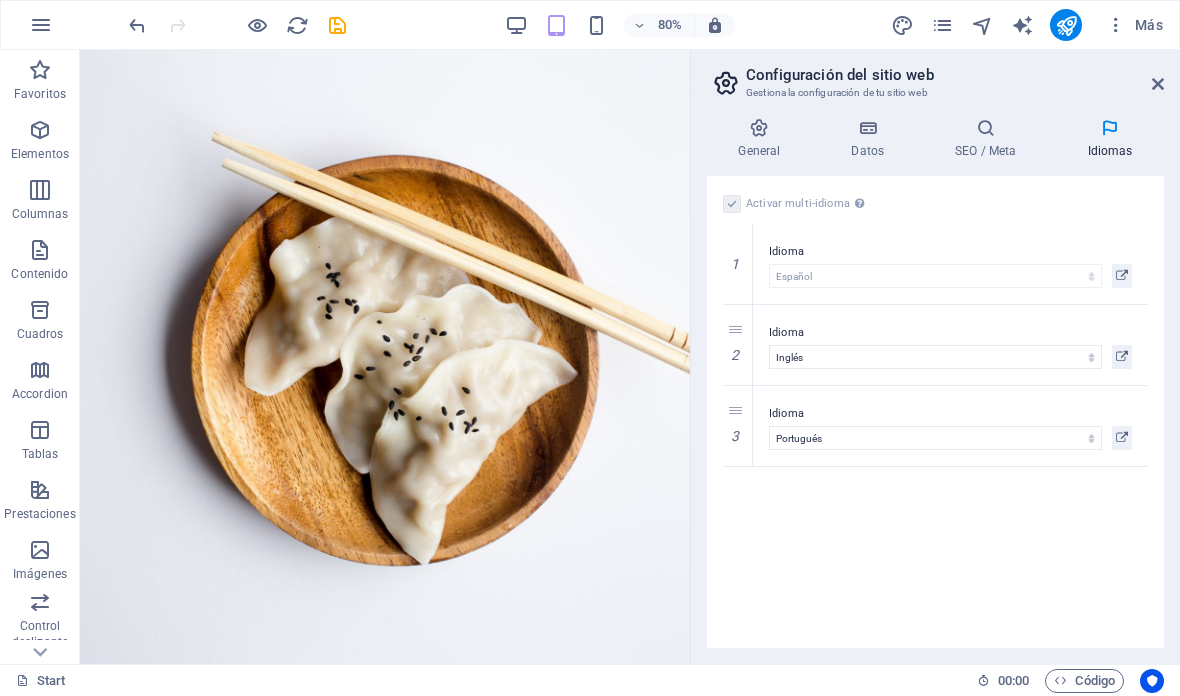 click on "Configuración del sitio web Gestiona la configuración de tu sitio web  General  Datos  SEO / Meta  Idiomas Nombre del sitio web laempanadissima.cl Logo Arrastra archivos aquí, haz clic para escoger archivos o  selecciona archivos de Archivos o de nuestra galería gratuita de fotos y vídeos Selecciona archivos del administrador de archivos, de la galería de fotos o carga archivo(s) Cargar Favicon Define aquí el favicon de tu sitio web. Un favicon es un pequeño icono que se muestra en la pestaña del navegador al lado del título de tu sitio web. Este ayuda a los visitantes a identificar tu sitio web. Arrastra archivos aquí, haz clic para escoger archivos o  selecciona archivos de Archivos o de nuestra galería gratuita de fotos y vídeos Selecciona archivos del administrador de archivos, de la galería de fotos o carga archivo(s) Cargar Vista previa de imagen (Open Graph) Esta imagen se mostrará cuando el sitio web se comparta en redes sociales Cargar Empresa laempanadissima.cl Nombre La Empanadissima" at bounding box center (935, 357) 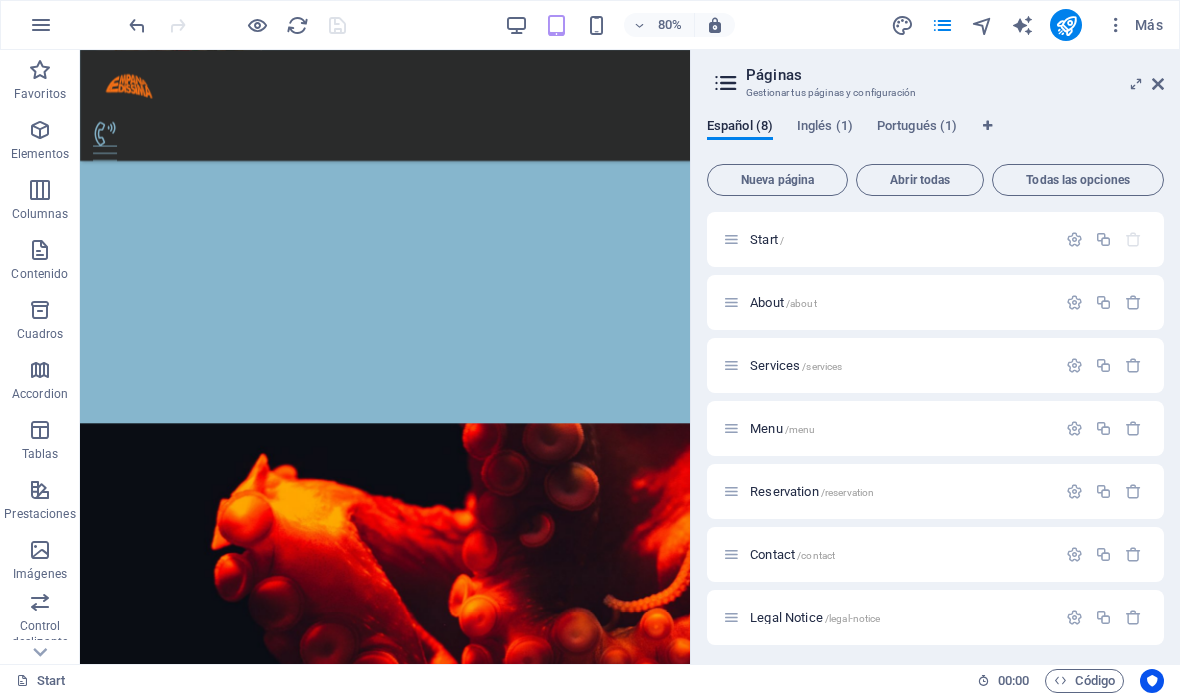 scroll, scrollTop: 2996, scrollLeft: 0, axis: vertical 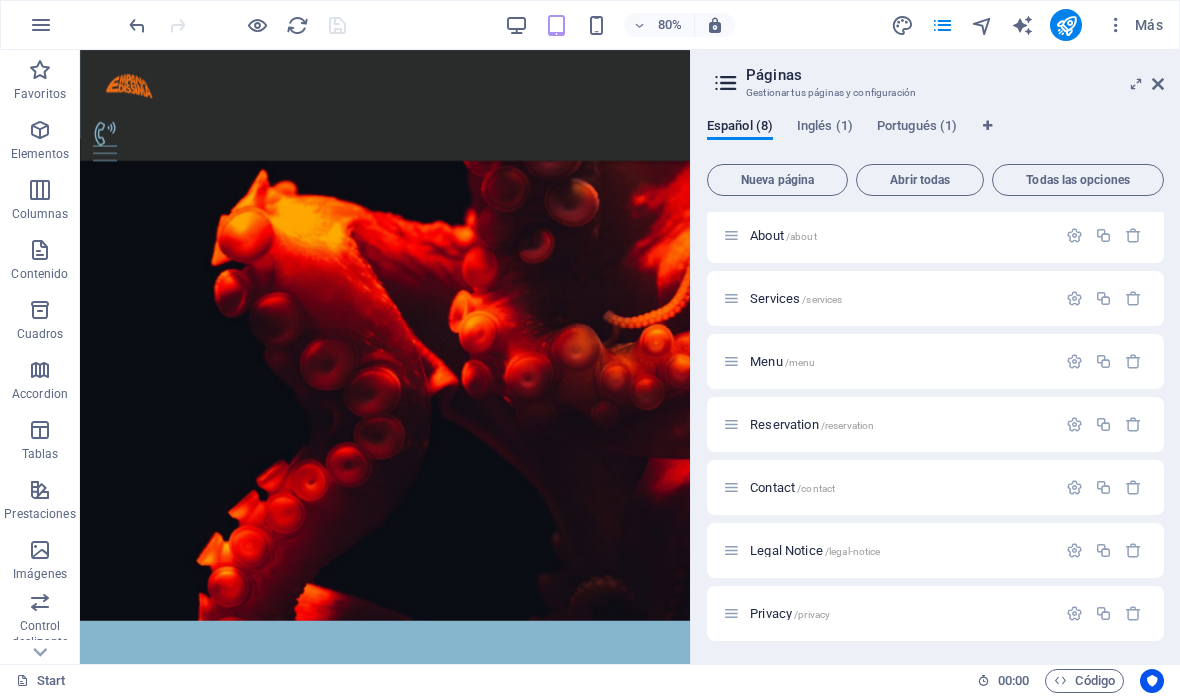 click at bounding box center (1158, 84) 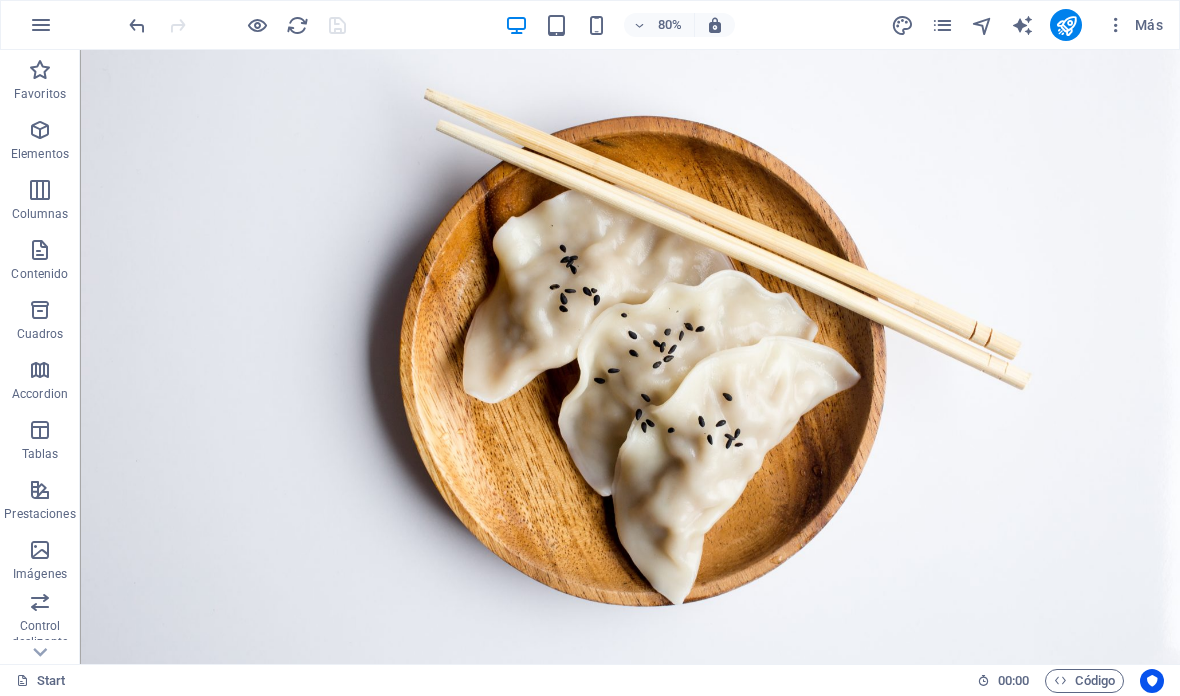 scroll, scrollTop: 0, scrollLeft: 0, axis: both 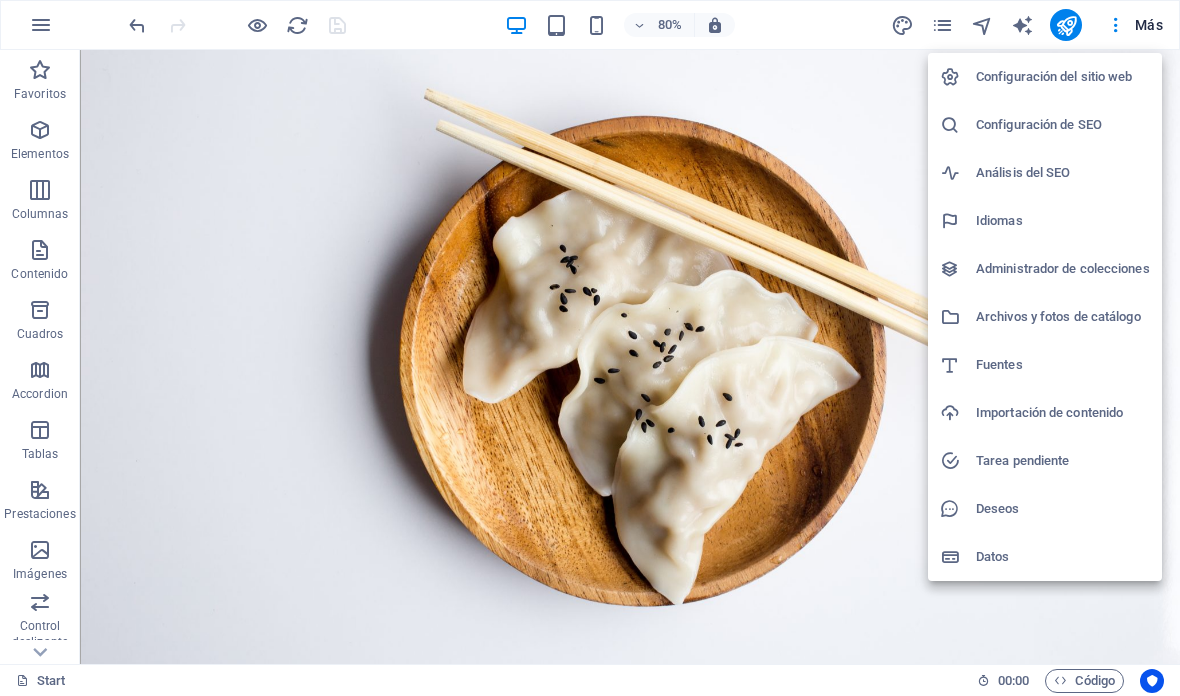 click on "Idiomas" at bounding box center (1063, 221) 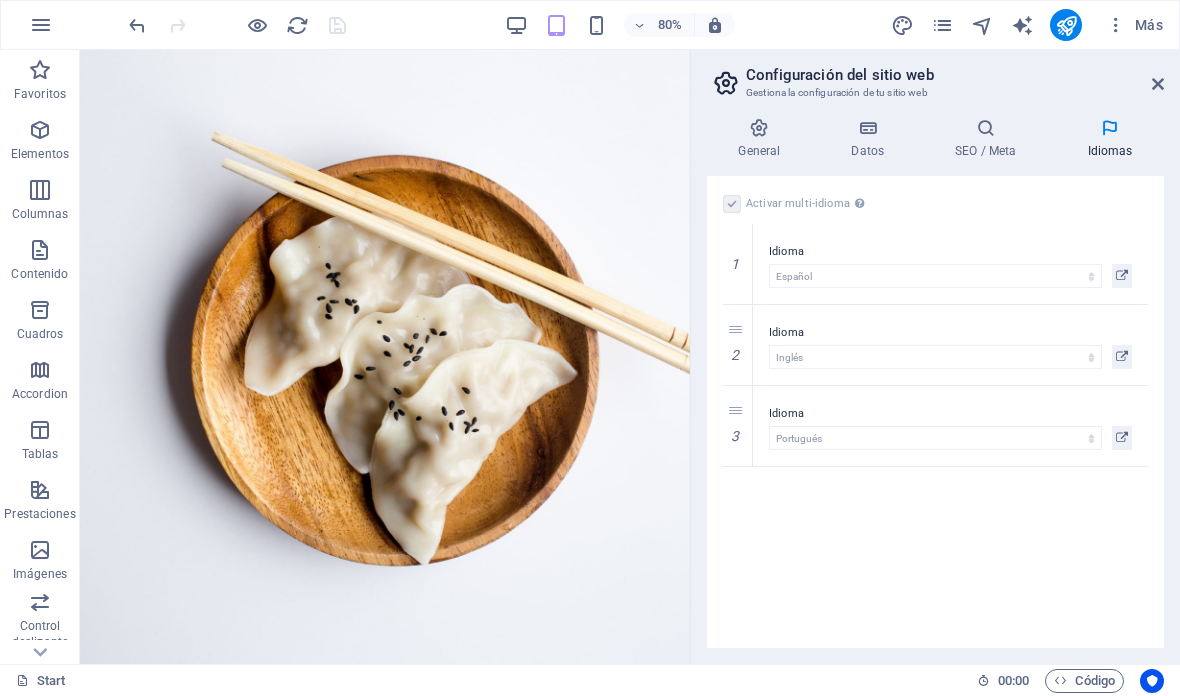 click at bounding box center (1158, 84) 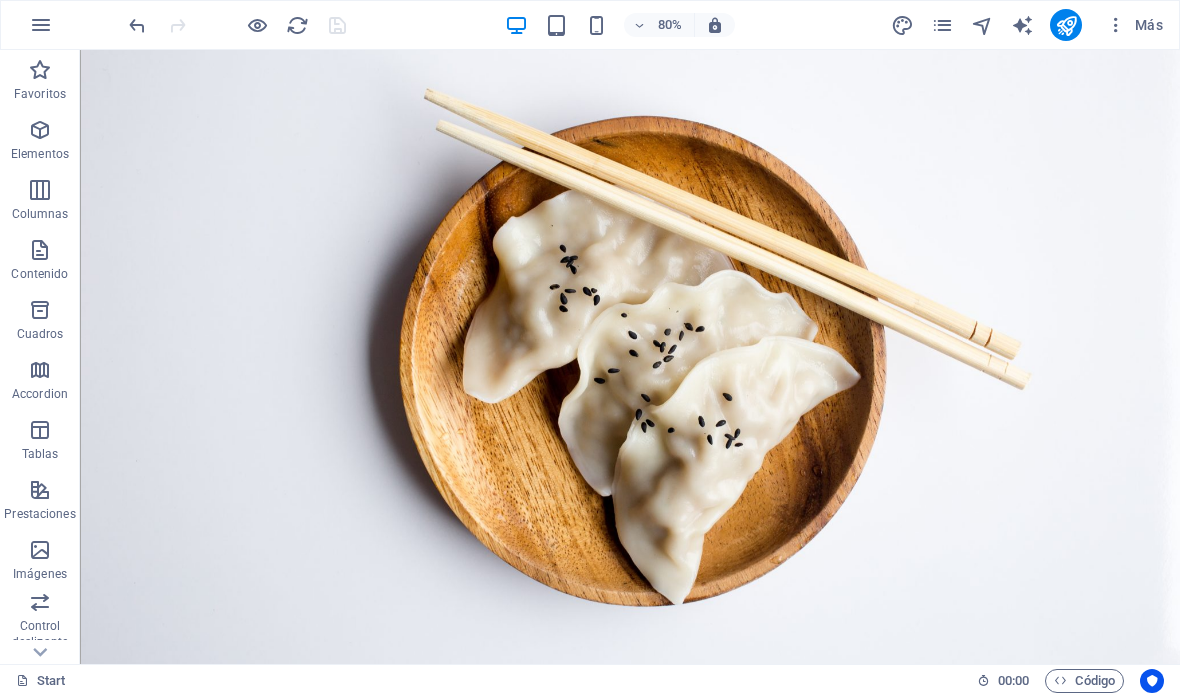 click on "Más" at bounding box center (1134, 25) 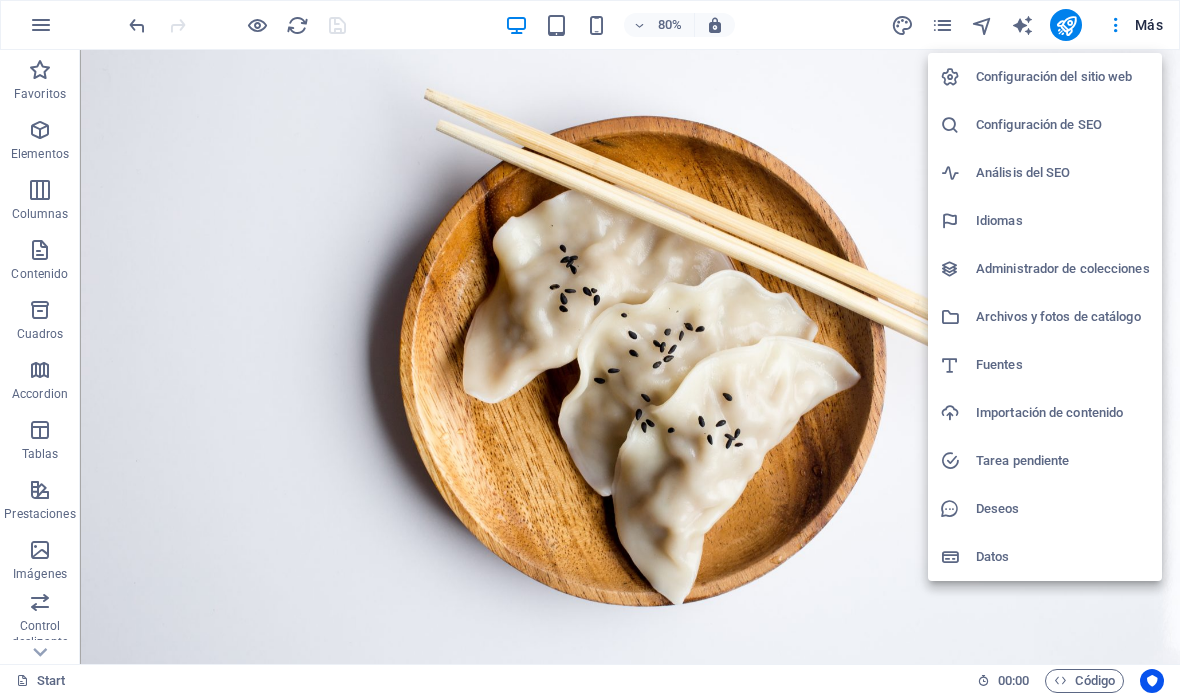 click at bounding box center (590, 348) 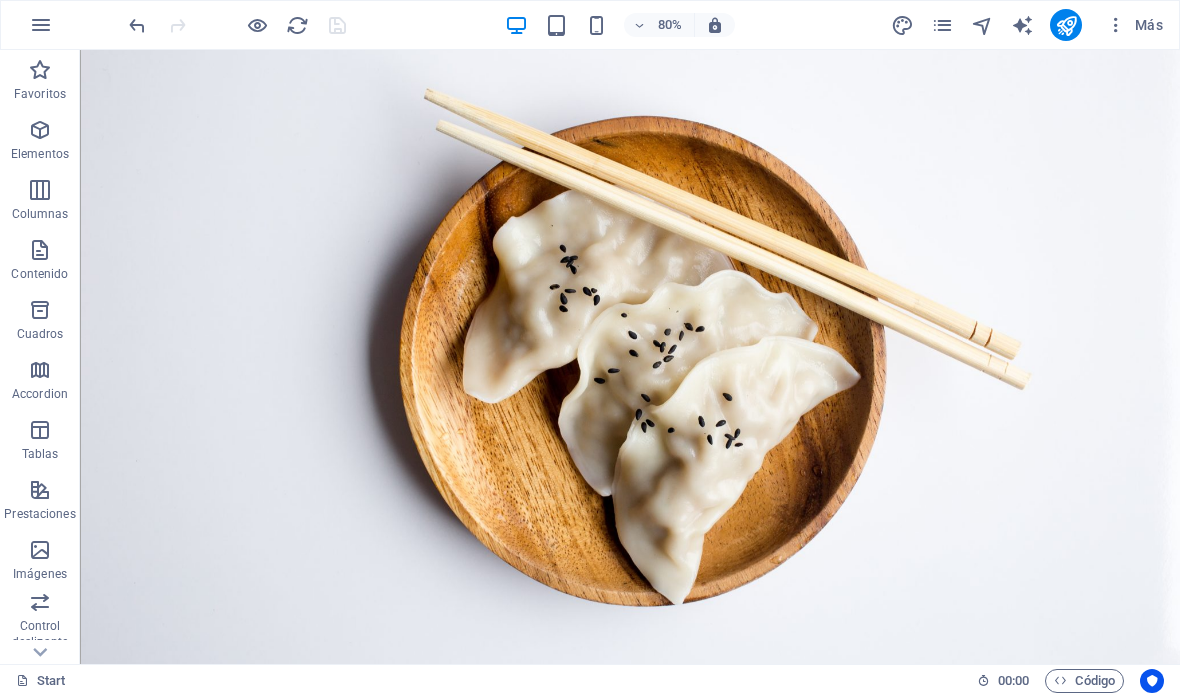 click on "Configuración del sitio web Configuración de SEO Análisis del SEO Idiomas Administrador de colecciones Archivos y fotos de catálogo Fuentes Importación de contenido Tarea pendiente Deseos Datos" at bounding box center [590, 354] 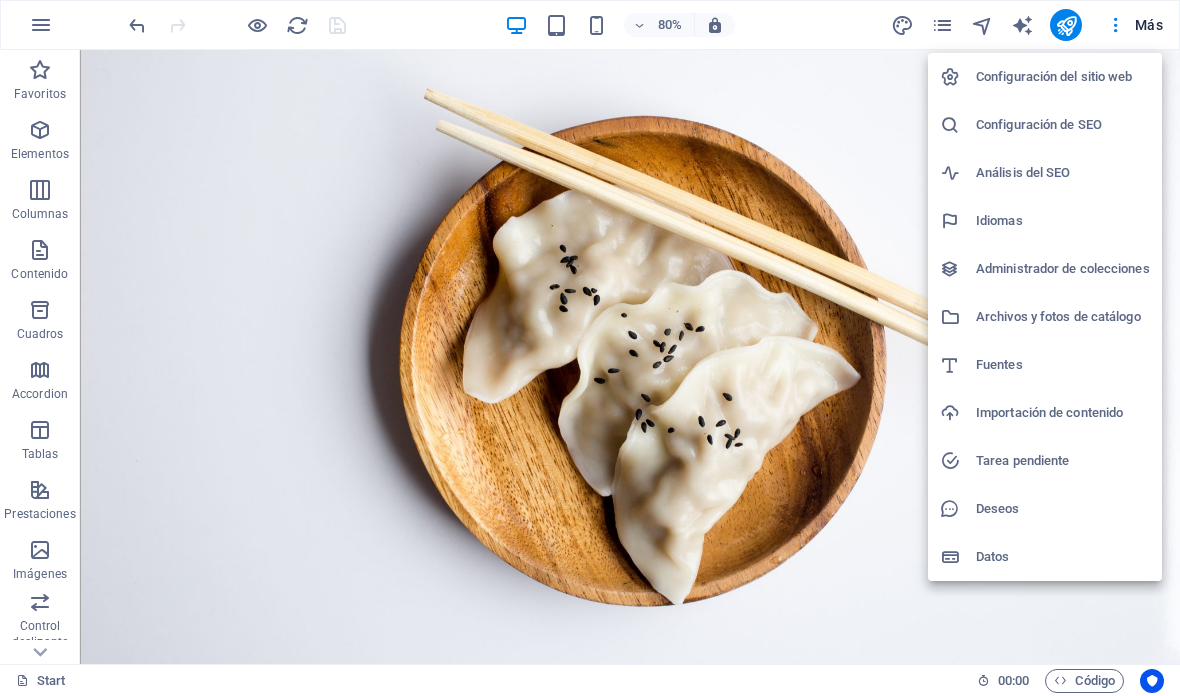 click at bounding box center (590, 348) 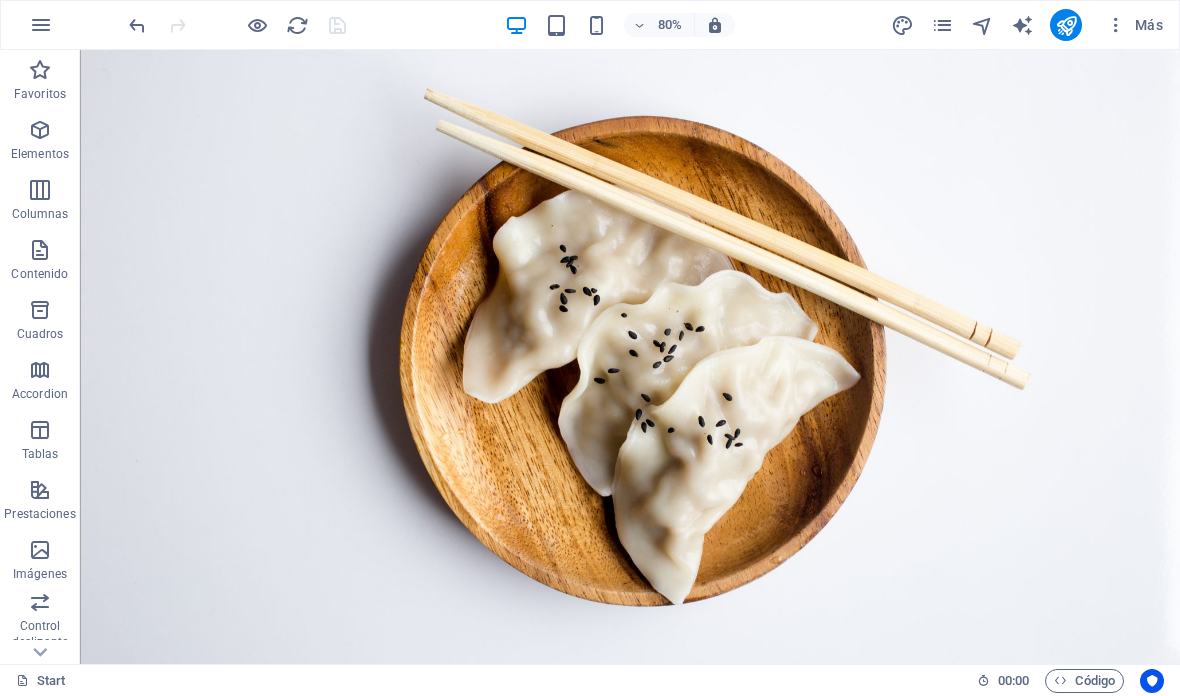 click at bounding box center (982, 25) 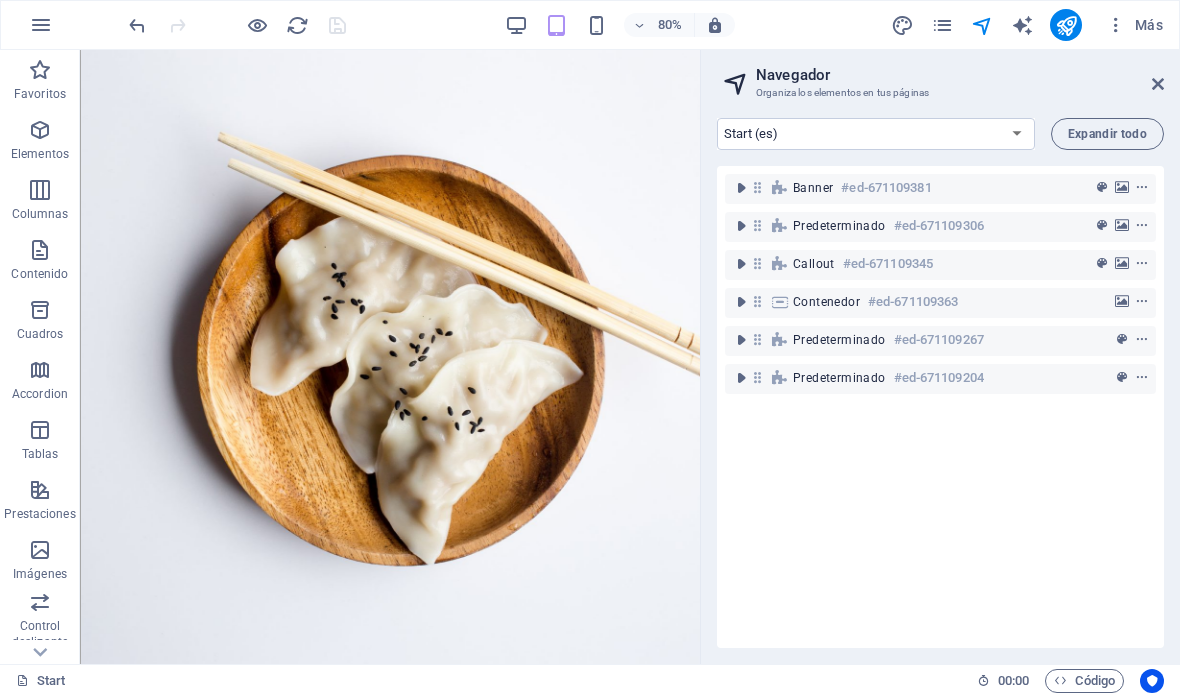 click at bounding box center [1158, 84] 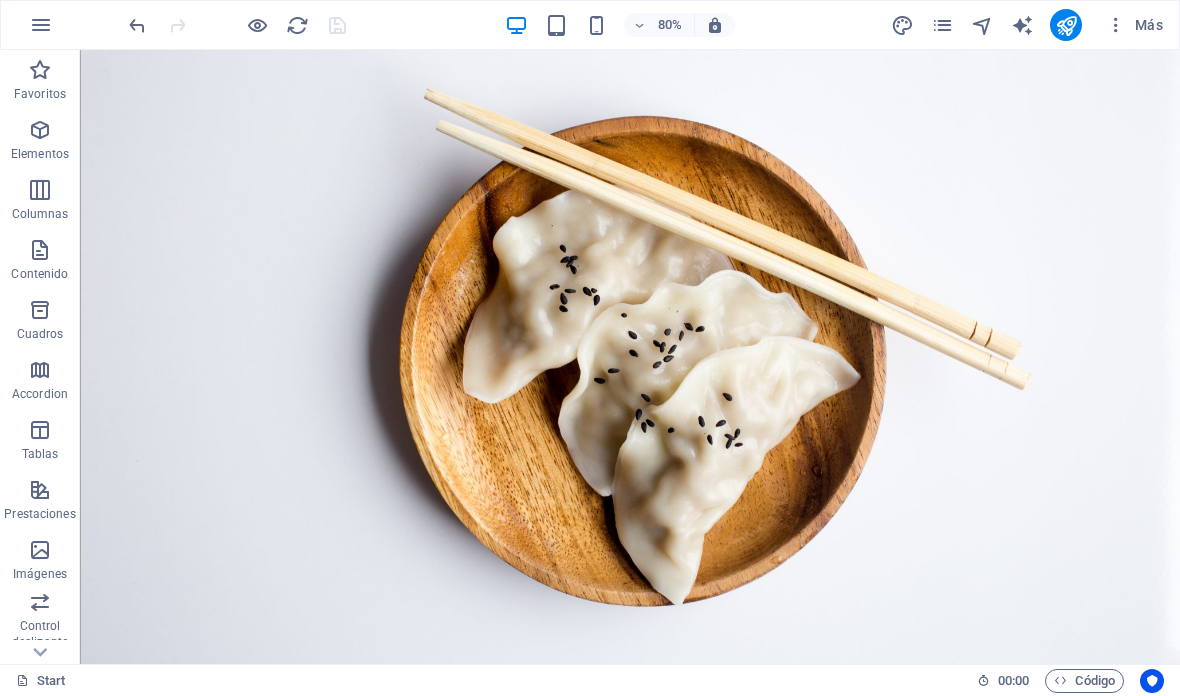click on "Favoritos" at bounding box center (40, 82) 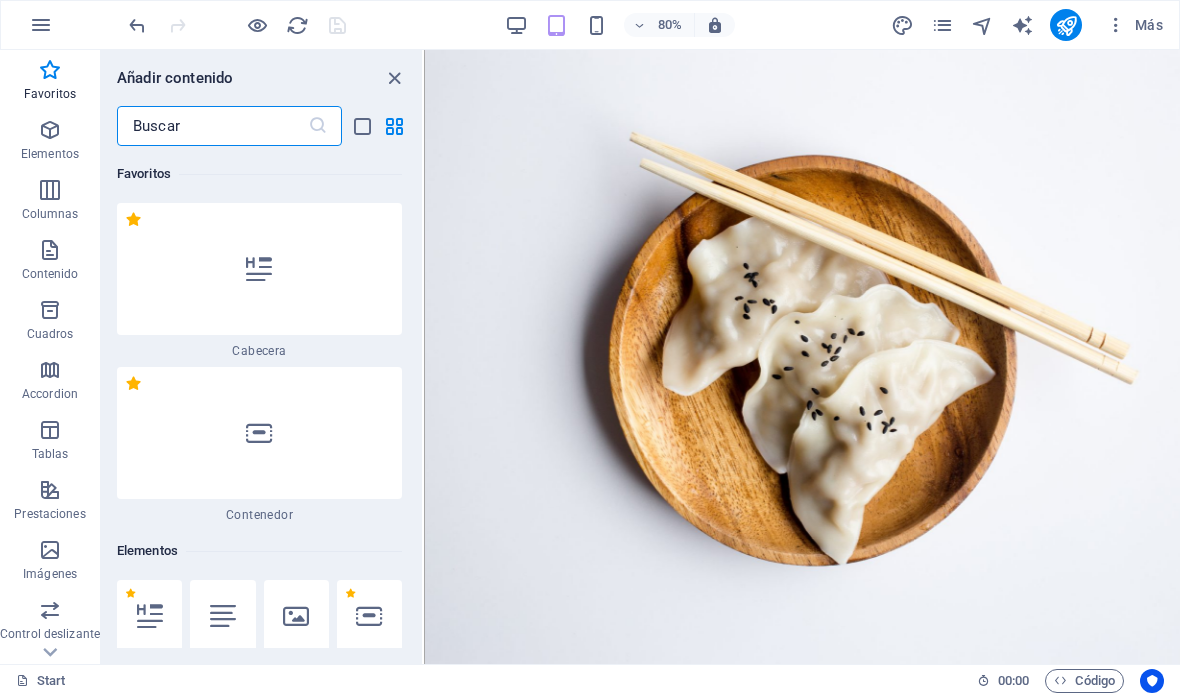 click on "80% Más" at bounding box center (590, 25) 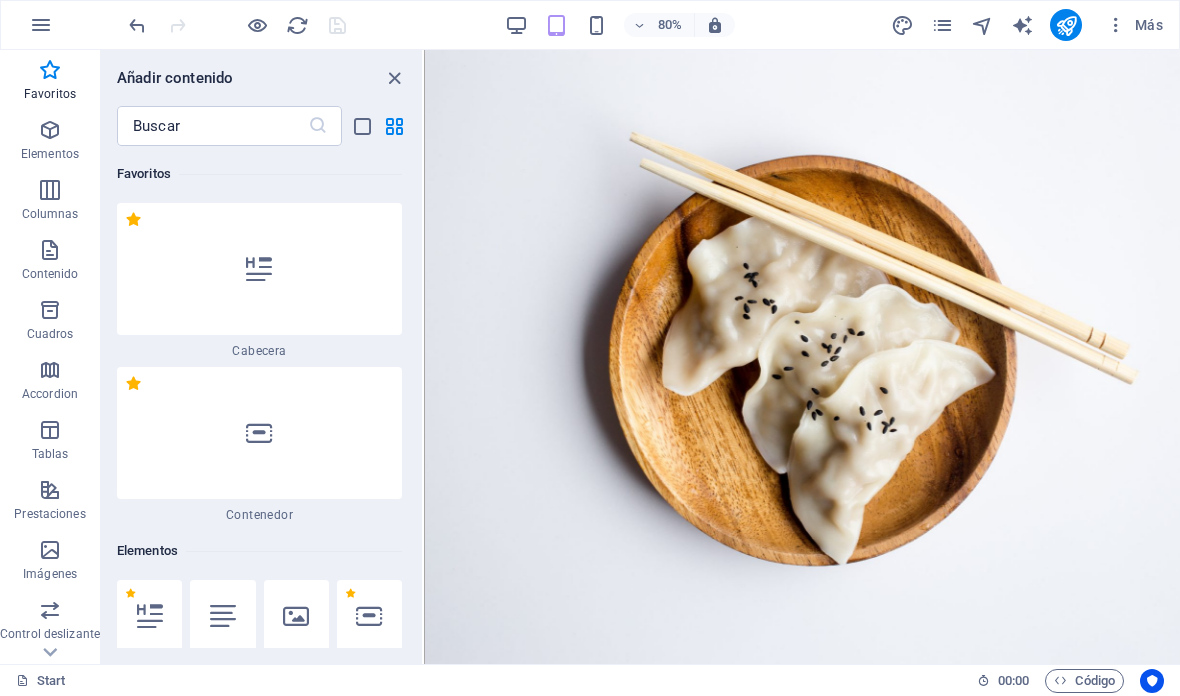click on "80% Más" at bounding box center [590, 25] 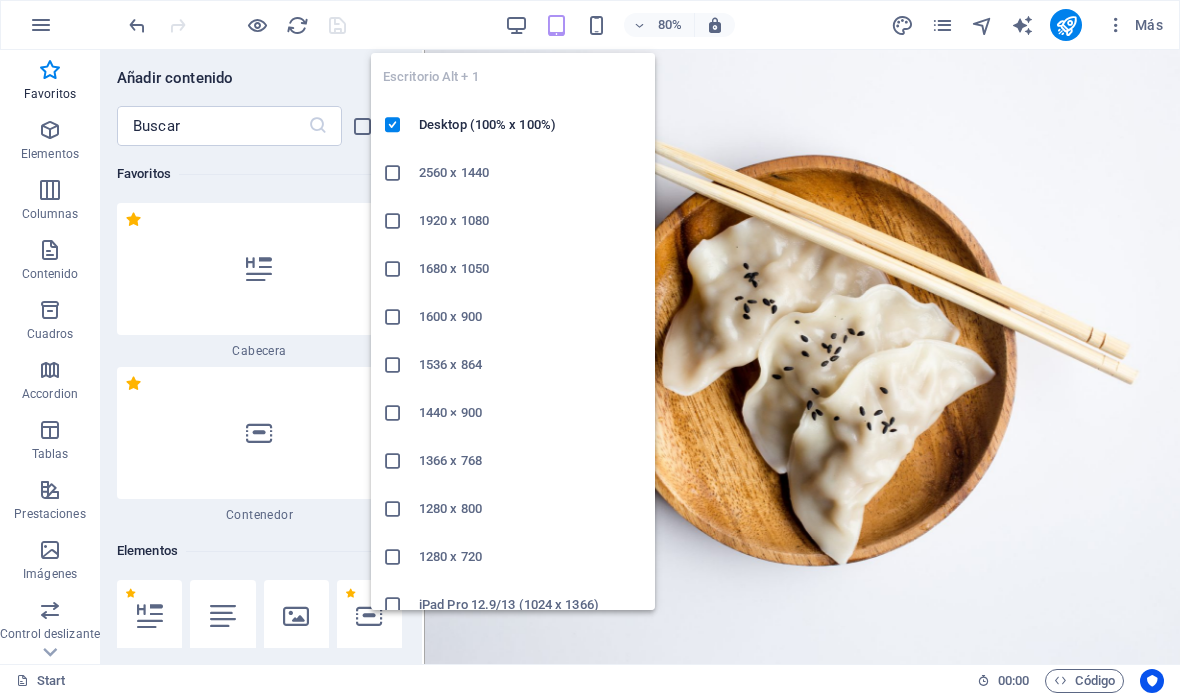 click on "Desktop (100% x 100%)" at bounding box center (531, 125) 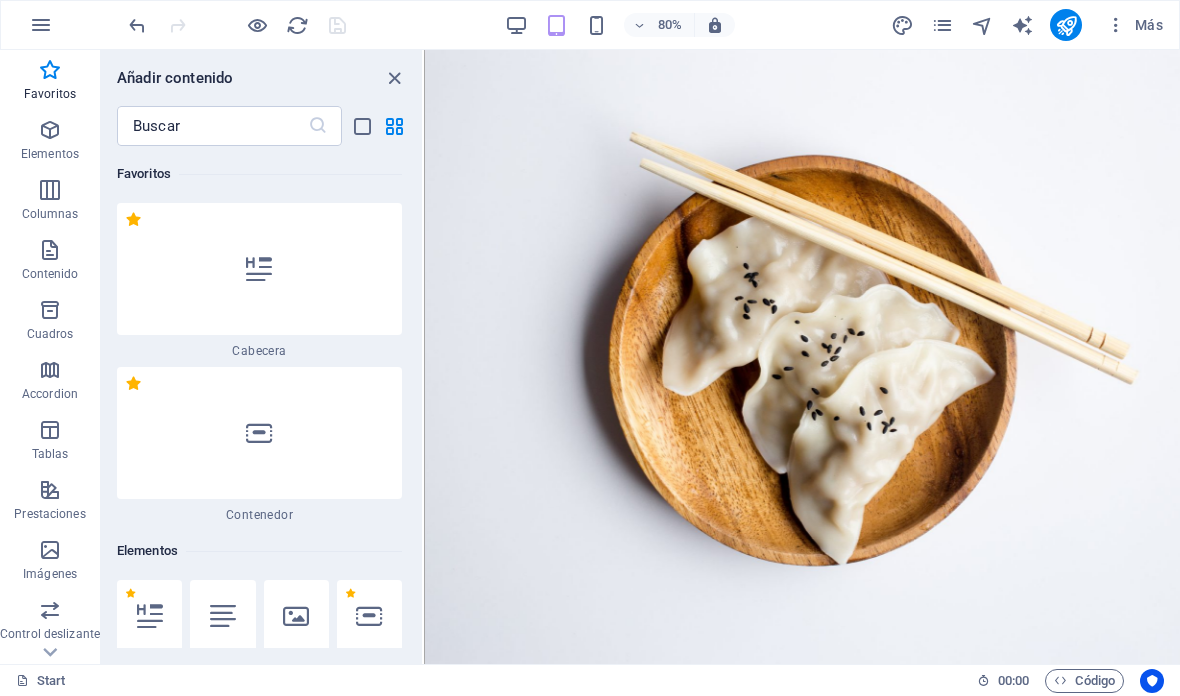 click at bounding box center (394, 78) 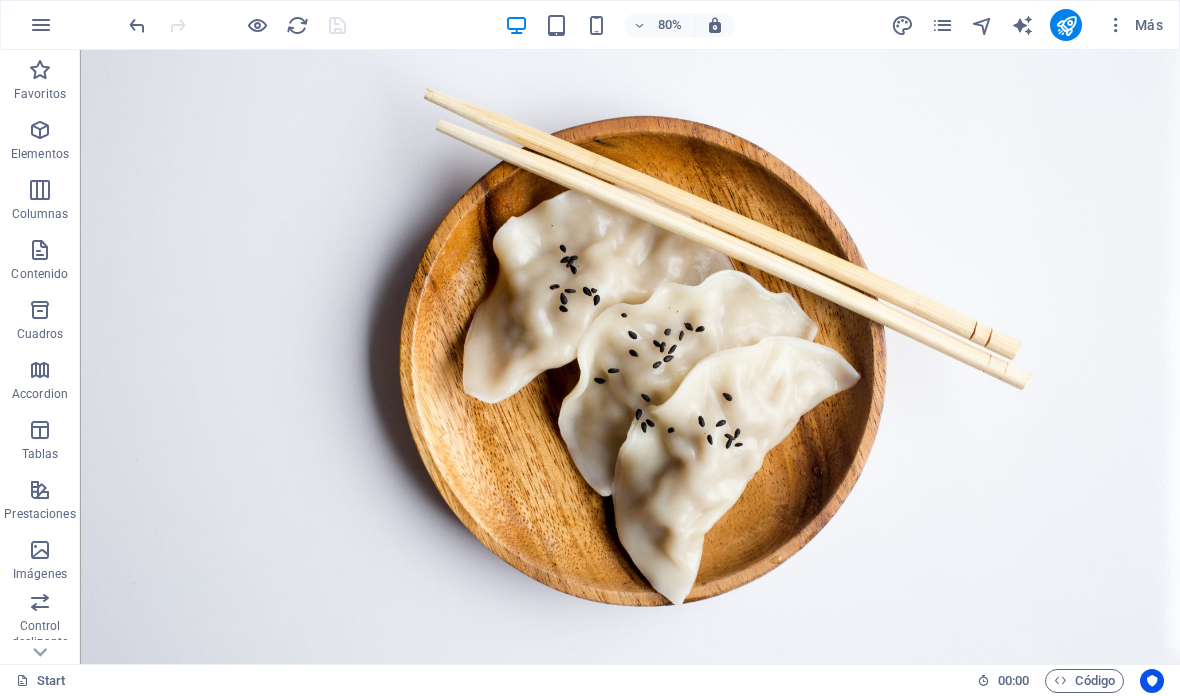 scroll, scrollTop: 0, scrollLeft: 0, axis: both 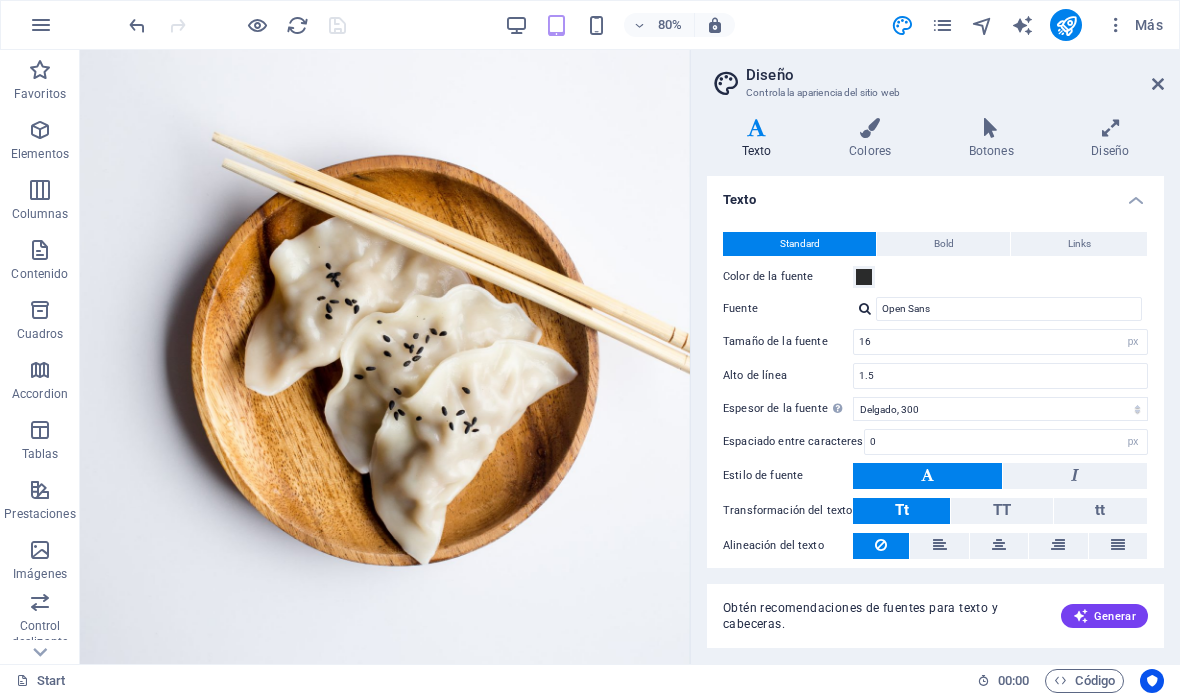 click on "Diseño" at bounding box center (1110, 139) 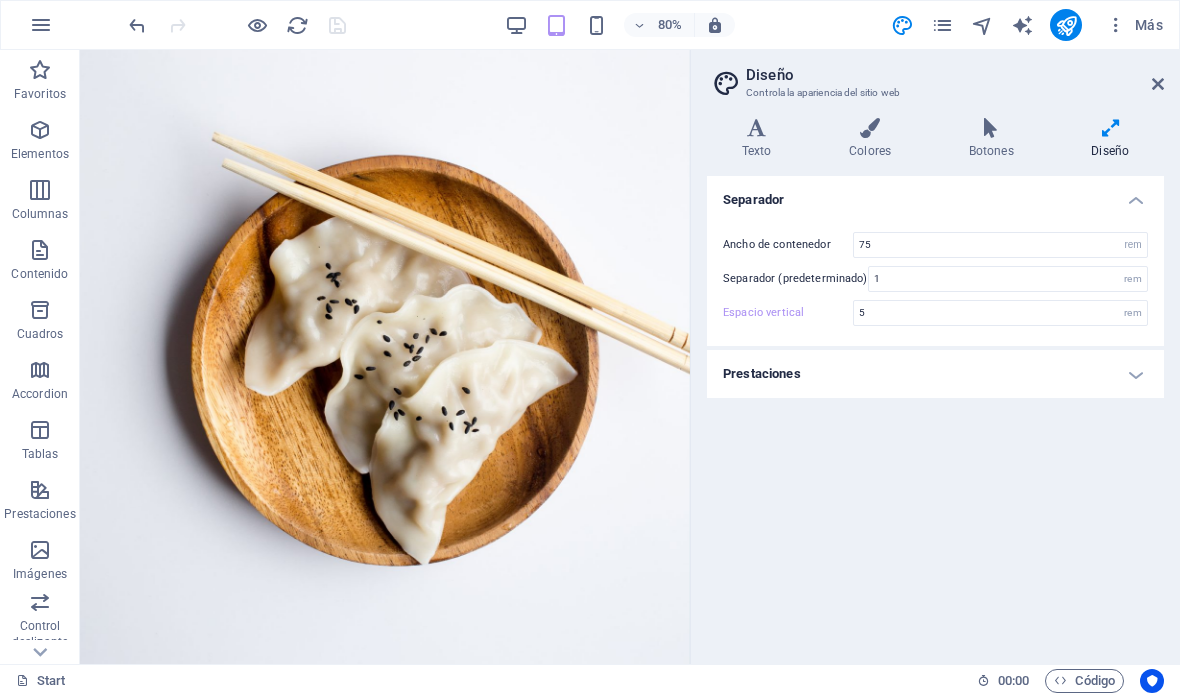 click on "Prestaciones" at bounding box center [935, 374] 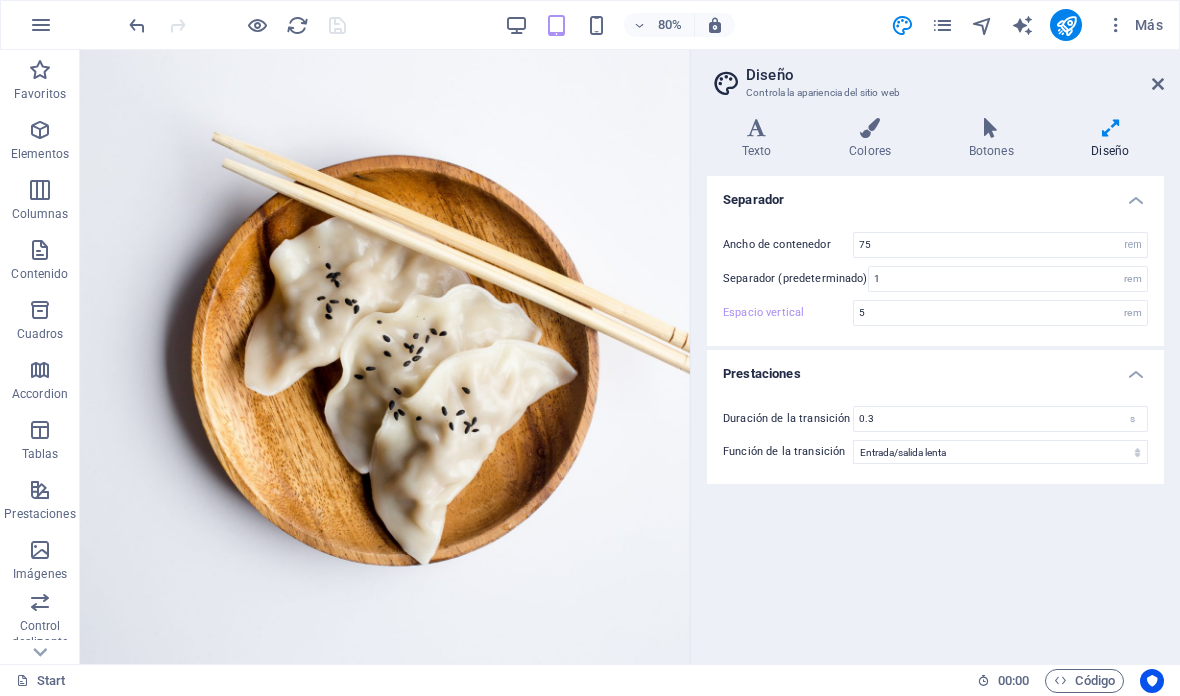 click on "Prestaciones" at bounding box center (935, 368) 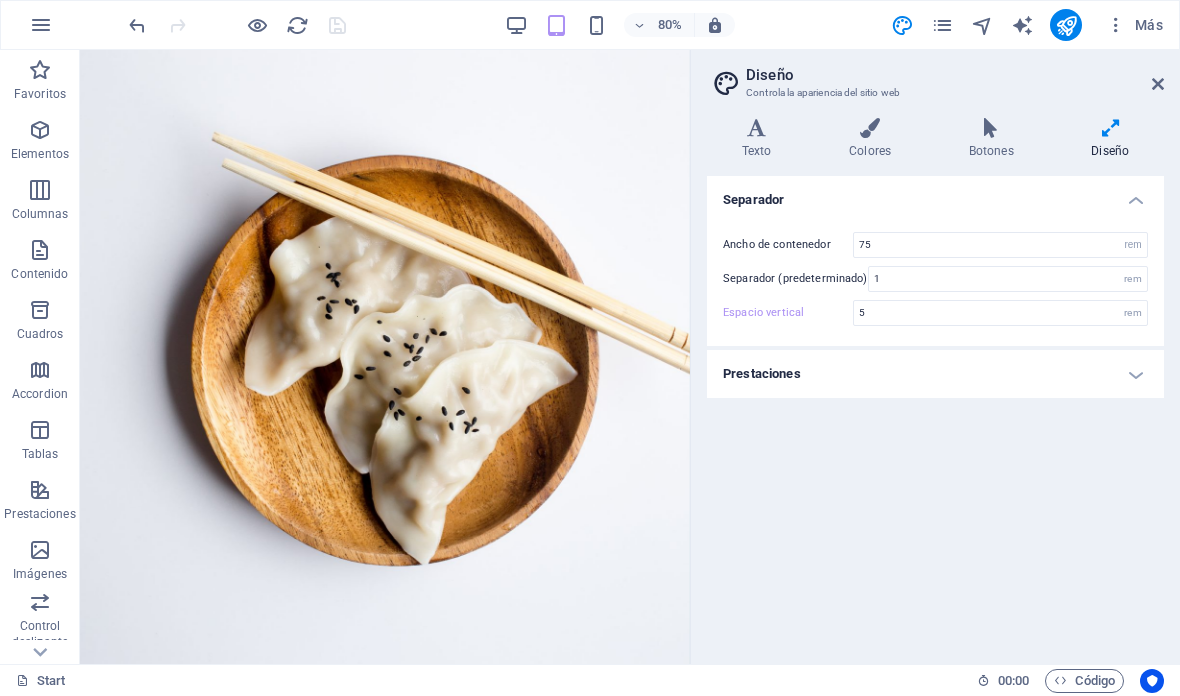click on "Botones" at bounding box center (995, 139) 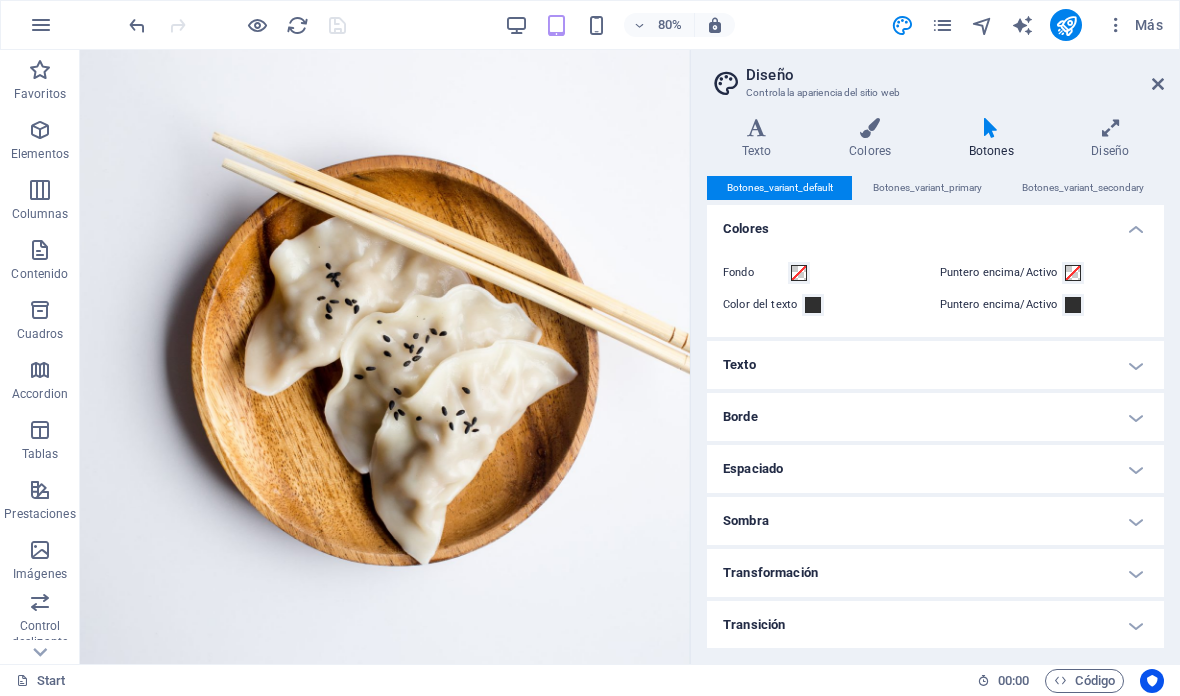 click on "Texto" at bounding box center [935, 365] 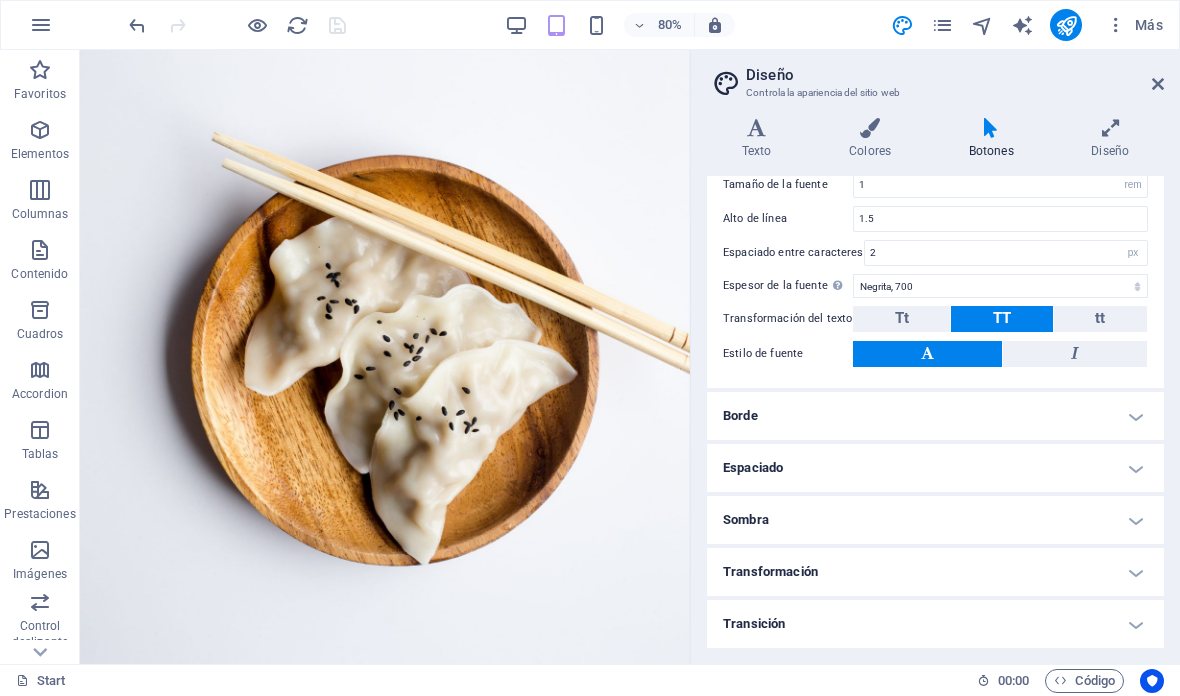 scroll, scrollTop: 289, scrollLeft: 0, axis: vertical 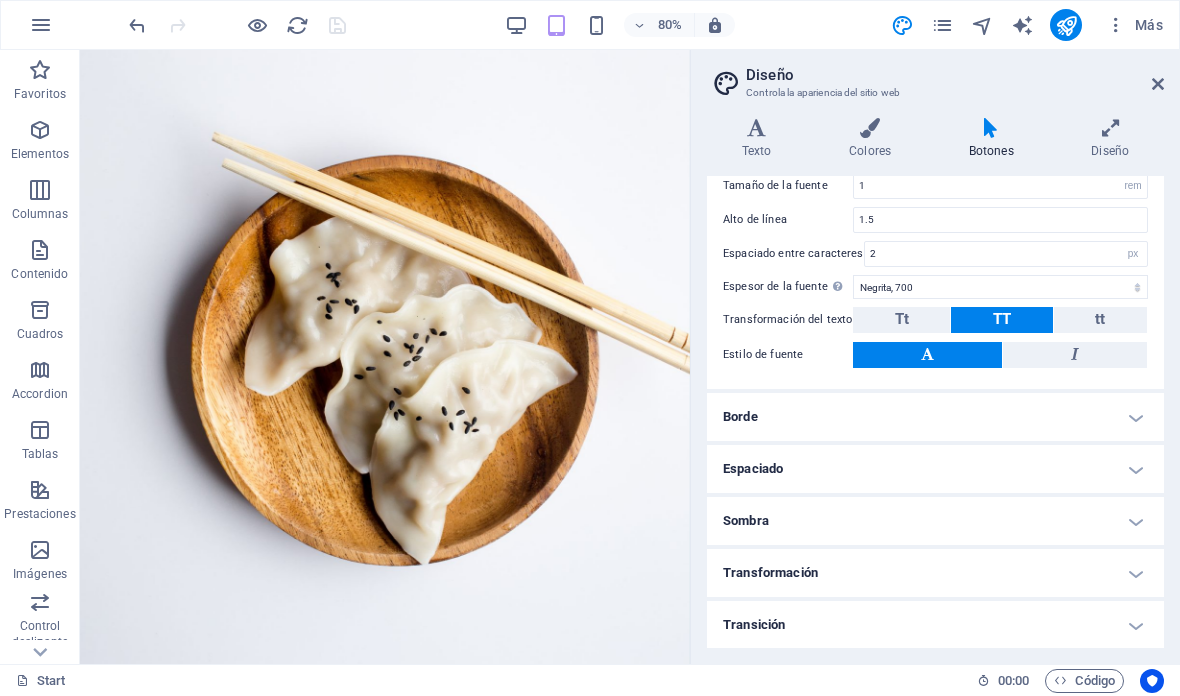 click at bounding box center [870, 128] 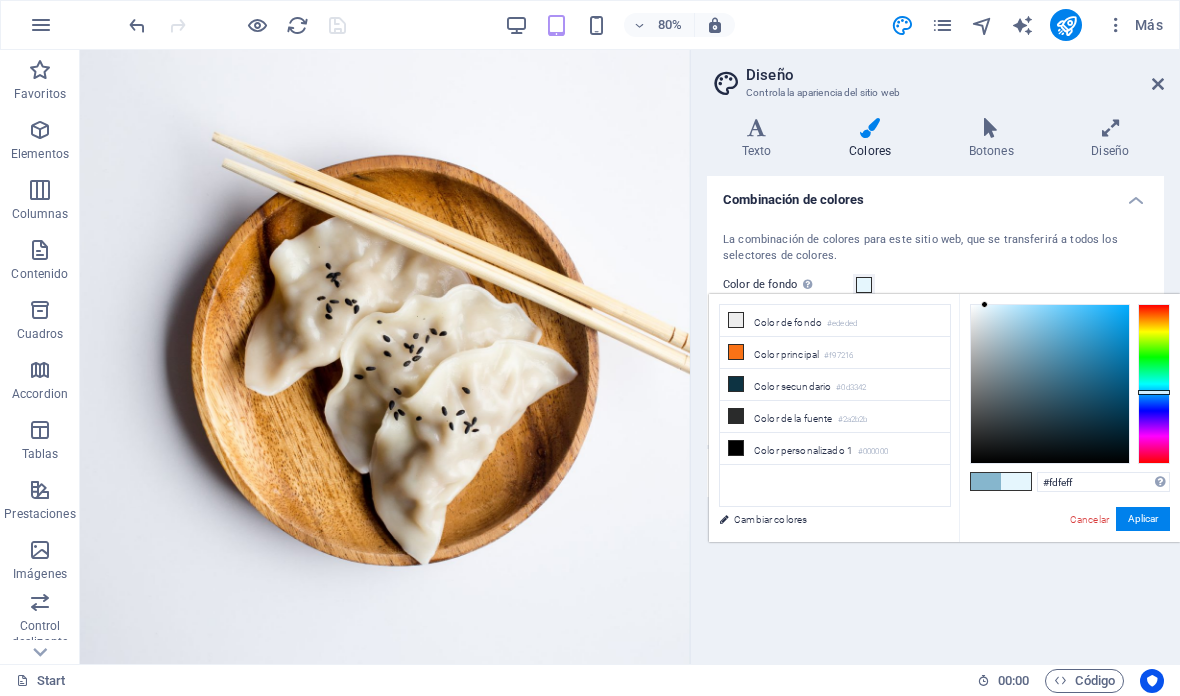 type on "#ffffff" 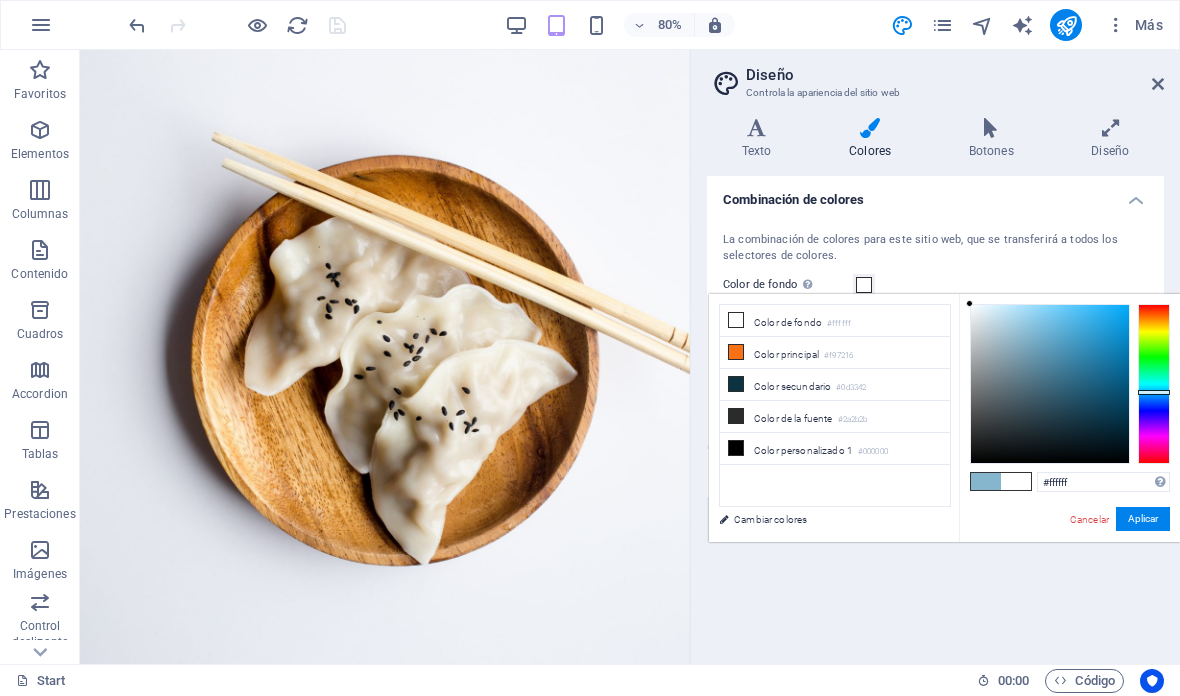 click on "Texto" at bounding box center [760, 139] 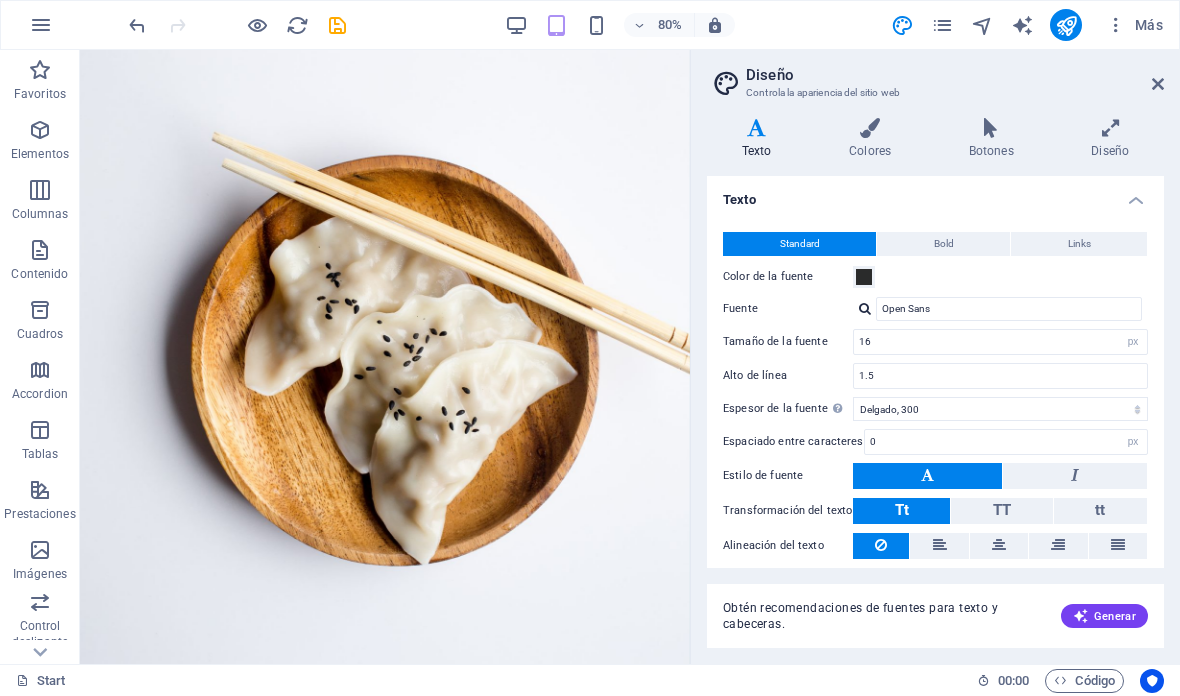 click on "Texto" at bounding box center (935, 194) 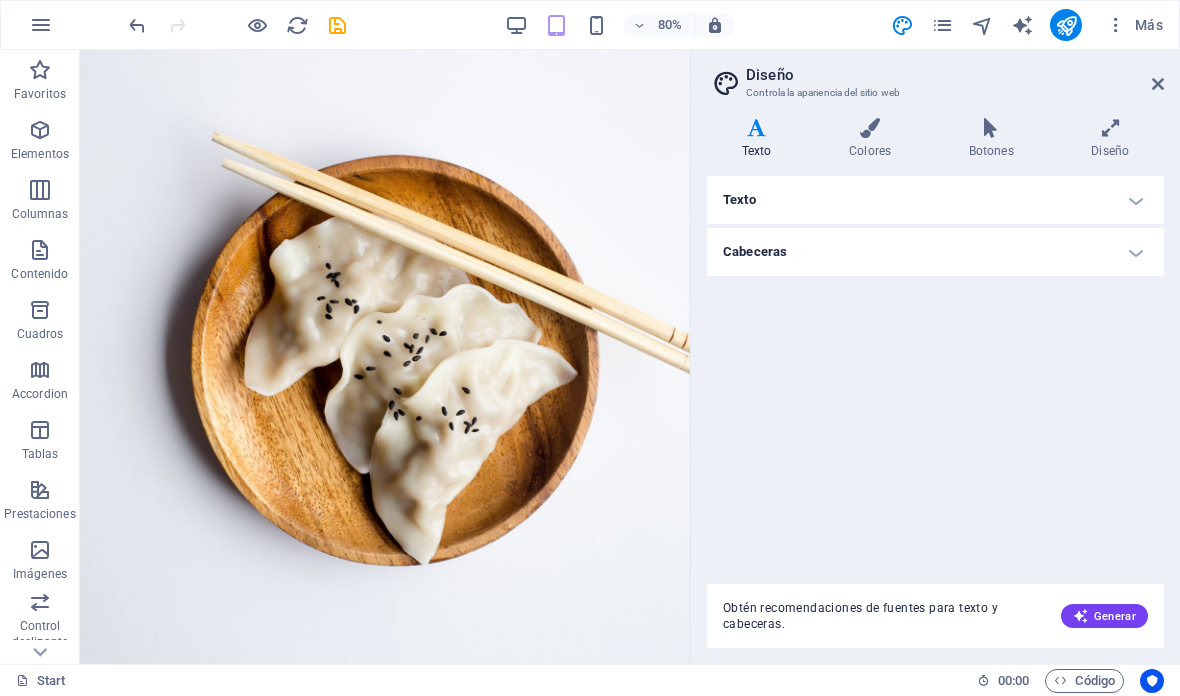 click on "Cabeceras" at bounding box center [935, 252] 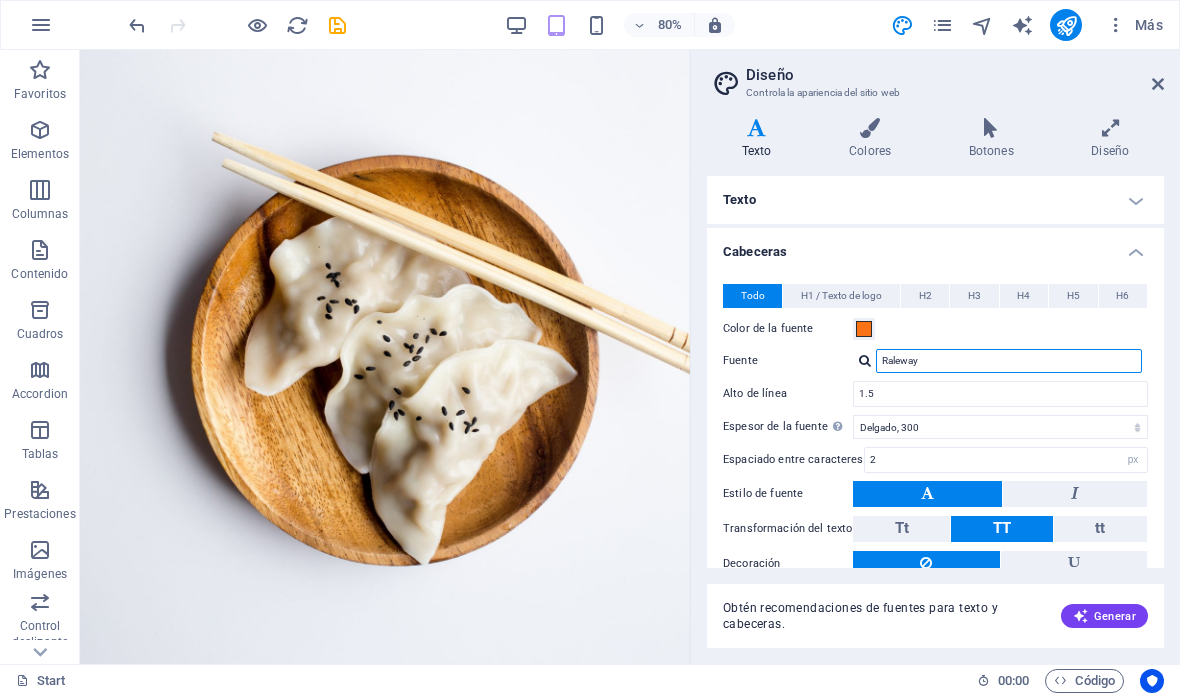 click on "Raleway" at bounding box center [1009, 361] 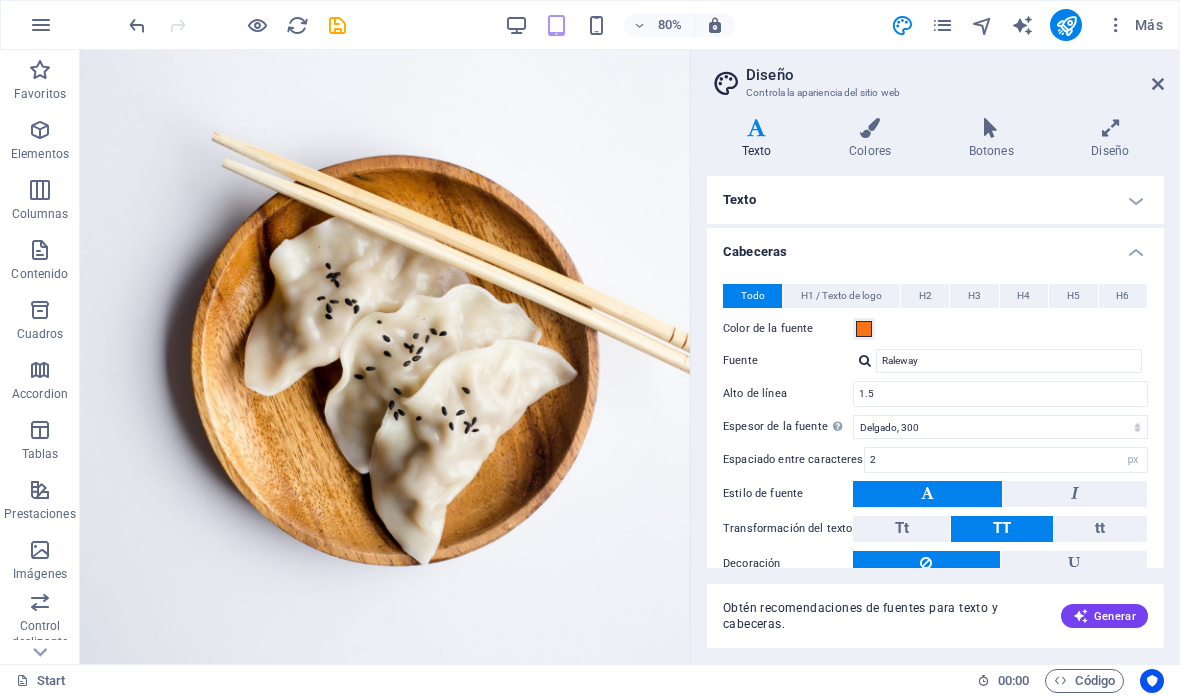 click at bounding box center (865, 360) 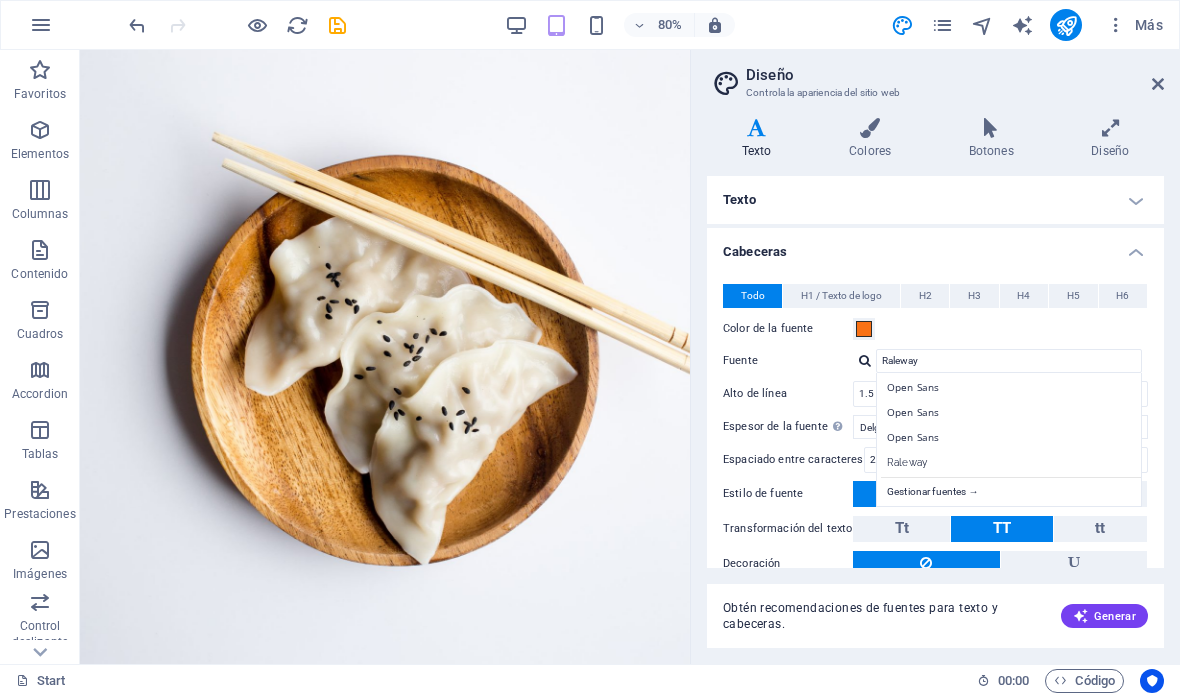 click on "Gestionar fuentes →" at bounding box center [1013, 489] 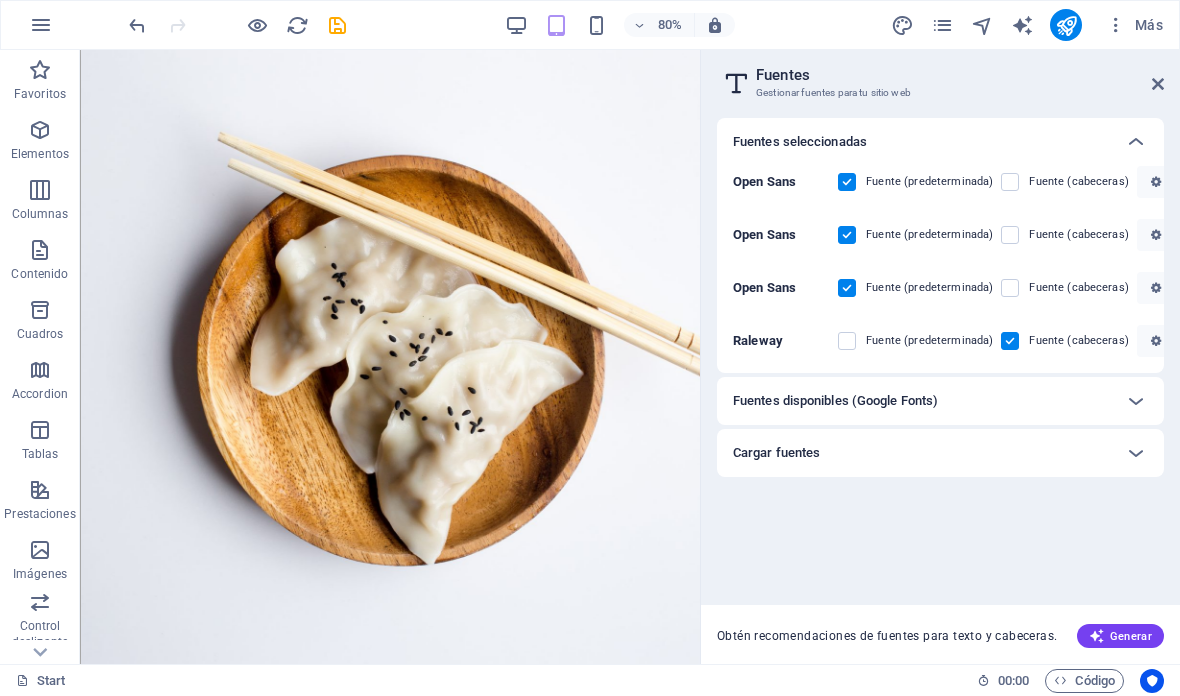 click on "Cargar fuentes" at bounding box center [922, 453] 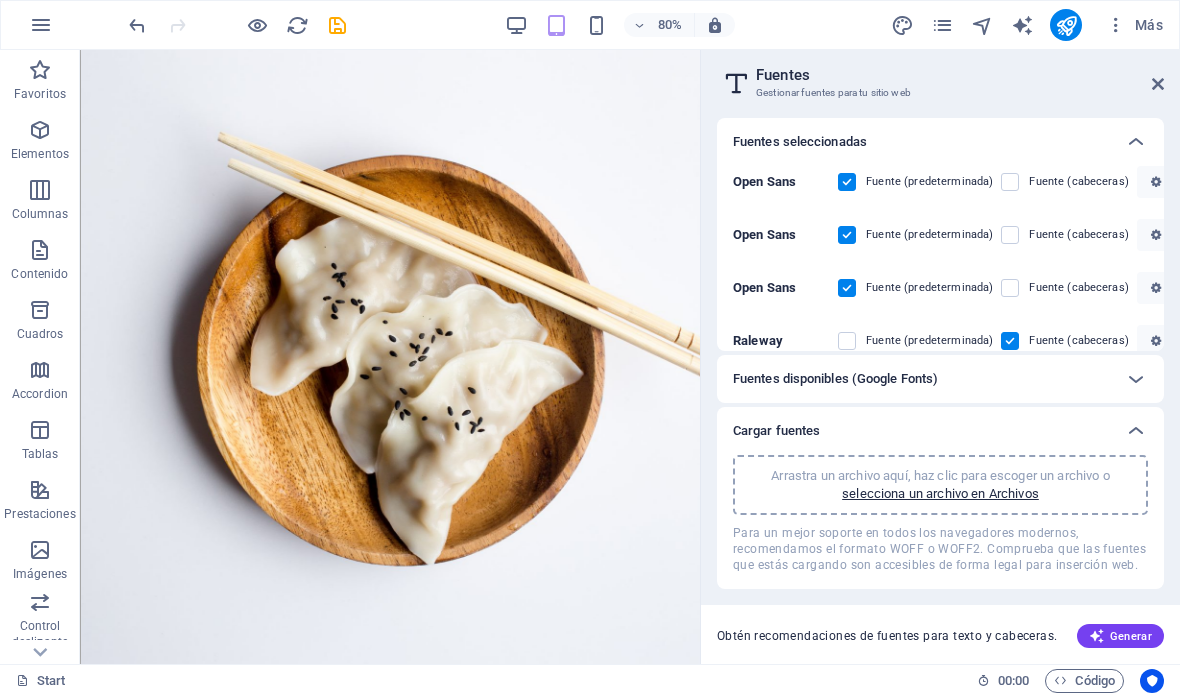 click on "selecciona un archivo en Archivos" at bounding box center [940, 494] 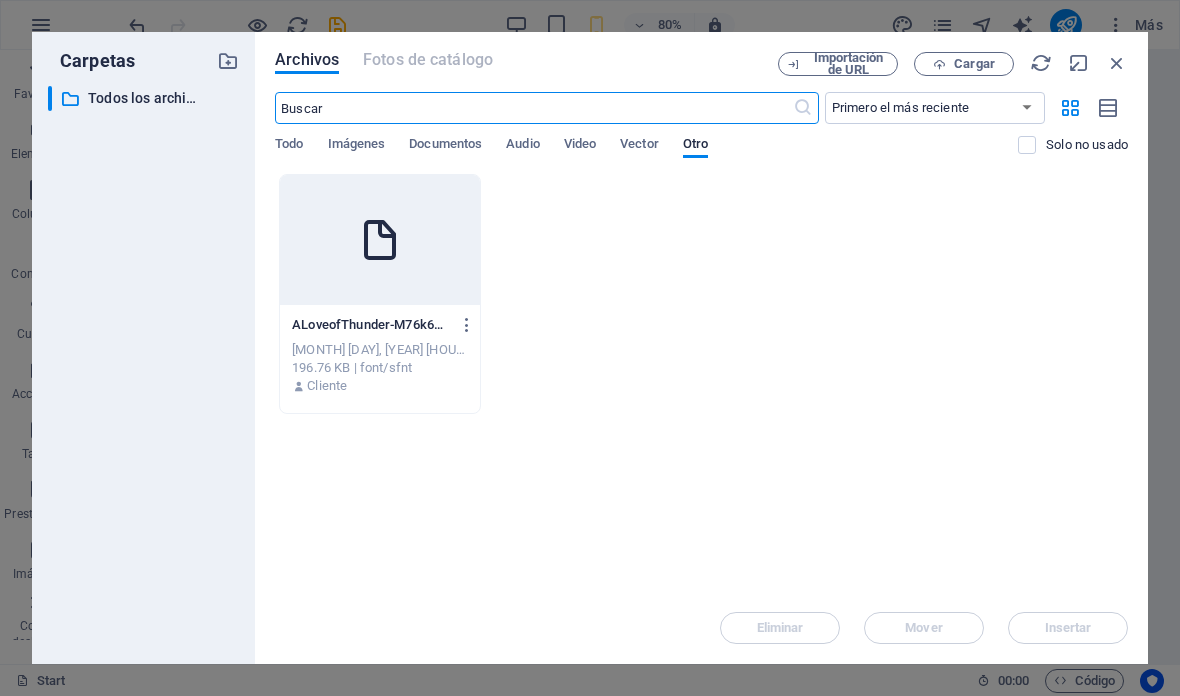 click at bounding box center (380, 240) 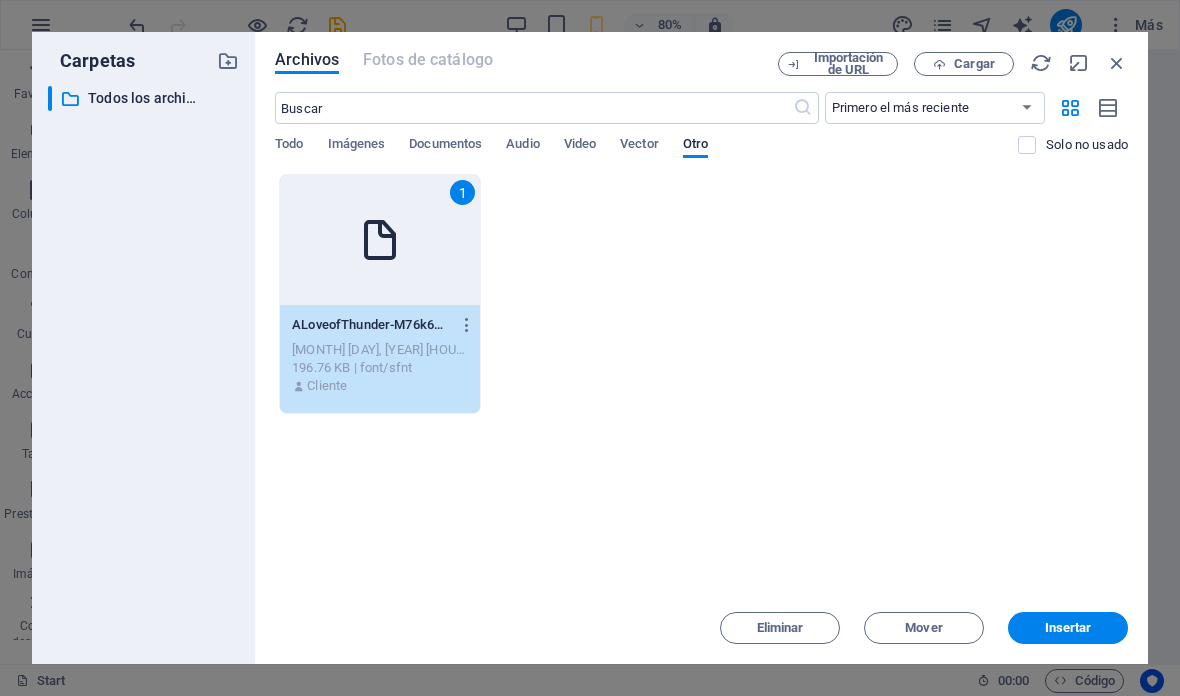 click on "Insertar" at bounding box center (1068, 628) 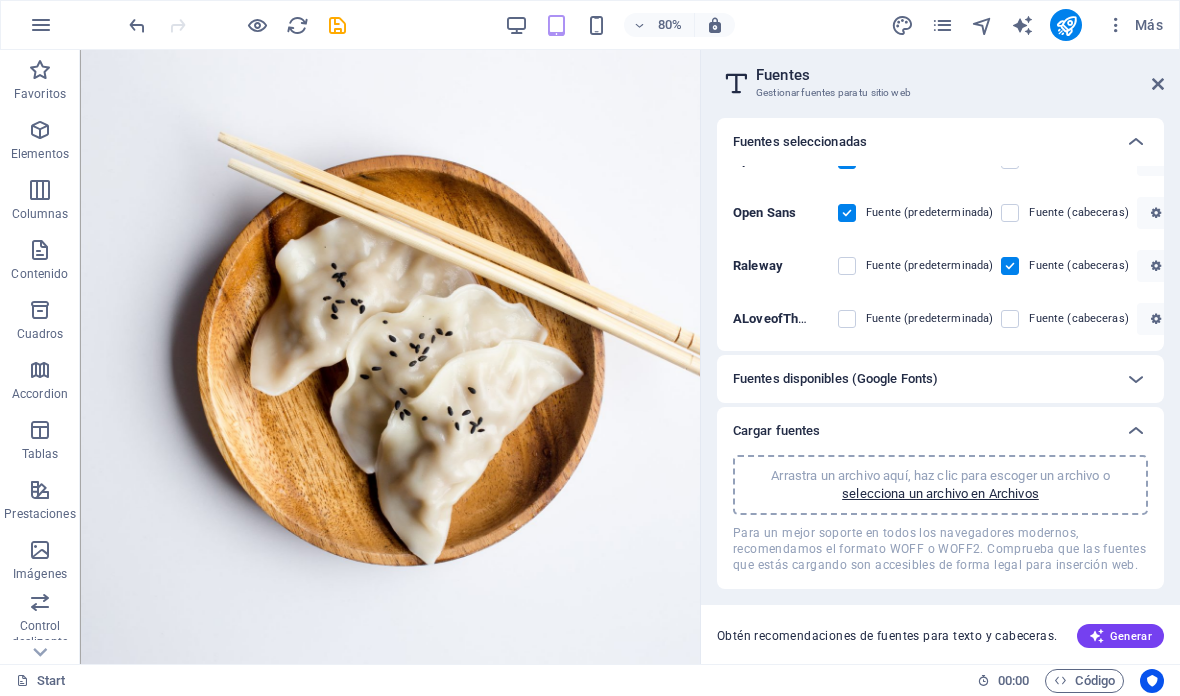scroll, scrollTop: 75, scrollLeft: 0, axis: vertical 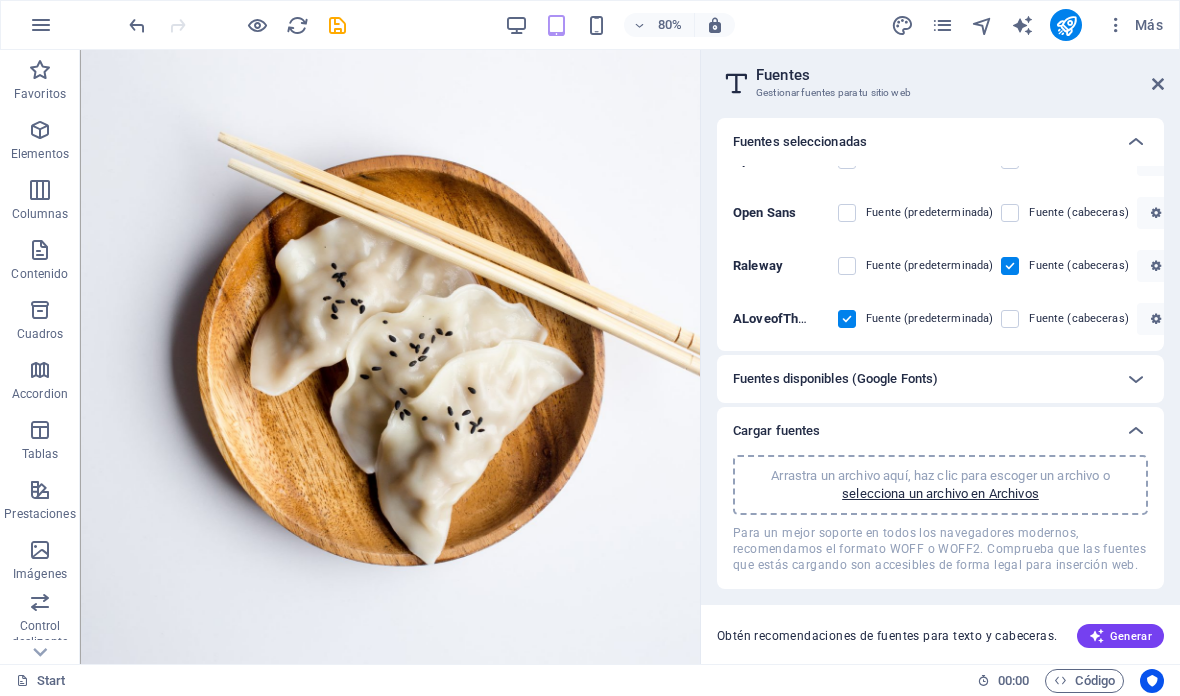 click at bounding box center [1010, 319] 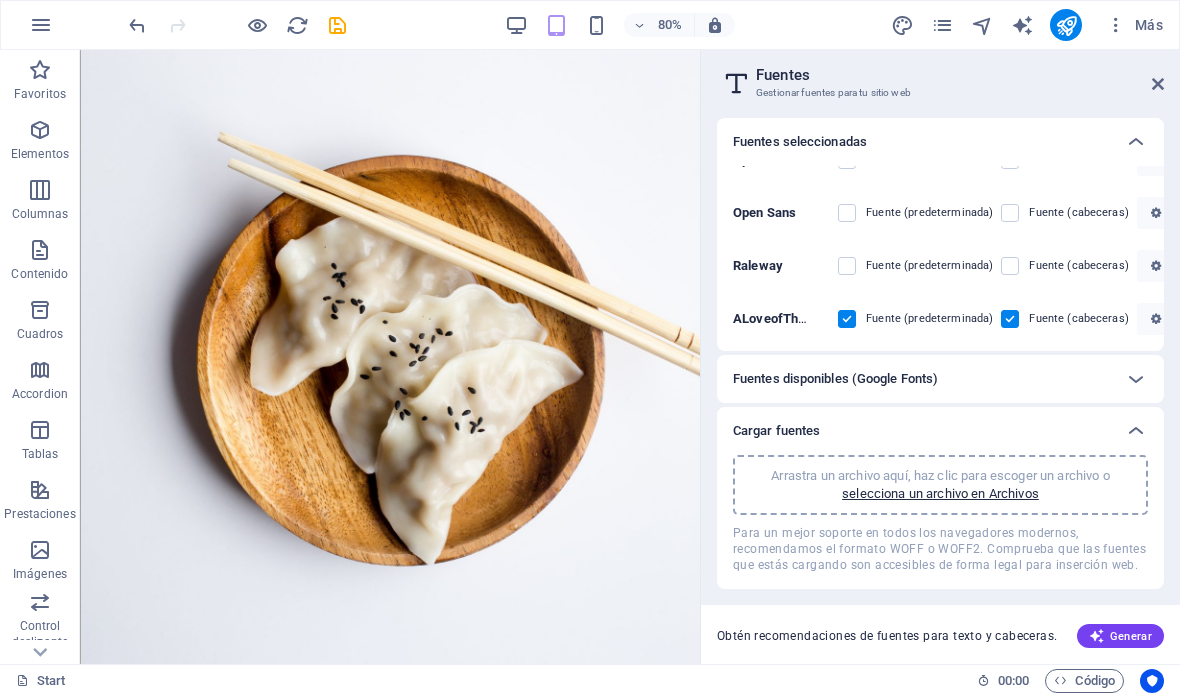 click at bounding box center [847, 266] 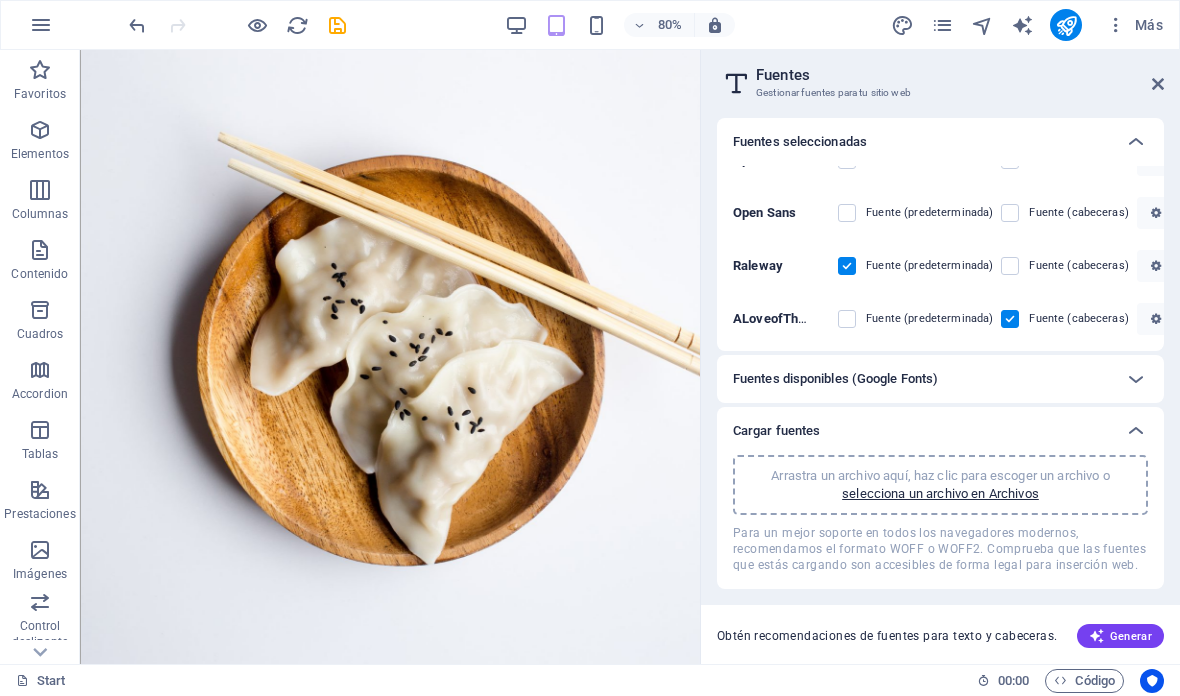 click at bounding box center [847, 319] 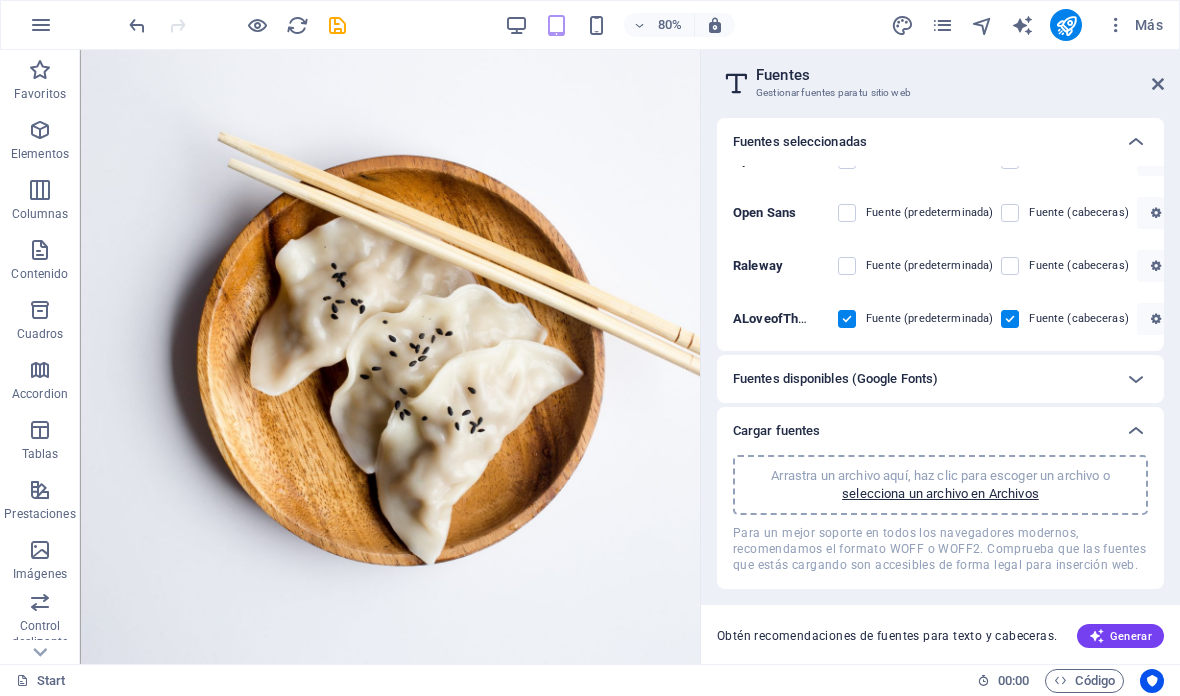 click at bounding box center (847, 266) 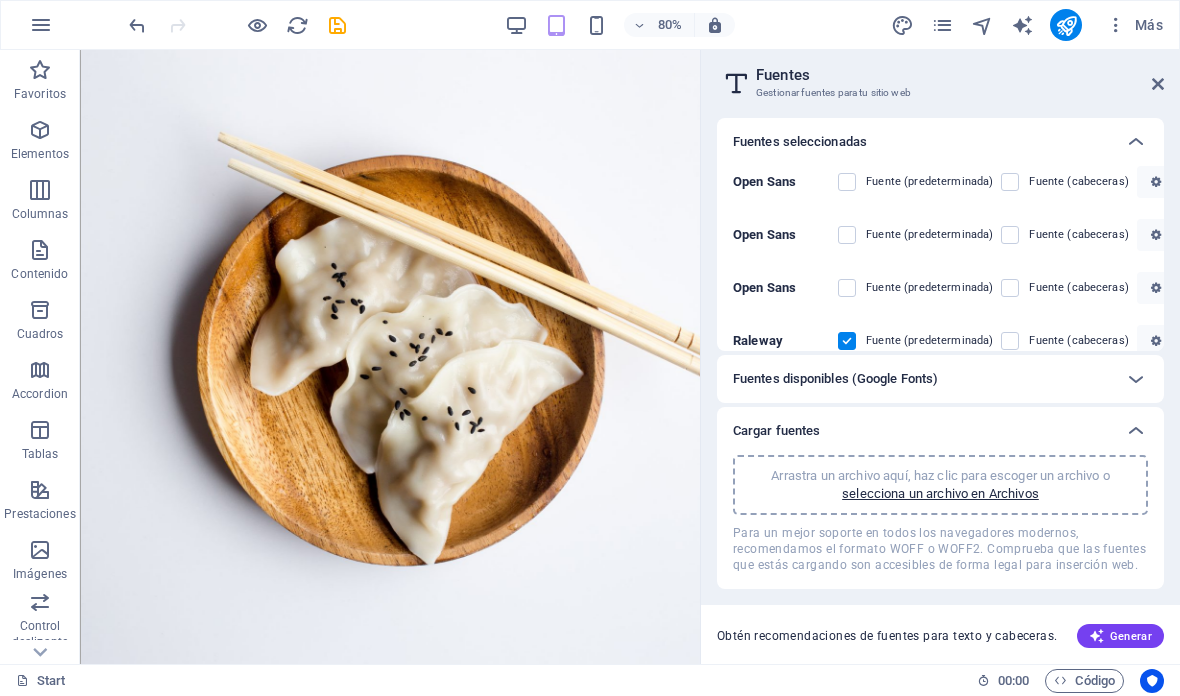 scroll, scrollTop: 0, scrollLeft: 0, axis: both 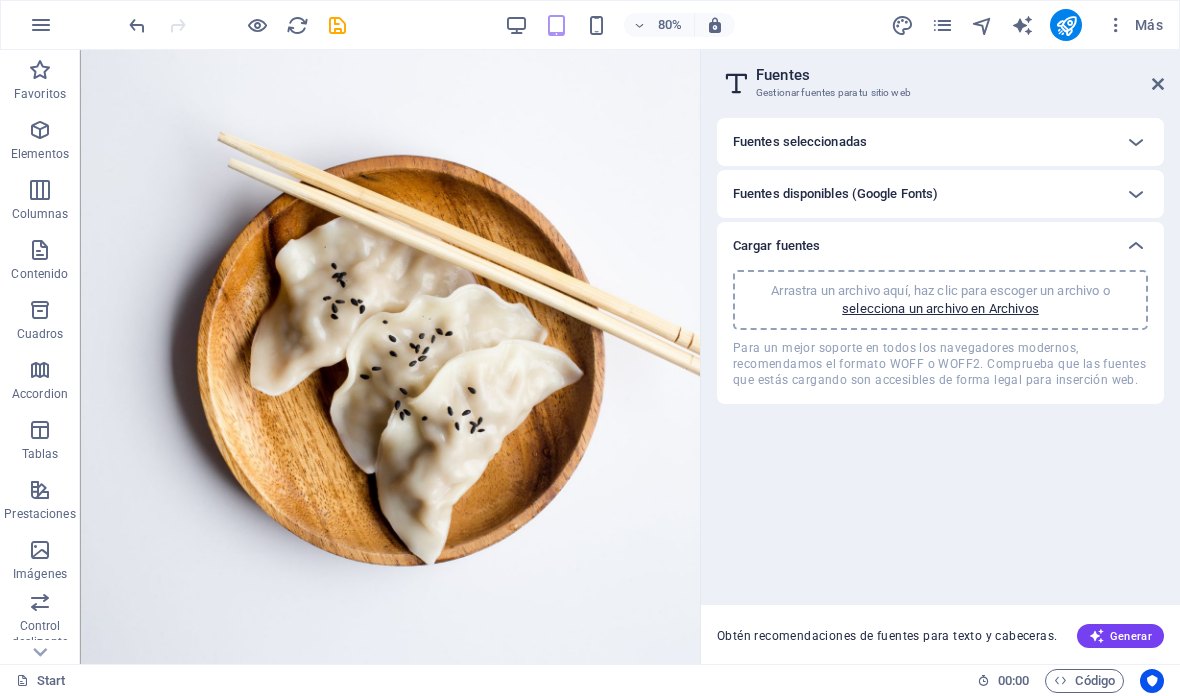 click on "Fuentes Gestionar fuentes para tu sitio web" at bounding box center [942, 76] 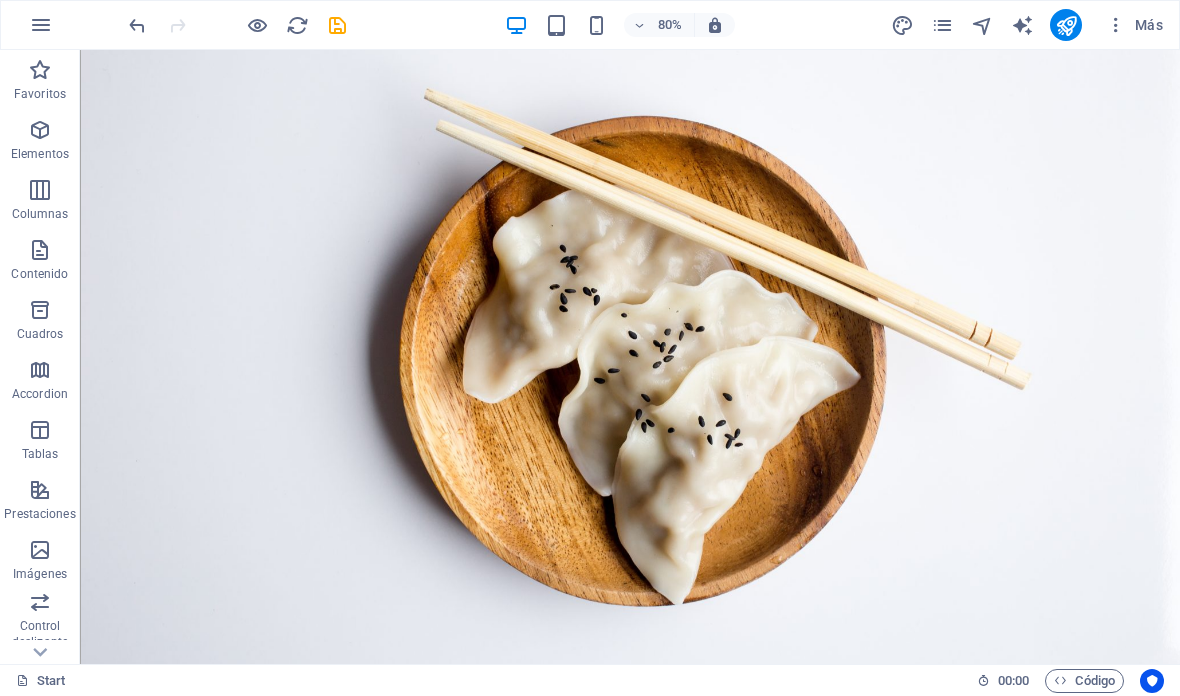 scroll, scrollTop: 0, scrollLeft: 0, axis: both 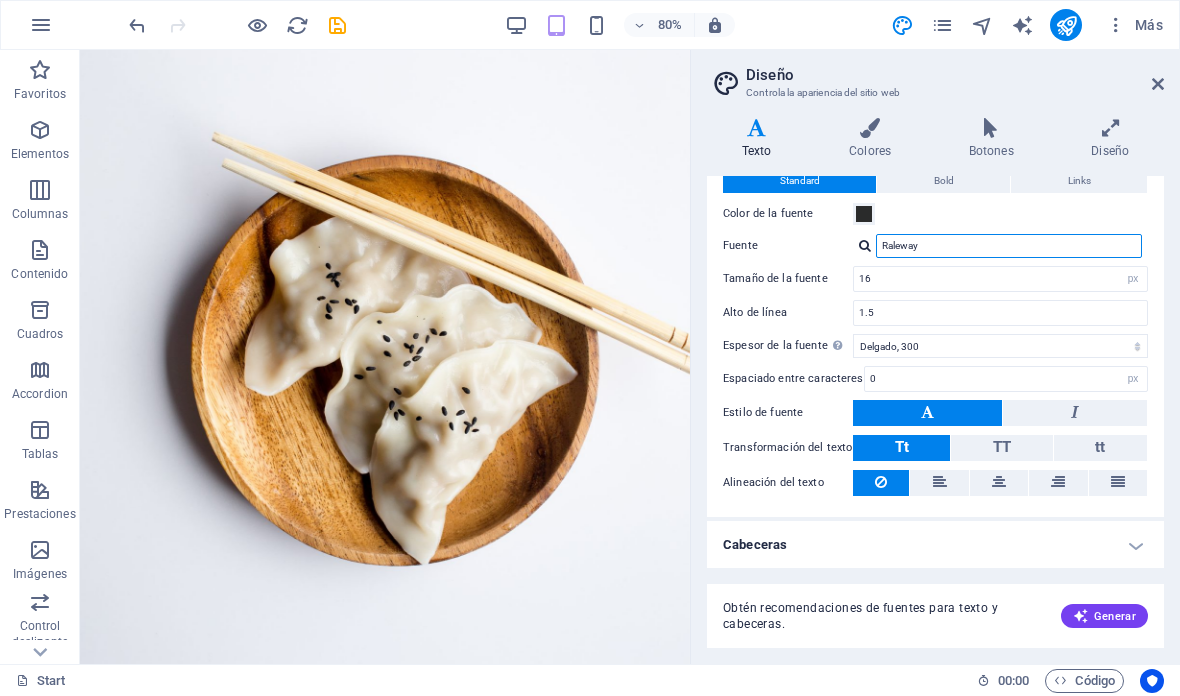 click on "Raleway" at bounding box center (1009, 246) 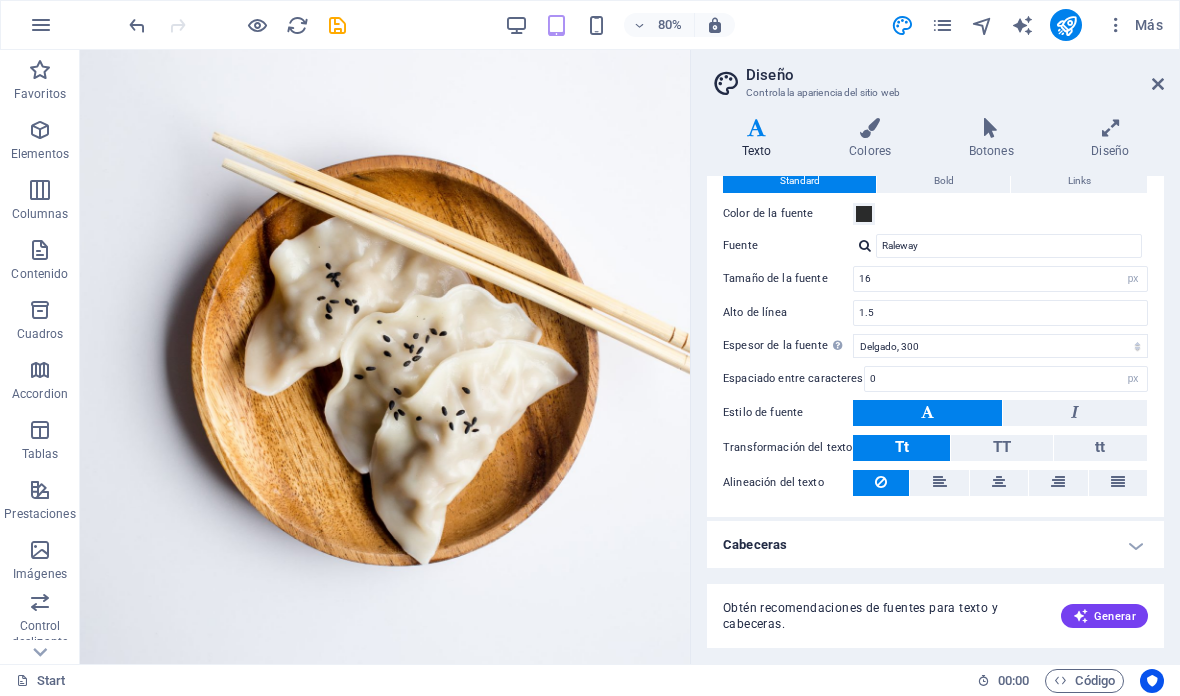 click at bounding box center (865, 245) 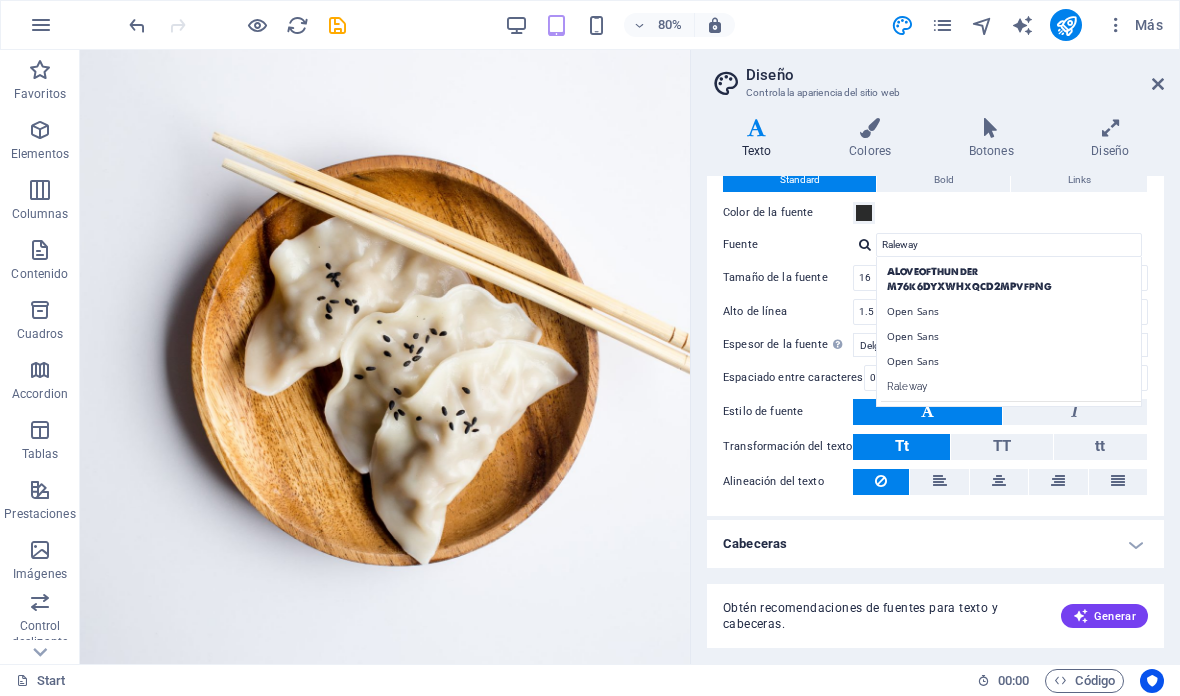 scroll, scrollTop: 63, scrollLeft: 0, axis: vertical 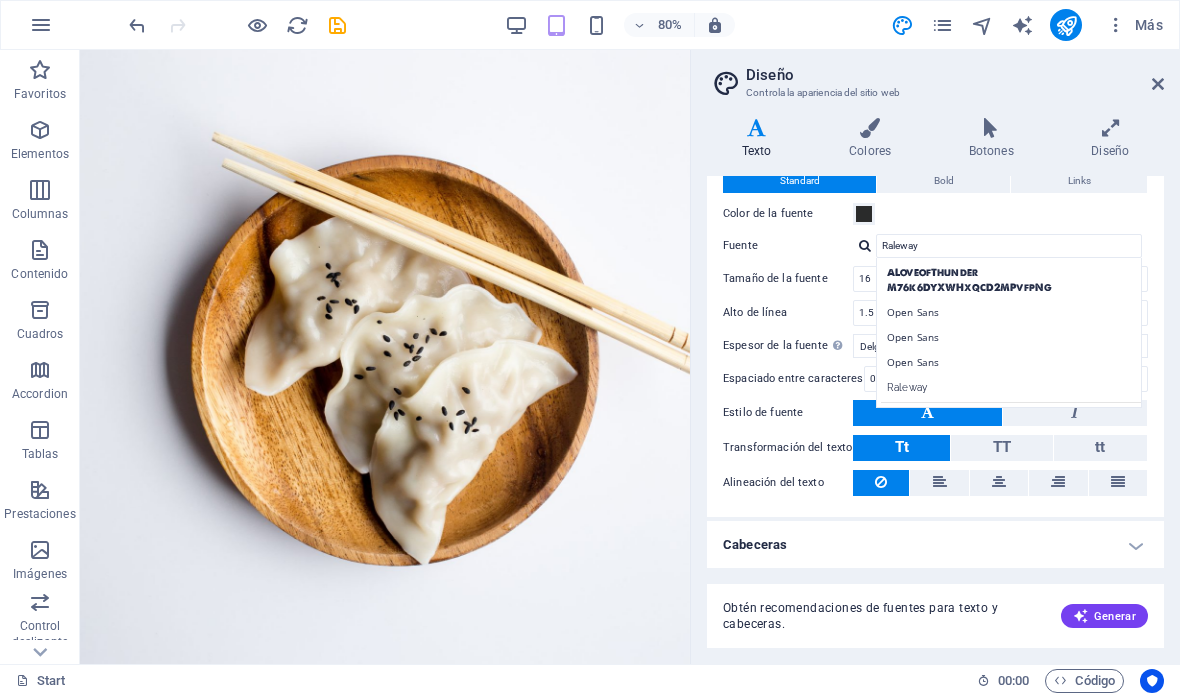 click on "Fuente" at bounding box center [788, 246] 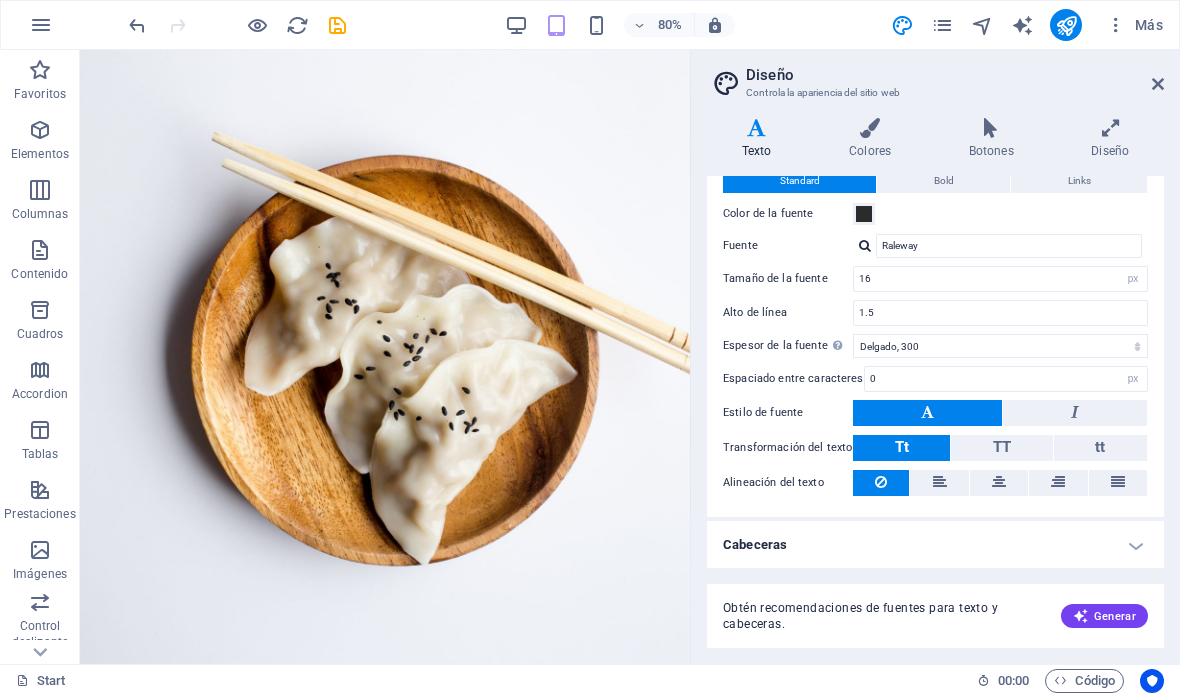 click at bounding box center [870, 128] 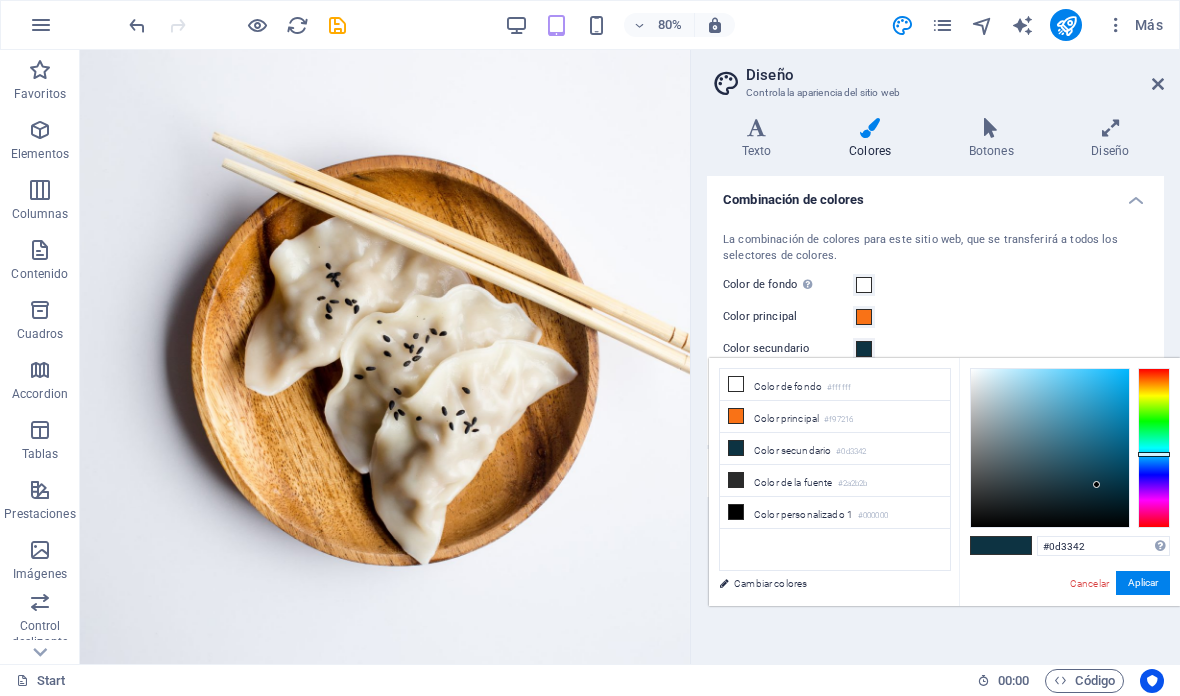 click on "#f97216" at bounding box center [838, 420] 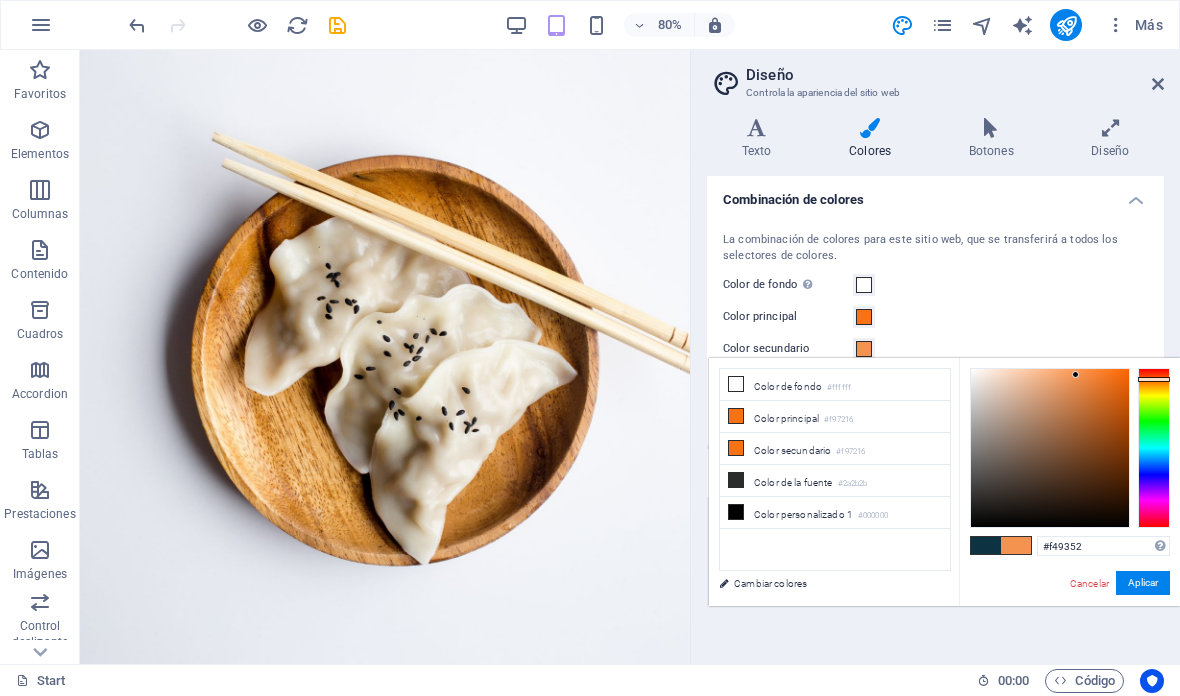 type on "#f49453" 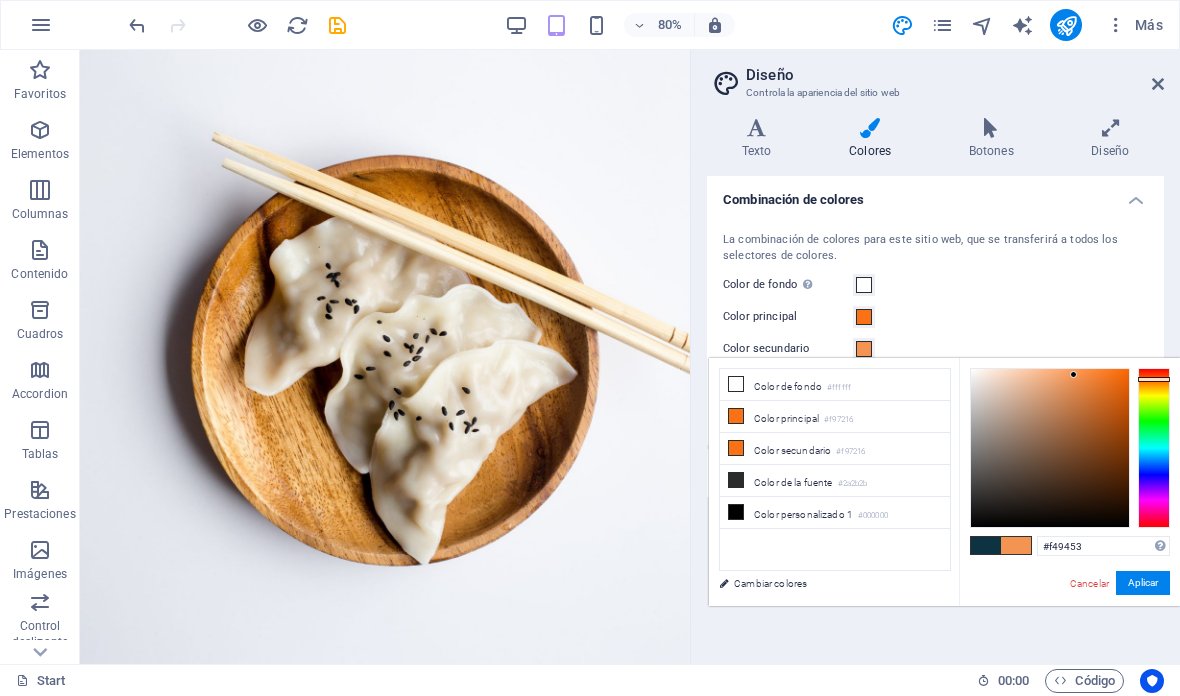 click on "Aplicar" at bounding box center (1143, 583) 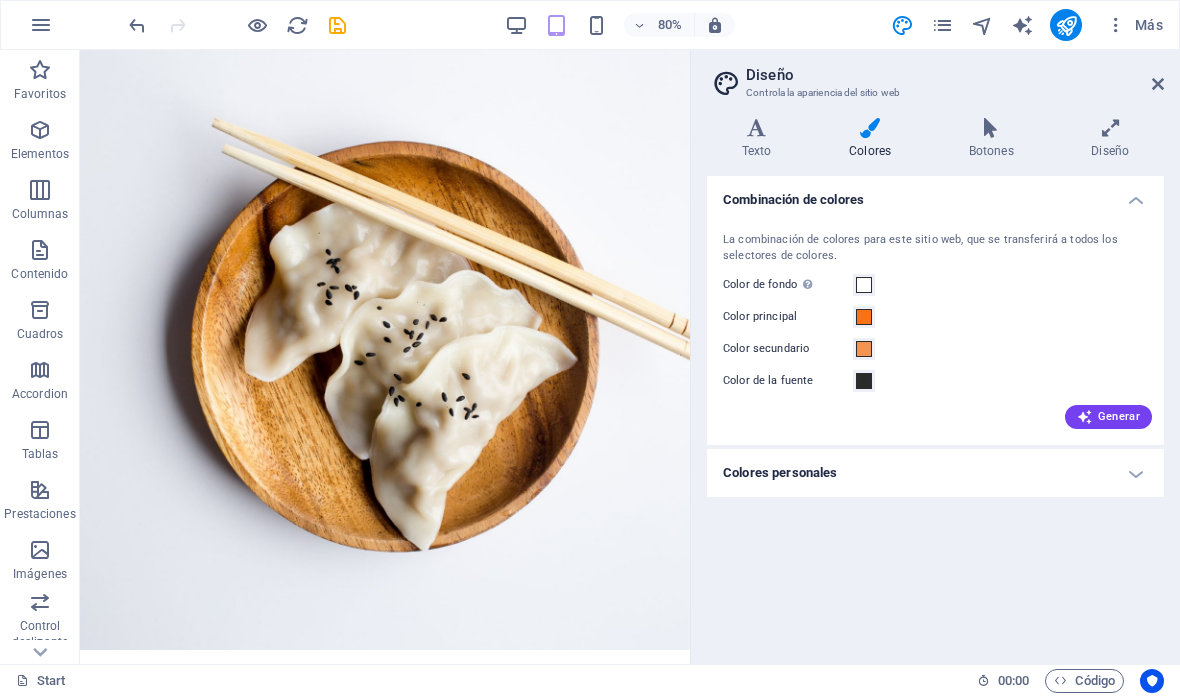 click on "Botones" at bounding box center [995, 139] 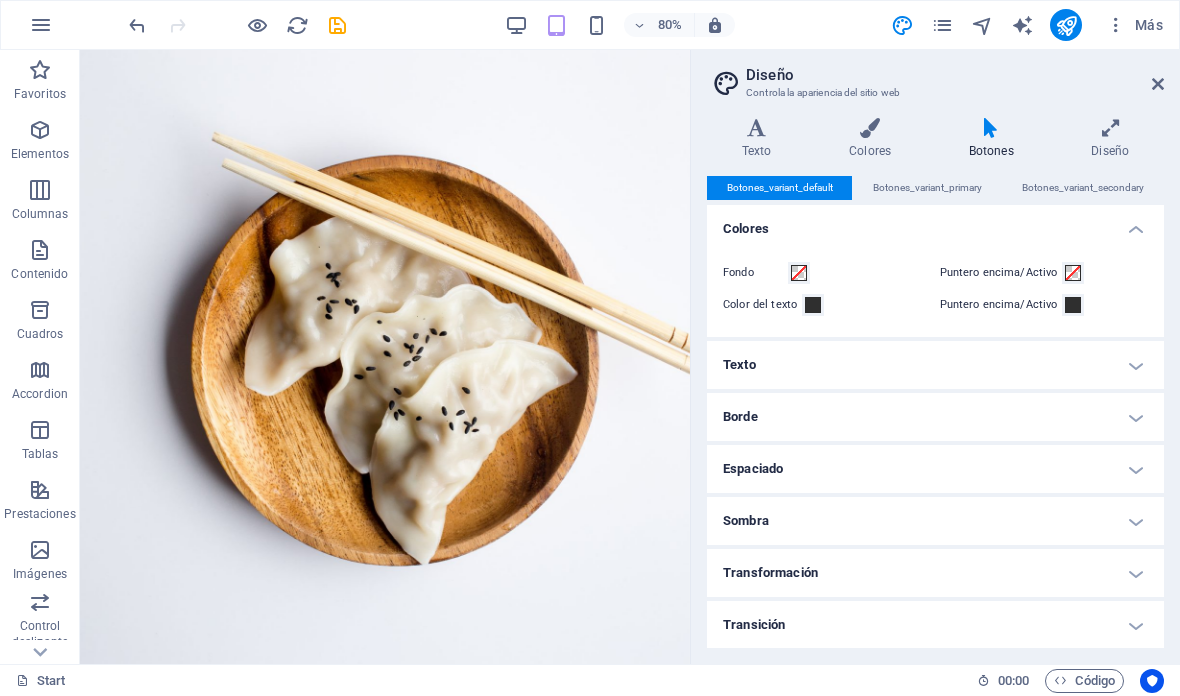scroll, scrollTop: 0, scrollLeft: 0, axis: both 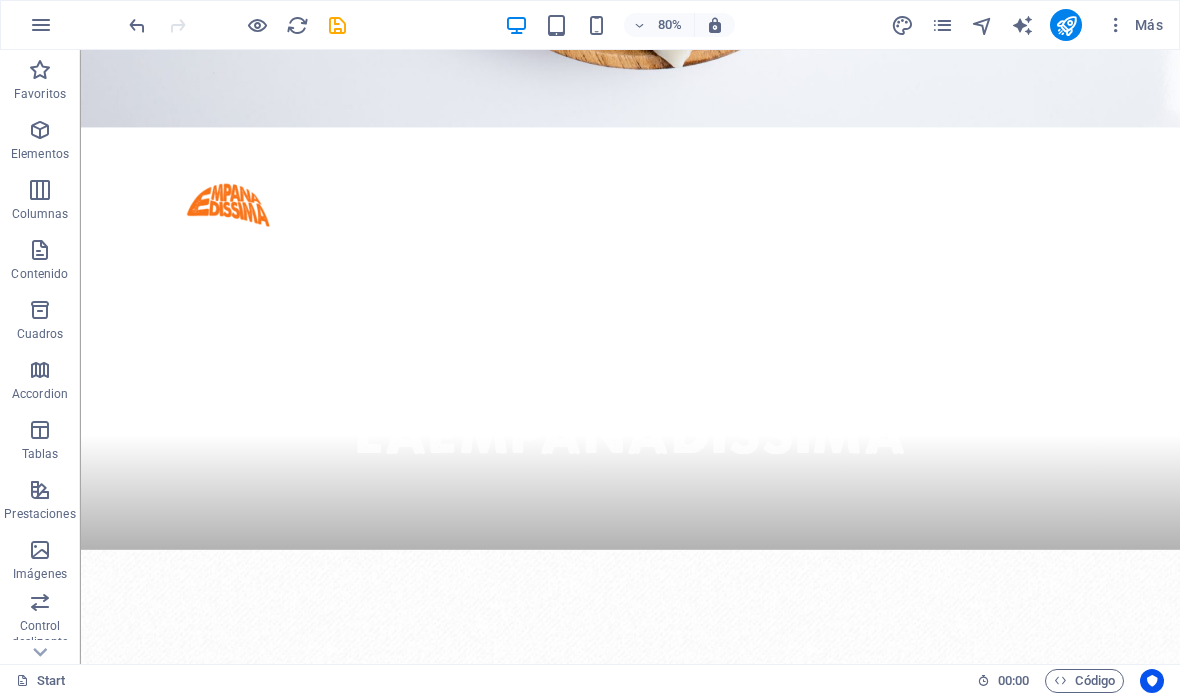 click on "Elementos" at bounding box center (40, 142) 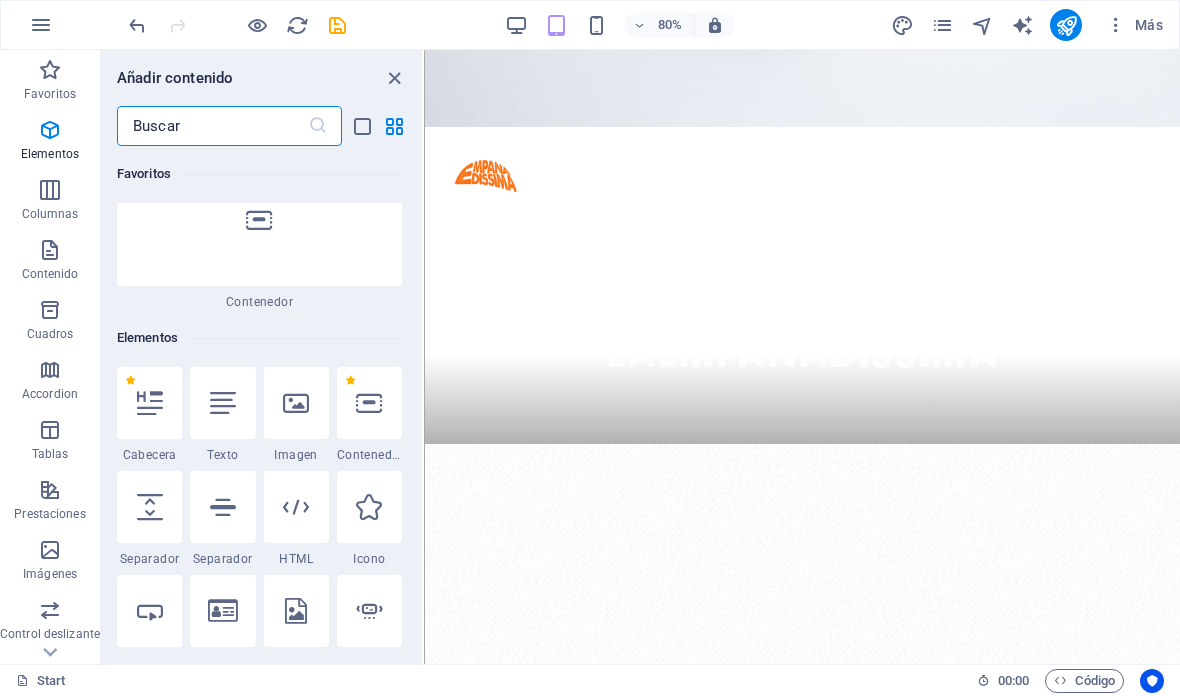 click on "Columnas" at bounding box center [50, 214] 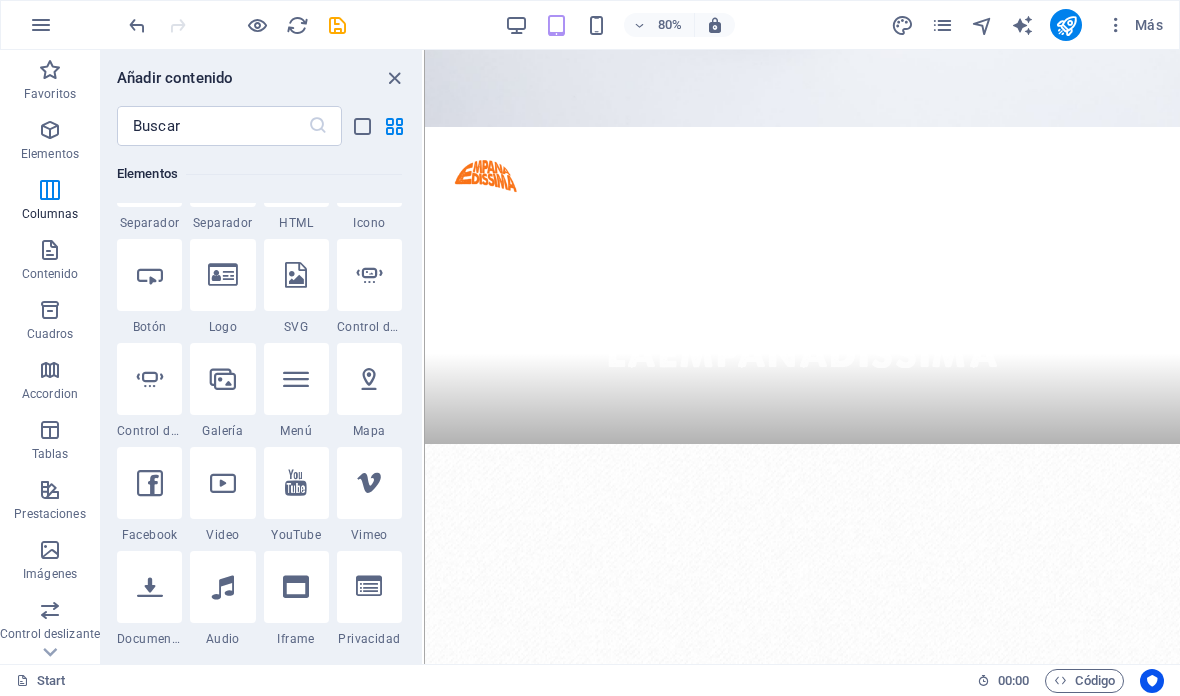 scroll, scrollTop: 990, scrollLeft: 0, axis: vertical 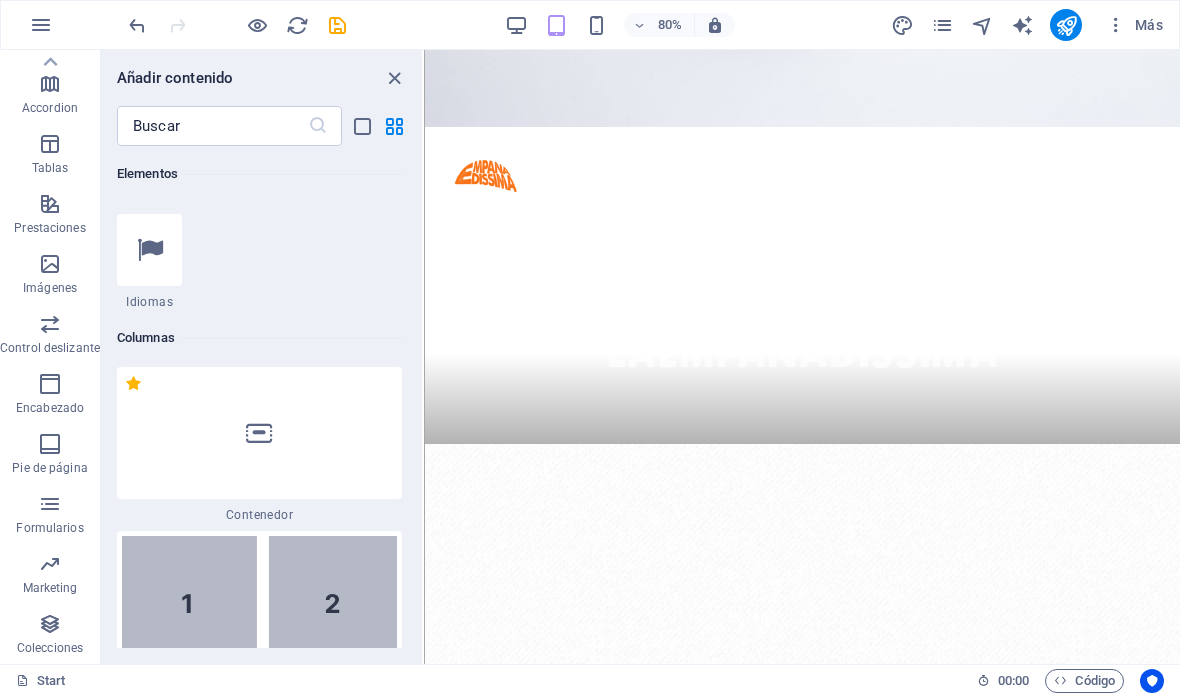 click at bounding box center (942, 25) 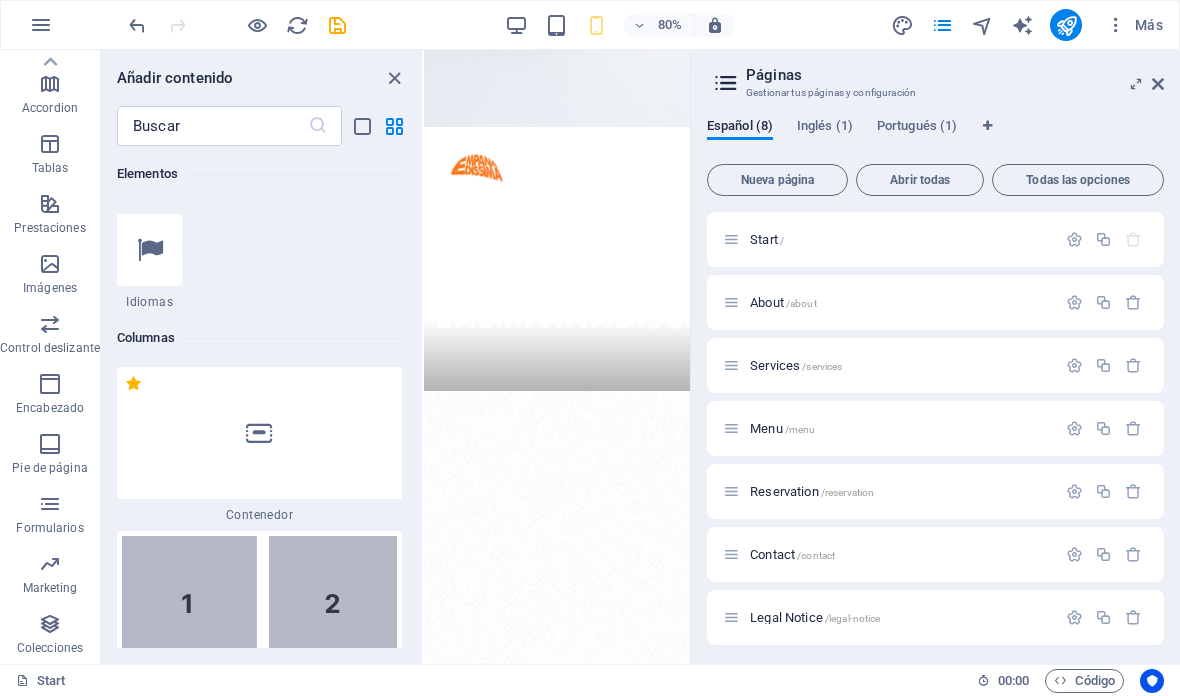 click on "Añadir contenido ​ Favoritos 1 Star Cabecera 1 Star Contenedor Elementos 1 Star Cabecera 1 Star Texto 1 Star Imagen 1 Star Contenedor 1 Star Separador 1 Star Separador 1 Star HTML 1 Star Icono 1 Star Botón 1 Star Logo 1 Star SVG 1 Star Control deslizante de imágenes 1 Star Control deslizante 1 Star Galería 1 Star Menú 1 Star Mapa 1 Star Facebook 1 Star Video 1 Star YouTube 1 Star Vimeo 1 Star Documento 1 Star Audio 1 Star Iframe 1 Star Privacidad 1 Star Idiomas Columnas 1 Star Contenedor 1 Star 2 columnas 1 Star 3 columnas 1 Star 4 columnas 1 Star 5 columnas 1 Star 6 columnas 1 Star 40-60 1 Star 20-80 1 Star 80-20 1 Star 30-70 1 Star 70-30 1 Star Columnas desiguales 1 Star 25-25-50 1 Star 25-50-25 1 Star 50-25-25 1 Star 20-60-20 1 Star 50-16-16-16 1 Star 16-16-16-50 1 Star Cuadrícula 2-1 1 Star Cuadrícula 1-2 1 Star Cuadrícula 3-1 1 Star Cuadrícula 1-3 1 Star Grid 4-1 1 Star Cuadrícula 1-4 1 Star Cuadrícula 1-2-1 1 Star Cuadrícula 1-1-2 1 Star Cuadrícula 2h-2v 1 Star Cuadrícula 2v-2h 1 Star" at bounding box center [261, 357] 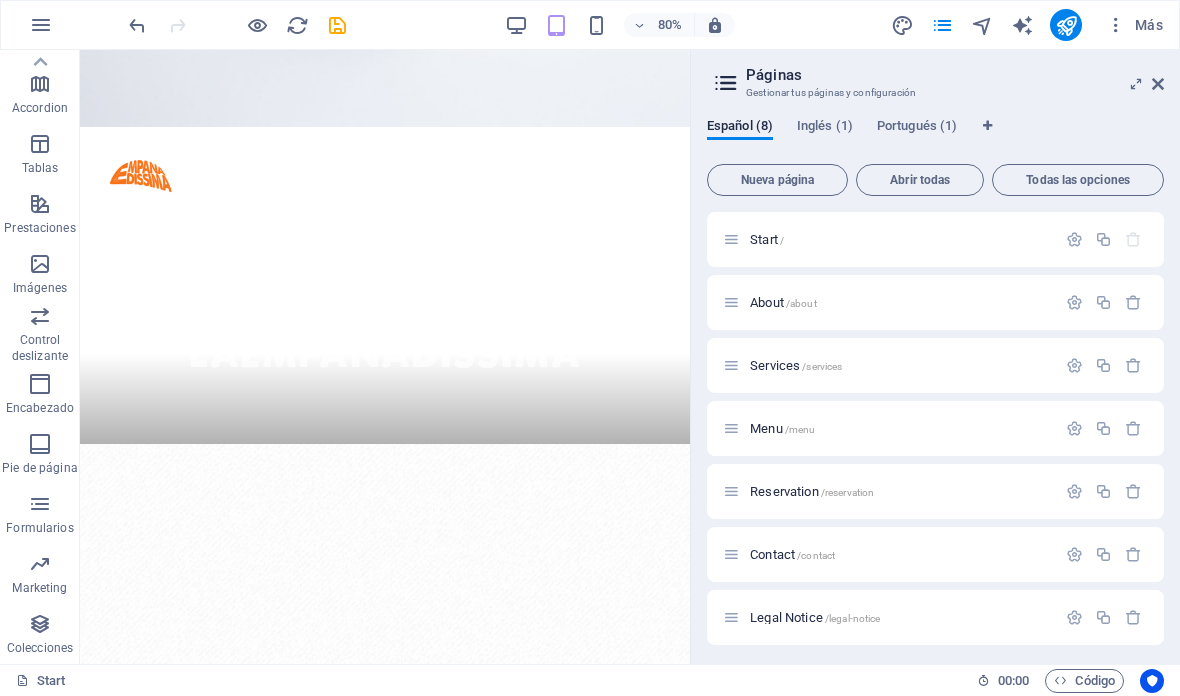 click at bounding box center (1158, 84) 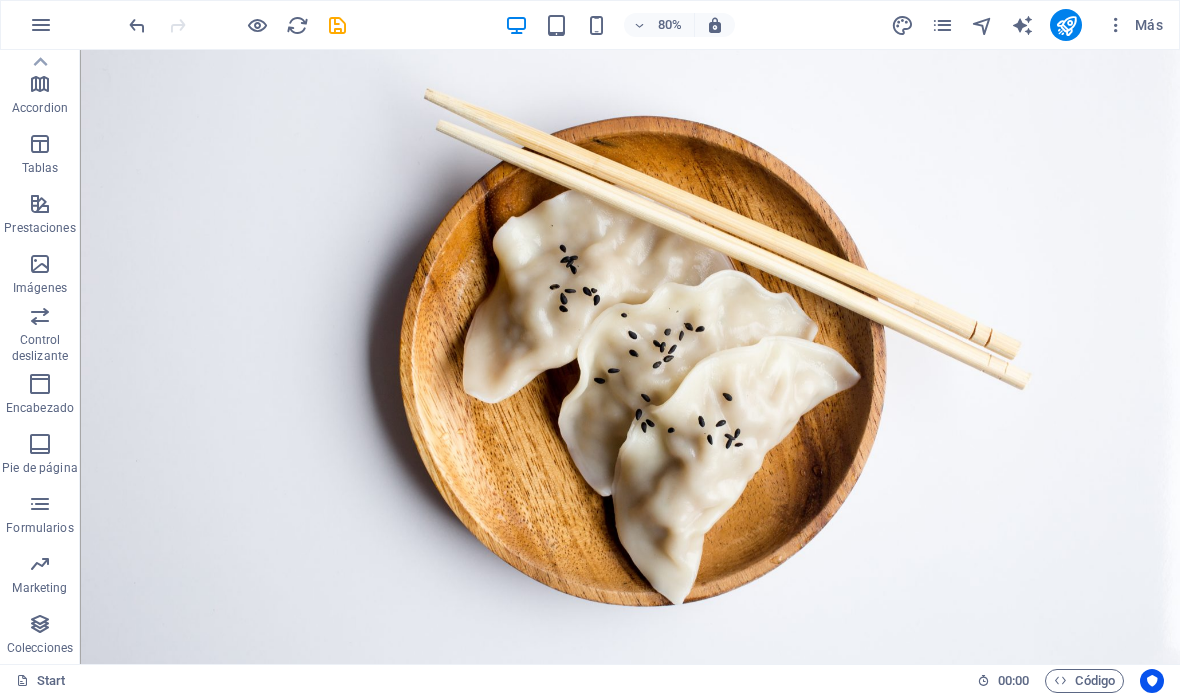 scroll, scrollTop: 0, scrollLeft: 0, axis: both 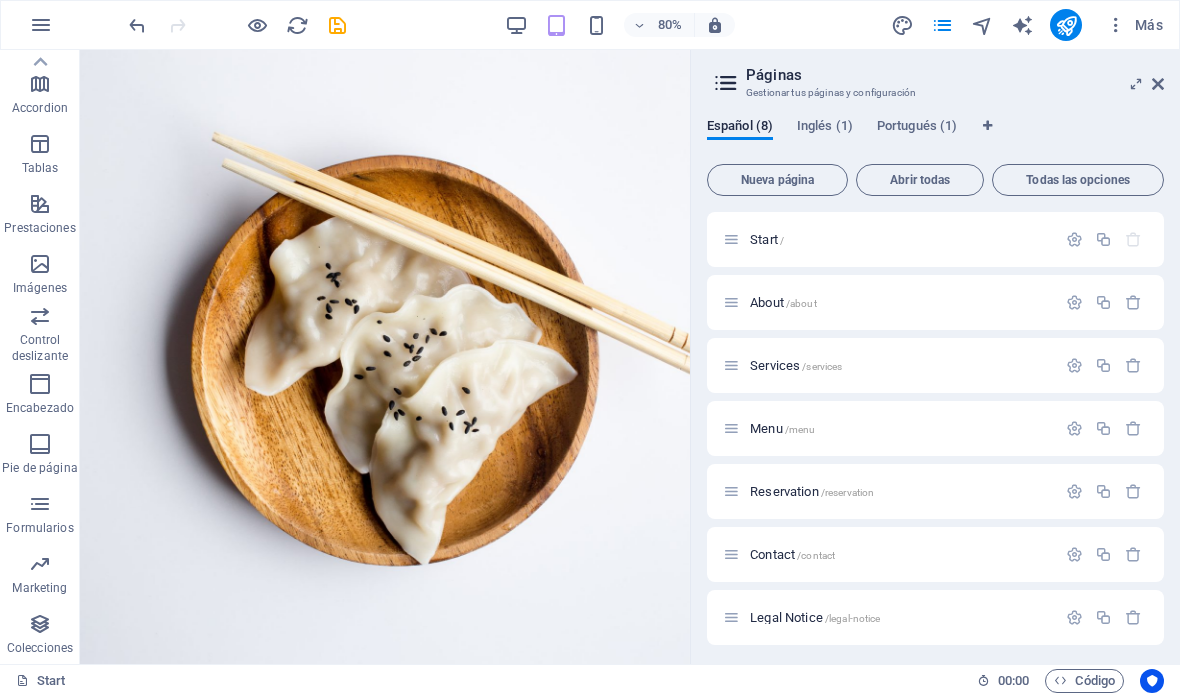 click on "/about" at bounding box center (801, 303) 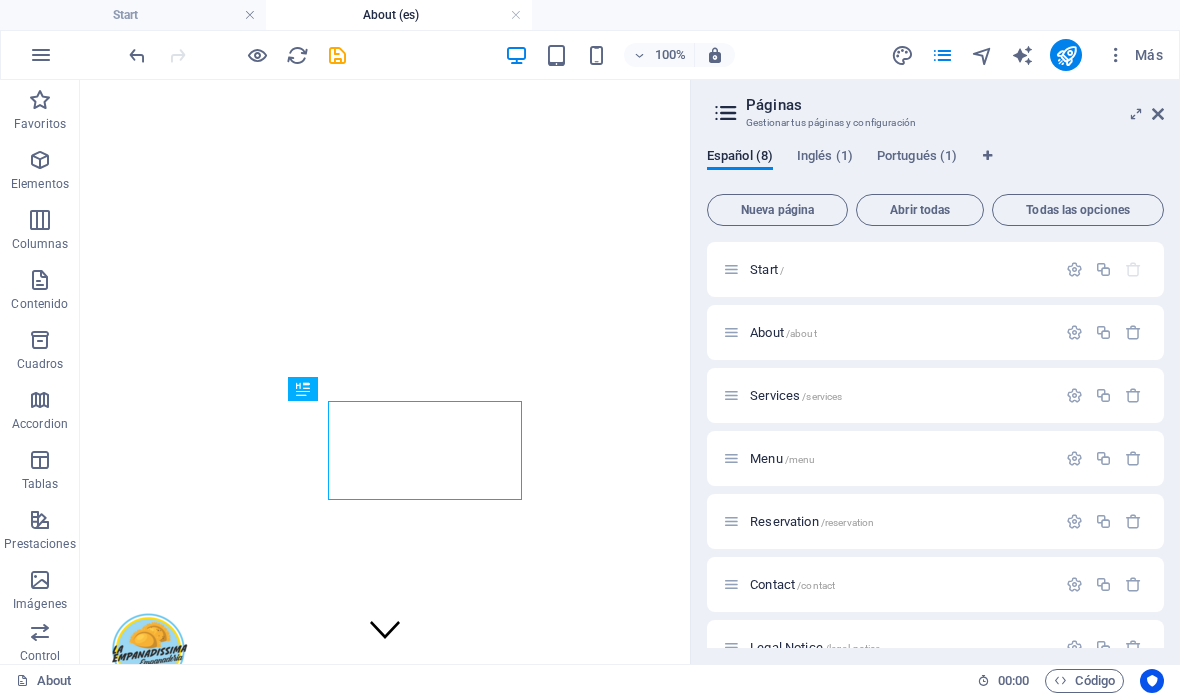 click on "Nueva página Abrir todas Todas las opciones Start / About /about Services /services Menu /menu Reservation /reservation Contact /contact Legal Notice /legal-notice Privacy /privacy" at bounding box center (935, 417) 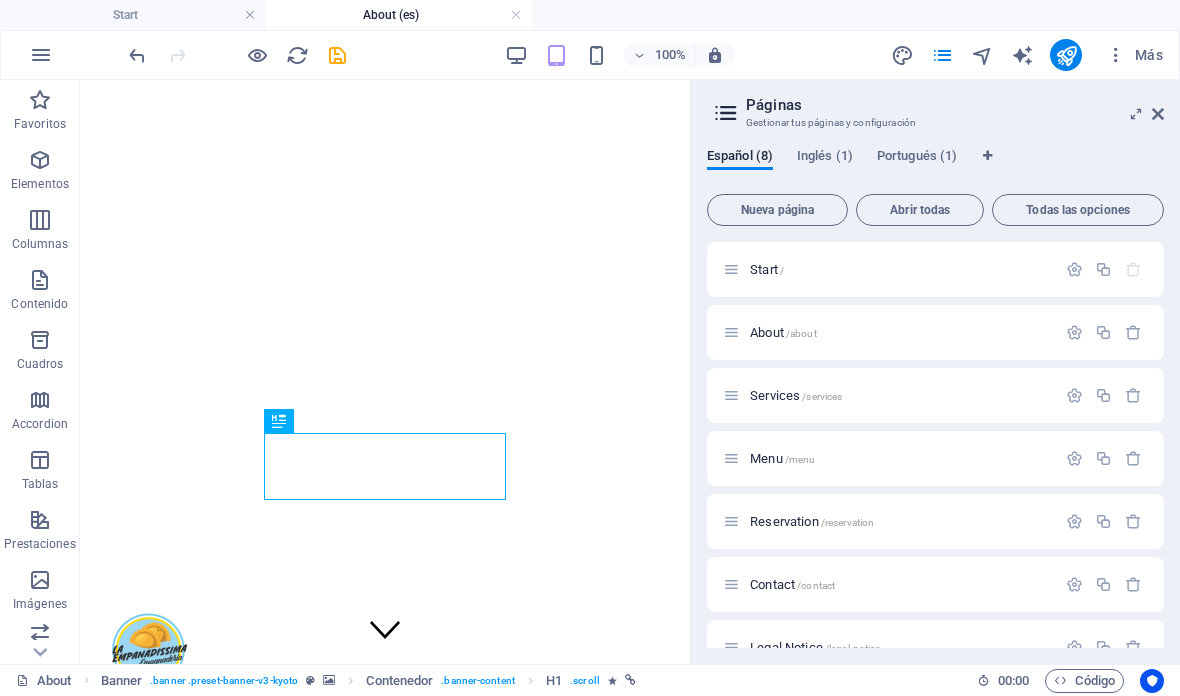 click on "Start /" at bounding box center (935, 269) 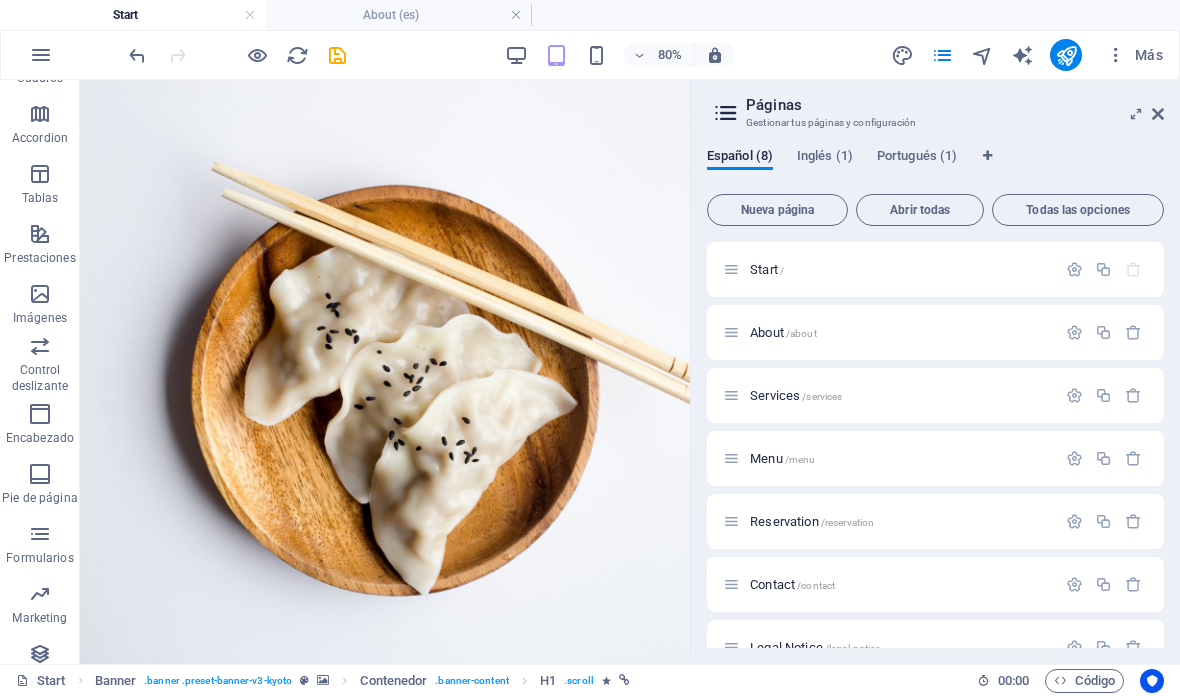 click on "Start /" at bounding box center (767, 269) 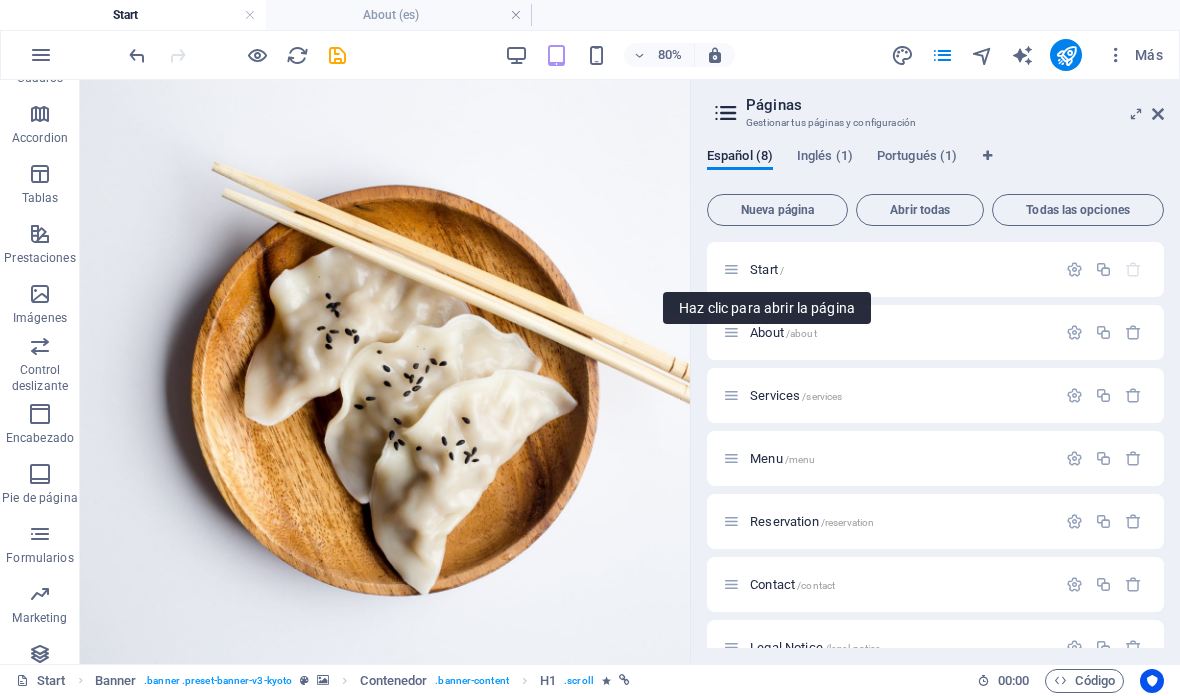 click on "Start /" at bounding box center [935, 269] 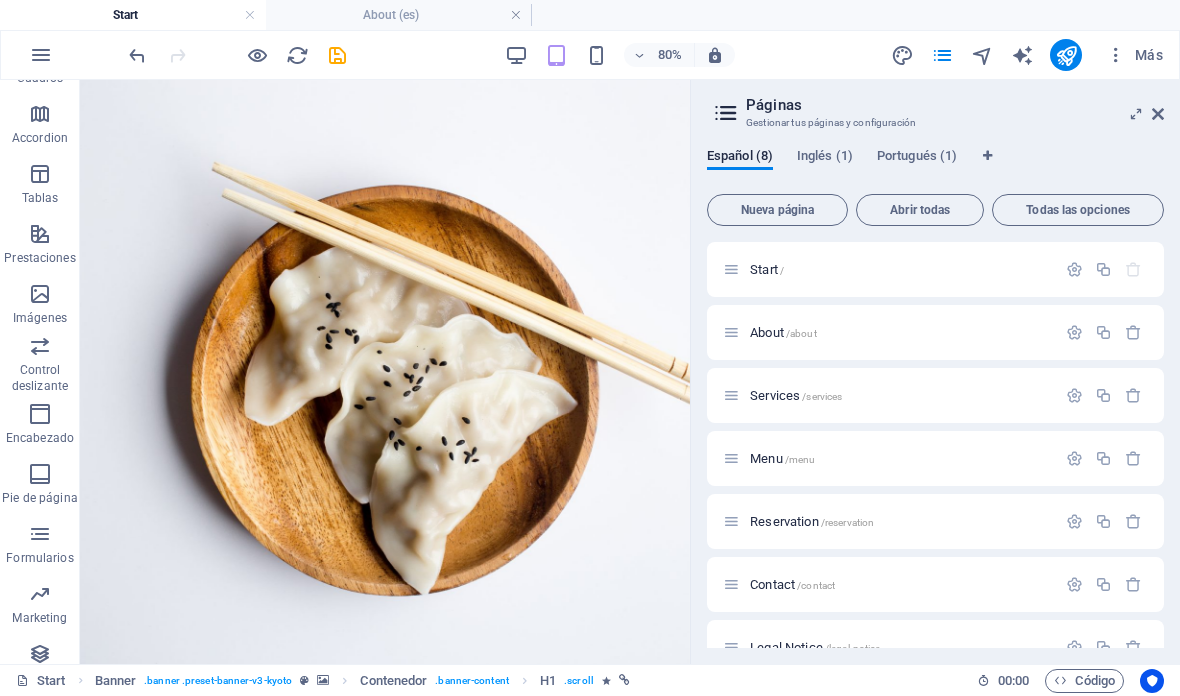 click on "Start /" at bounding box center [767, 269] 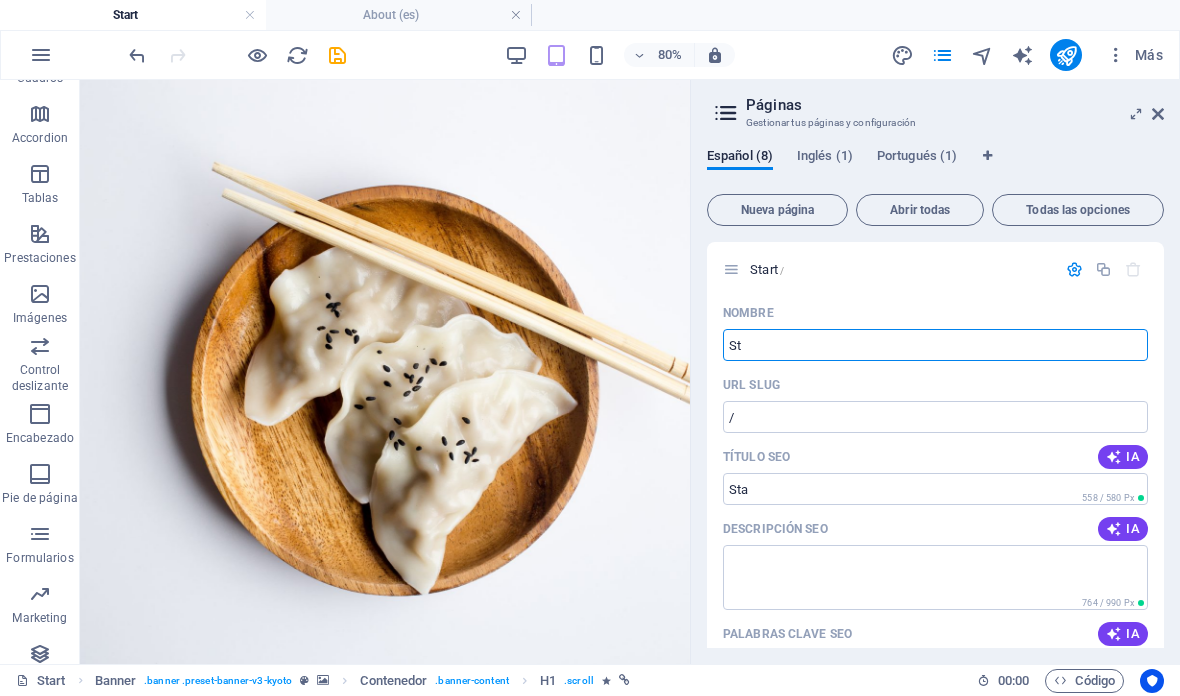 type on "S" 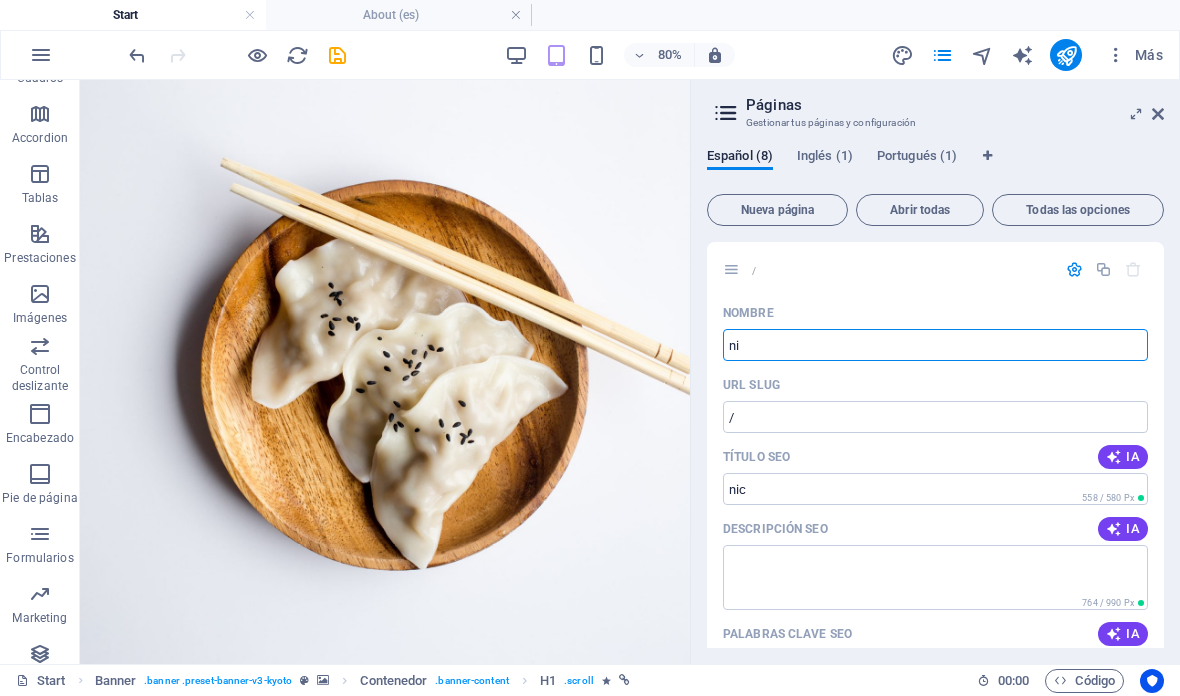 type on "n" 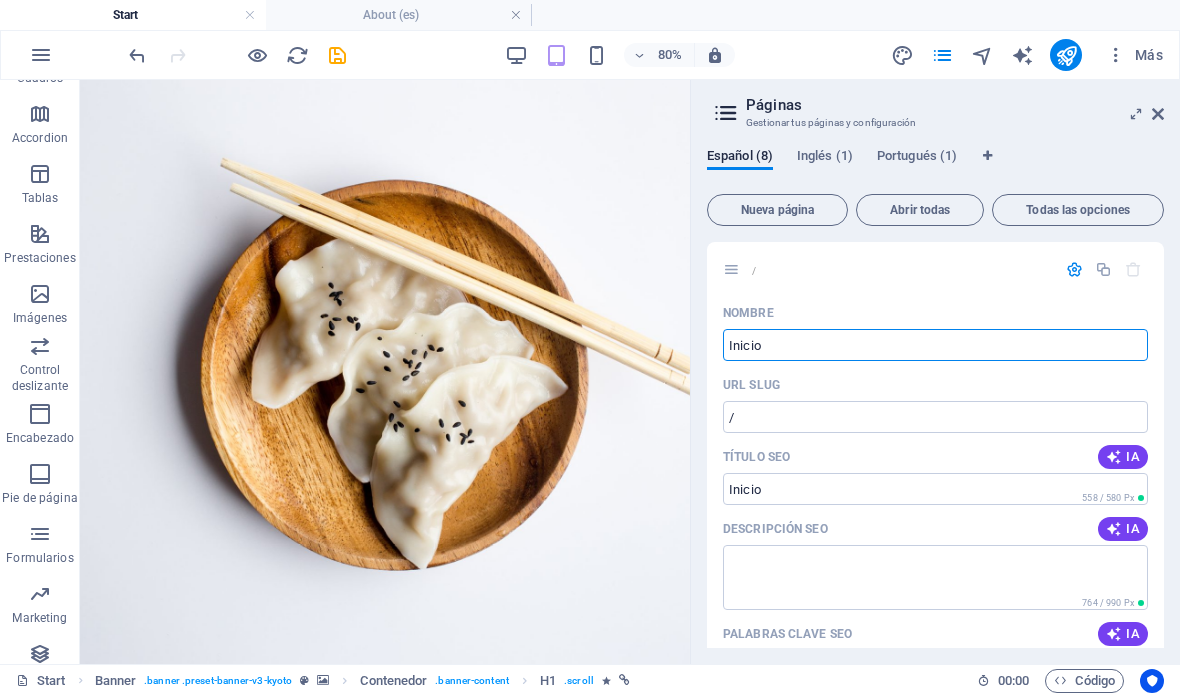 type on "Inicio" 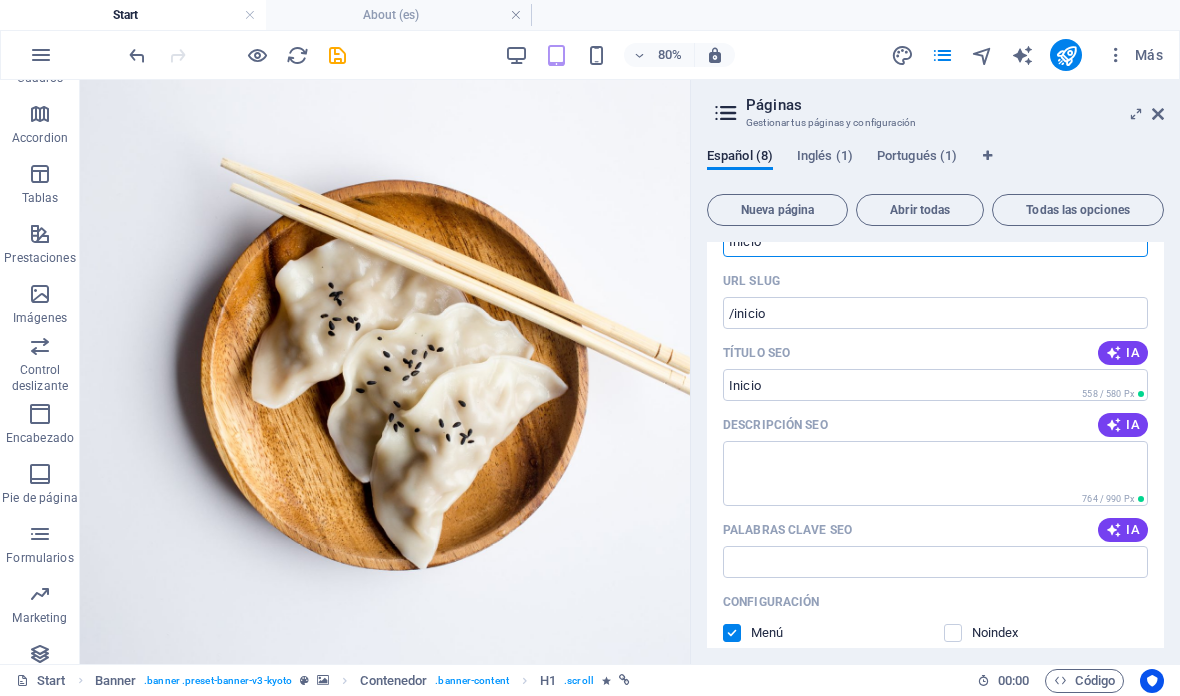 scroll, scrollTop: 114, scrollLeft: 0, axis: vertical 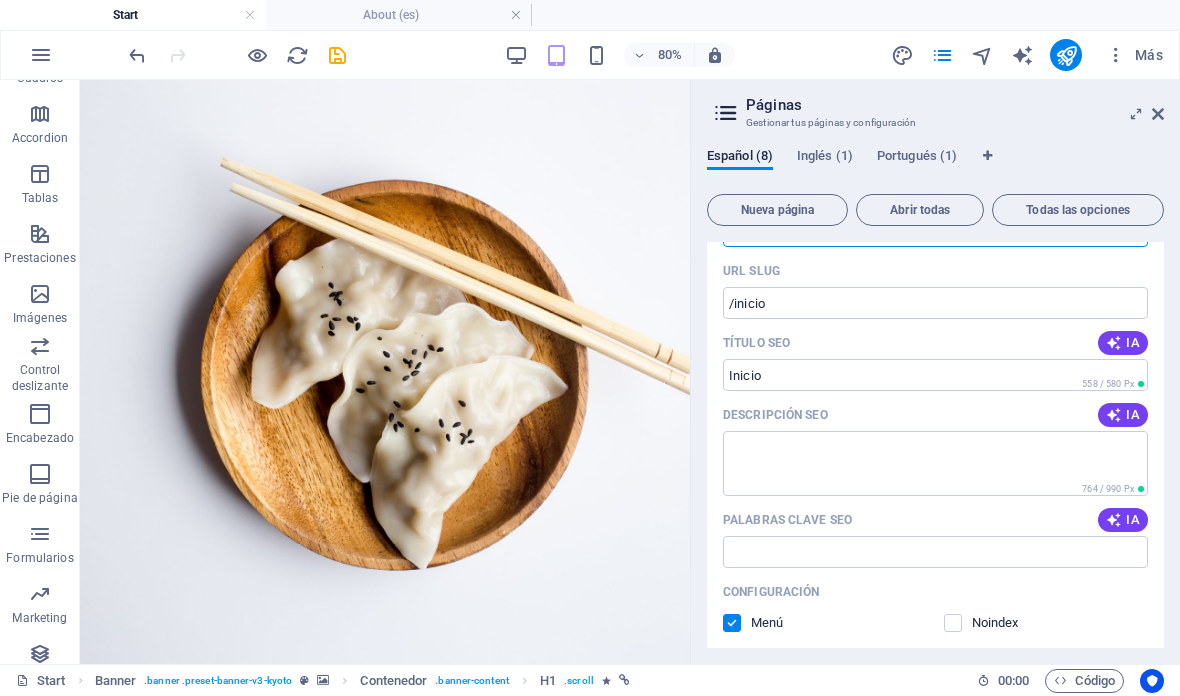 click on "/inicio" at bounding box center (935, 303) 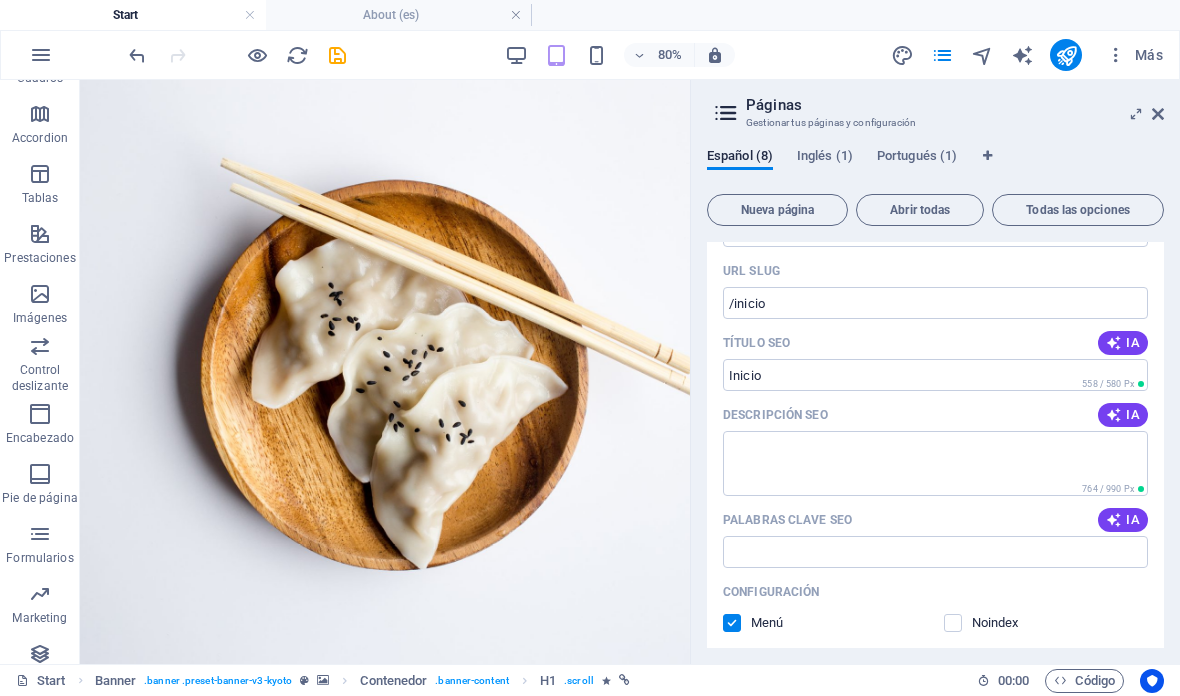 click on "/inicio" at bounding box center (935, 303) 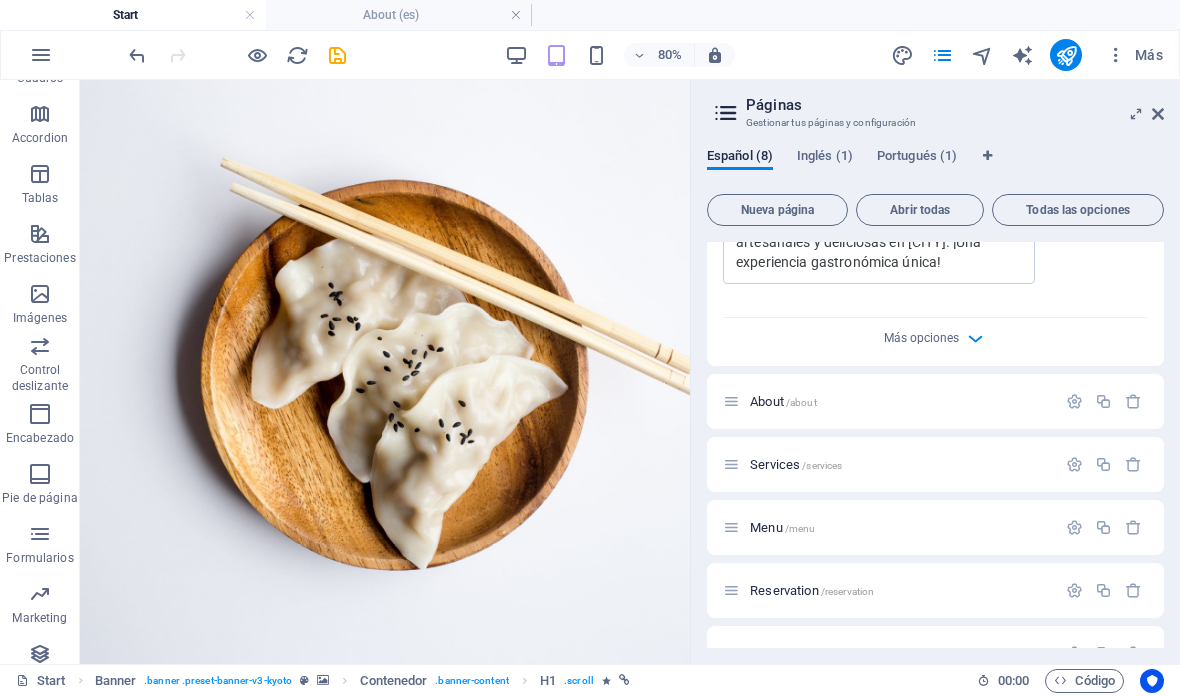 scroll, scrollTop: 782, scrollLeft: 0, axis: vertical 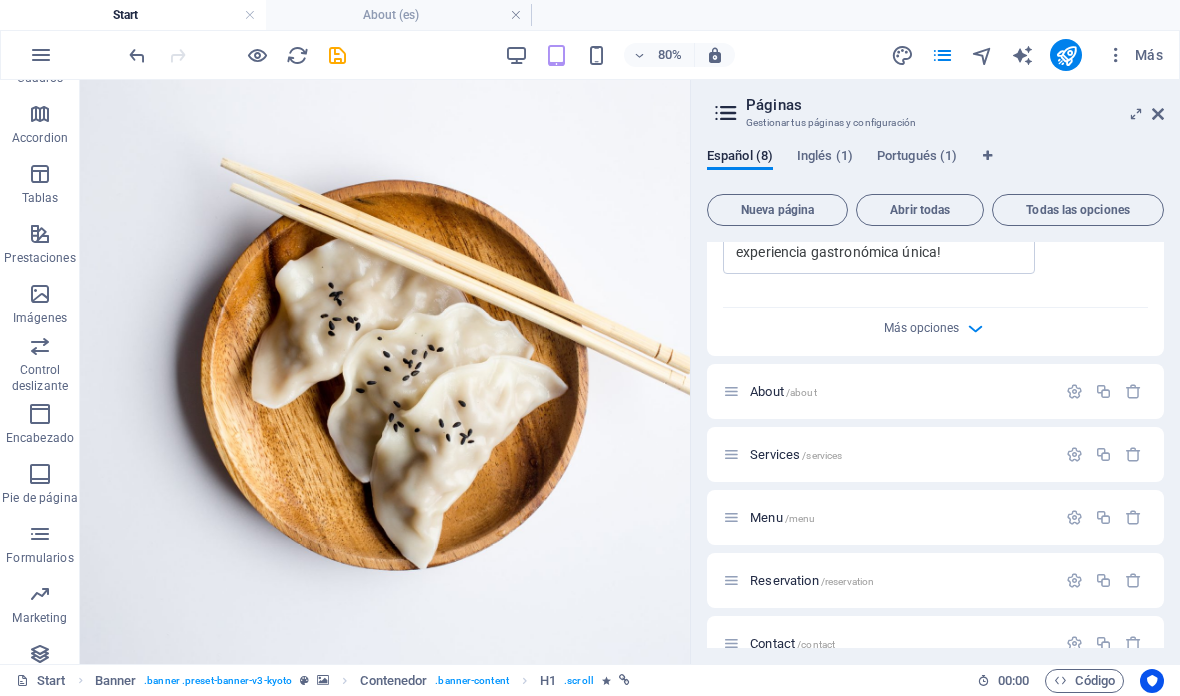 click on "About /about" at bounding box center [900, 391] 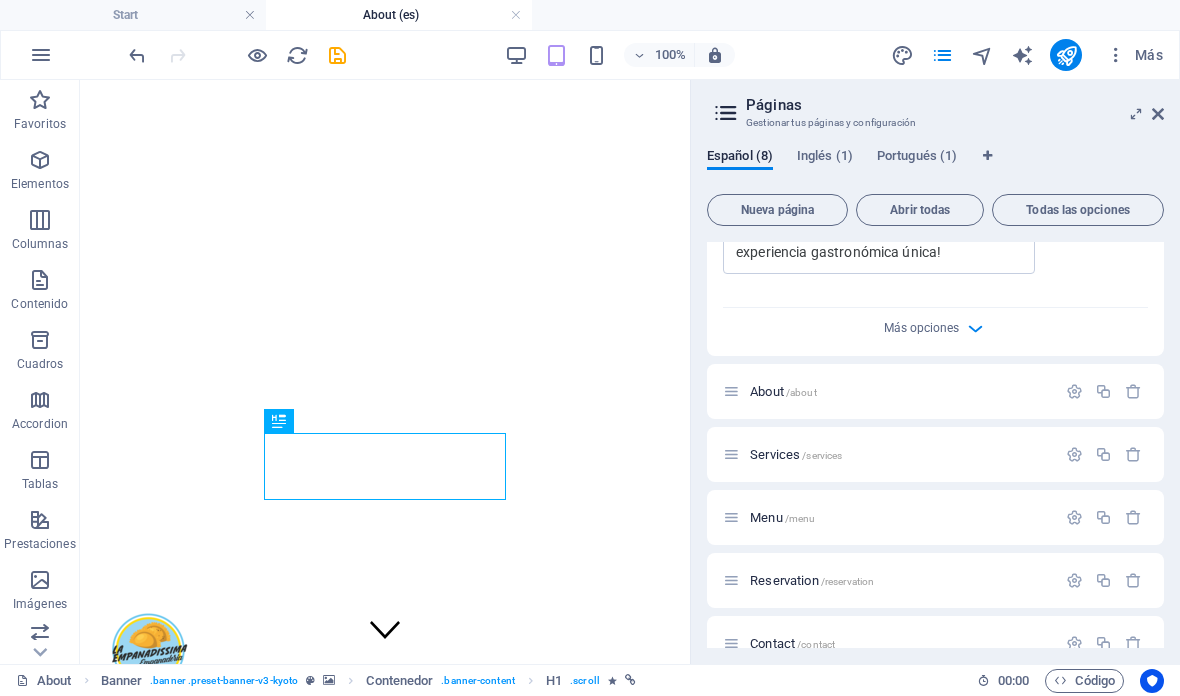 click at bounding box center [1074, 391] 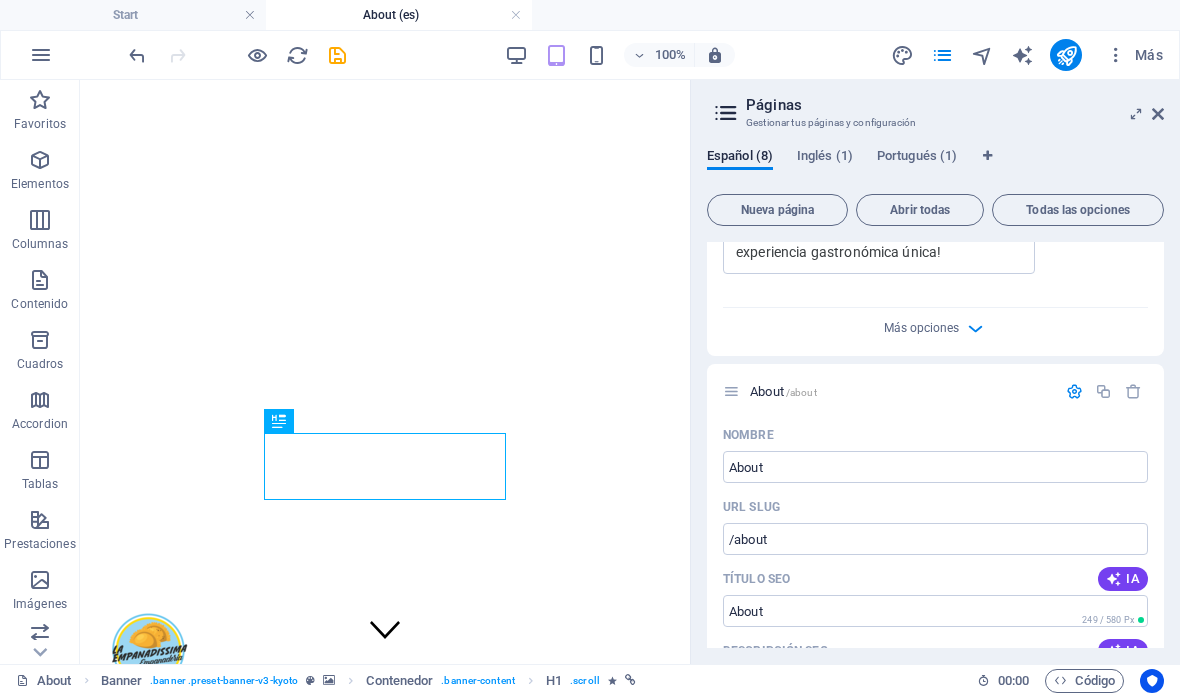 click on "About" at bounding box center (935, 467) 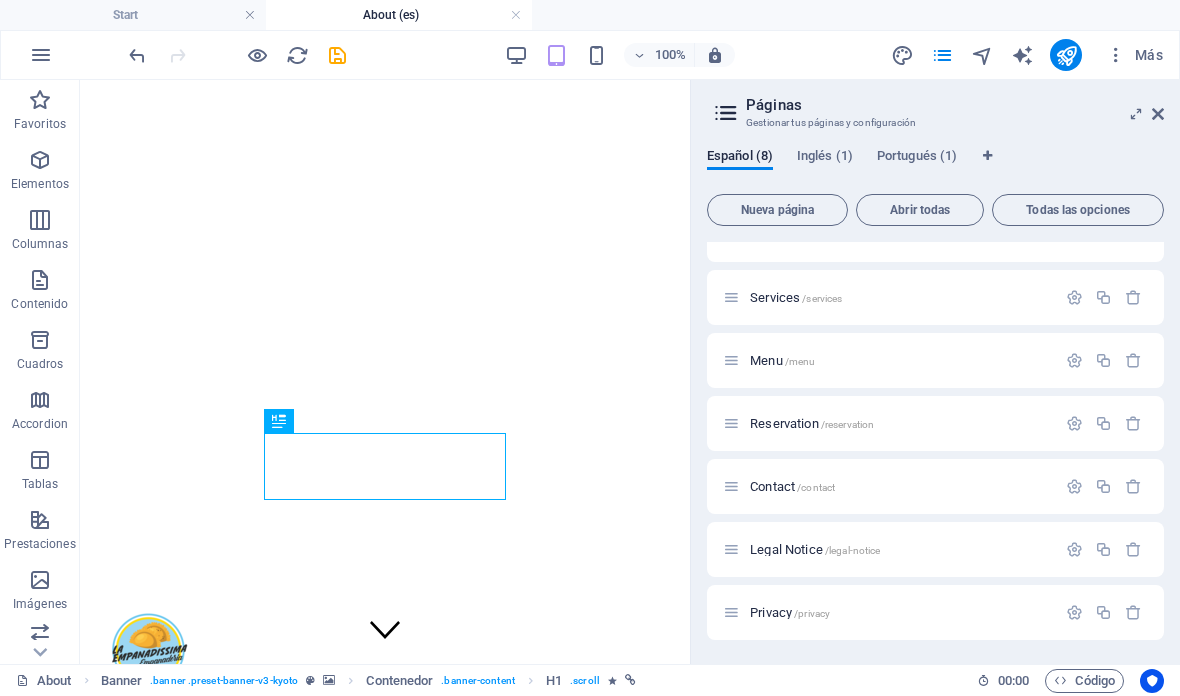 scroll, scrollTop: 1725, scrollLeft: 0, axis: vertical 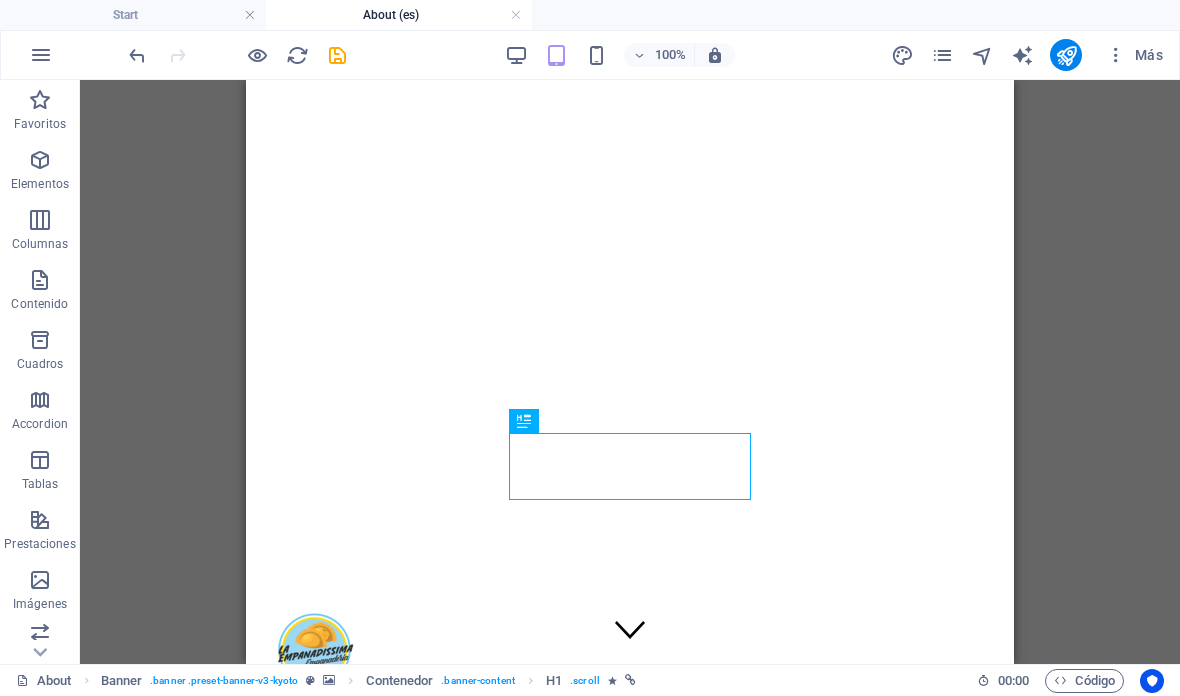 click at bounding box center (337, 55) 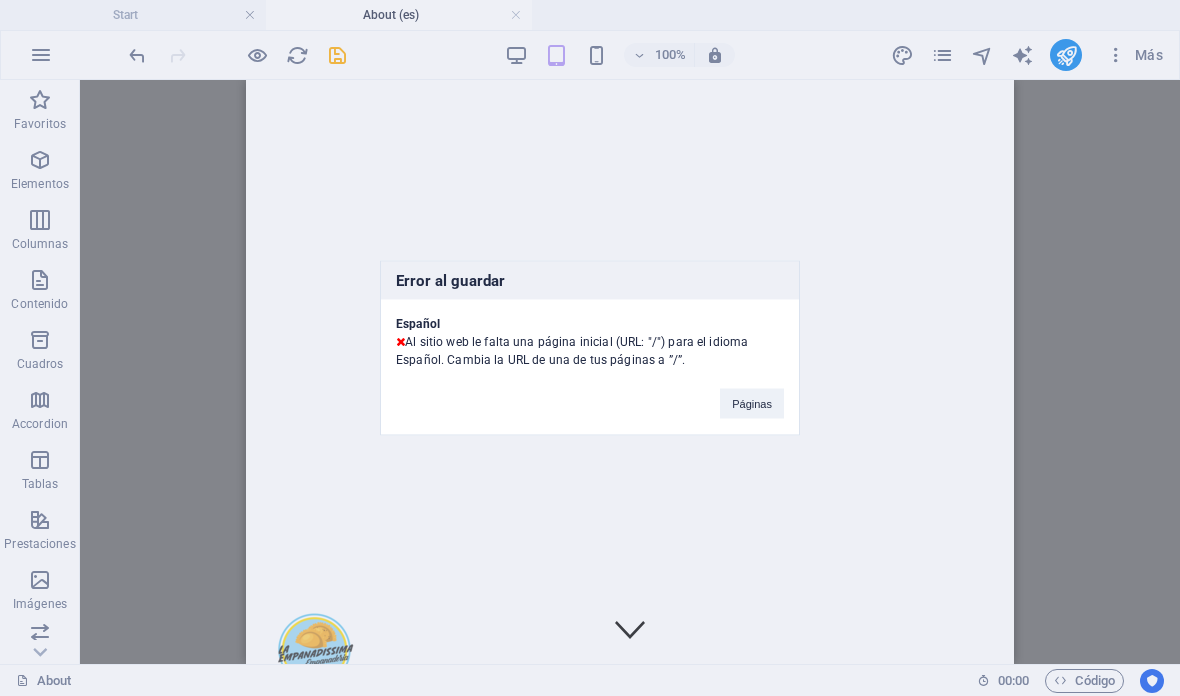 click on "Páginas" at bounding box center (752, 404) 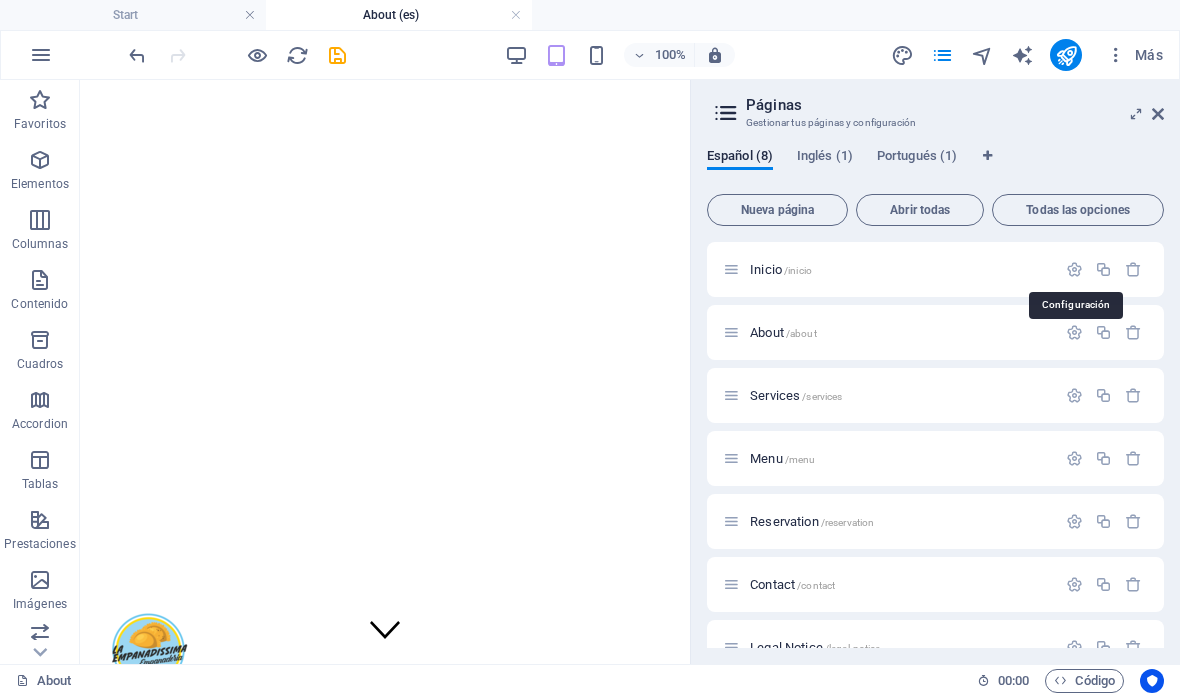click at bounding box center [1074, 269] 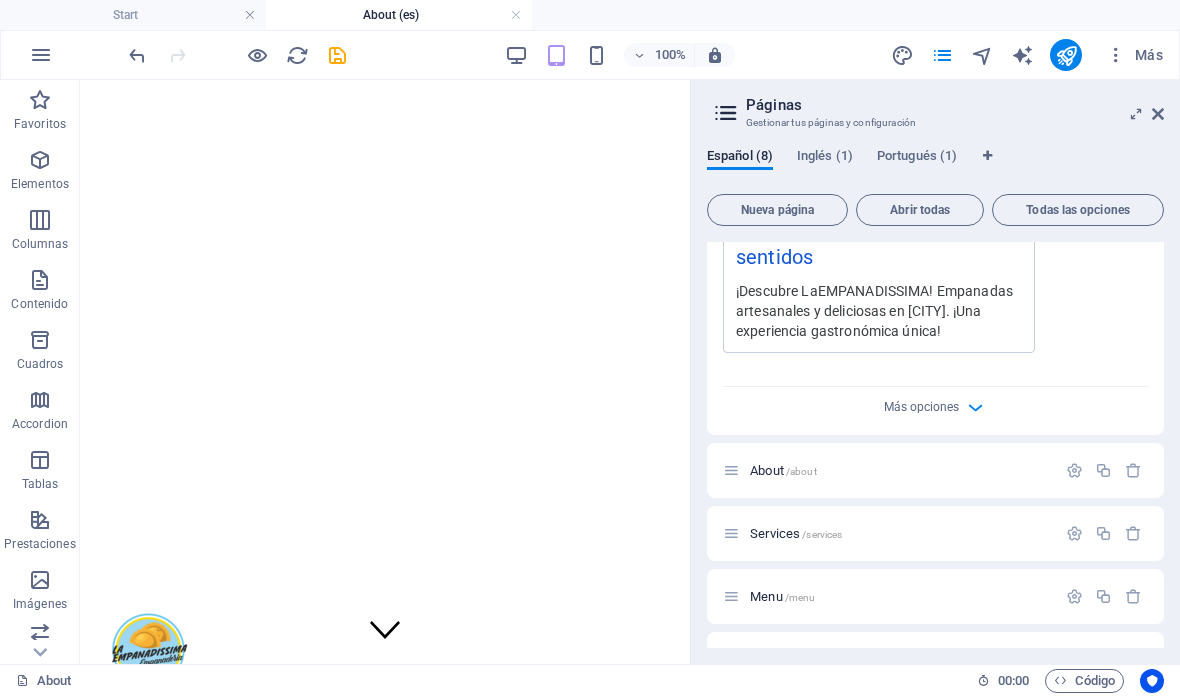 scroll, scrollTop: 714, scrollLeft: 0, axis: vertical 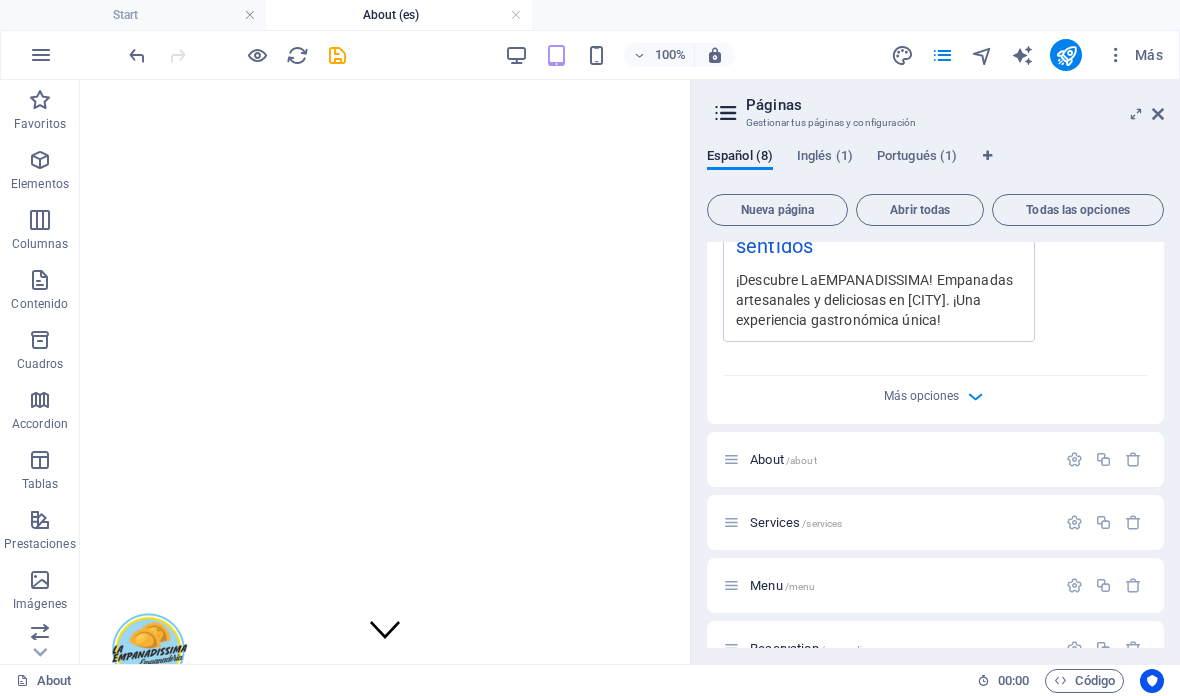 click at bounding box center [337, 55] 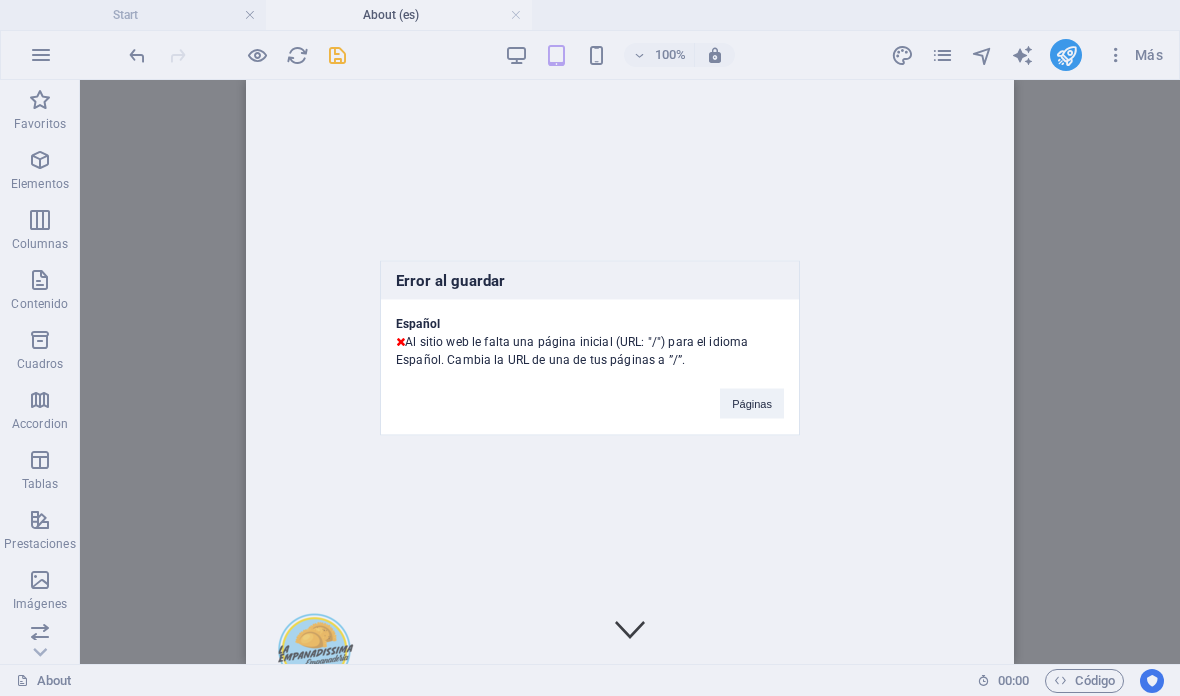 click on "Páginas" at bounding box center [752, 404] 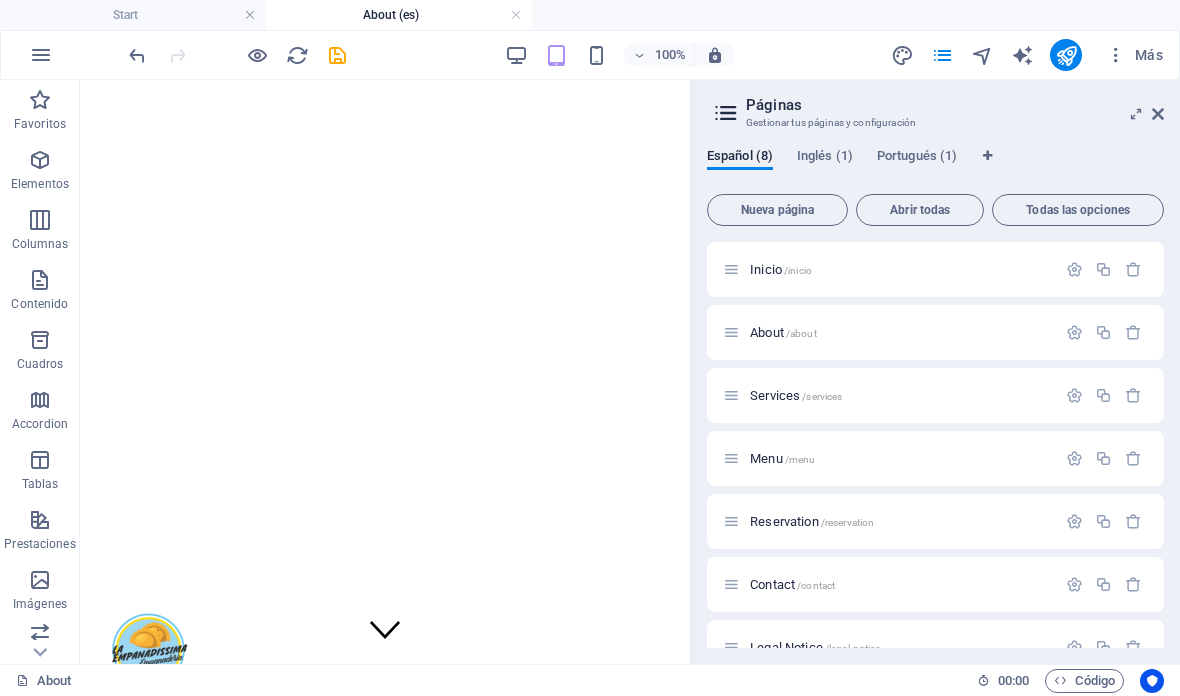 click at bounding box center [137, 55] 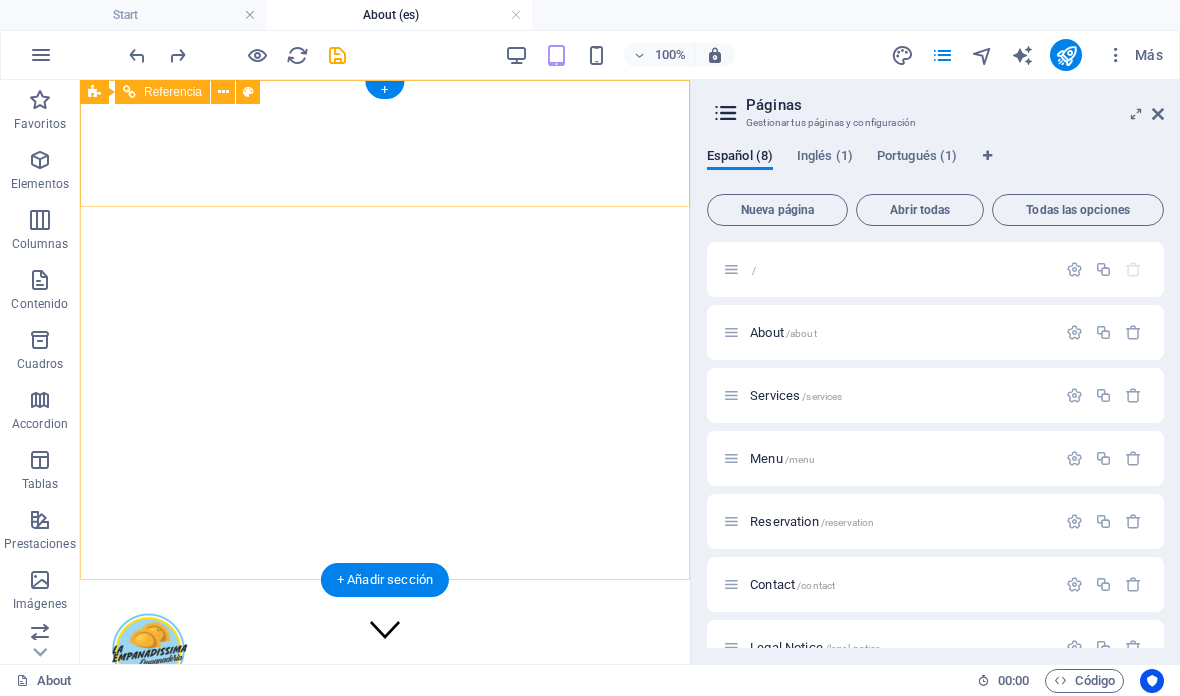 click on "Referencia" at bounding box center [173, 92] 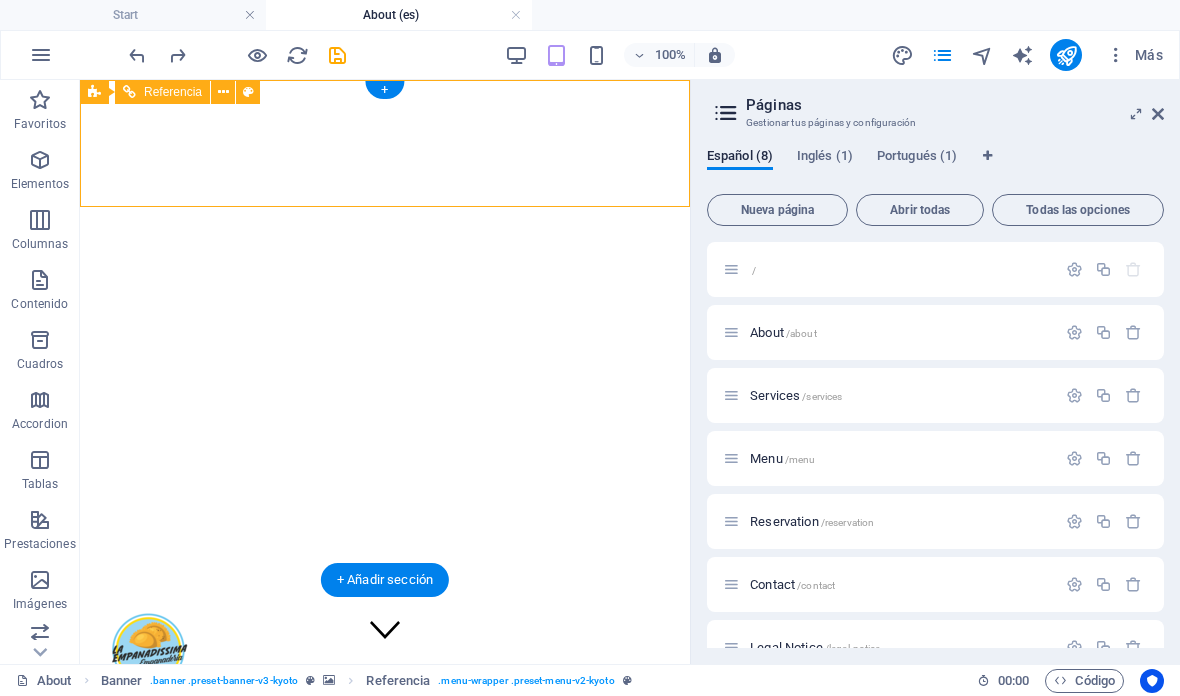 click at bounding box center (137, 55) 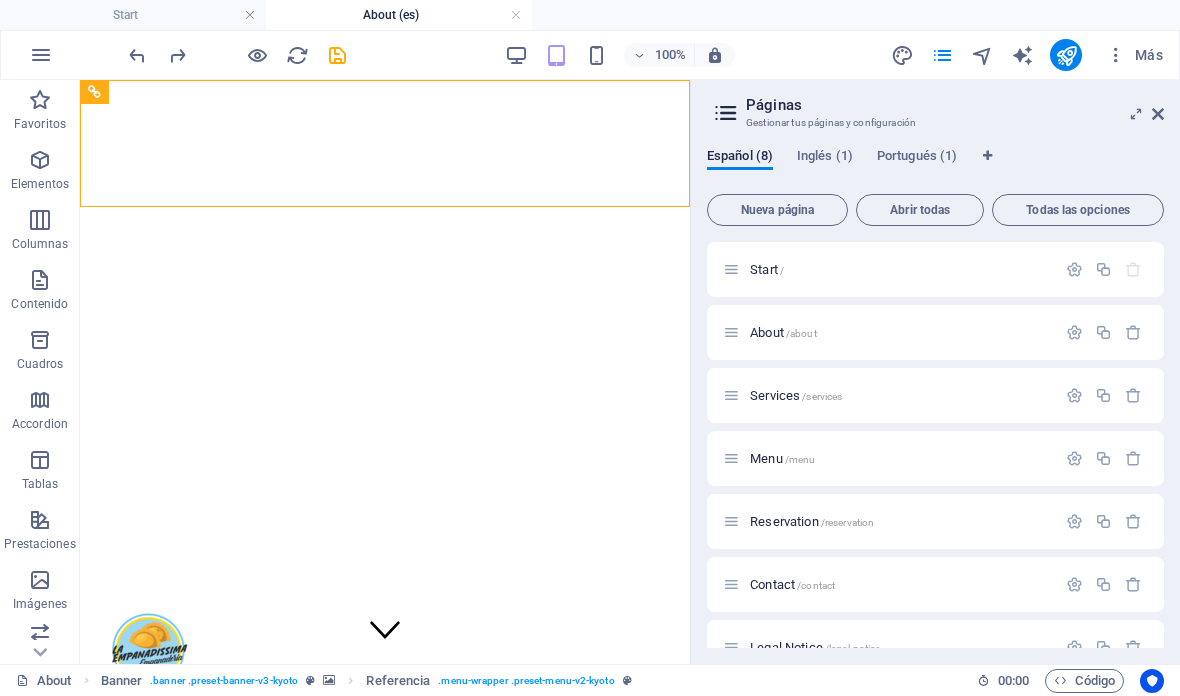 click at bounding box center (337, 55) 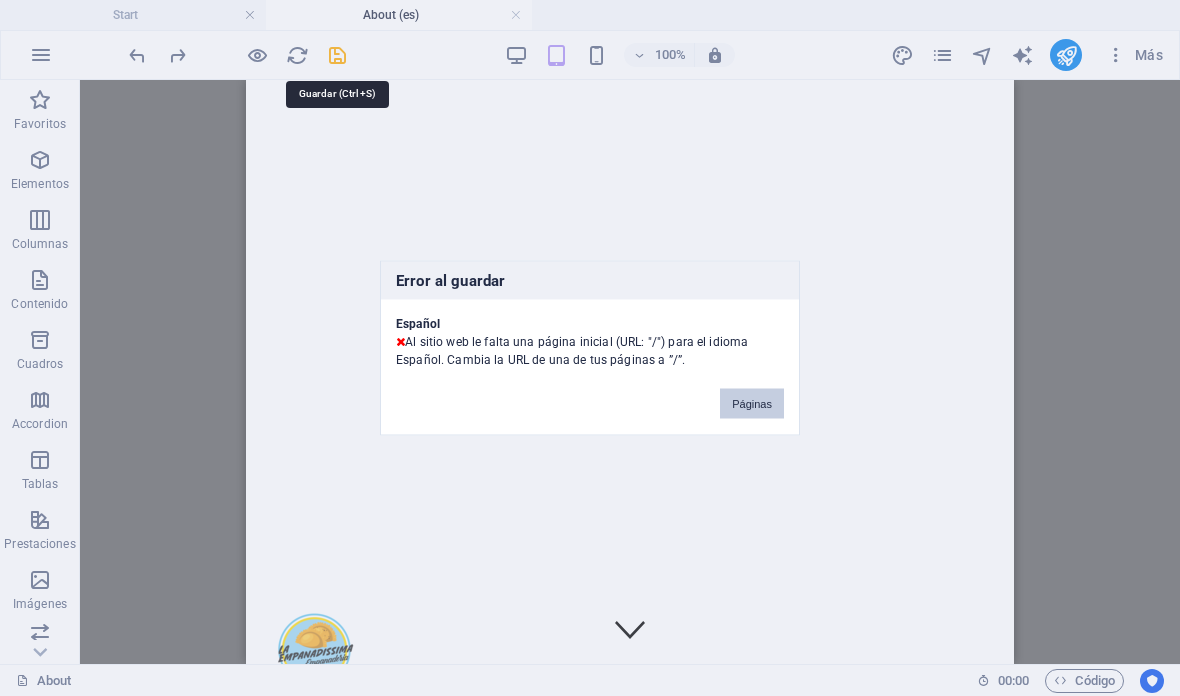 click on "Páginas" at bounding box center (752, 404) 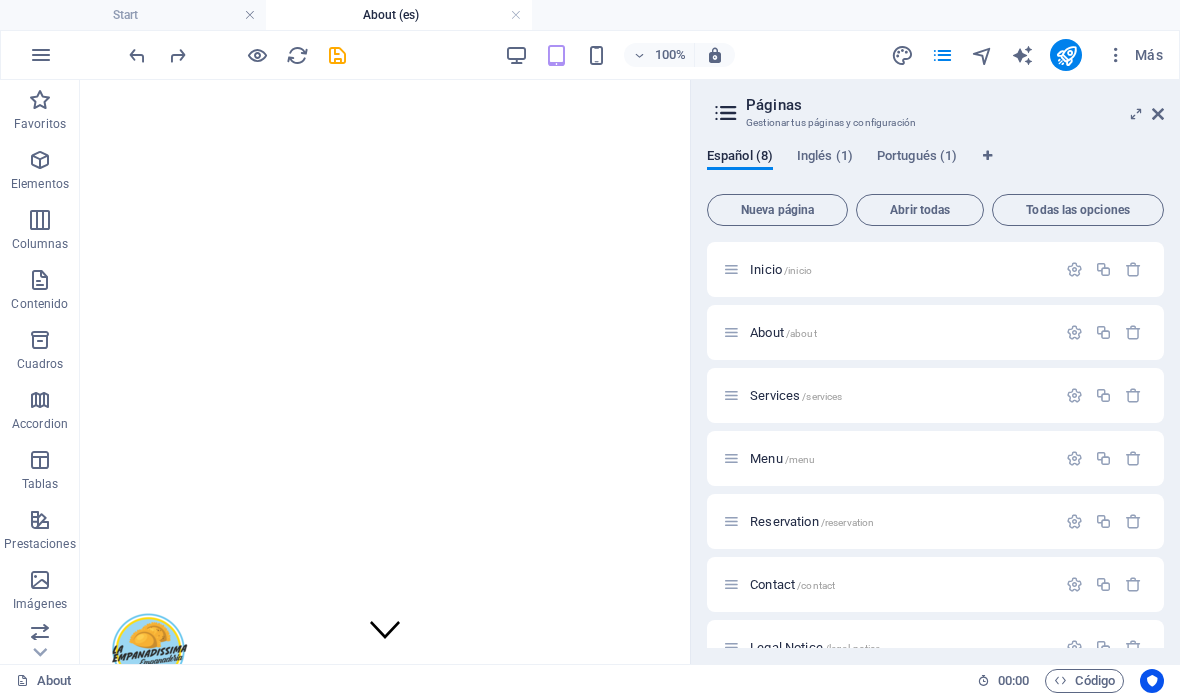 click at bounding box center (137, 55) 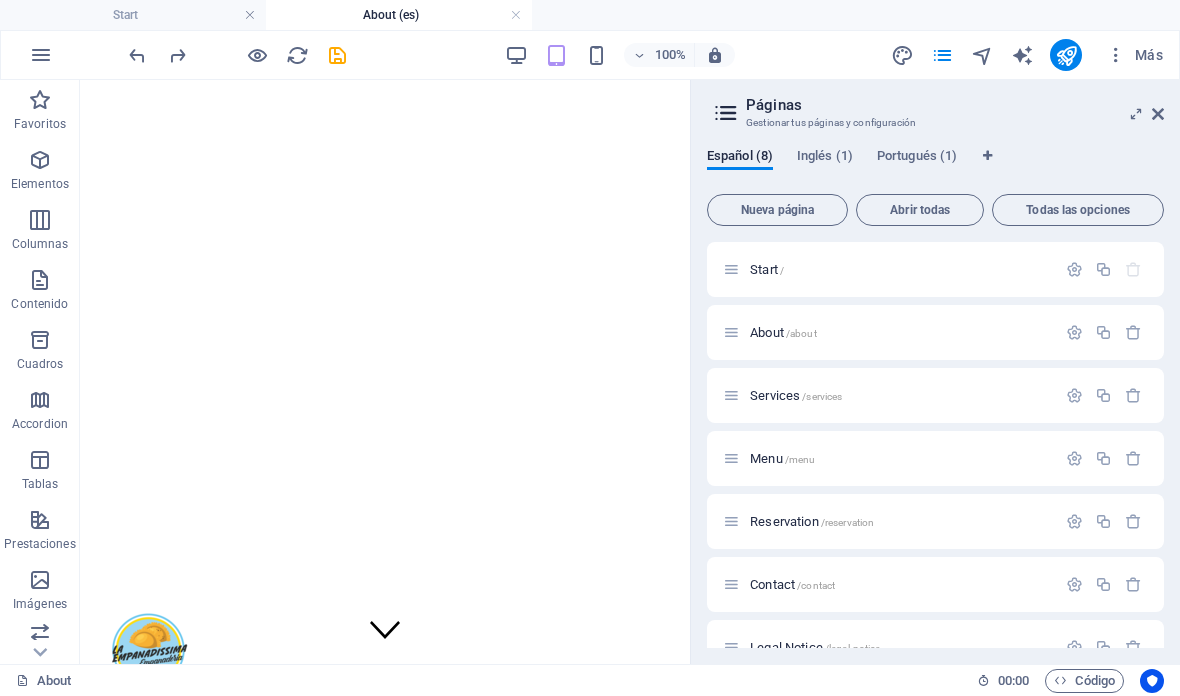 click at bounding box center [337, 55] 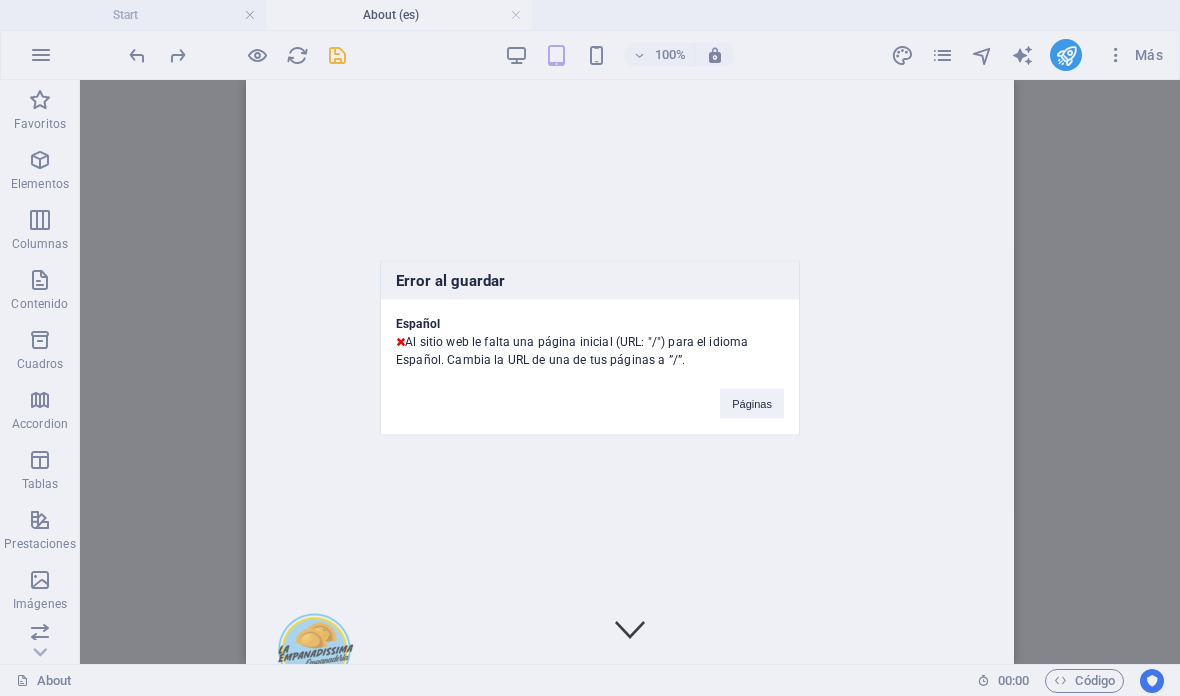 click on "Páginas" at bounding box center (752, 404) 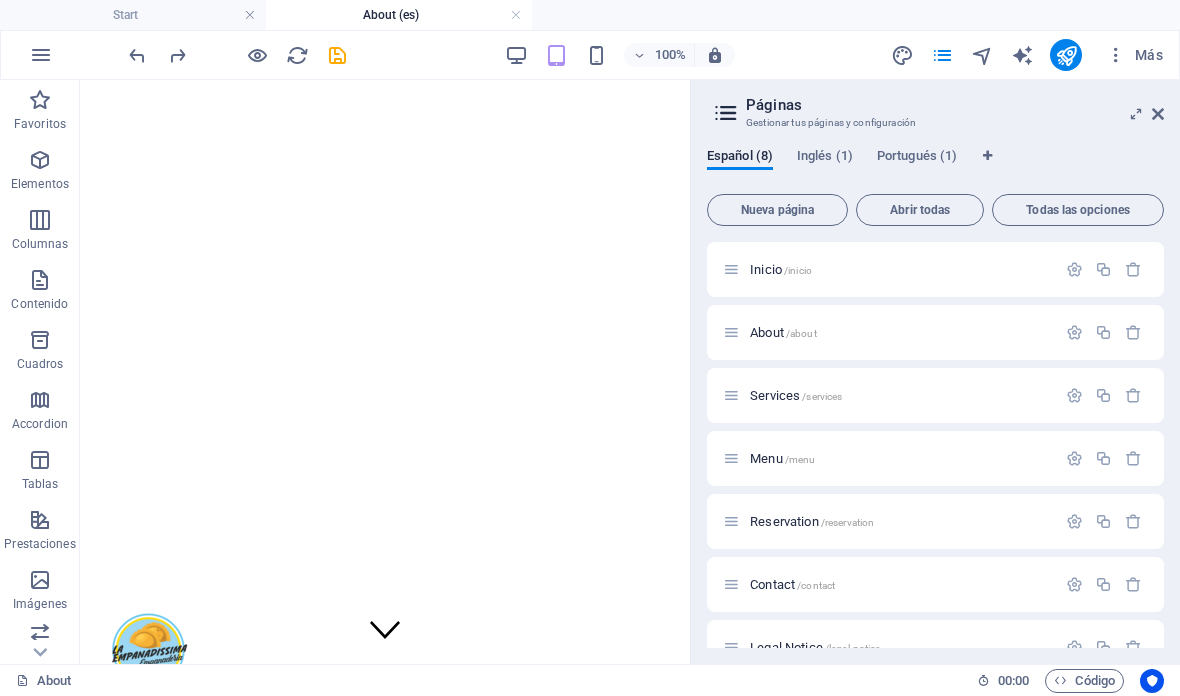 click on "100% Más" at bounding box center (590, 55) 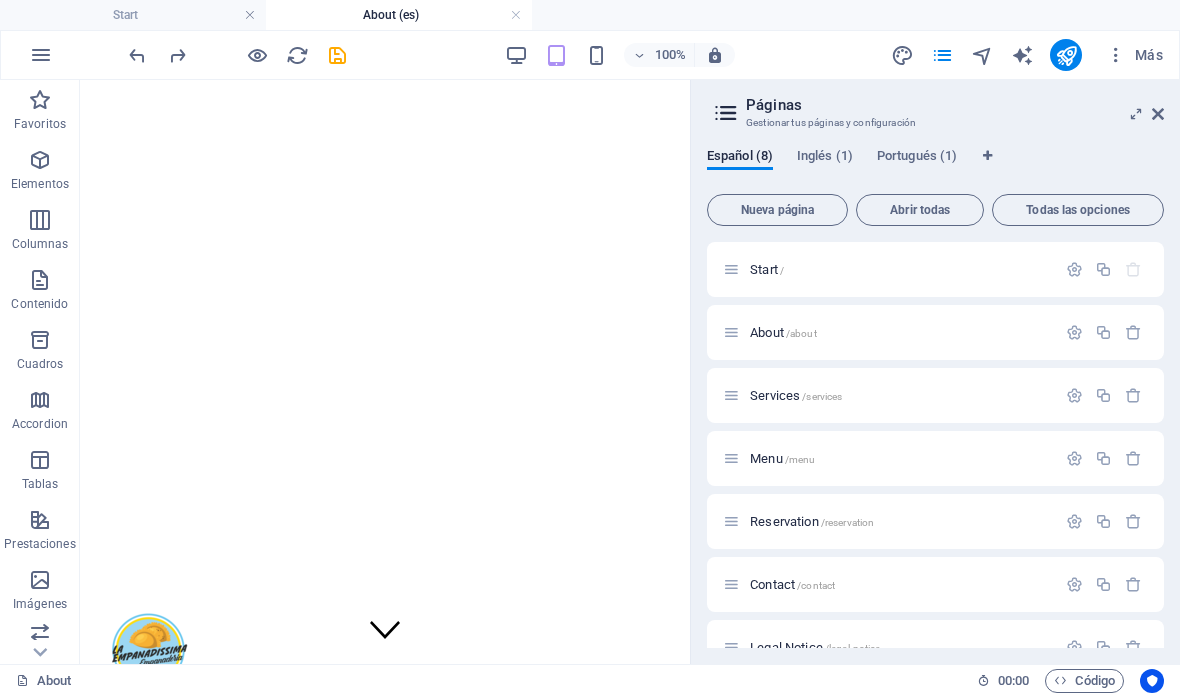 click at bounding box center [137, 55] 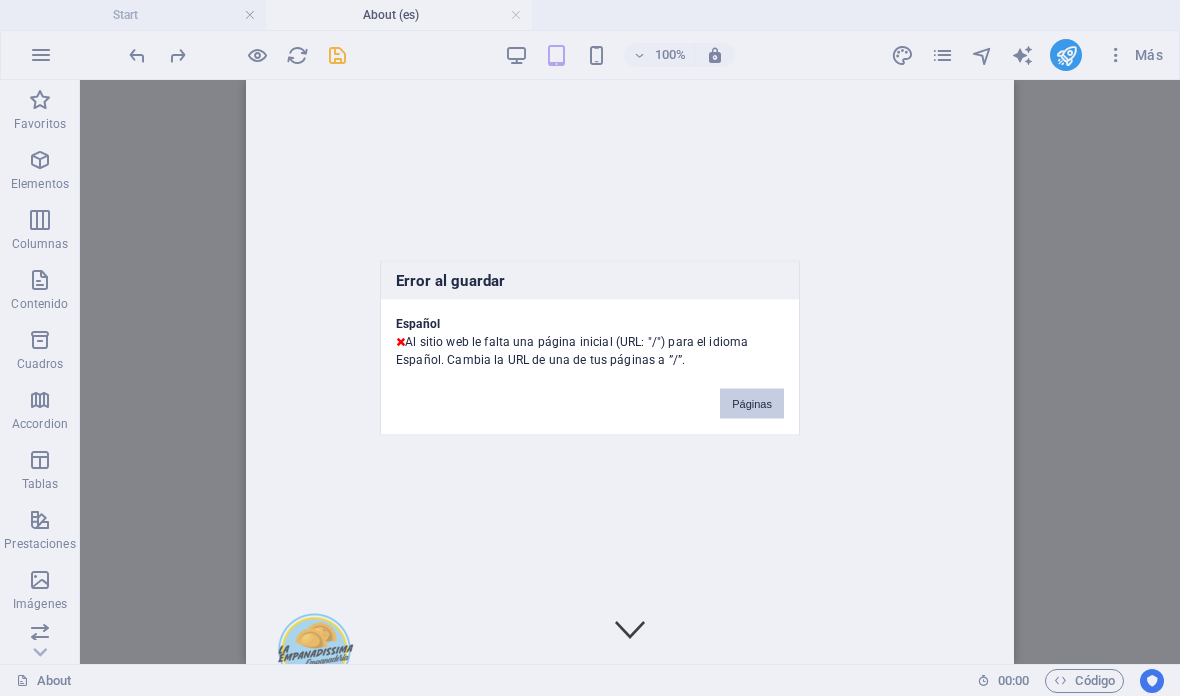 click on "Páginas" at bounding box center [752, 404] 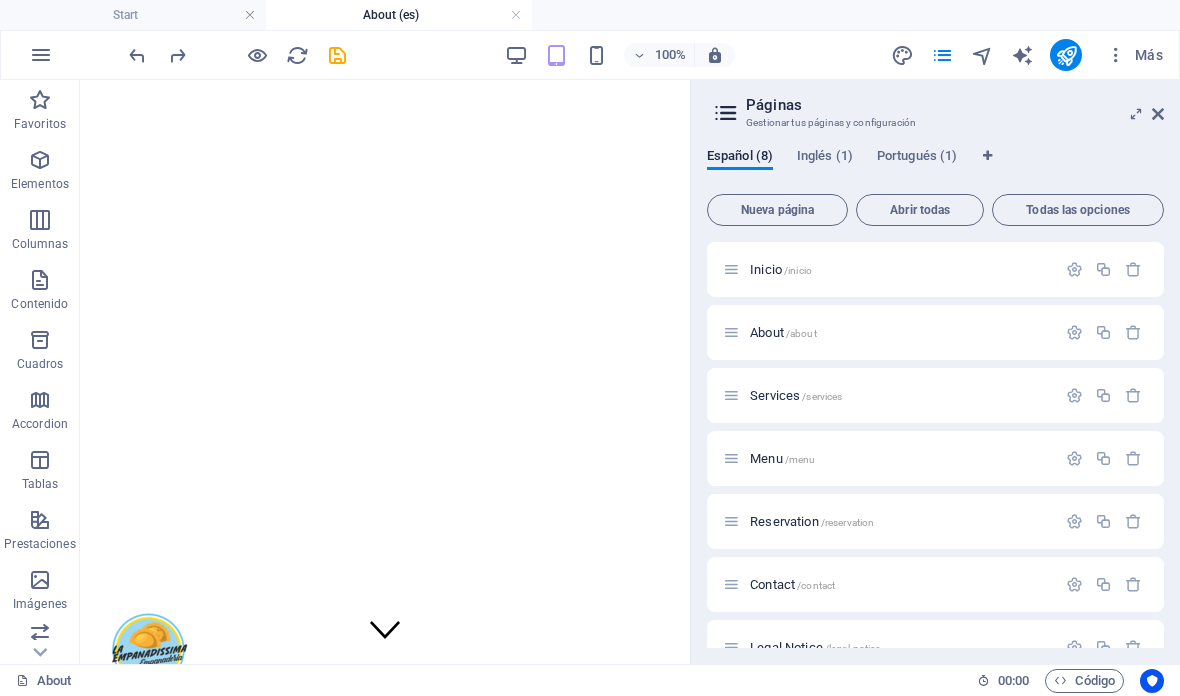 click at bounding box center [1158, 114] 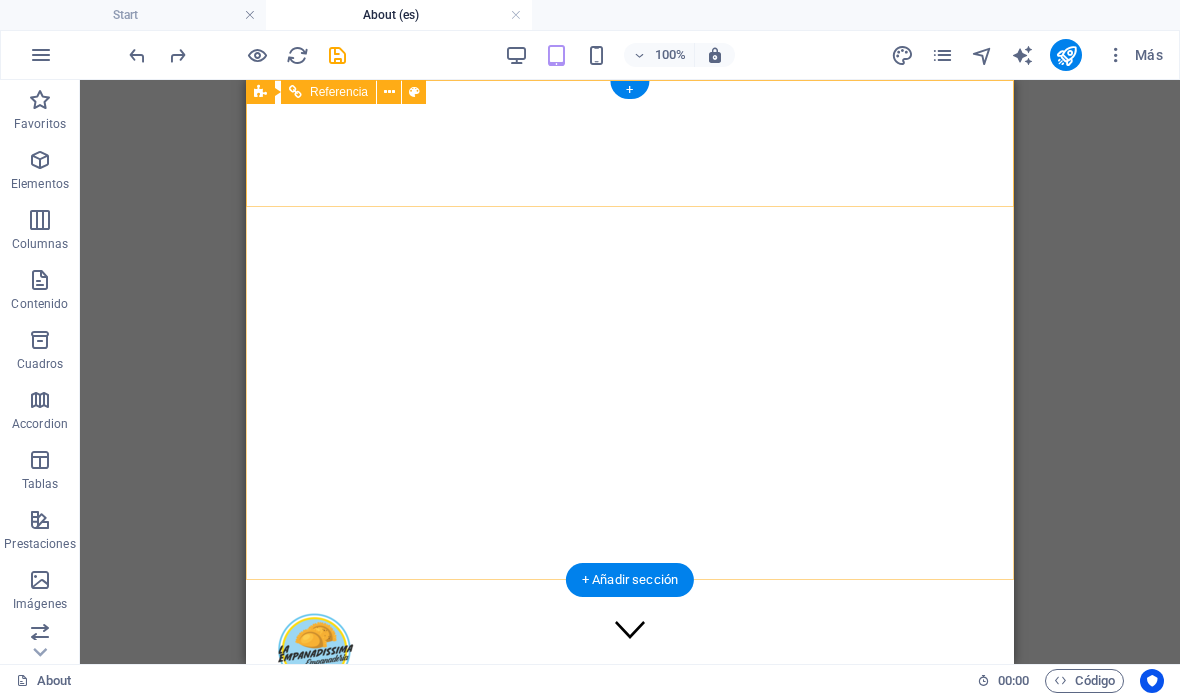 click at bounding box center [622, 876] 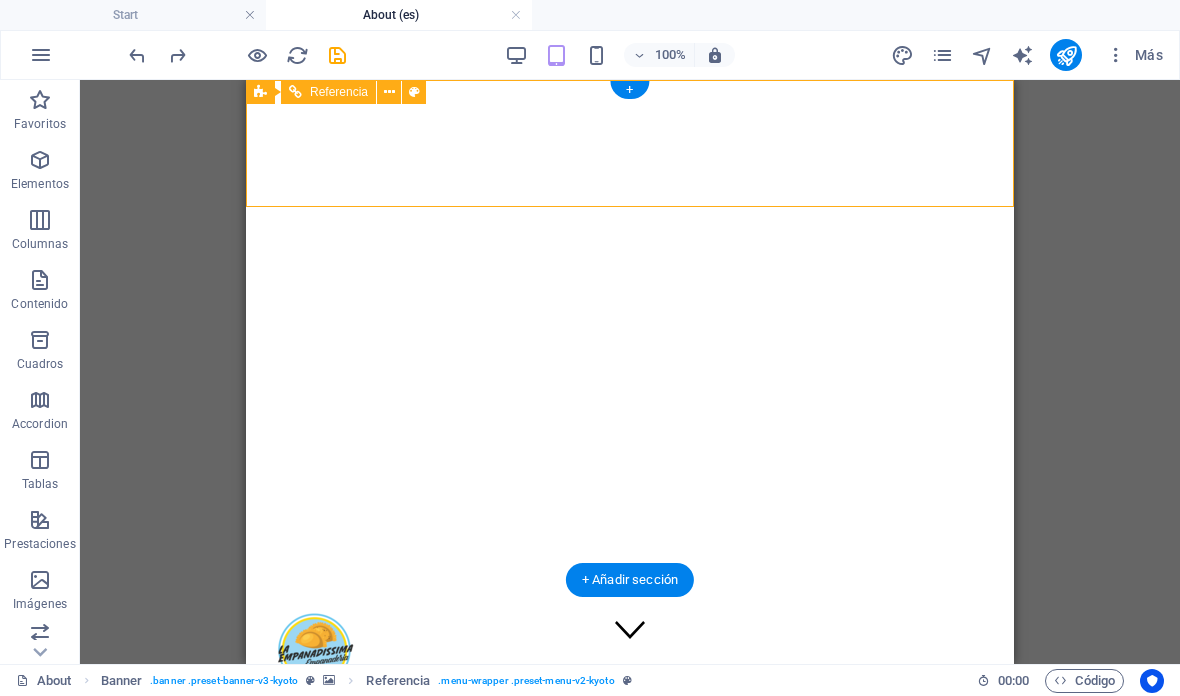 click at bounding box center (630, 893) 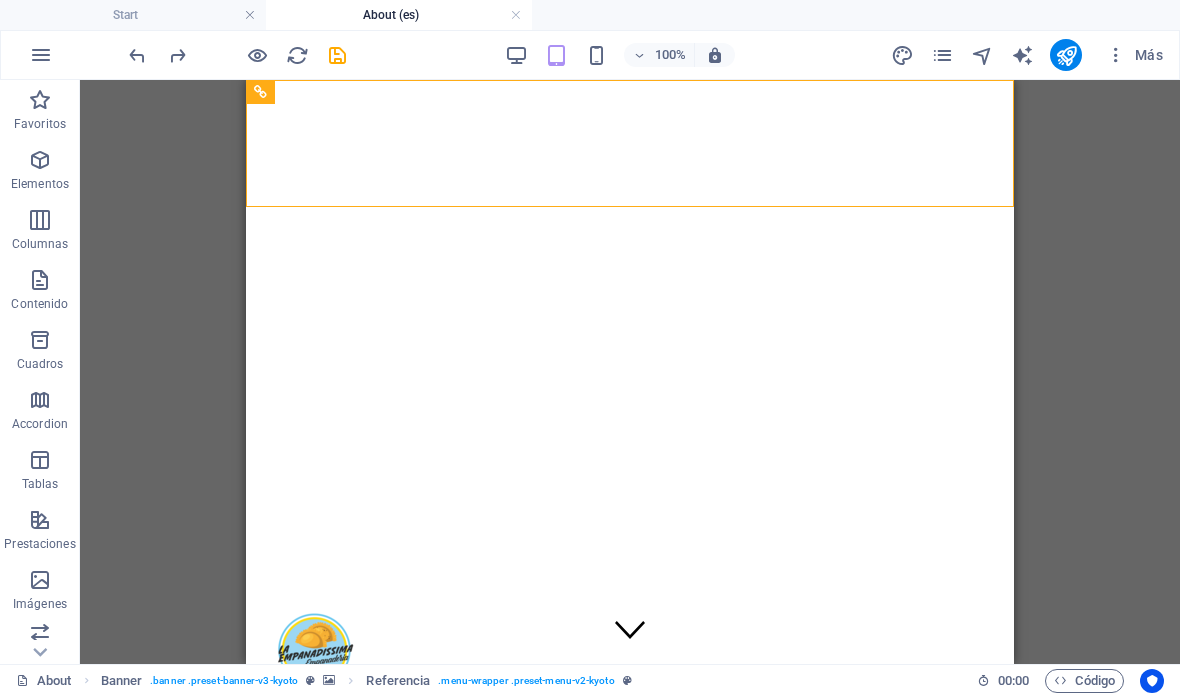 click on "100%" at bounding box center [619, 55] 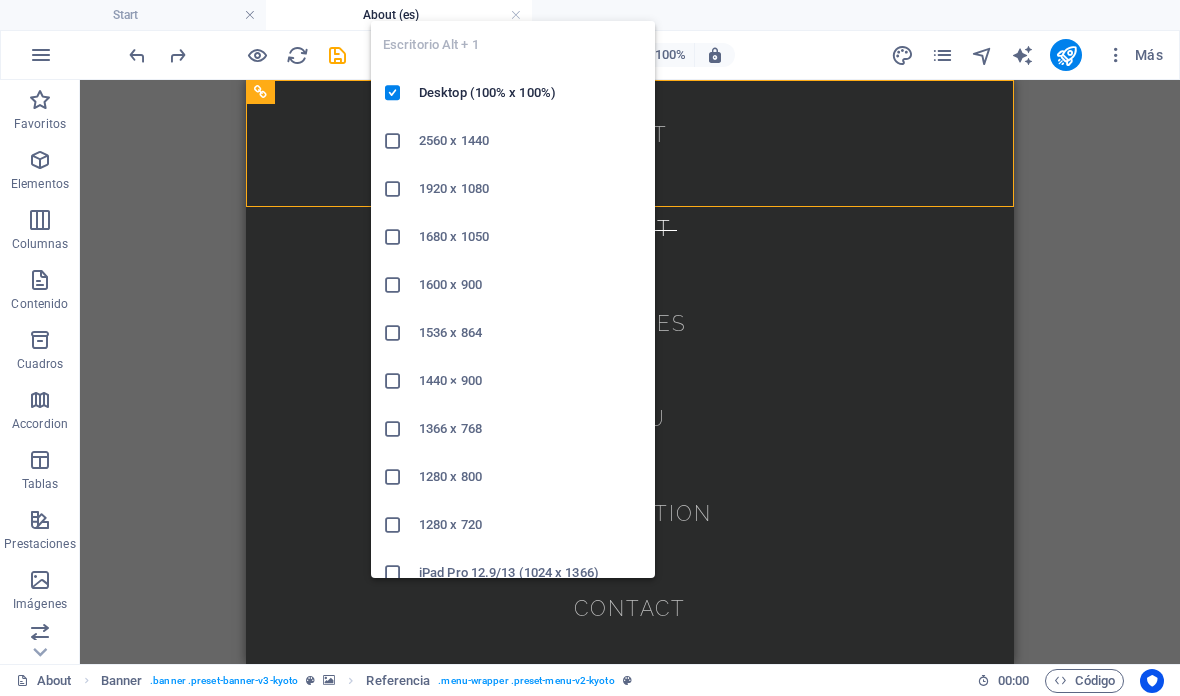 click on "Desktop (100% x 100%)" at bounding box center [531, 93] 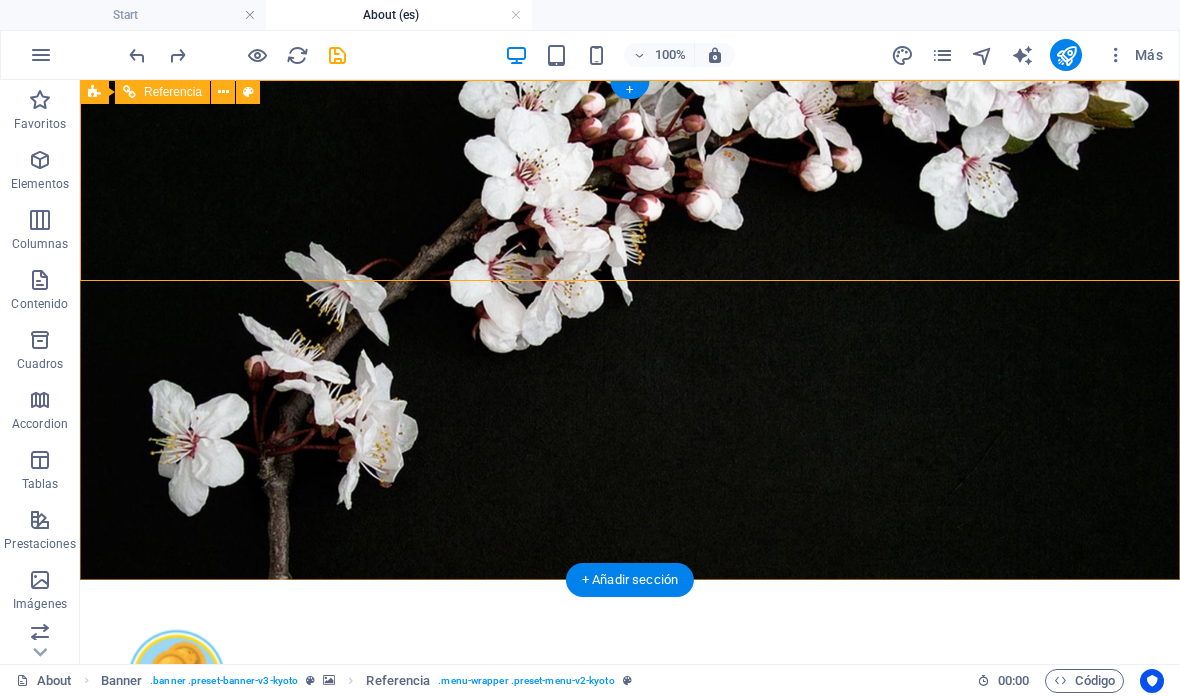 click on "Start About Services Menu Reservation Contact" at bounding box center (630, 789) 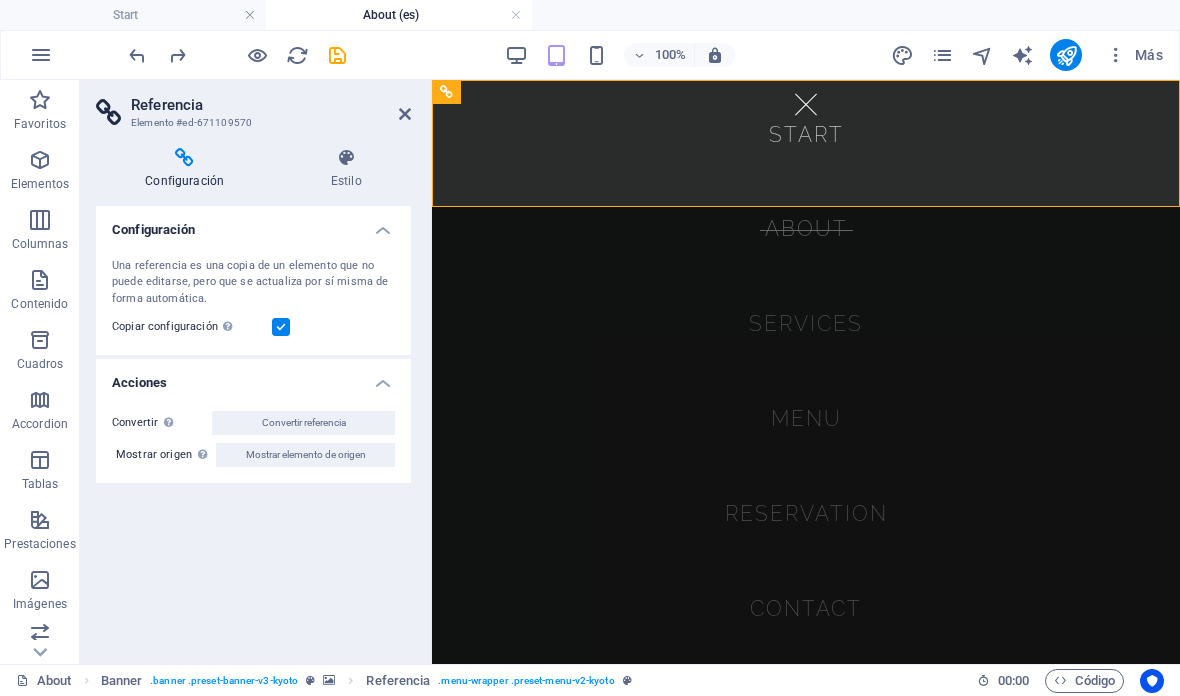 click at bounding box center [405, 114] 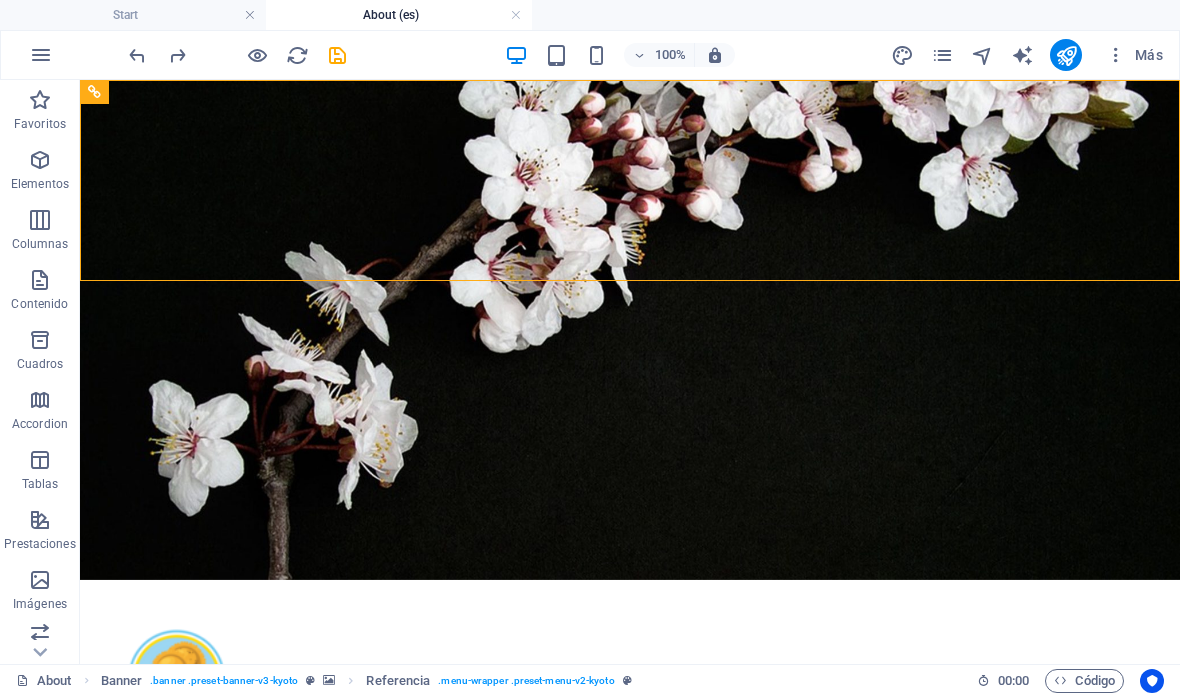 click on "100%" at bounding box center [670, 55] 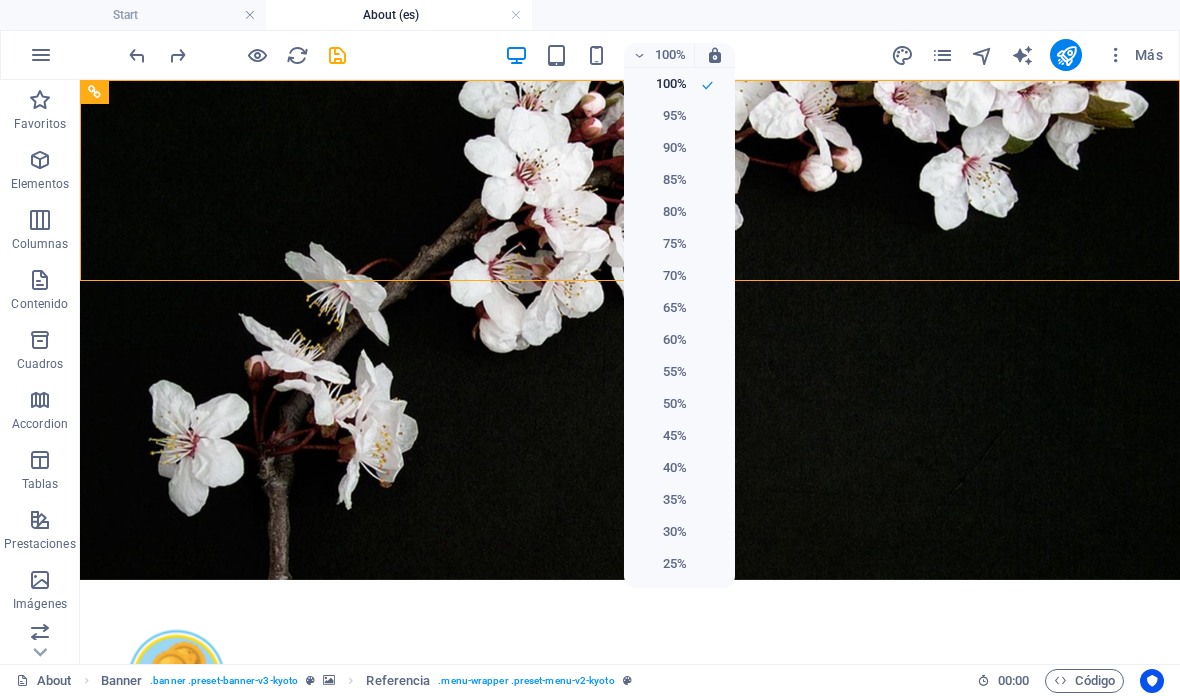 click on "80%" at bounding box center (679, 212) 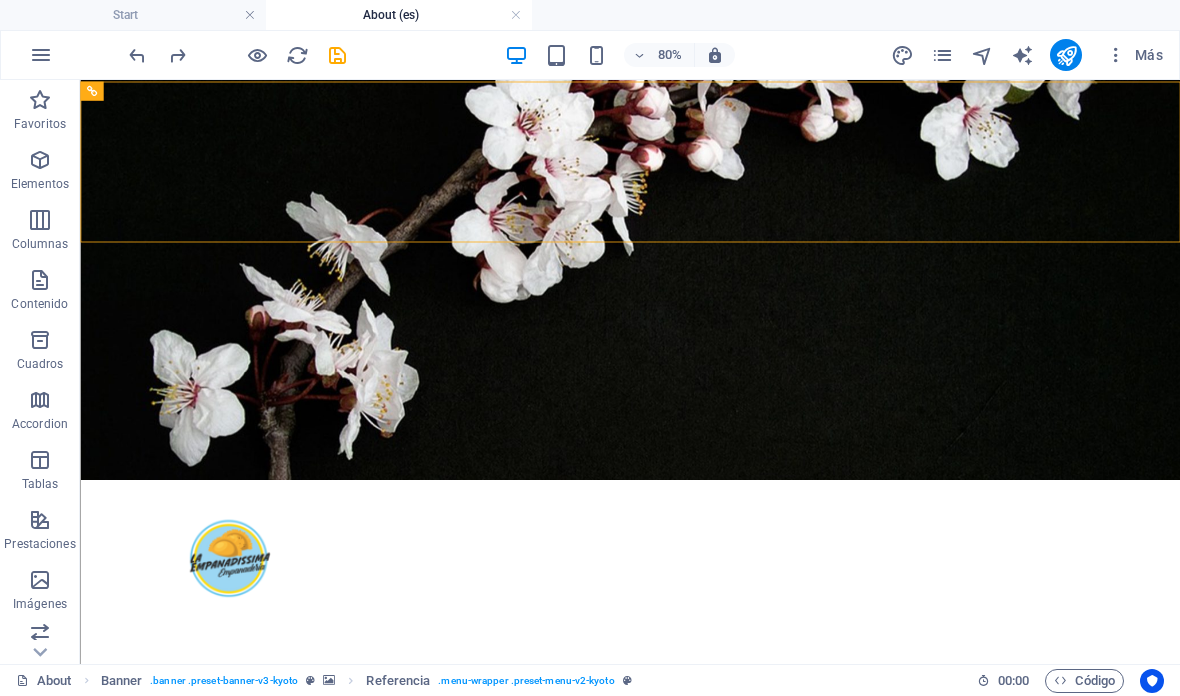 scroll, scrollTop: 0, scrollLeft: 0, axis: both 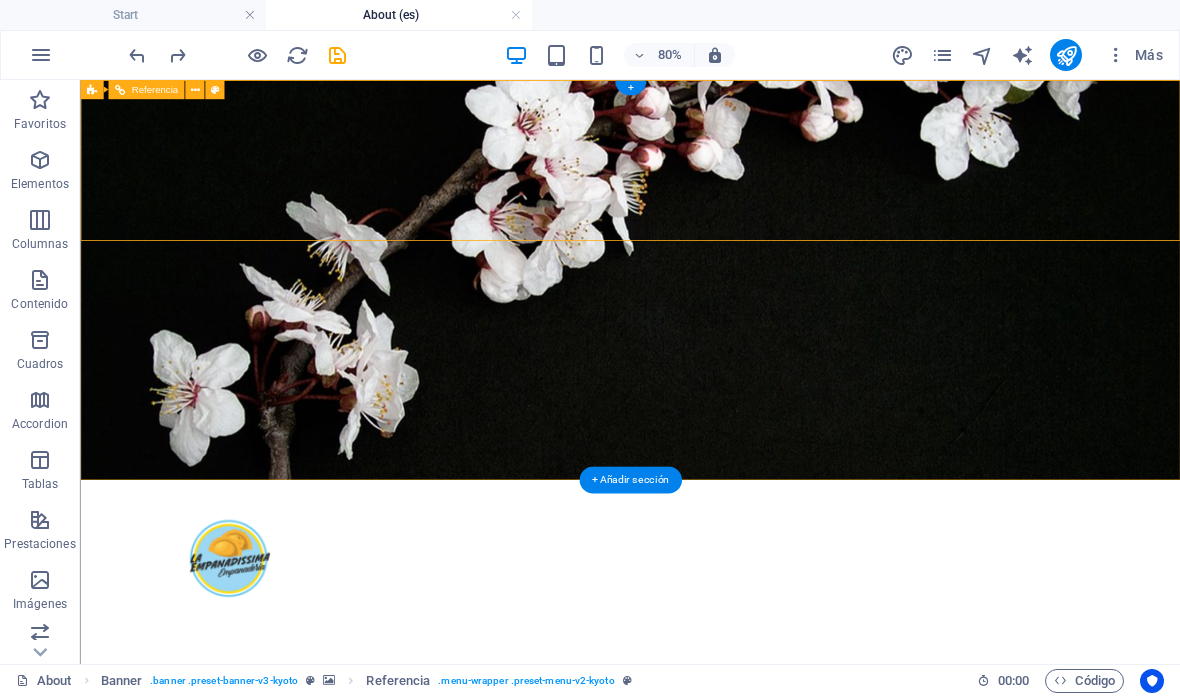click on "Start About Services Menu Reservation Contact" at bounding box center (768, 789) 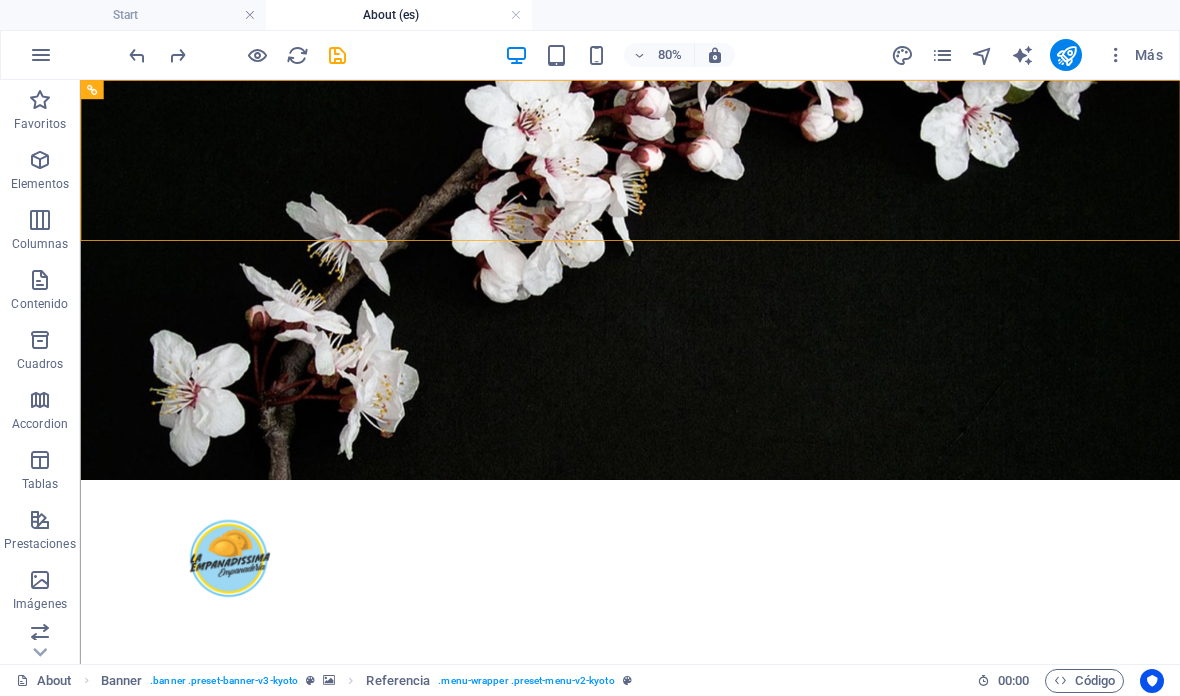 click on "Start" at bounding box center (133, 15) 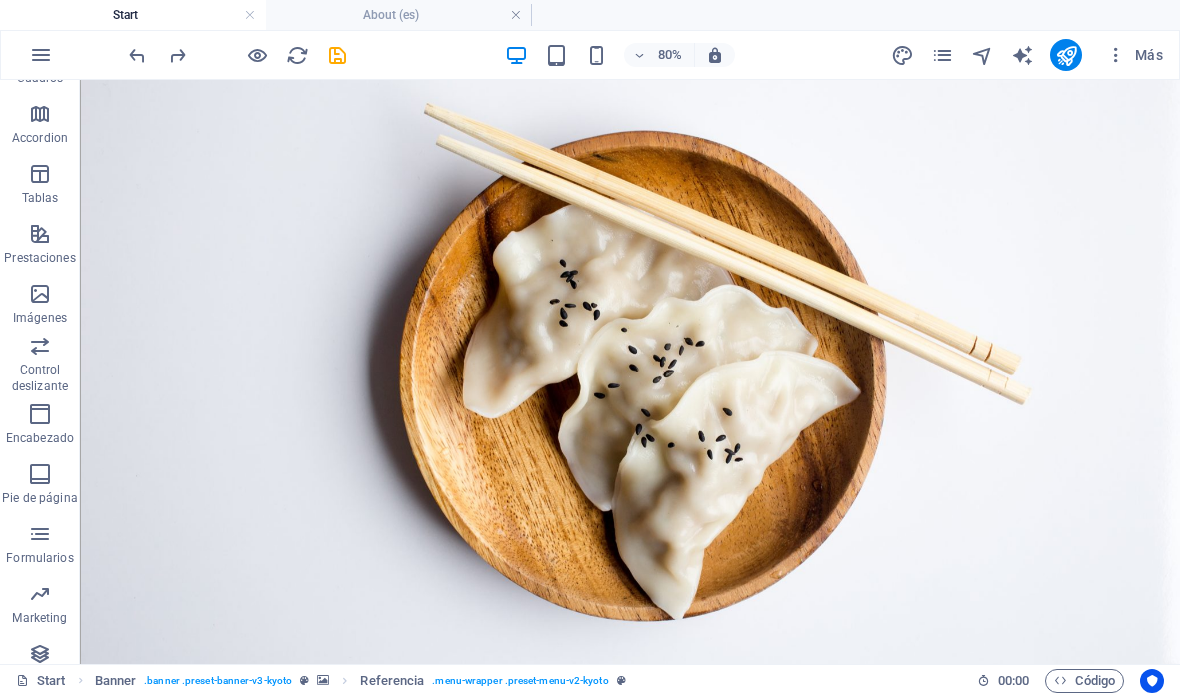 click on "About (es)" at bounding box center (399, 15) 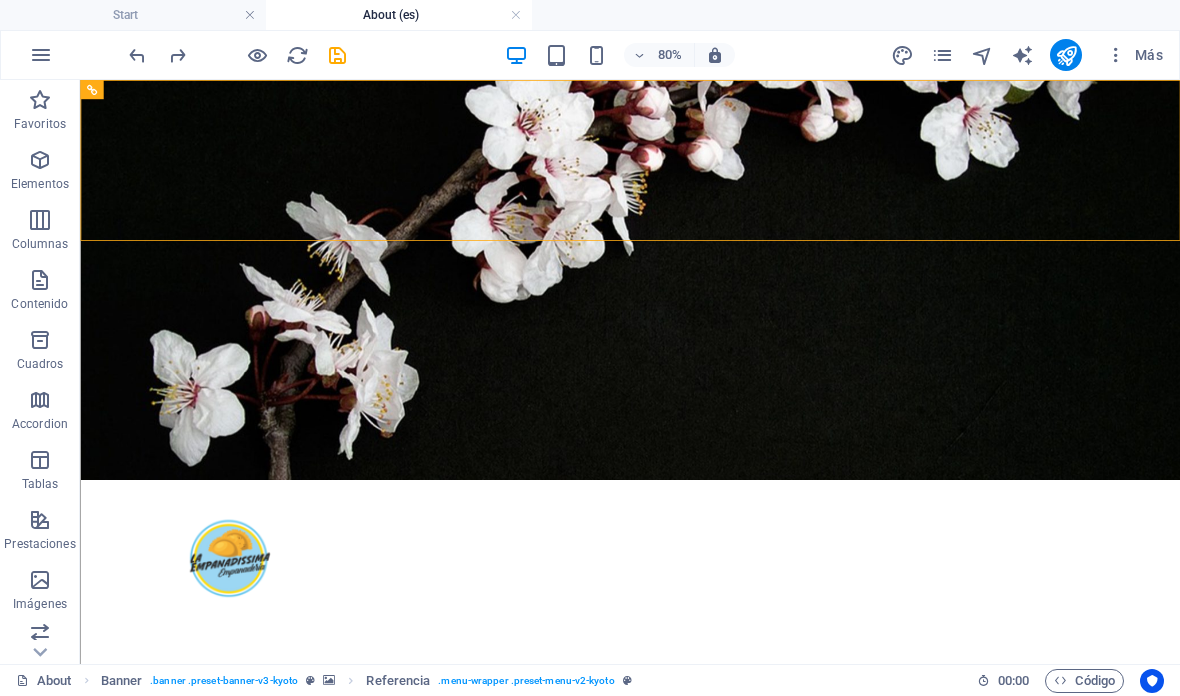 click at bounding box center [516, 15] 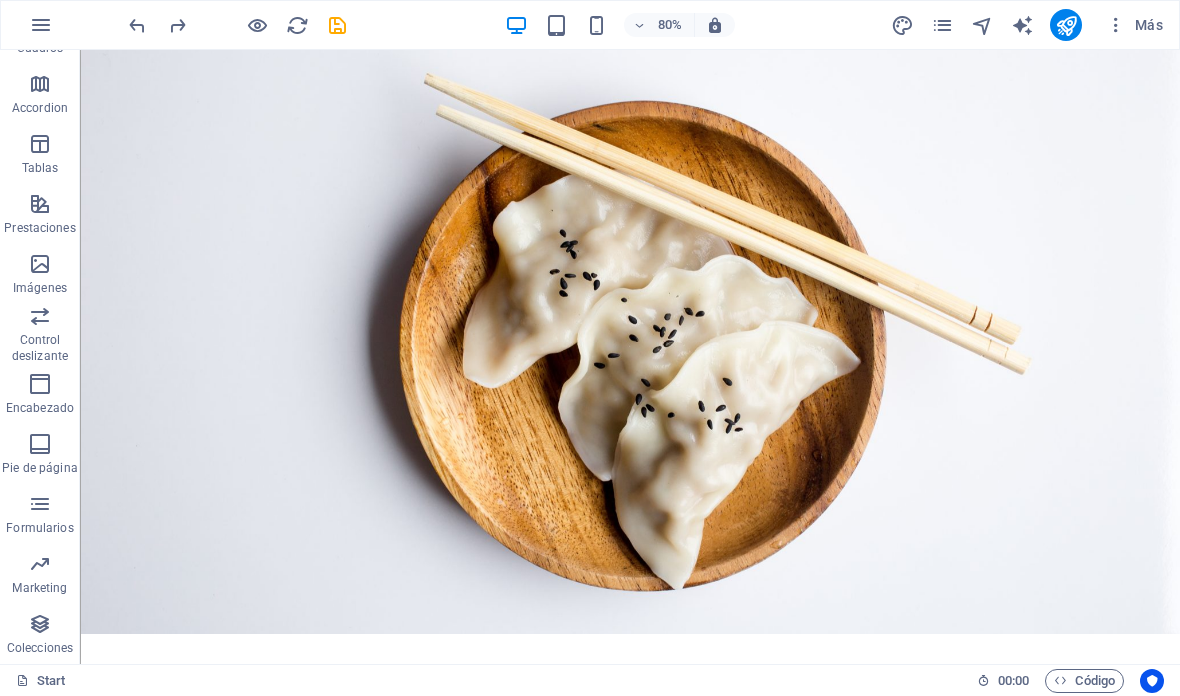 click at bounding box center (337, 25) 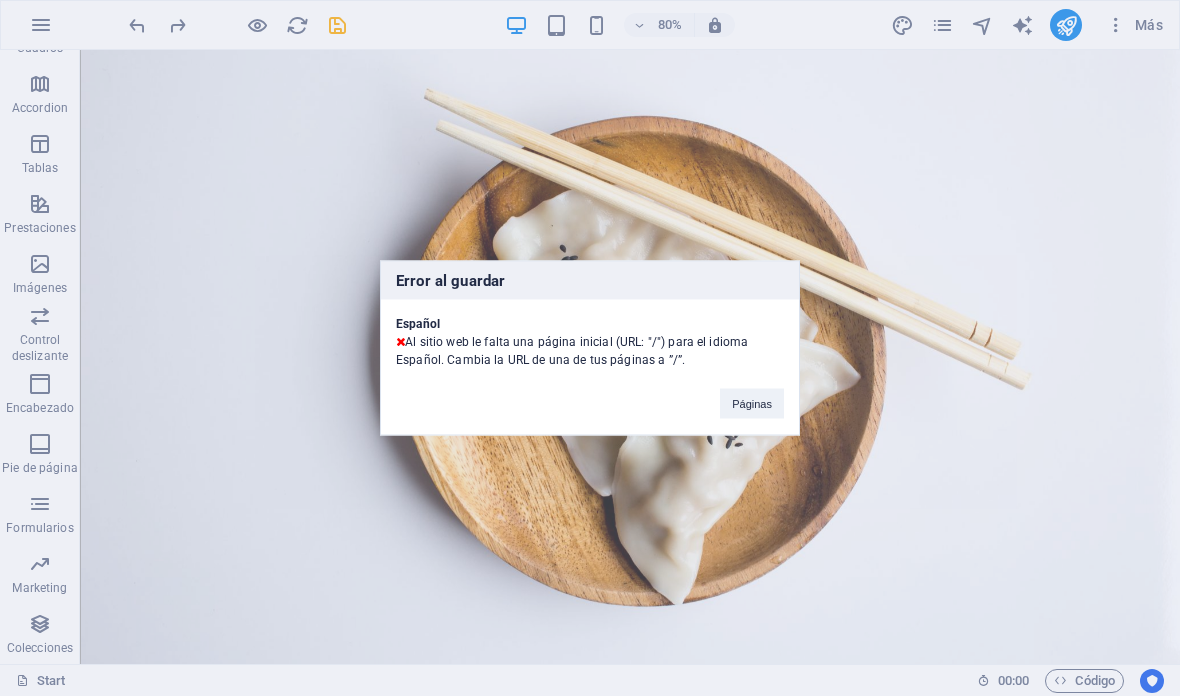 click on "Páginas" at bounding box center (752, 404) 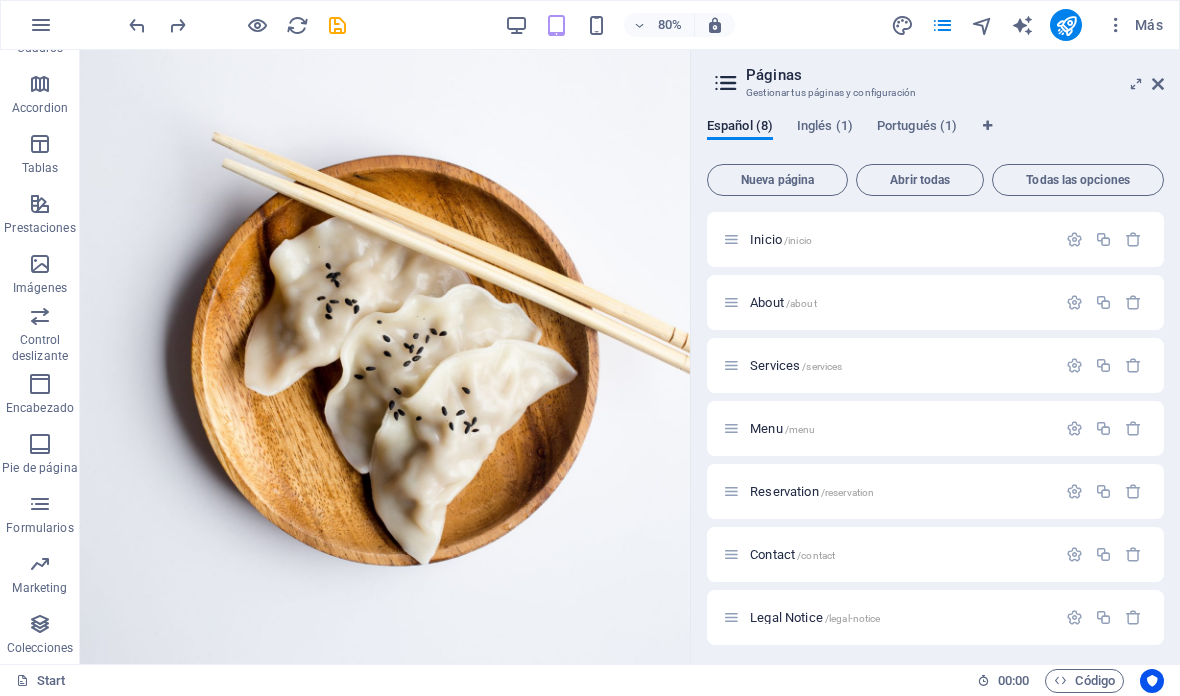 click on "Inglés (1)" at bounding box center [825, 128] 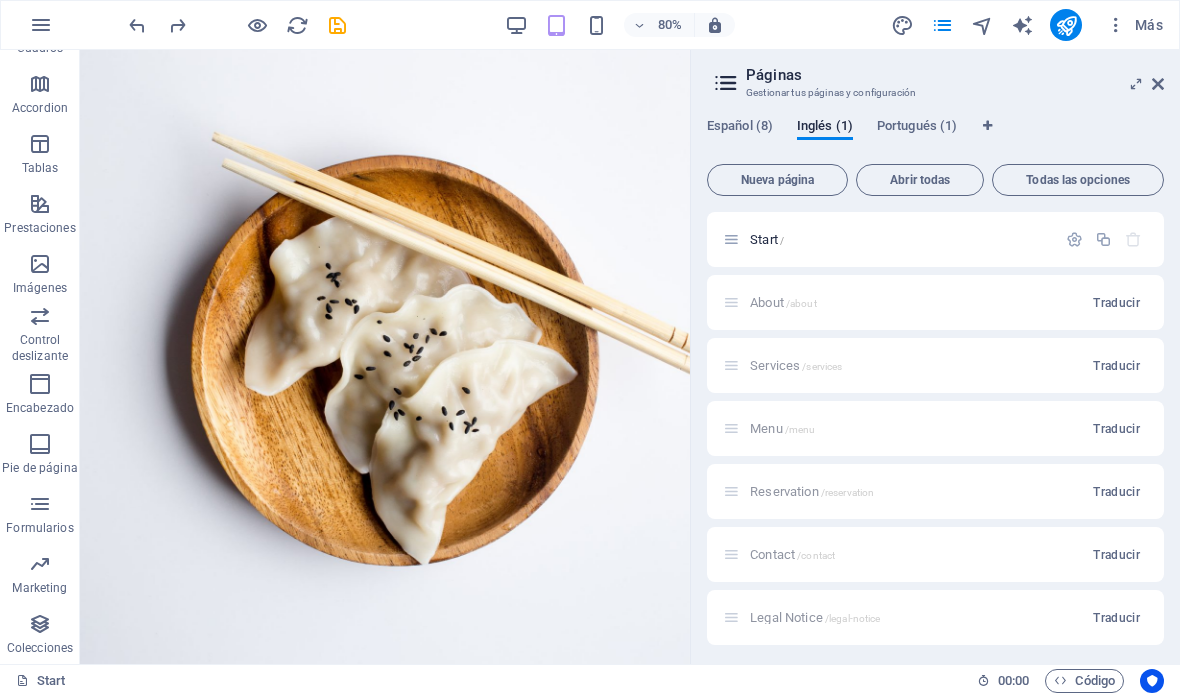 click on "Español (8)" at bounding box center [740, 128] 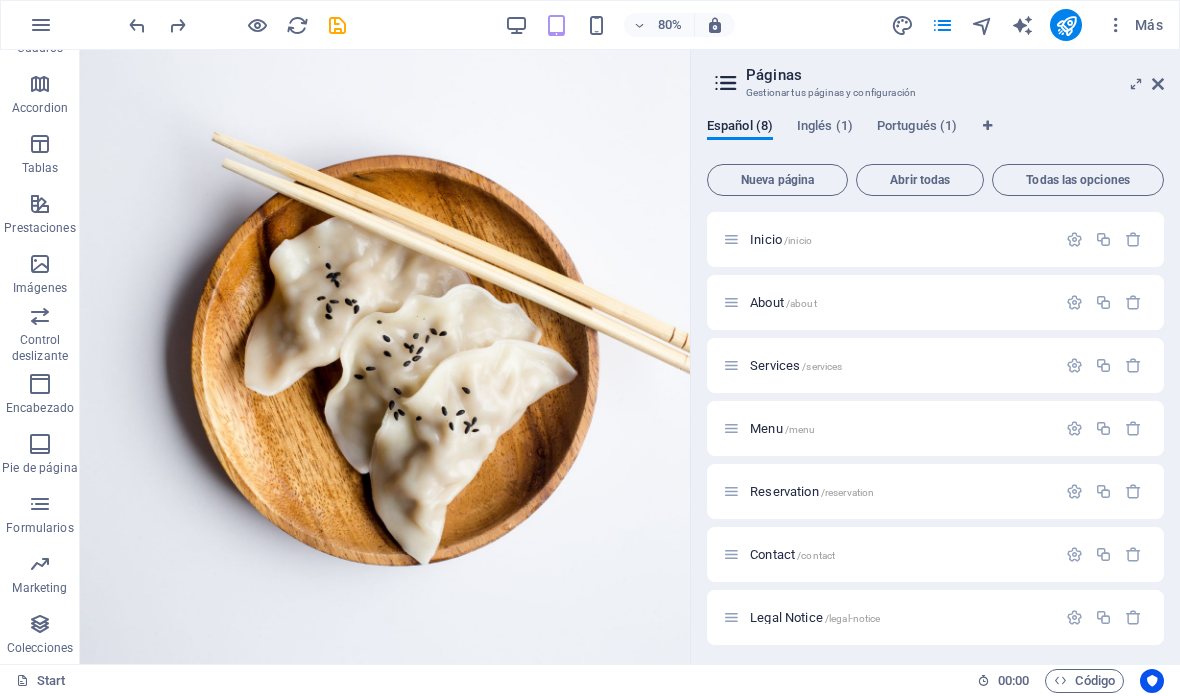 click on "Inglés (1)" at bounding box center [825, 128] 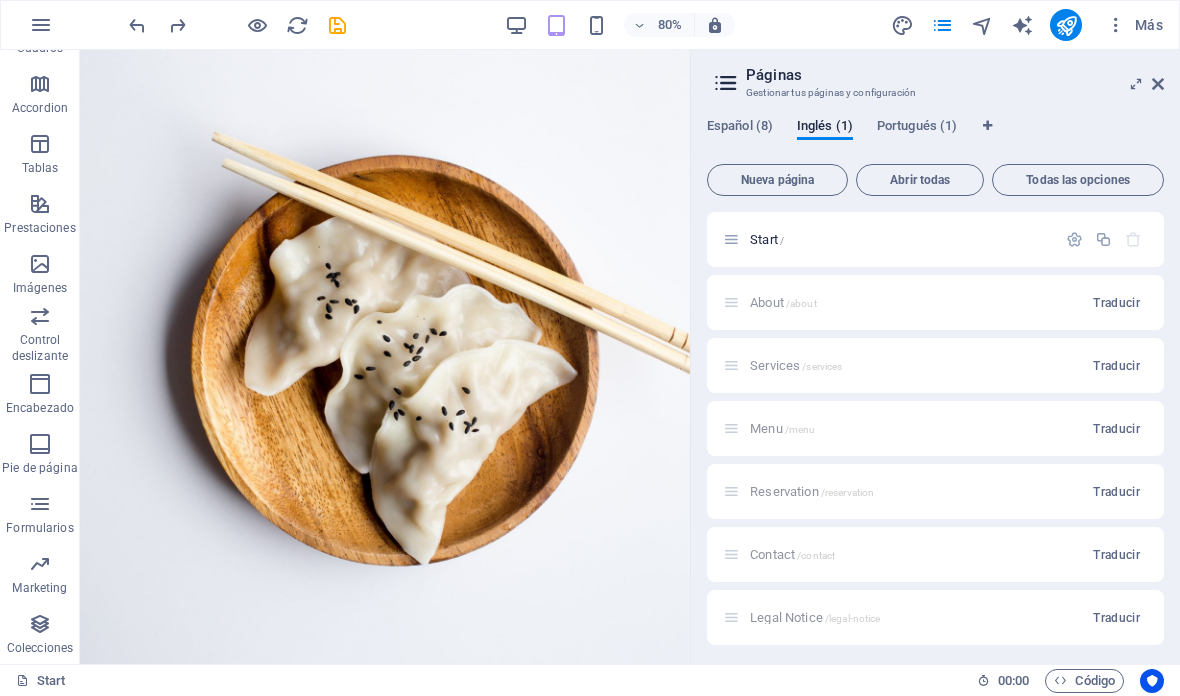 click on "Portugués (1)" at bounding box center (917, 128) 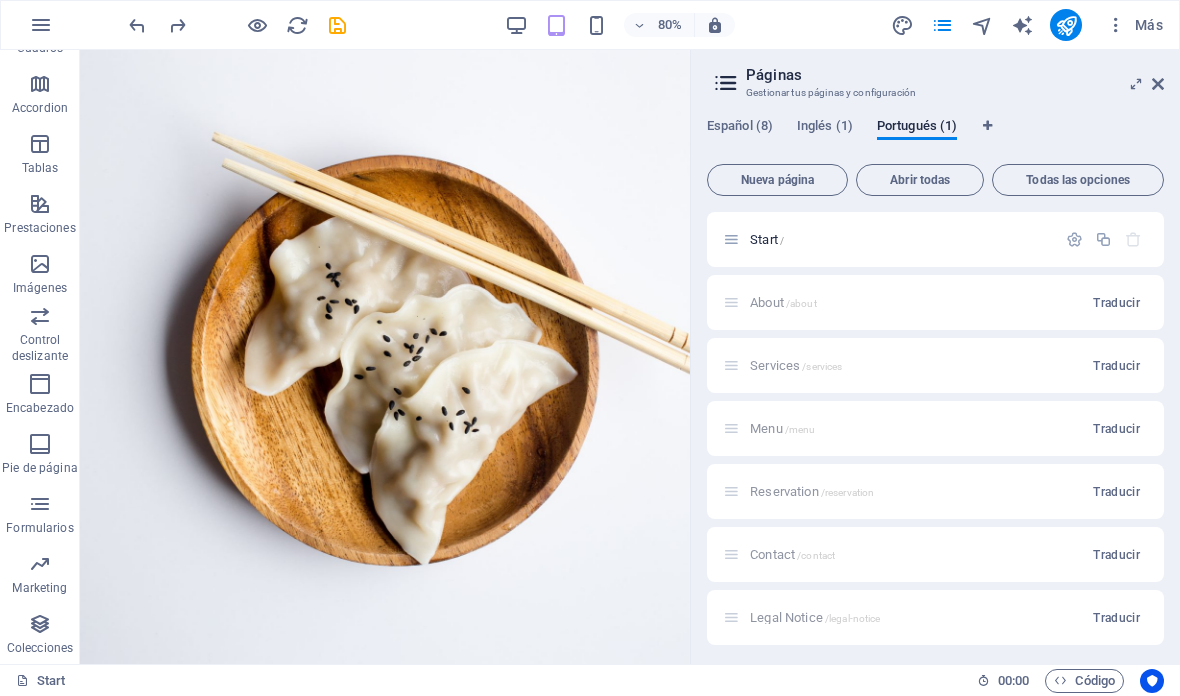 click on "Español (8)" at bounding box center [740, 128] 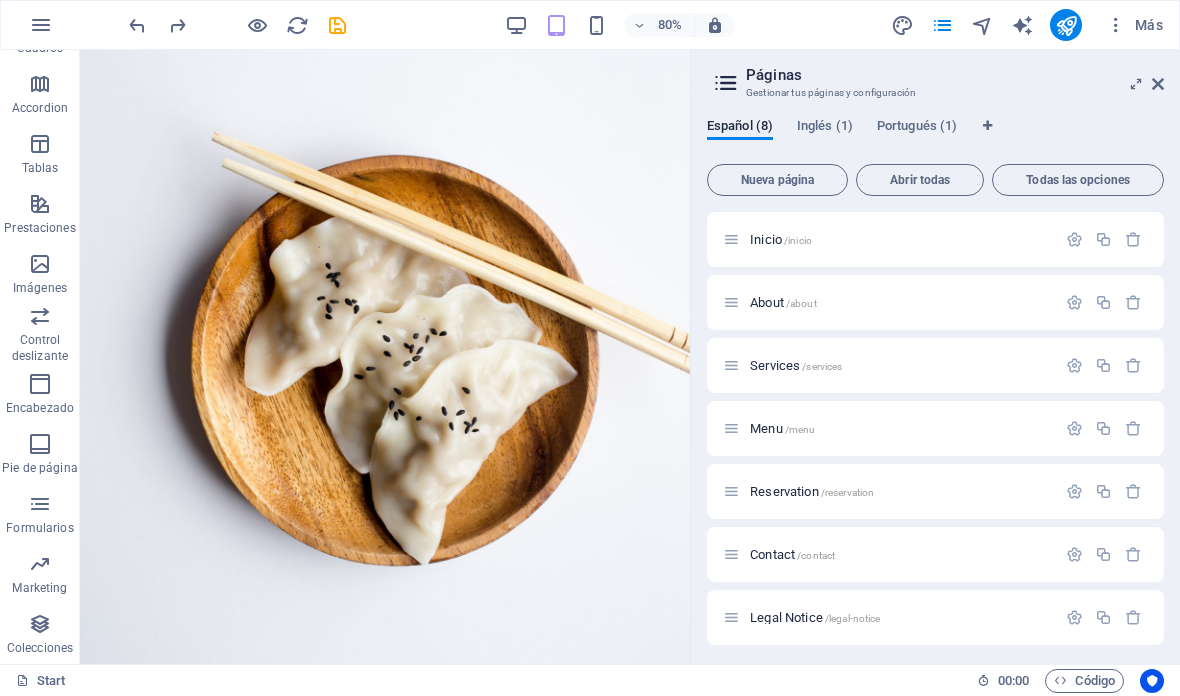 click on "Inicio /inicio" at bounding box center (935, 239) 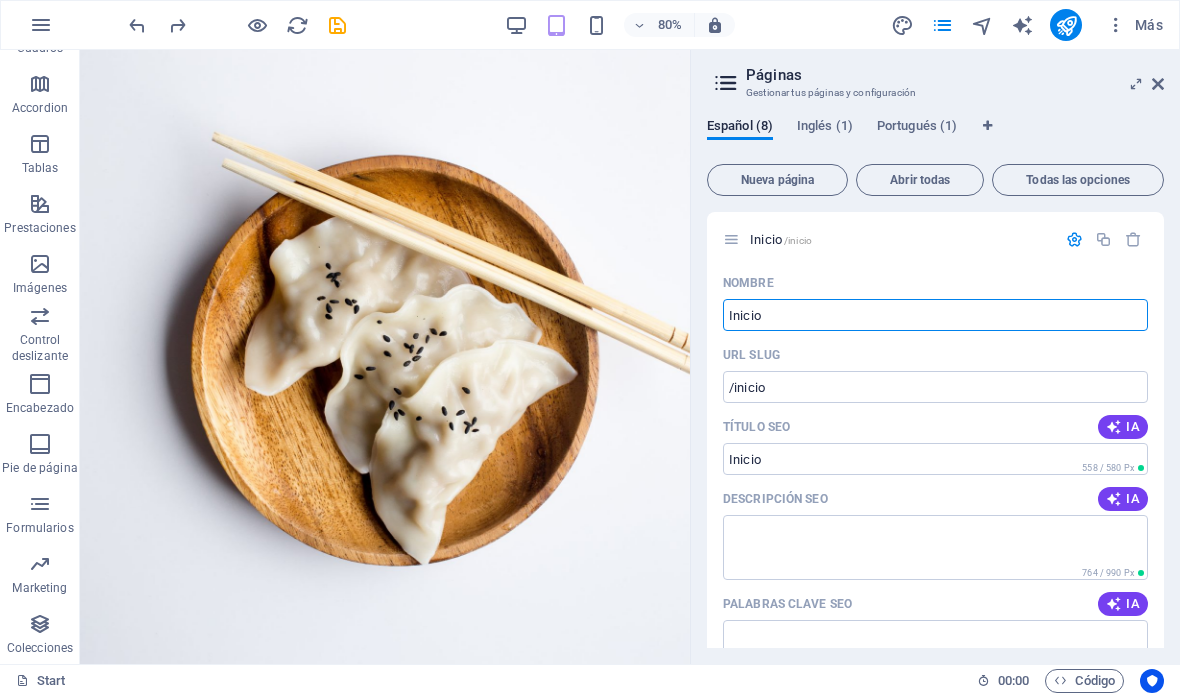 click on "/inicio" at bounding box center [935, 387] 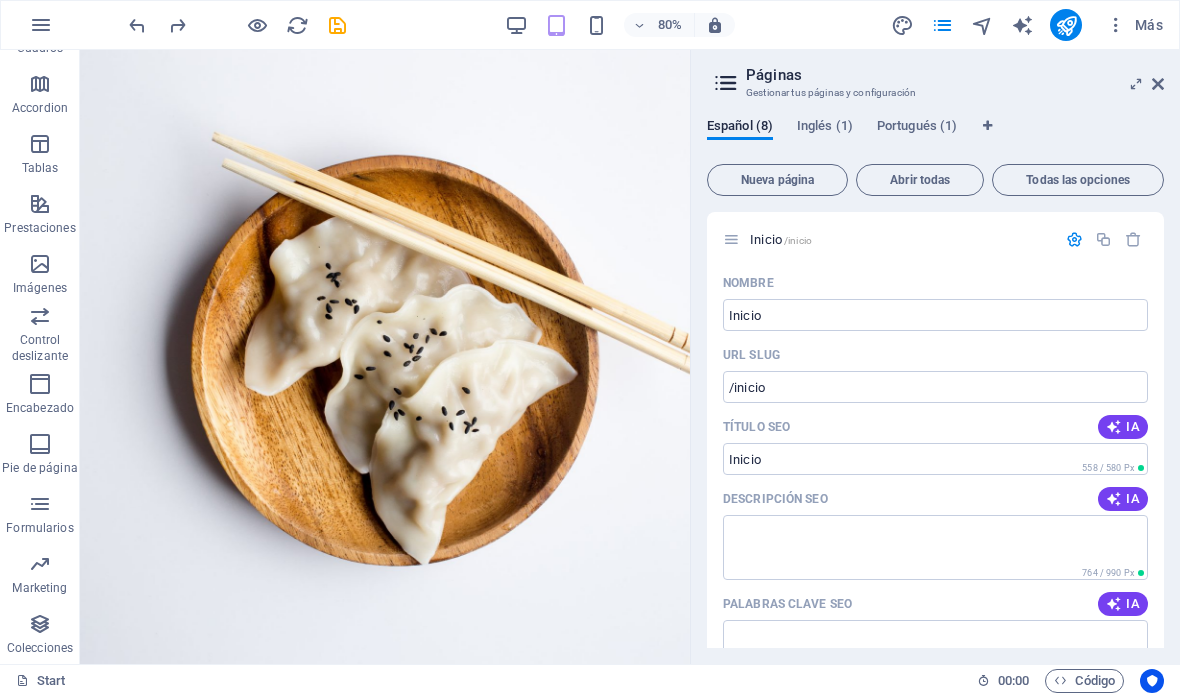 click on "/inicio" at bounding box center (935, 387) 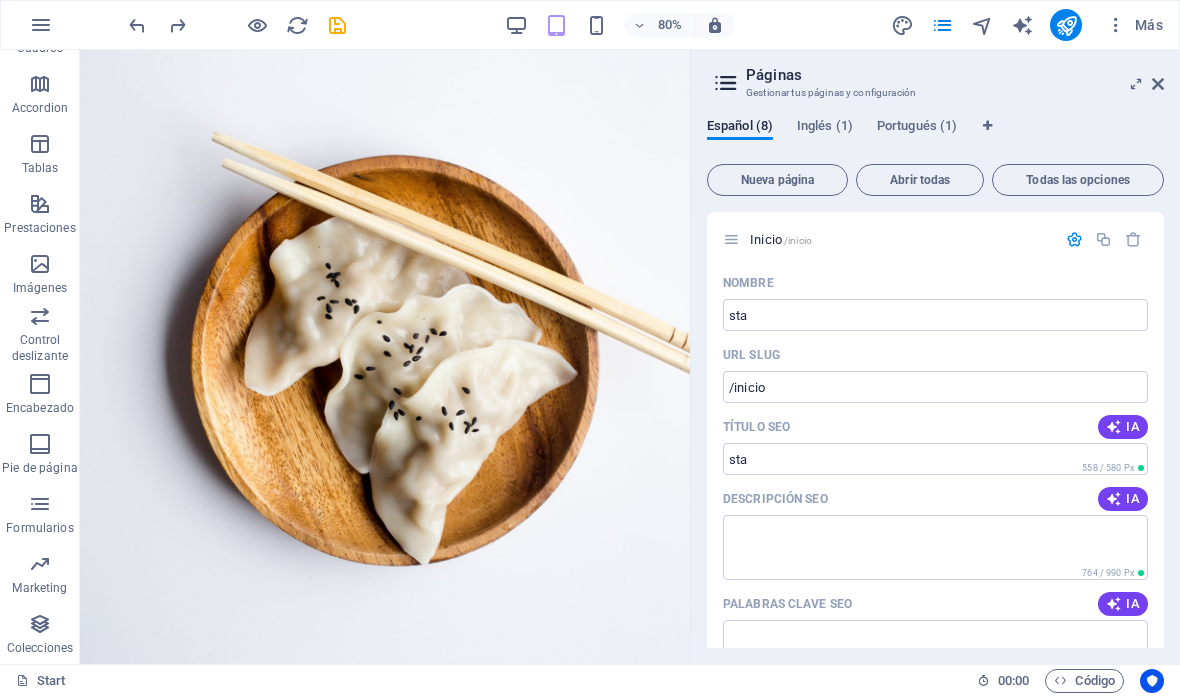 type on "sta" 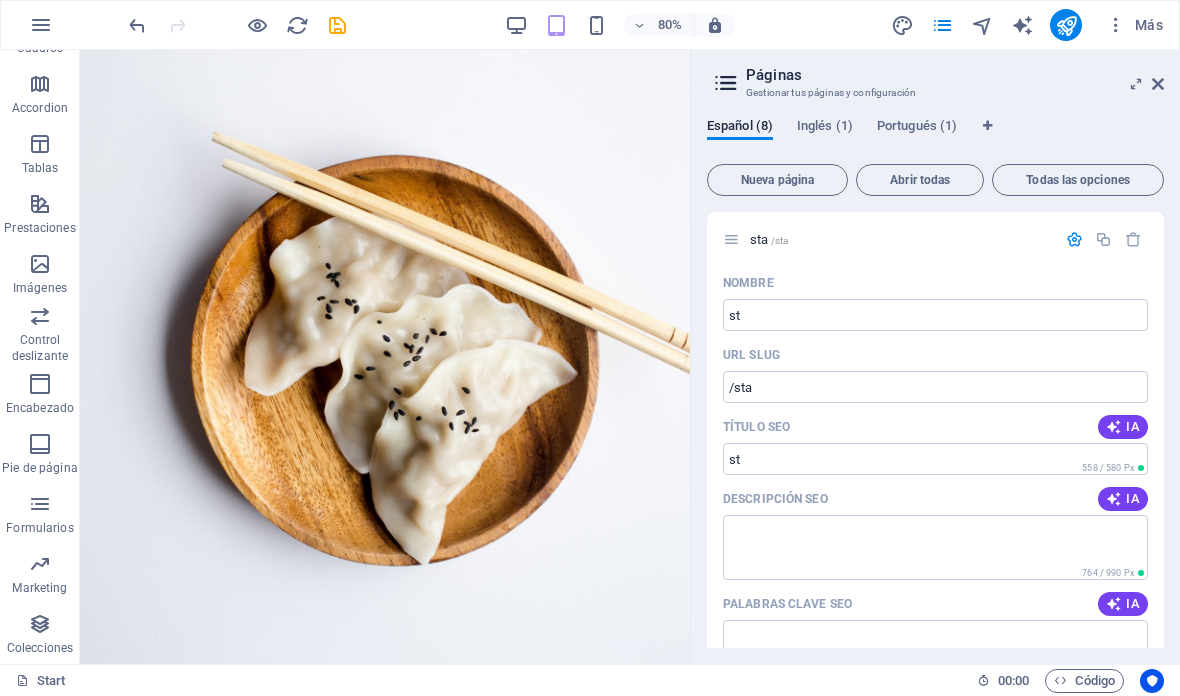 type on "s" 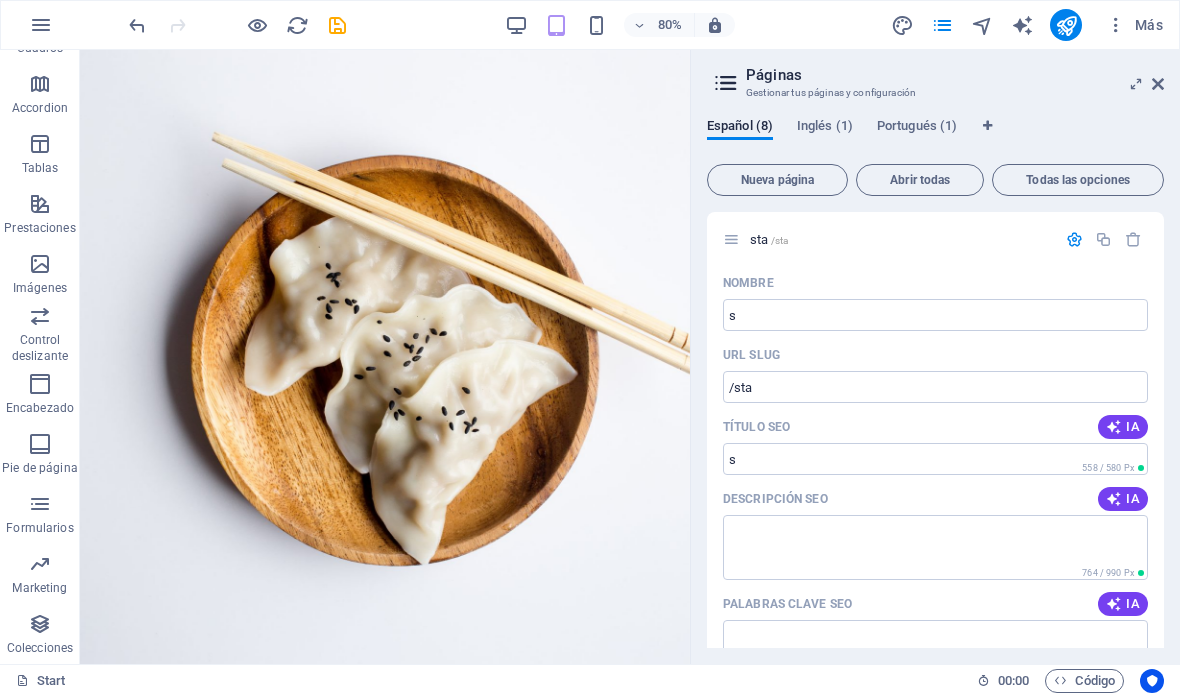 type on "s" 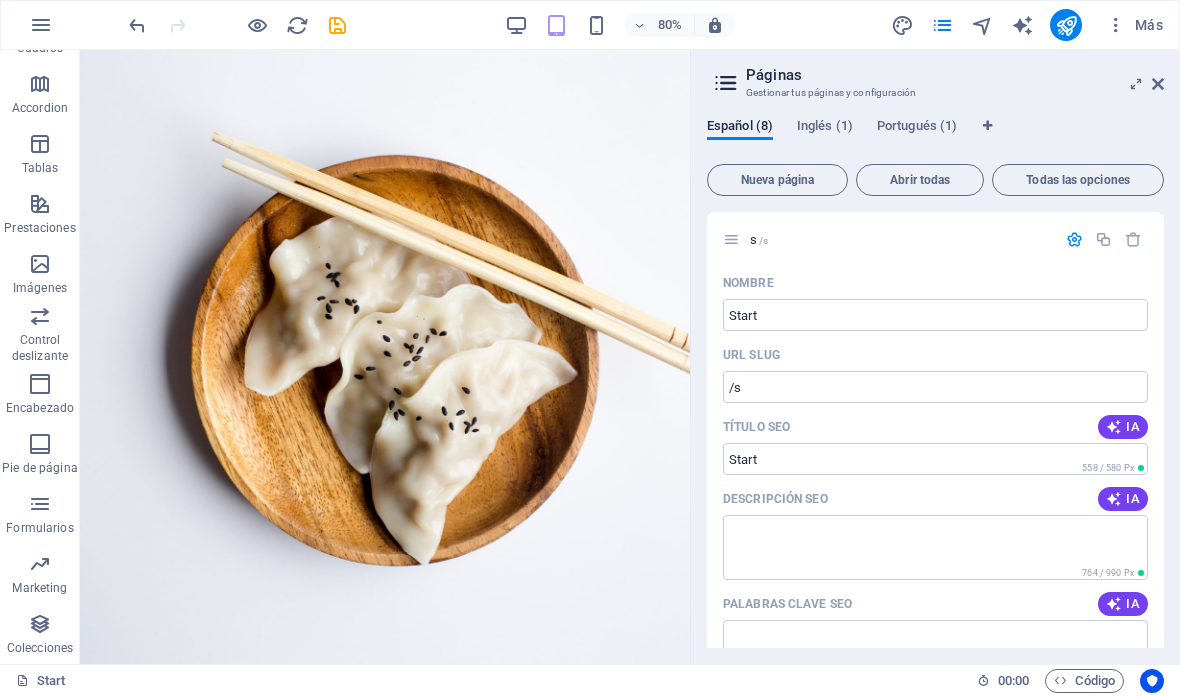 type on "Start" 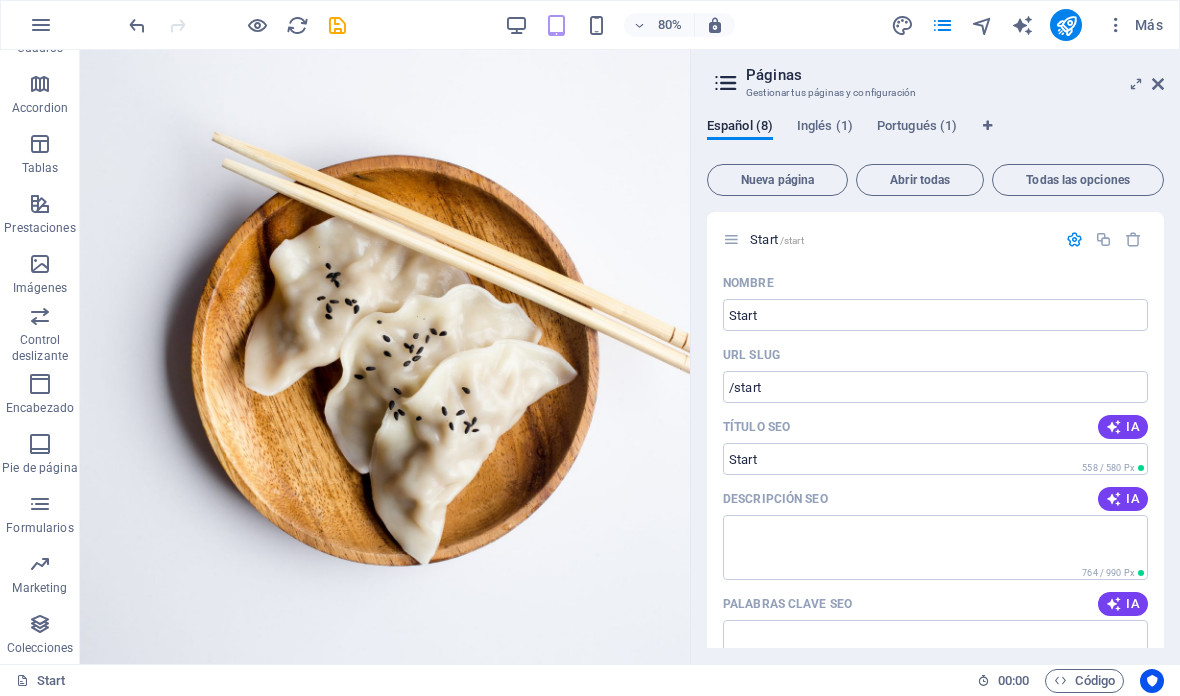 click on "/start" at bounding box center (935, 387) 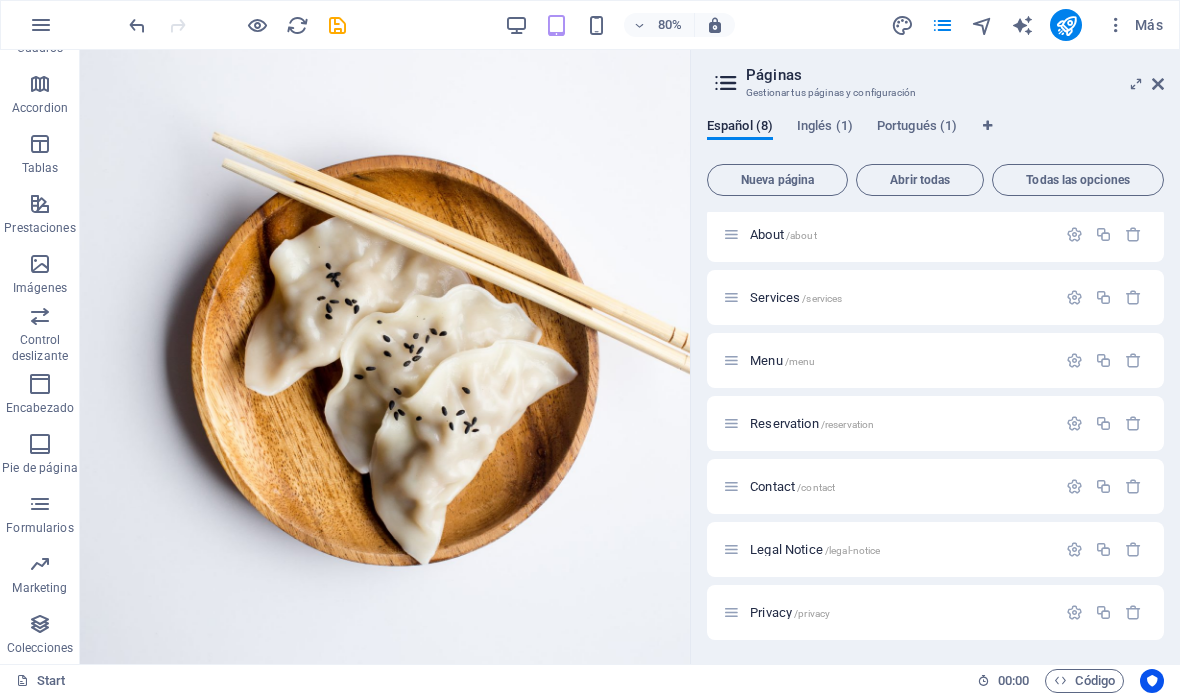 scroll, scrollTop: 909, scrollLeft: 0, axis: vertical 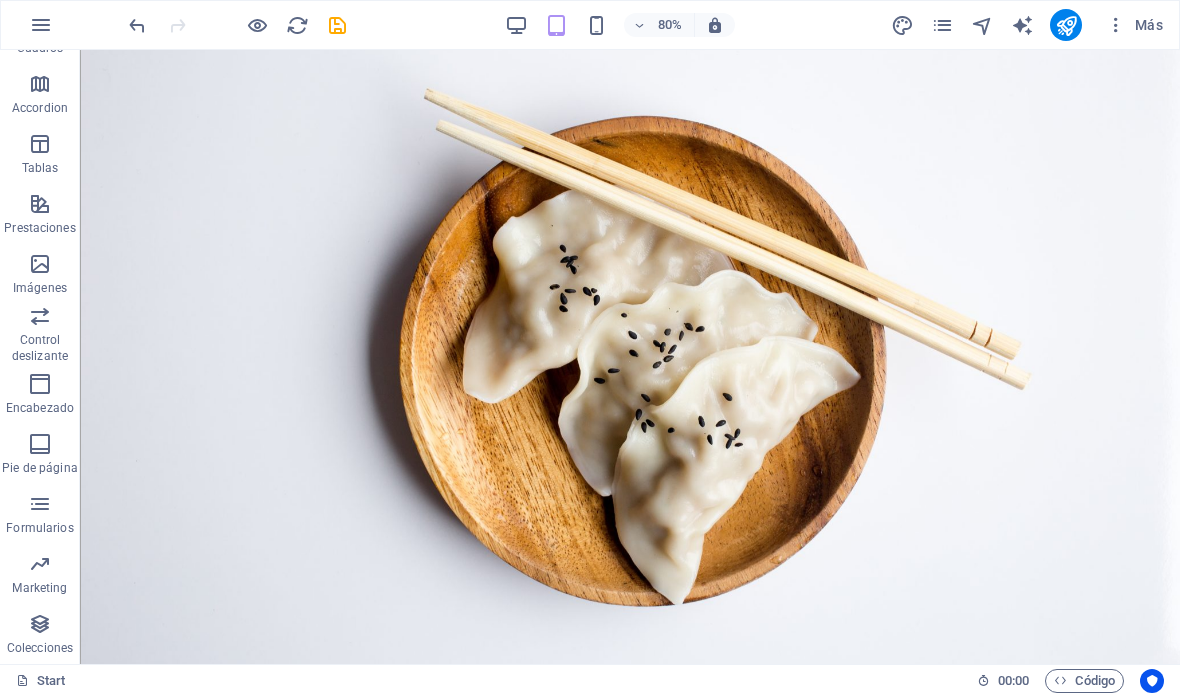 click at bounding box center (337, 25) 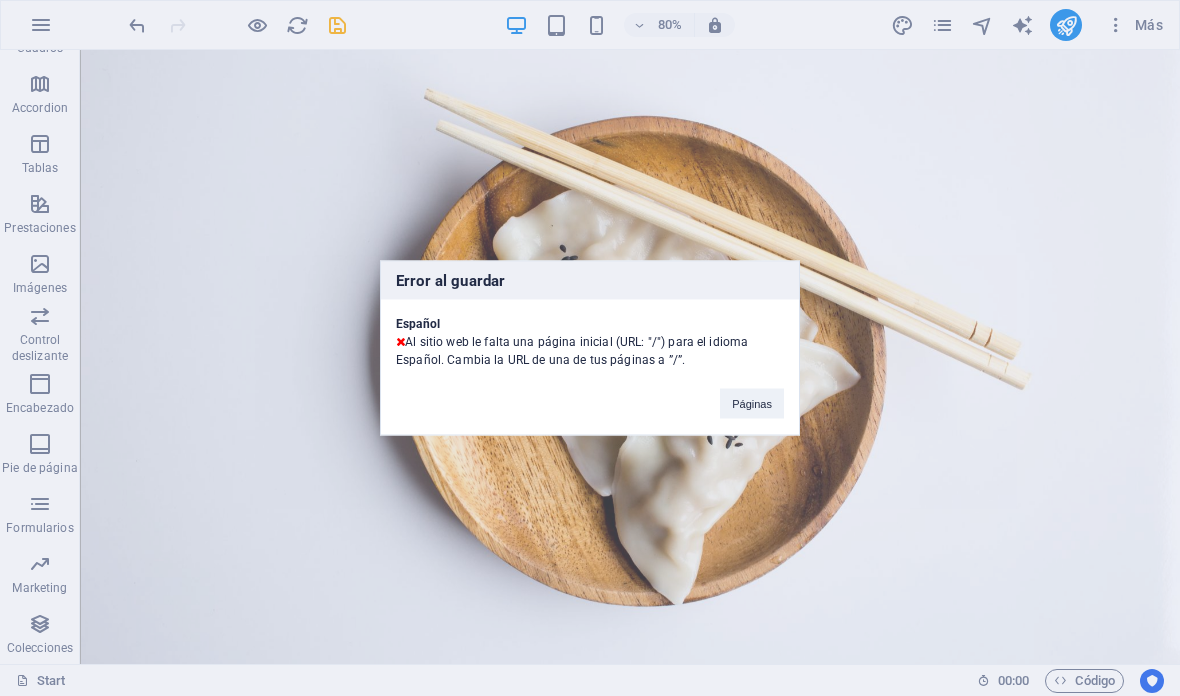 click on "Páginas" at bounding box center [752, 404] 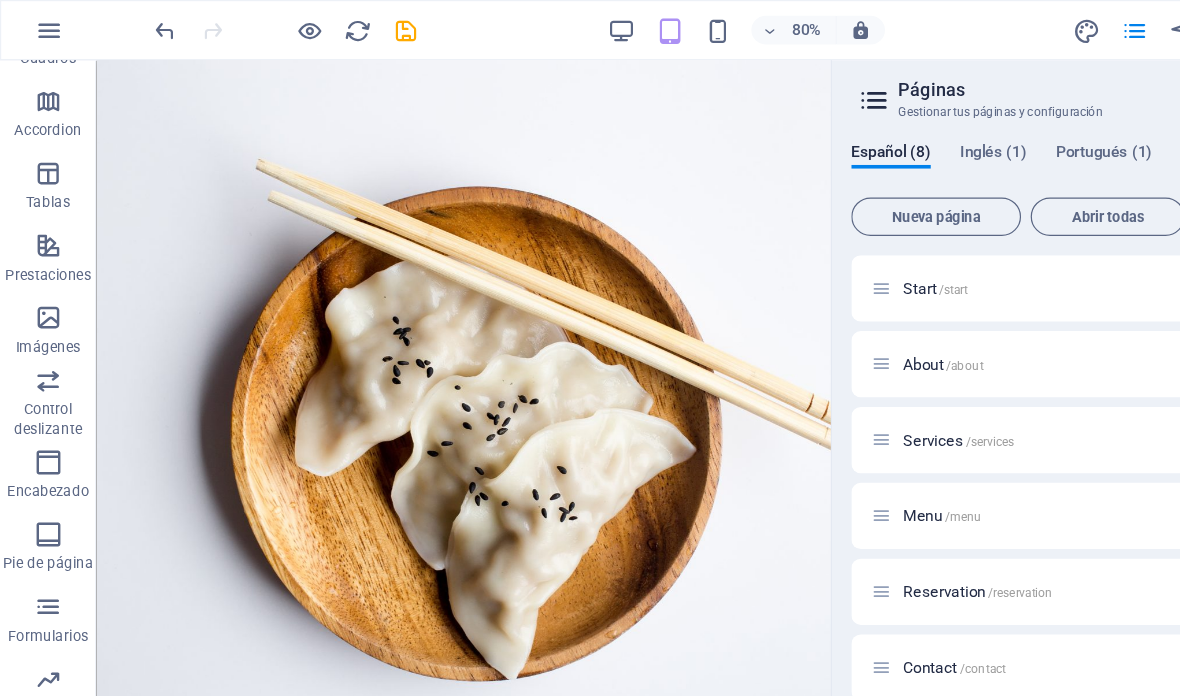 click at bounding box center [337, 25] 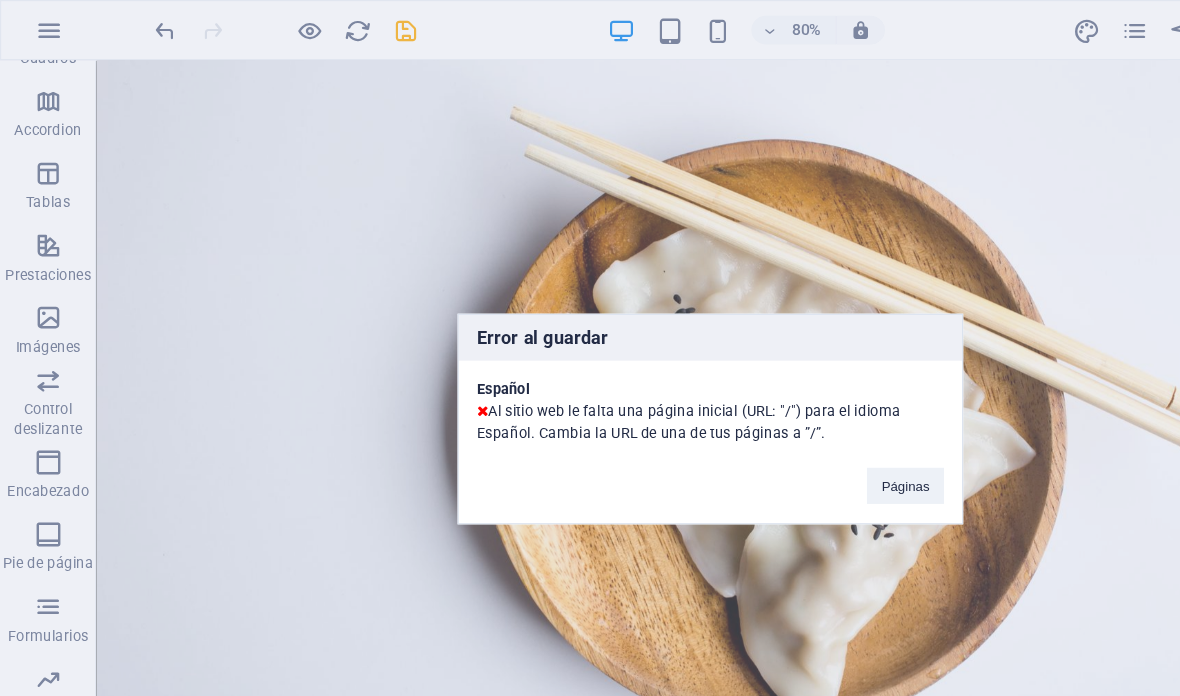 click on "Páginas" at bounding box center [752, 404] 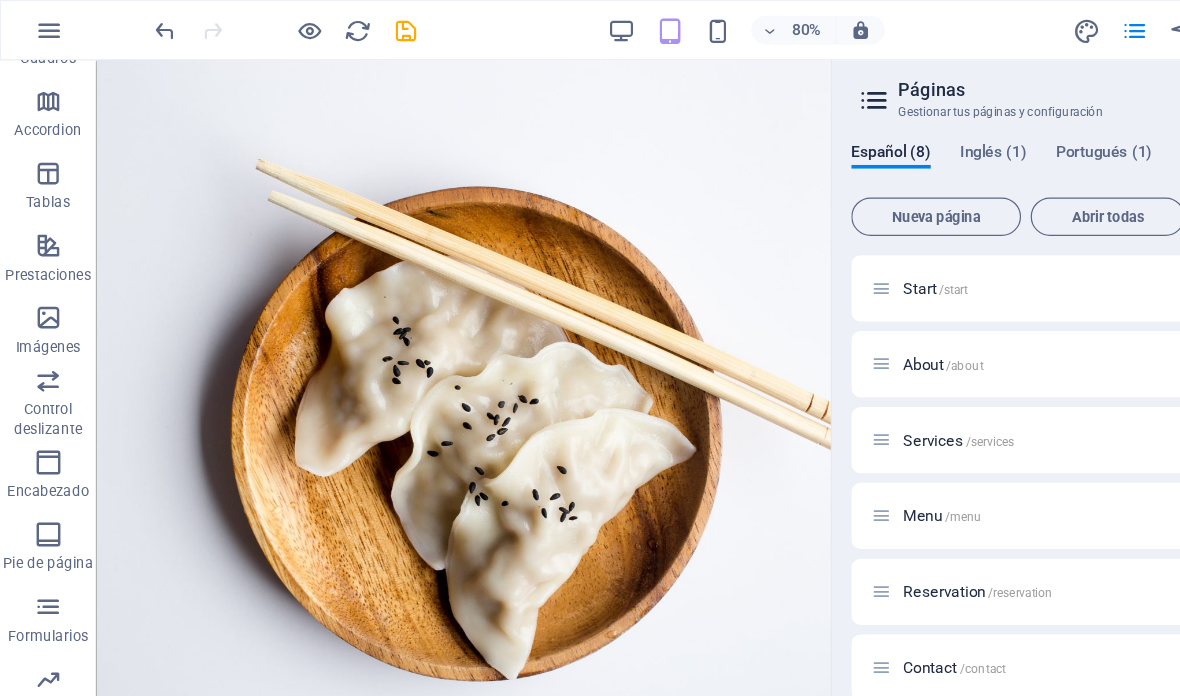 click at bounding box center [237, 25] 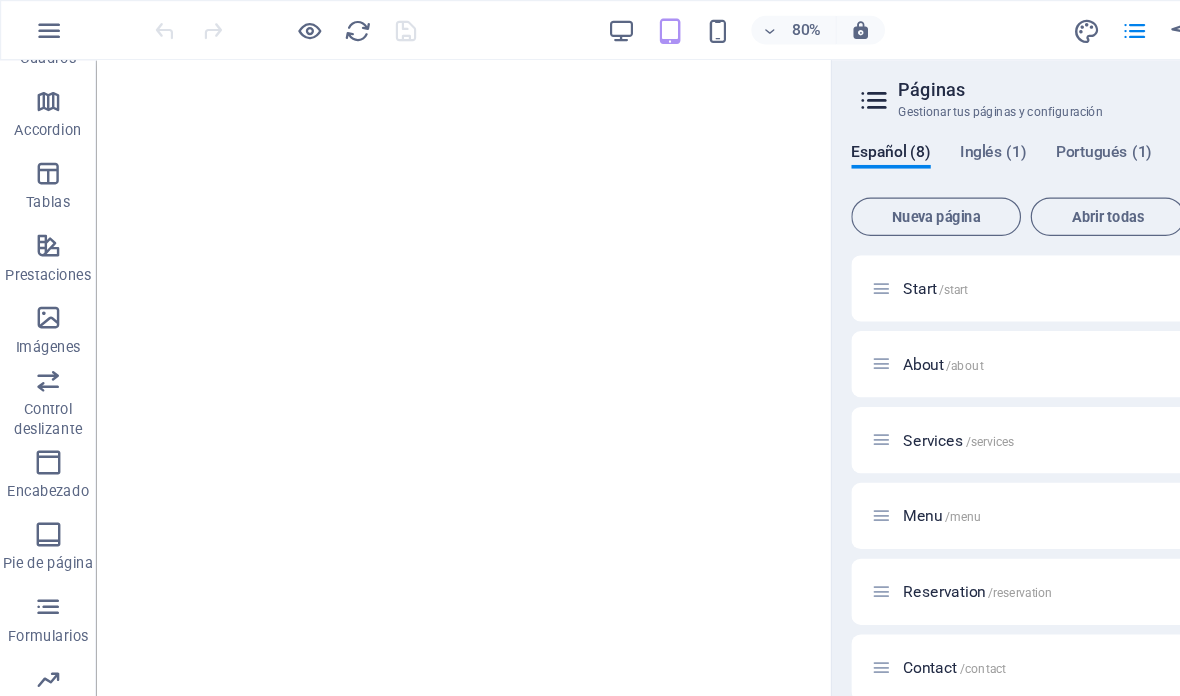 scroll, scrollTop: 0, scrollLeft: 0, axis: both 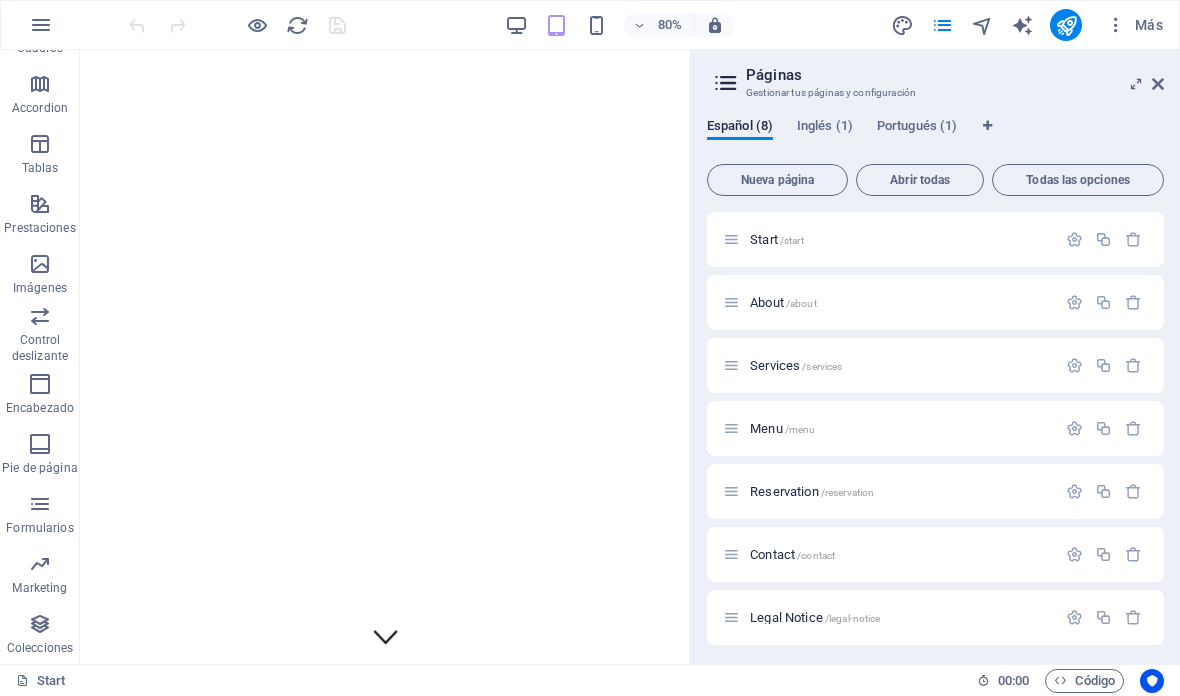 click on "Portugués (1)" at bounding box center [917, 128] 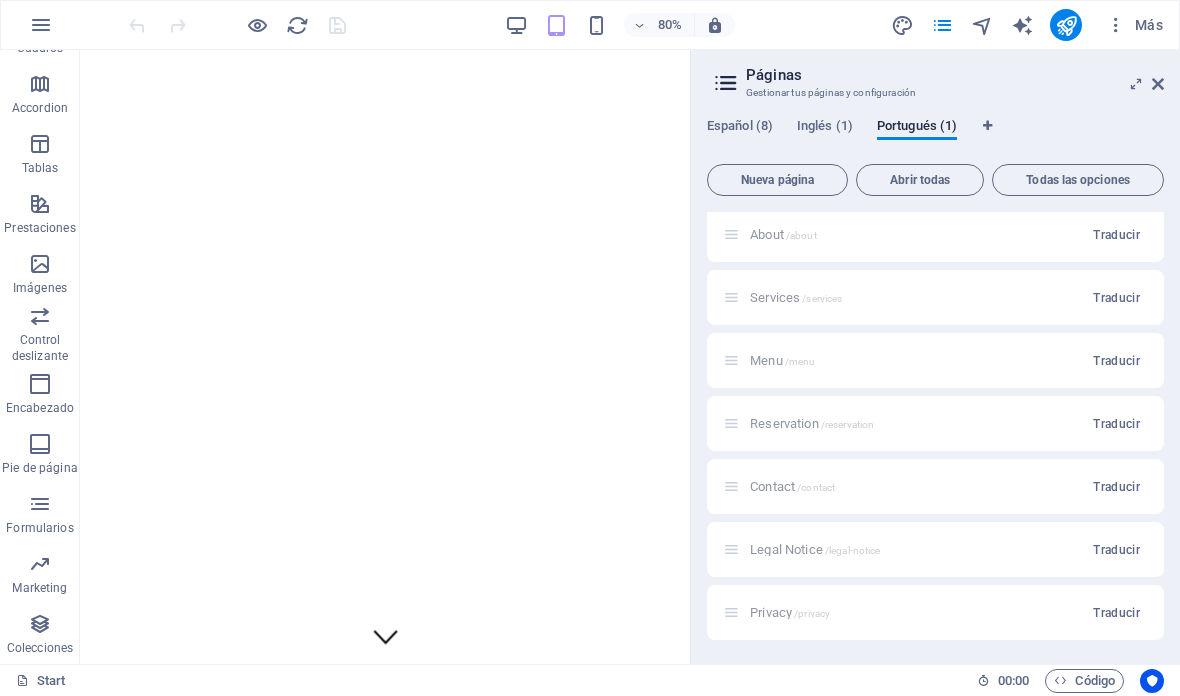 scroll, scrollTop: 68, scrollLeft: 0, axis: vertical 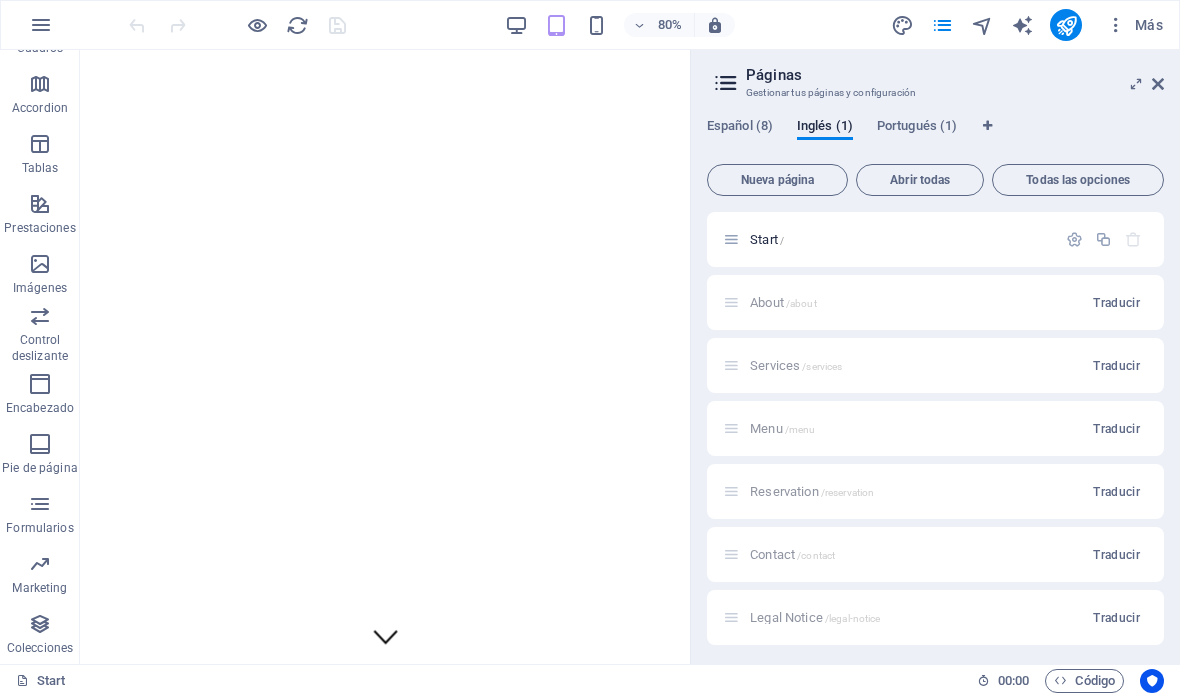 click on "Español (8) Inglés (1) Portugués (1)" at bounding box center (935, 137) 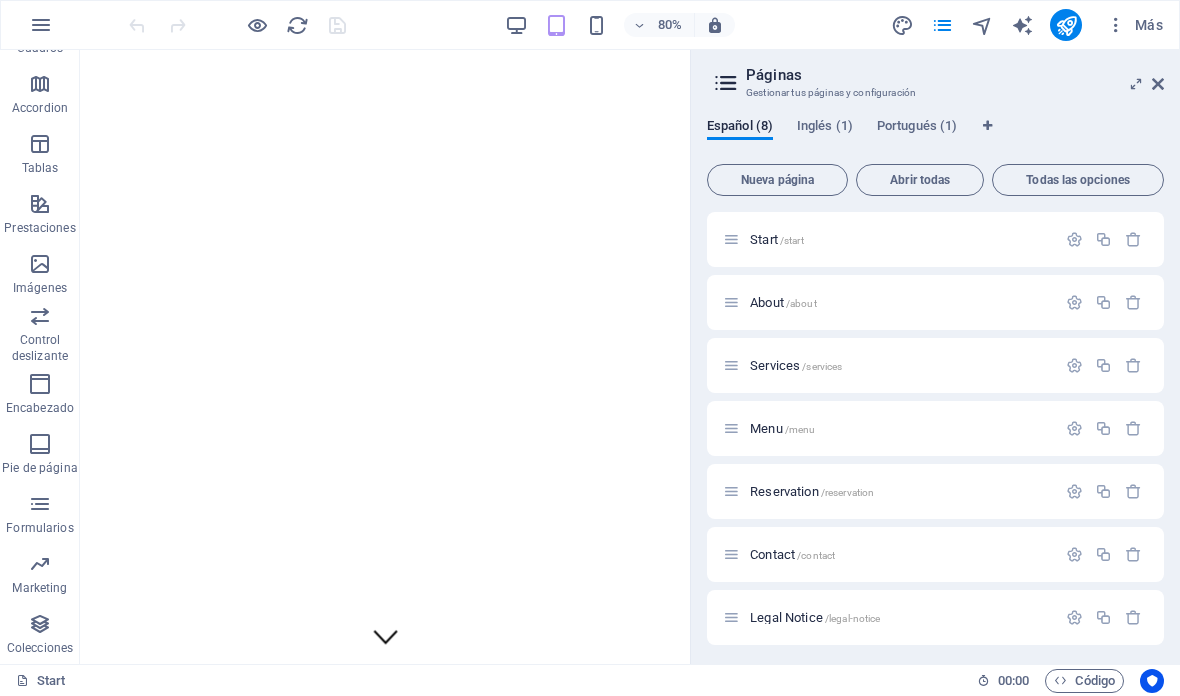 click on "Inglés (1)" at bounding box center (825, 129) 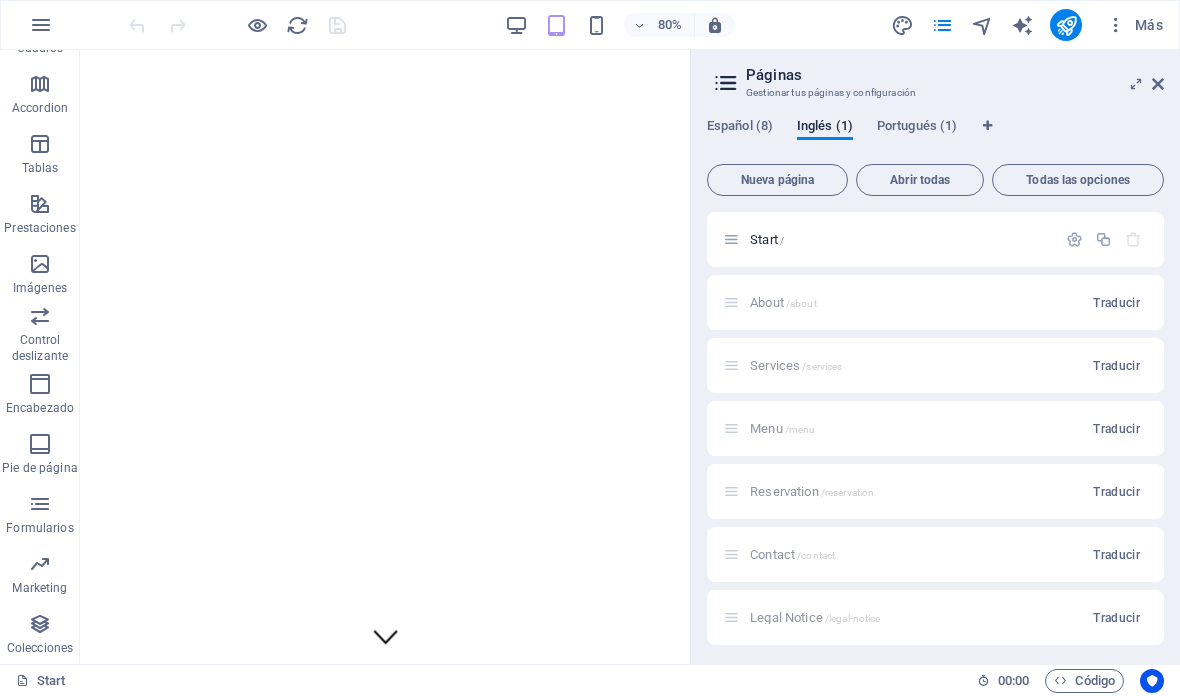 click on "Español (8)" at bounding box center (740, 129) 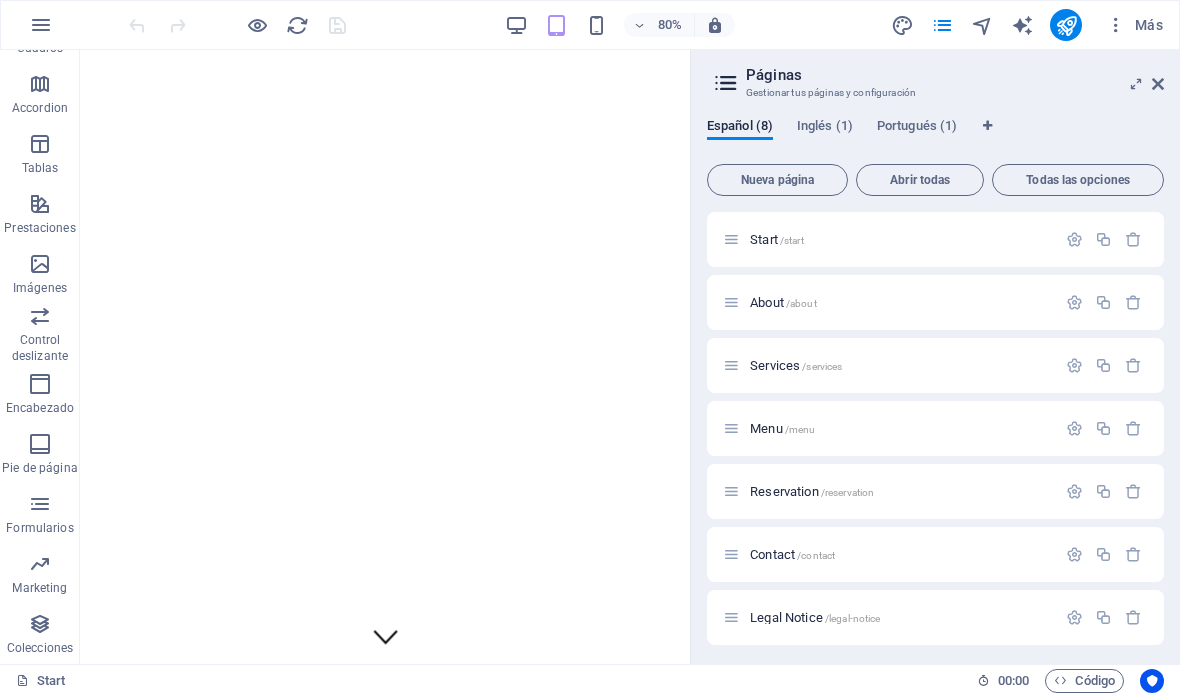 click on "Inglés (1)" at bounding box center [825, 128] 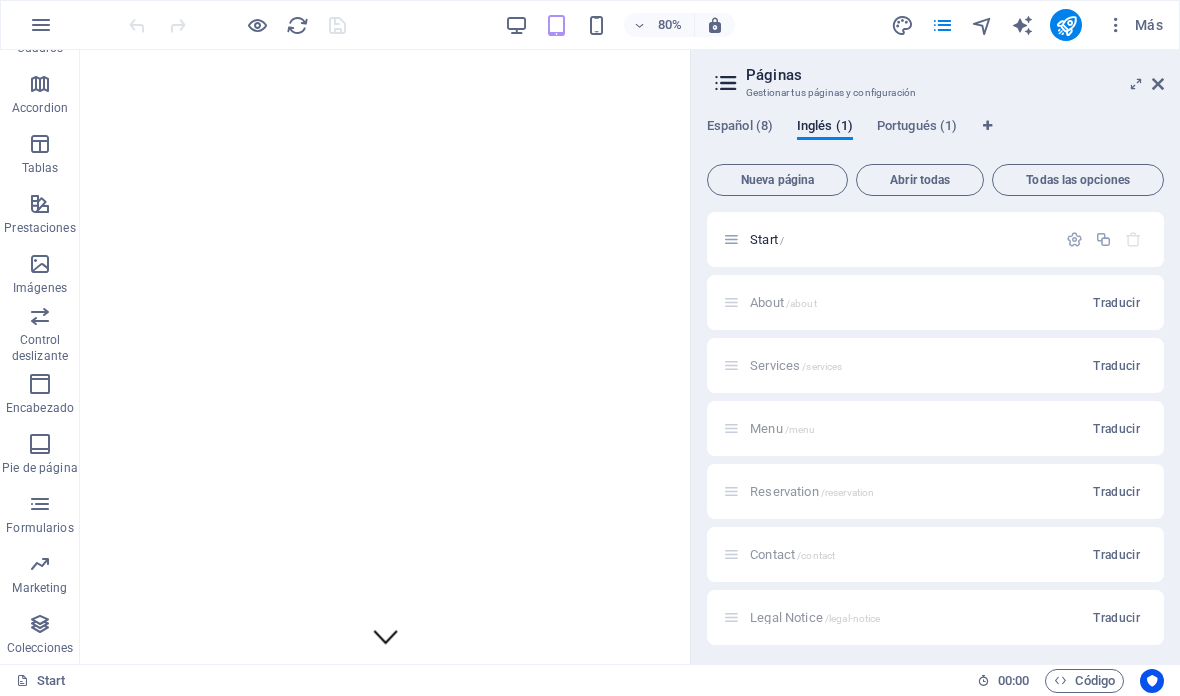 click at bounding box center [1074, 239] 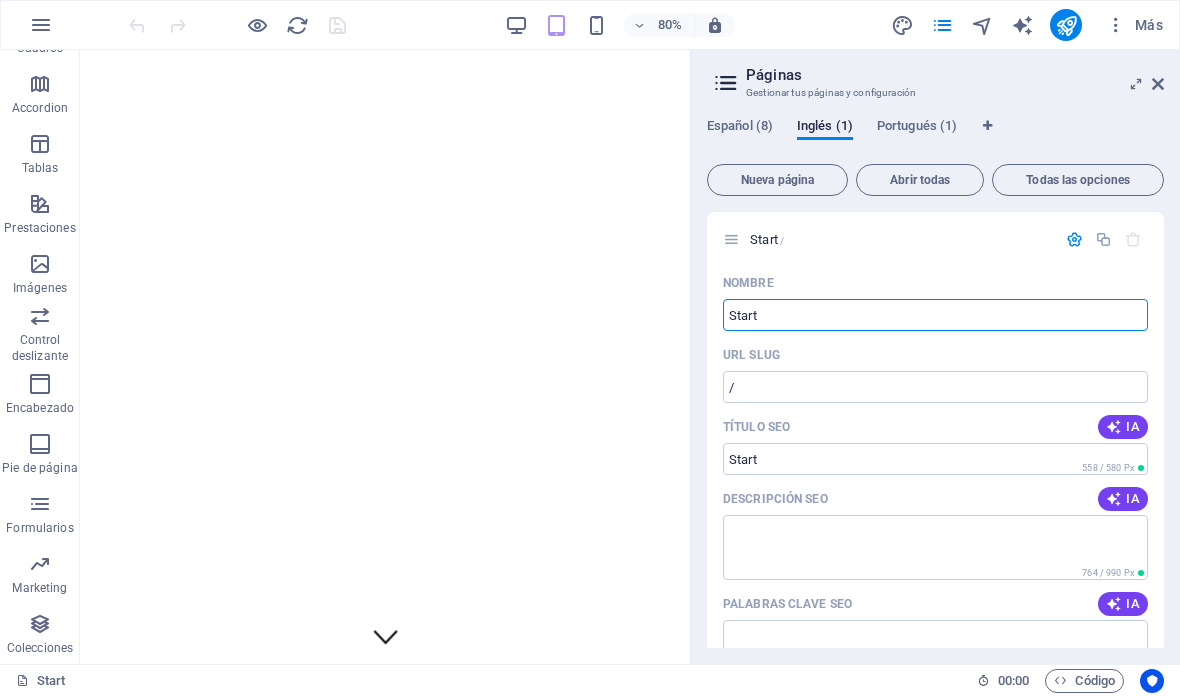 click on "Español (8)" at bounding box center [740, 129] 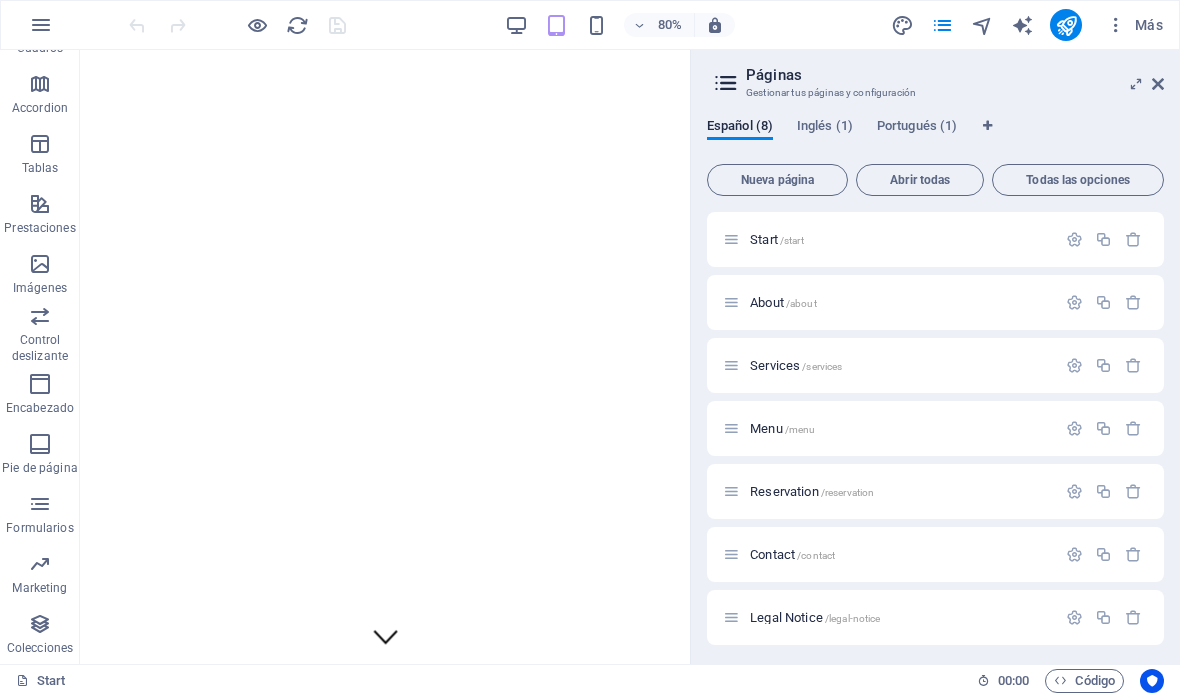 click at bounding box center [1074, 239] 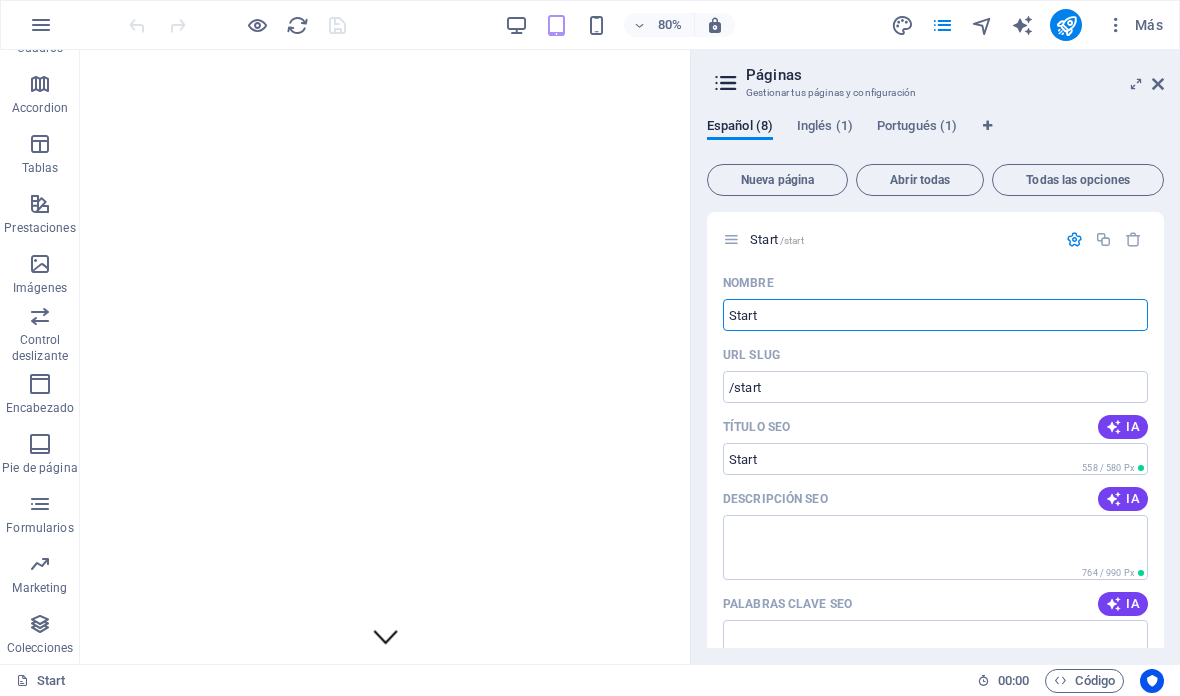 click on "/start" at bounding box center (935, 387) 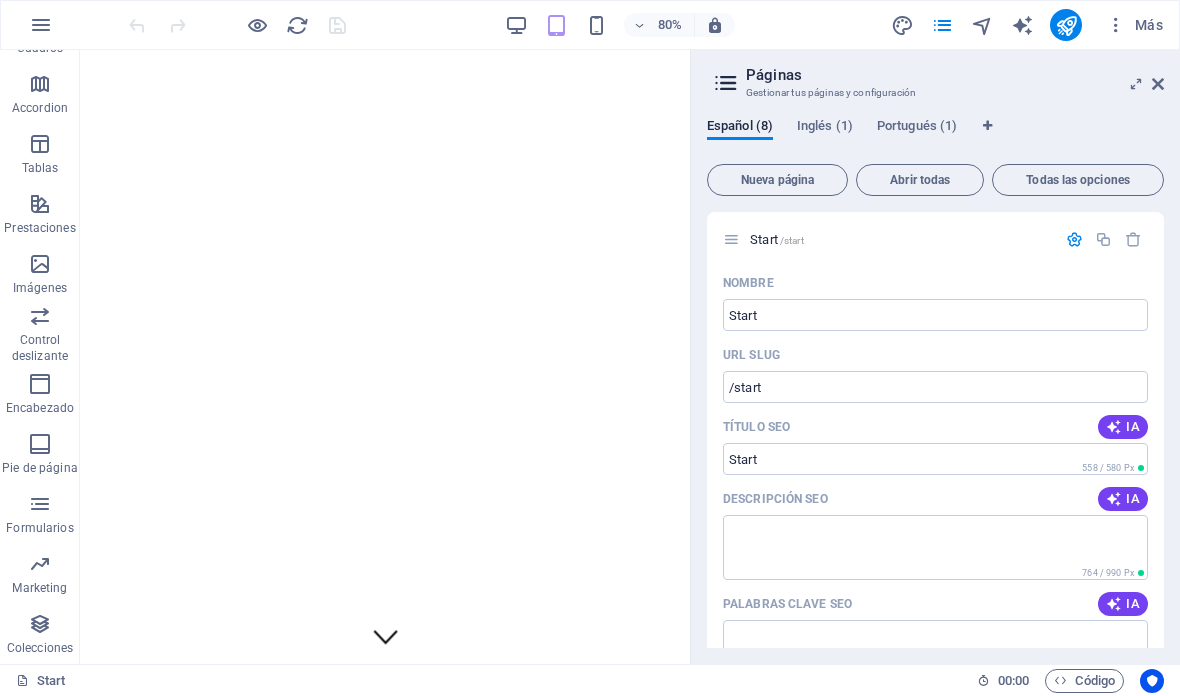 click on "URL SLUG" at bounding box center (935, 355) 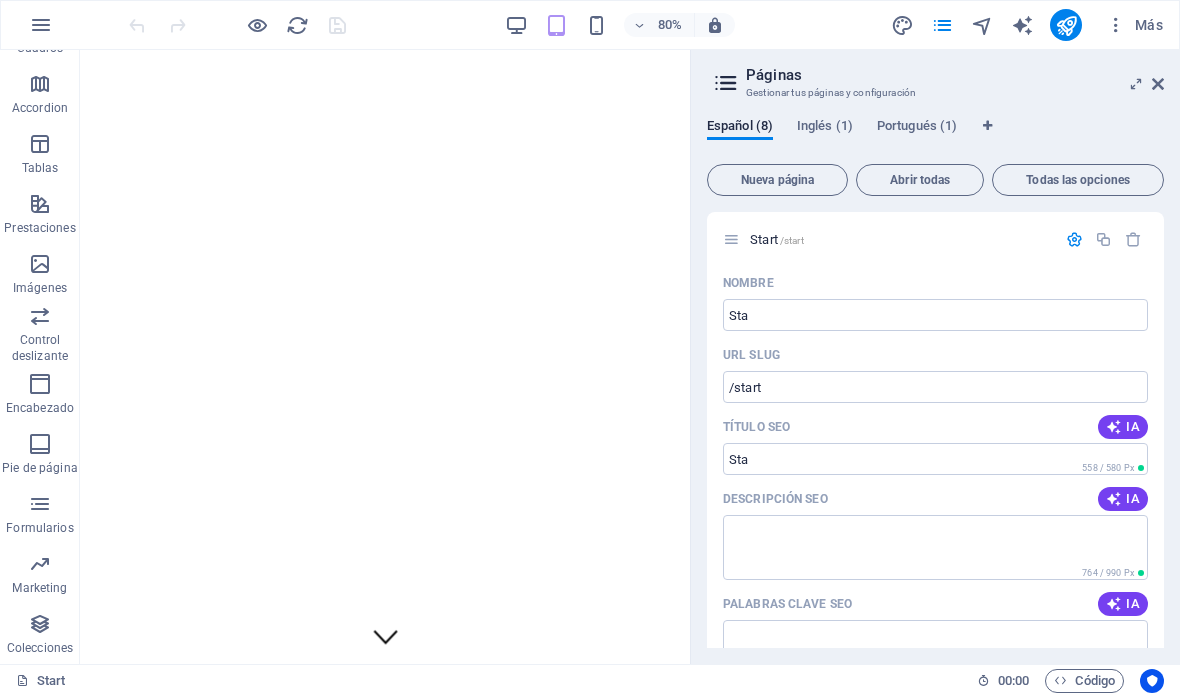 type on "Sta" 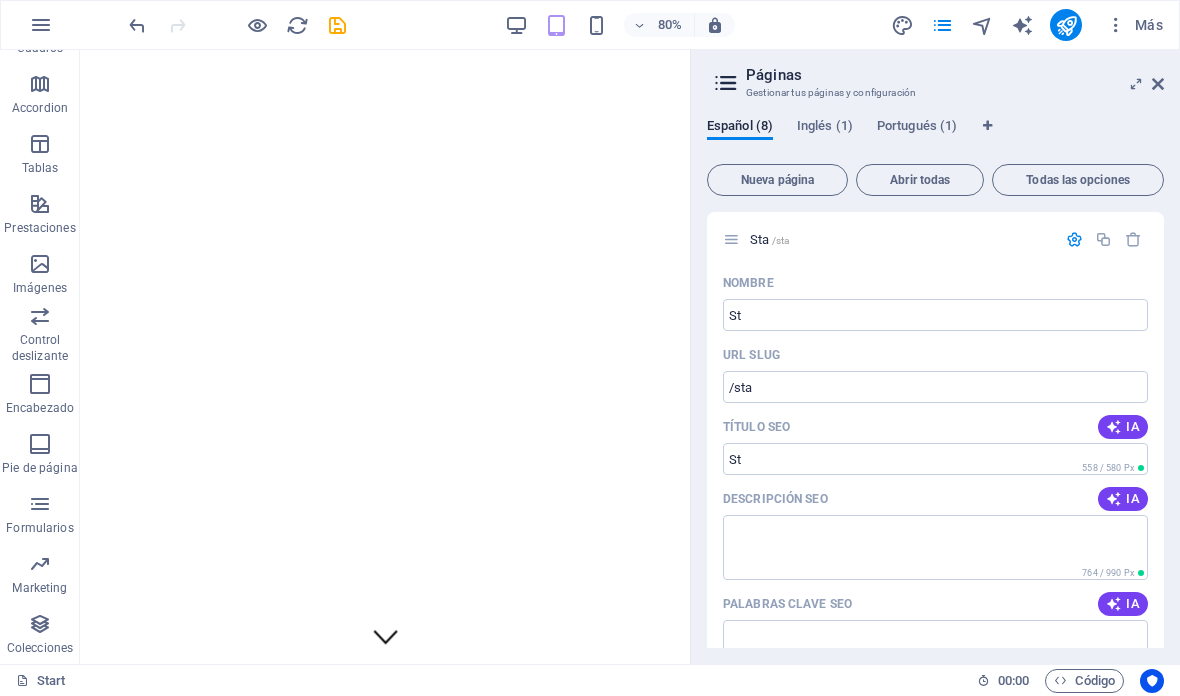 type on "S" 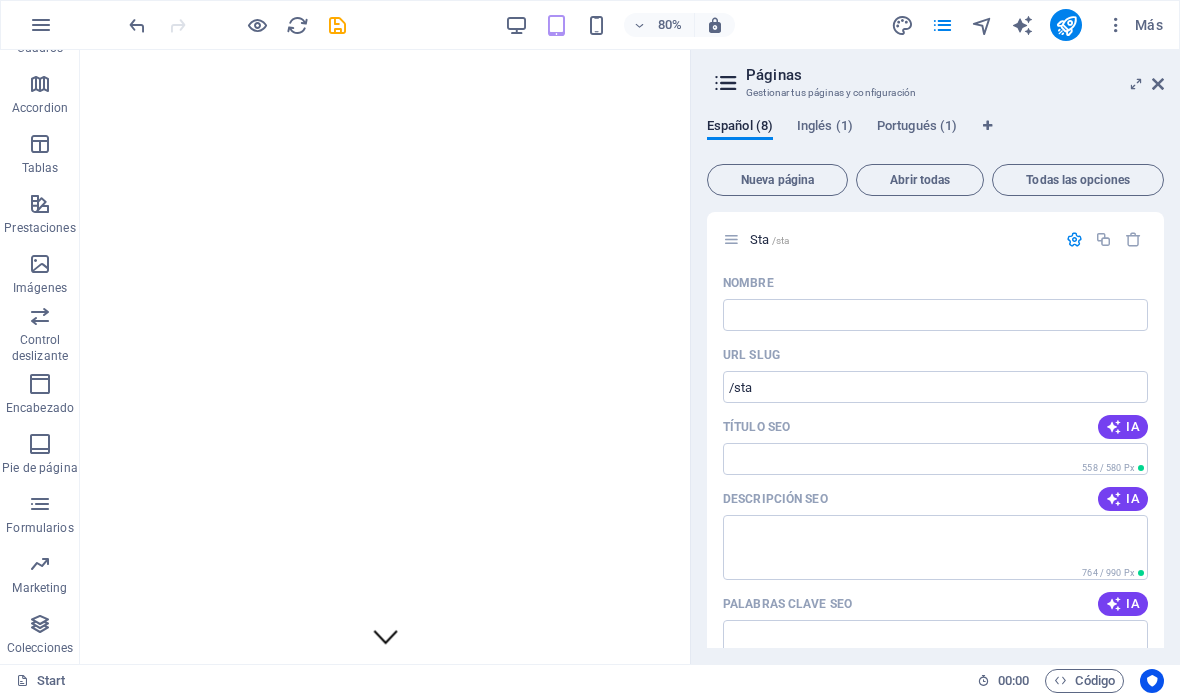 type 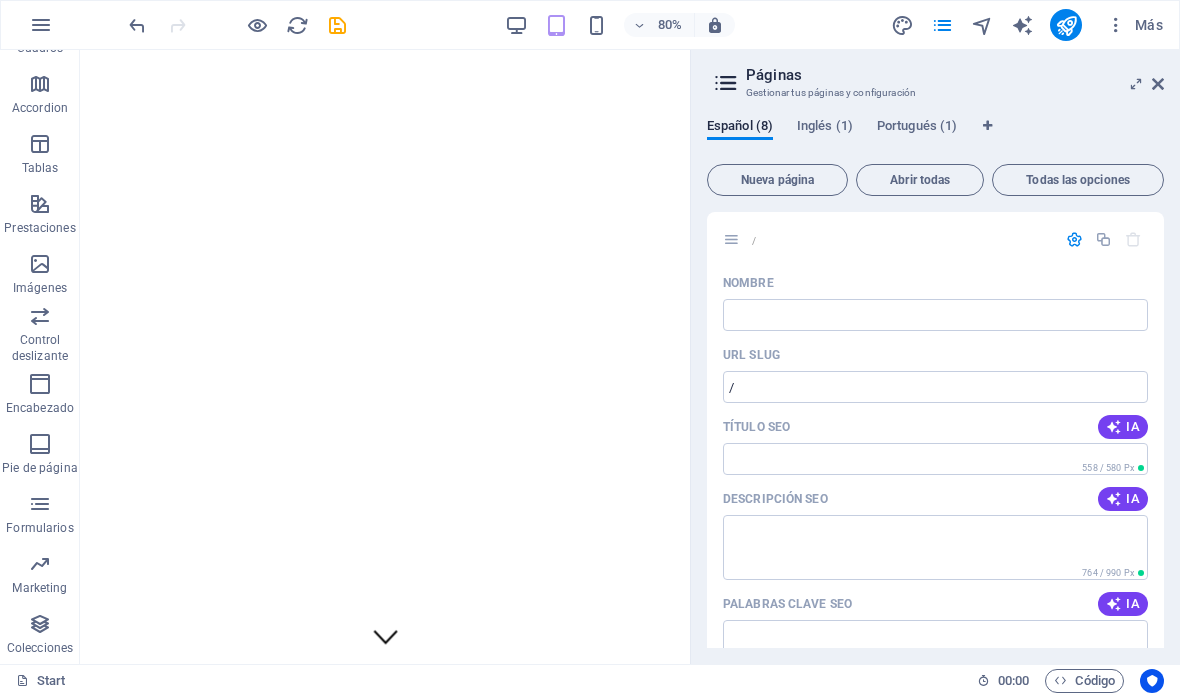 click on "/" at bounding box center [935, 387] 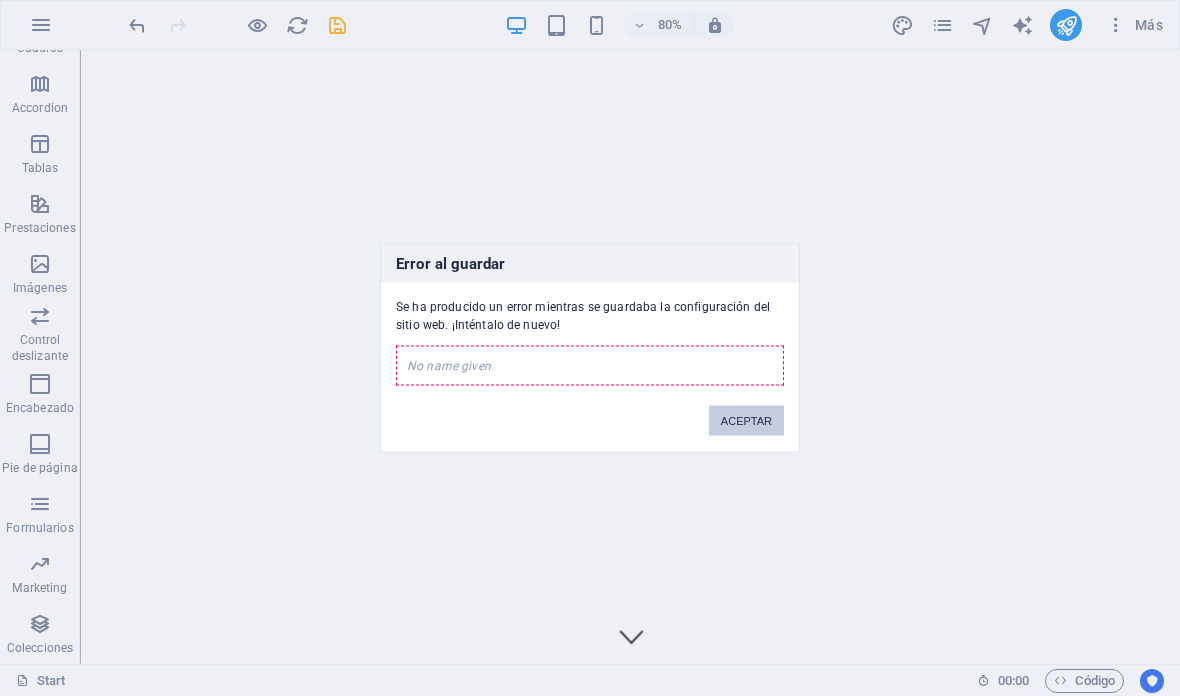 click on "ACEPTAR" at bounding box center (746, 421) 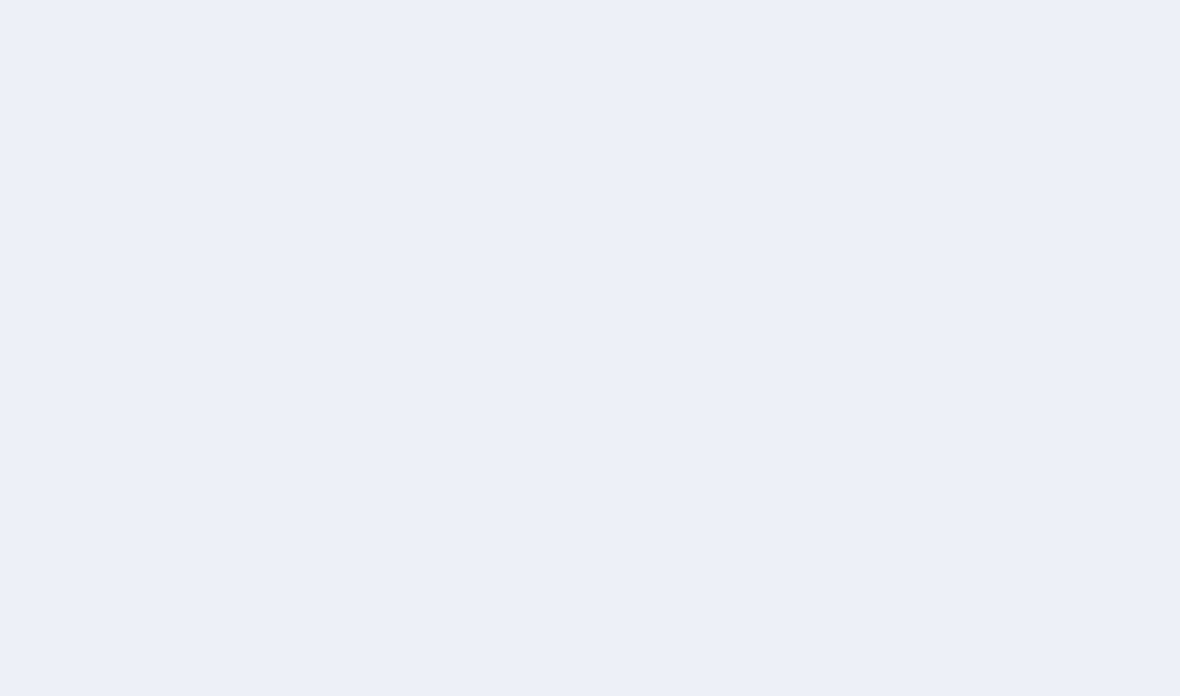 scroll, scrollTop: 0, scrollLeft: 0, axis: both 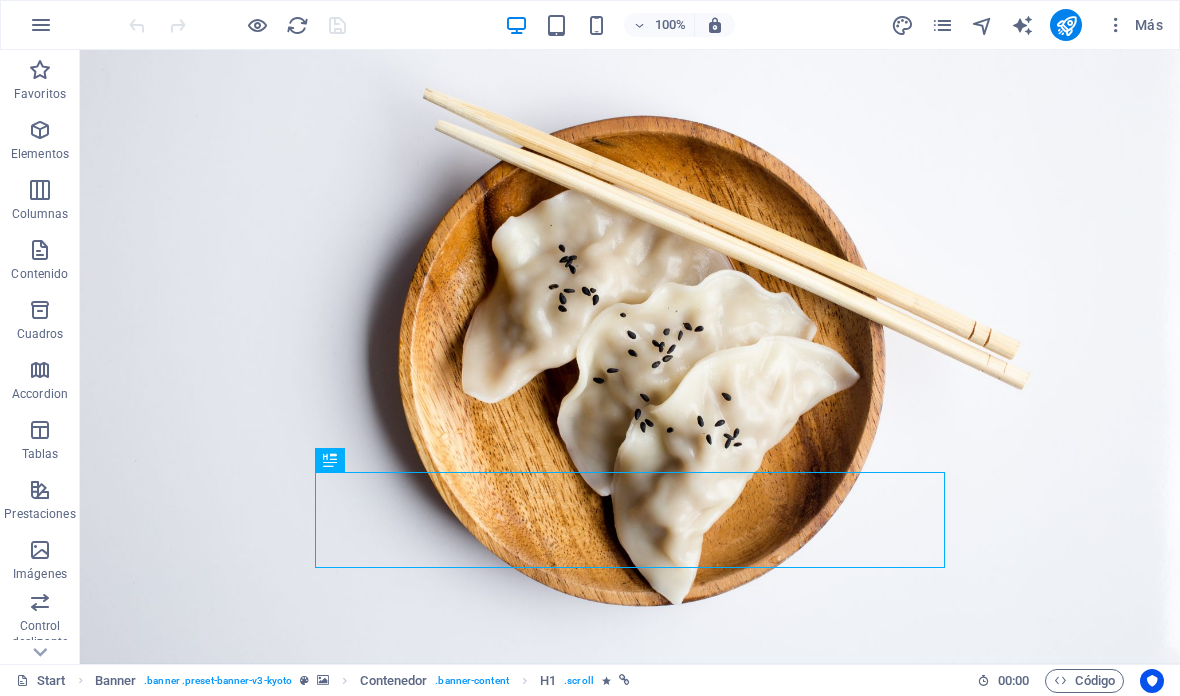 click on "100%" at bounding box center [659, 25] 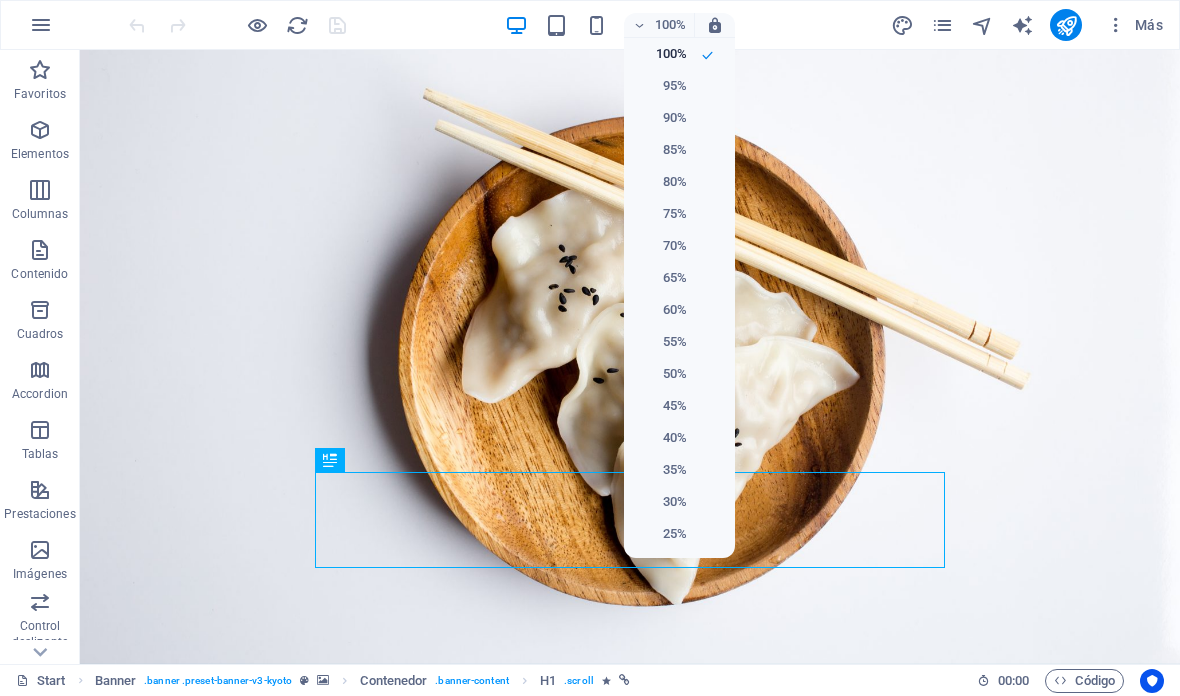 click on "80%" at bounding box center (679, 182) 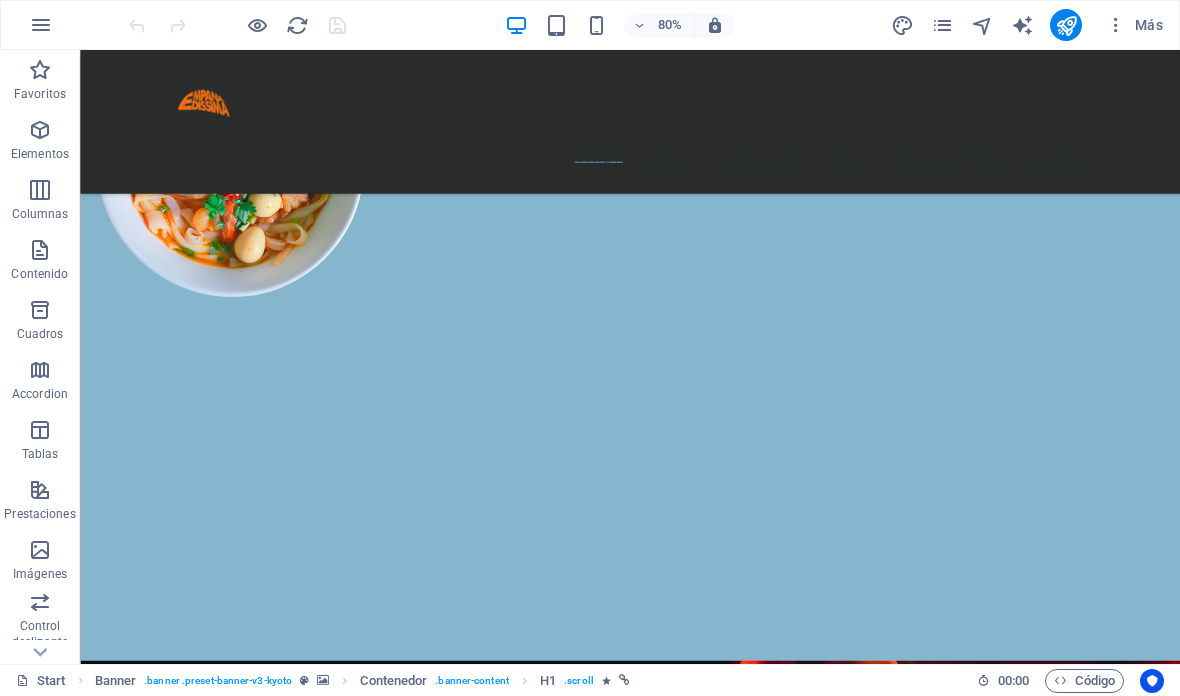 click at bounding box center [902, 25] 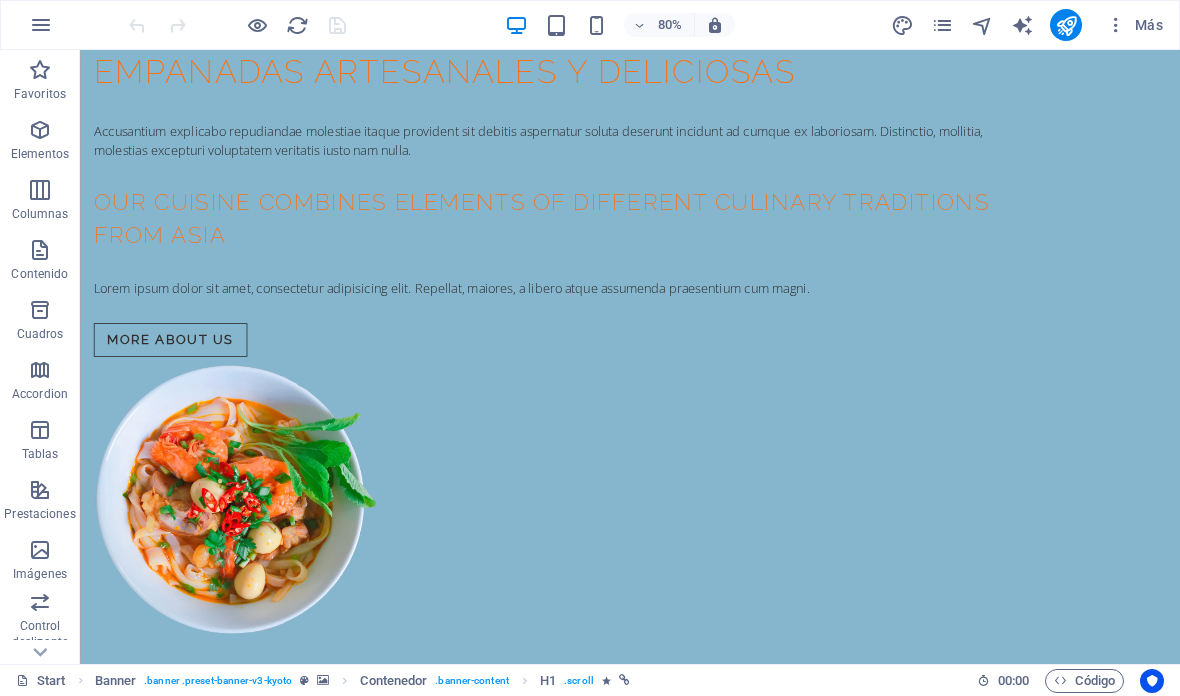 select on "px" 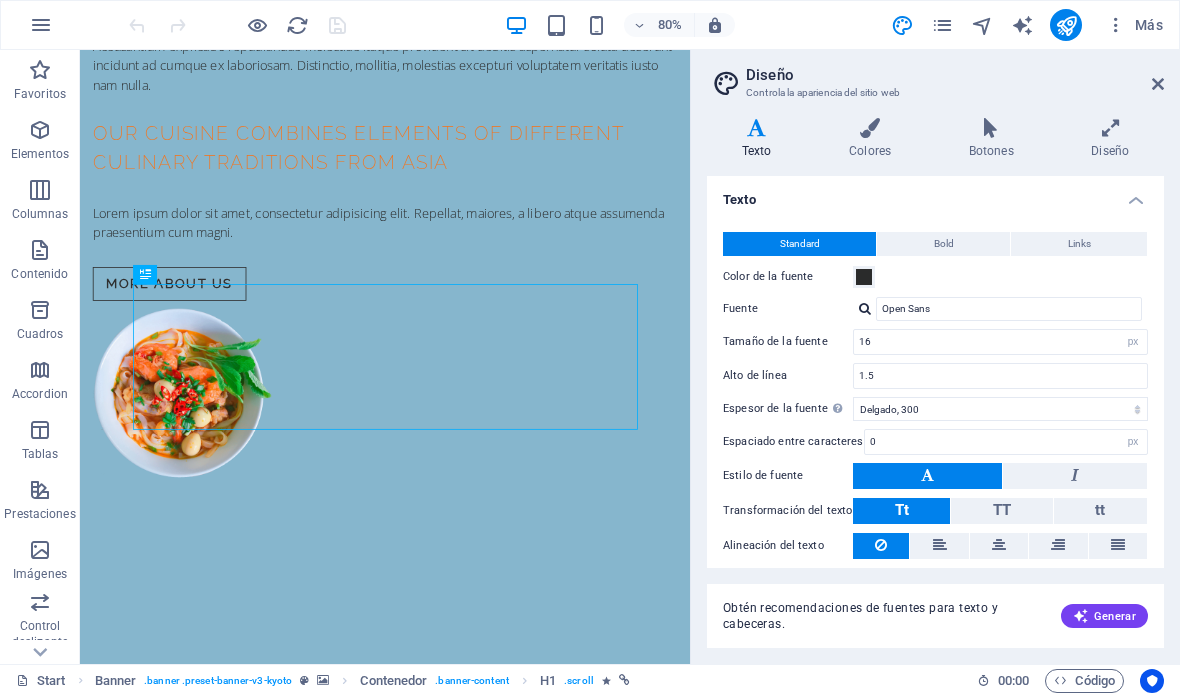 click at bounding box center [902, 25] 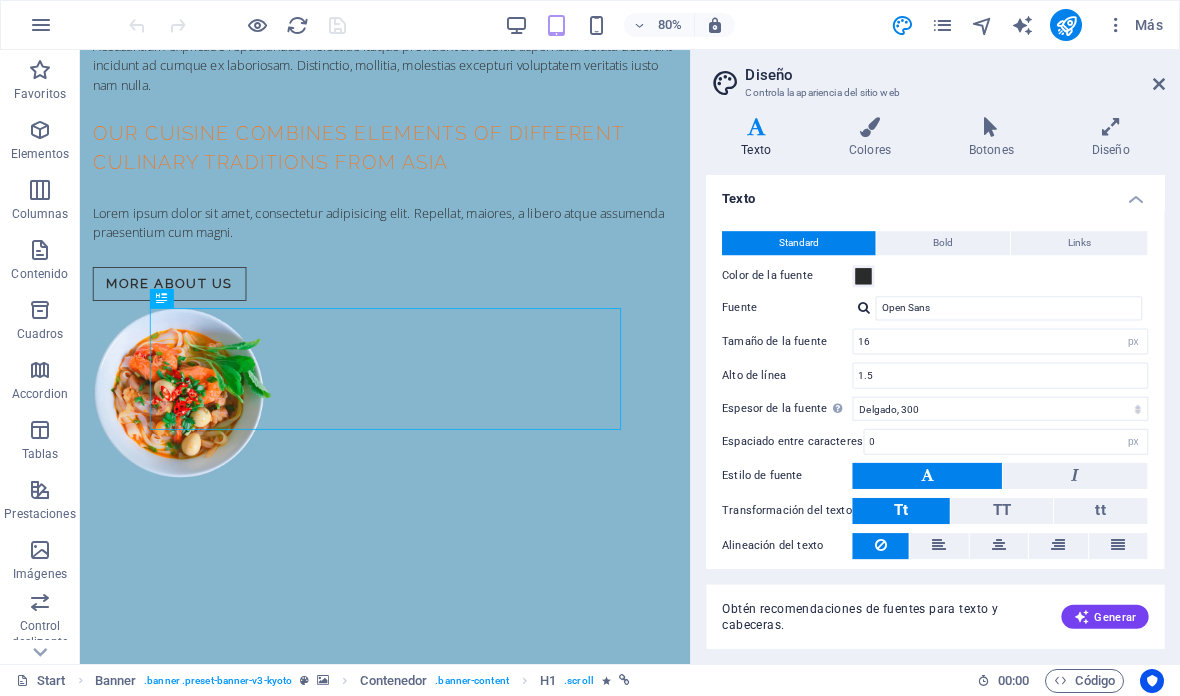 scroll, scrollTop: 213, scrollLeft: 0, axis: vertical 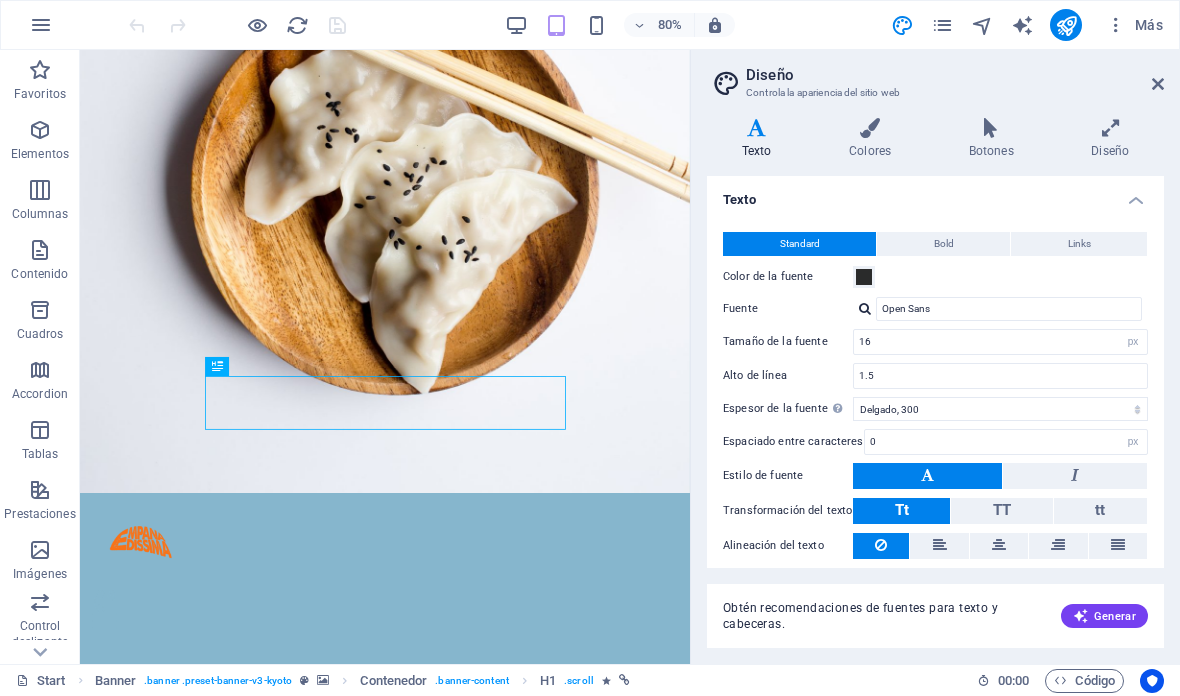 click on "Texto" at bounding box center (935, 194) 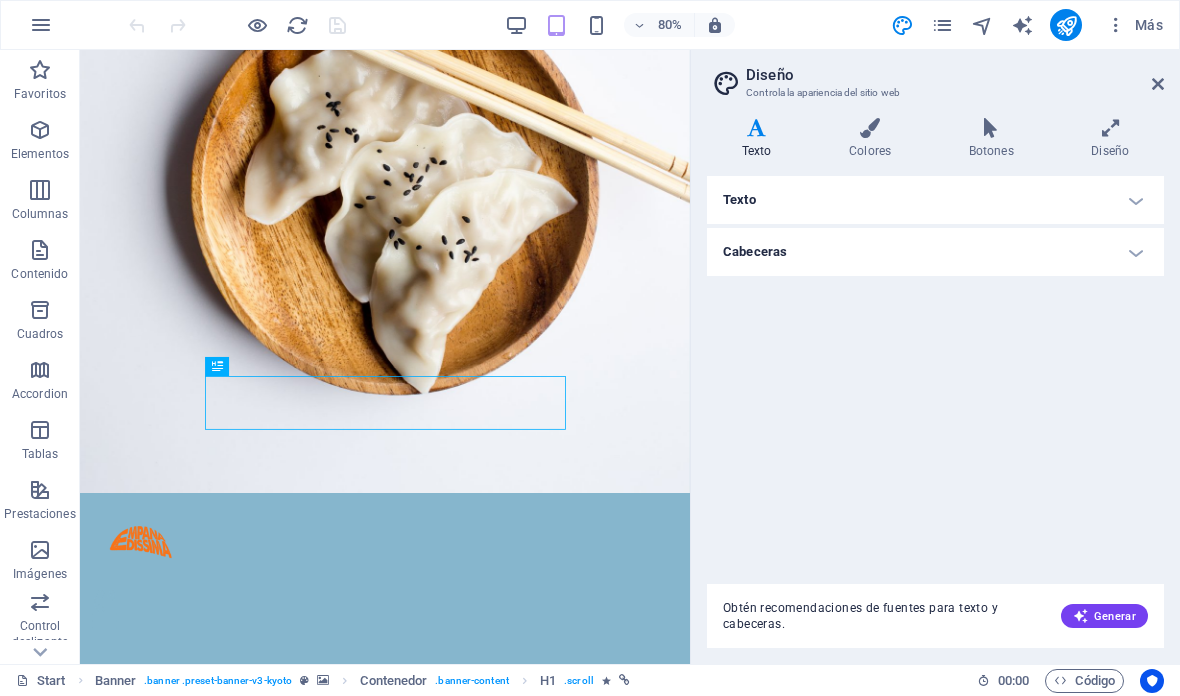 click on "Cabeceras" at bounding box center (935, 252) 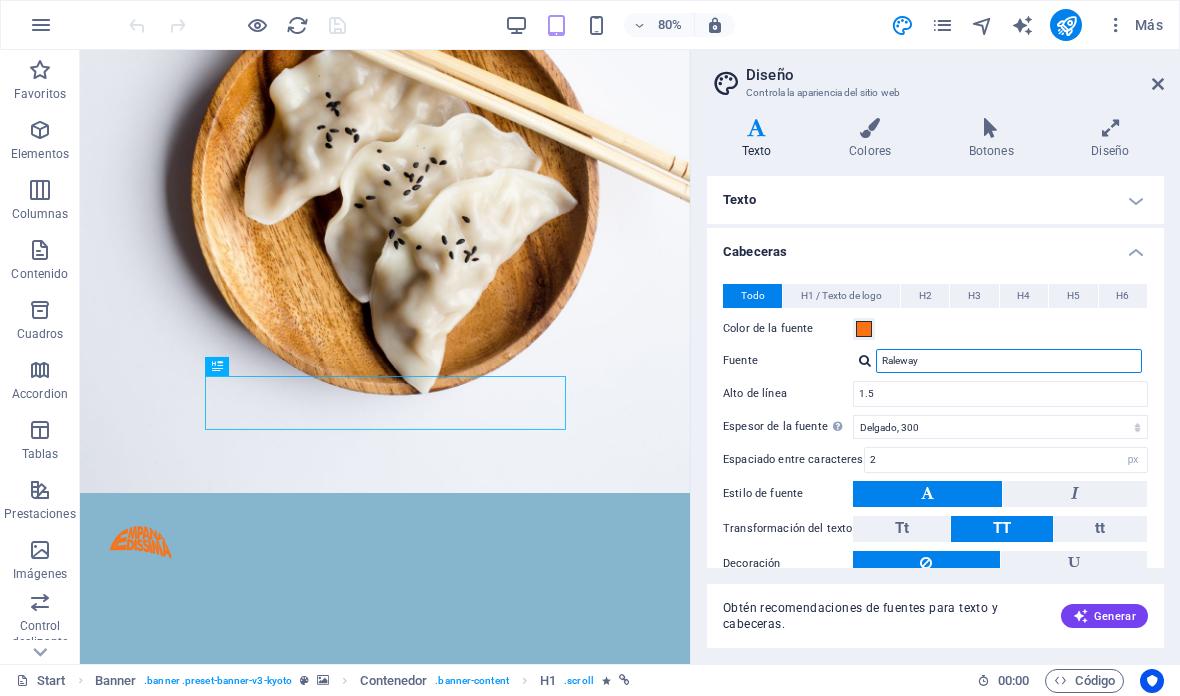 click on "Raleway" at bounding box center [1009, 361] 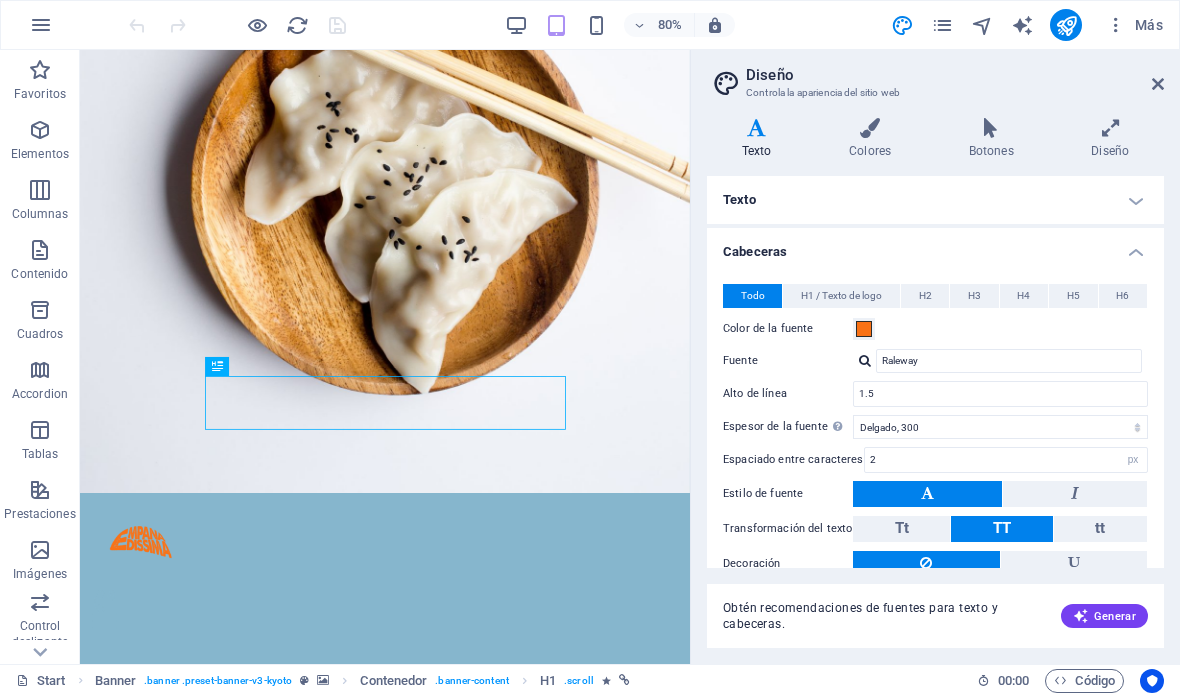 click at bounding box center (865, 360) 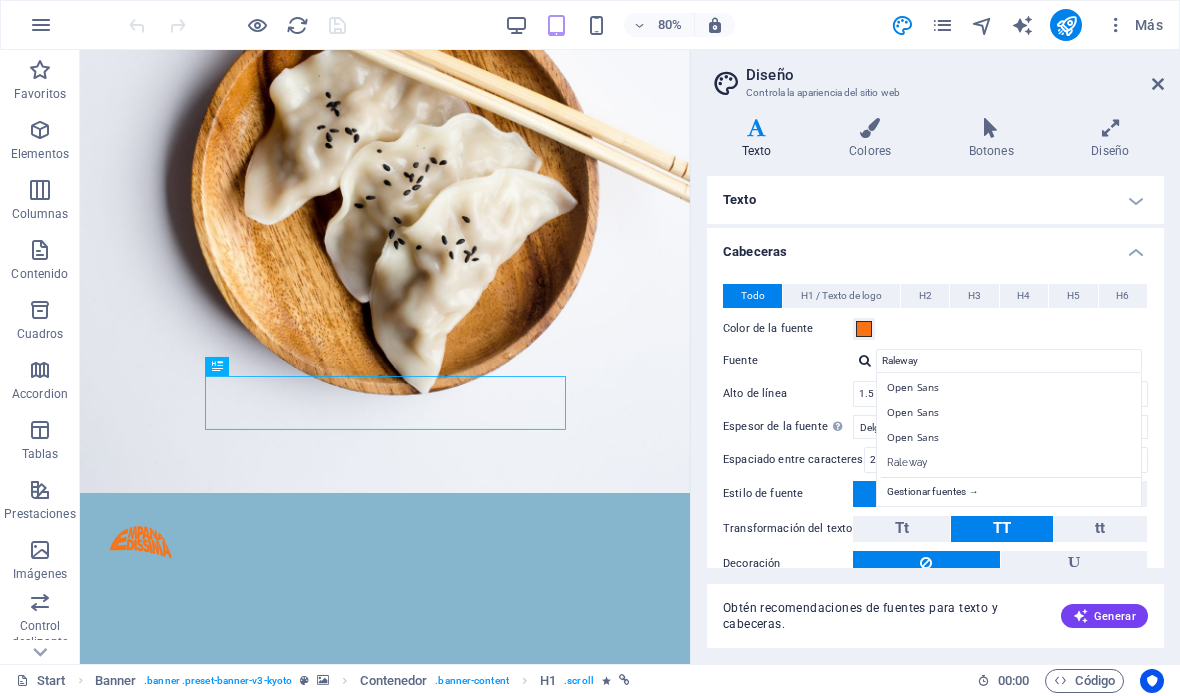 click on "Gestionar fuentes →" at bounding box center (1013, 489) 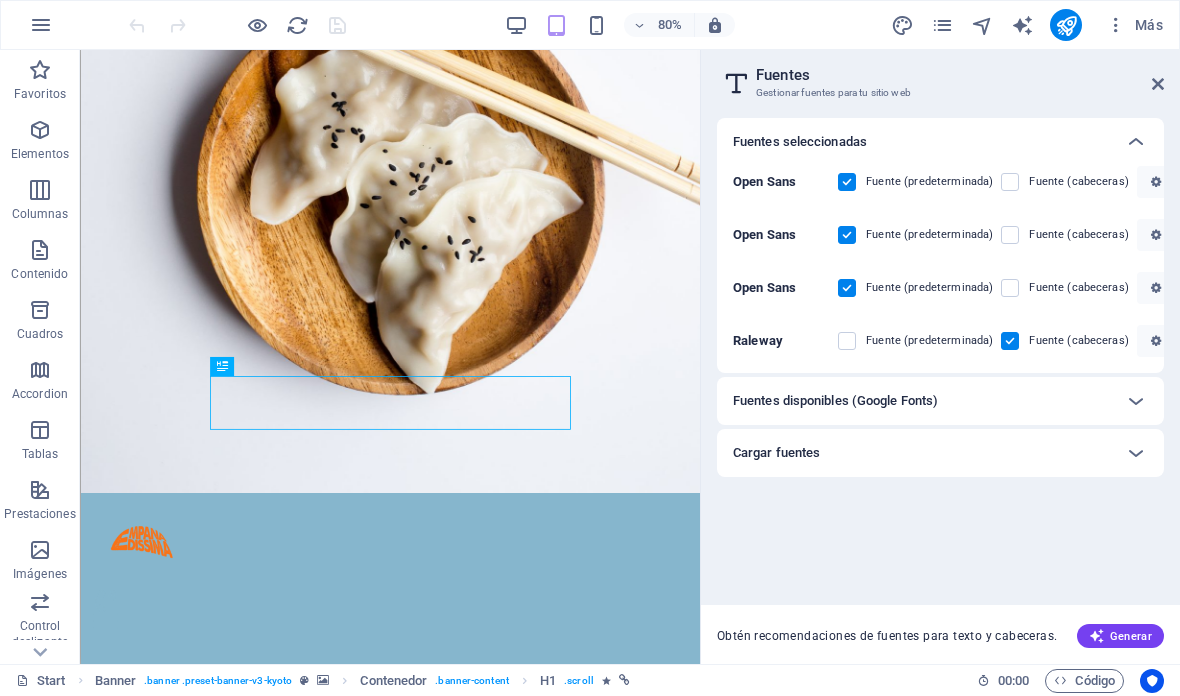 click on "Cargar fuentes" at bounding box center (922, 453) 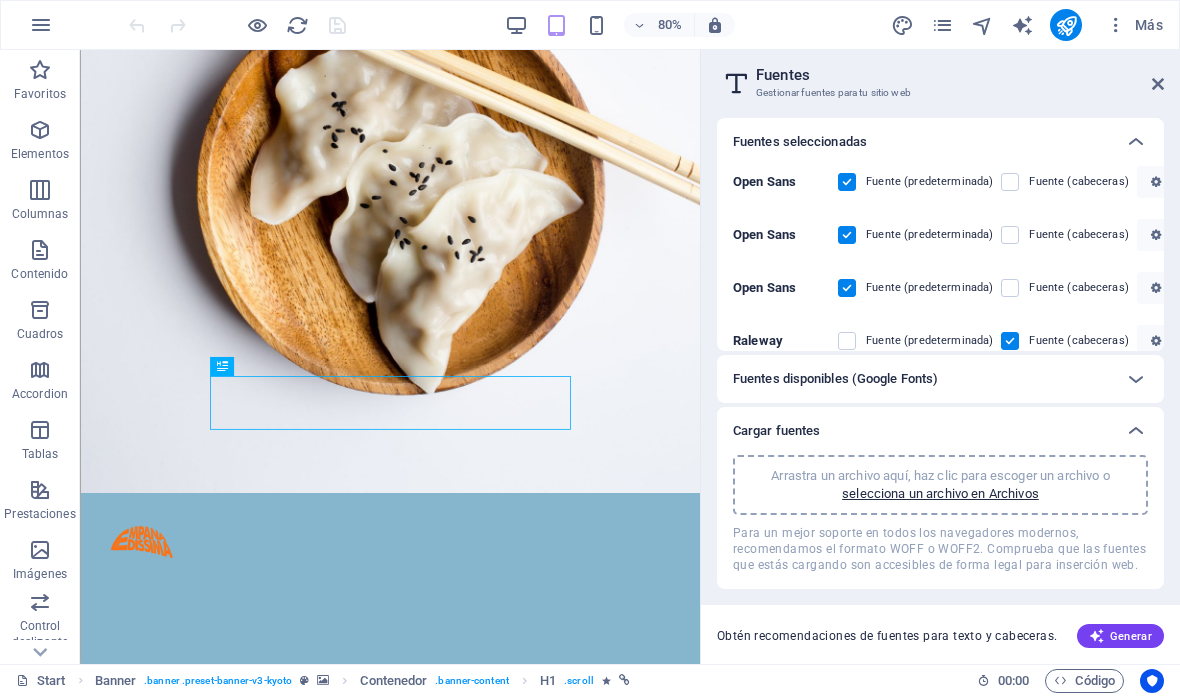 click on "selecciona un archivo en Archivos" at bounding box center (940, 494) 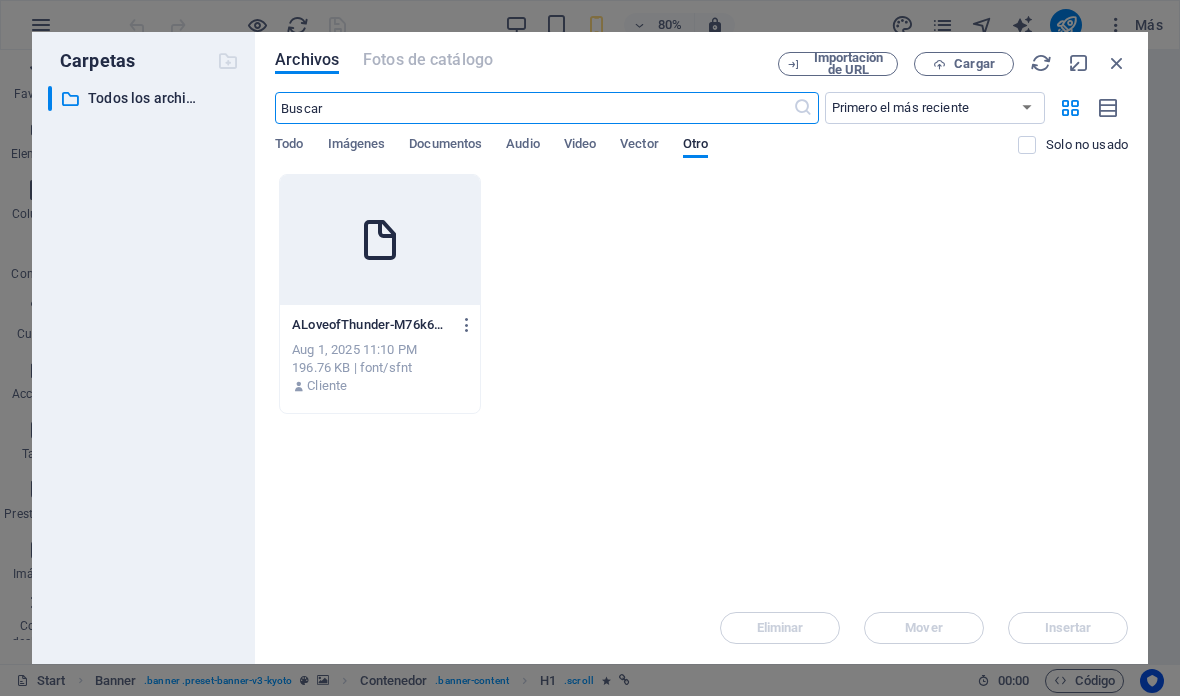 click on "ALoveofThunder-M76k6DYXWHxqcD2MPvfpNg.ttf ALoveofThunder-M76k6DYXWHxqcD2MPvfpNg.ttf" at bounding box center [380, 325] 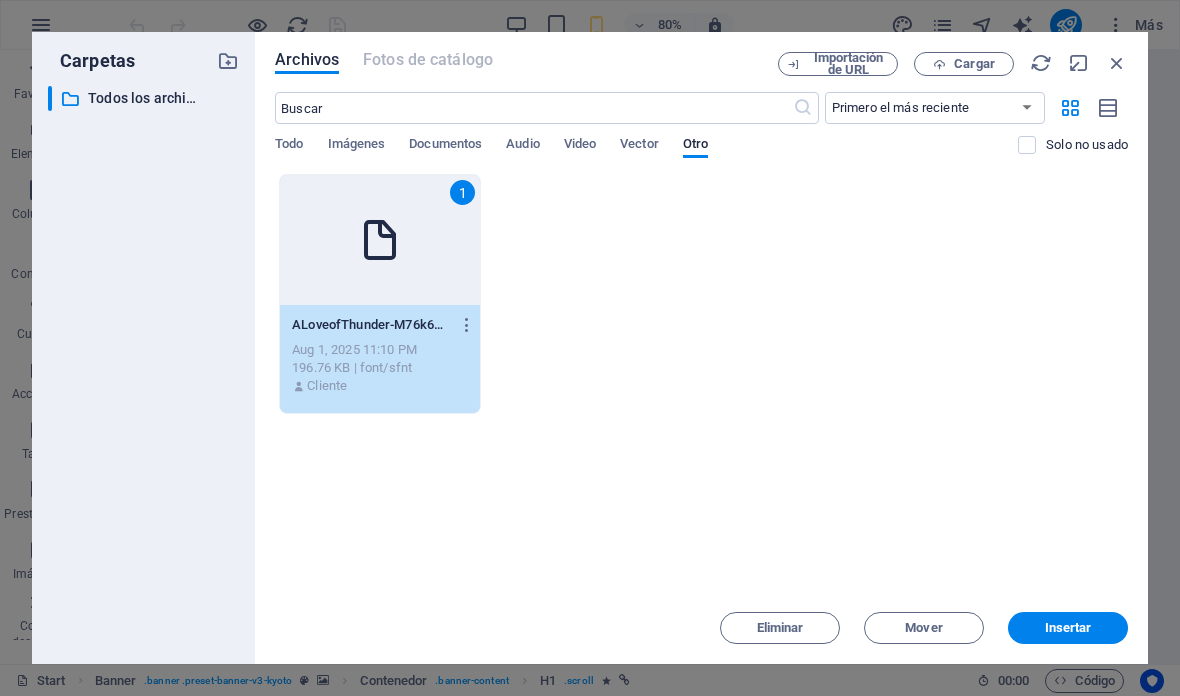 click on "Insertar" at bounding box center [1068, 628] 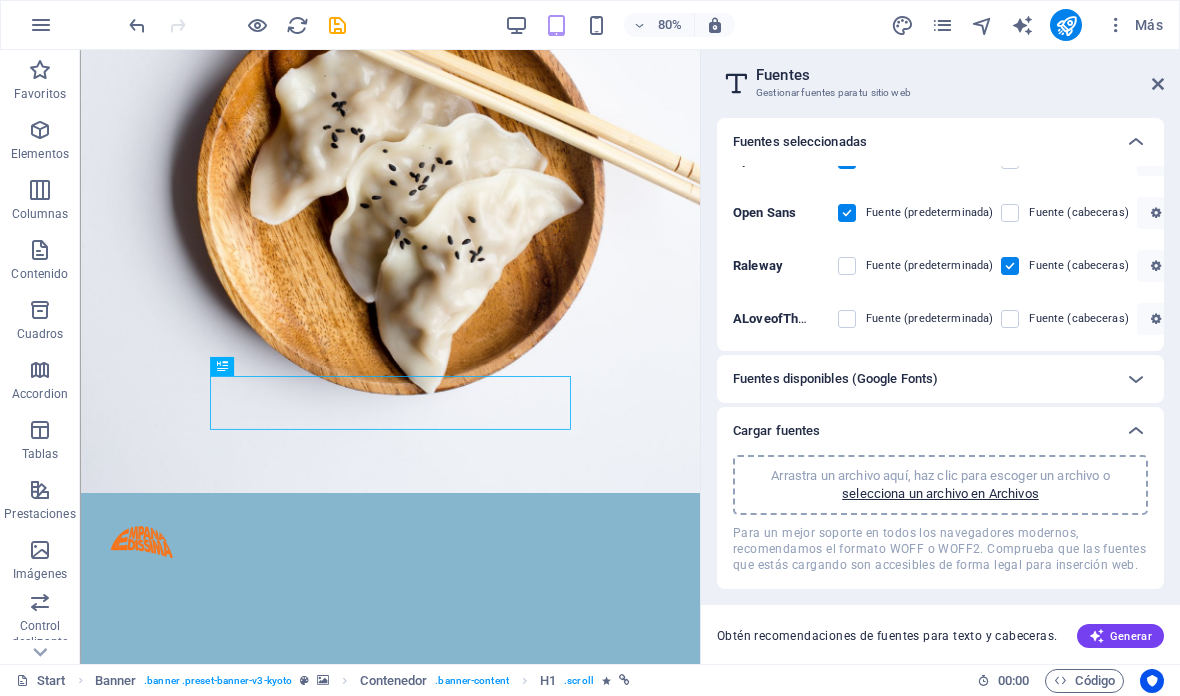 scroll, scrollTop: 75, scrollLeft: 0, axis: vertical 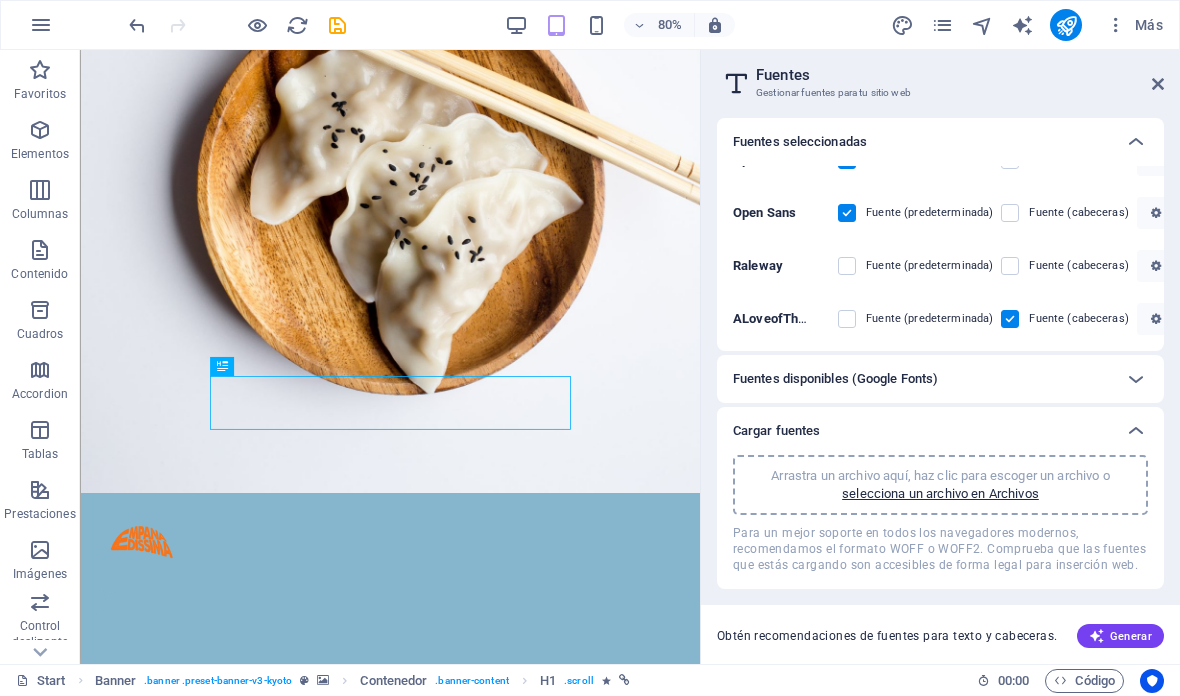 click at bounding box center (847, 266) 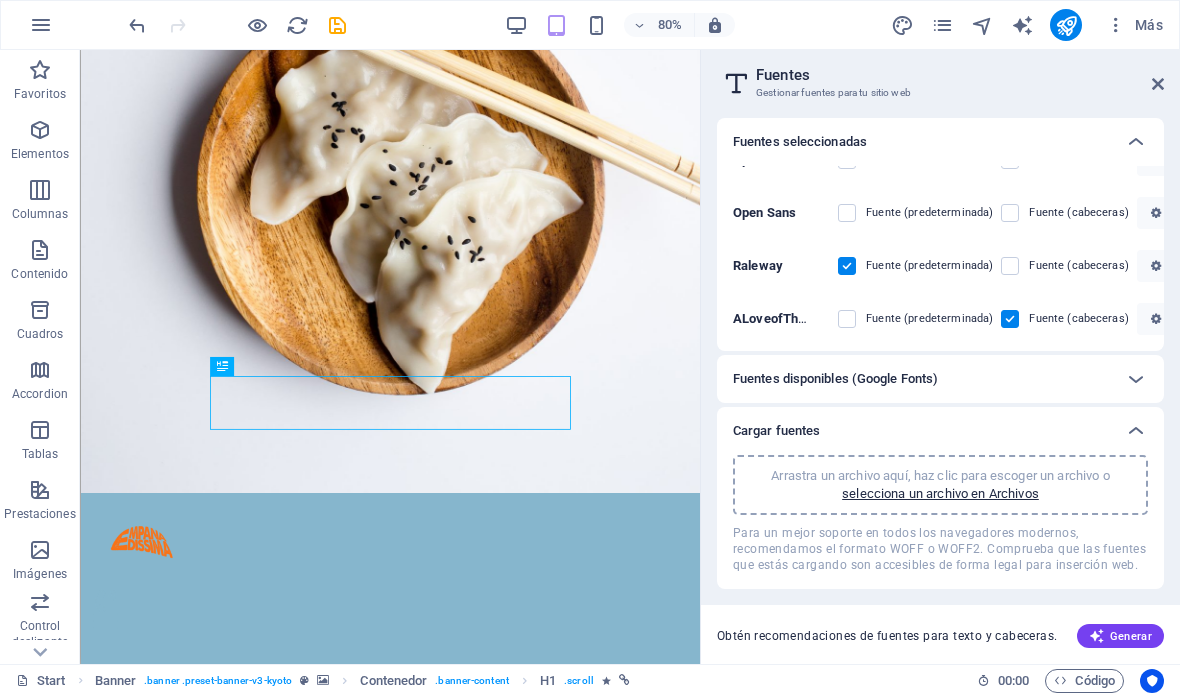 click at bounding box center [1158, 84] 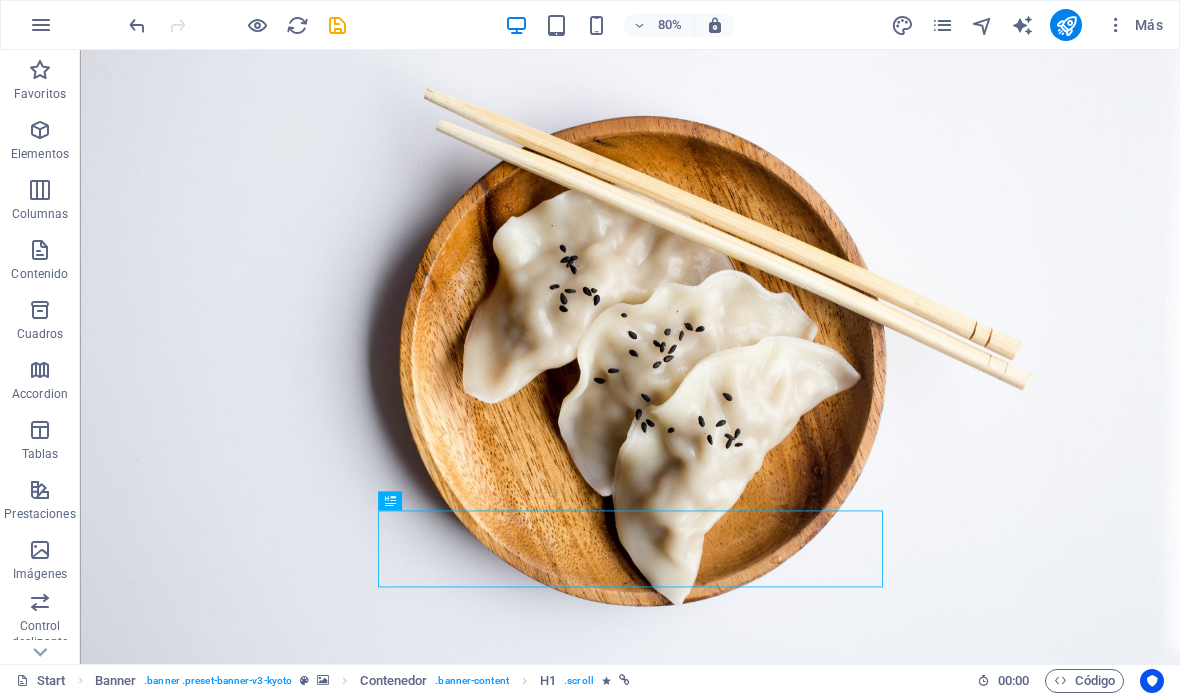 scroll, scrollTop: 0, scrollLeft: 0, axis: both 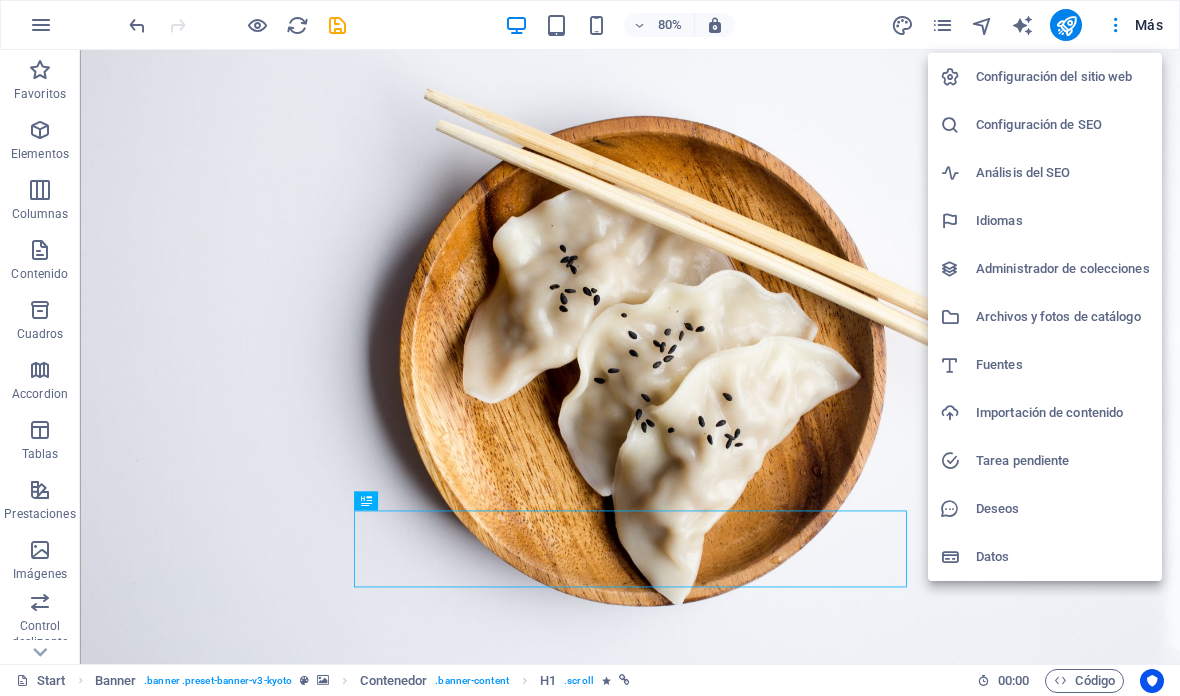 click on "Fuentes" at bounding box center (1063, 365) 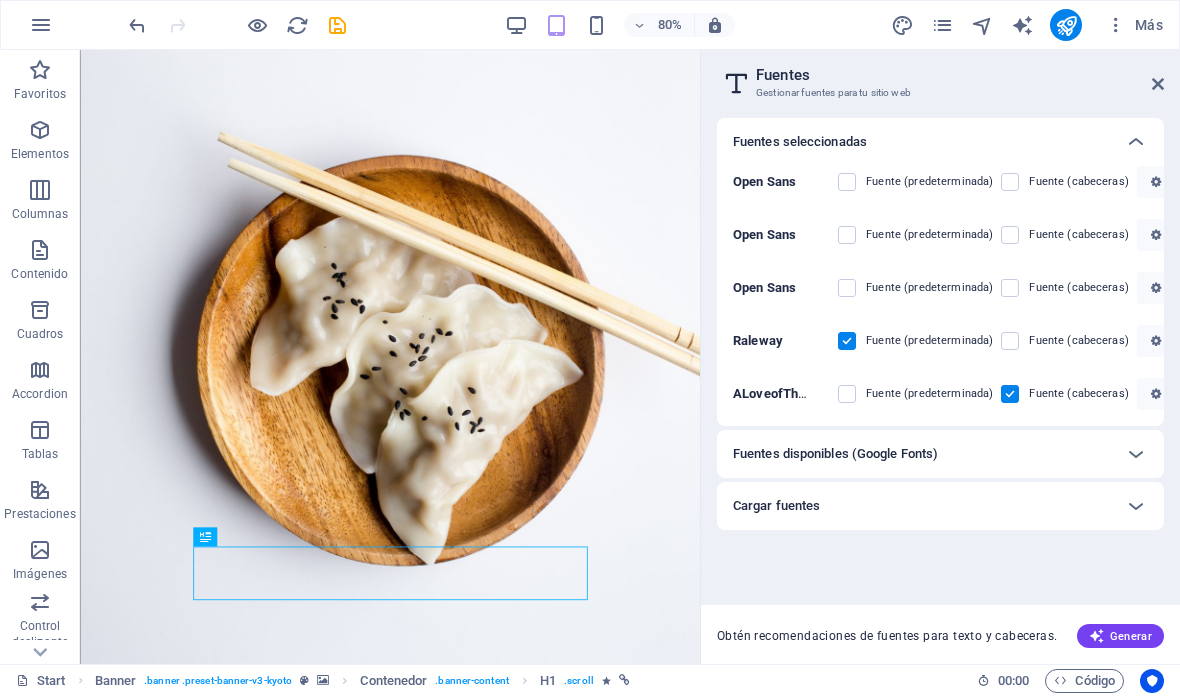 click at bounding box center (1158, 84) 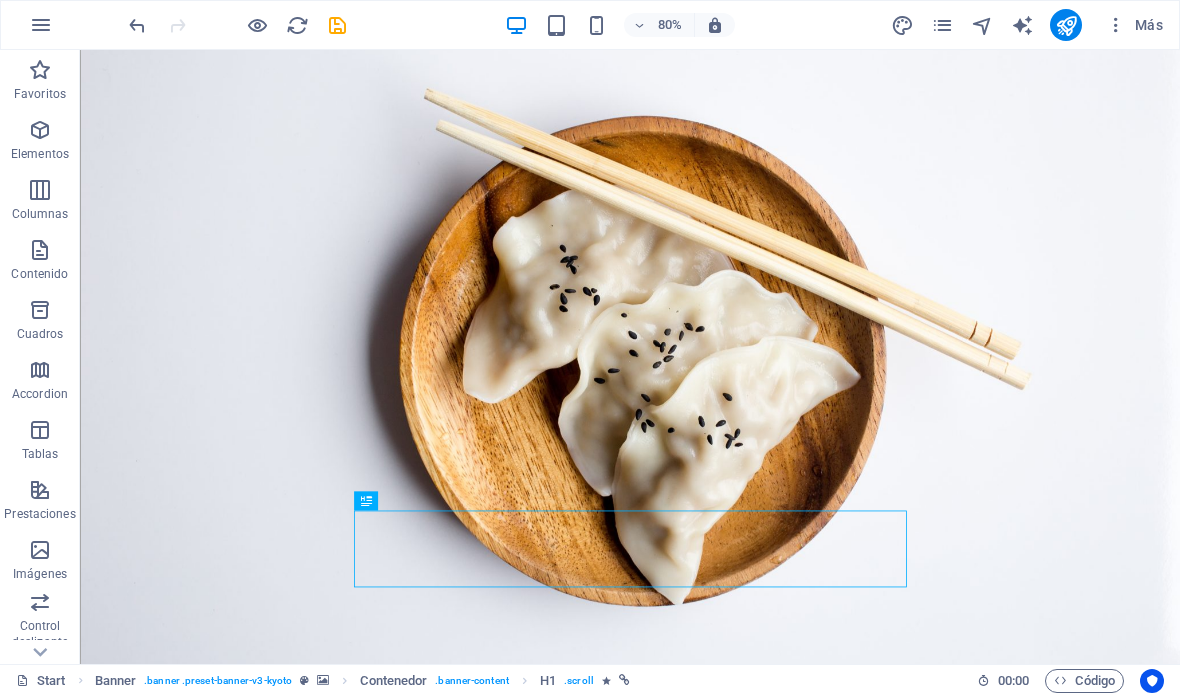 click at bounding box center (902, 25) 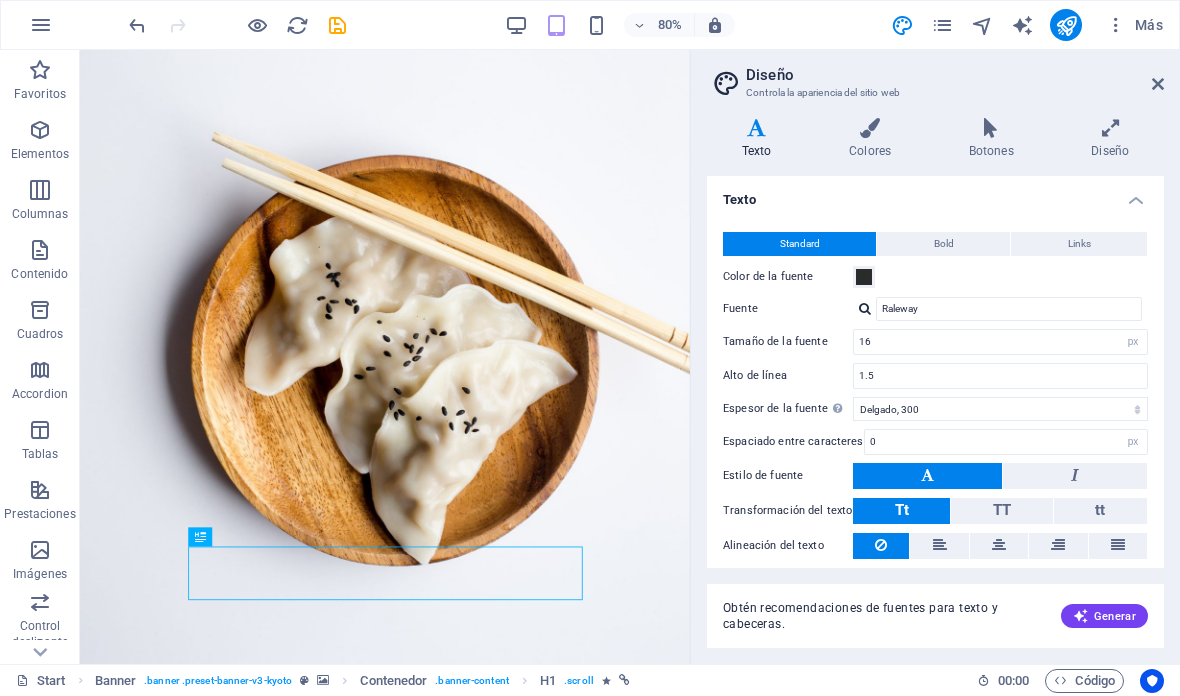 scroll, scrollTop: 0, scrollLeft: 0, axis: both 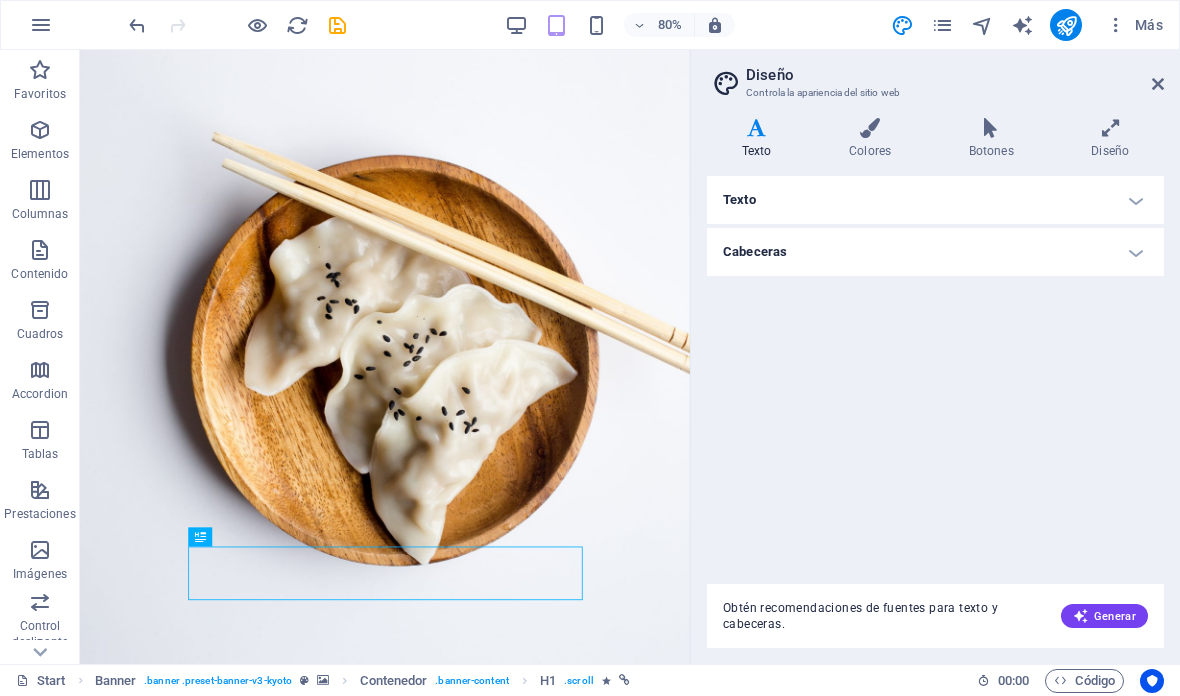 click on "Cabeceras" at bounding box center (935, 252) 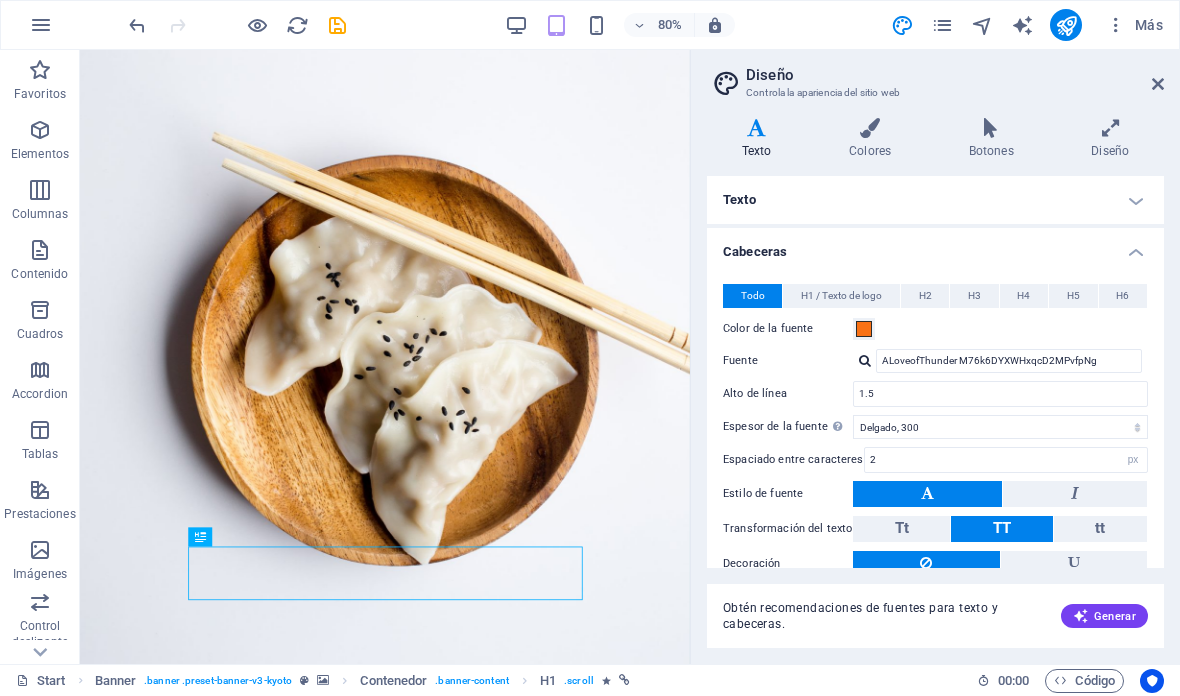 scroll, scrollTop: 0, scrollLeft: 0, axis: both 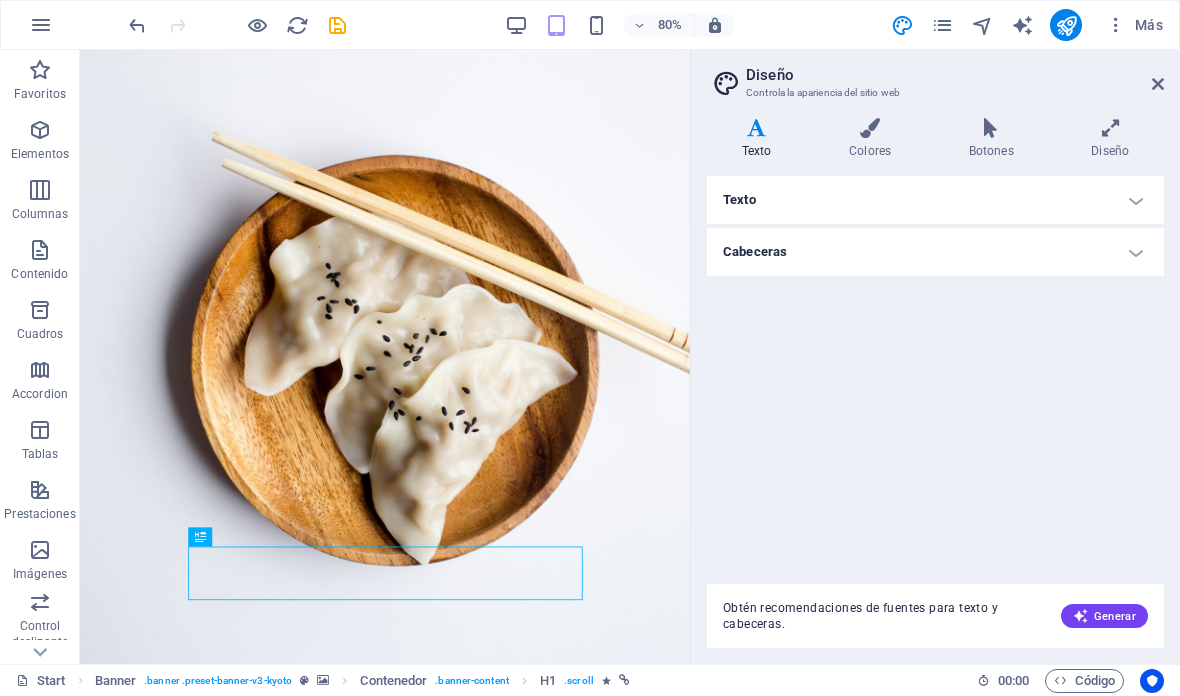 click at bounding box center [337, 25] 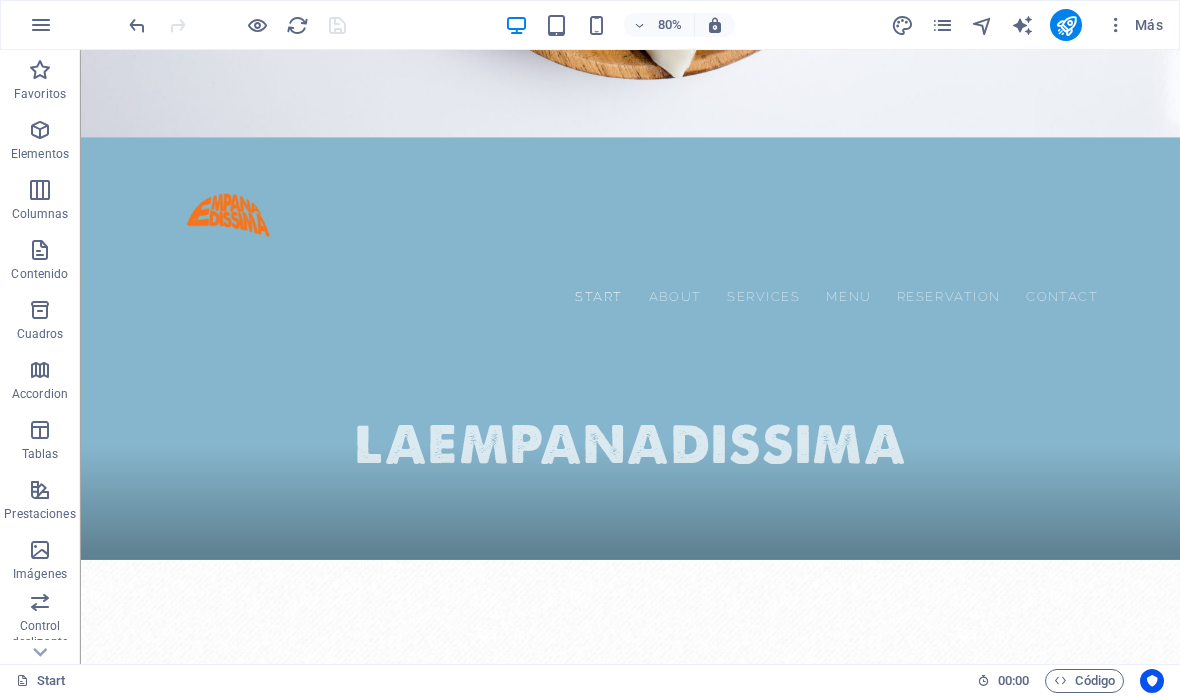 scroll, scrollTop: 677, scrollLeft: 0, axis: vertical 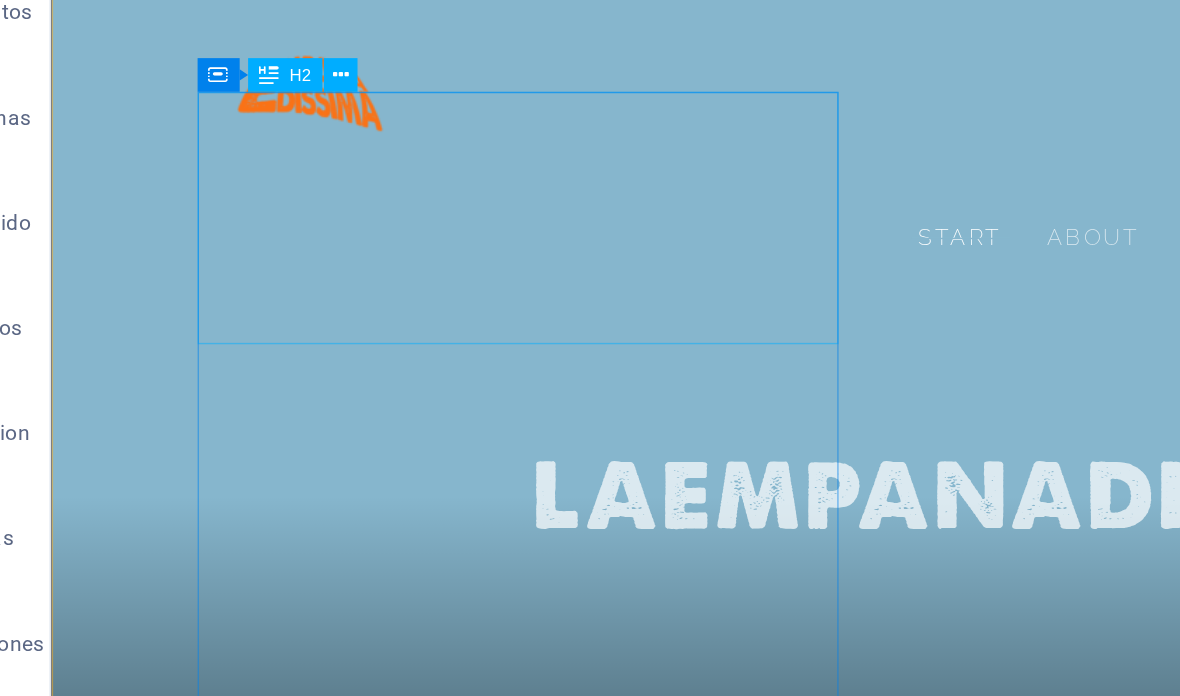click on "Empanadas artesanales y deliciosas" at bounding box center [650, 1453] 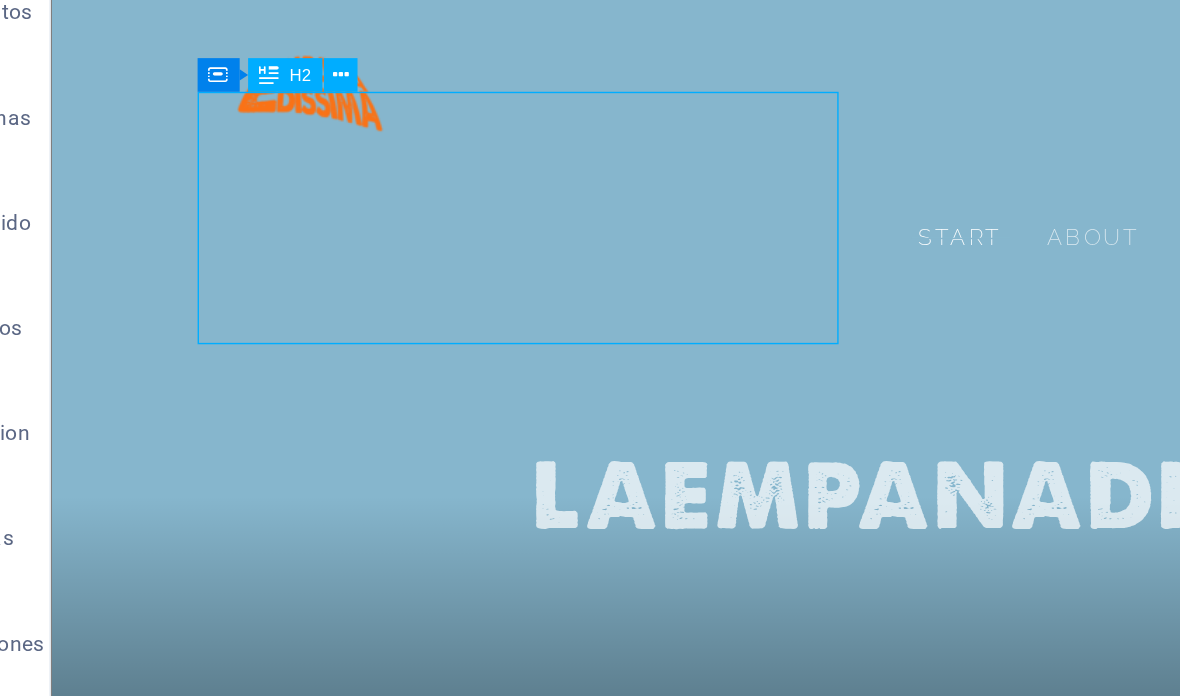 click on "Empanadas artesanales y deliciosas" at bounding box center (650, 1453) 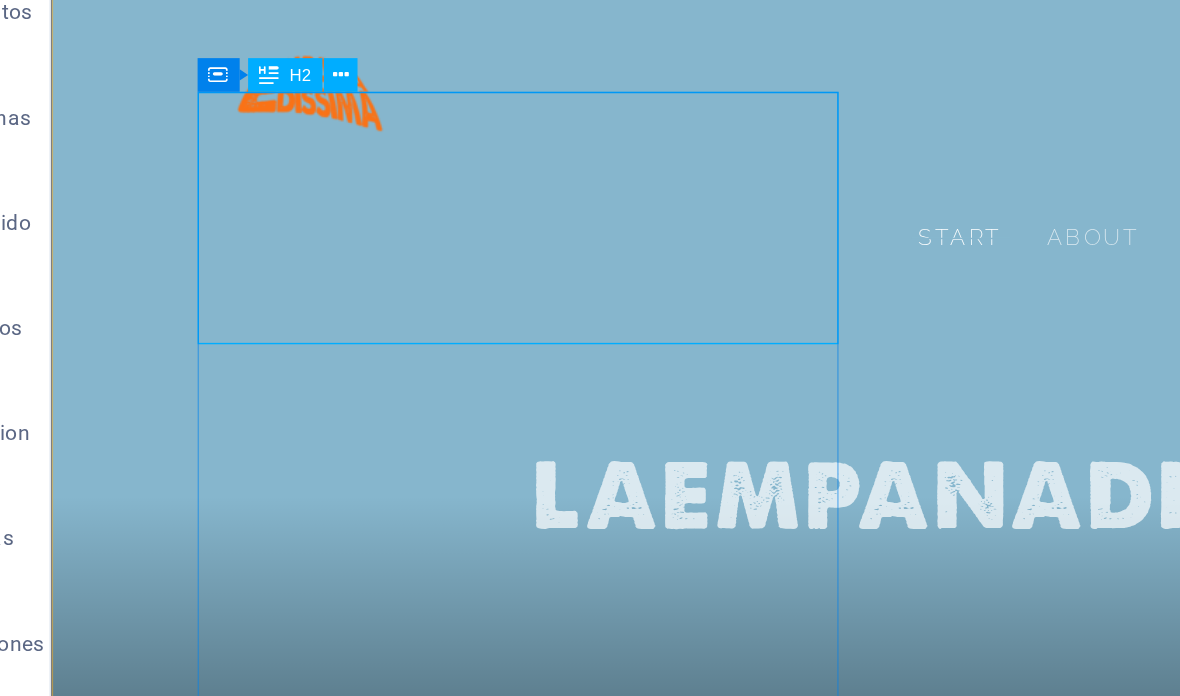 click at bounding box center (244, 190) 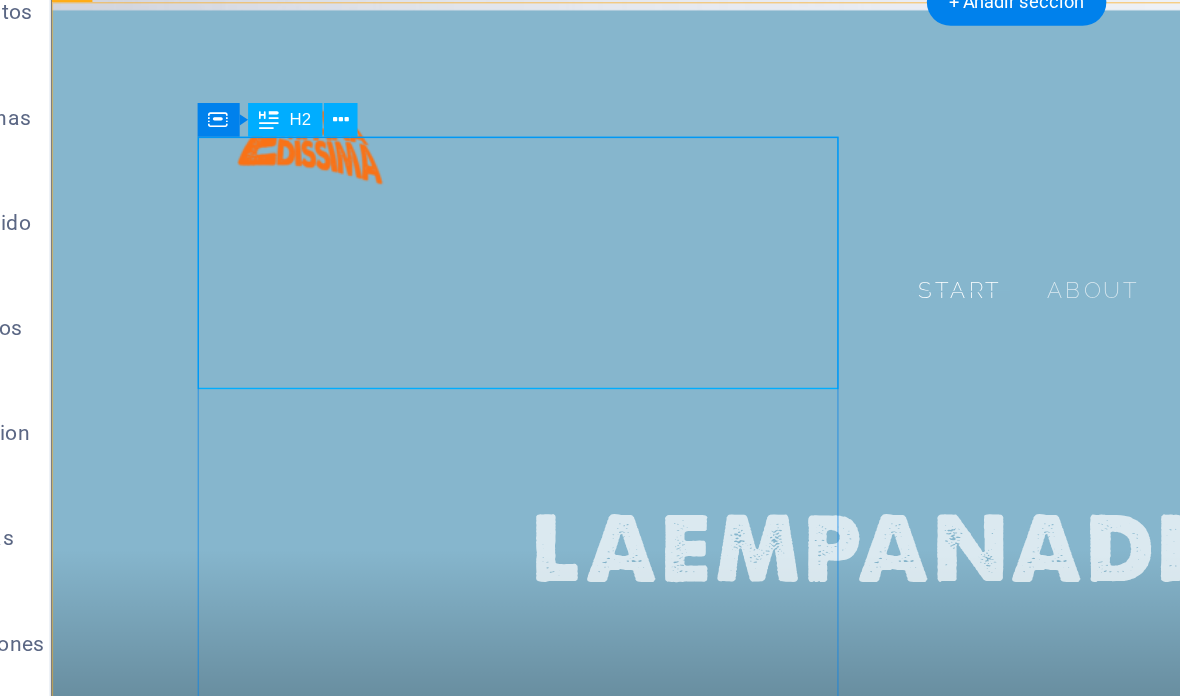 scroll, scrollTop: 637, scrollLeft: 0, axis: vertical 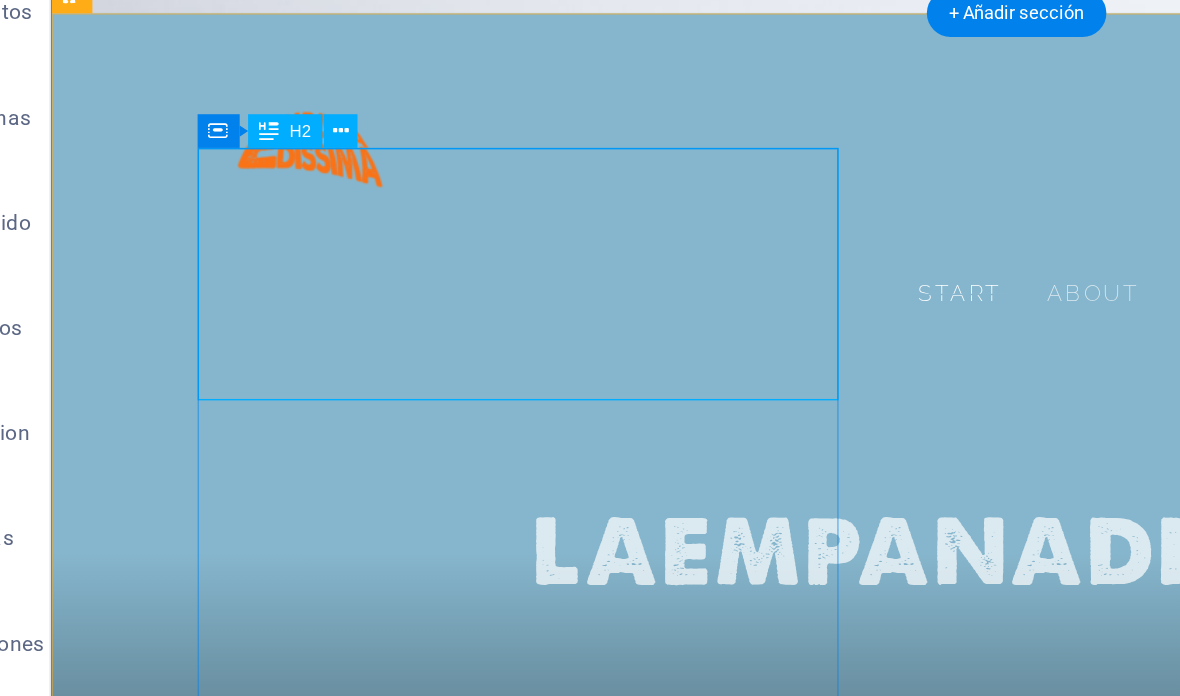 click at bounding box center (244, 222) 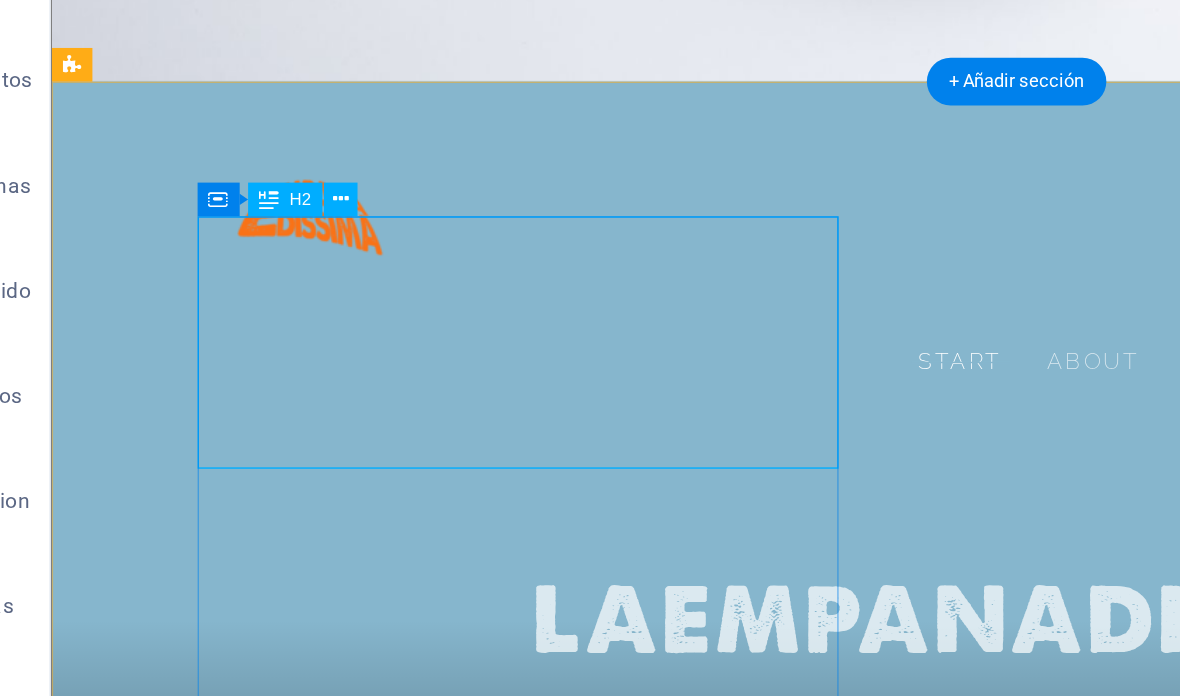 click at bounding box center [244, 222] 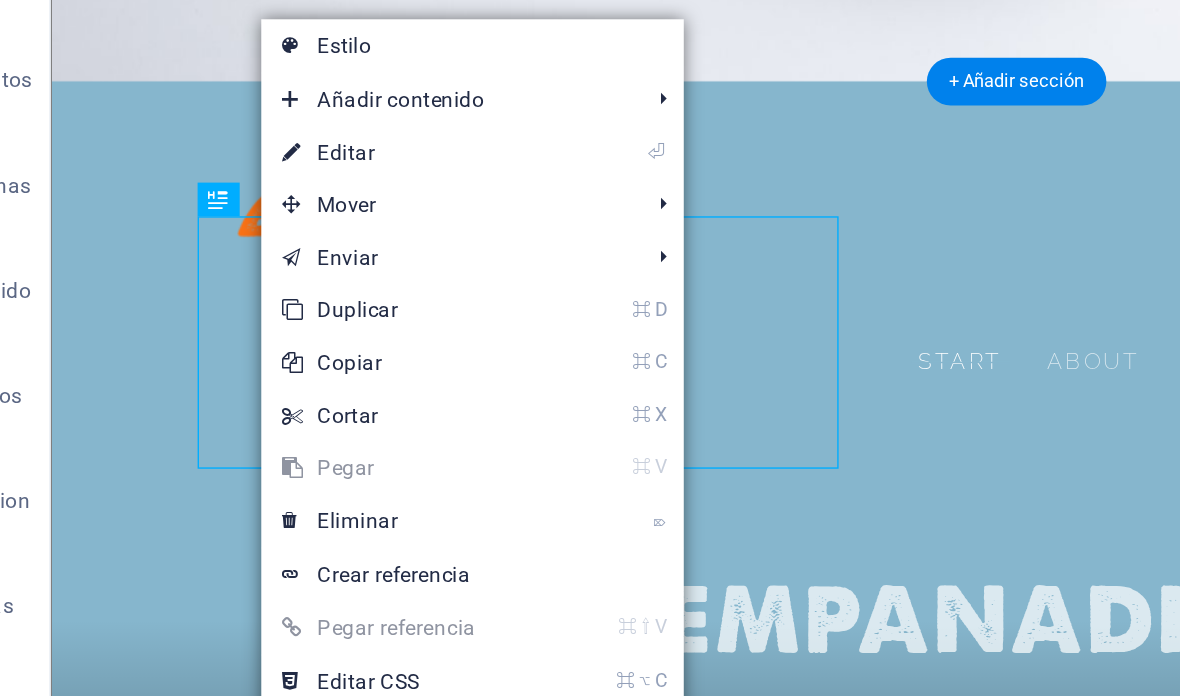 click on "Estilo" at bounding box center [320, 134] 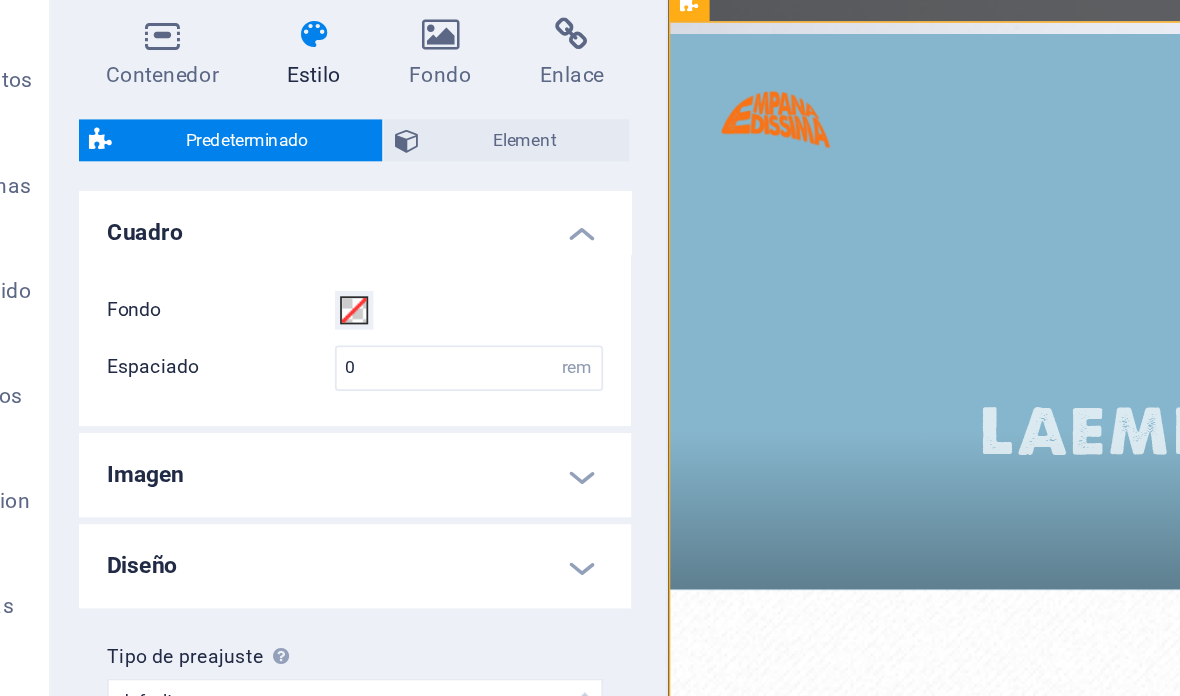 scroll, scrollTop: 694, scrollLeft: 0, axis: vertical 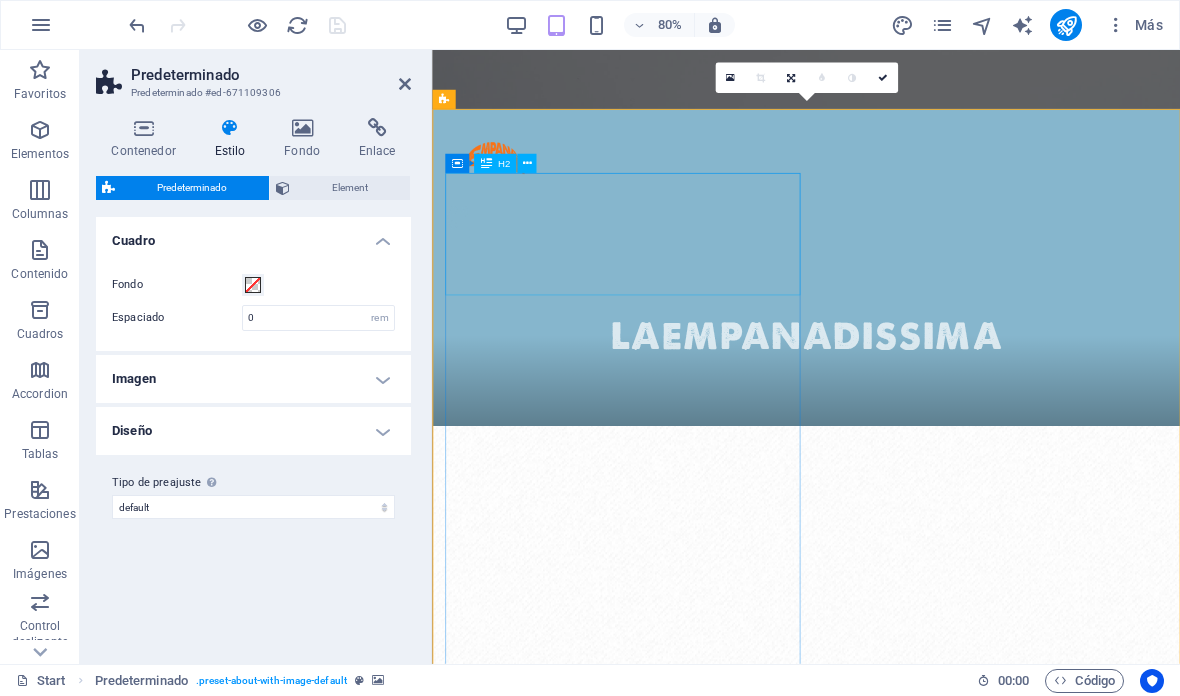 click on "Empanadas artesanales y deliciosas" at bounding box center (899, 1416) 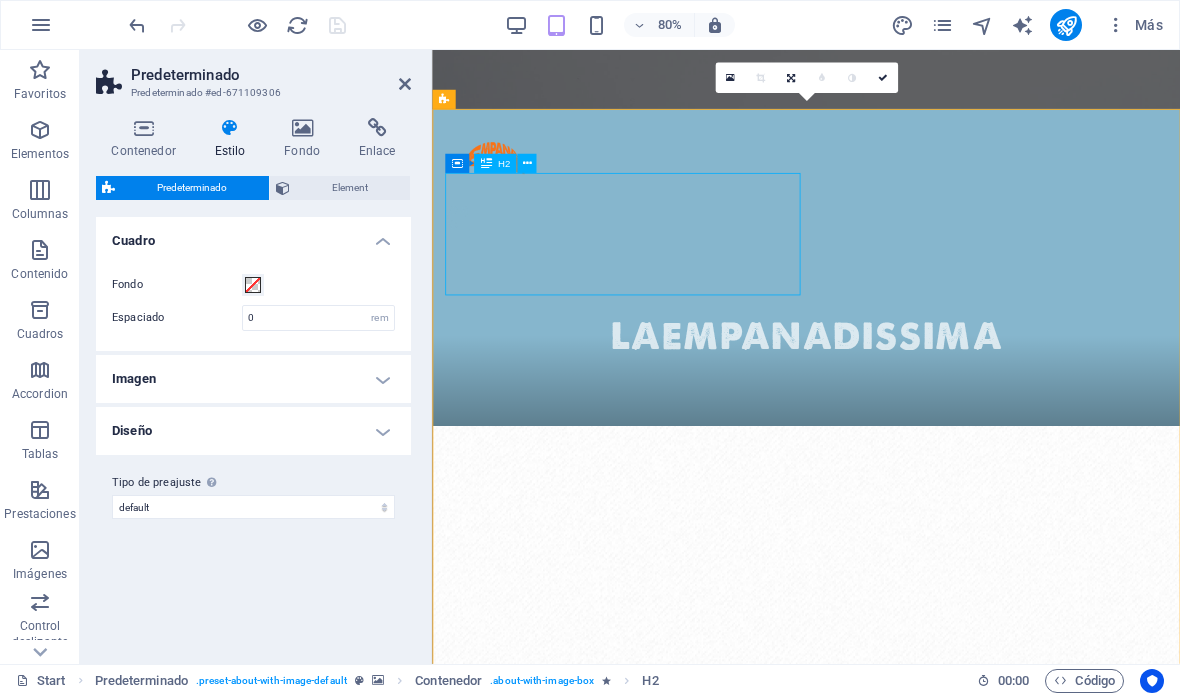 click at bounding box center [526, 163] 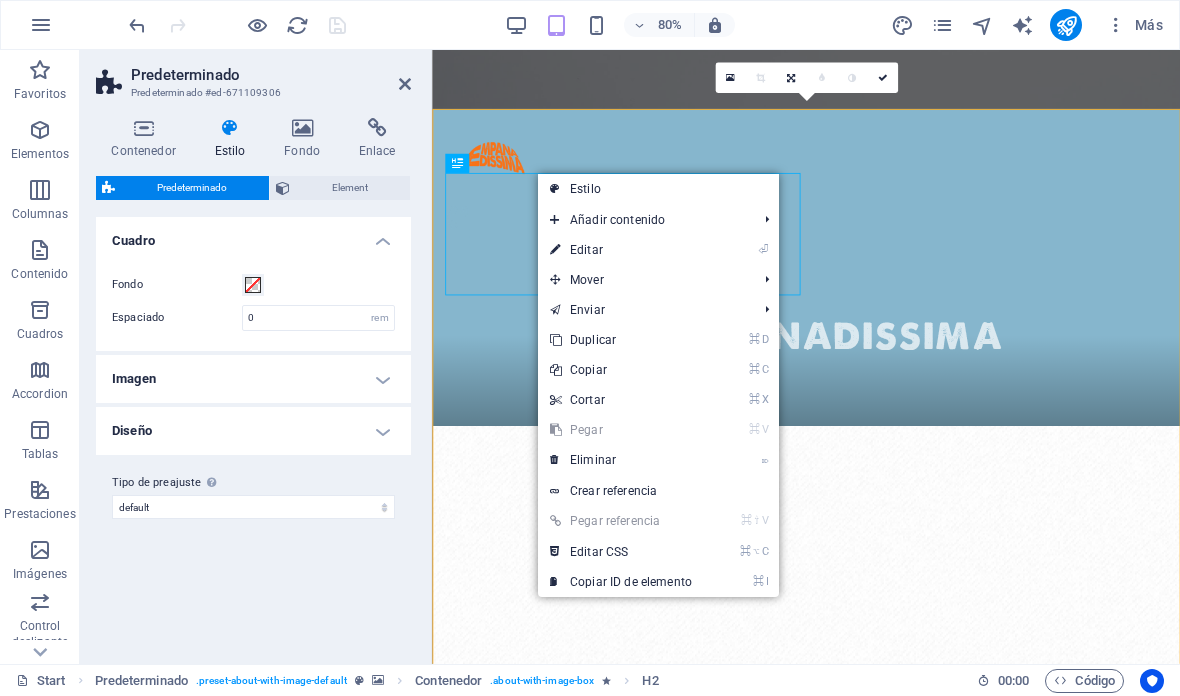click on "⏎  Editar" at bounding box center [621, 250] 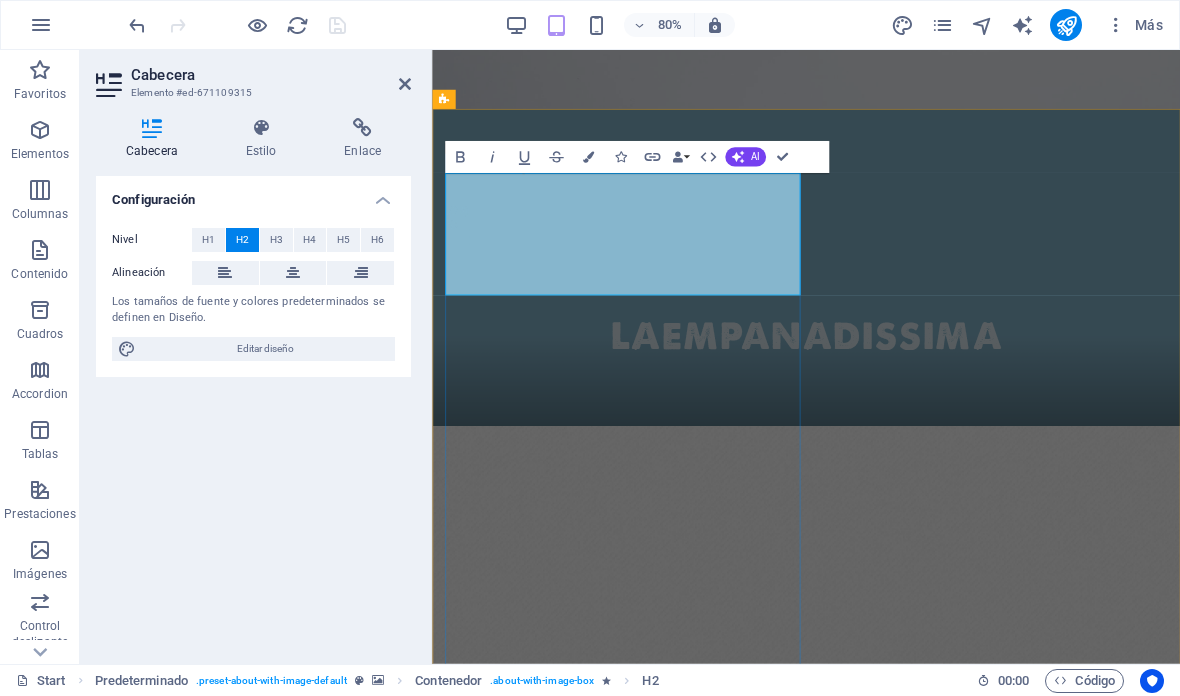 click on "Empanadas artesanales y deliciosas" at bounding box center [899, 1416] 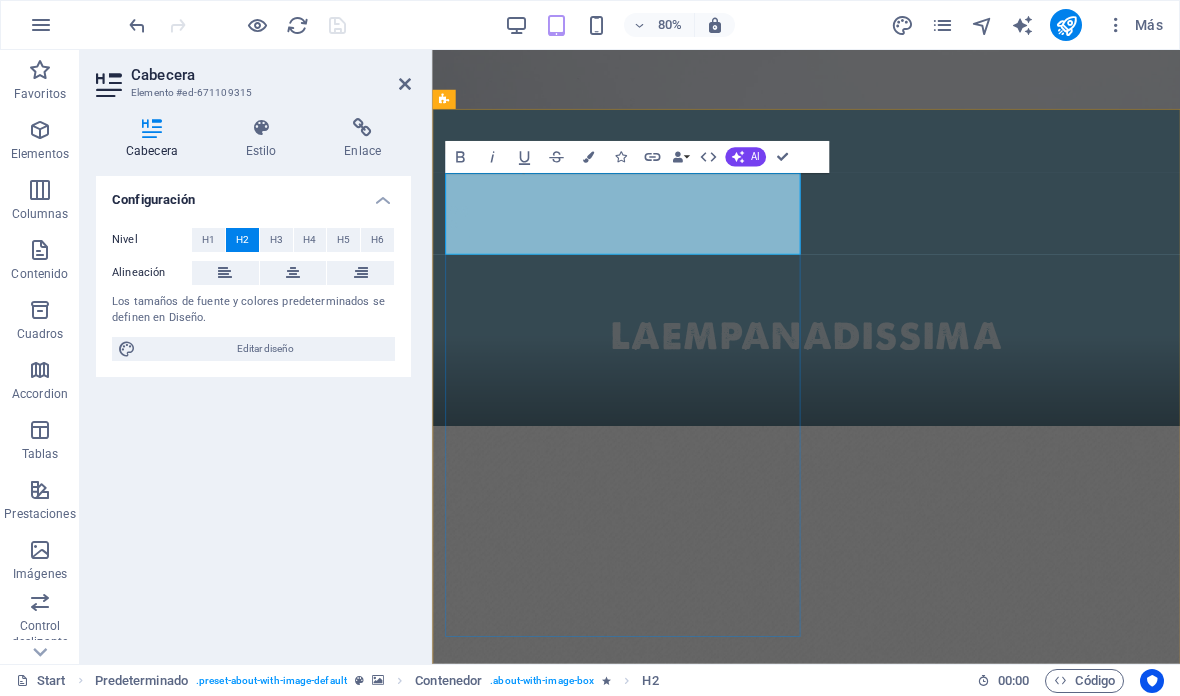 type 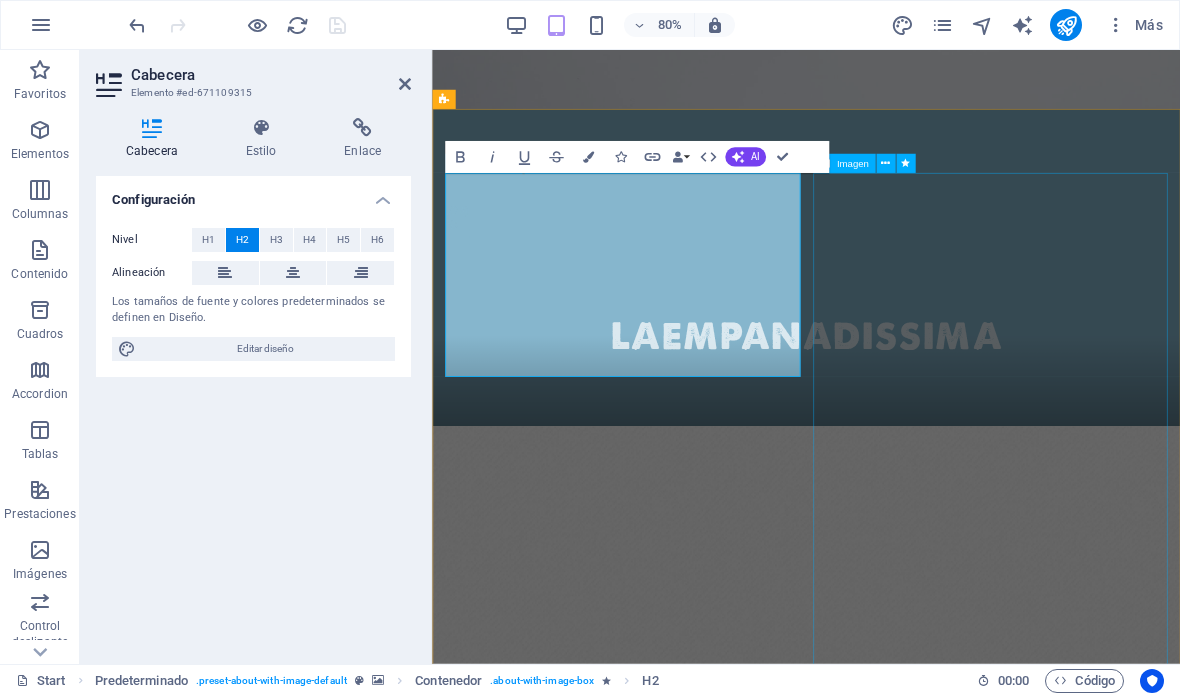 click at bounding box center (586, 2073) 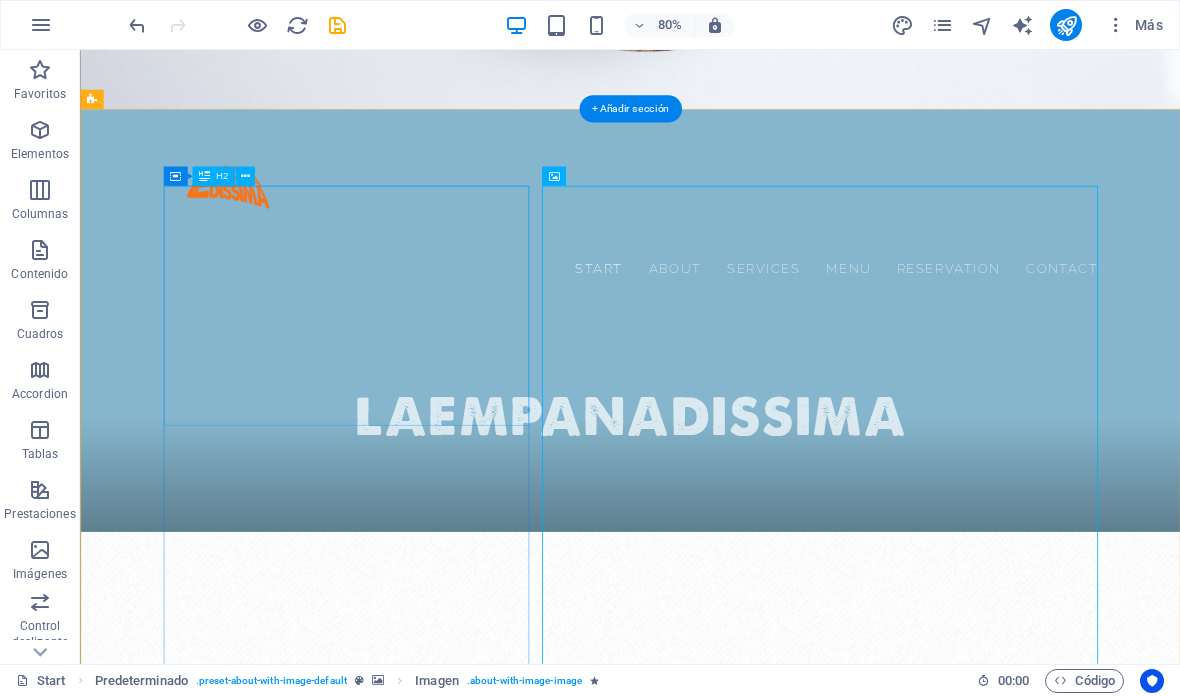 click on "Empanadas artesanales, con forma propia y sabor que cuenta historias" at bounding box center (680, 1806) 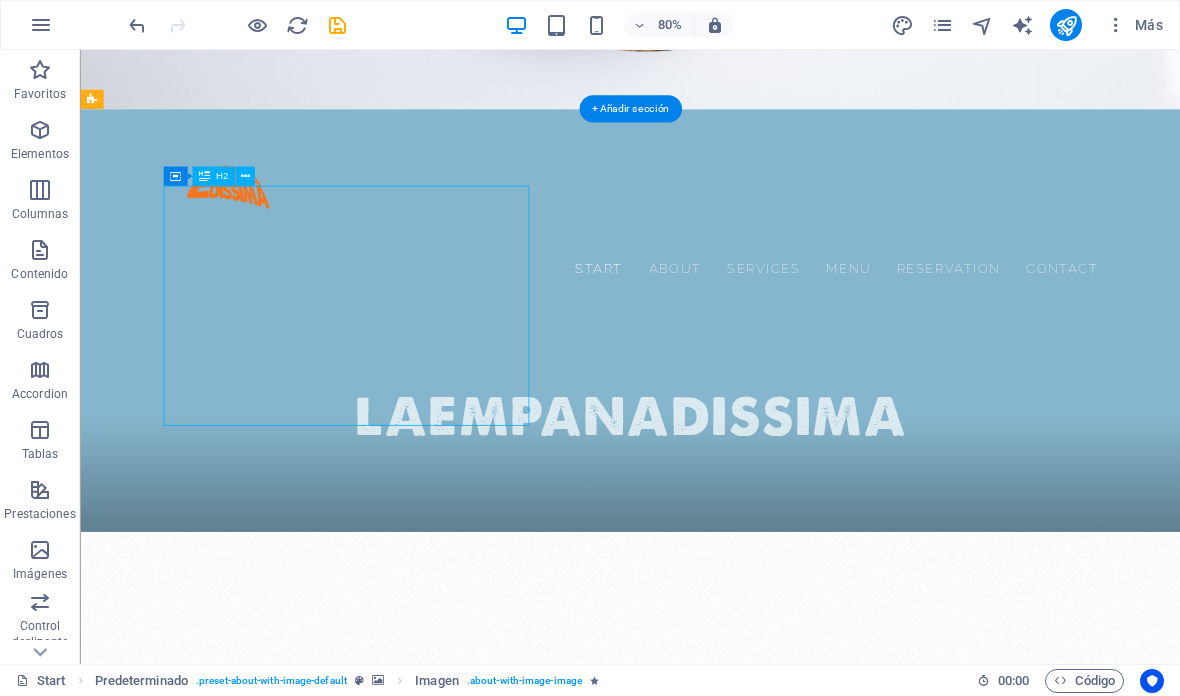 click on "Empanadas artesanales, con forma propia y sabor que cuenta historias" at bounding box center [680, 1806] 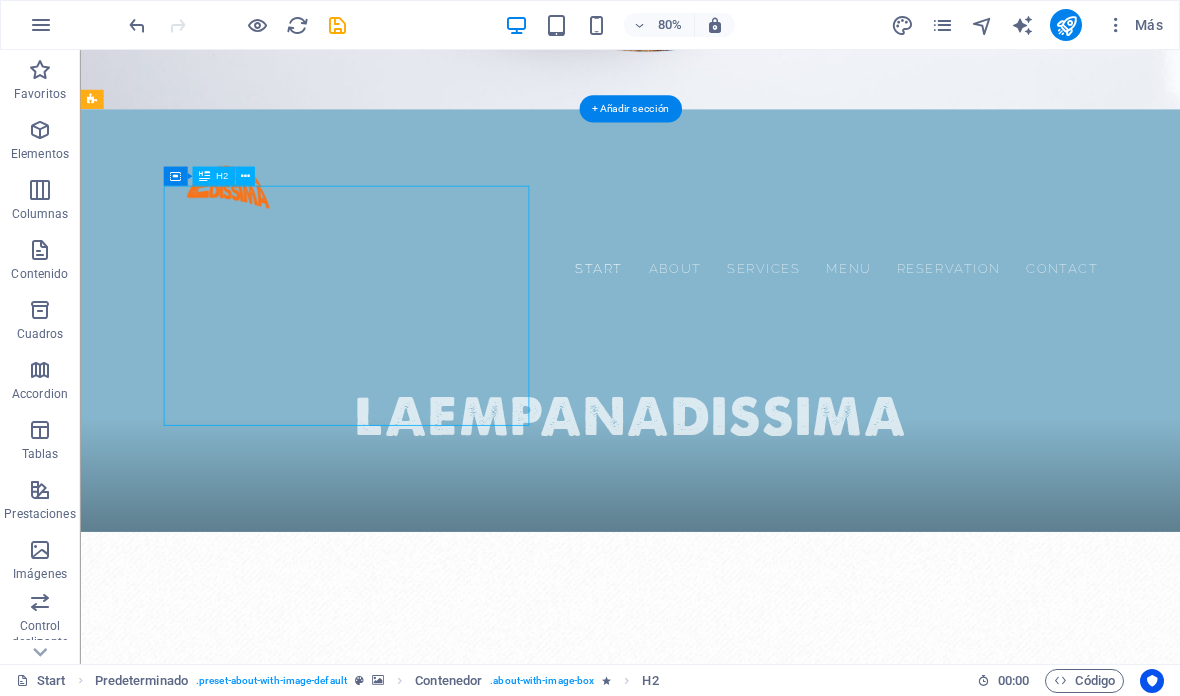 click on "Empanadas artesanales, con forma propia y sabor que cuenta historias" at bounding box center [680, 1806] 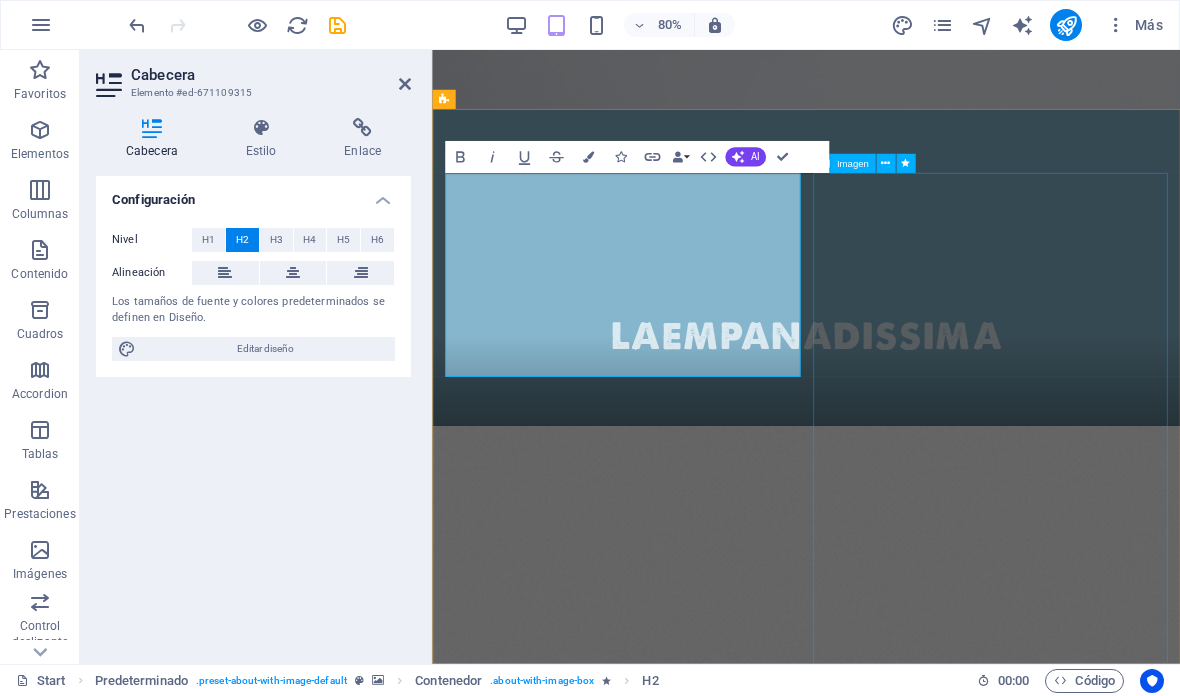 click at bounding box center [586, 2178] 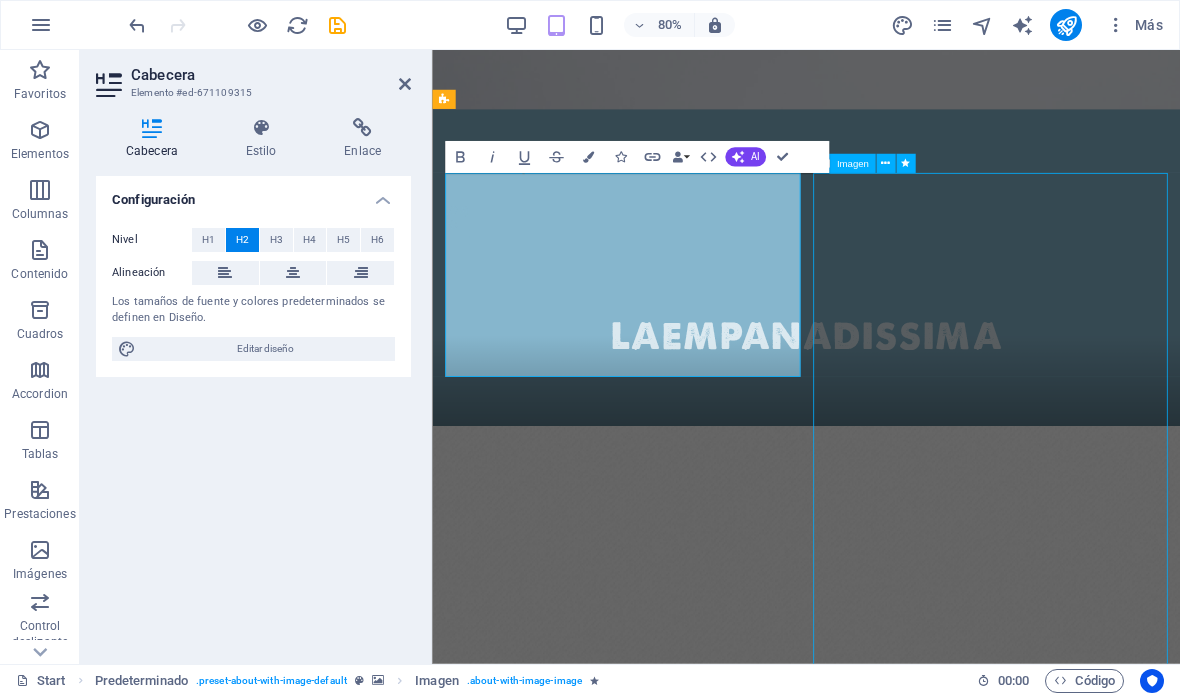 click at bounding box center (586, 2178) 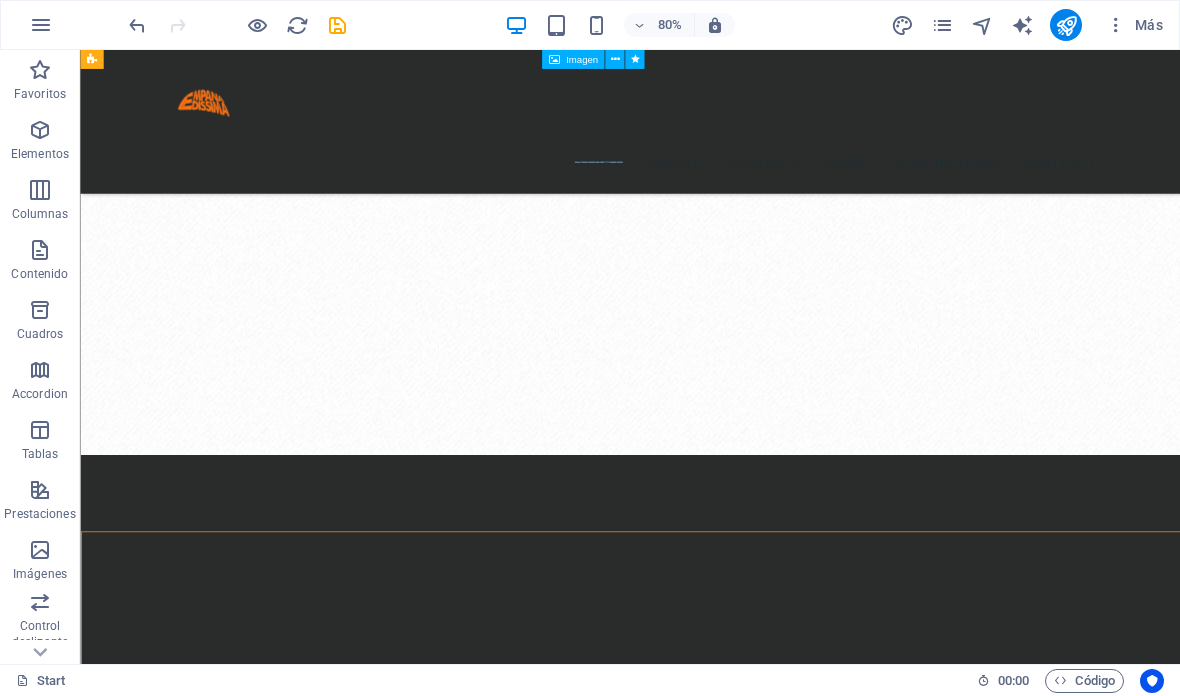 scroll, scrollTop: 4325, scrollLeft: 0, axis: vertical 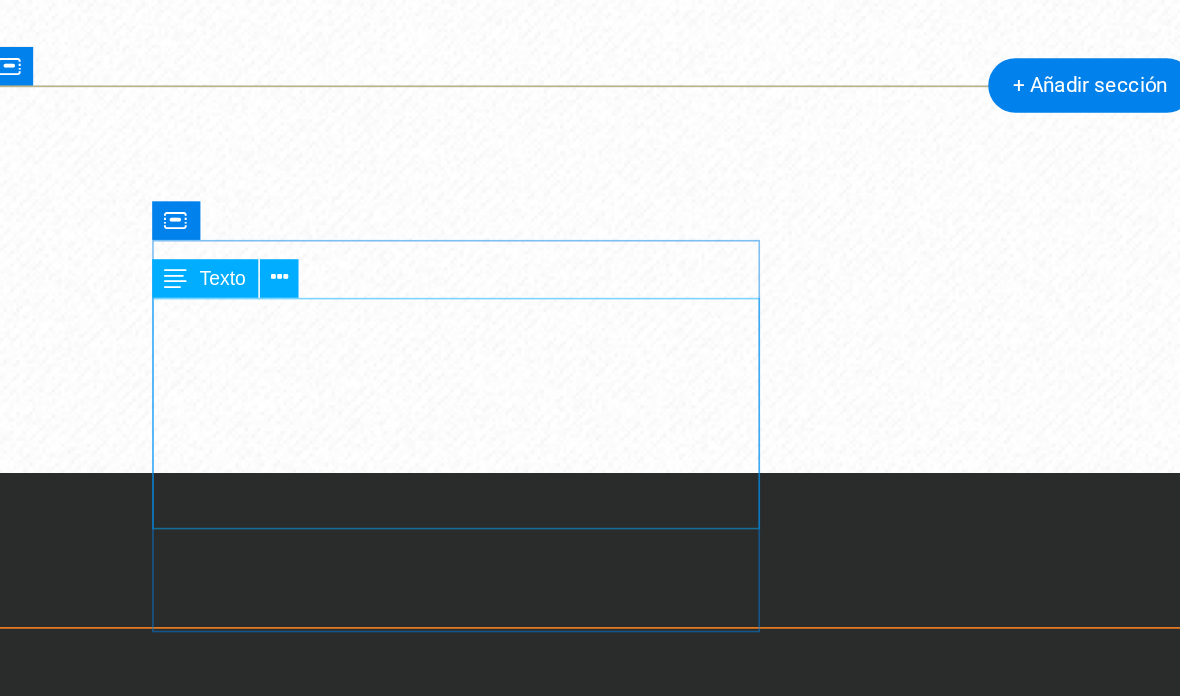 click on "Caupolican #588 Valdivia ,  5090000 Teléfono:  +56942094943 Correo:  laempanadissima@gmail.com" at bounding box center [584, 5066] 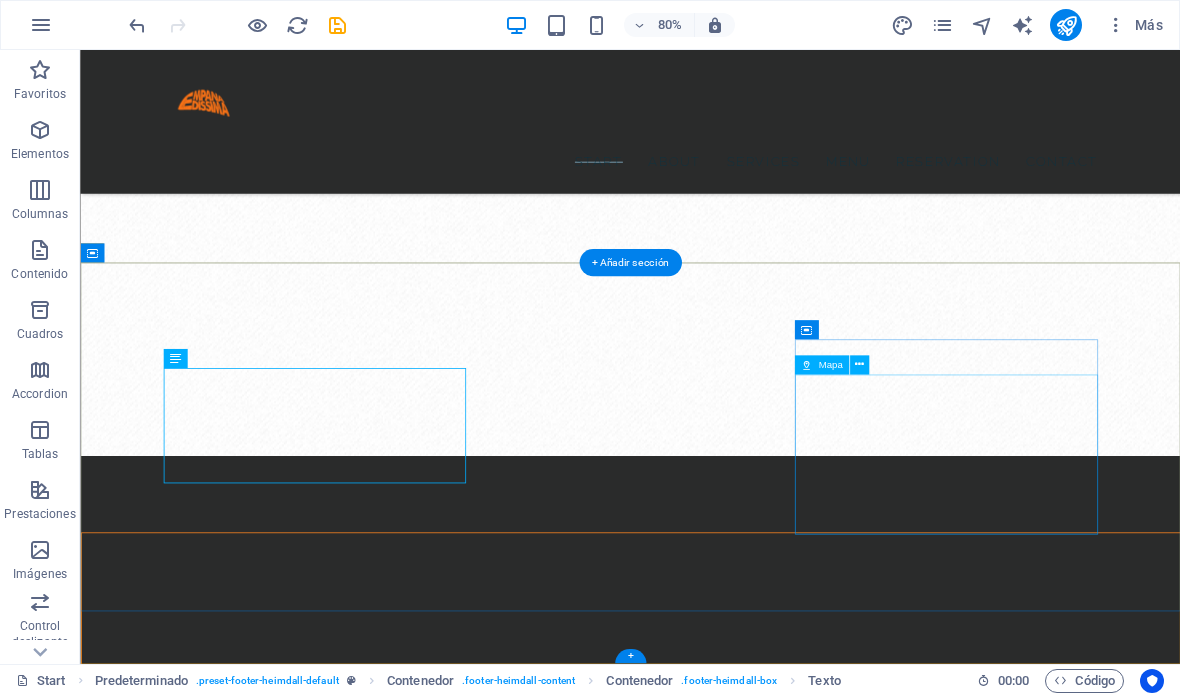 click on "Para navegar por el mapa con gestos táctiles, presiona dos veces y mantén el dedo sobre este. Luego, arrastra el mapa. ← Mover a la izquierda → Mover a la derecha ↑ Mover hacia arriba ↓ Mover hacia abajo + Acercar - Alejar Inicio Mover a la izquierda un 75% Fin Mover a la derecha un 75% Página anterior Mover hacia arriba un 75% Página siguiente Mover hacia abajo un 75% Mapa Relieve Satélite Etiquetas Combinaciones de teclas Datos del mapa Datos del mapa ©2025 Datos del mapa ©2025 200 m  Hacer clic para alternar entre unidades imperiales y métricas Condiciones Informar un error en el mapa" at bounding box center (680, 5907) 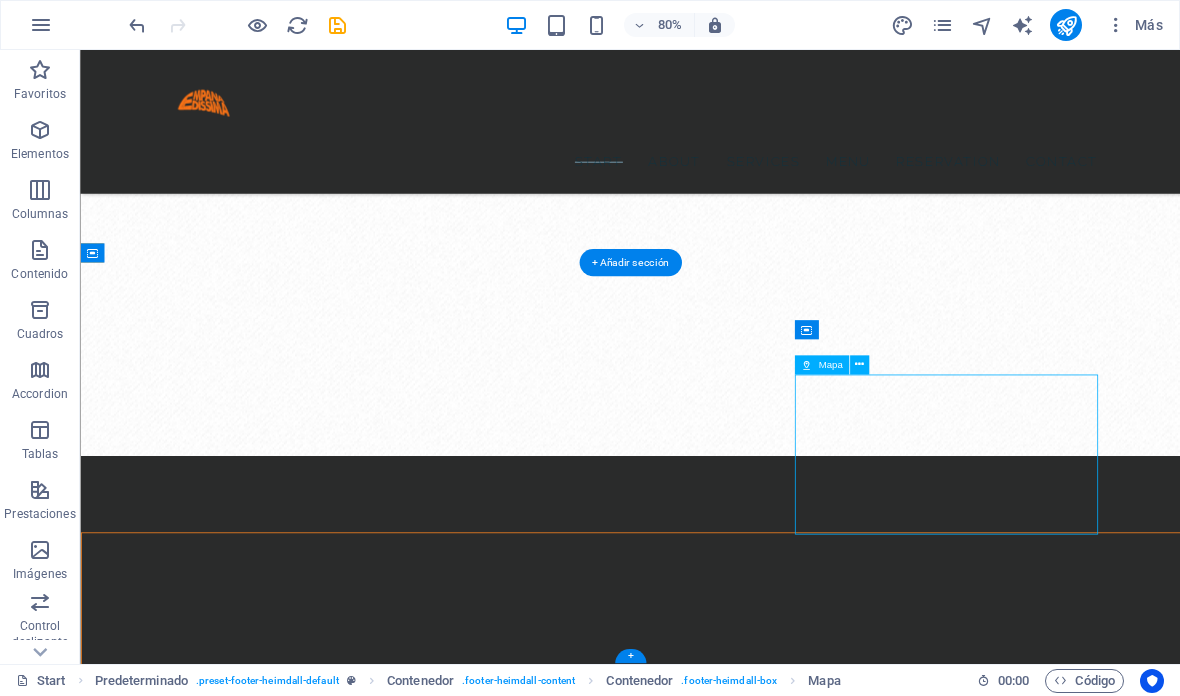 click on "Para navegar por el mapa con gestos táctiles, presiona dos veces y mantén el dedo sobre este. Luego, arrastra el mapa. ← Mover a la izquierda → Mover a la derecha ↑ Mover hacia arriba ↓ Mover hacia abajo + Acercar - Alejar Inicio Mover a la izquierda un 75% Fin Mover a la derecha un 75% Página anterior Mover hacia arriba un 75% Página siguiente Mover hacia abajo un 75% Mapa Relieve Satélite Etiquetas Combinaciones de teclas Datos del mapa Datos del mapa ©2025 Datos del mapa ©2025 200 m  Hacer clic para alternar entre unidades imperiales y métricas Condiciones Informar un error en el mapa" at bounding box center (680, 5907) 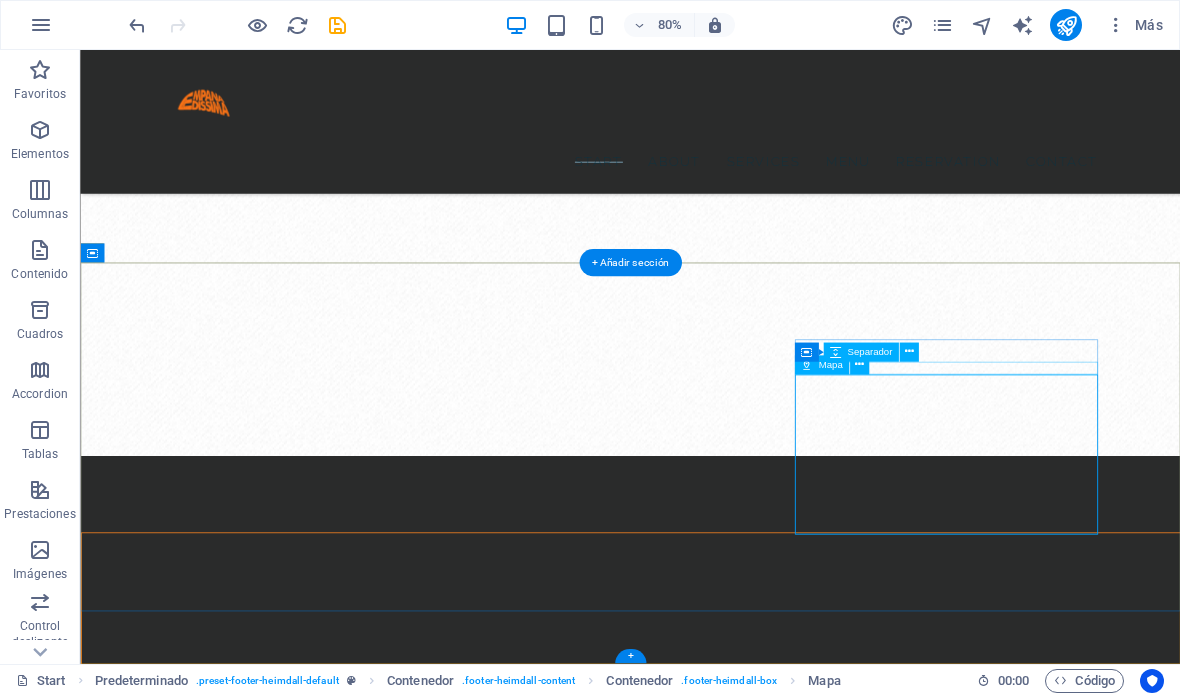 click on "Separador" at bounding box center [869, 353] 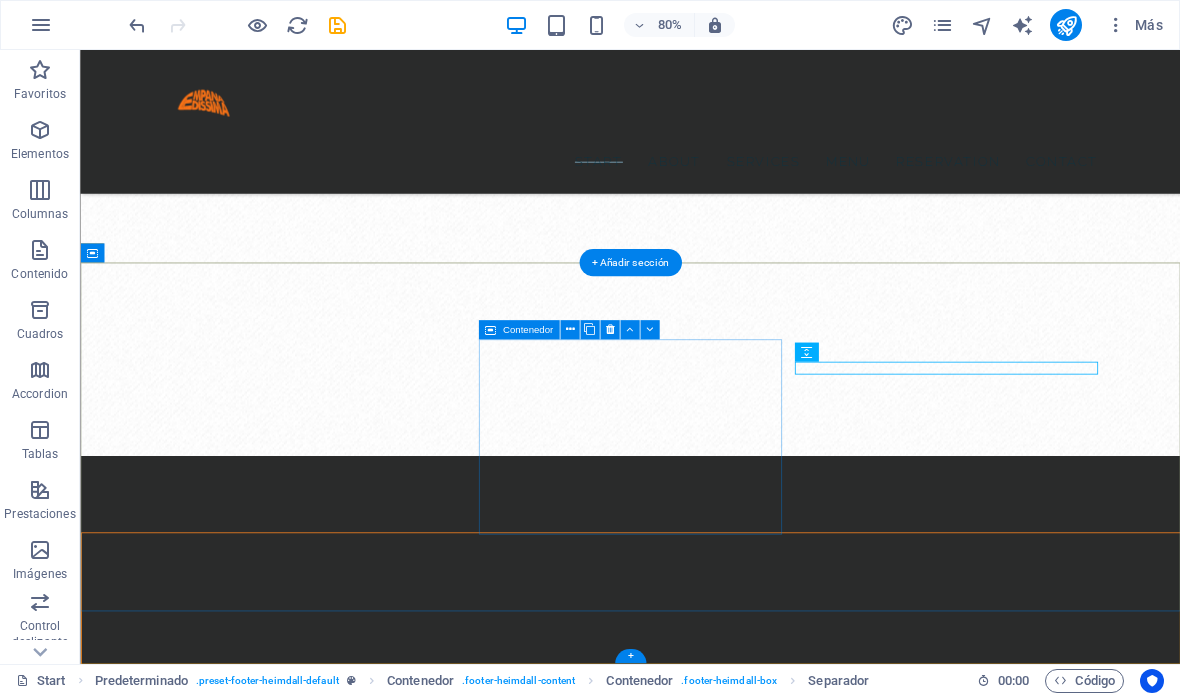 click on "Nuestro horario Lunes 08:30- 20:00 Martes 08:30- 20:00 Miércoles  08:30- 20:00 Jueves 08:30- 20:00 Viernes 08:30- 20:00 Sábado 11:00 -19:30 Domingo 11:00 -19:30" at bounding box center (680, 5646) 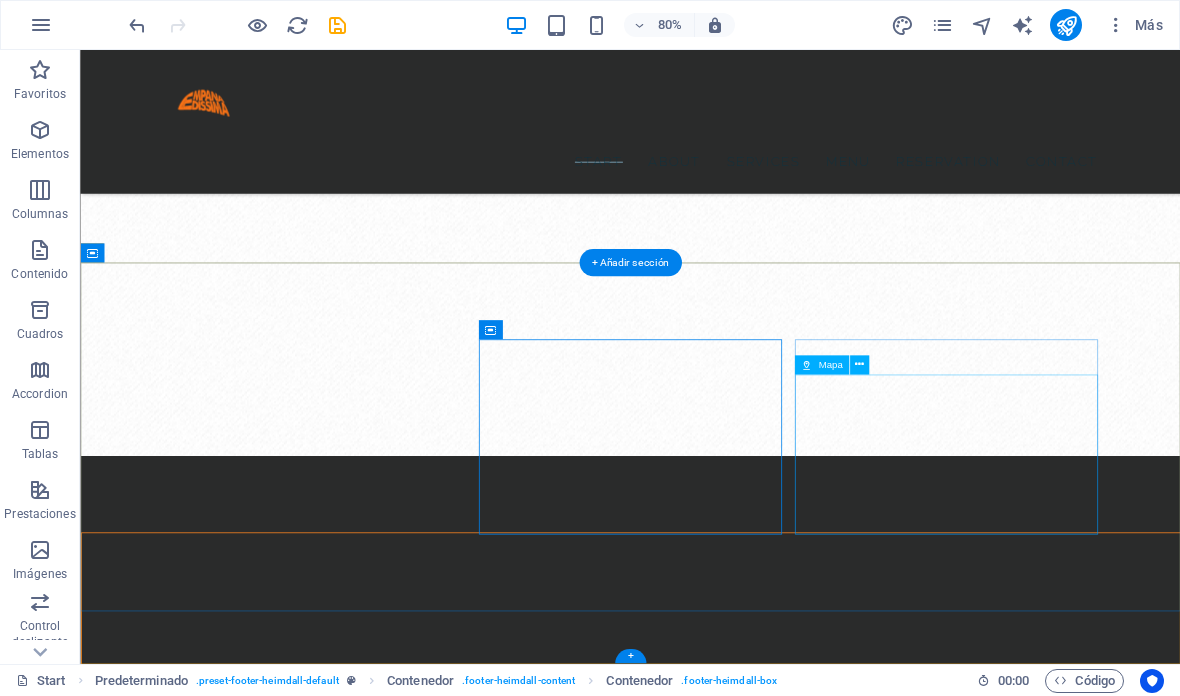 click on "Para navegar por el mapa con gestos táctiles, presiona dos veces y mantén el dedo sobre este. Luego, arrastra el mapa. ← Mover a la izquierda → Mover a la derecha ↑ Mover hacia arriba ↓ Mover hacia abajo + Acercar - Alejar Inicio Mover a la izquierda un 75% Fin Mover a la derecha un 75% Página anterior Mover hacia arriba un 75% Página siguiente Mover hacia abajo un 75% Mapa Relieve Satélite Etiquetas Combinaciones de teclas Datos del mapa Datos del mapa ©2025 Datos del mapa ©2025 200 m  Hacer clic para alternar entre unidades imperiales y métricas Condiciones Informar un error en el mapa" at bounding box center (680, 5907) 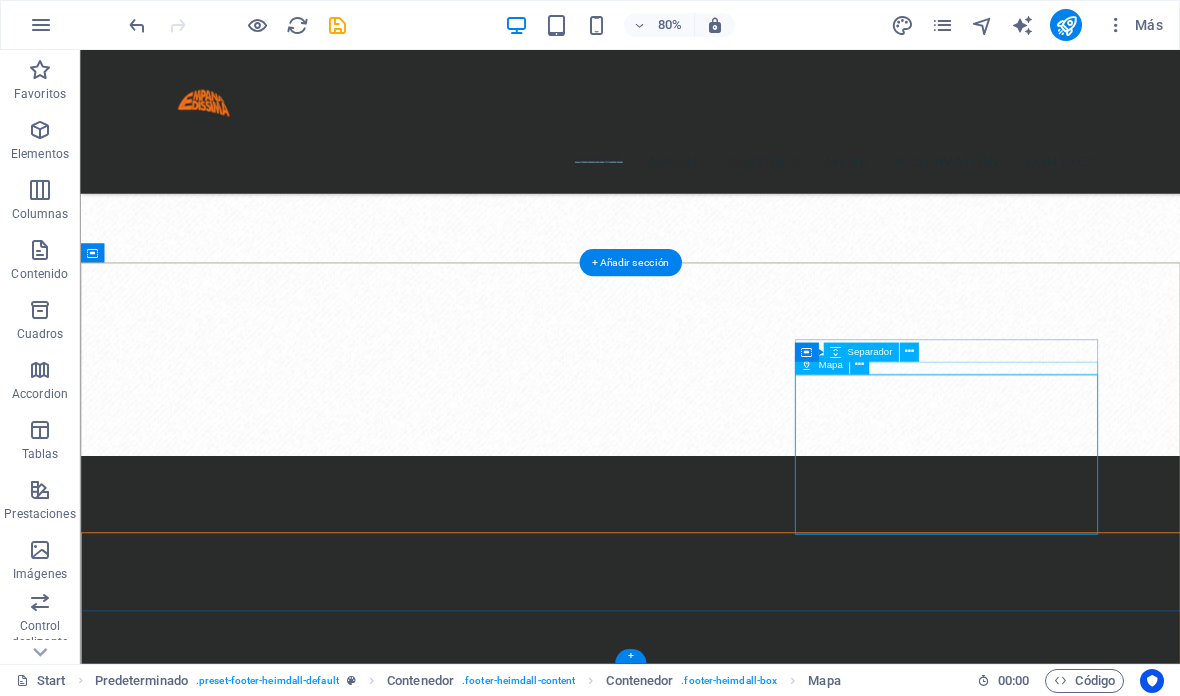 click at bounding box center [859, 365] 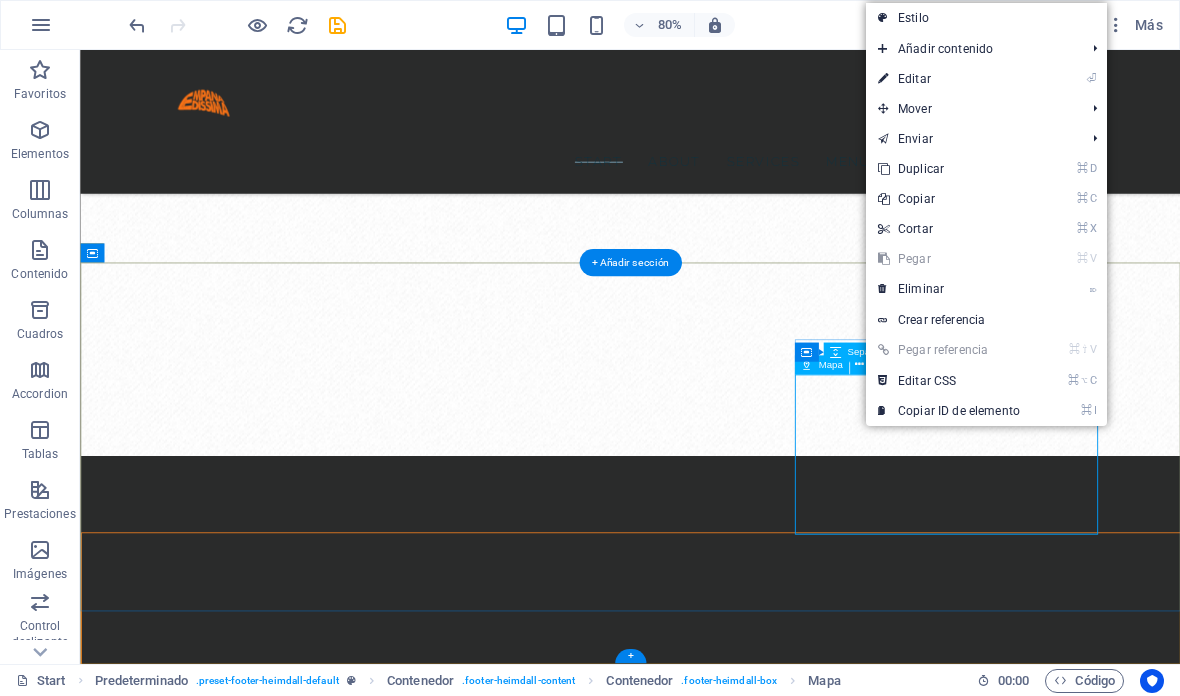 click on "⏎  Editar" at bounding box center [949, 79] 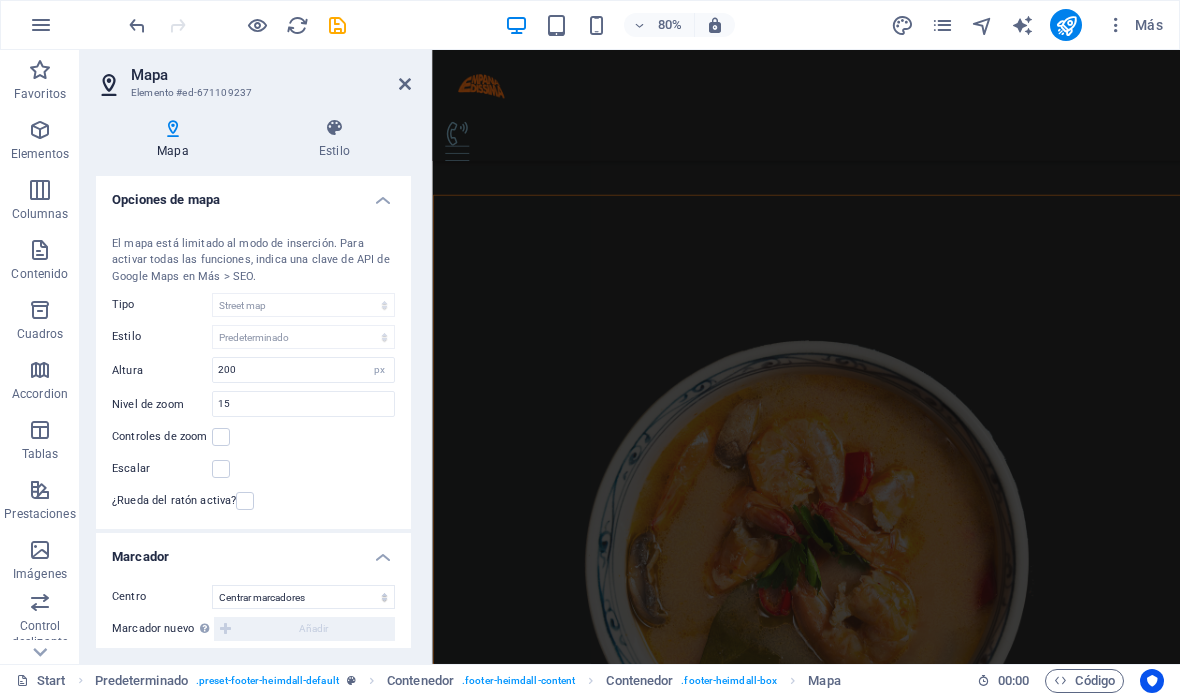 scroll, scrollTop: 3641, scrollLeft: 0, axis: vertical 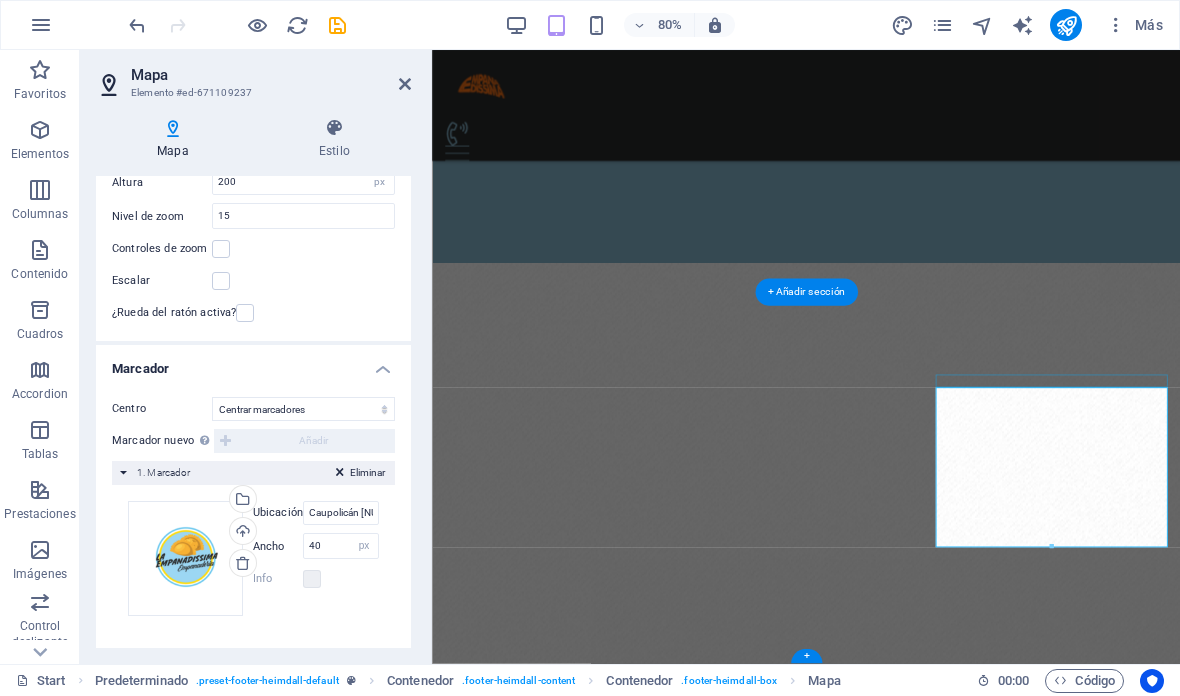click on "Cargar" at bounding box center (241, 533) 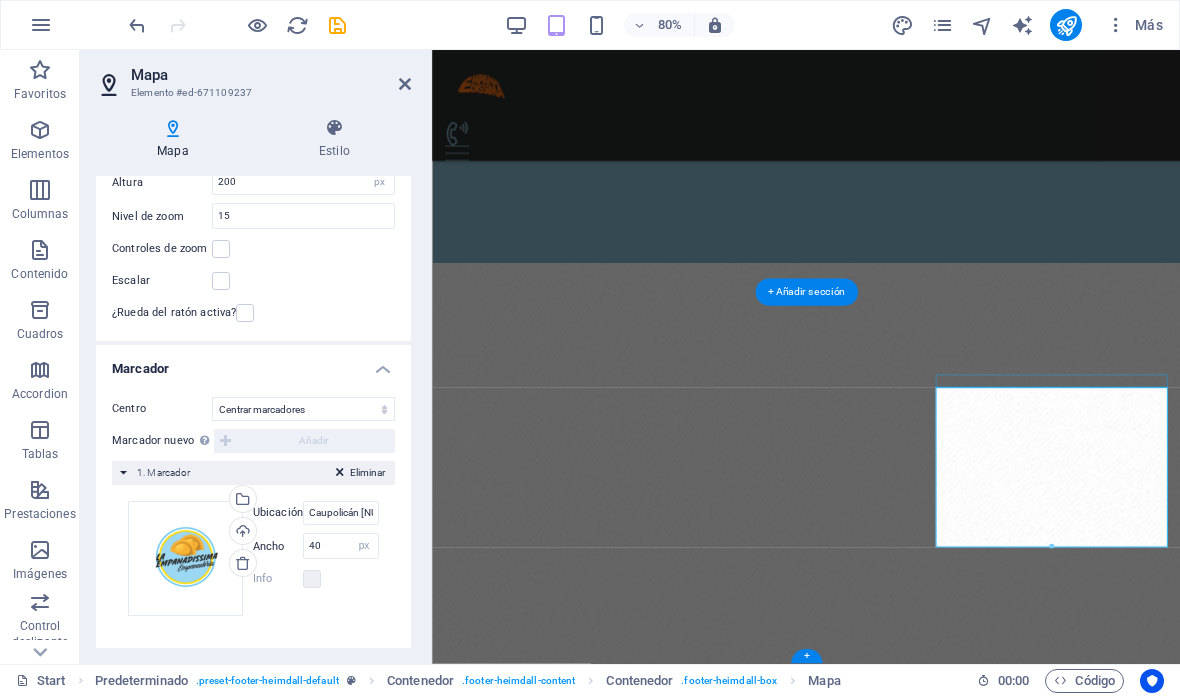 click on "Cargar" at bounding box center [241, 533] 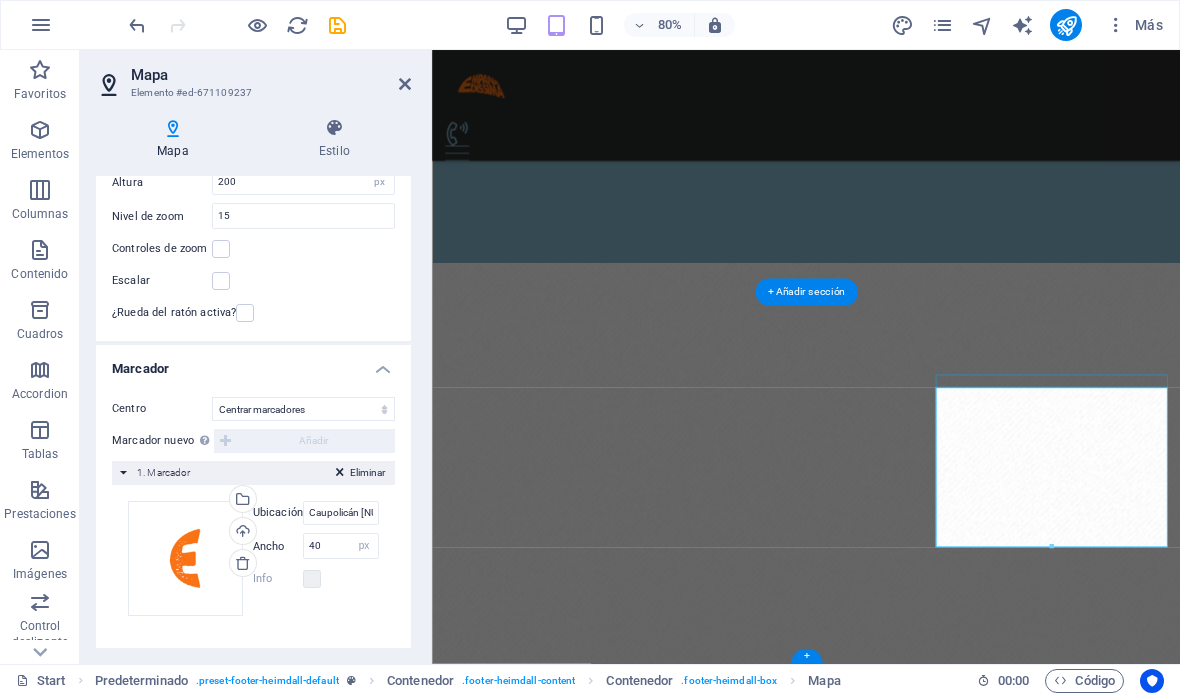 click on "Cargar" at bounding box center [241, 533] 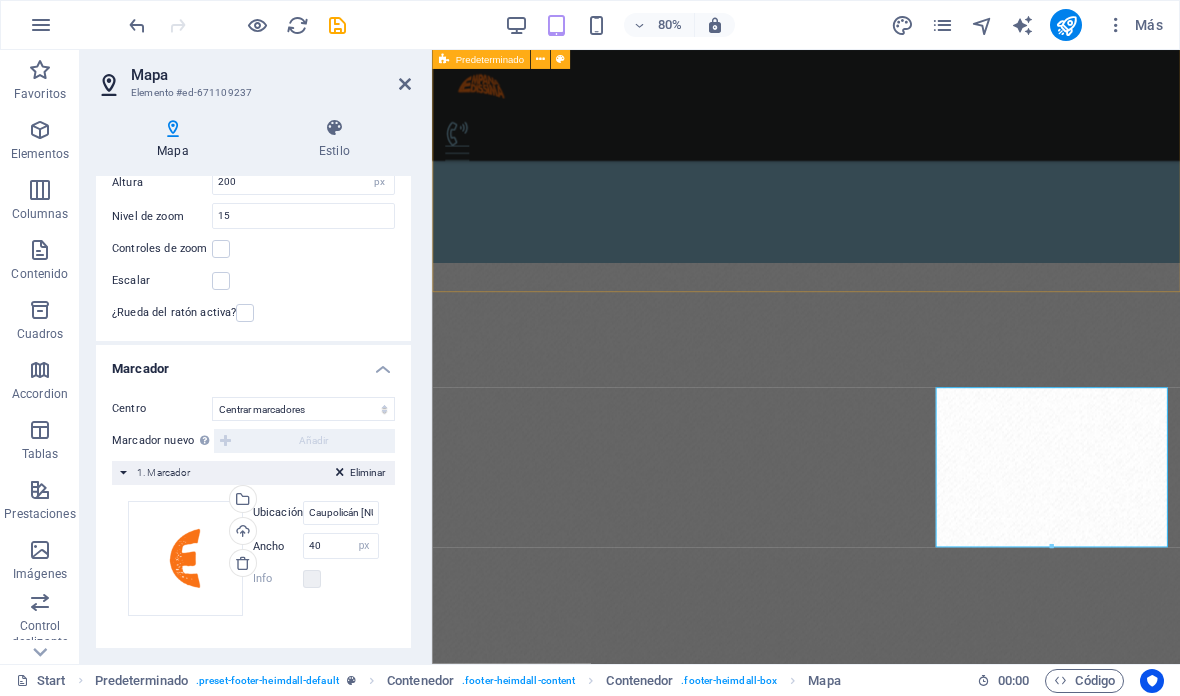 click on "Mechada Pastelera Tucumana Pino" at bounding box center [899, 2513] 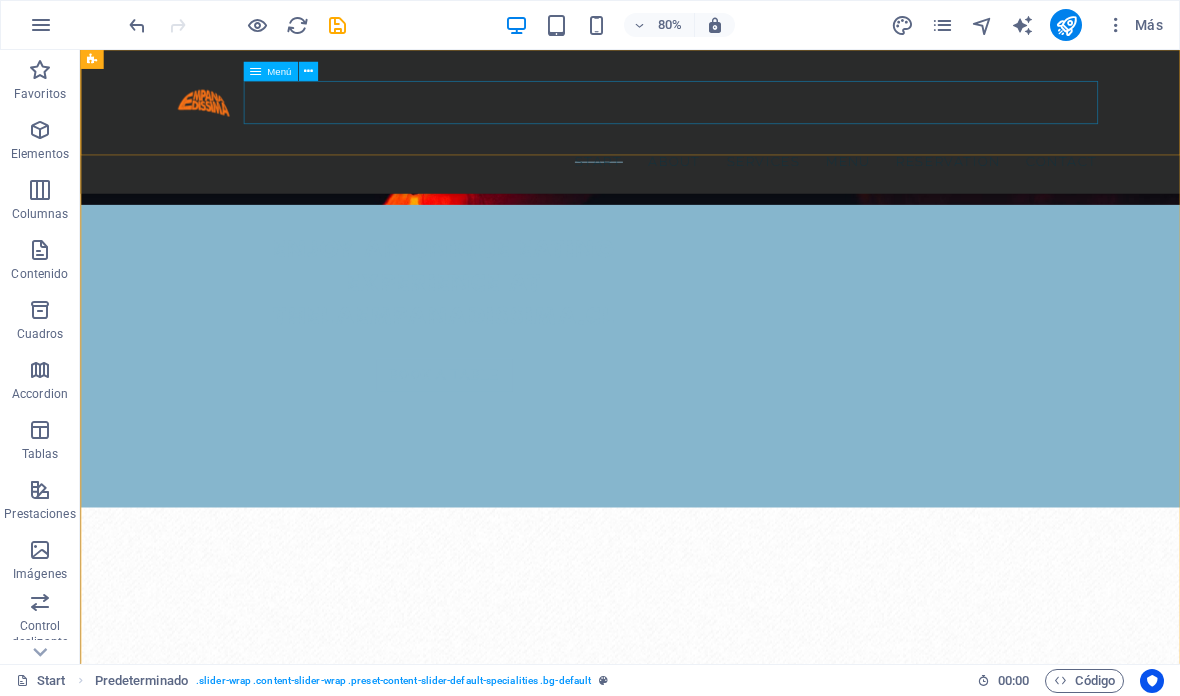 click on "Start About Services Menu Reservation Contact" at bounding box center [767, 140] 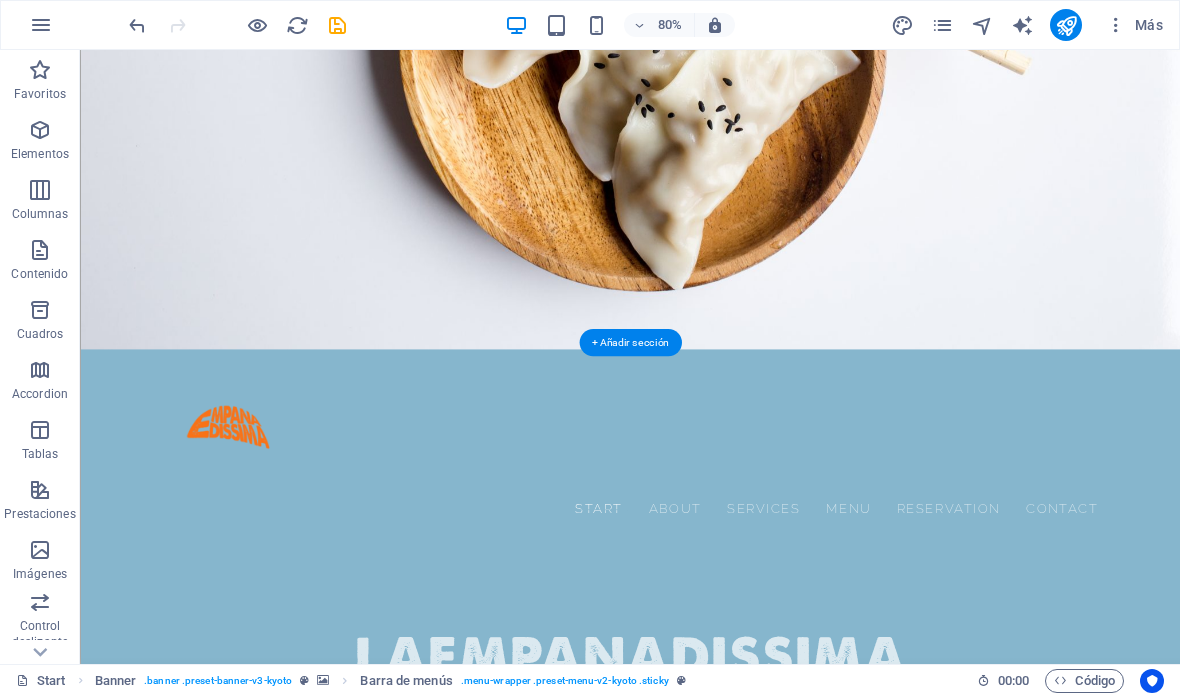 scroll, scrollTop: 405, scrollLeft: 0, axis: vertical 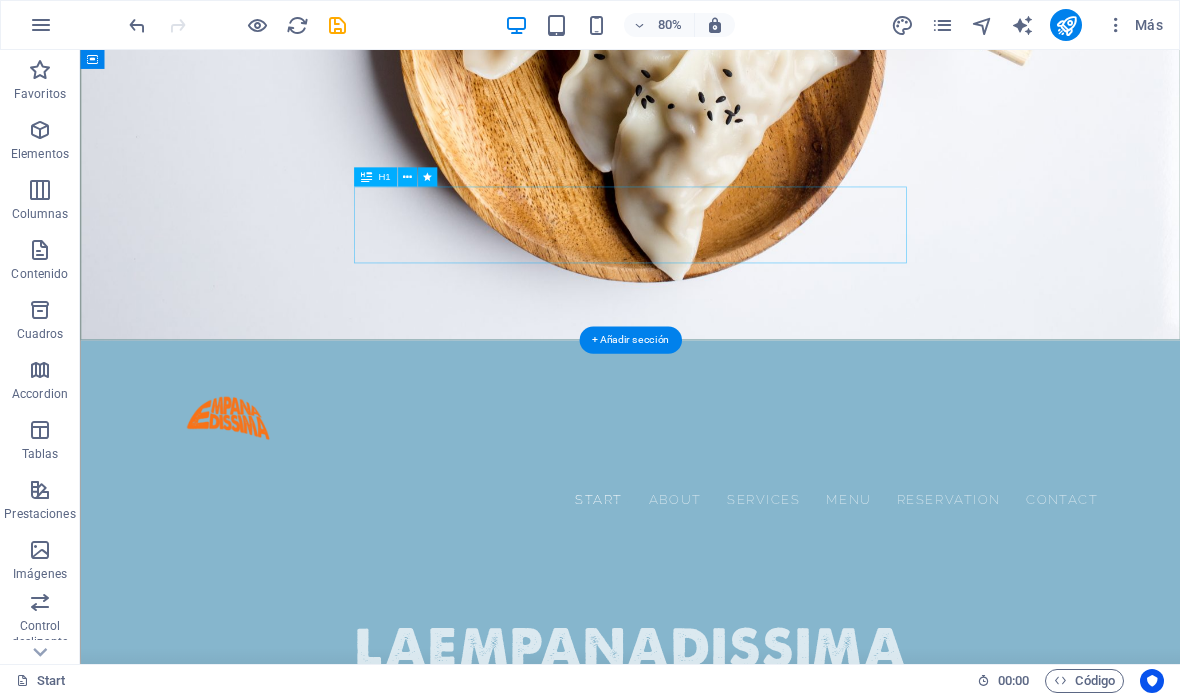 click on "LaEMPANADISSIMA" at bounding box center (768, 797) 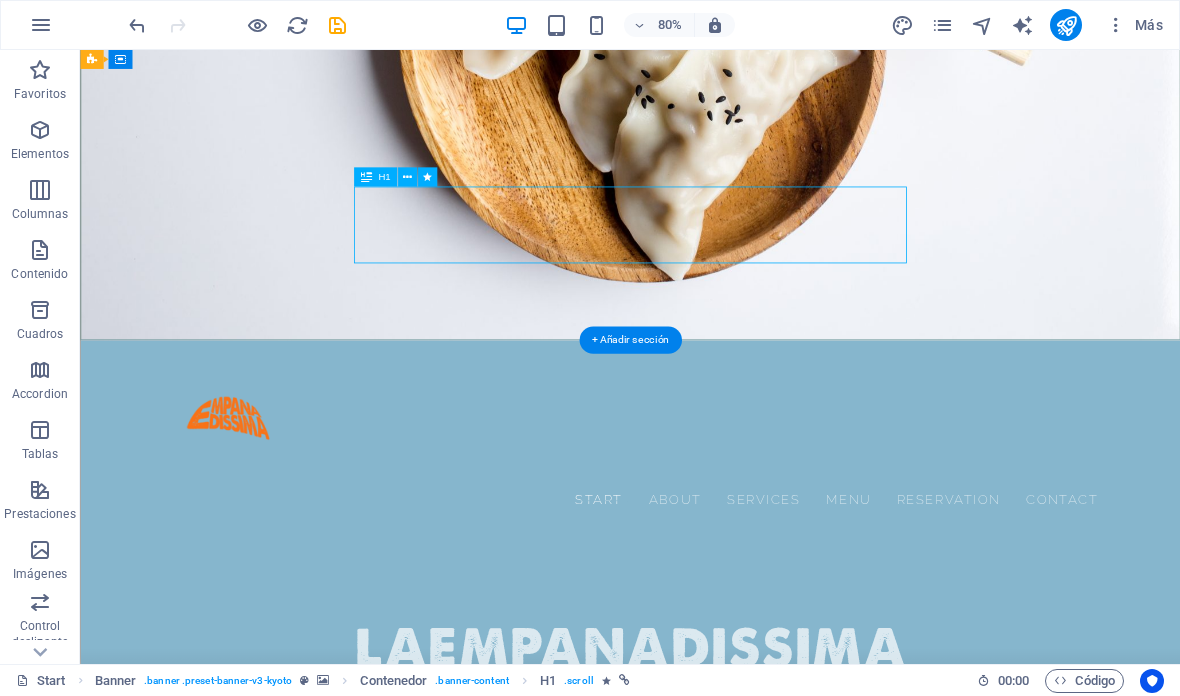 click at bounding box center (407, 177) 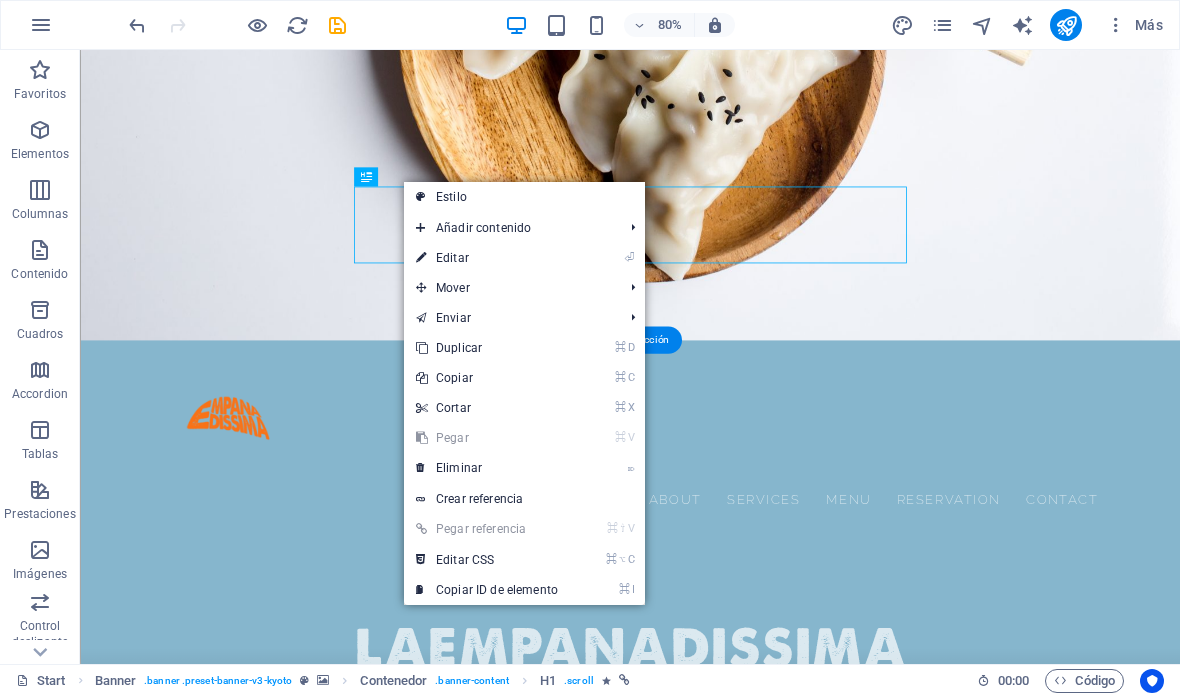 click on "⏎  Editar" at bounding box center (487, 258) 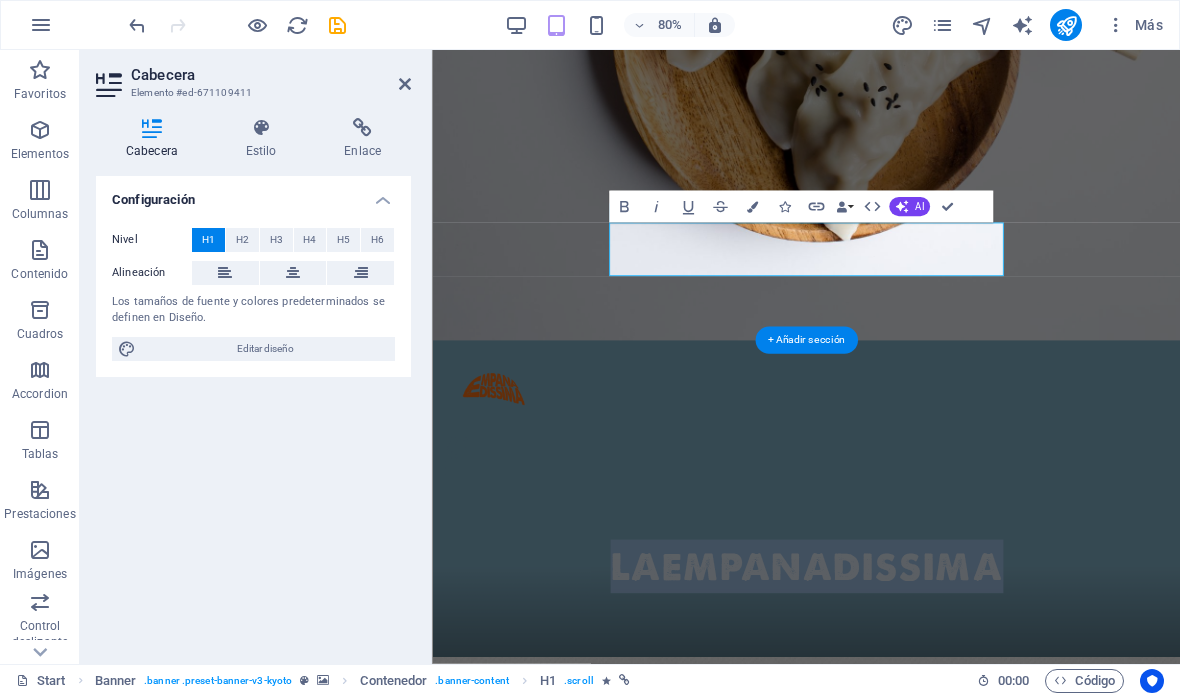 type 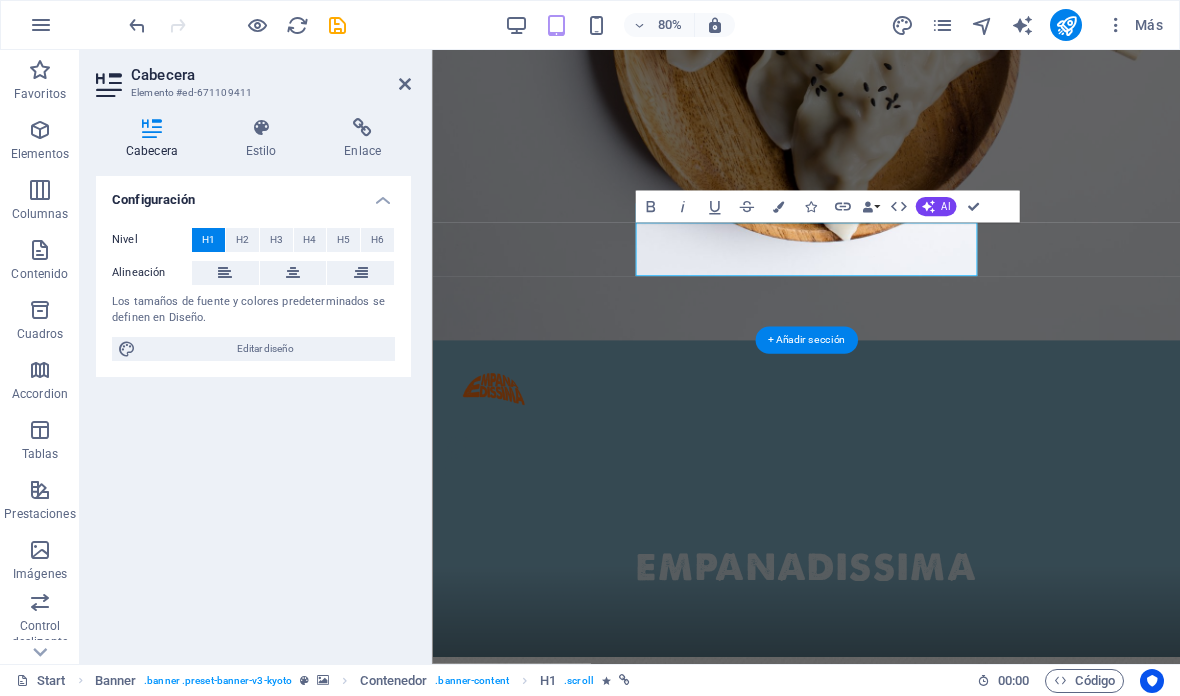 click at bounding box center [293, 273] 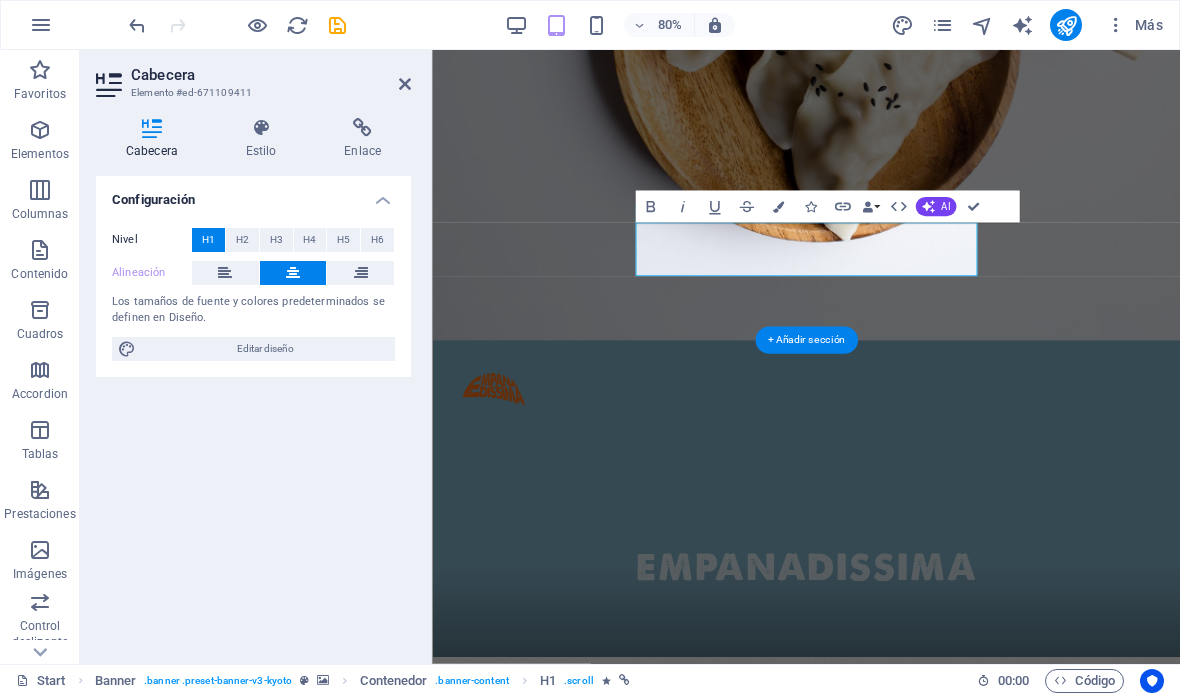 click on "Estilo" at bounding box center (265, 139) 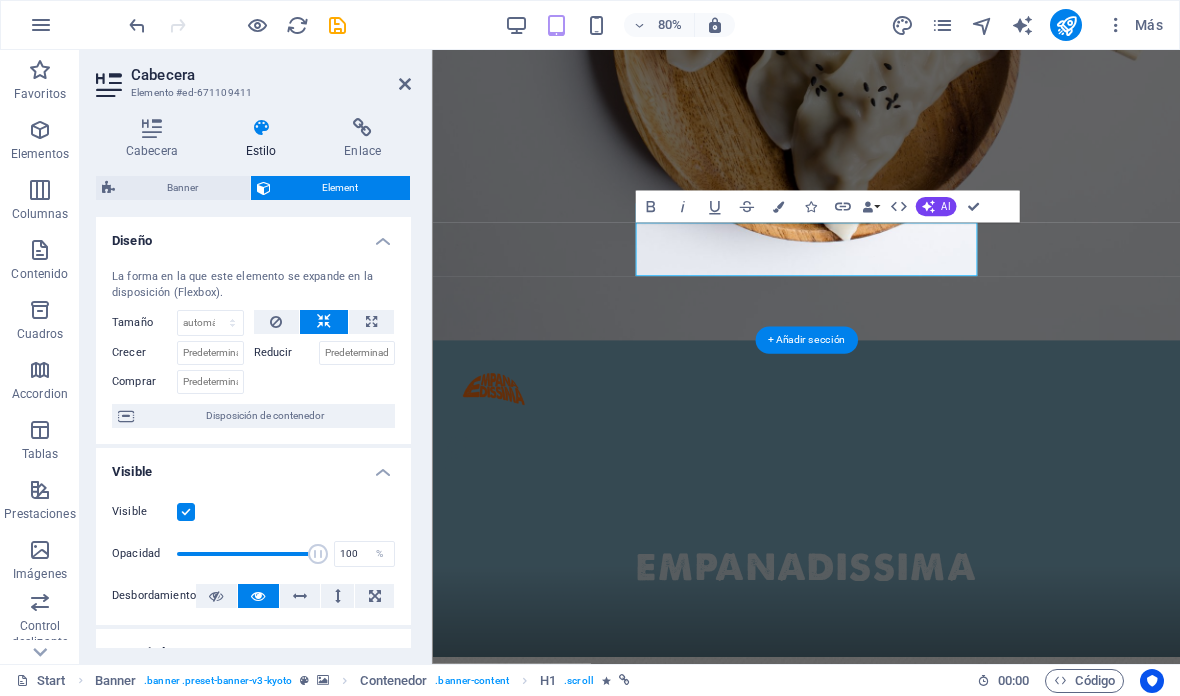 scroll, scrollTop: 0, scrollLeft: 0, axis: both 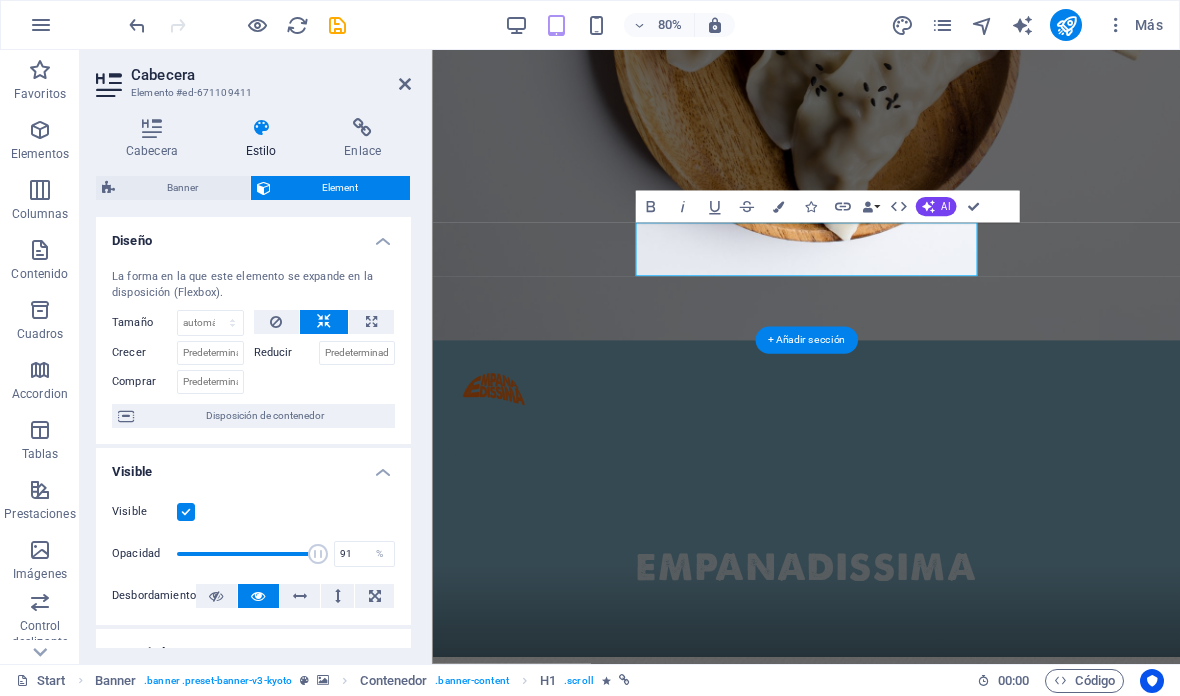 type on "100" 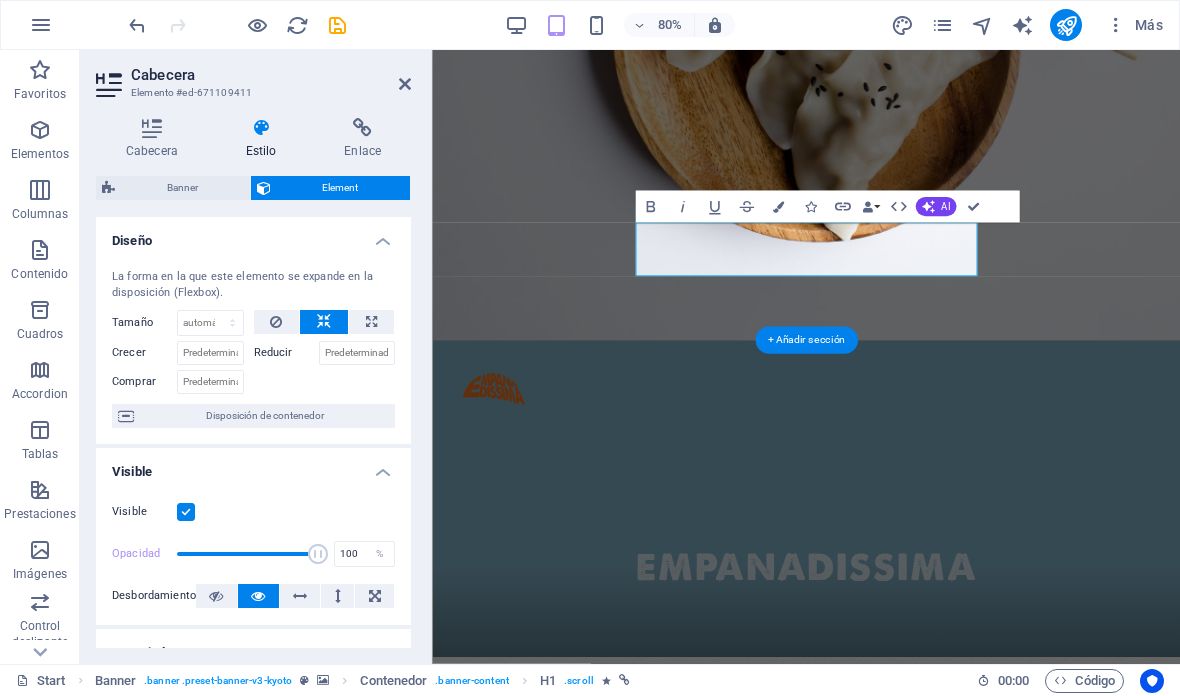 scroll, scrollTop: 0, scrollLeft: 0, axis: both 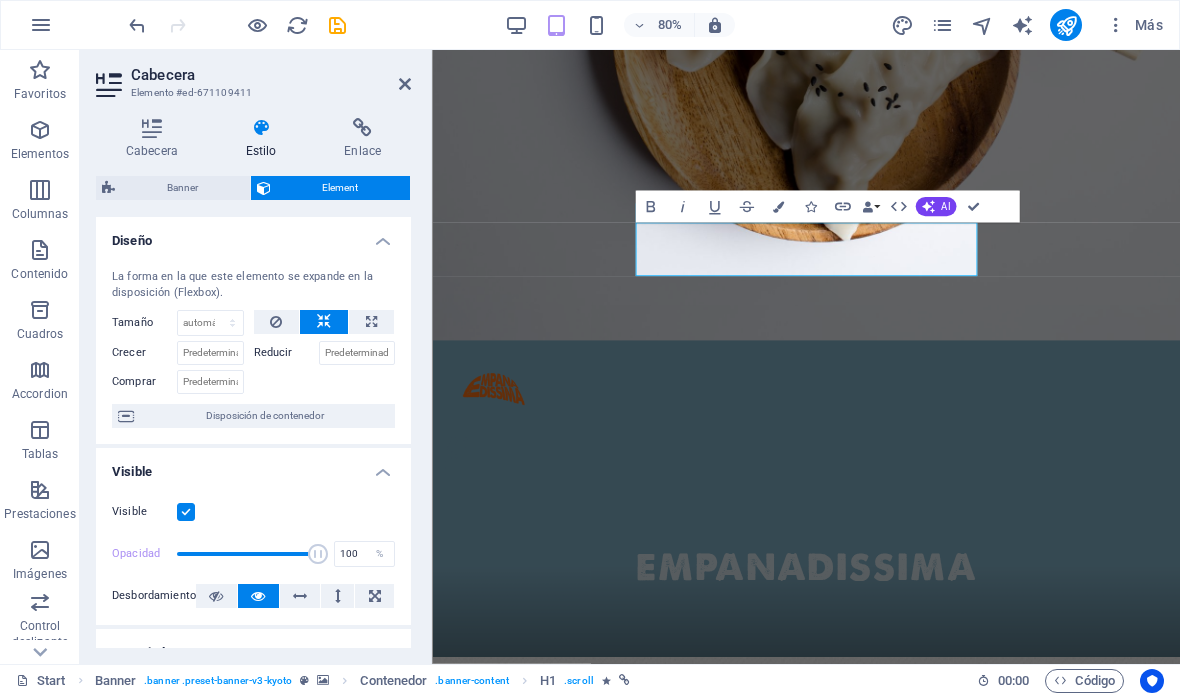 click at bounding box center [899, 1255] 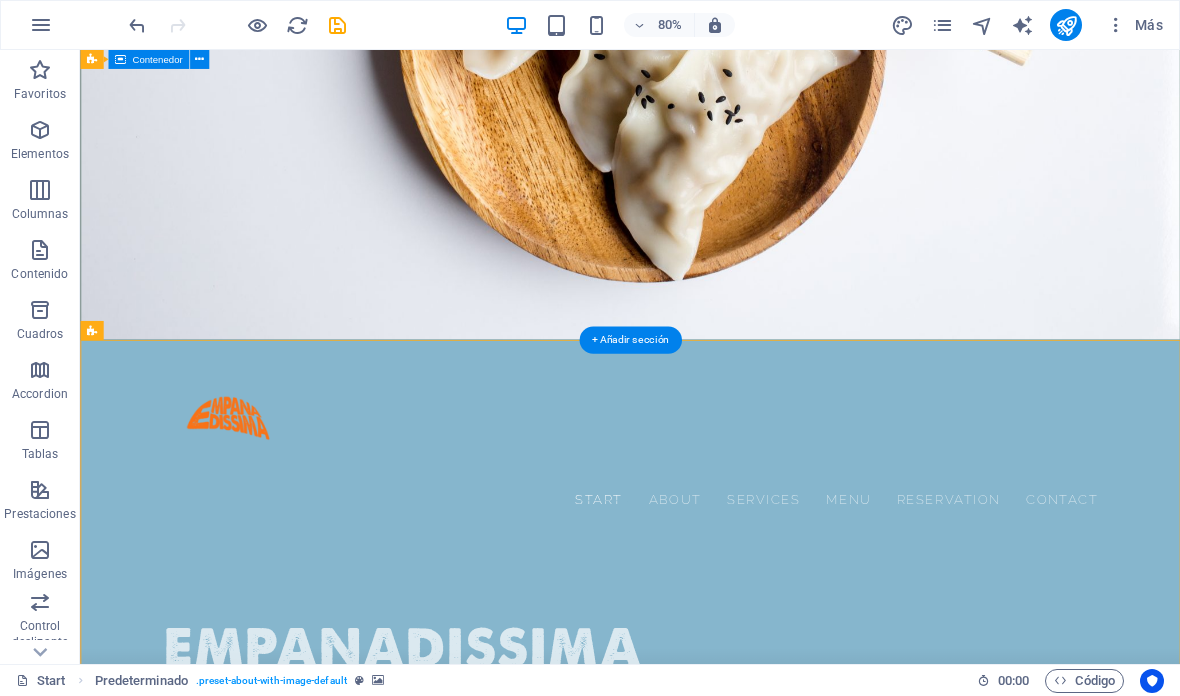 click on "empanadissima" at bounding box center [767, 797] 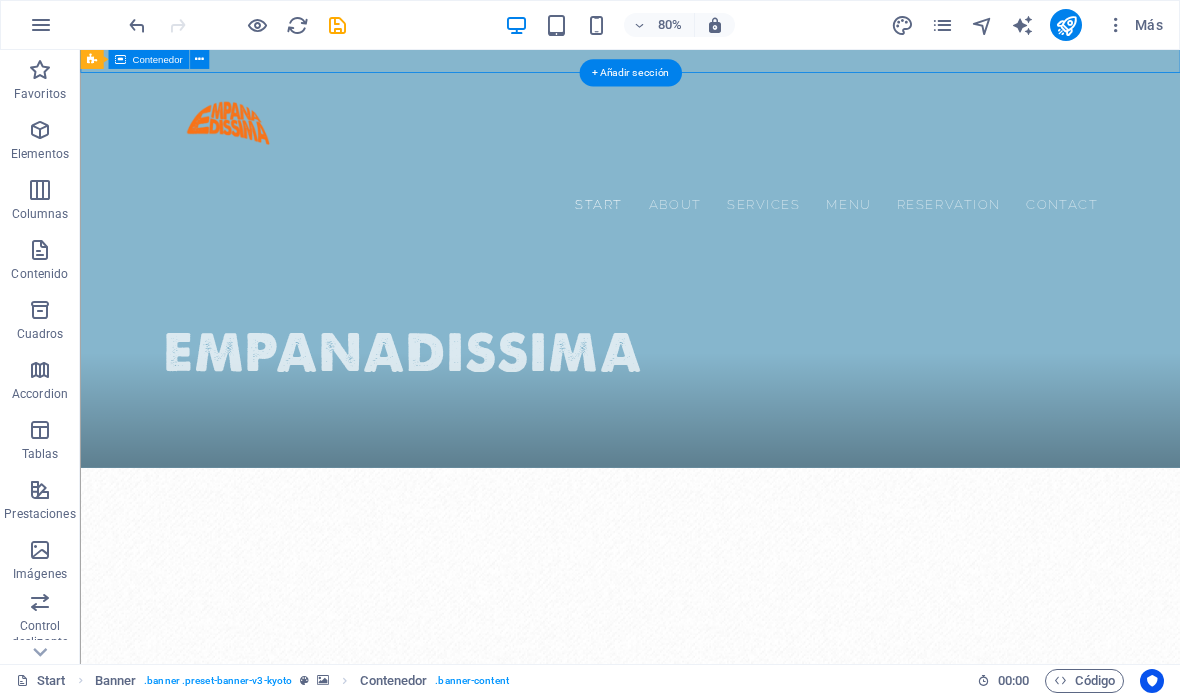 scroll, scrollTop: 781, scrollLeft: 0, axis: vertical 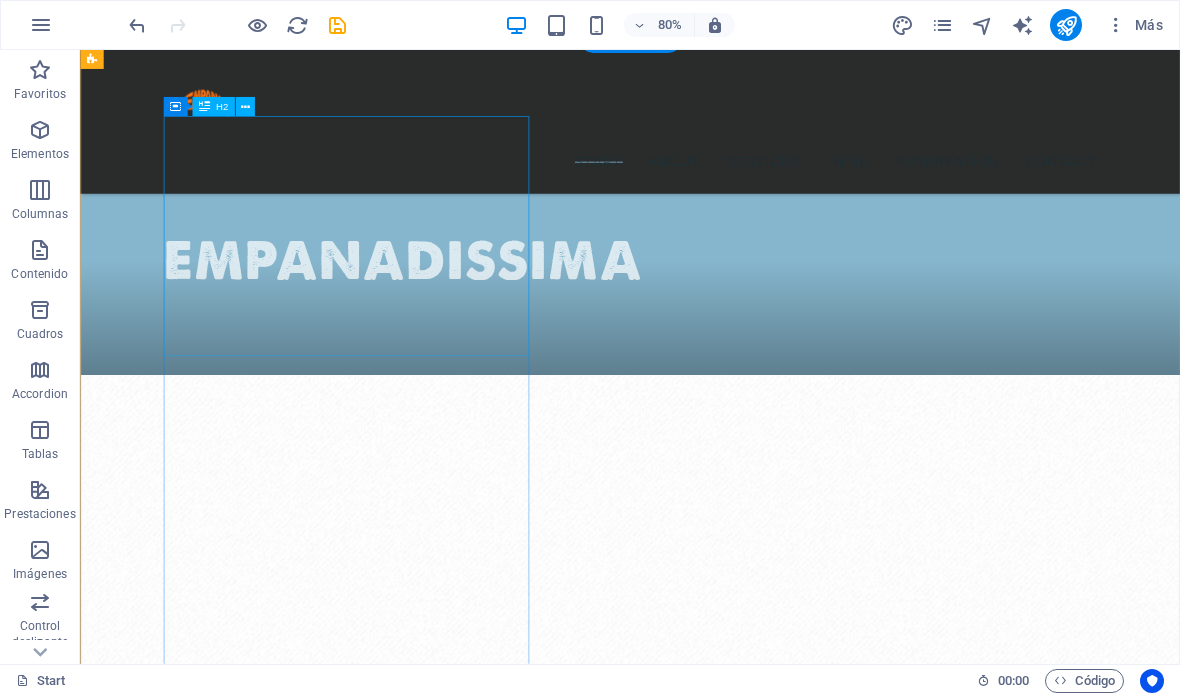 click on "Empanadas artesanales, con forma propia y sabor que cuenta historias" at bounding box center [680, 1611] 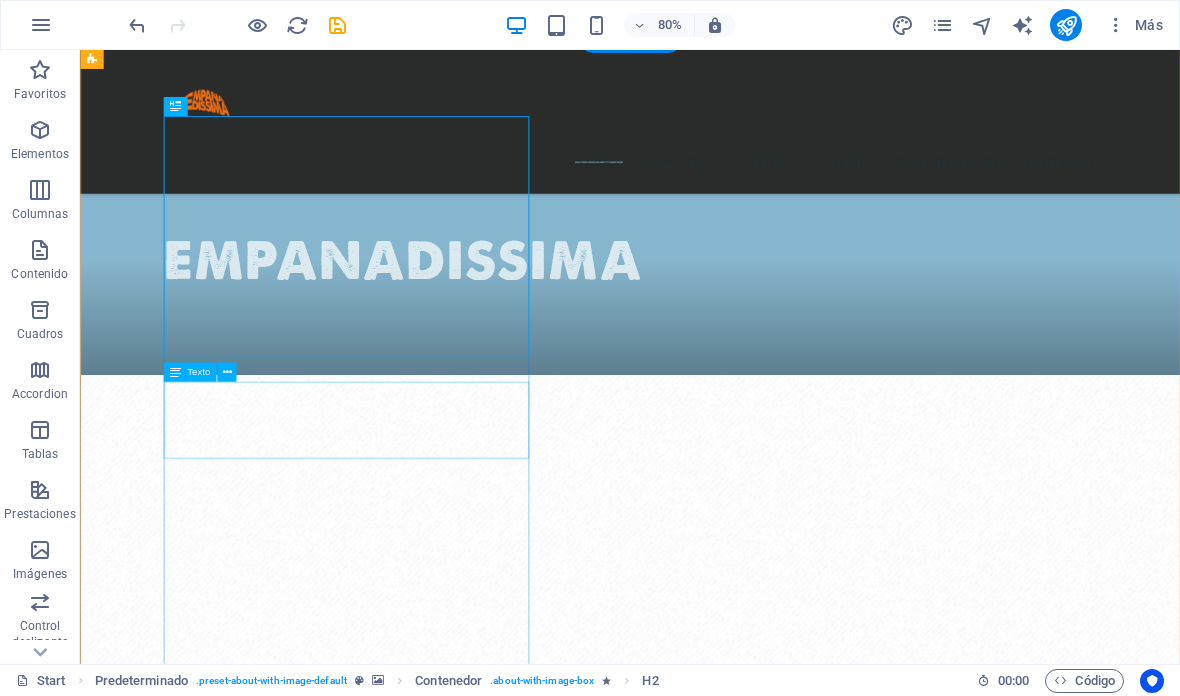 click on "Accusantium explicabo repudiandae molestiae itaque provident sit debitis aspernatur soluta deserunt incidunt ad cumque ex laboriosam. Distinctio, mollitia, molestias excepturi voluptatem veritatis iusto nam nulla." at bounding box center (680, 1727) 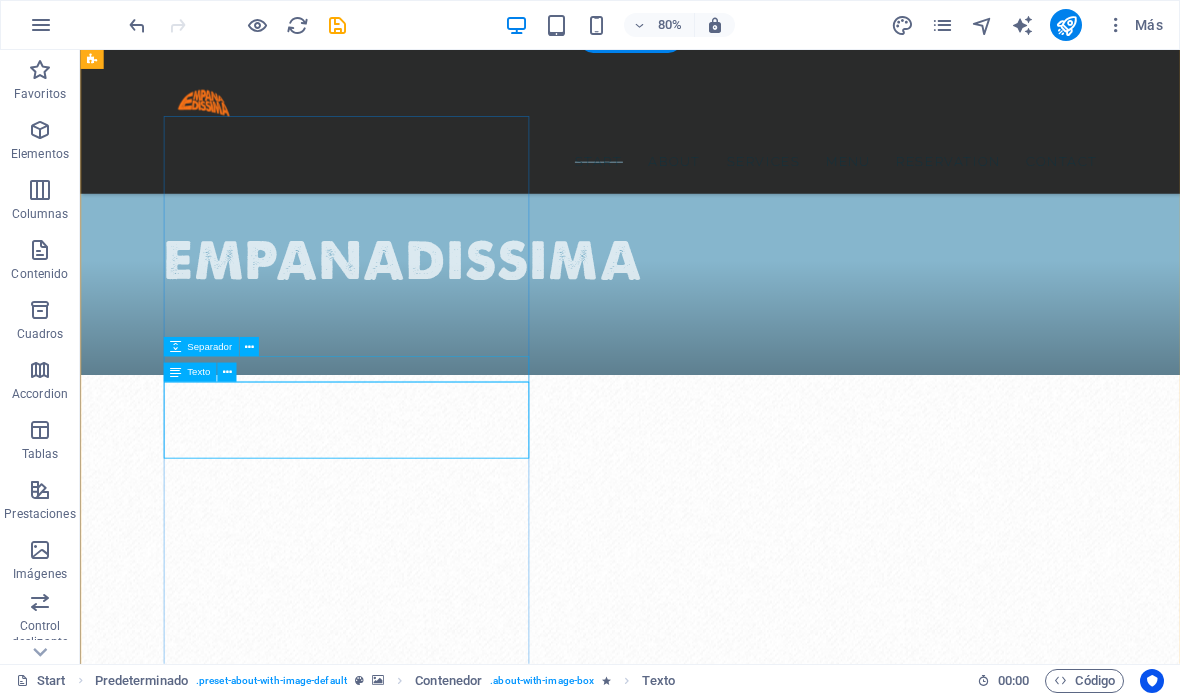 click at bounding box center (226, 372) 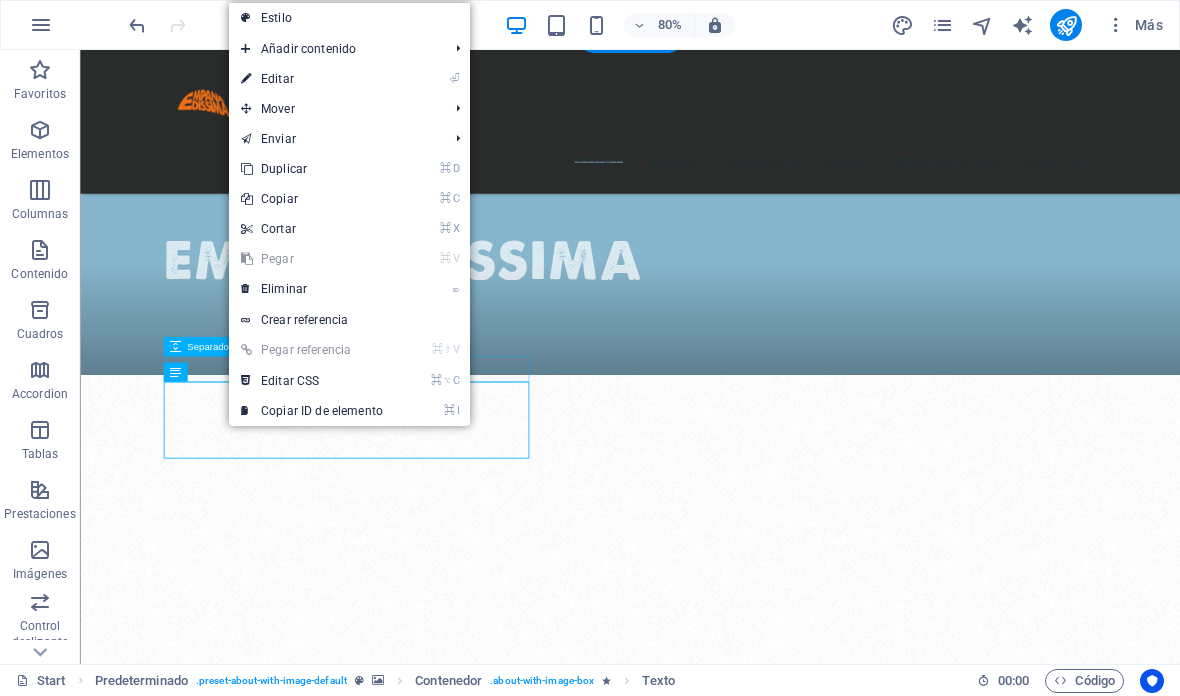 click on "⏎  Editar" at bounding box center (312, 79) 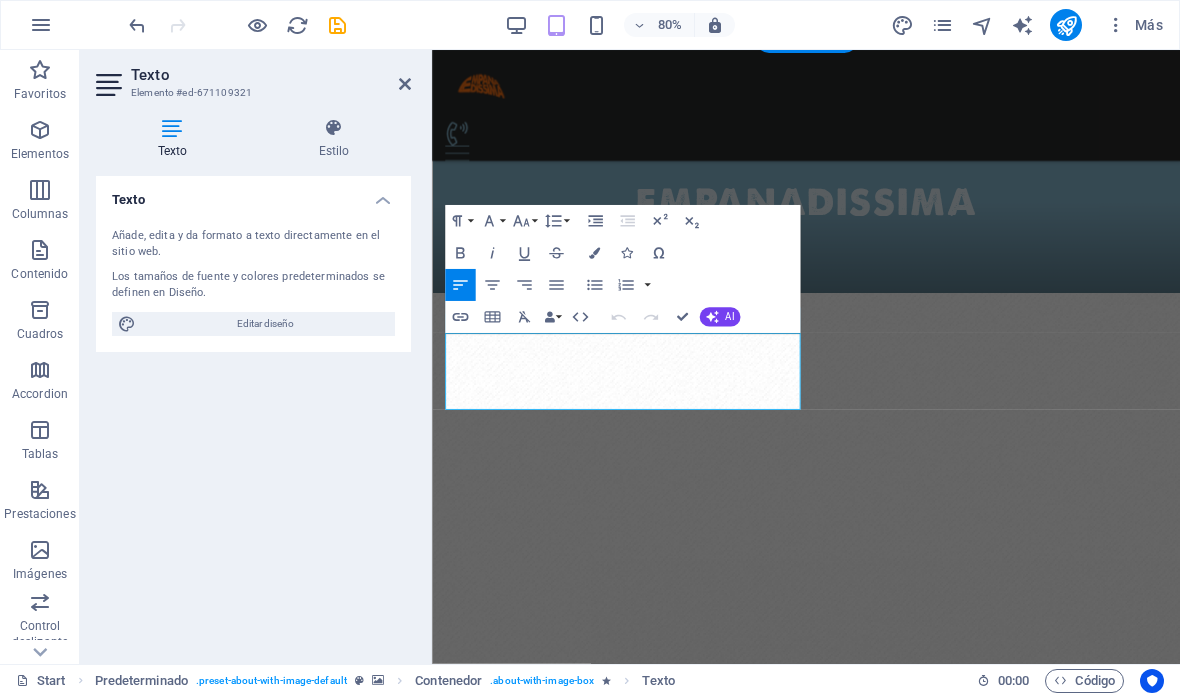 click on "AI" at bounding box center (719, 317) 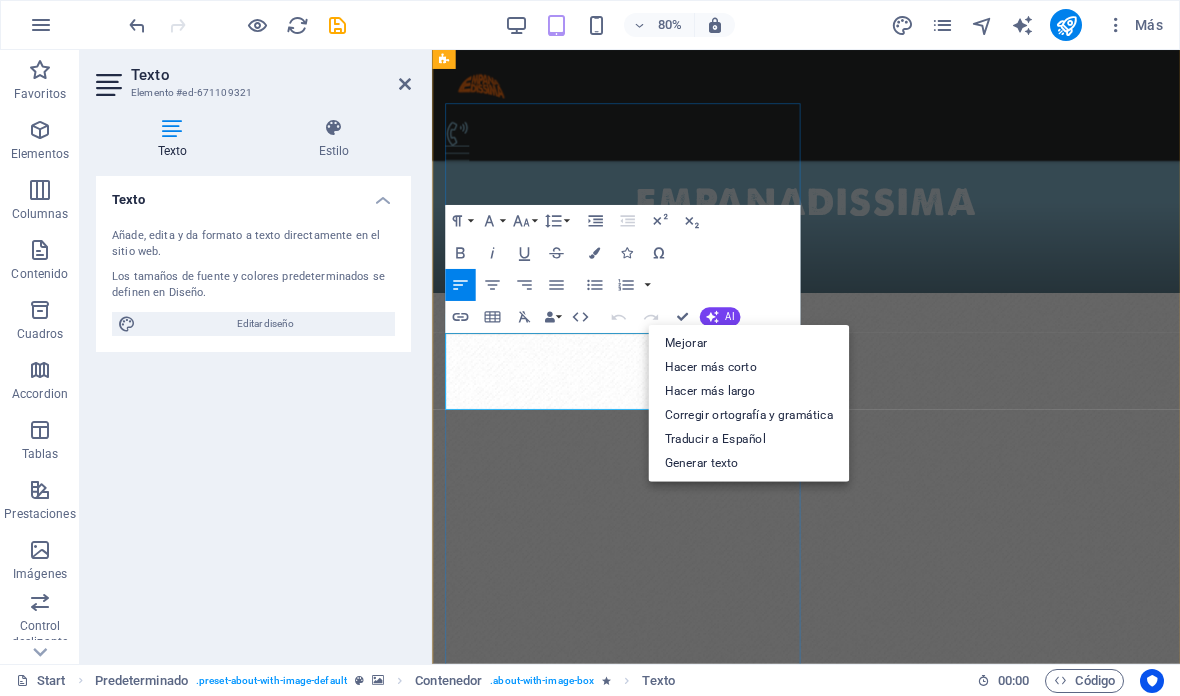 click on "Accusantium explicabo repudiandae molestiae itaque provident sit debitis aspernatur soluta deserunt incidunt ad cumque ex laboriosam. Distinctio, mollitia, molestias excepturi voluptatem veritatis iusto nam nulla." at bounding box center [899, 1590] 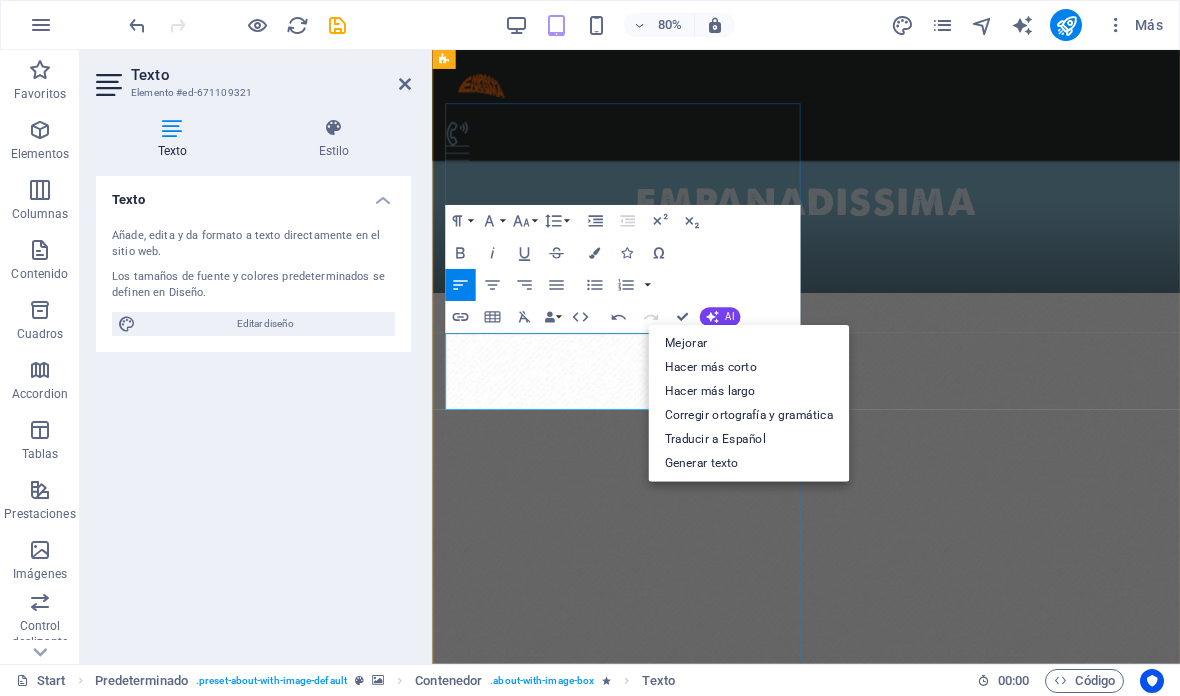 click on "Accusantium explicabo repudiandae molestiae itaque provident sit debitis aspernatur soluta deserunt incidunt ad cumque ex laboriosam. Distinctio, mollitia, molestias excepturi voluptatem iusto nam nulla." at bounding box center [899, 1485] 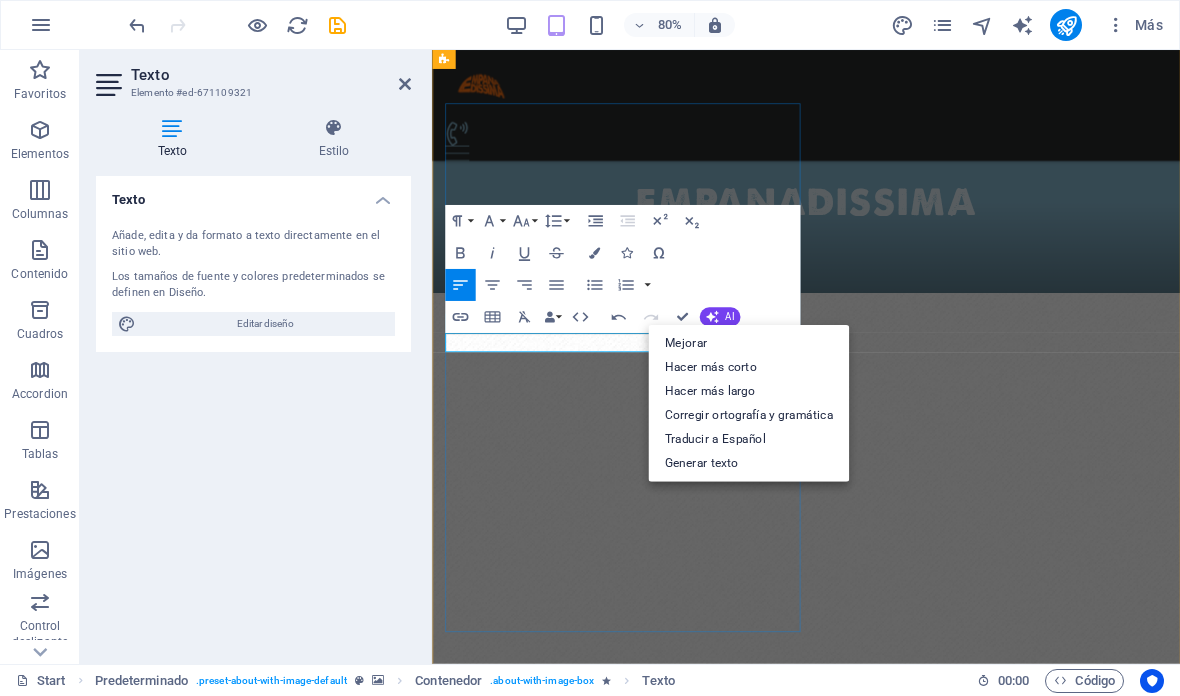 click at bounding box center (899, 1401) 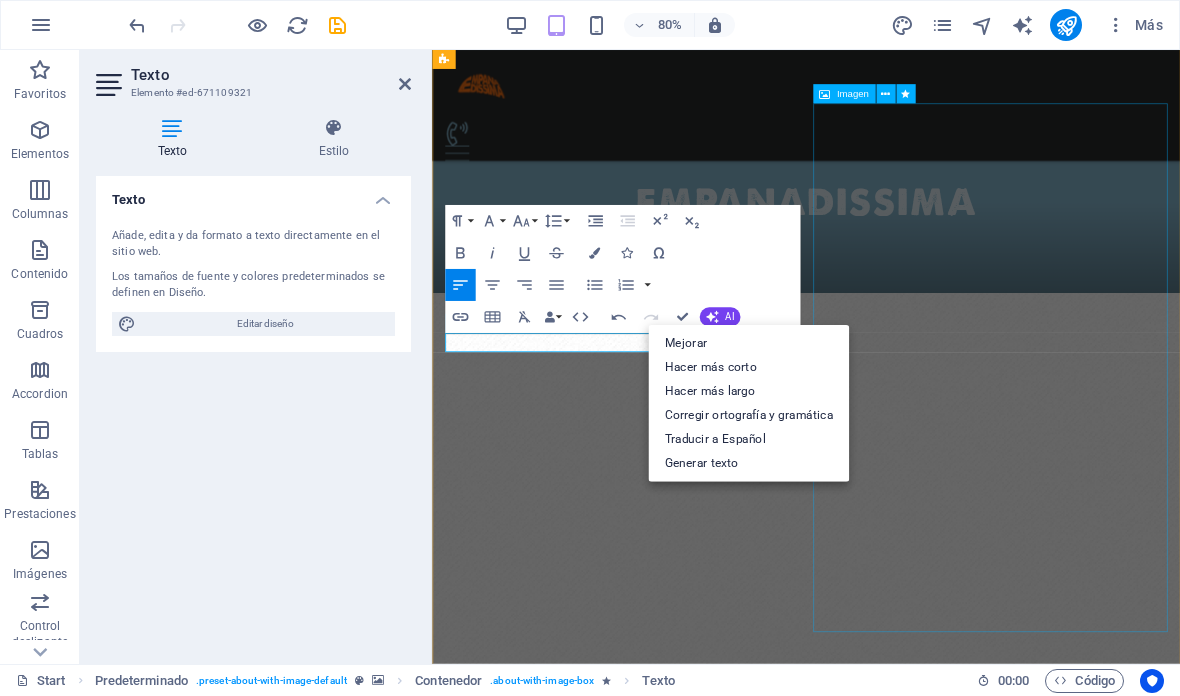 click at bounding box center [586, 1811] 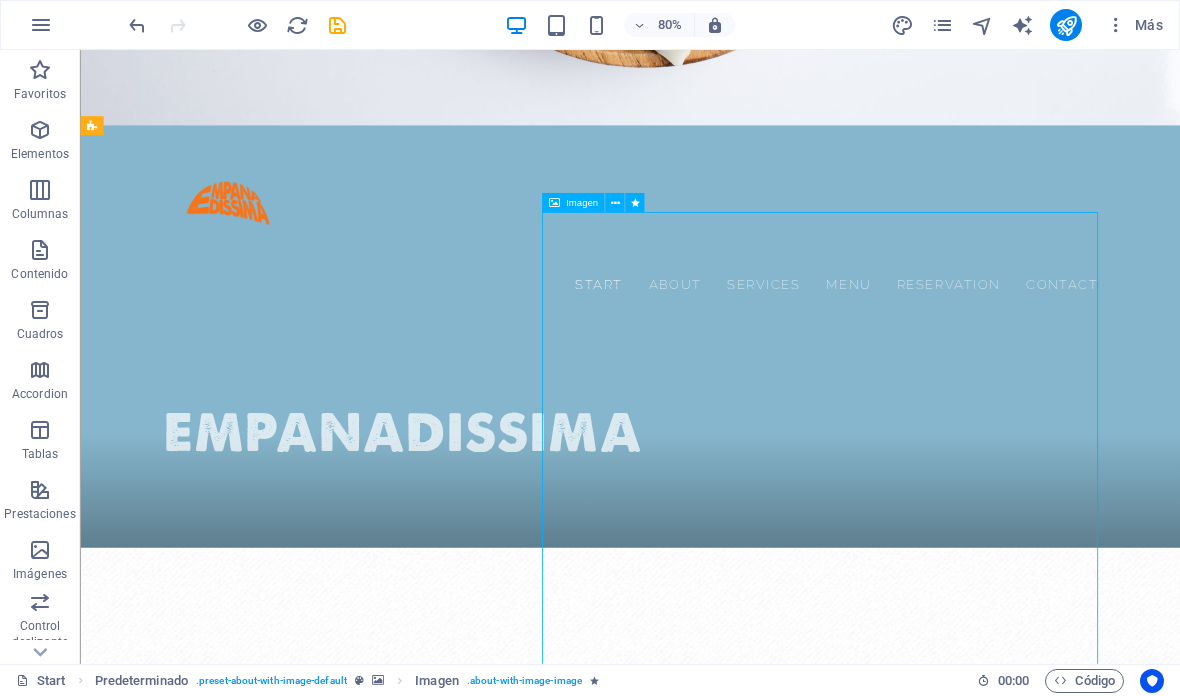scroll, scrollTop: 678, scrollLeft: 0, axis: vertical 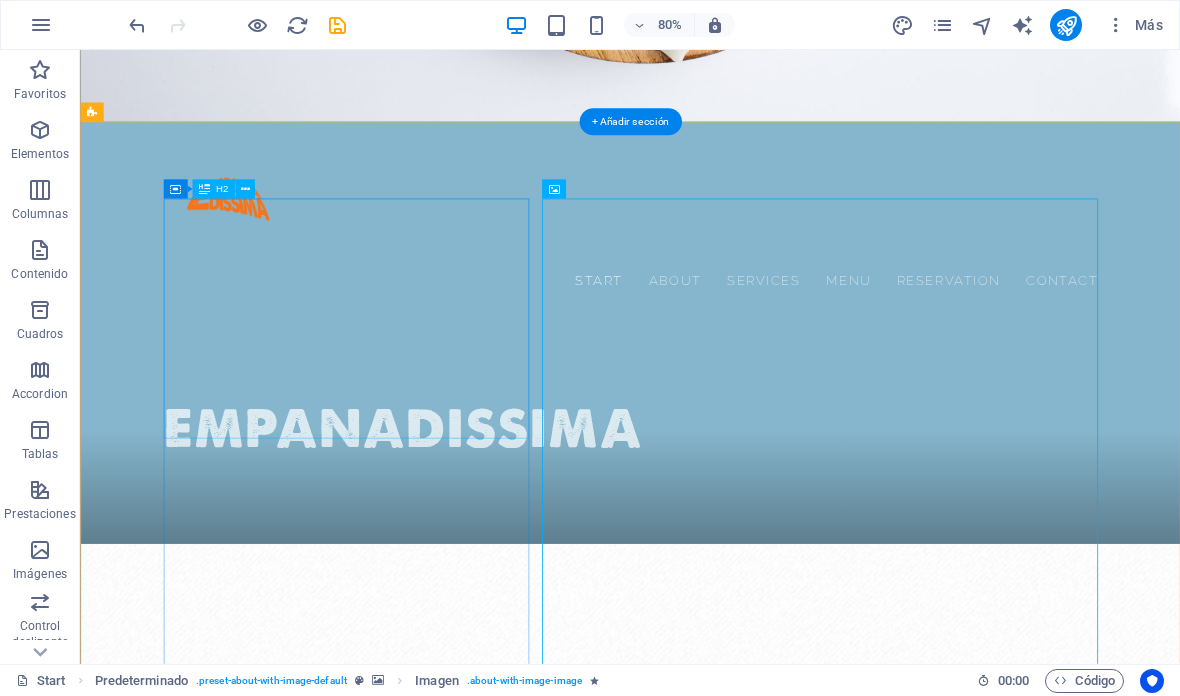 click on "Empanadas artesanales, con forma propia y sabor que cuenta historias" at bounding box center (680, 1750) 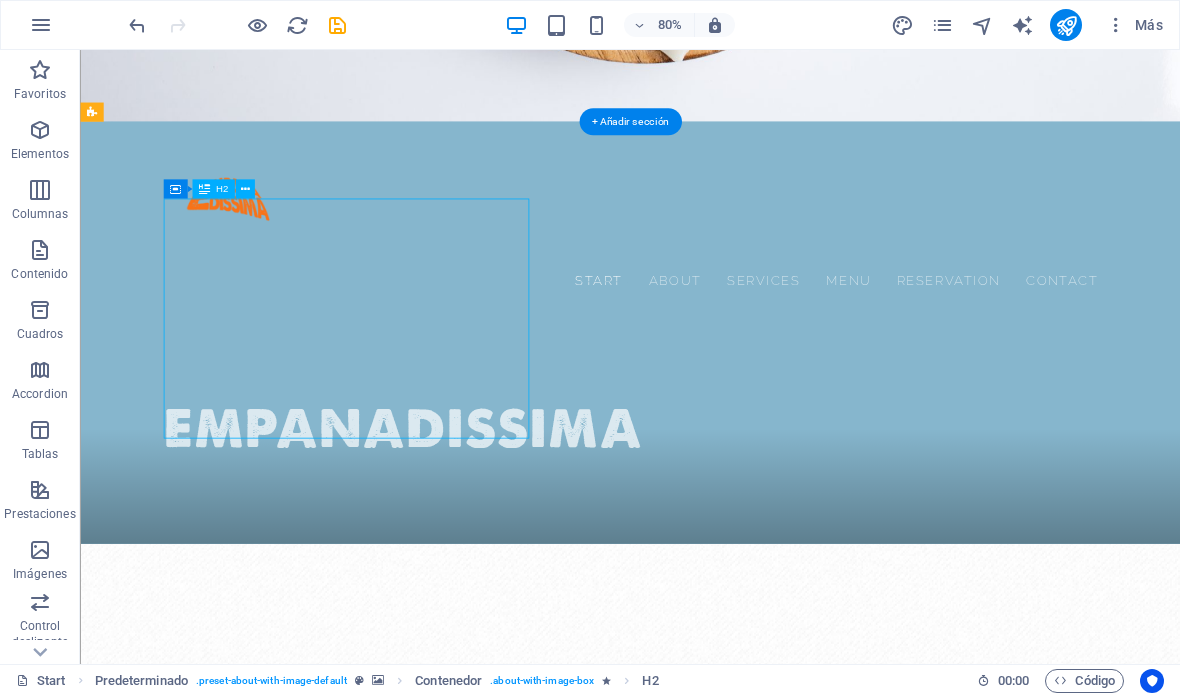click on "Empanadas artesanales, con forma propia y sabor que cuenta historias" at bounding box center (680, 1750) 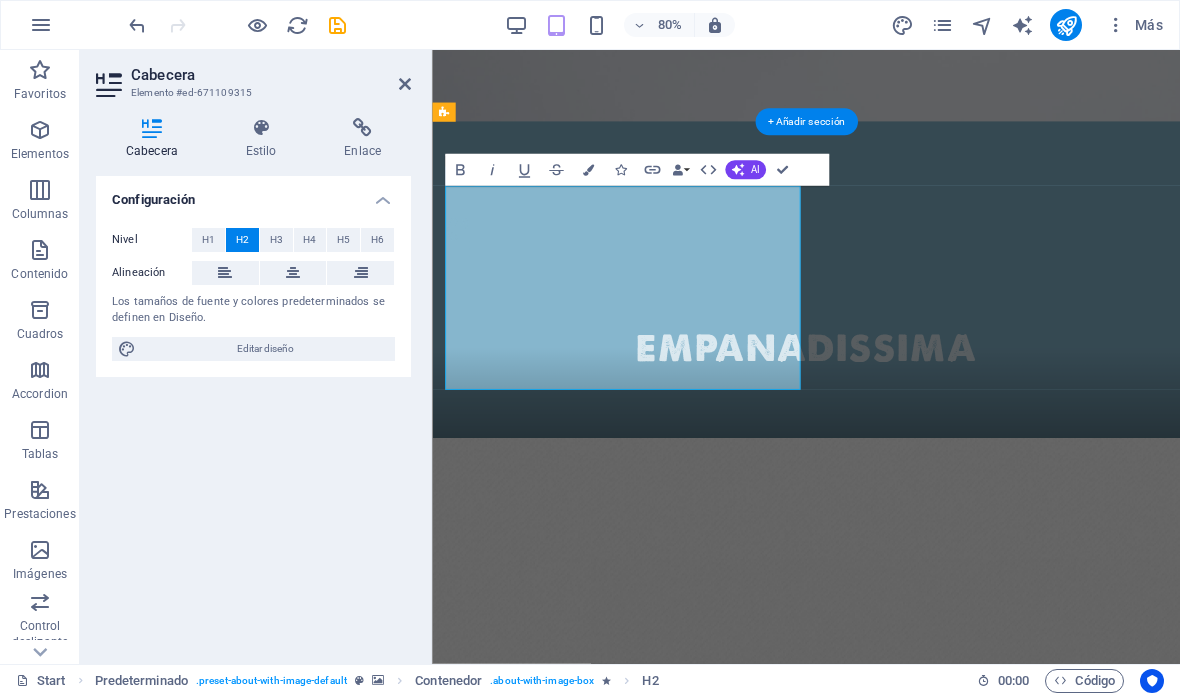 click on "Empanadas artesanales, con forma propia y sabor que cuenta historias" at bounding box center [899, 1593] 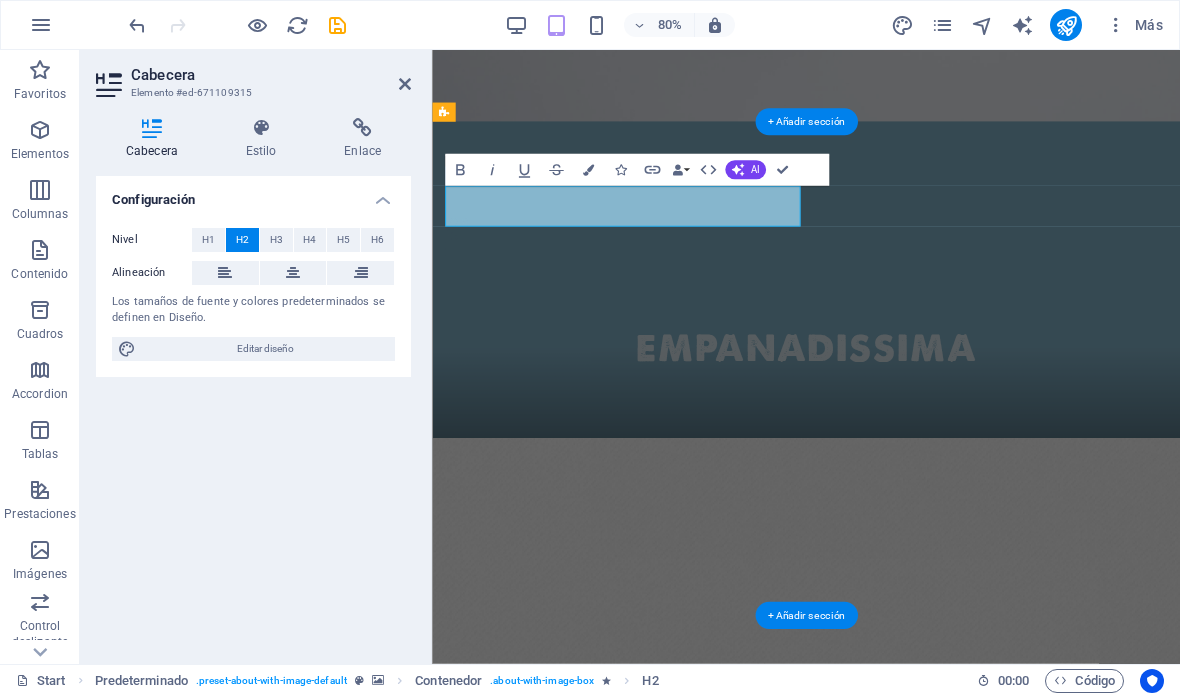 type 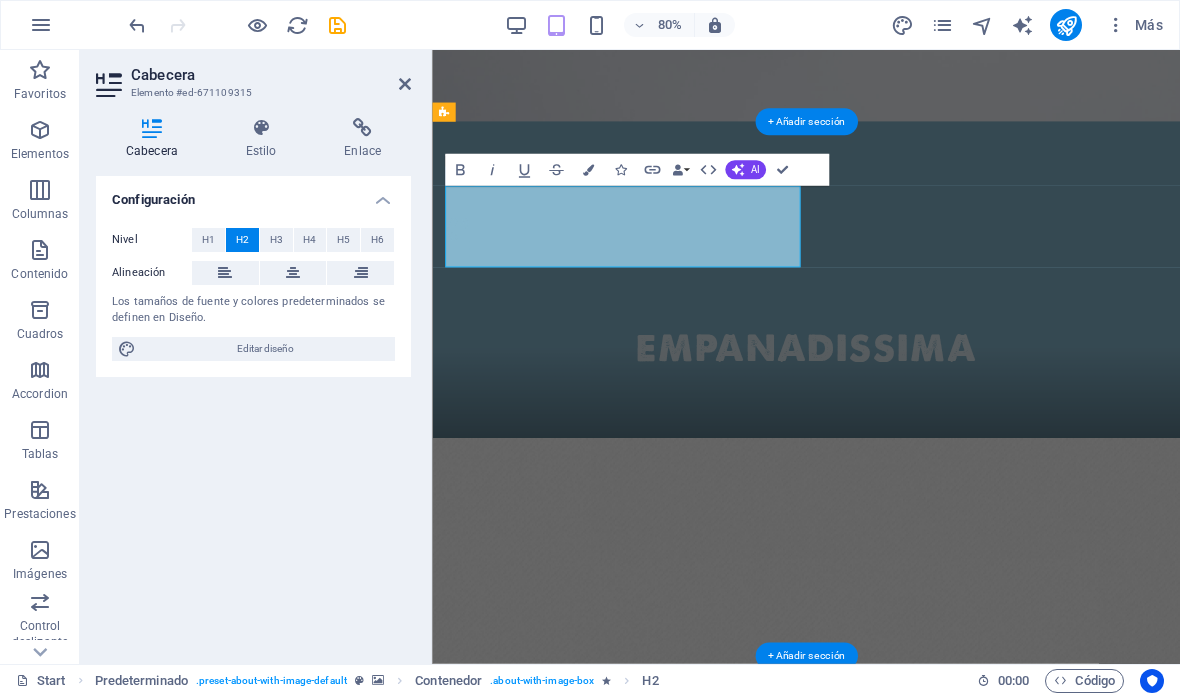 click at bounding box center (586, 1789) 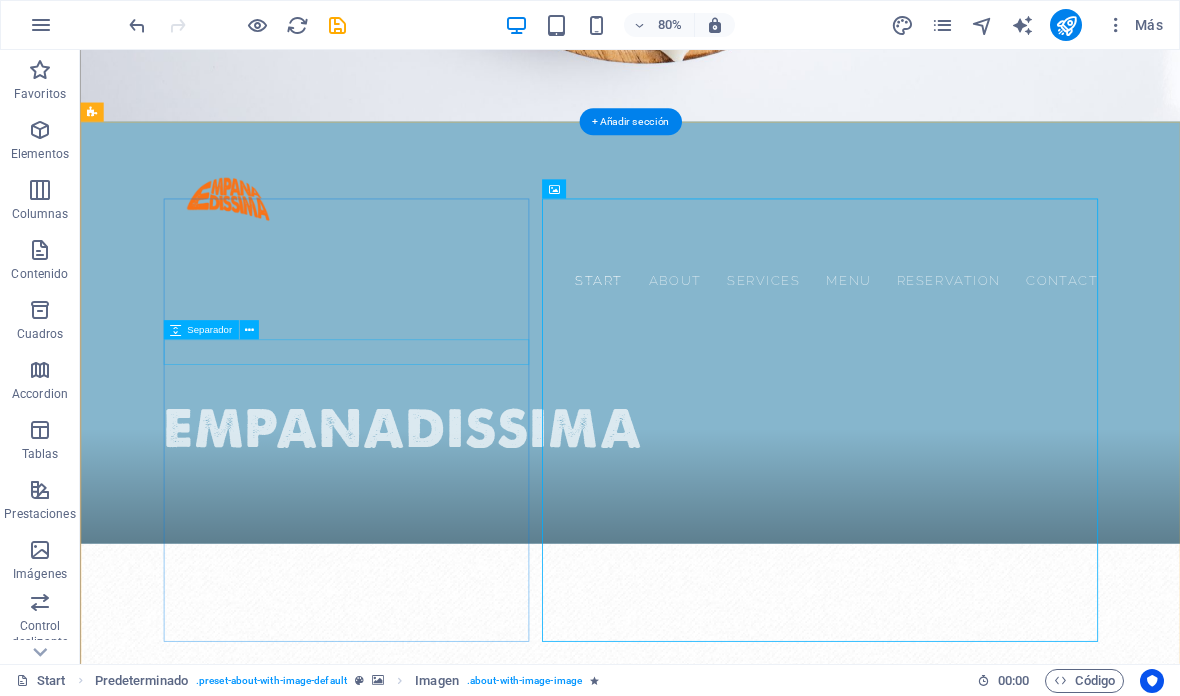 click at bounding box center [680, 1642] 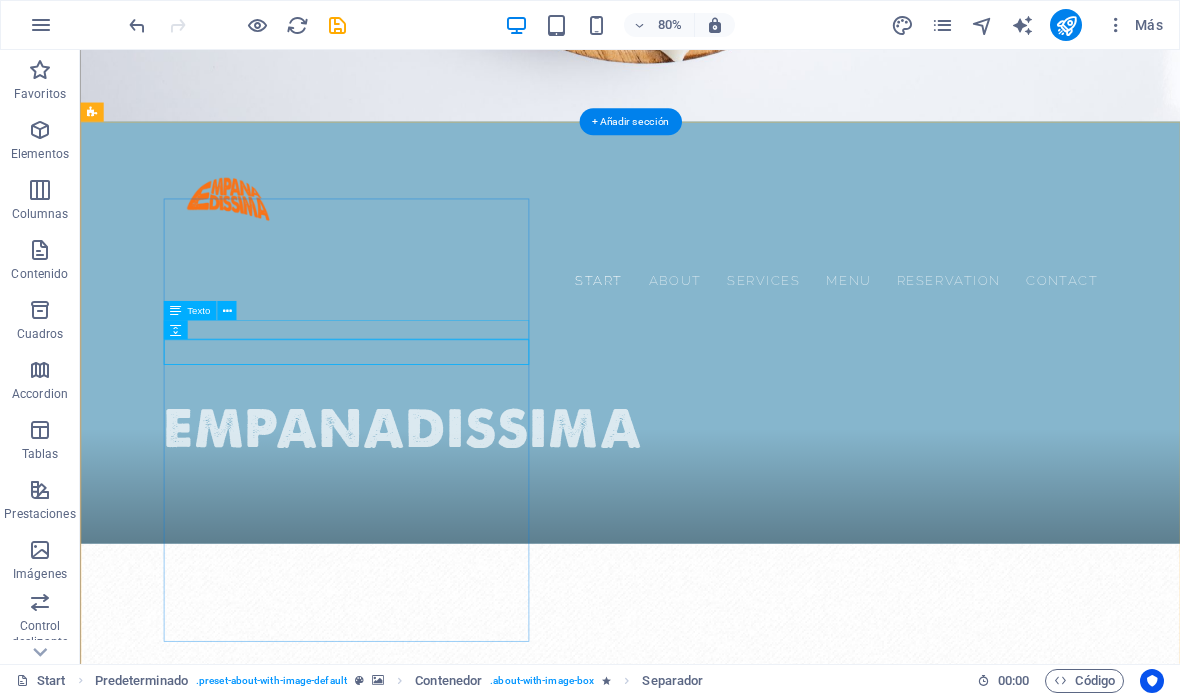 click on "con" at bounding box center [680, 1614] 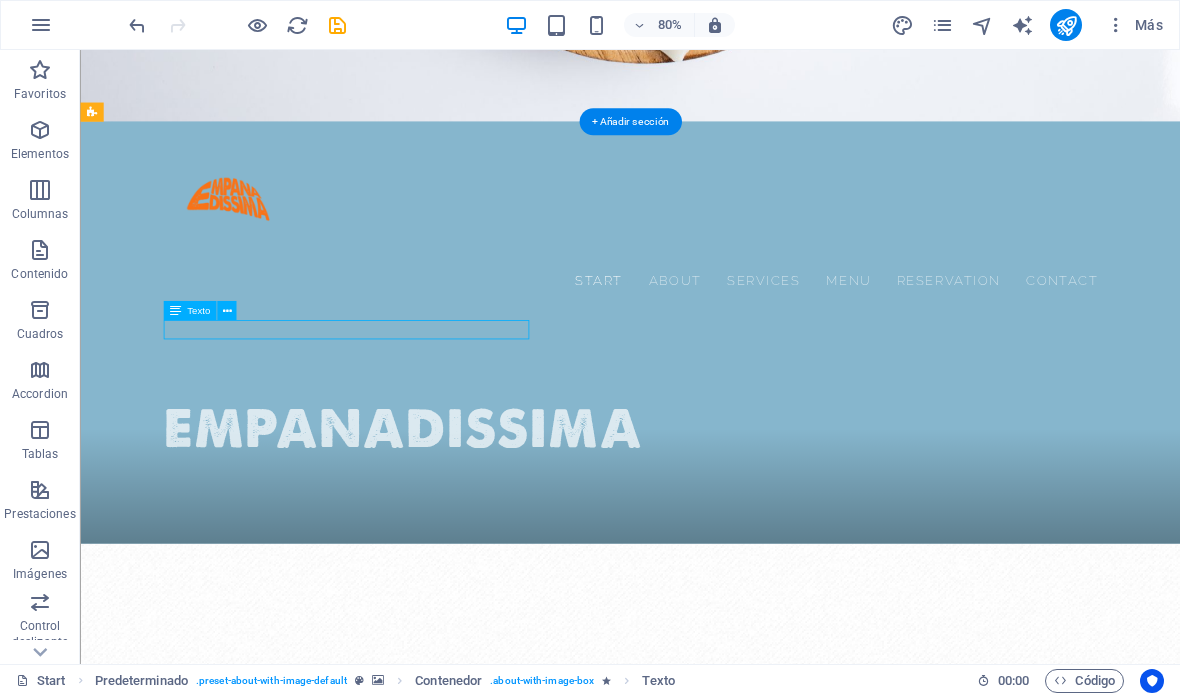 click on "con" at bounding box center [680, 1614] 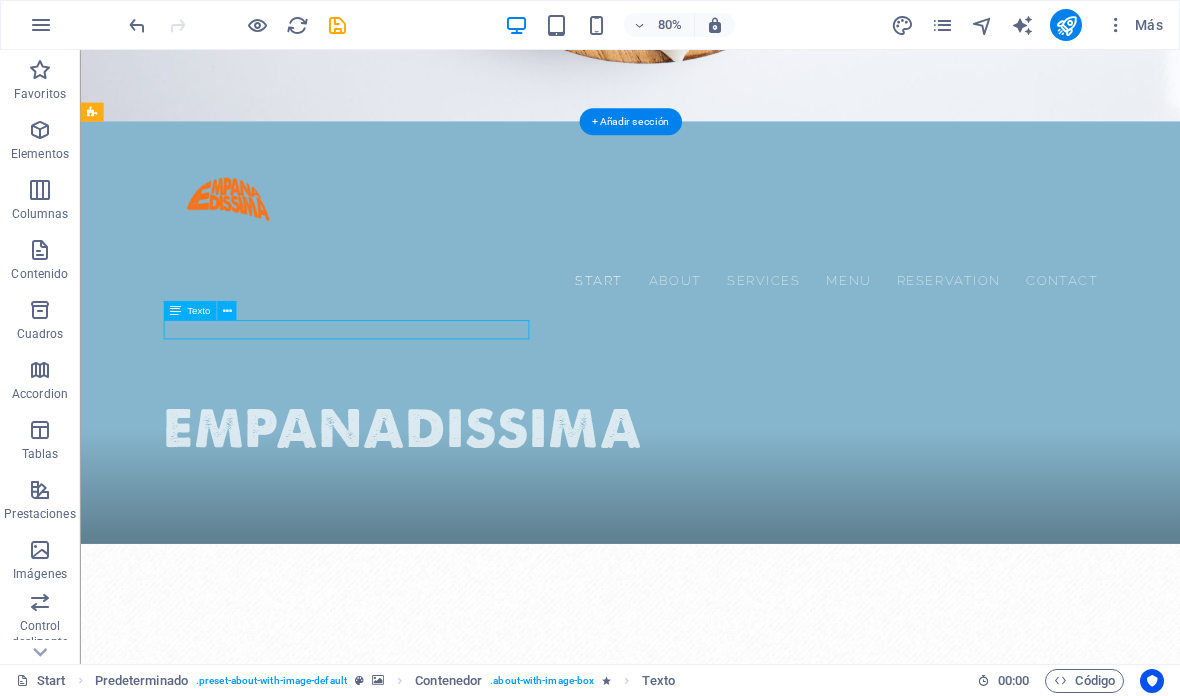 click on "con" at bounding box center (680, 1614) 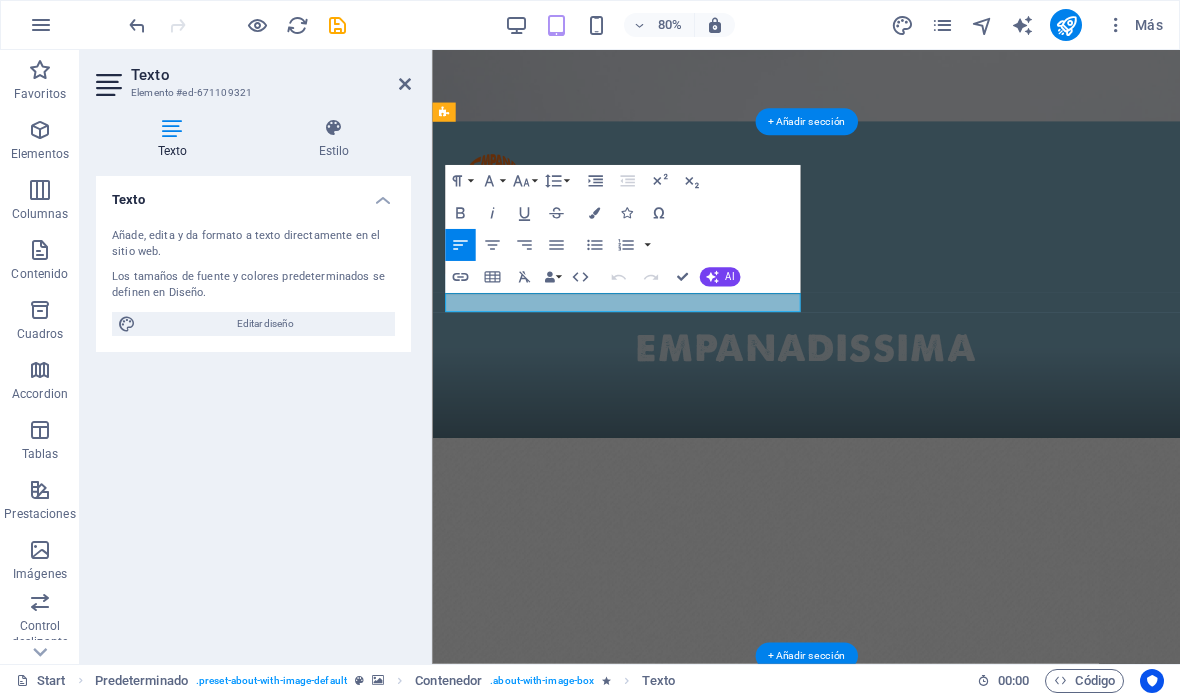 click on "con" at bounding box center (899, 1457) 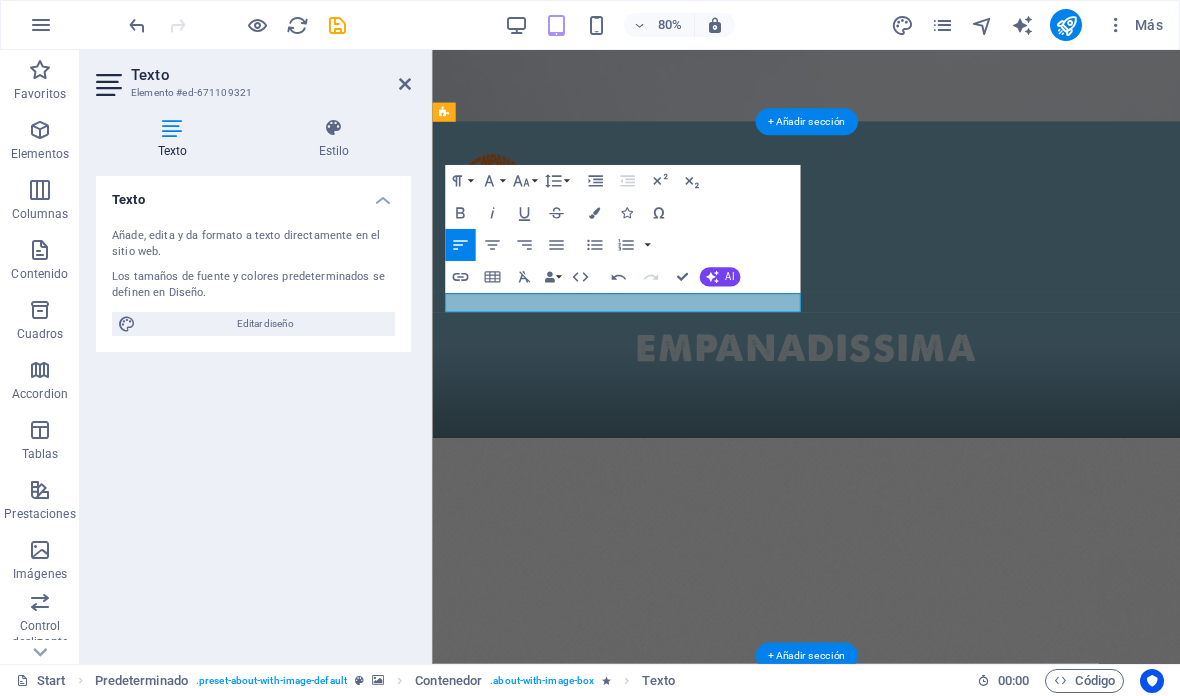 type 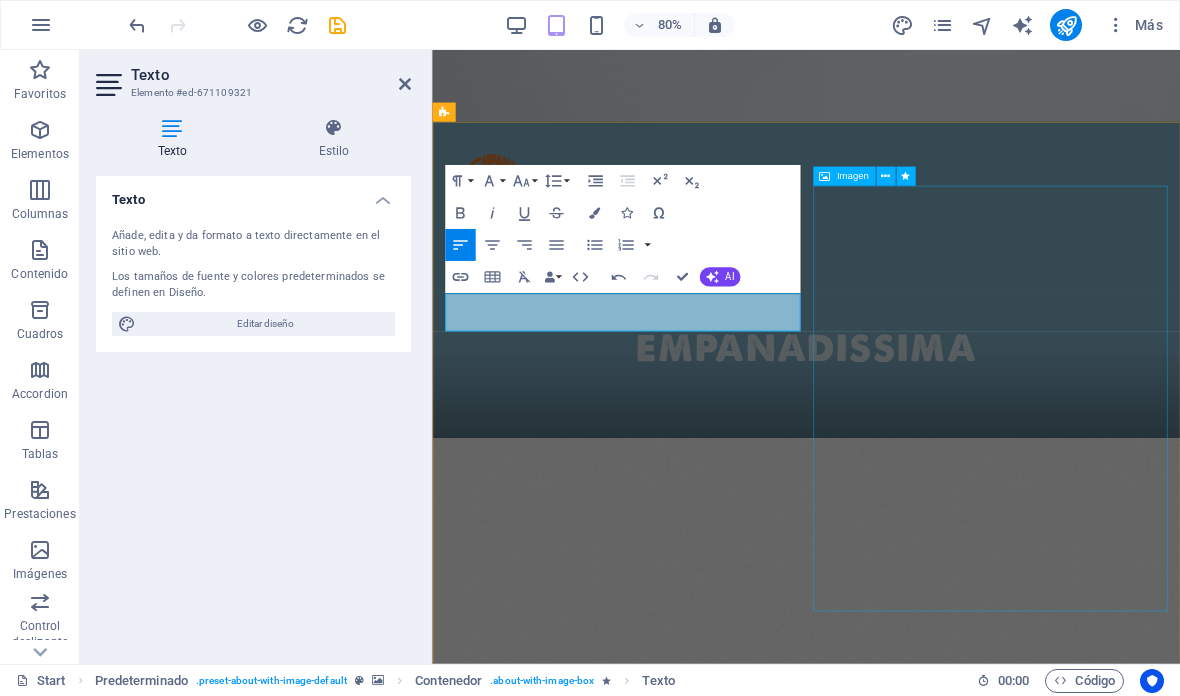 click at bounding box center [586, 1813] 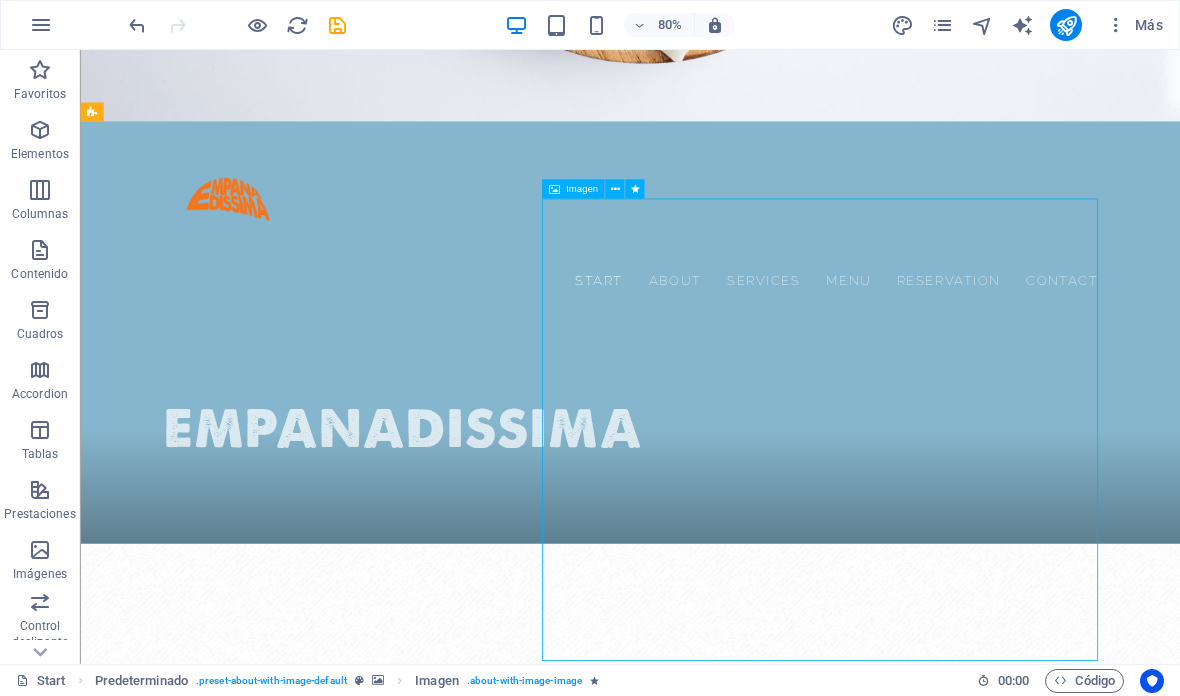 click at bounding box center [273, 2074] 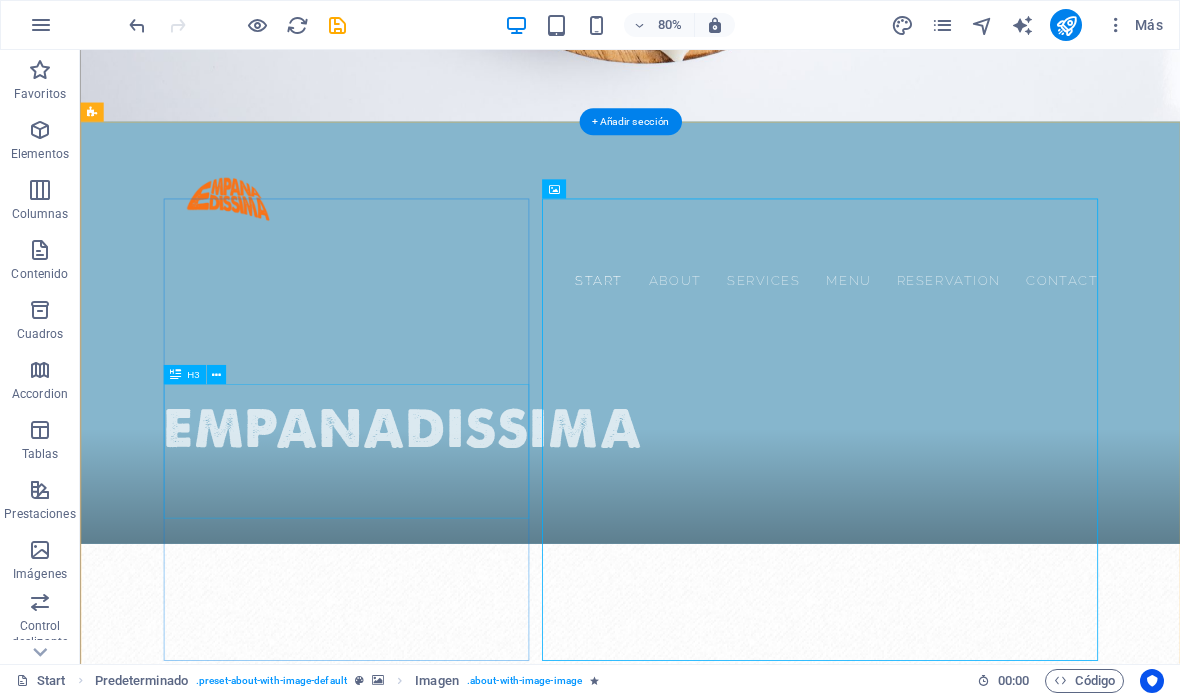 click on "Our cuisine combines elements of different culinary traditions from asia" at bounding box center (680, 1724) 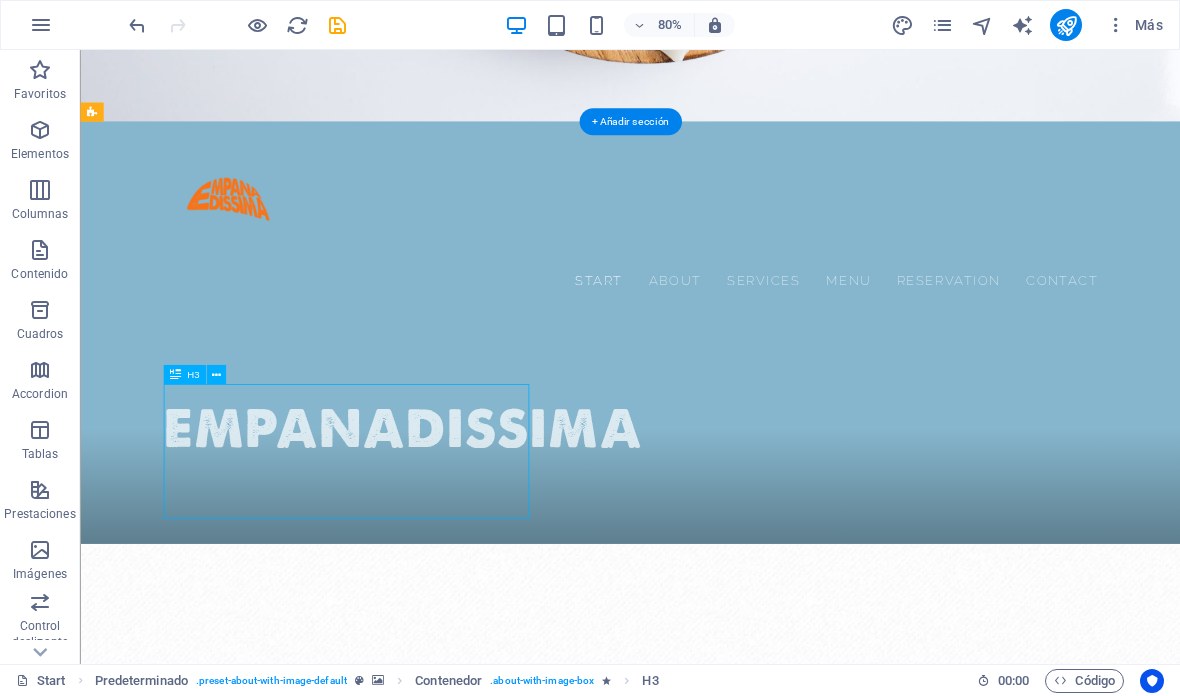 click on "Our cuisine combines elements of different culinary traditions from asia" at bounding box center (680, 1724) 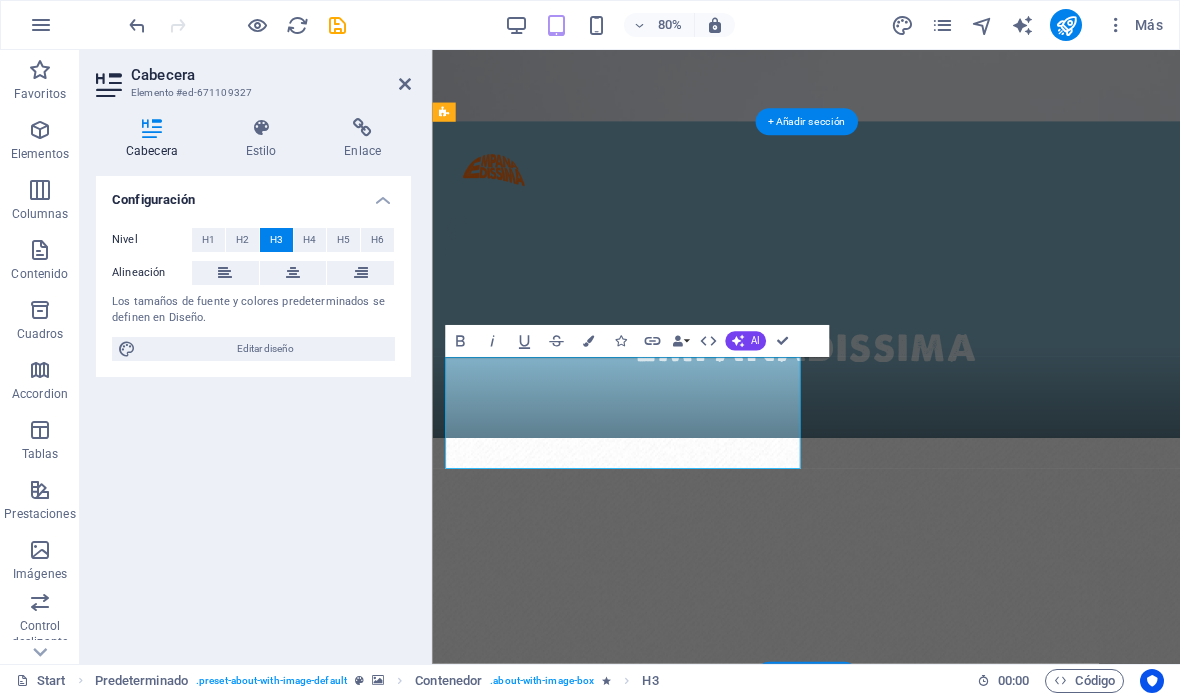 type 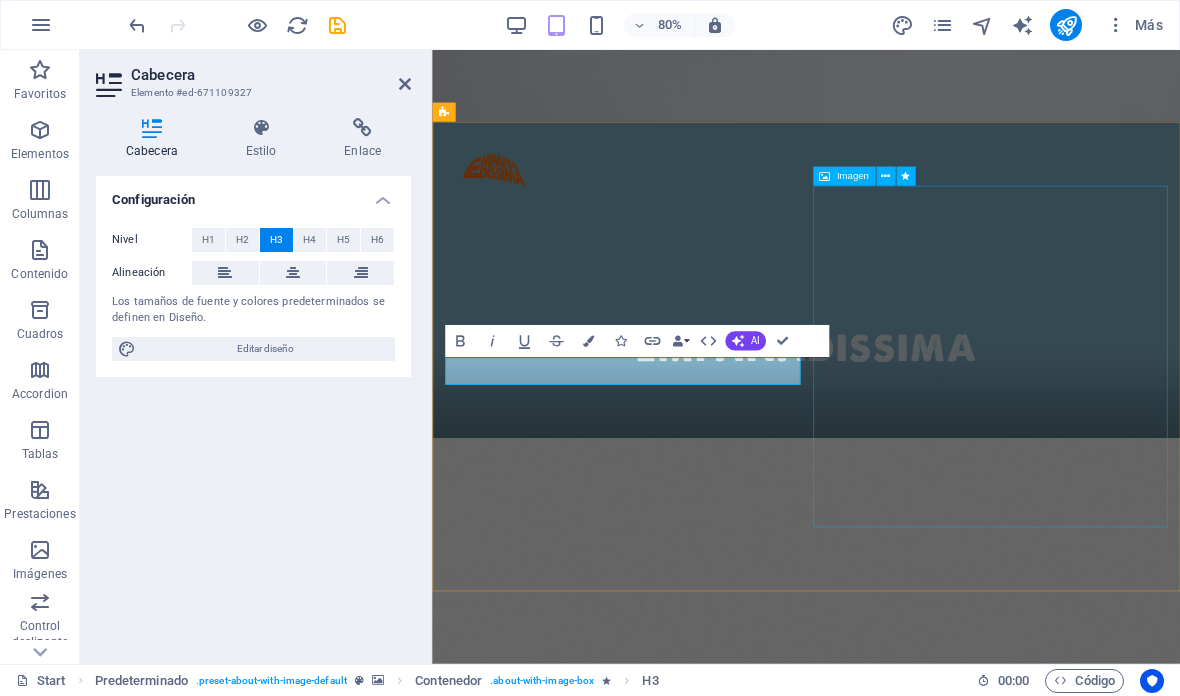 click at bounding box center [586, 1672] 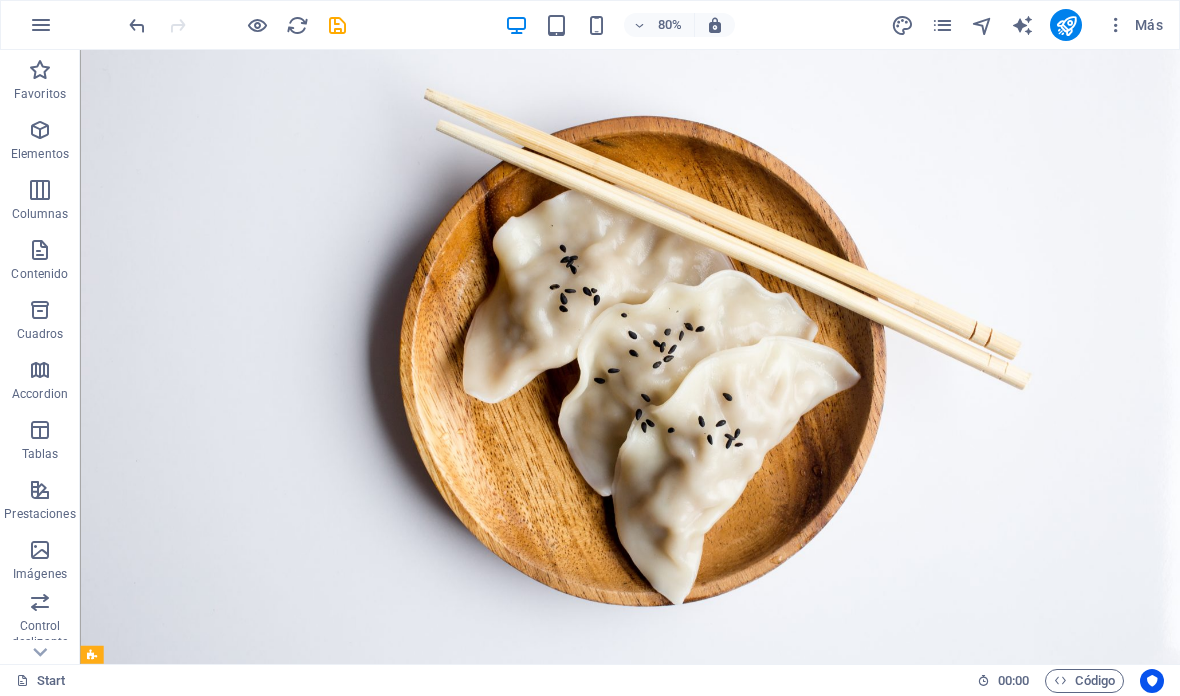 scroll, scrollTop: 0, scrollLeft: 0, axis: both 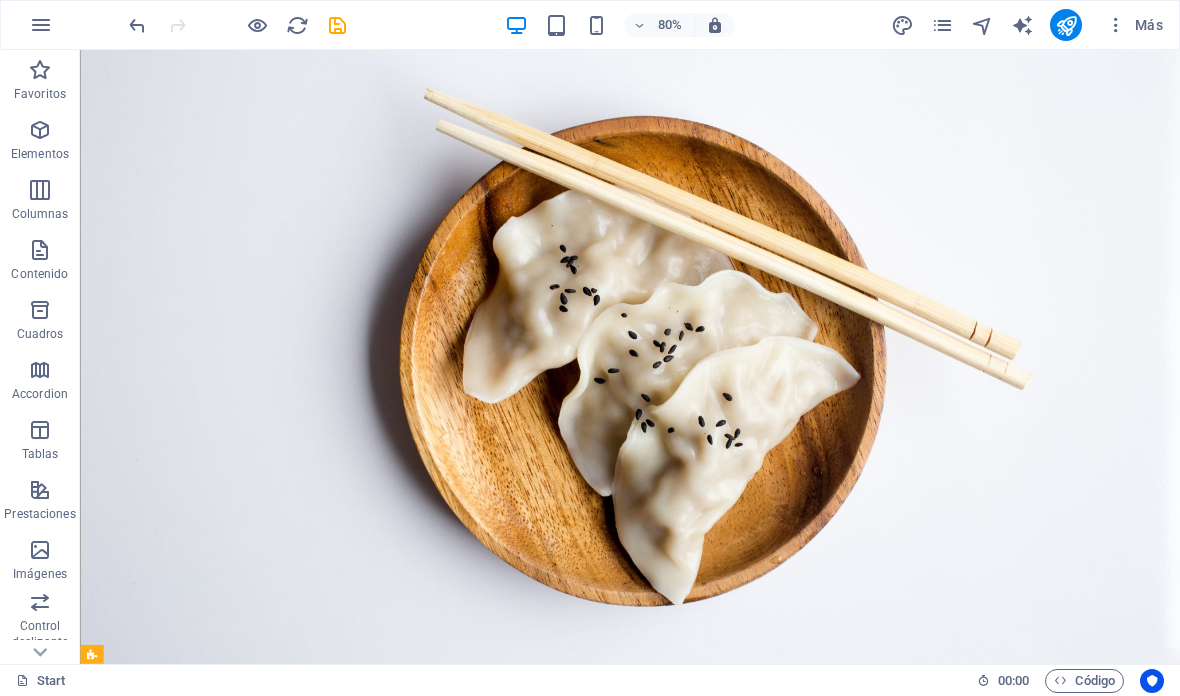 click on "80% Más" at bounding box center [648, 25] 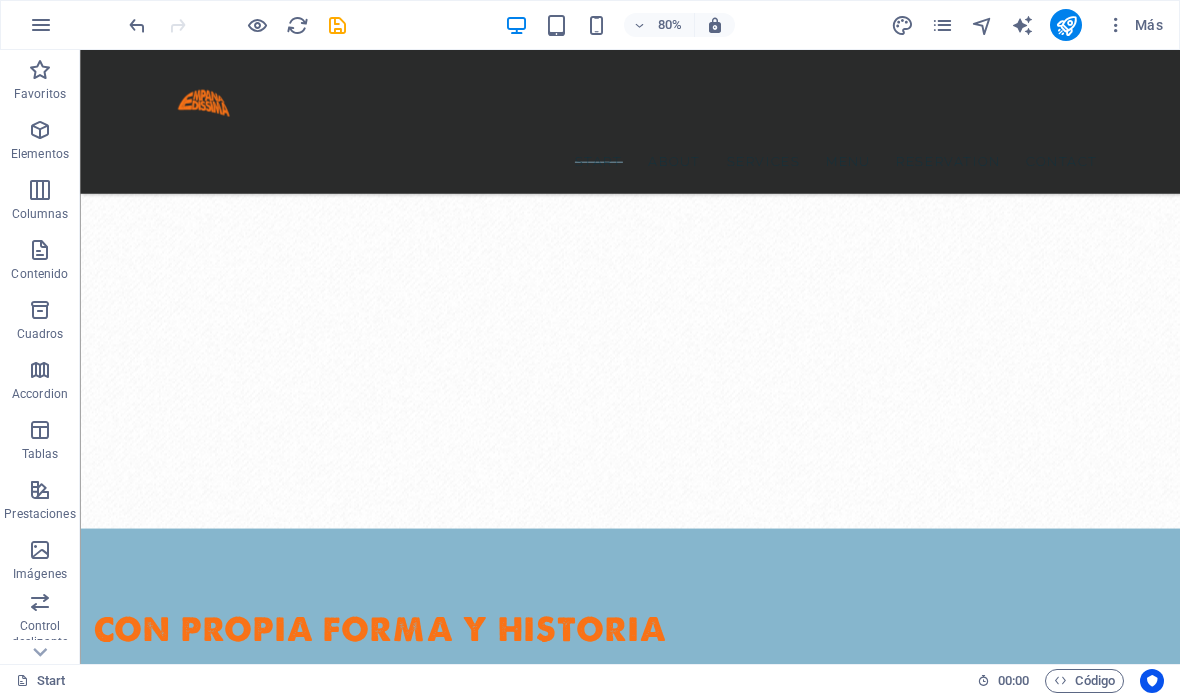 scroll, scrollTop: 1288, scrollLeft: 0, axis: vertical 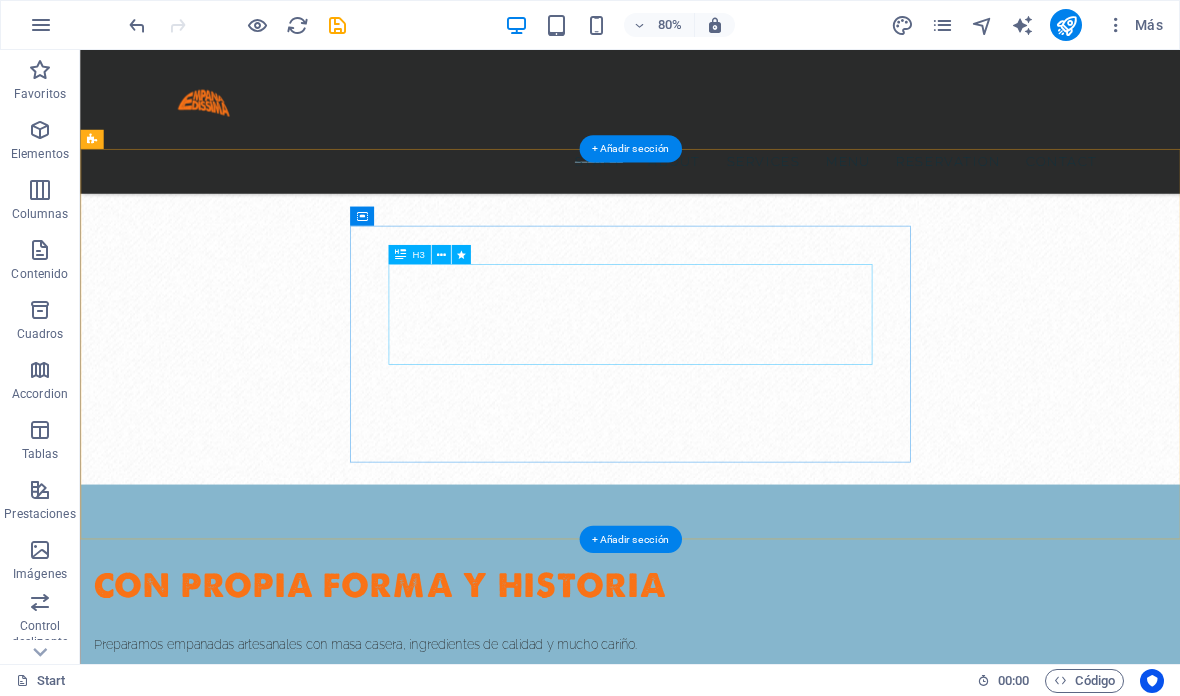 click on "Enjoy an unique eating experience at The  laempanadissima.cl" at bounding box center [534, 2345] 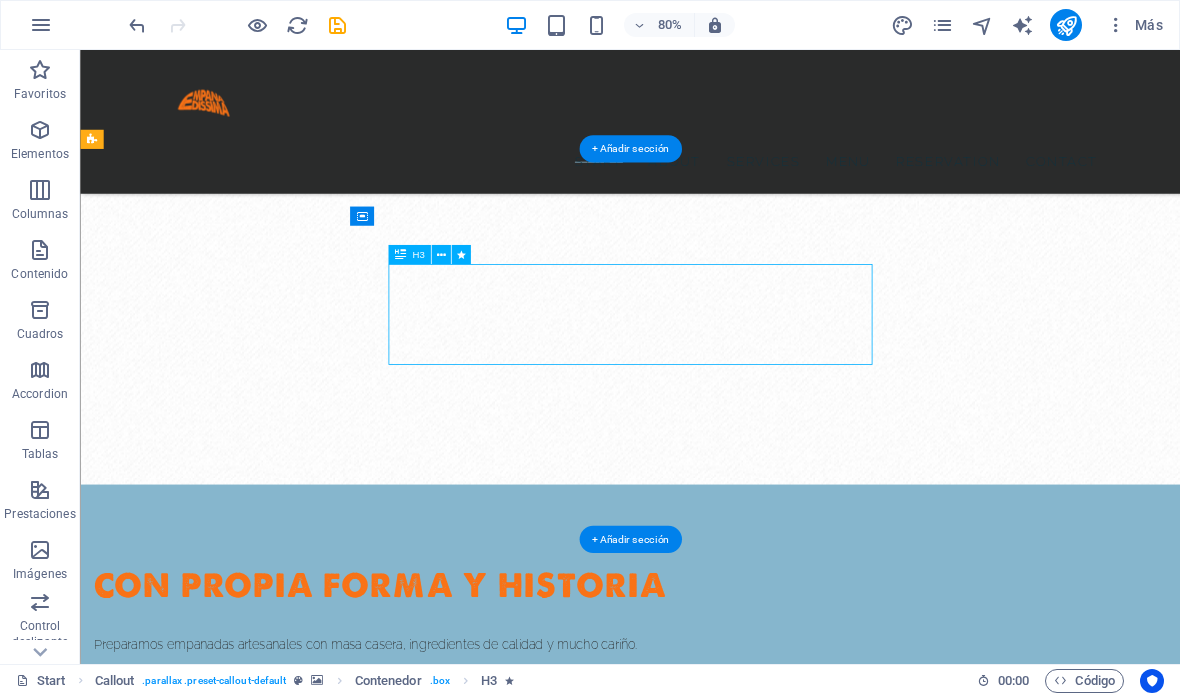 click on "Enjoy an unique eating experience at The  laempanadissima.cl" at bounding box center (534, 2345) 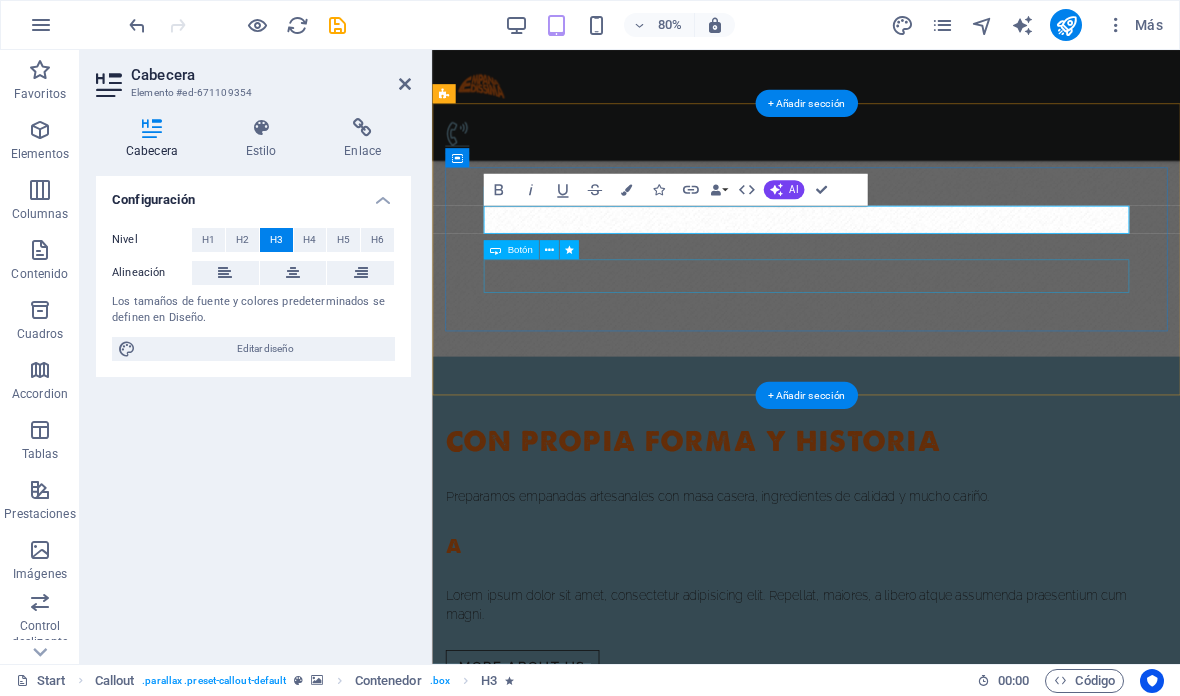 type 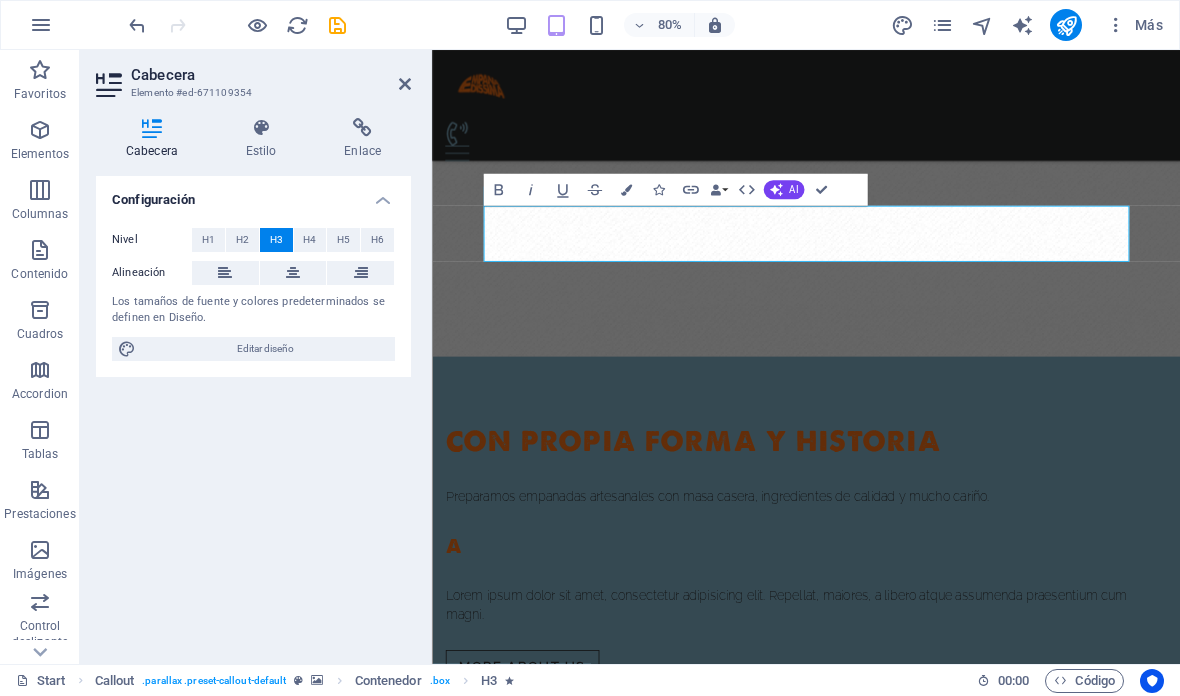 click at bounding box center [899, 1477] 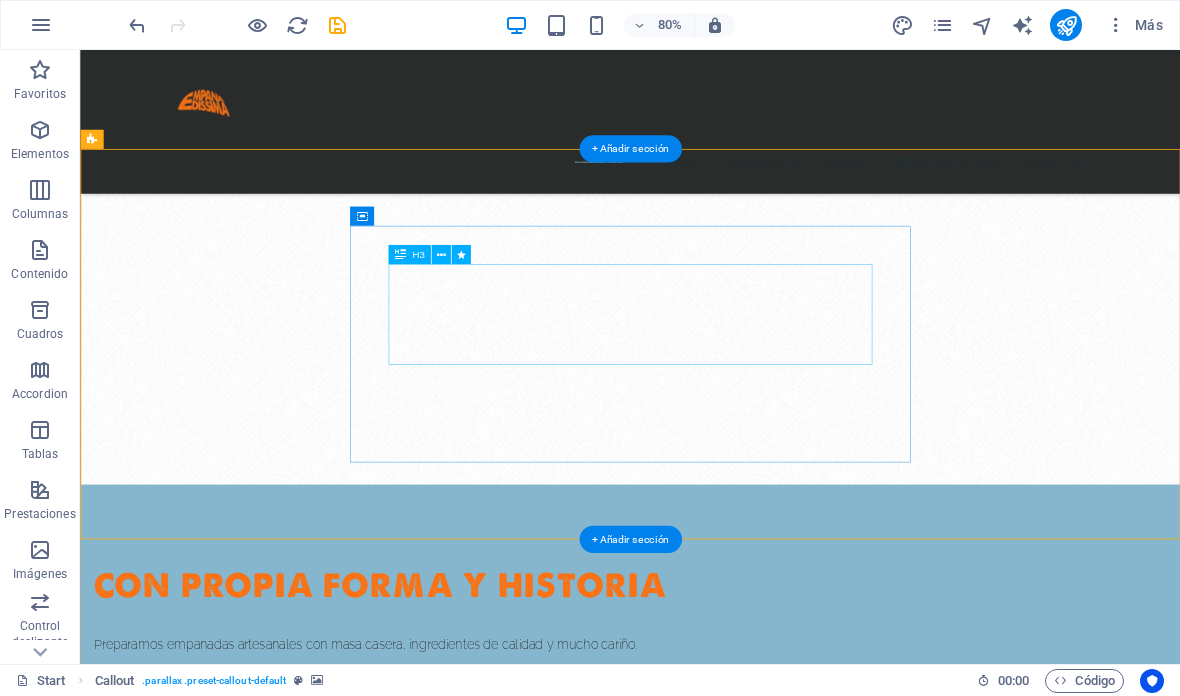 click on "¡DÉJATE TENTAR POR NUSTRAS PREPARACIONES Y HAZ TU PEDIDO CON ANTICIPACION!" at bounding box center [534, 2345] 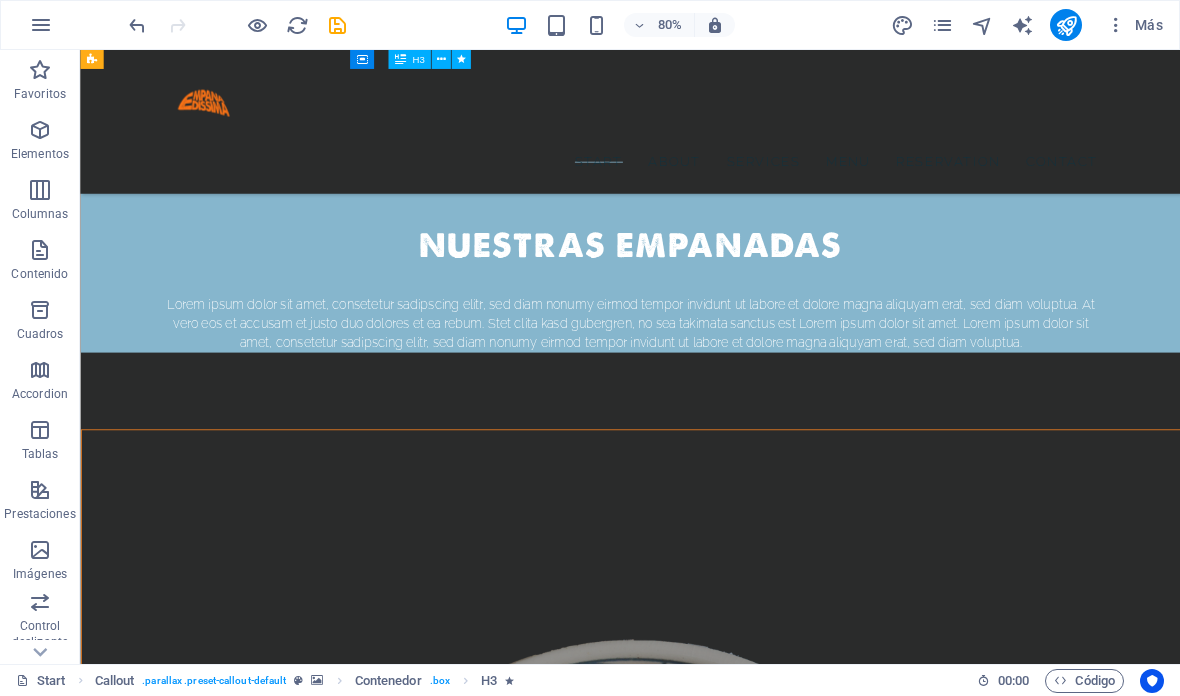 scroll, scrollTop: 3971, scrollLeft: 0, axis: vertical 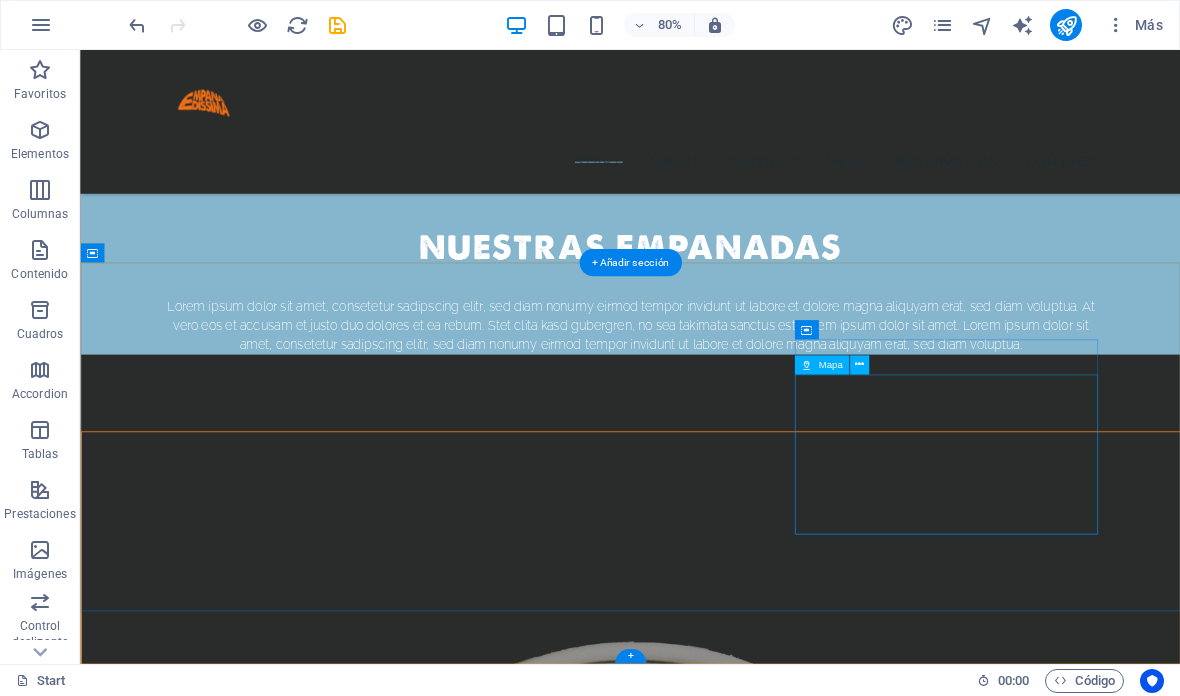 click on "Para navegar por el mapa con gestos táctiles, presiona dos veces y mantén el dedo sobre este. Luego, arrastra el mapa. ← Mover a la izquierda → Mover a la derecha ↑ Mover hacia arriba ↓ Mover hacia abajo + Acercar - Alejar Inicio Mover a la izquierda un 75% Fin Mover a la derecha un 75% Página anterior Mover hacia arriba un 75% Página siguiente Mover hacia abajo un 75% Mapa Relieve Satélite Etiquetas Combinaciones de teclas Datos del mapa Datos del mapa ©2025 Datos del mapa ©2025 200 m  Hacer clic para alternar entre unidades imperiales y métricas Condiciones Informar un error en el mapa" at bounding box center [680, 5781] 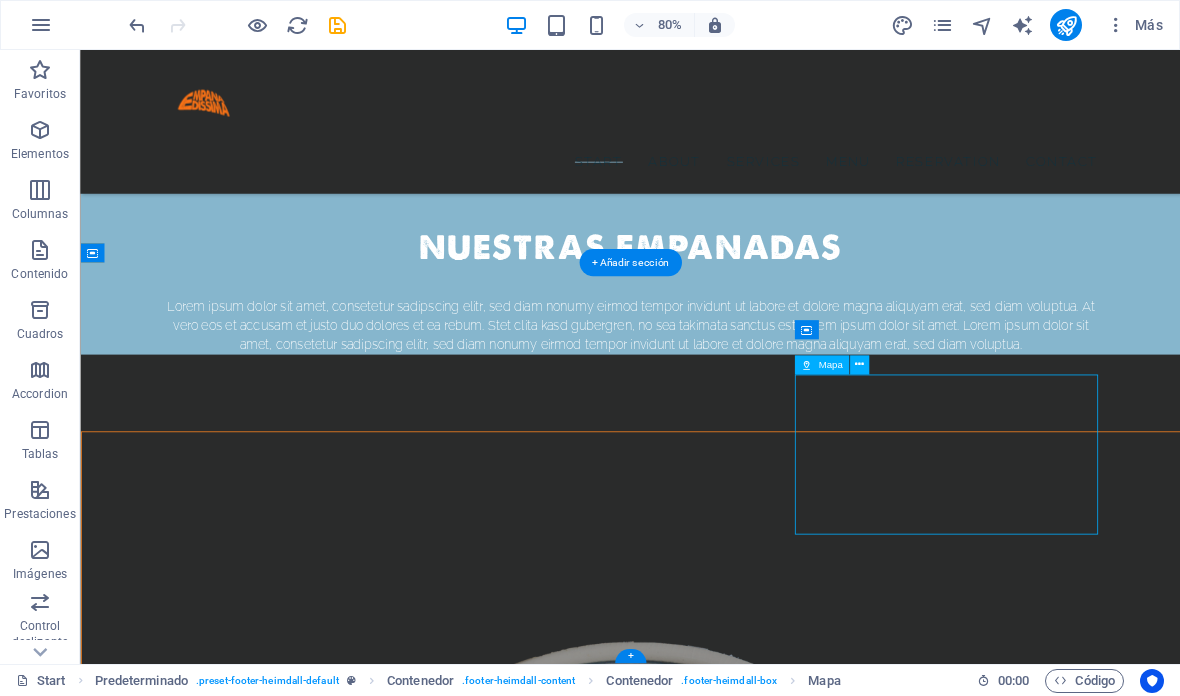 click on "Para navegar por el mapa con gestos táctiles, presiona dos veces y mantén el dedo sobre este. Luego, arrastra el mapa. ← Mover a la izquierda → Mover a la derecha ↑ Mover hacia arriba ↓ Mover hacia abajo + Acercar - Alejar Inicio Mover a la izquierda un 75% Fin Mover a la derecha un 75% Página anterior Mover hacia arriba un 75% Página siguiente Mover hacia abajo un 75% Mapa Relieve Satélite Etiquetas Combinaciones de teclas Datos del mapa Datos del mapa ©2025 Datos del mapa ©2025 200 m  Hacer clic para alternar entre unidades imperiales y métricas Condiciones Informar un error en el mapa" at bounding box center [680, 5781] 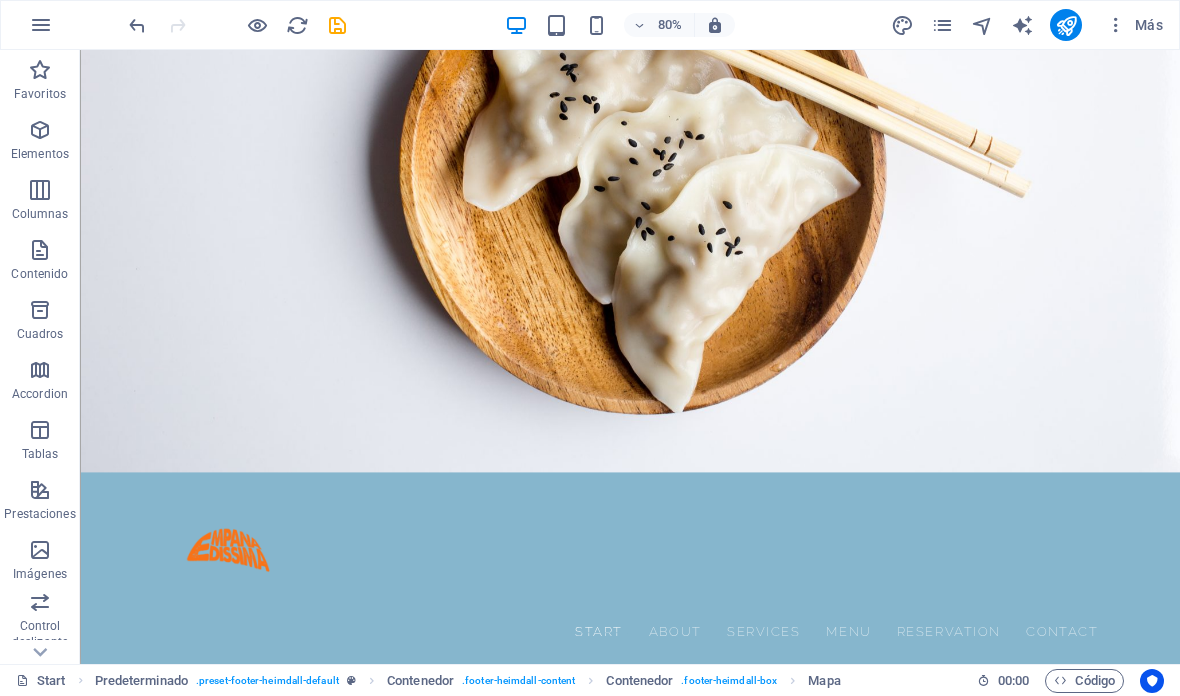 scroll, scrollTop: 235, scrollLeft: 0, axis: vertical 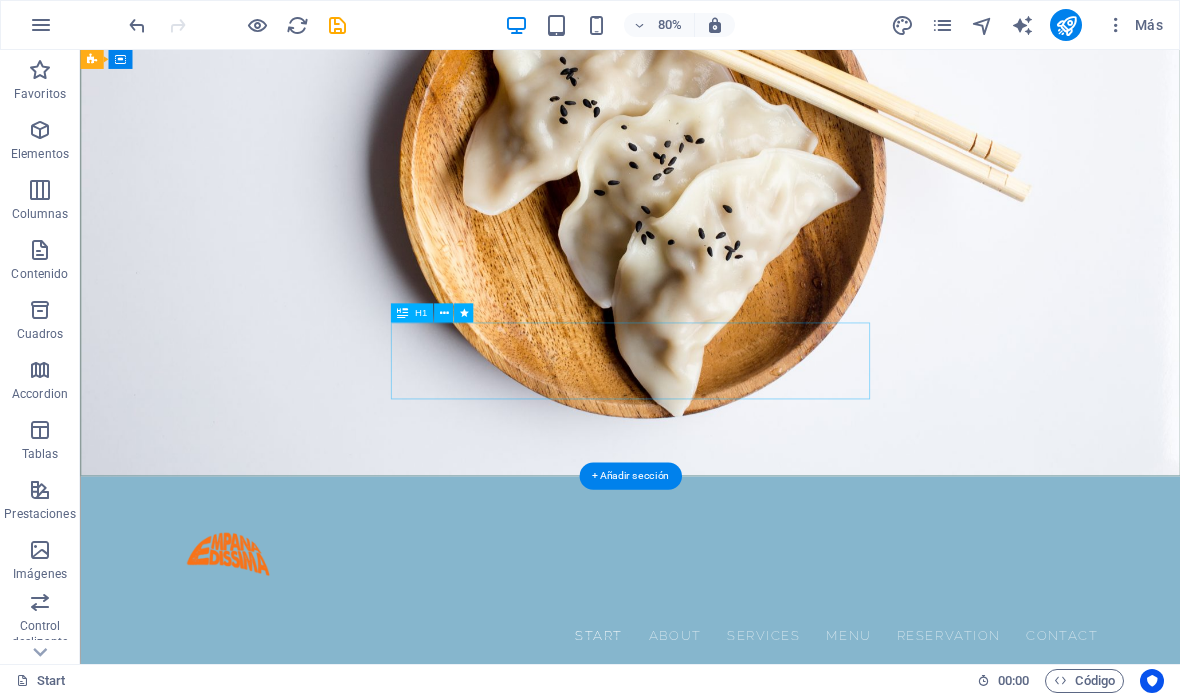 click on "empanadissima" at bounding box center (768, 967) 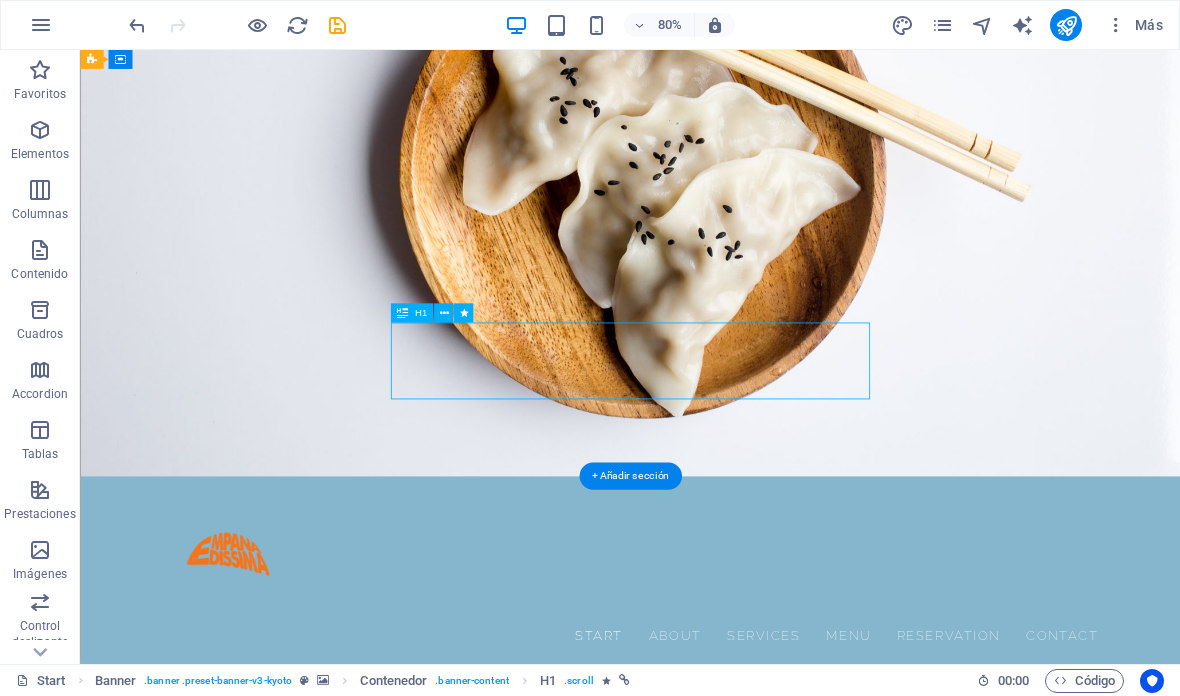 click on "empanadissima" at bounding box center [768, 967] 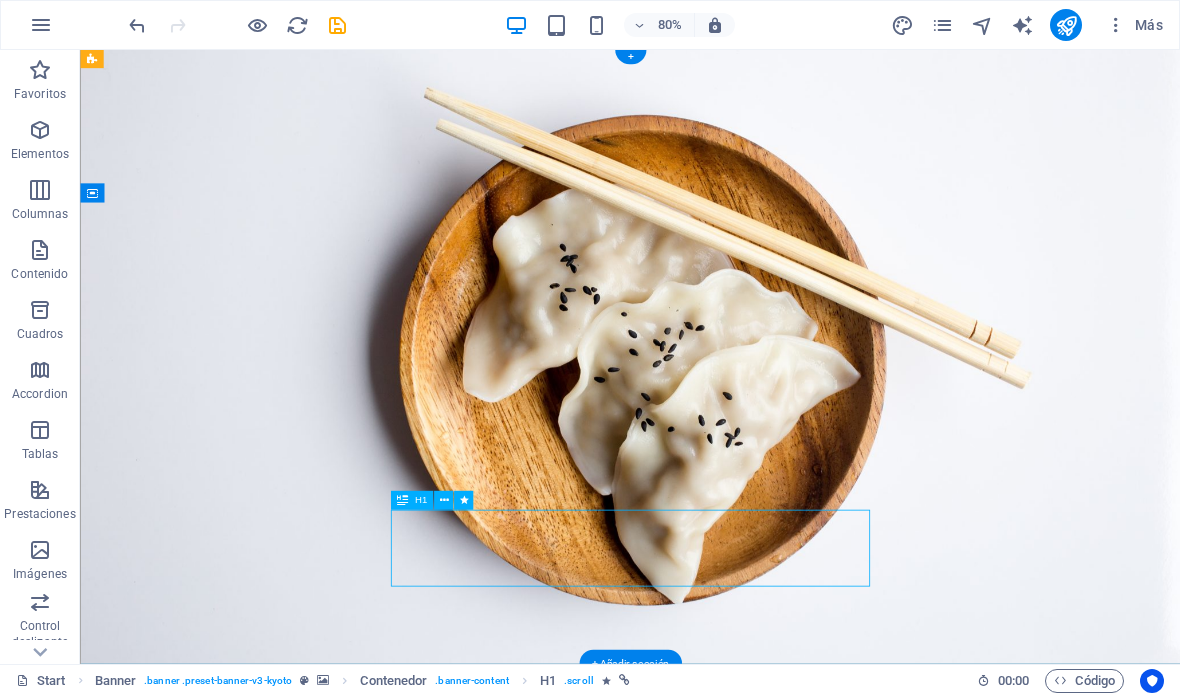 scroll, scrollTop: 3, scrollLeft: 0, axis: vertical 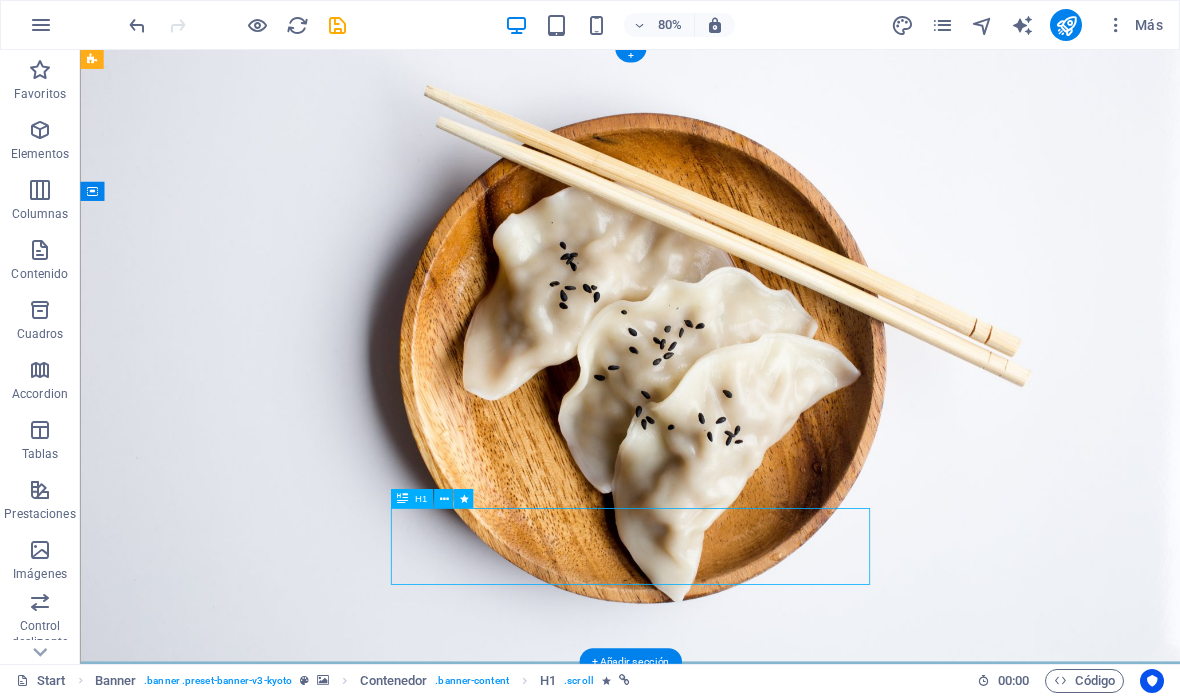 click on "empanadissima" at bounding box center (768, 1199) 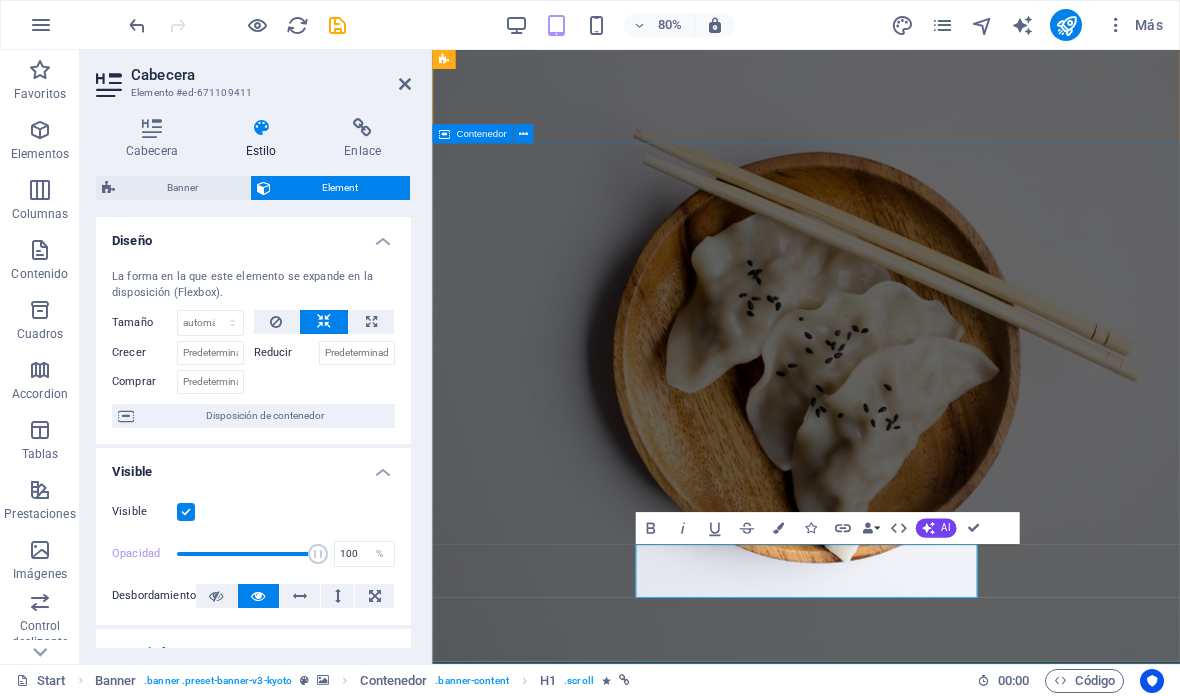 click on "empanadissima" at bounding box center (899, 1097) 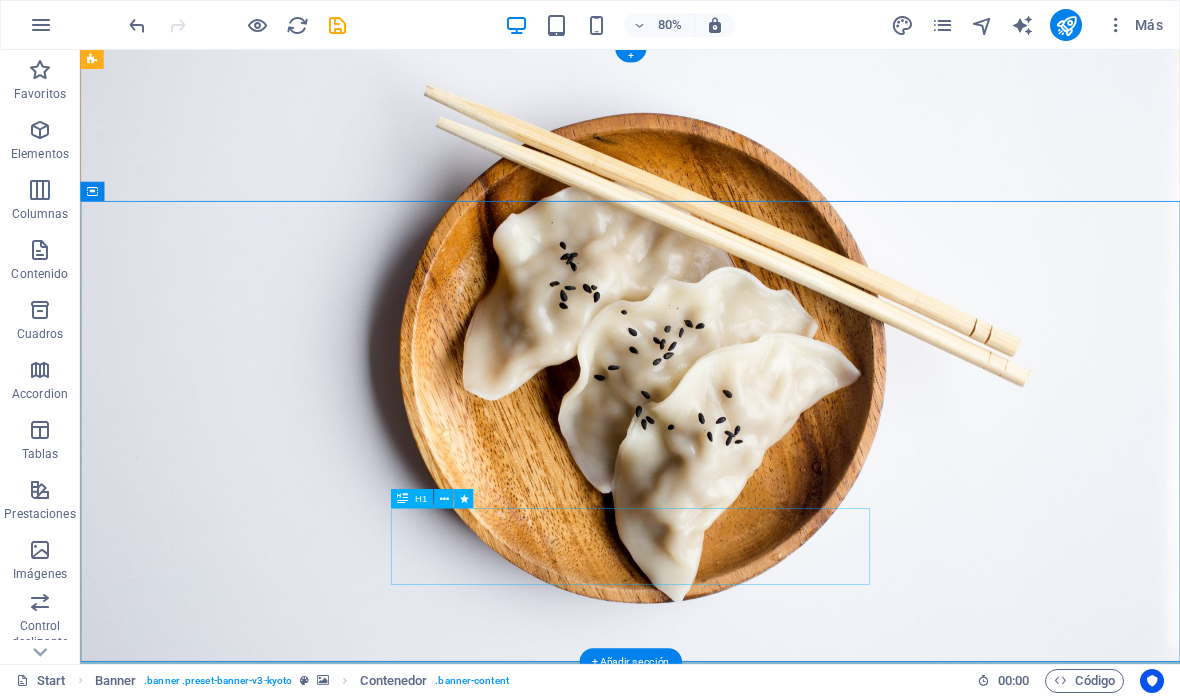 click on "empanadissima" at bounding box center (768, 1199) 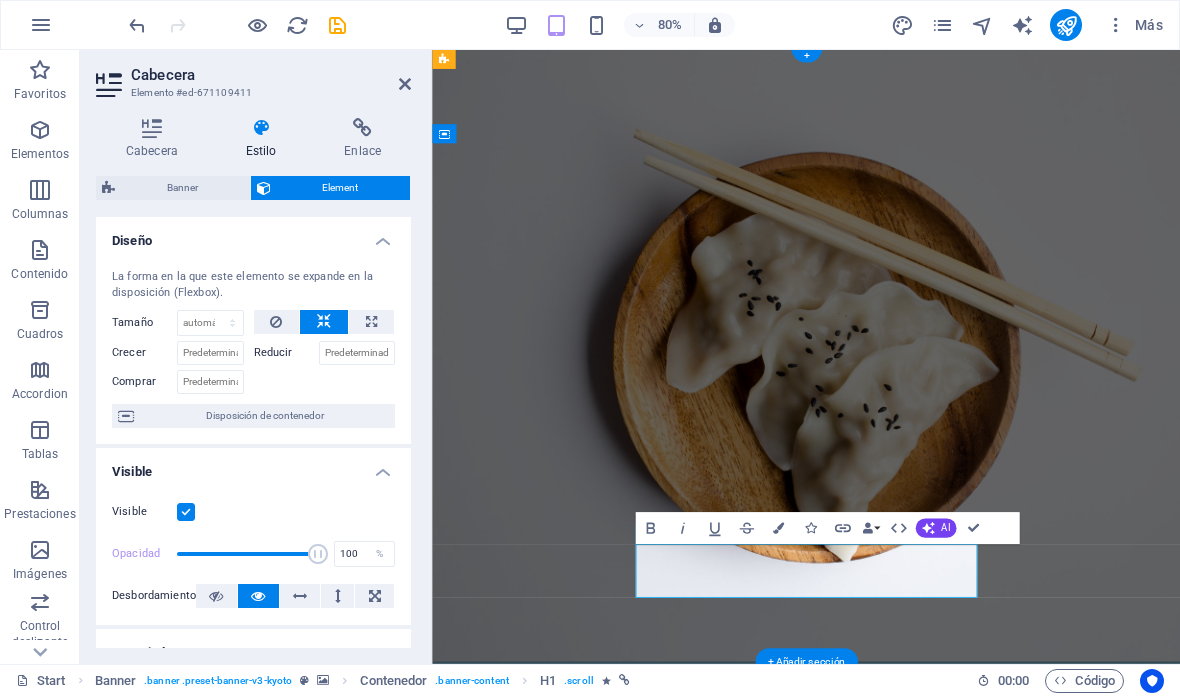 type 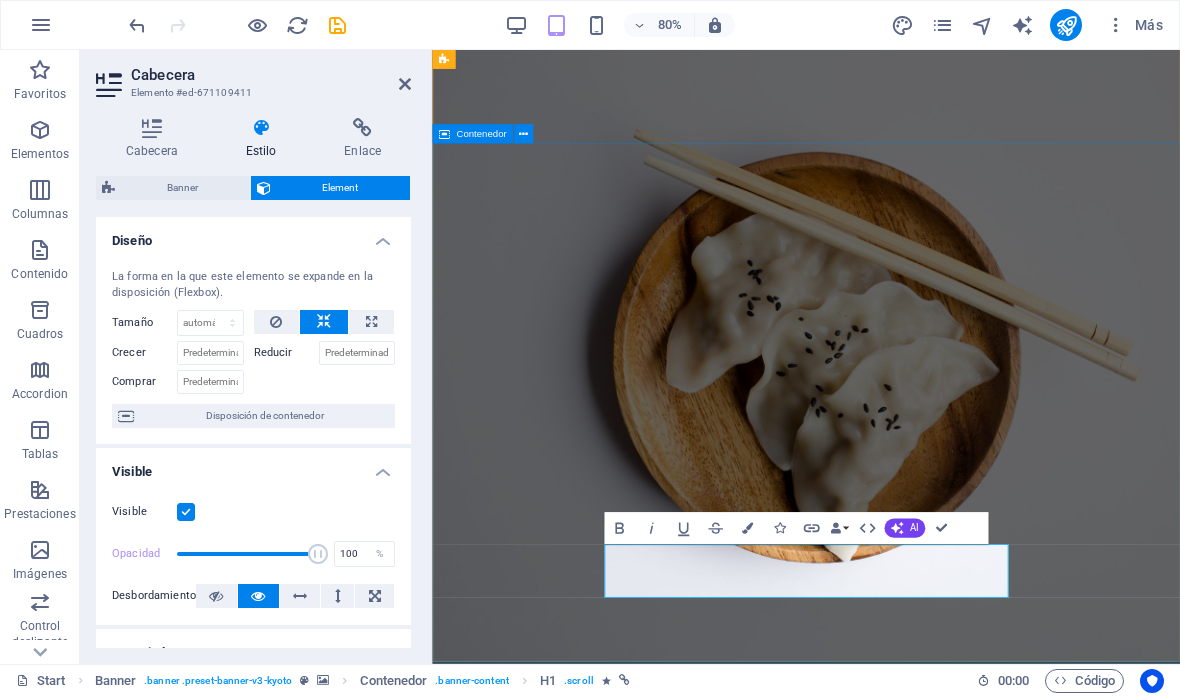 click on "LA empanadissima" at bounding box center (899, 1097) 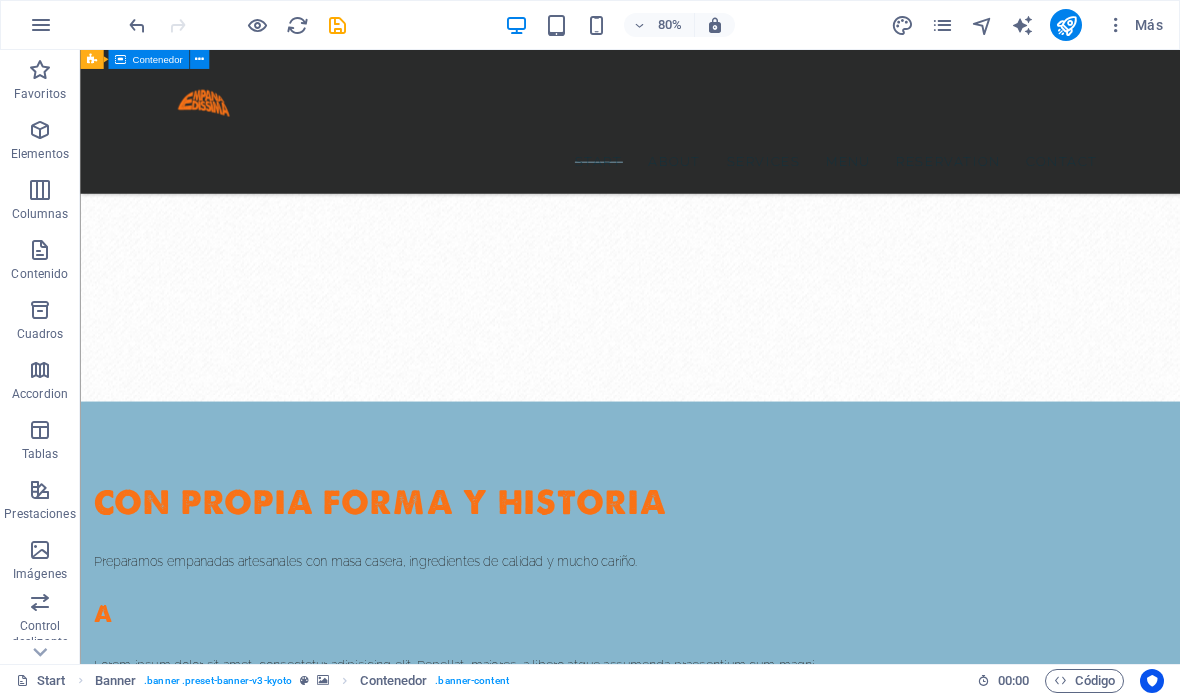 scroll, scrollTop: 1389, scrollLeft: 0, axis: vertical 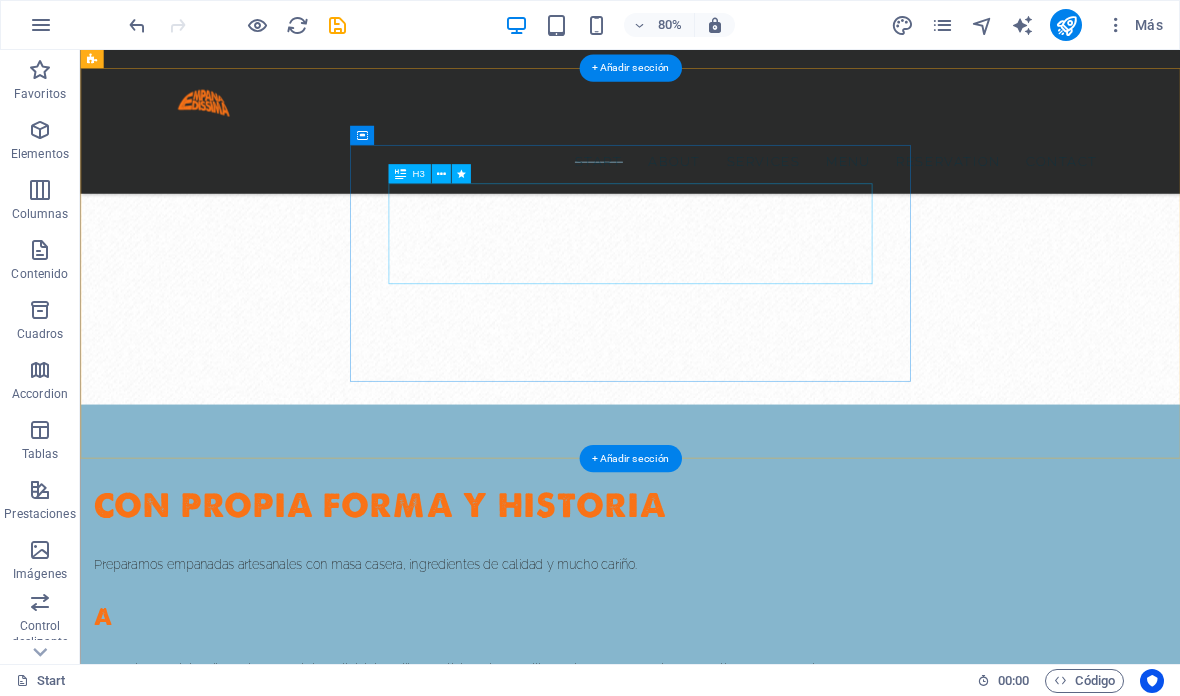 click on "¡DÉJATE TENTAR POR NUSTRAS PREPARACIONES Y HAZ TU PEDIDO CON ANTICIPACION!" at bounding box center [534, 2244] 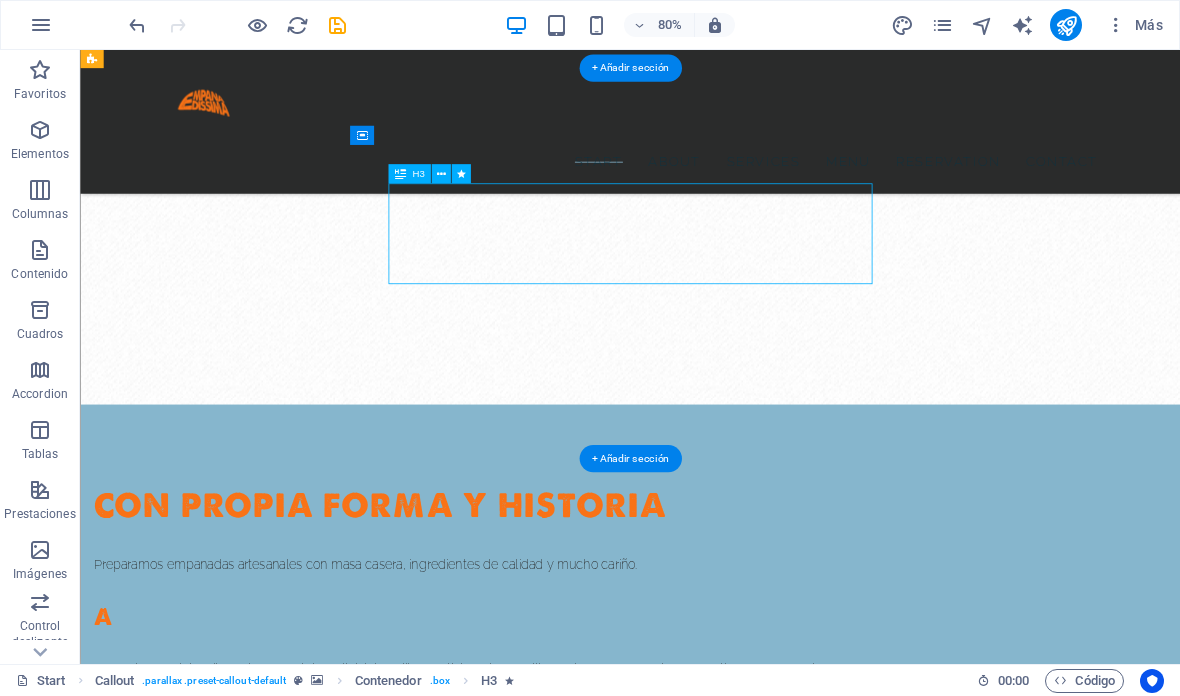 click on "¡DÉJATE TENTAR POR NUSTRAS PREPARACIONES Y HAZ TU PEDIDO CON ANTICIPACION!" at bounding box center (534, 2244) 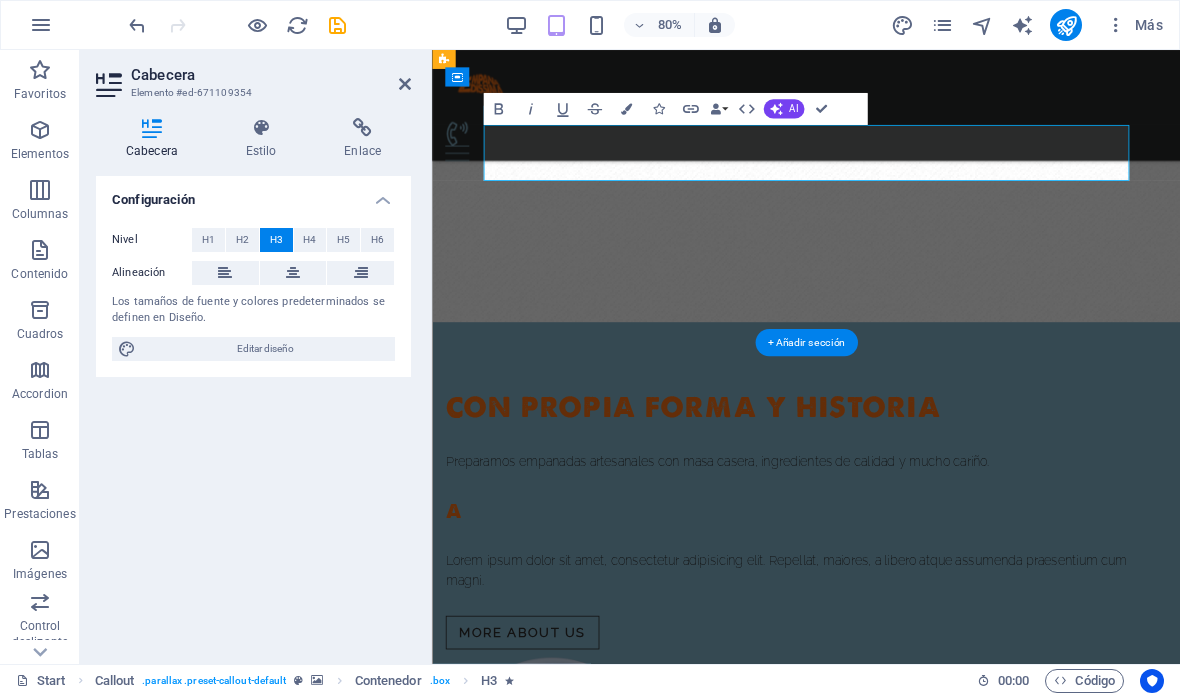 click on "¡DÉJATE TENTAR POR NUSTRAS PREPARACIONES Y HAZ TU PEDIDO CON ANTICIPACION!" at bounding box center (899, 1997) 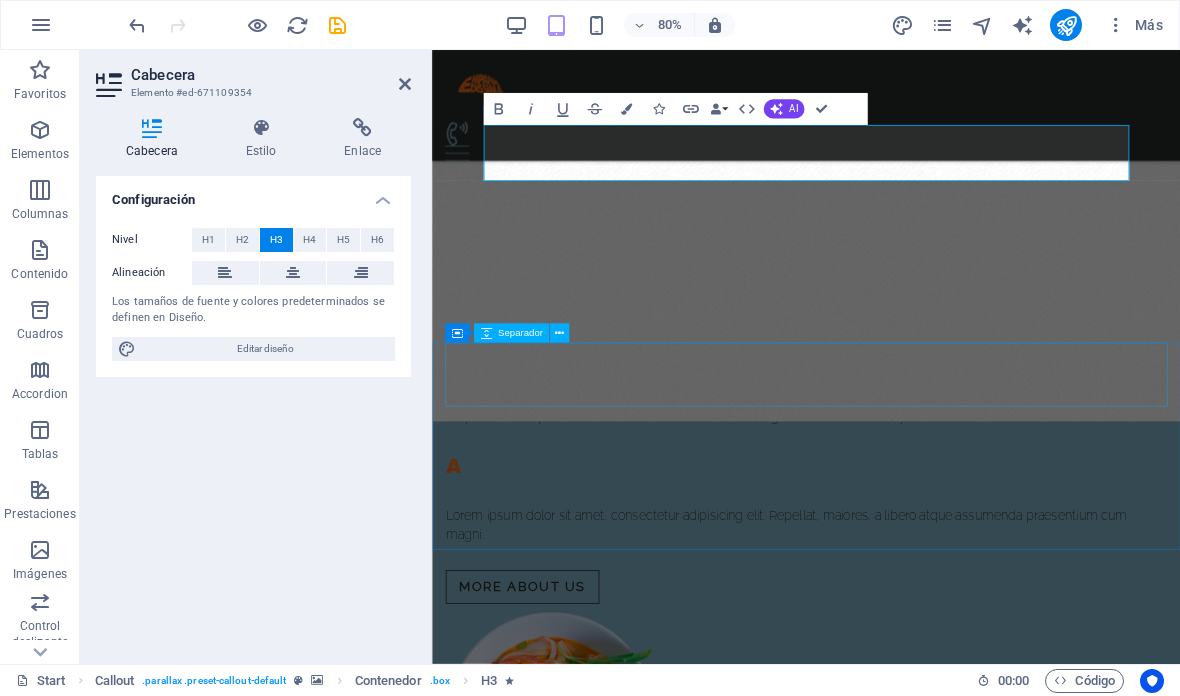 click at bounding box center [899, 2452] 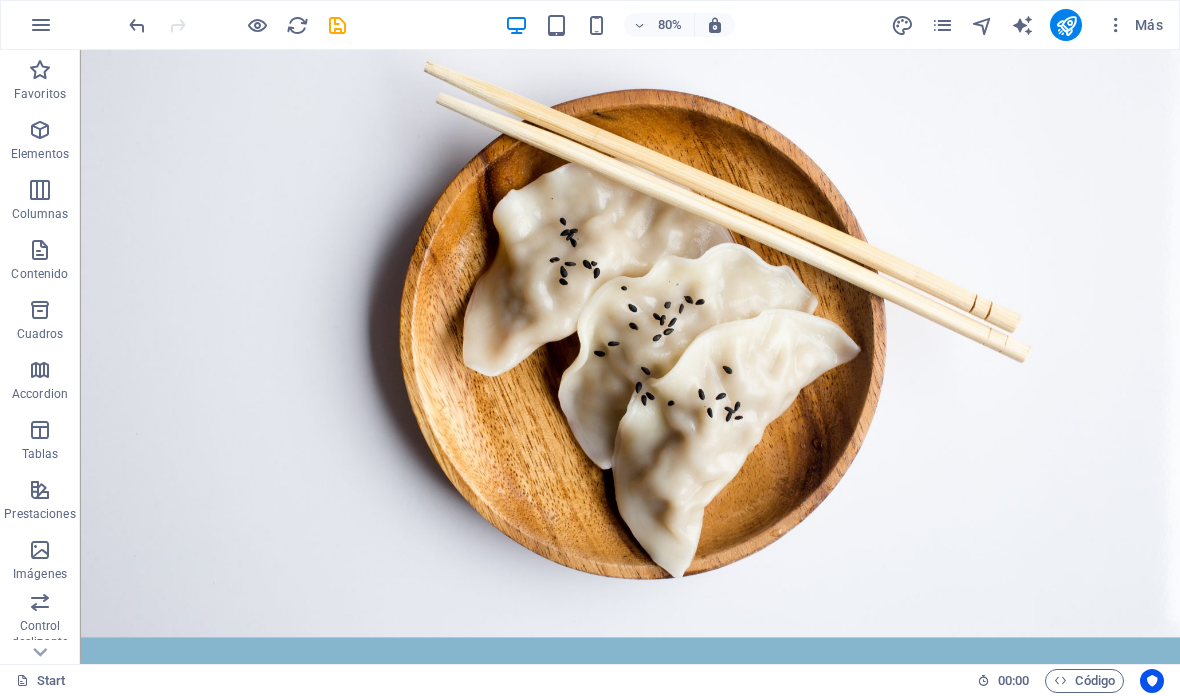 scroll, scrollTop: 31, scrollLeft: 0, axis: vertical 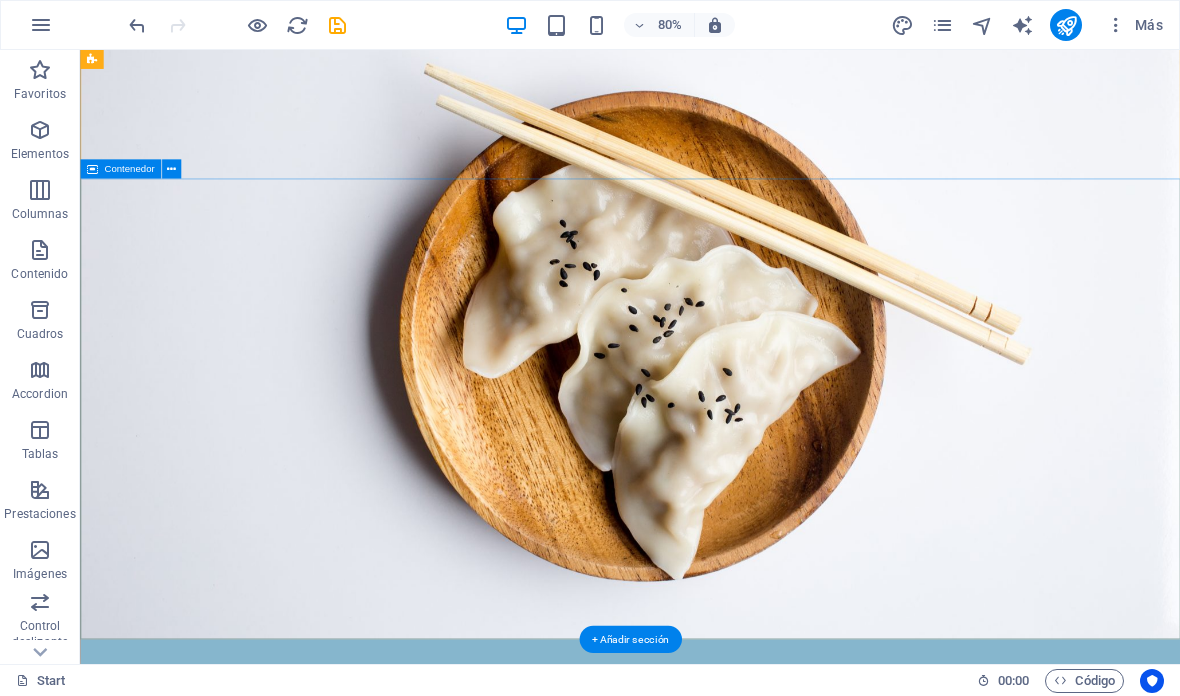 click on "LA empanadissima" at bounding box center (767, 1171) 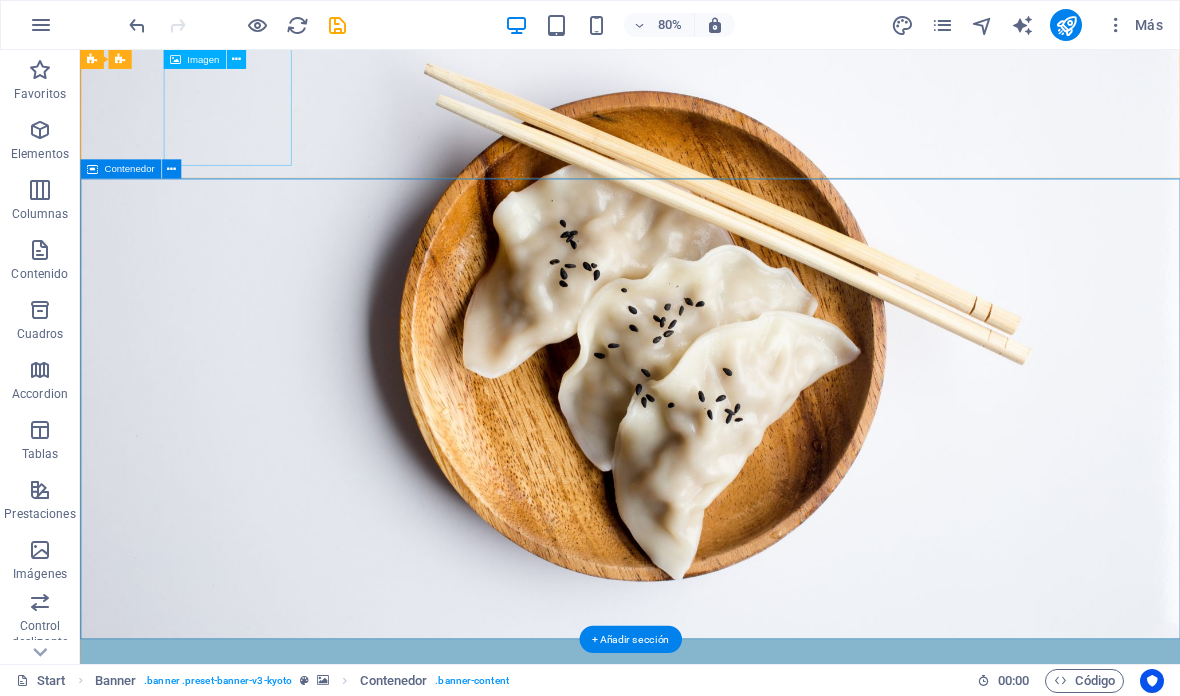 click at bounding box center (171, 169) 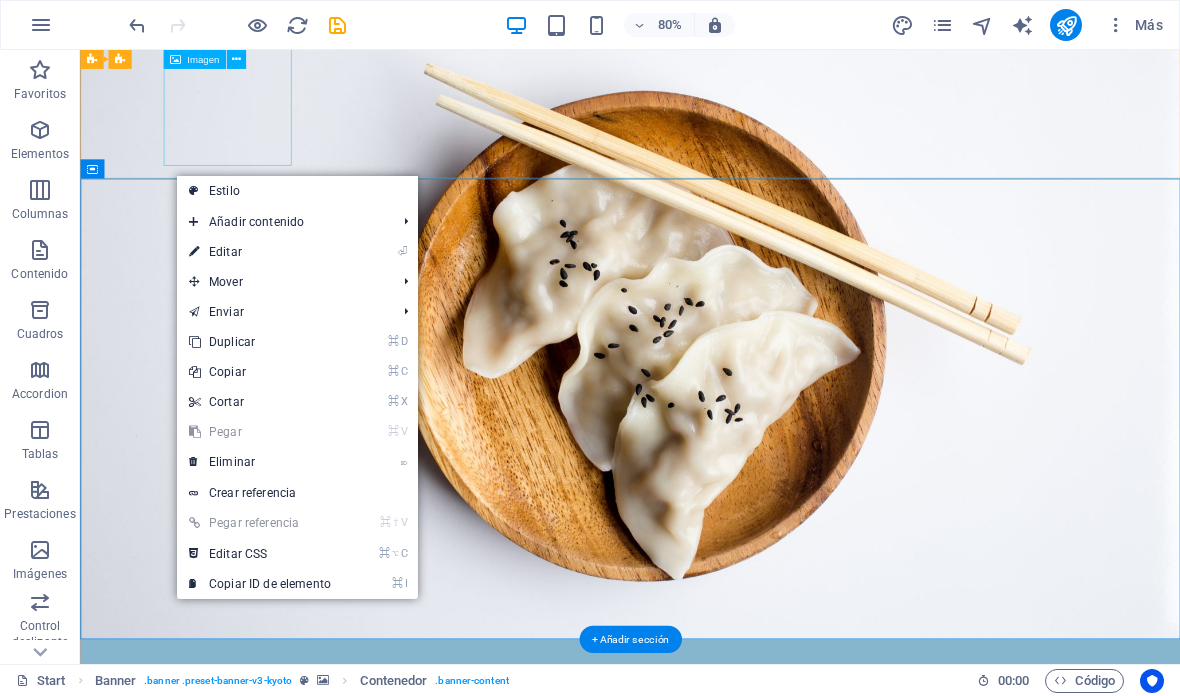click on "⏎  Editar" at bounding box center [297, 252] 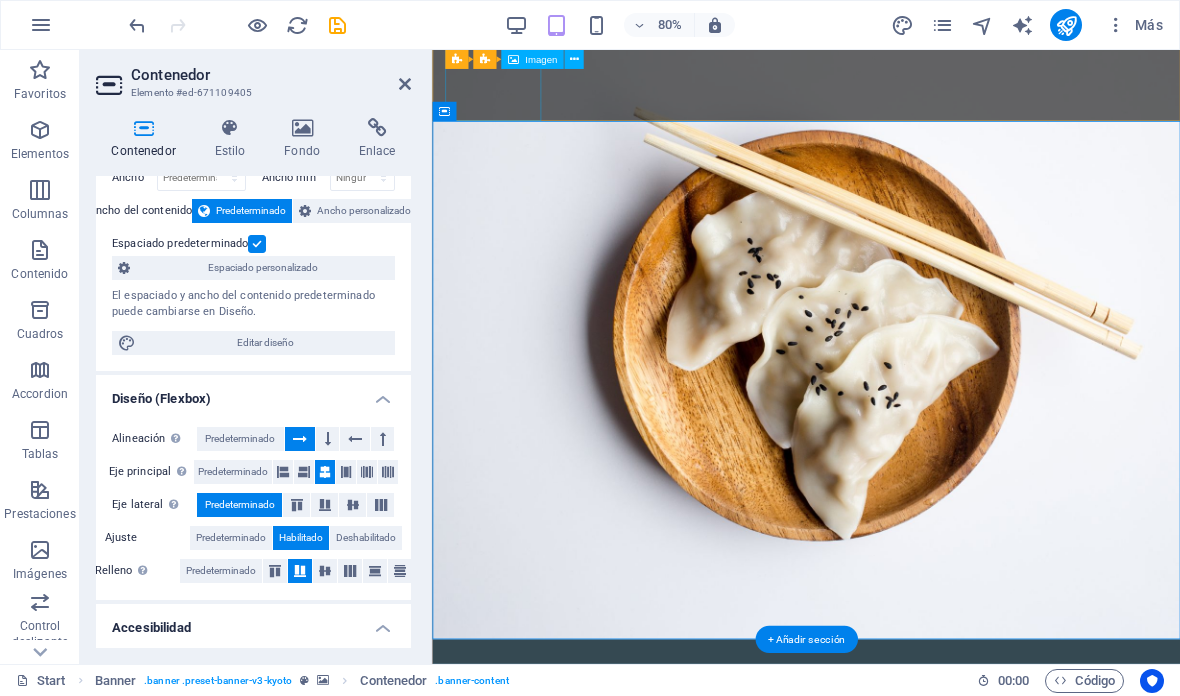 scroll, scrollTop: 134, scrollLeft: 0, axis: vertical 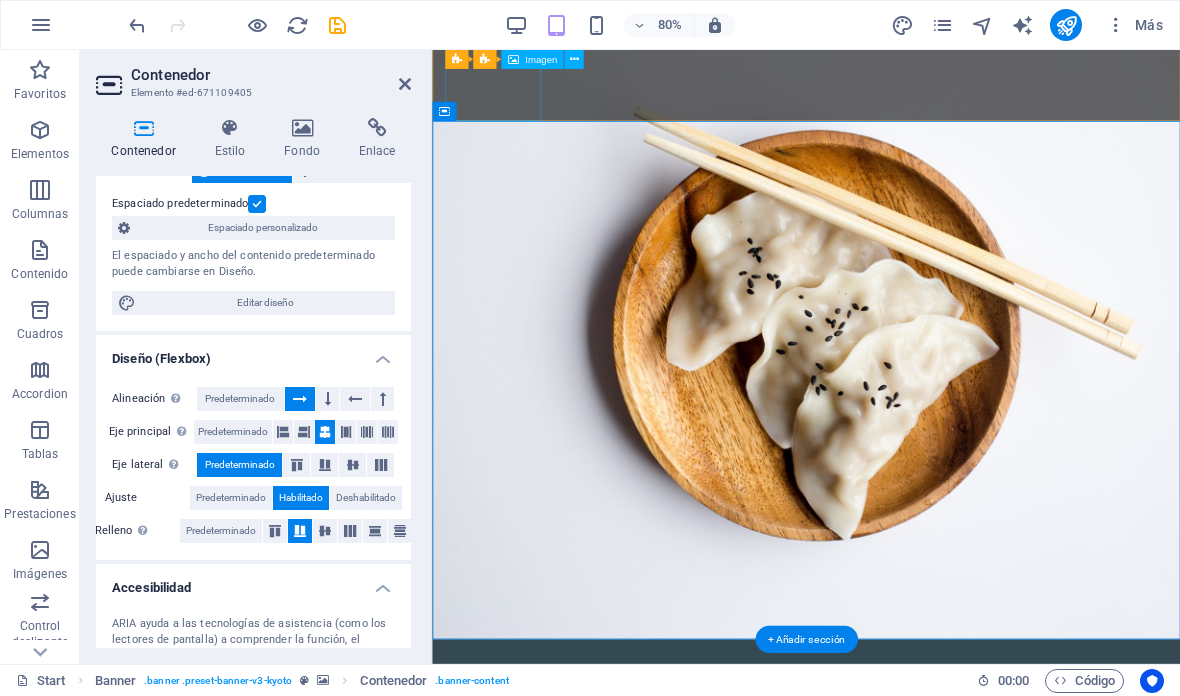 click at bounding box center [230, 128] 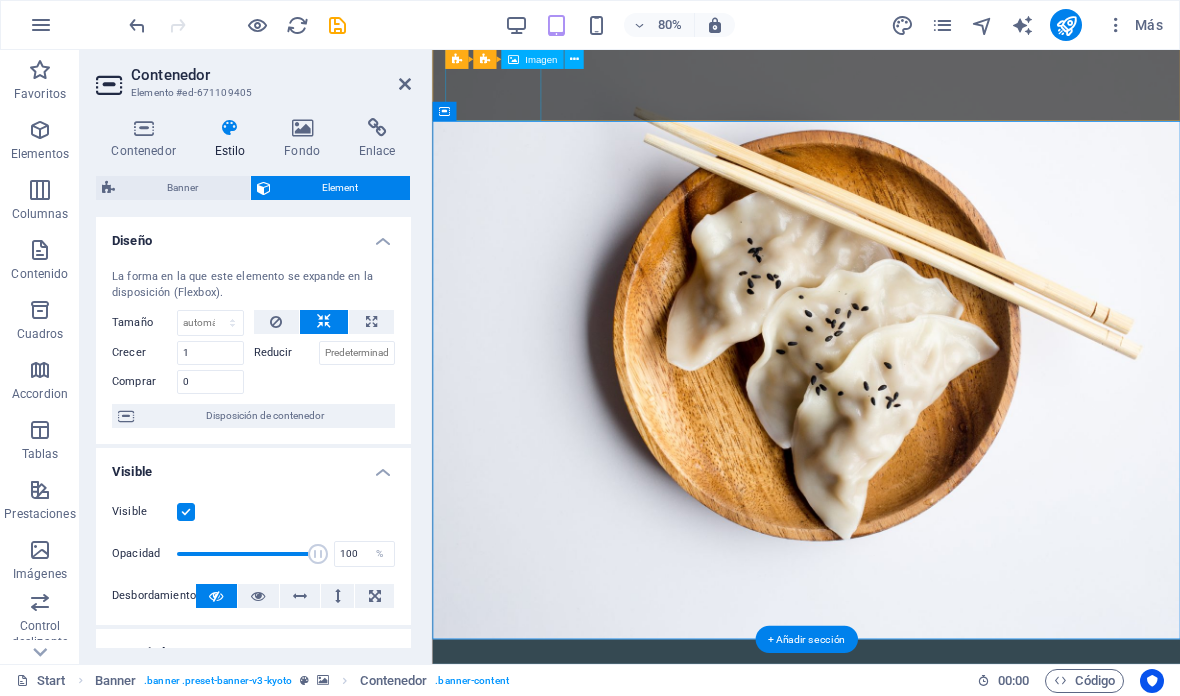 click on "Fondo" at bounding box center (306, 139) 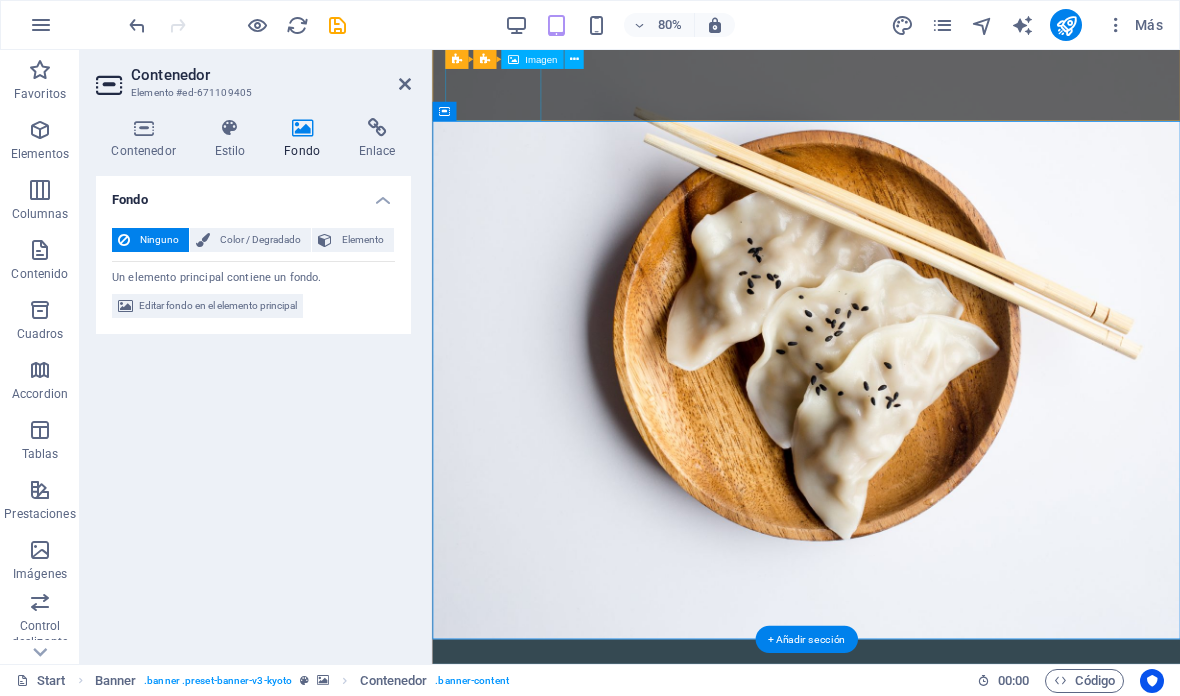 click on "Enlace" at bounding box center [377, 139] 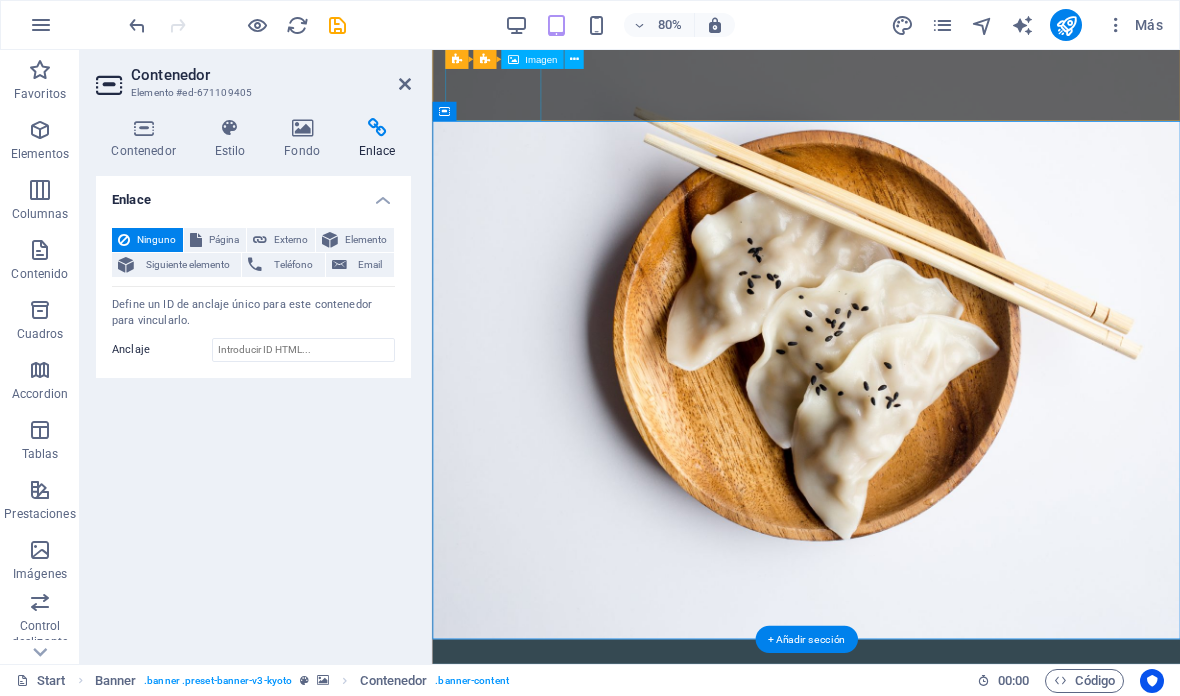 click on "Fondo" at bounding box center [306, 139] 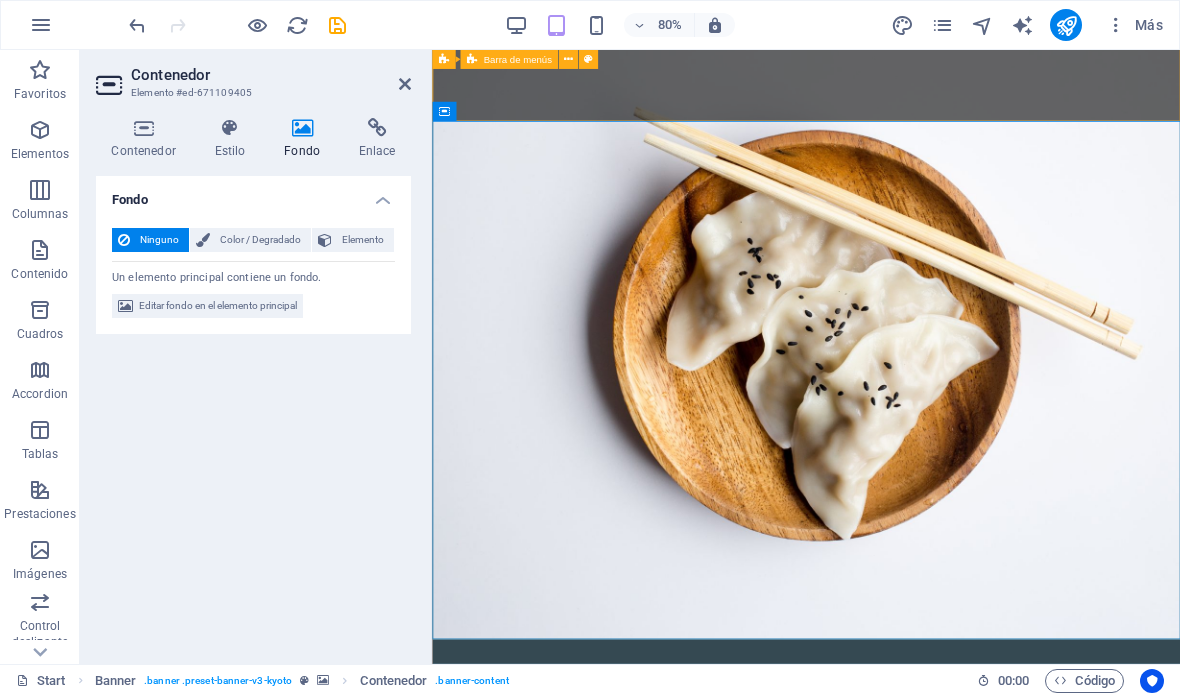 click on "Start About Services Menu Reservation Contact" at bounding box center [899, 871] 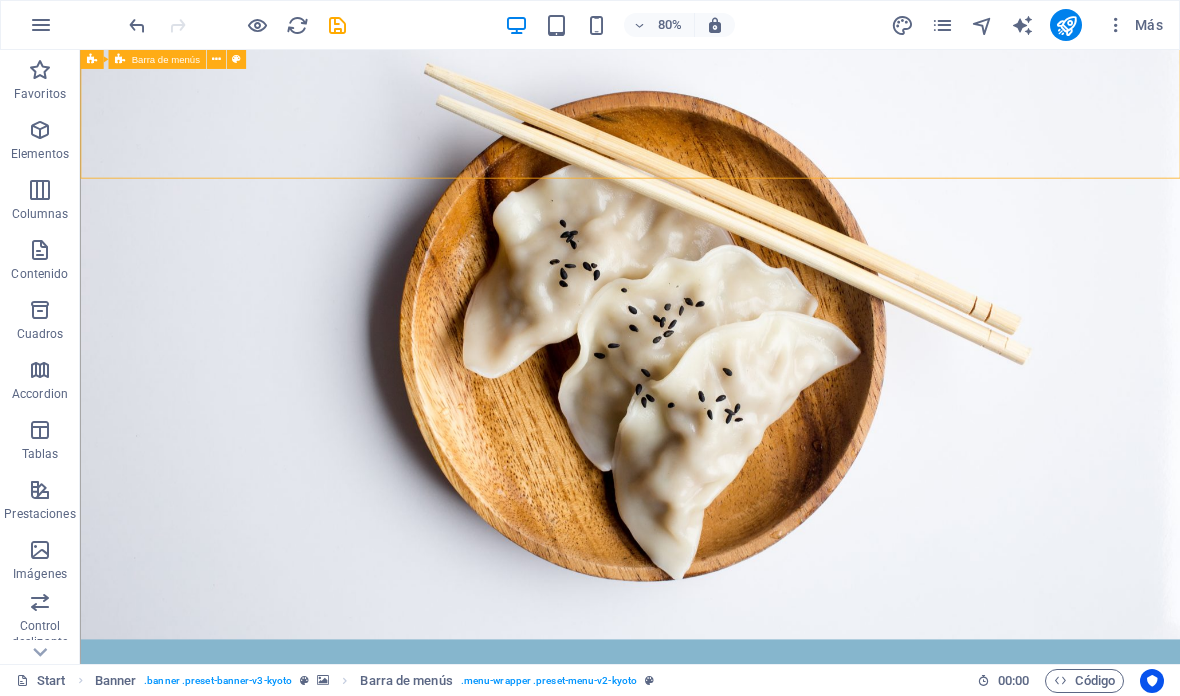click on "Elementos" at bounding box center (40, 154) 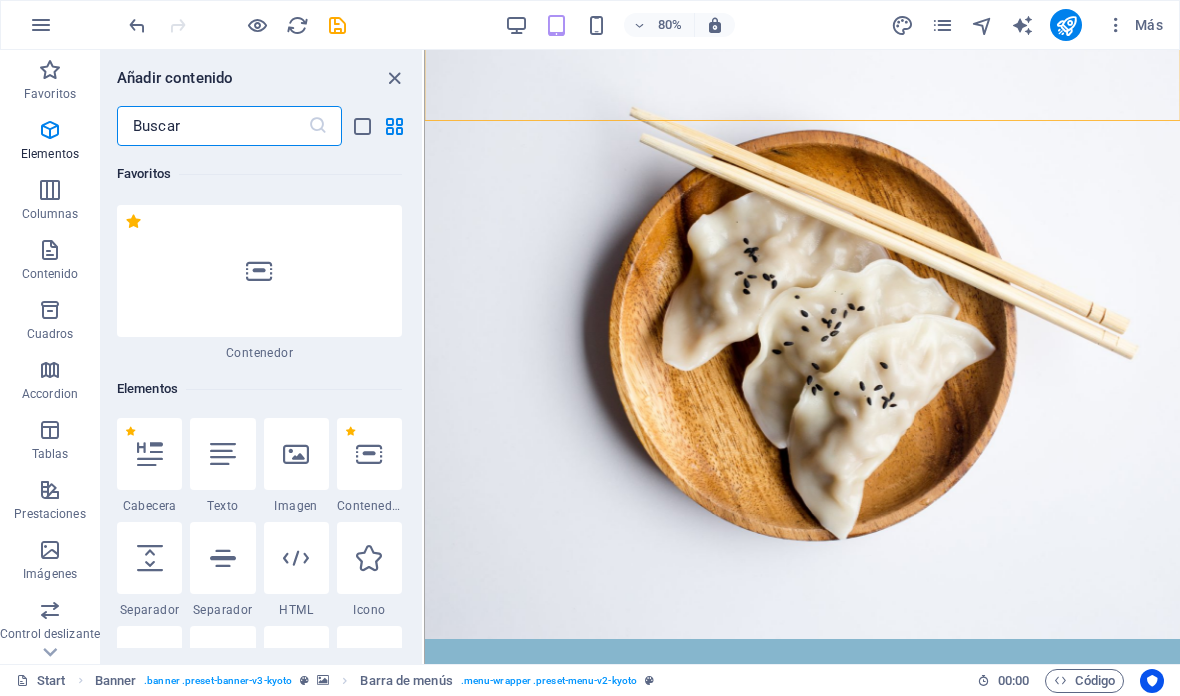 scroll, scrollTop: 213, scrollLeft: 0, axis: vertical 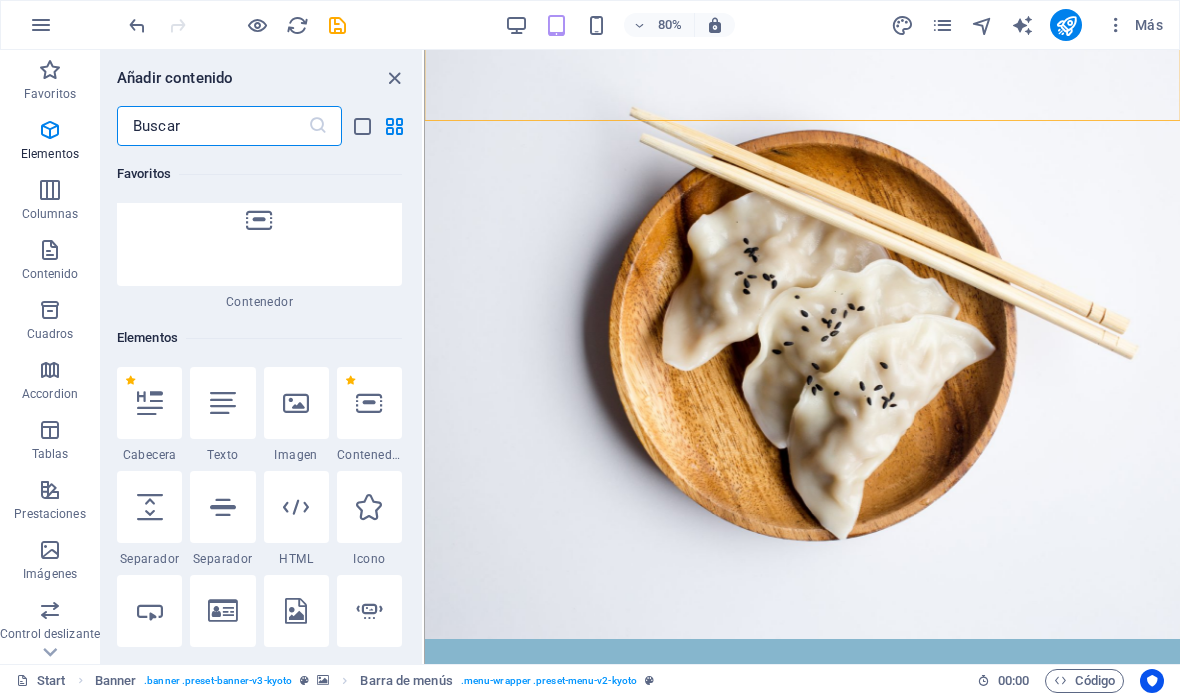 click on "Más" at bounding box center [1134, 25] 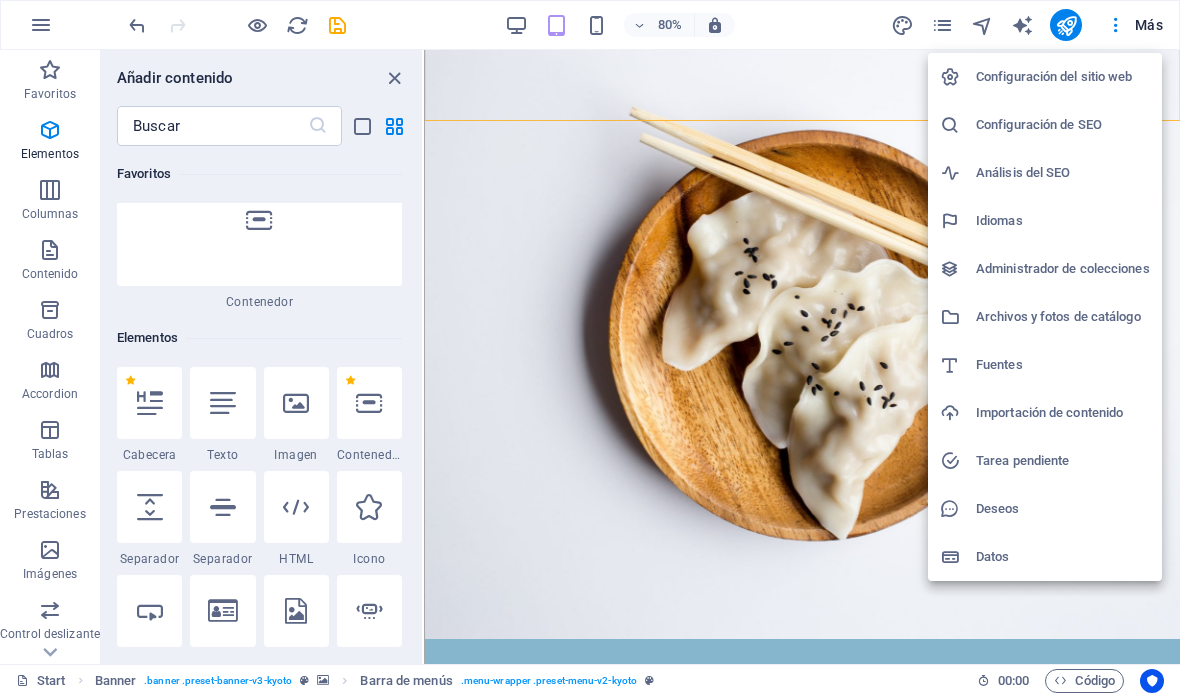 click on "Configuración del sitio web" at bounding box center (1063, 77) 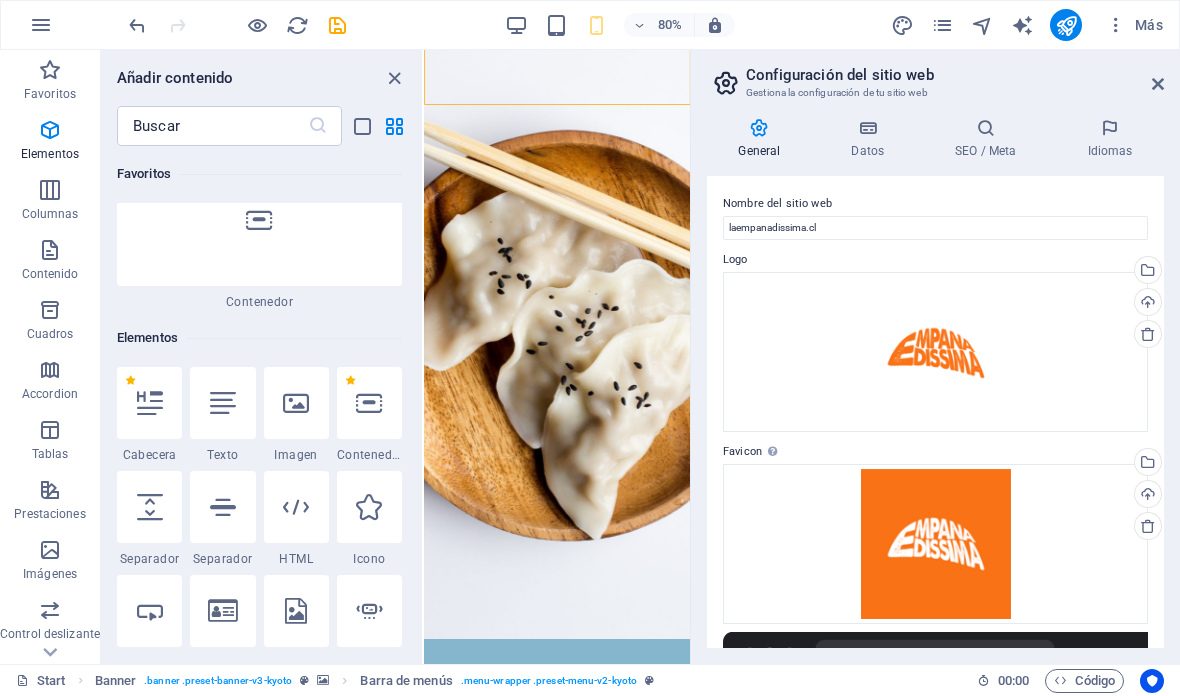 click on "Más" at bounding box center [1134, 25] 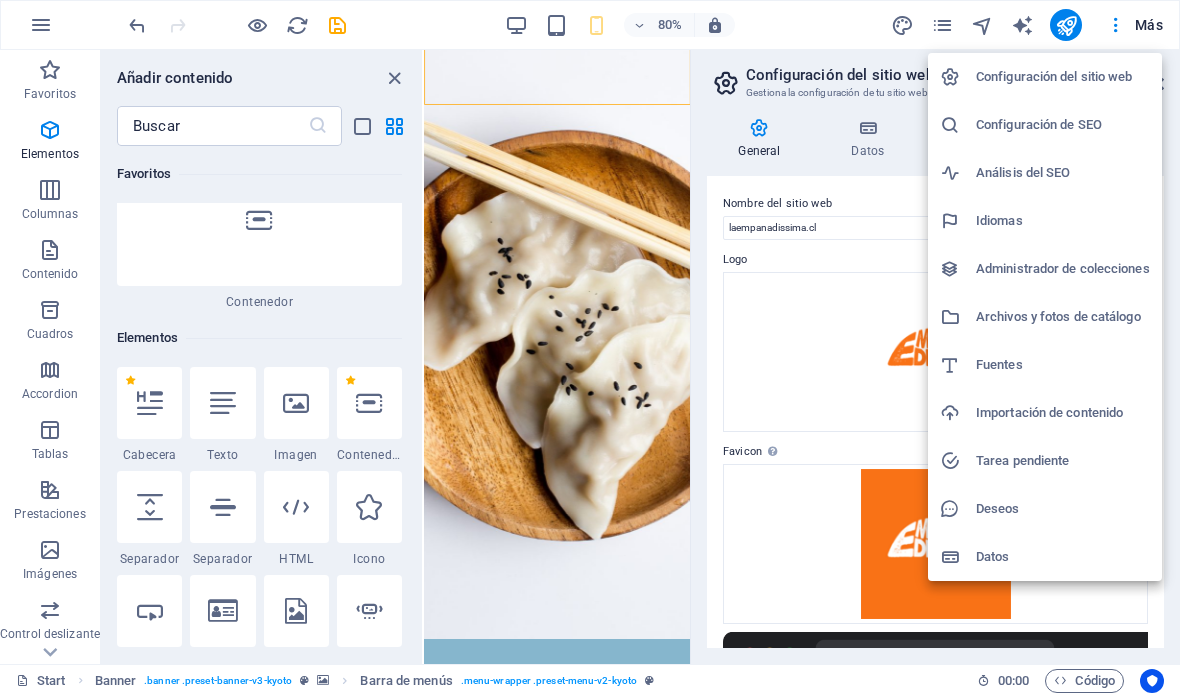 click on "Archivos y fotos de catálogo" at bounding box center [1063, 317] 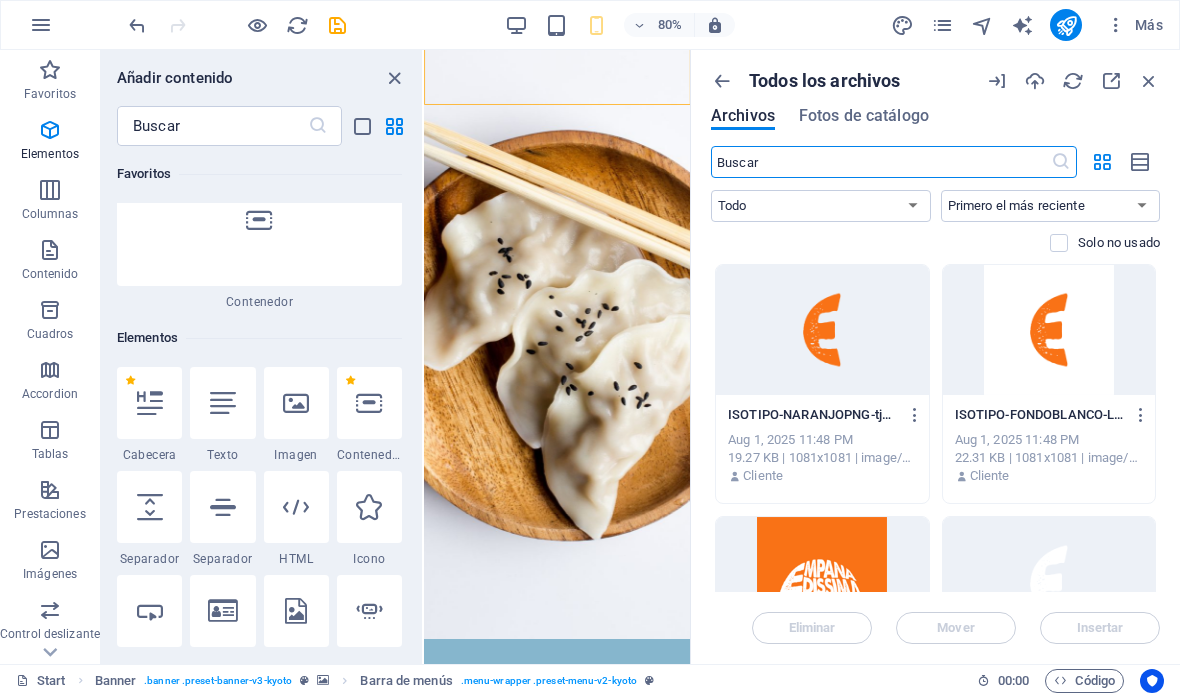 click on "Más" at bounding box center [1134, 25] 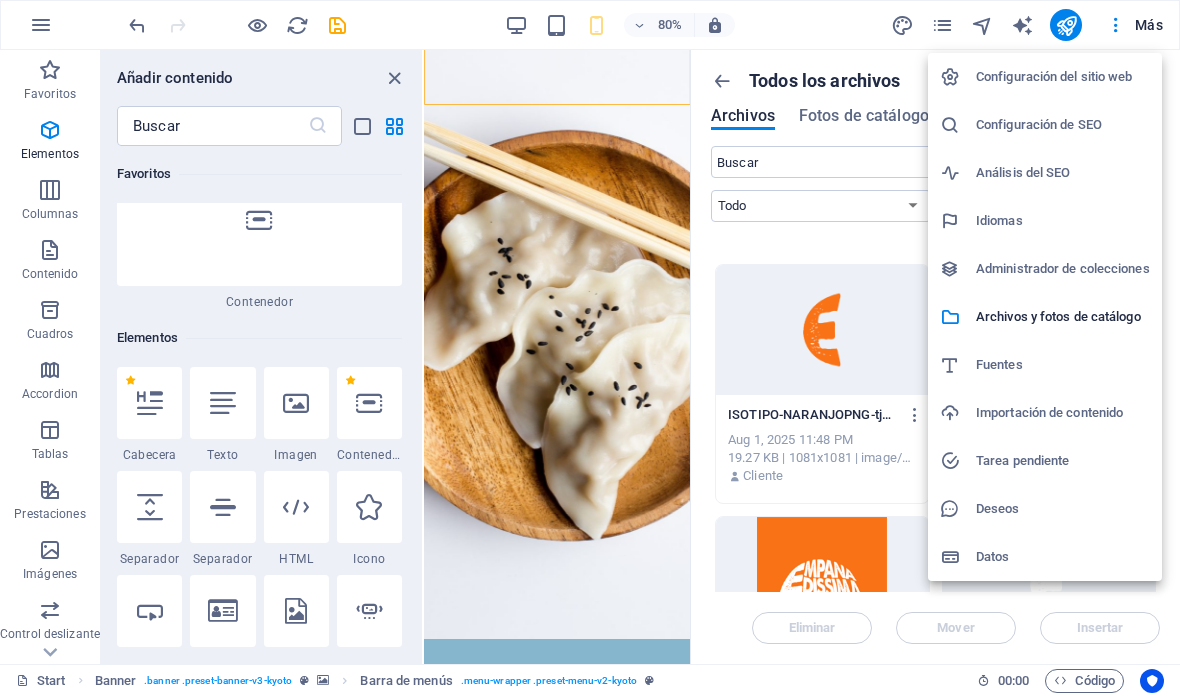 click at bounding box center [590, 348] 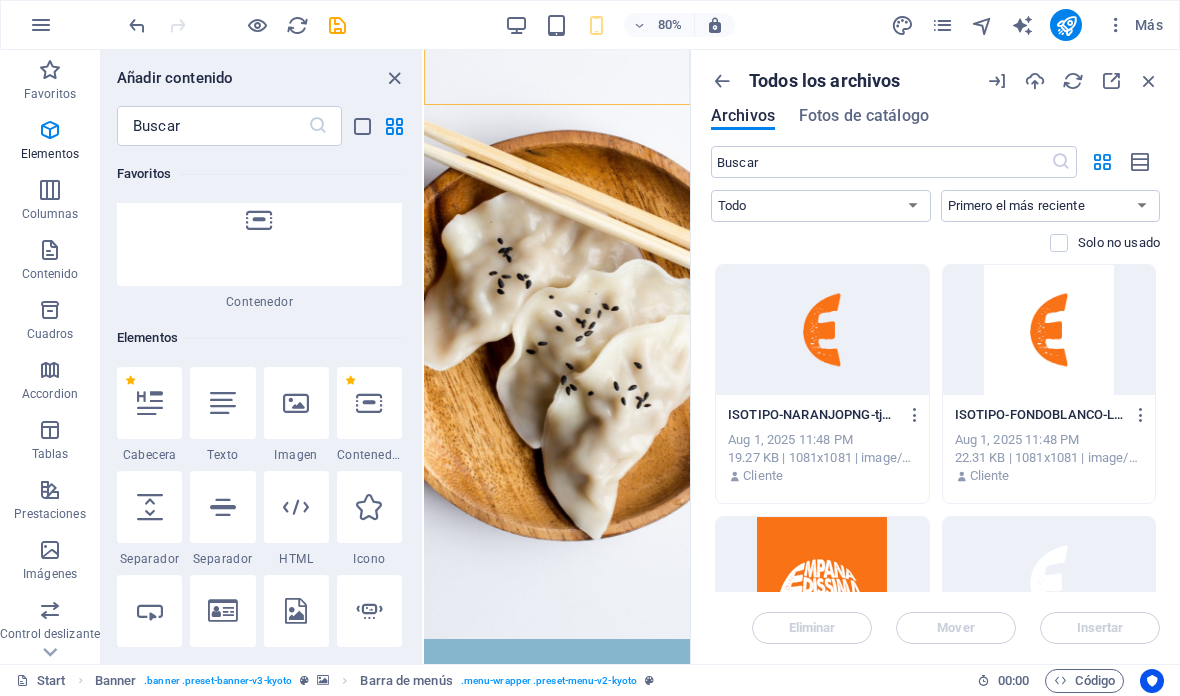 click at bounding box center [902, 25] 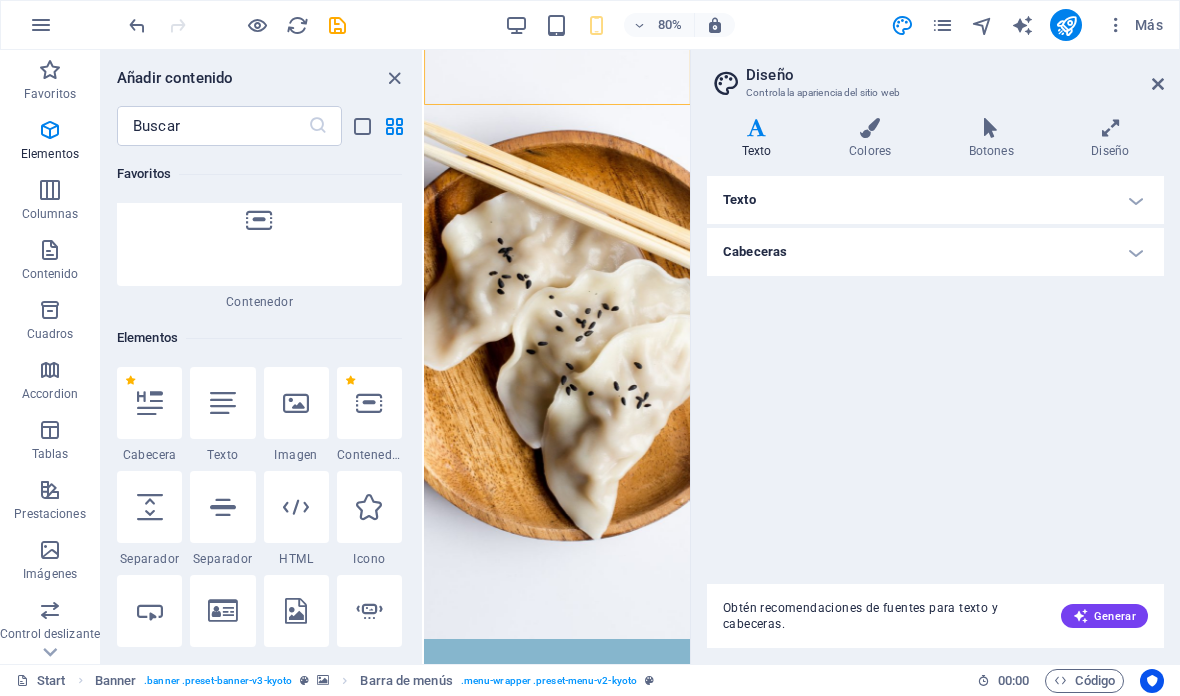 click at bounding box center [942, 25] 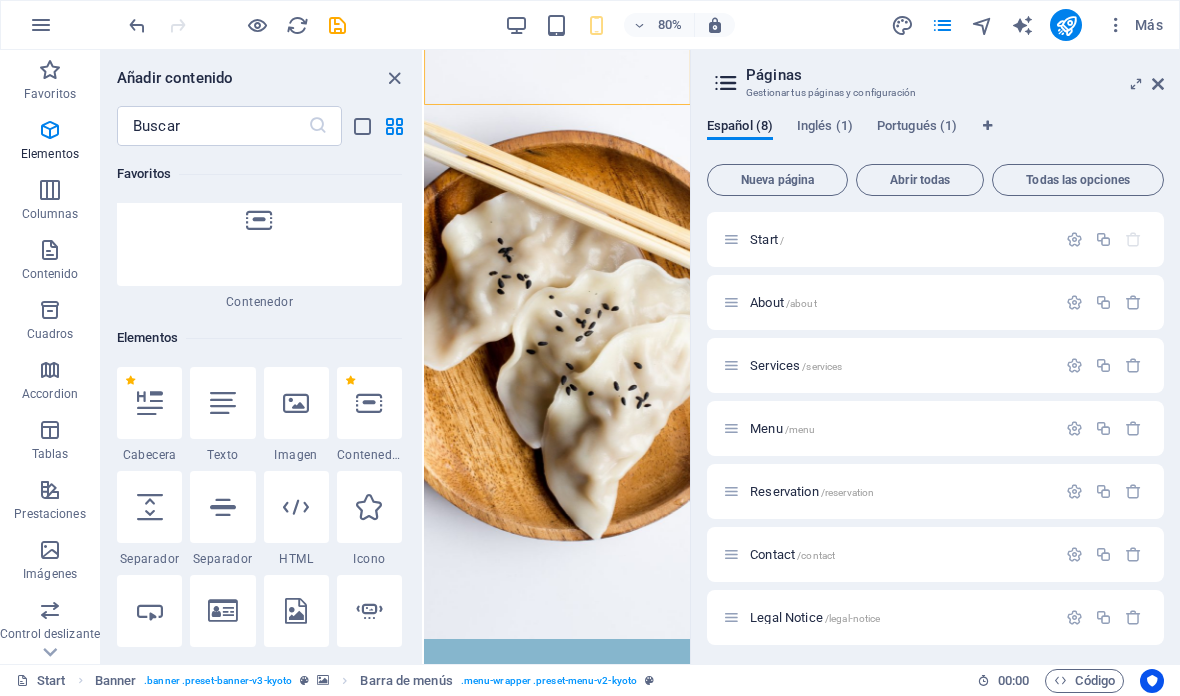 click at bounding box center (731, 239) 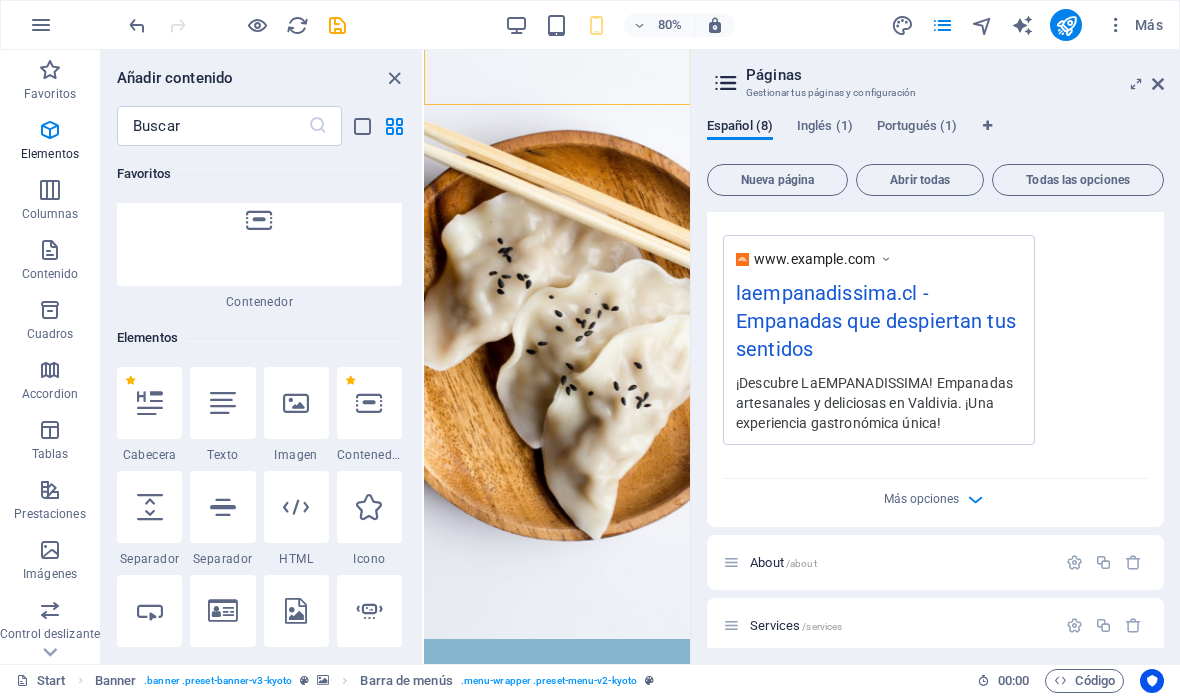 scroll, scrollTop: 585, scrollLeft: 0, axis: vertical 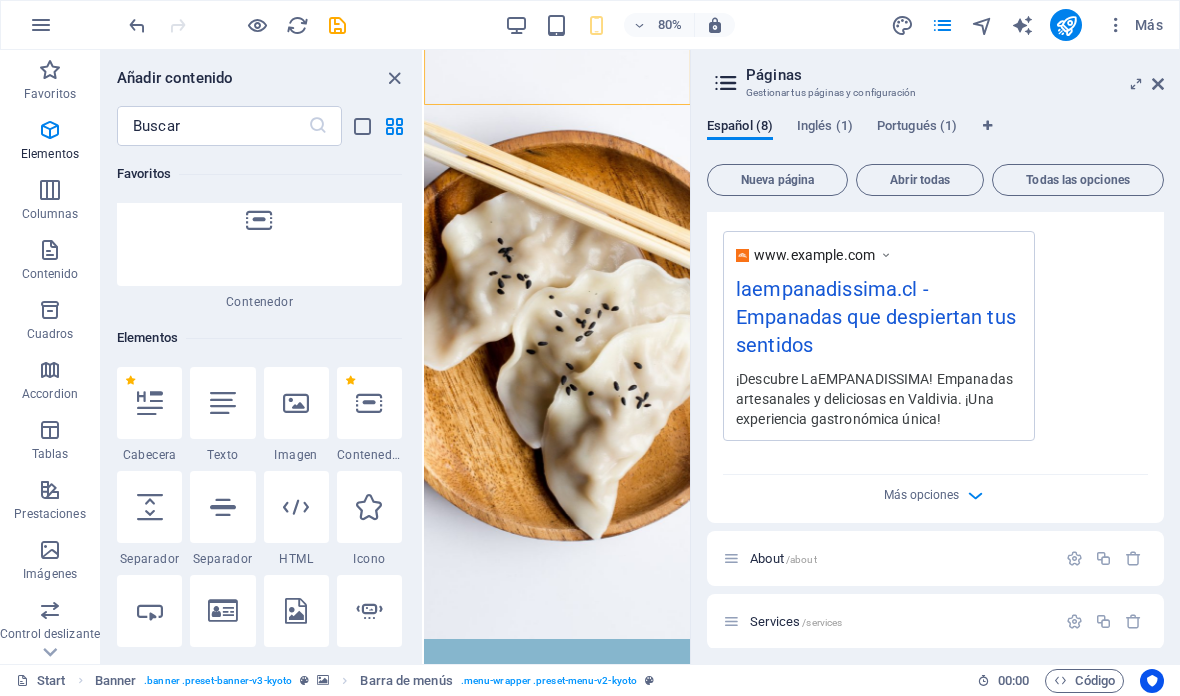 click at bounding box center [1158, 84] 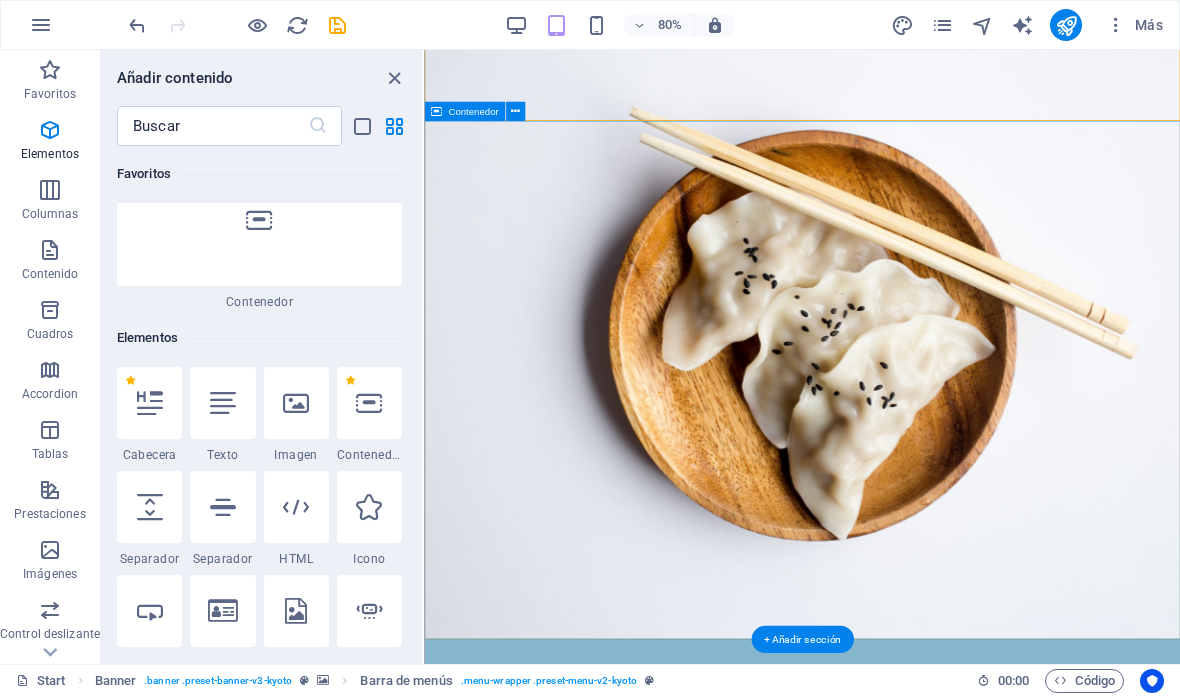 click on "LA empanadissima" at bounding box center (896, 1069) 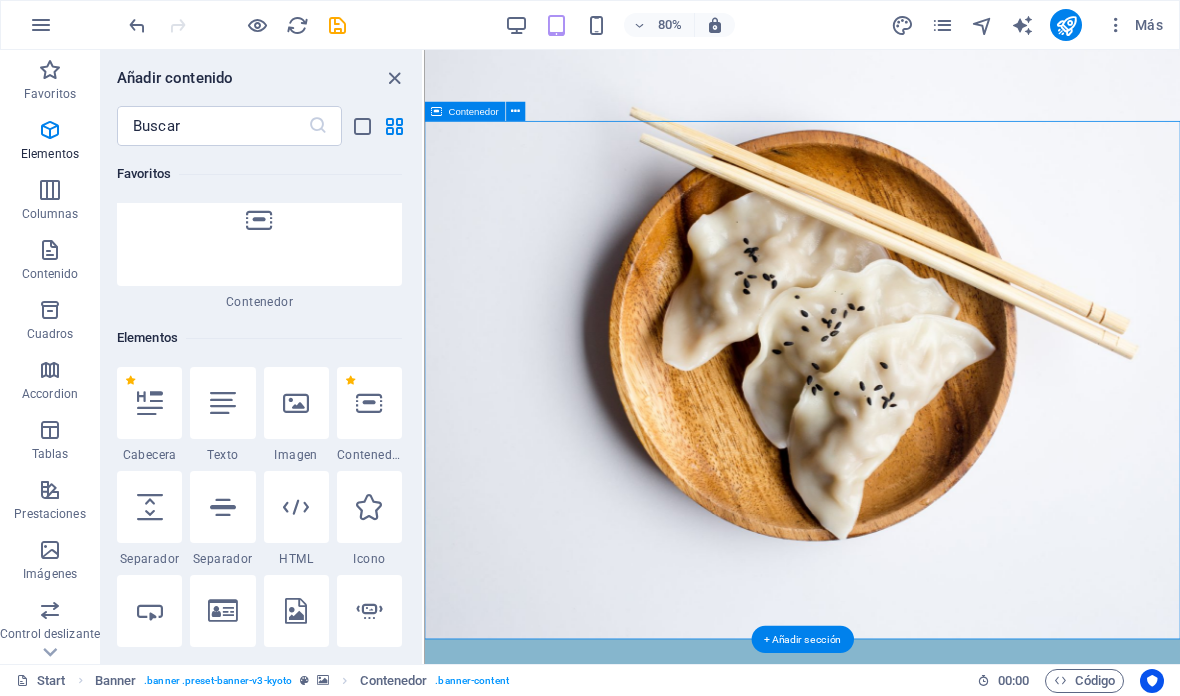 click at bounding box center (394, 78) 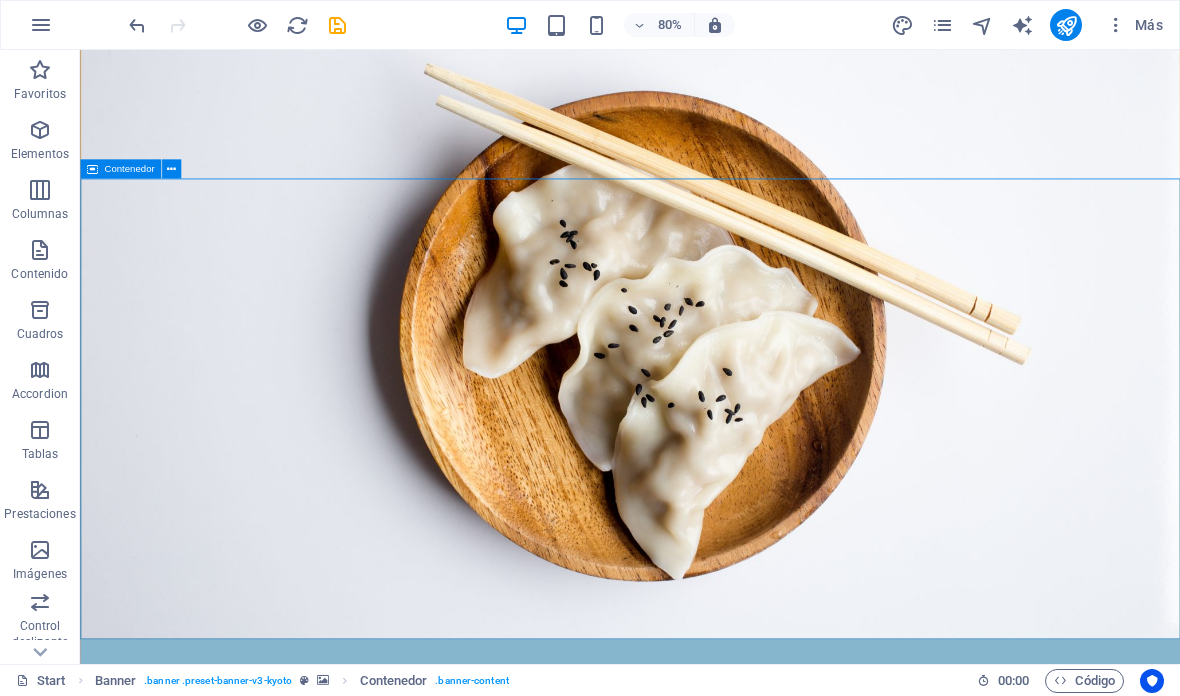 click on "Contenedor" at bounding box center (120, 169) 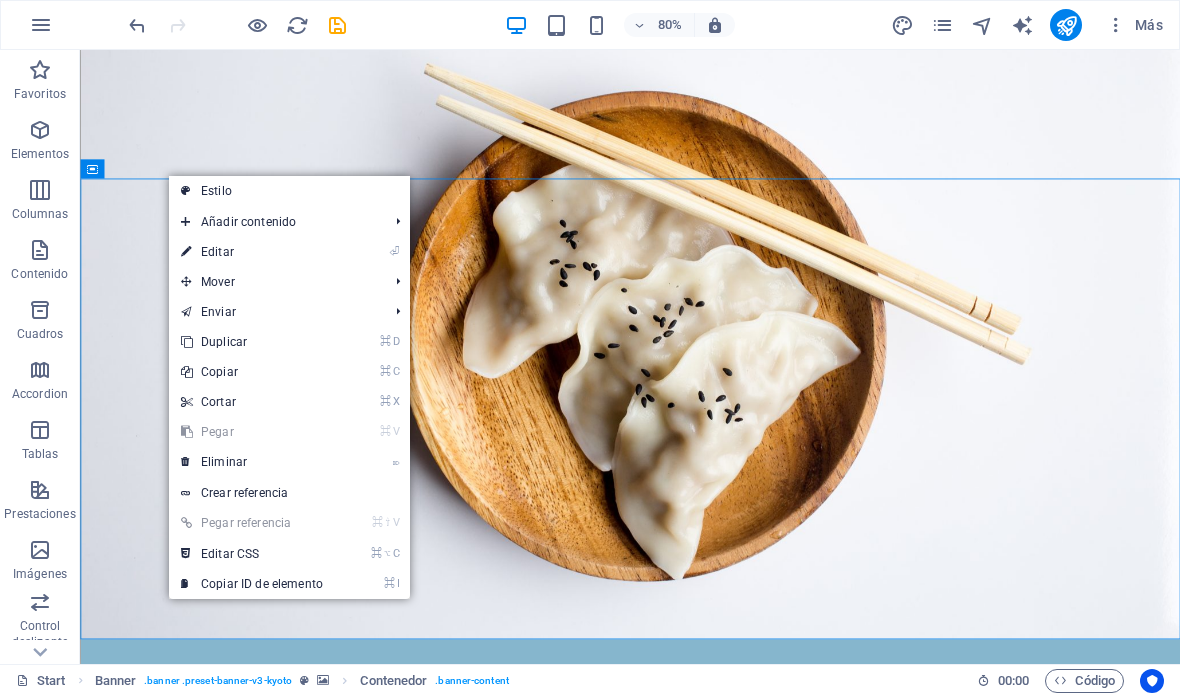 click on "⏎  Editar" at bounding box center [252, 252] 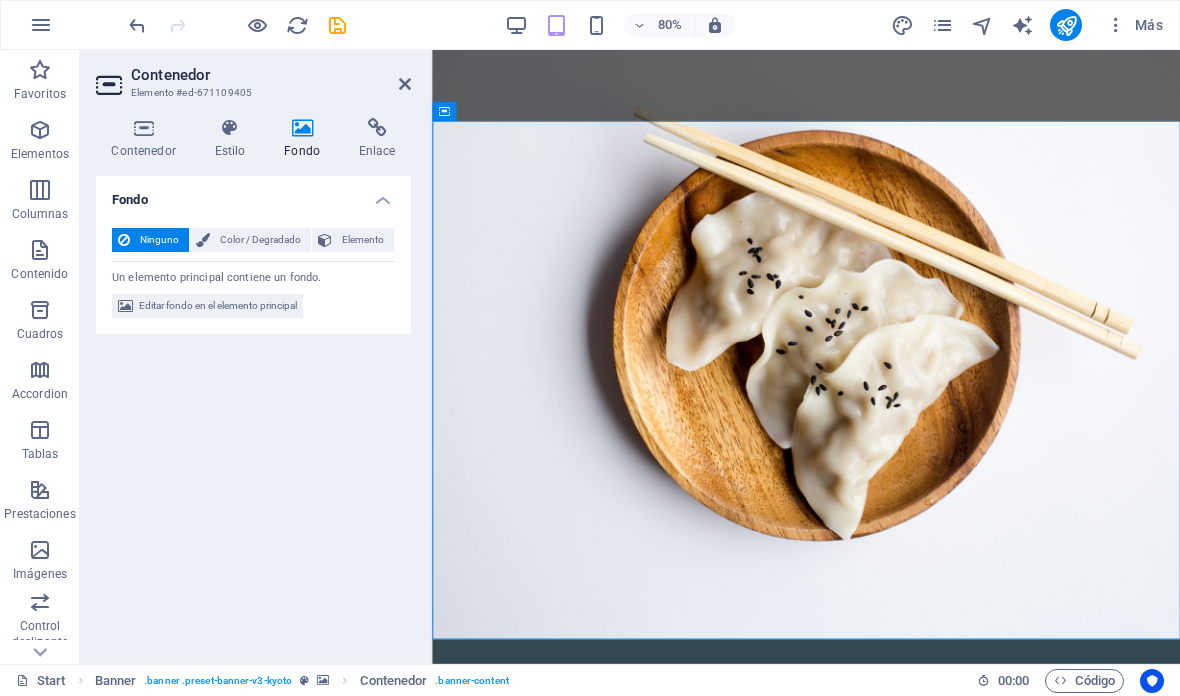 click on "Contenedor" at bounding box center (147, 139) 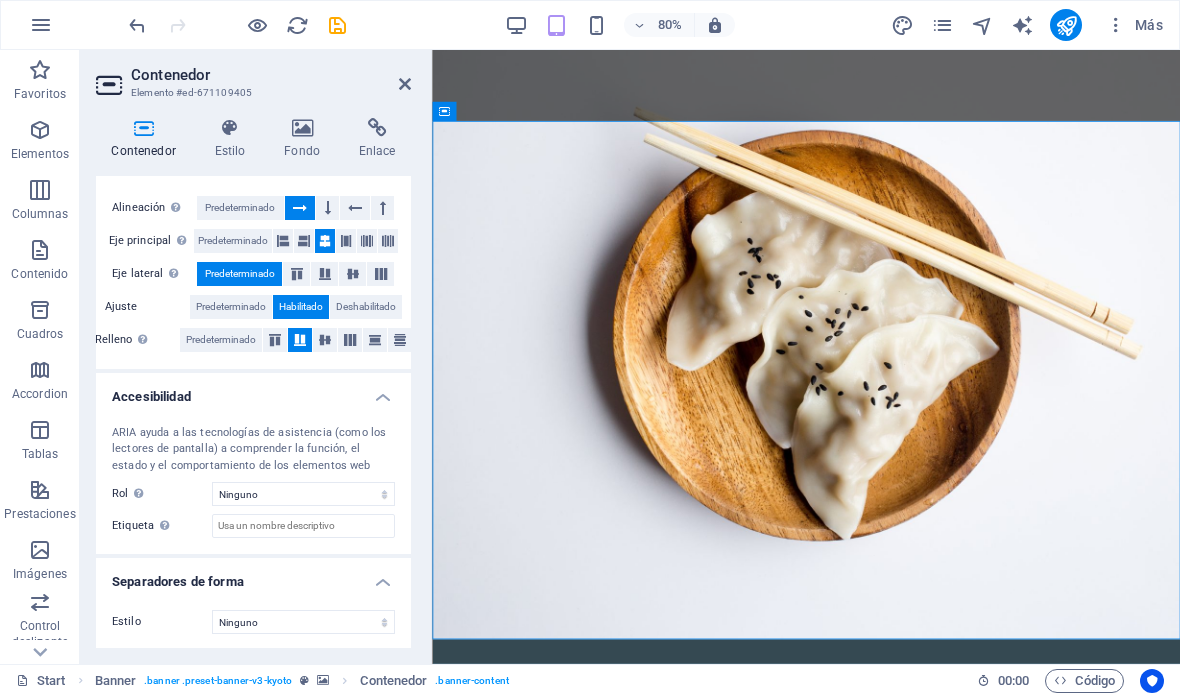 scroll, scrollTop: 324, scrollLeft: 0, axis: vertical 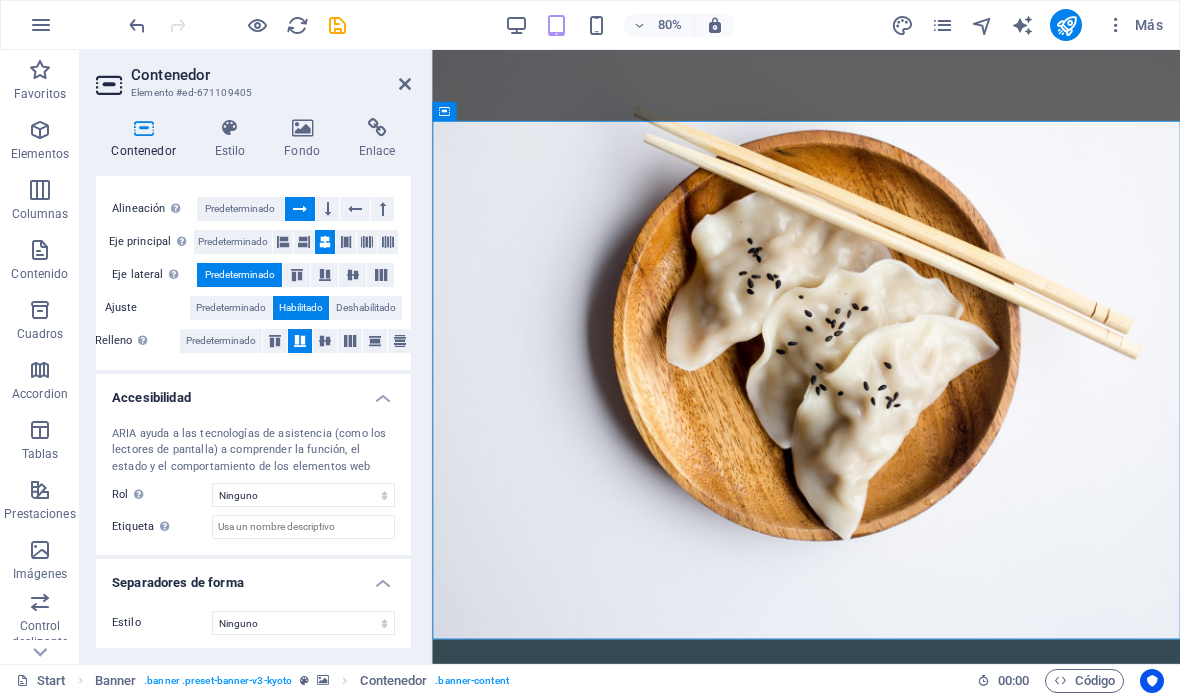 click on "Contenedor Estilo Fondo Enlace Tamaño Altura Predeterminado px rem % vh vw Alto mín Ninguno px rem % vh vw Ancho Predeterminado px rem % em vh vw Ancho mín Ninguno px rem % vh vw Ancho del contenido Predeterminado Ancho personalizado Ancho Predeterminado px rem % em vh vw Ancho mín Ninguno px rem % vh vw Espaciado predeterminado Espaciado personalizado El espaciado y ancho del contenido predeterminado puede cambiarse en Diseño. Editar diseño Diseño (Flexbox) Alineación Determina flex-direction. Predeterminado Eje principal Determina la forma en la que los elementos deberían comportarse por el eje principal en este contenedor (contenido justificado). Predeterminado Eje lateral Controla la dirección vertical del elemento en el contenedor (alinear elementos). Predeterminado Ajuste Predeterminado Habilitado Deshabilitado Relleno Controla las distancias y la dirección de los elementos en el eje Y en varias líneas (alinear contenido). Predeterminado Accesibilidad Rol Ninguno Alert Timer" at bounding box center [253, 383] 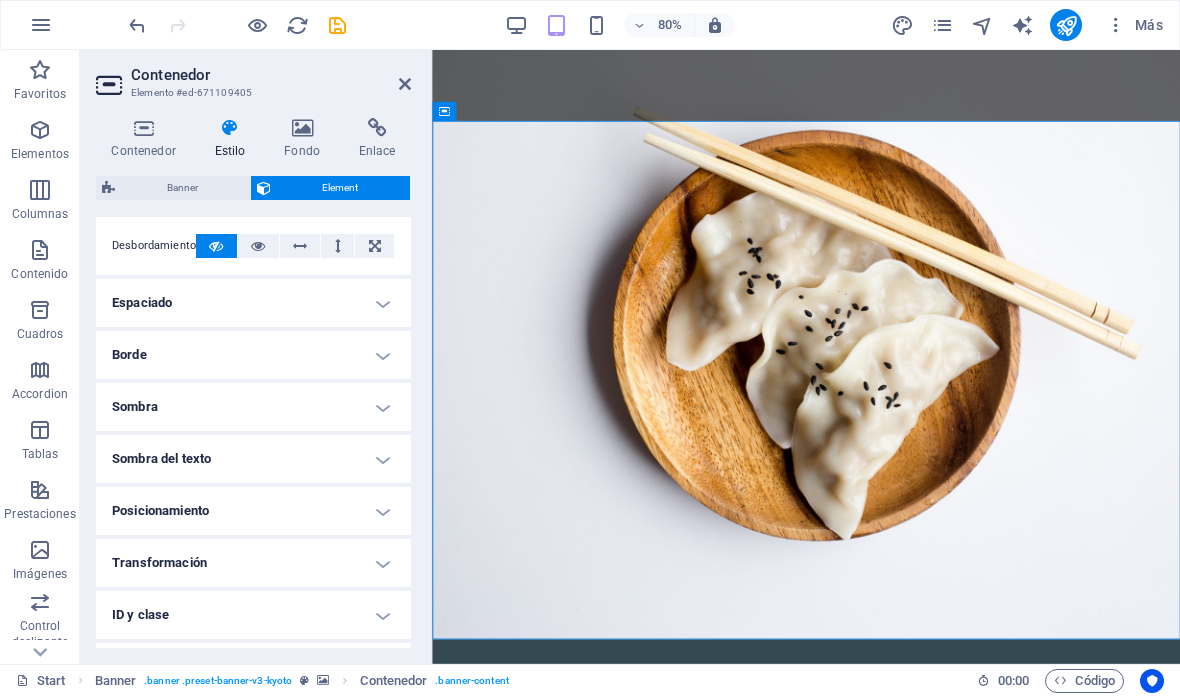scroll, scrollTop: 359, scrollLeft: 0, axis: vertical 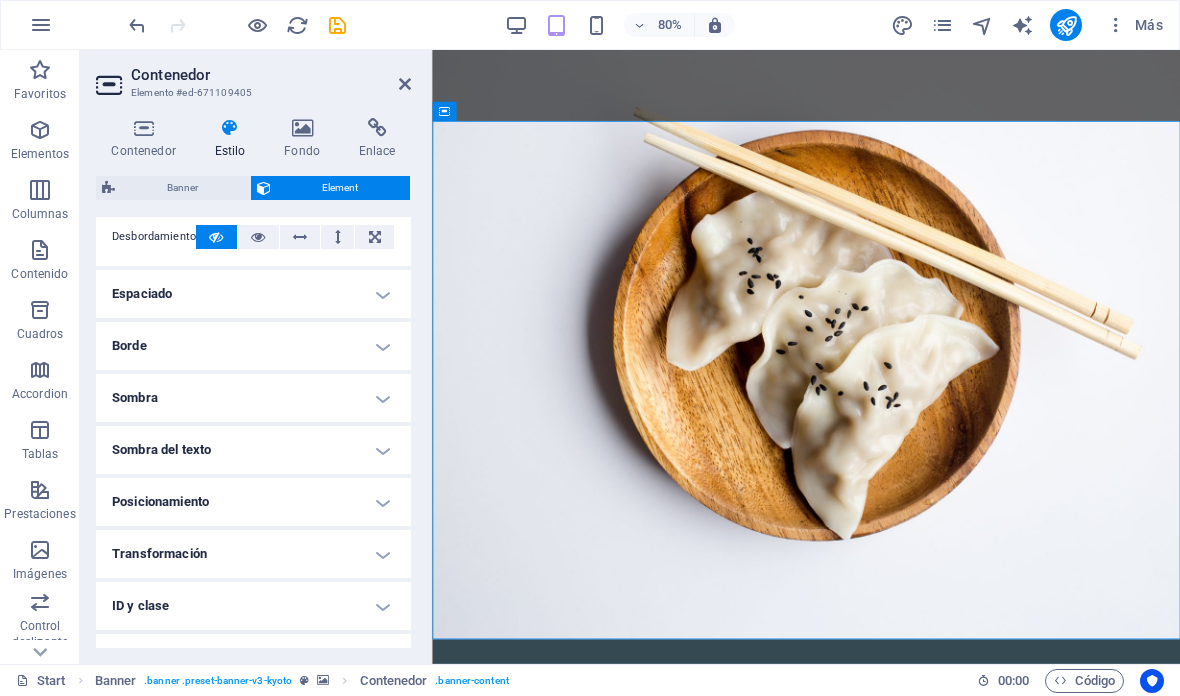 click at bounding box center (302, 128) 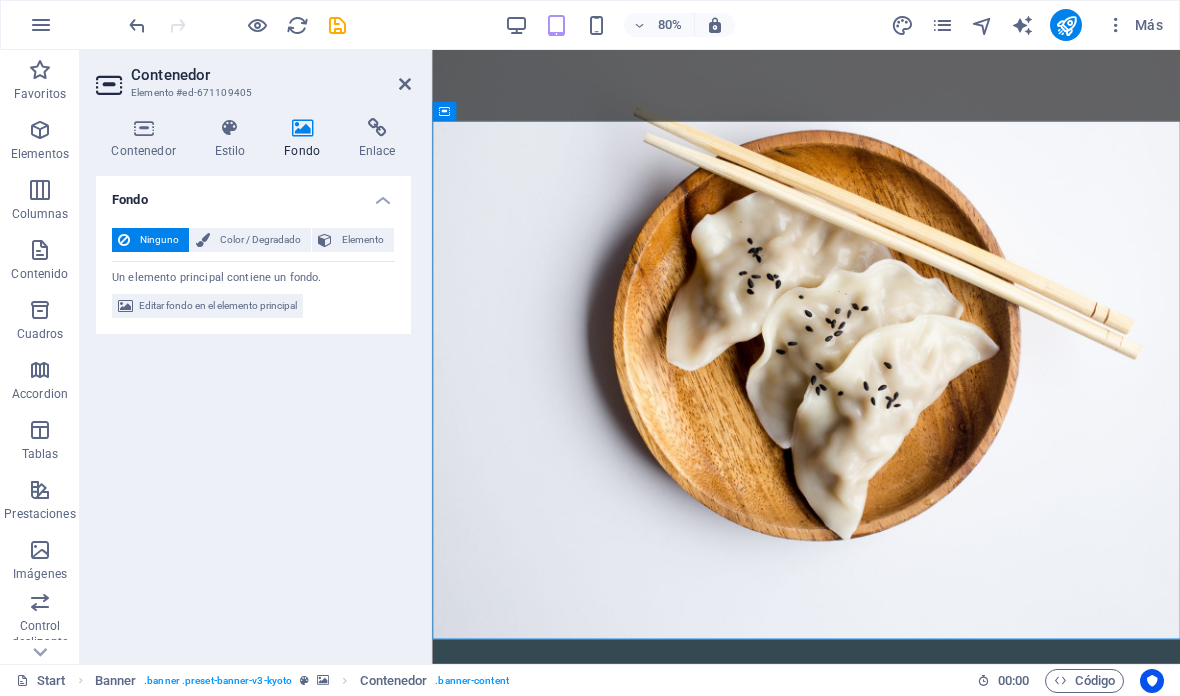 scroll, scrollTop: 0, scrollLeft: 0, axis: both 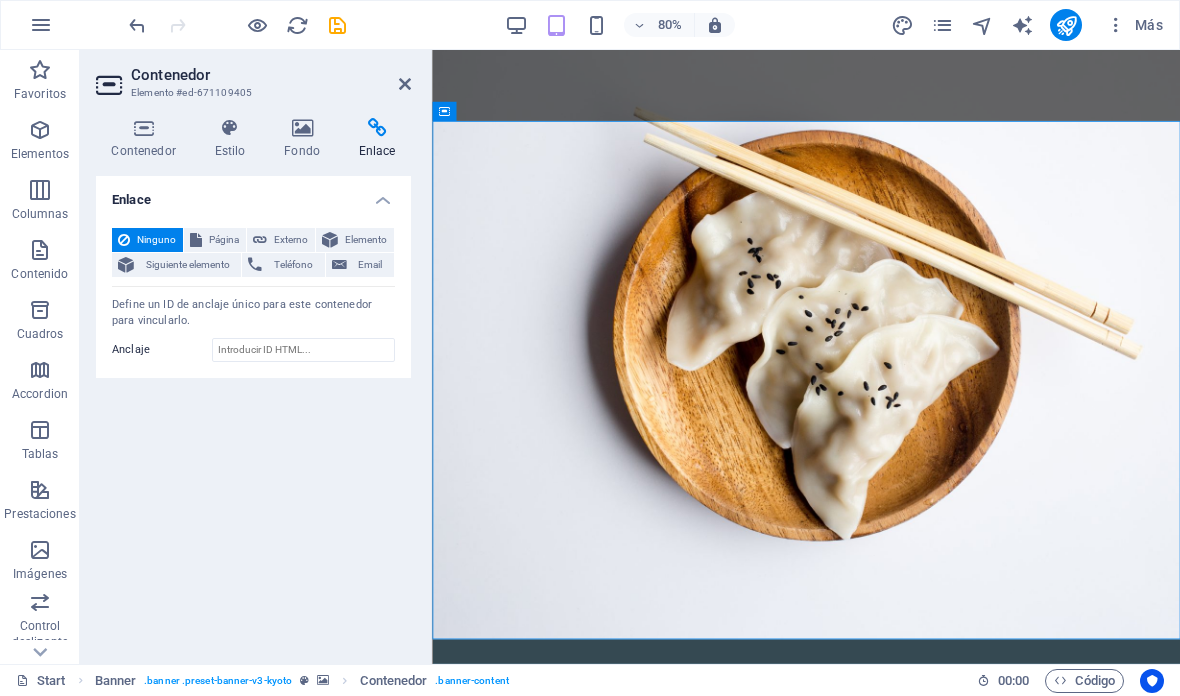 click at bounding box center [302, 128] 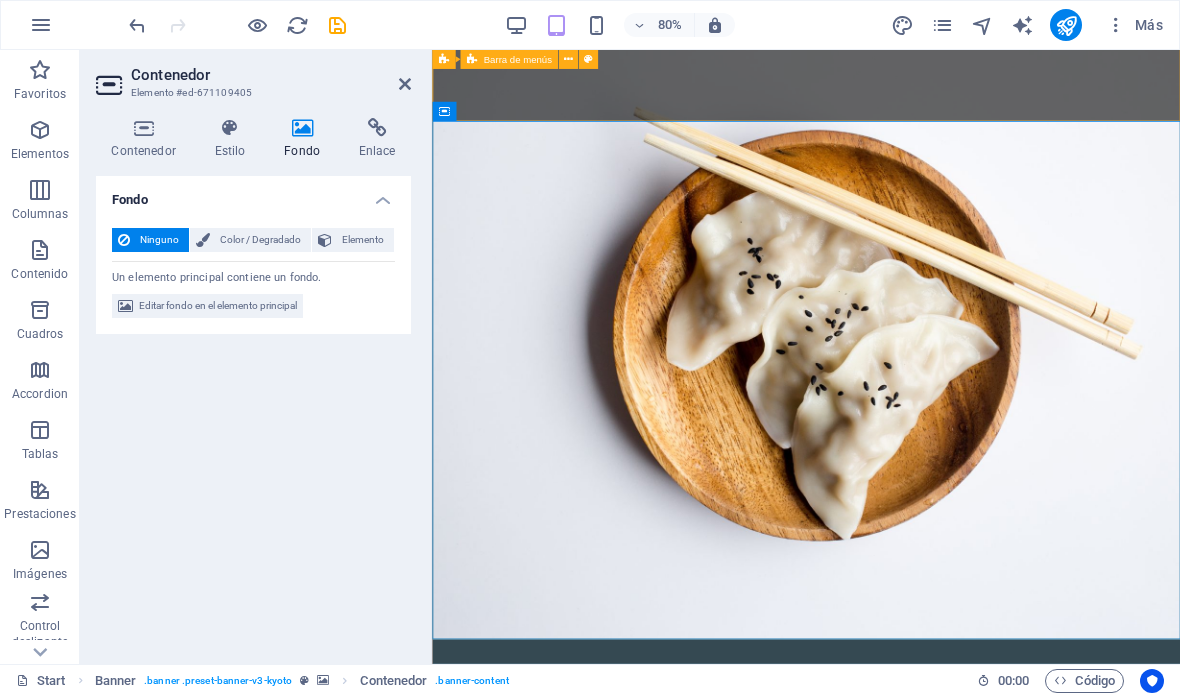 click on "Start About Services Menu Reservation Contact" at bounding box center [899, 871] 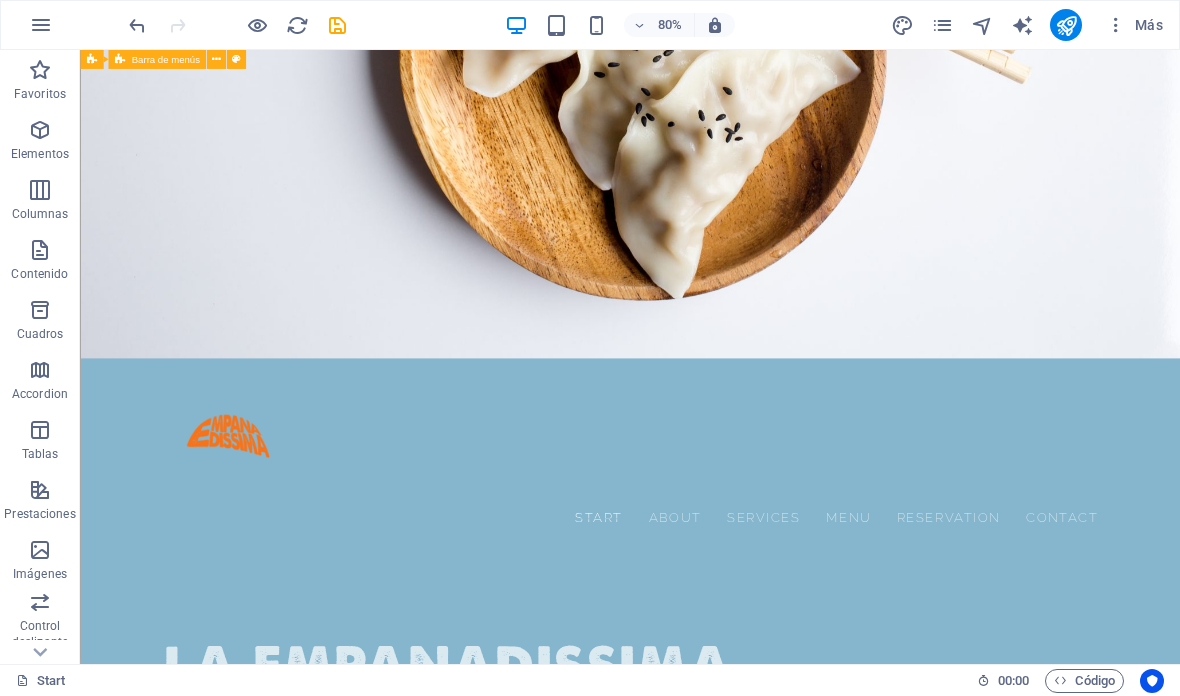 scroll, scrollTop: 397, scrollLeft: 0, axis: vertical 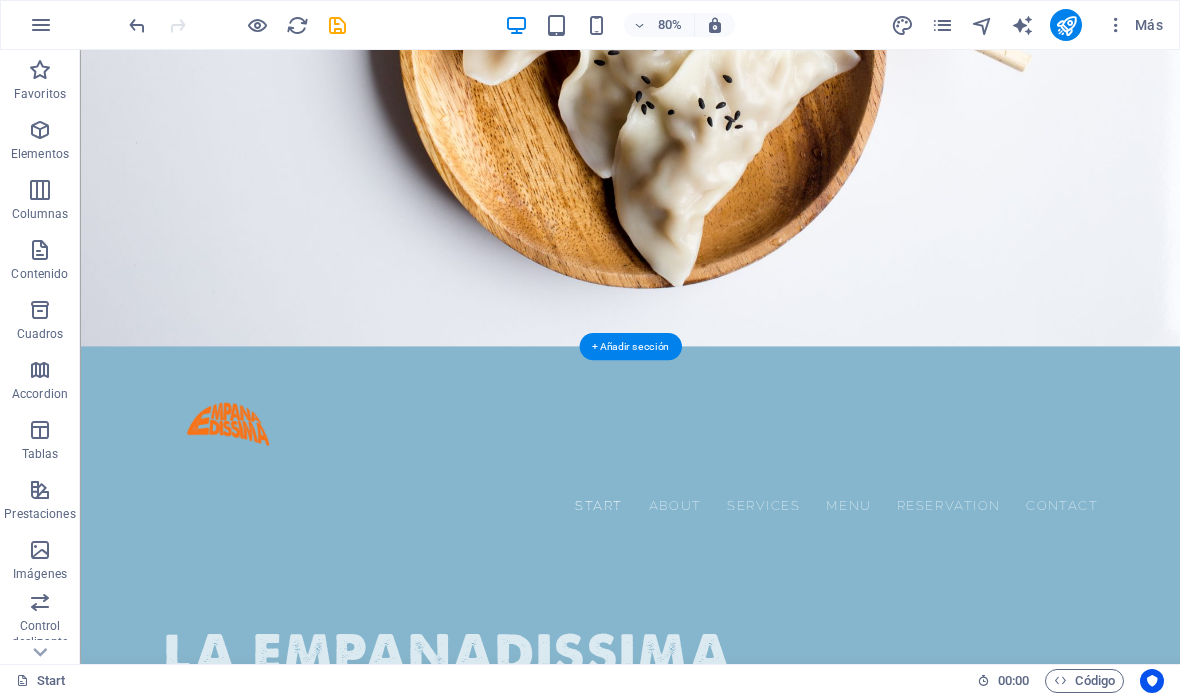 click at bounding box center (767, 1271) 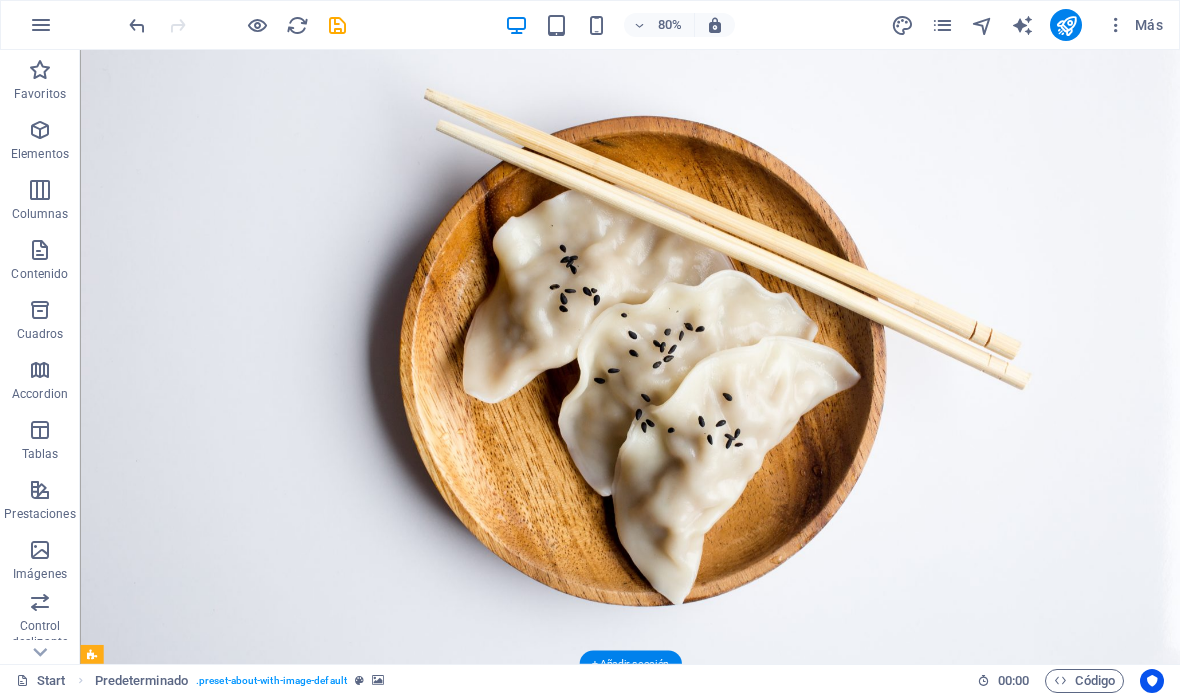 scroll, scrollTop: 0, scrollLeft: 0, axis: both 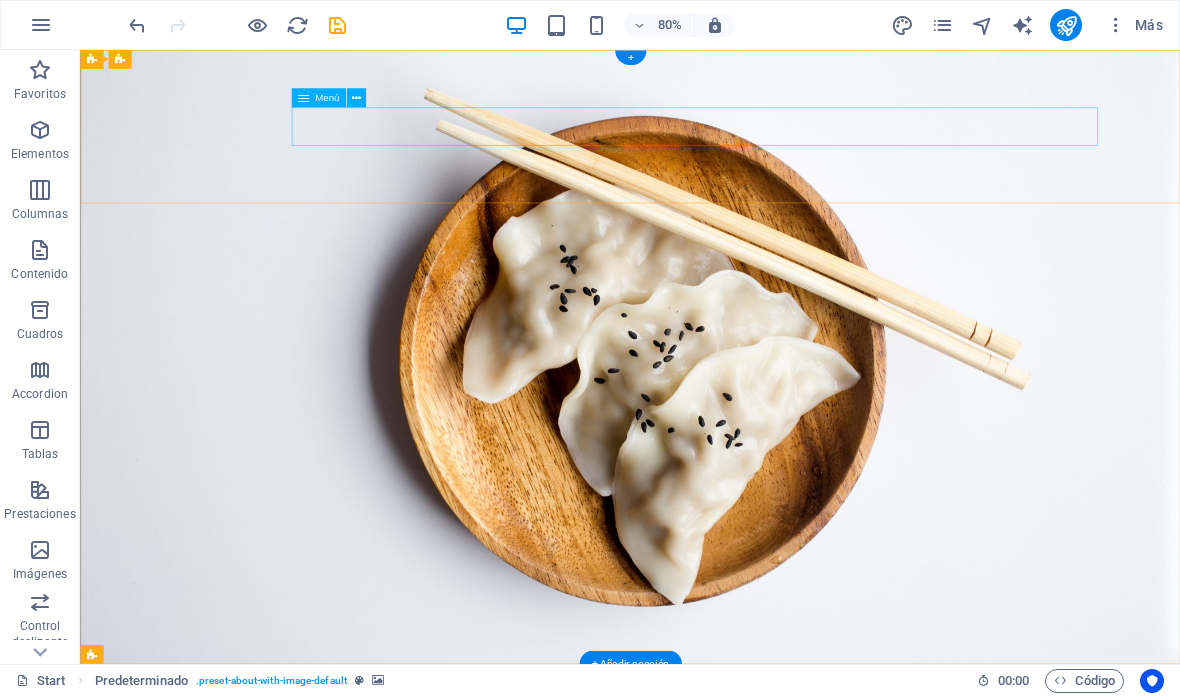click on "Start About Services Menu Reservation Contact" at bounding box center (768, 1018) 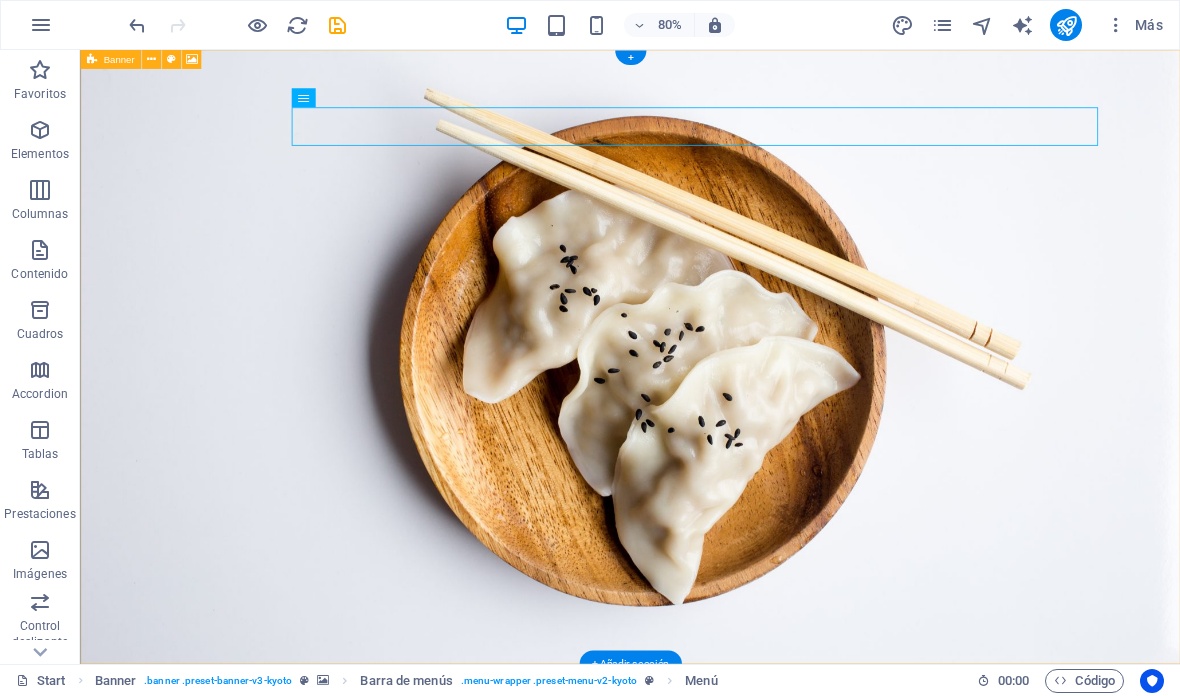 click on "Banner" at bounding box center (118, 60) 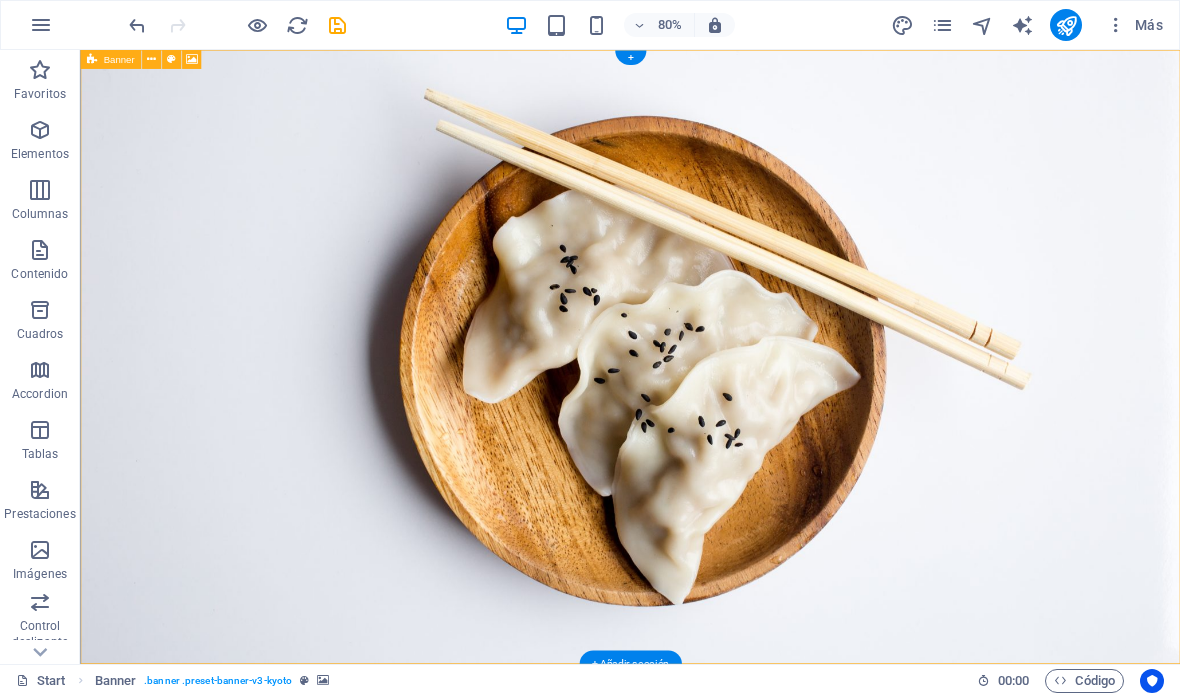 click at bounding box center [150, 59] 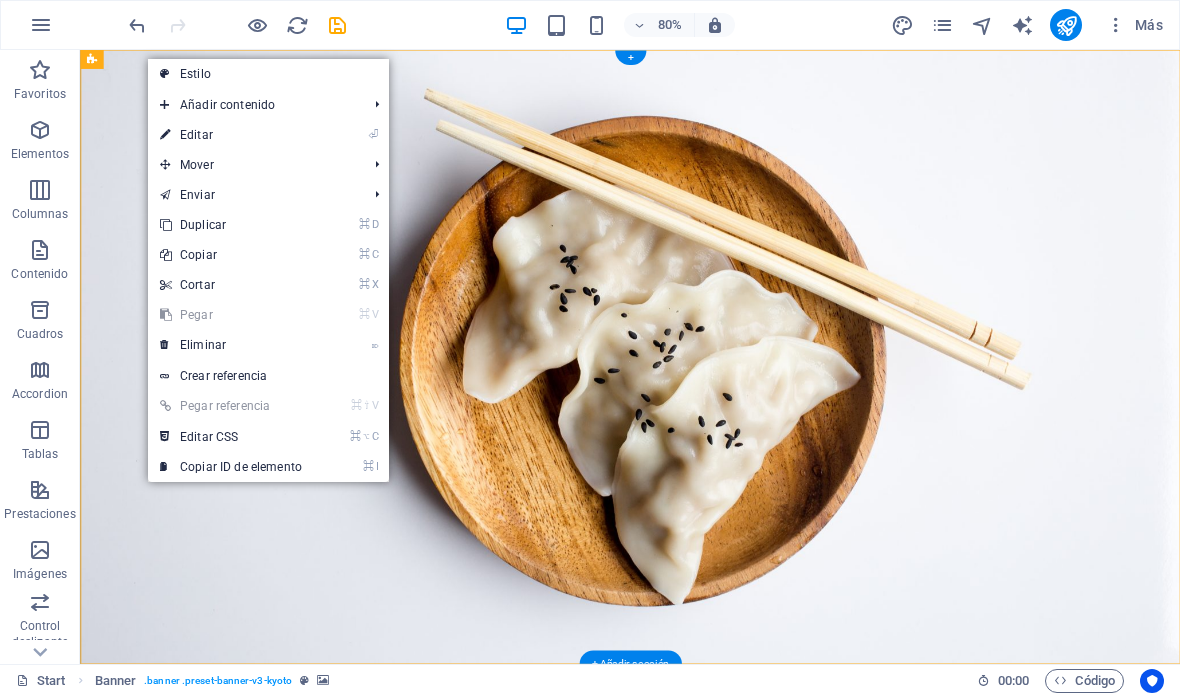 click on "⏎  Editar" at bounding box center (231, 135) 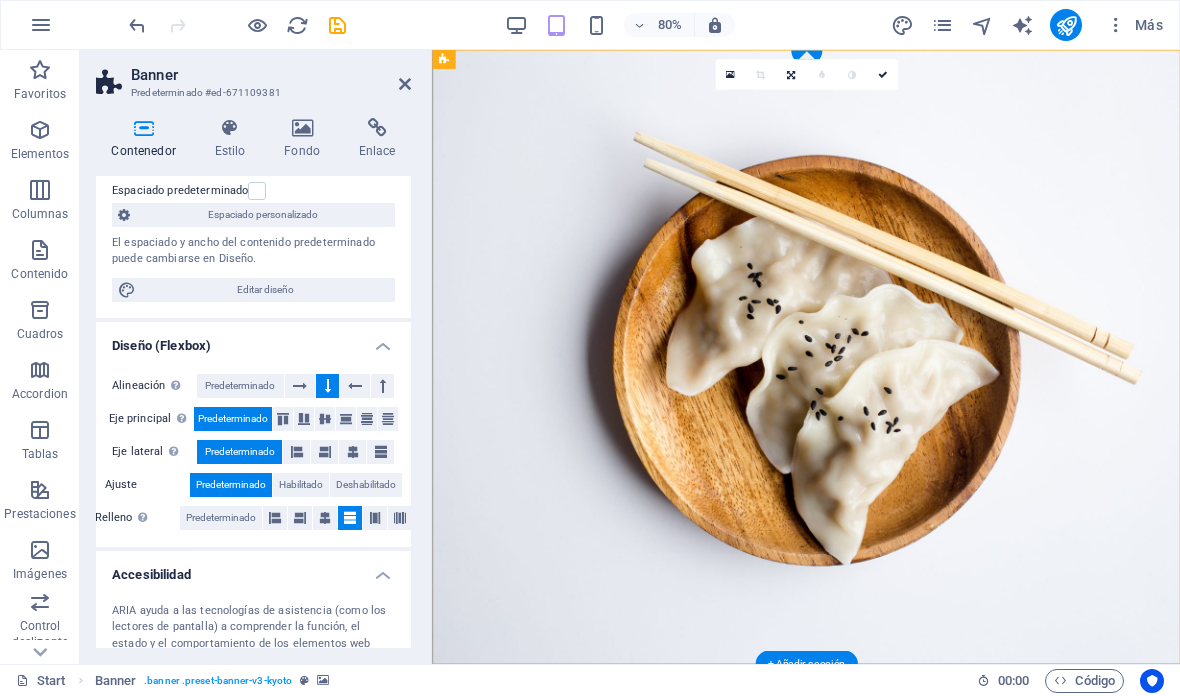 scroll, scrollTop: 200, scrollLeft: 0, axis: vertical 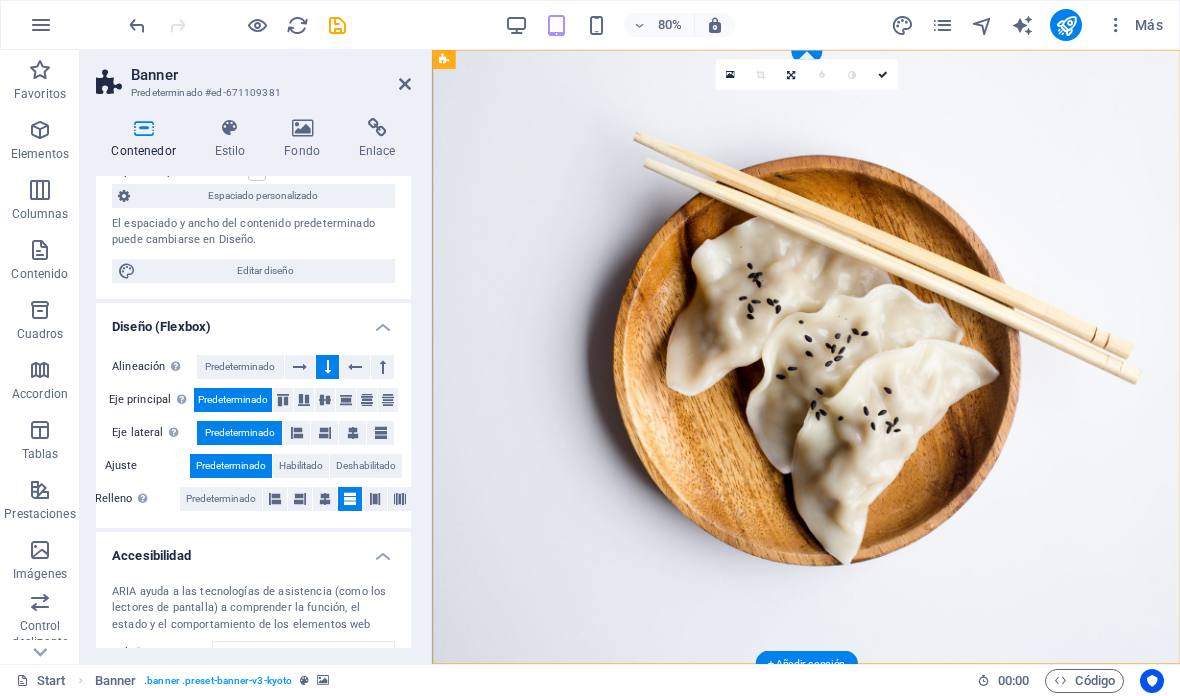 click on "Fondo" at bounding box center [306, 139] 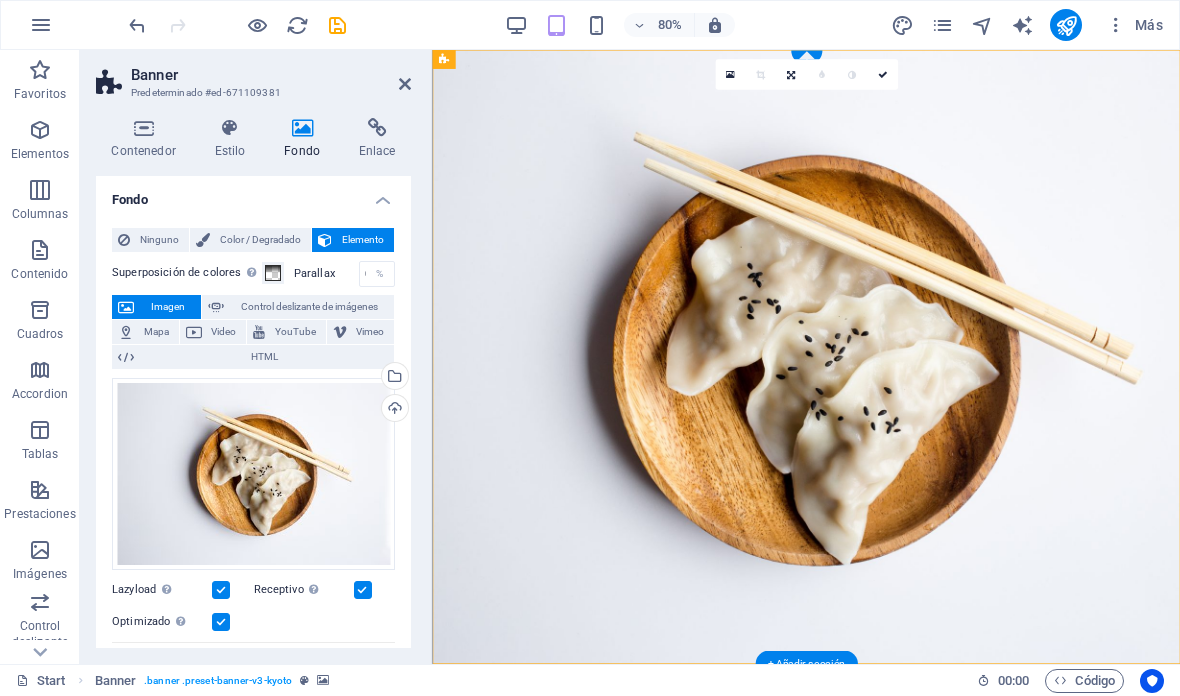 click on "Cargar" at bounding box center [393, 410] 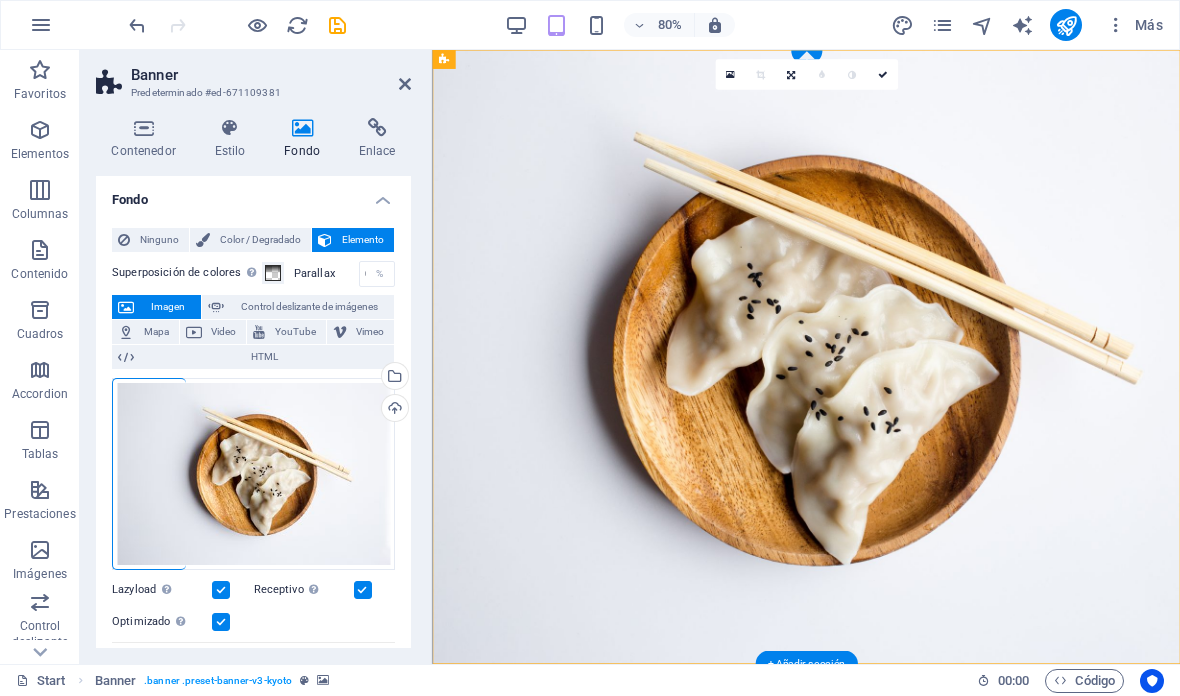 click on "Cargar" at bounding box center [393, 410] 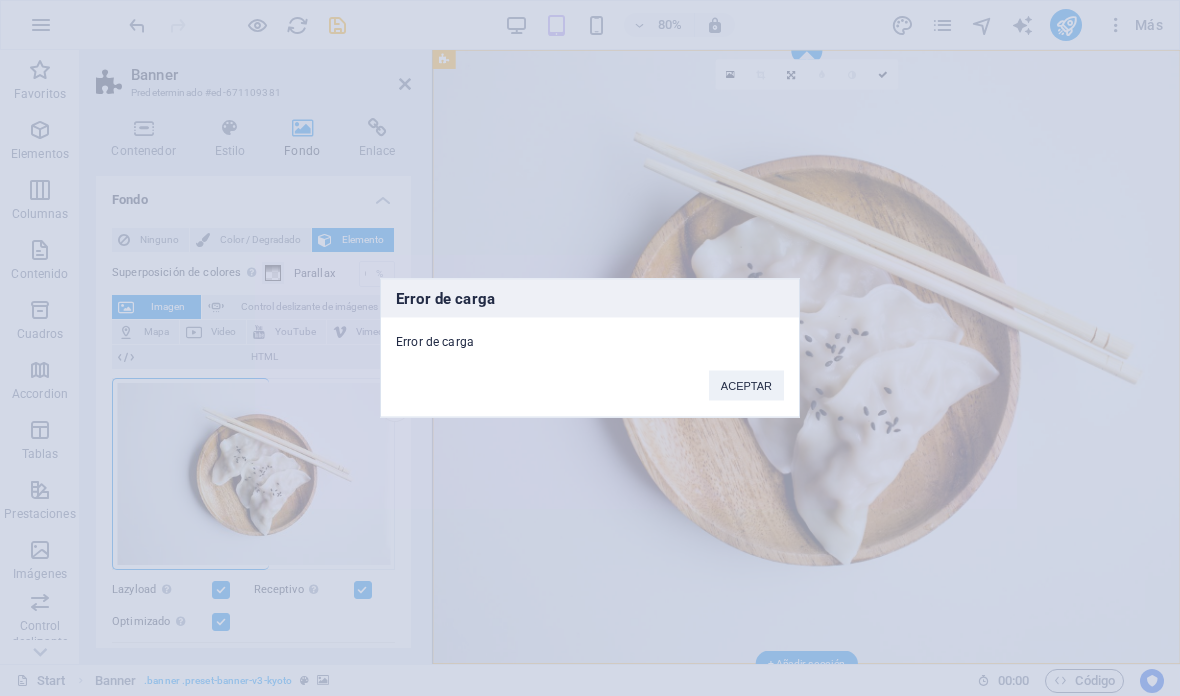 click on "ACEPTAR" at bounding box center (746, 386) 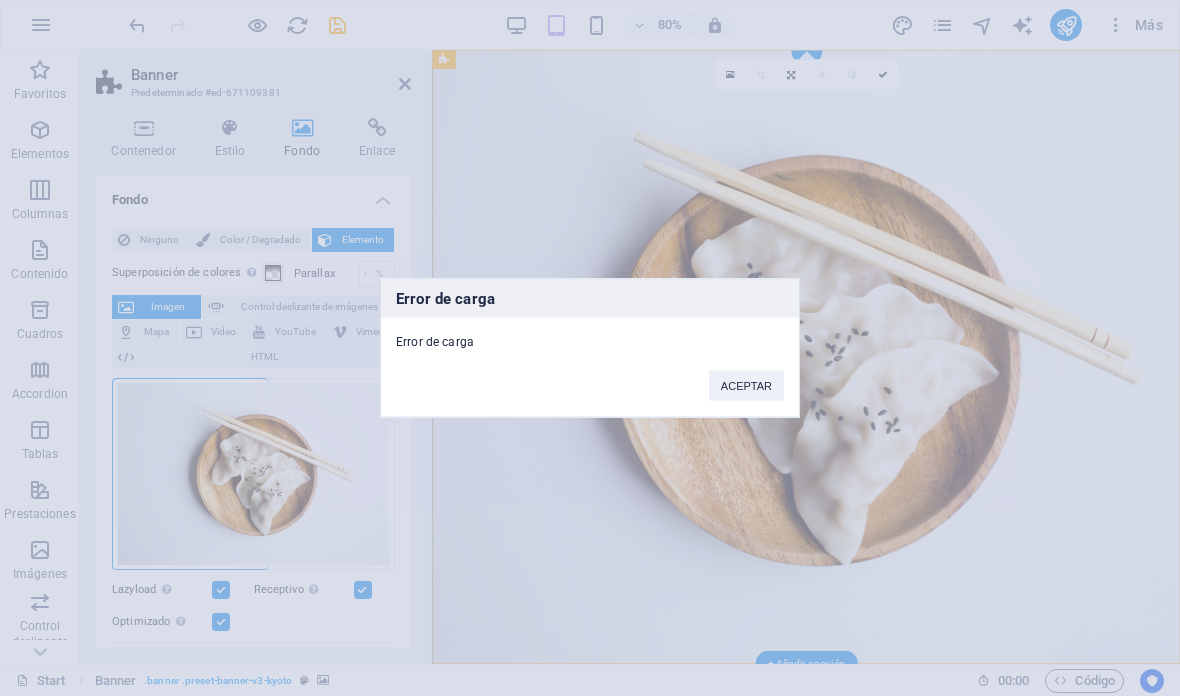 click on "ACEPTAR" at bounding box center (746, 386) 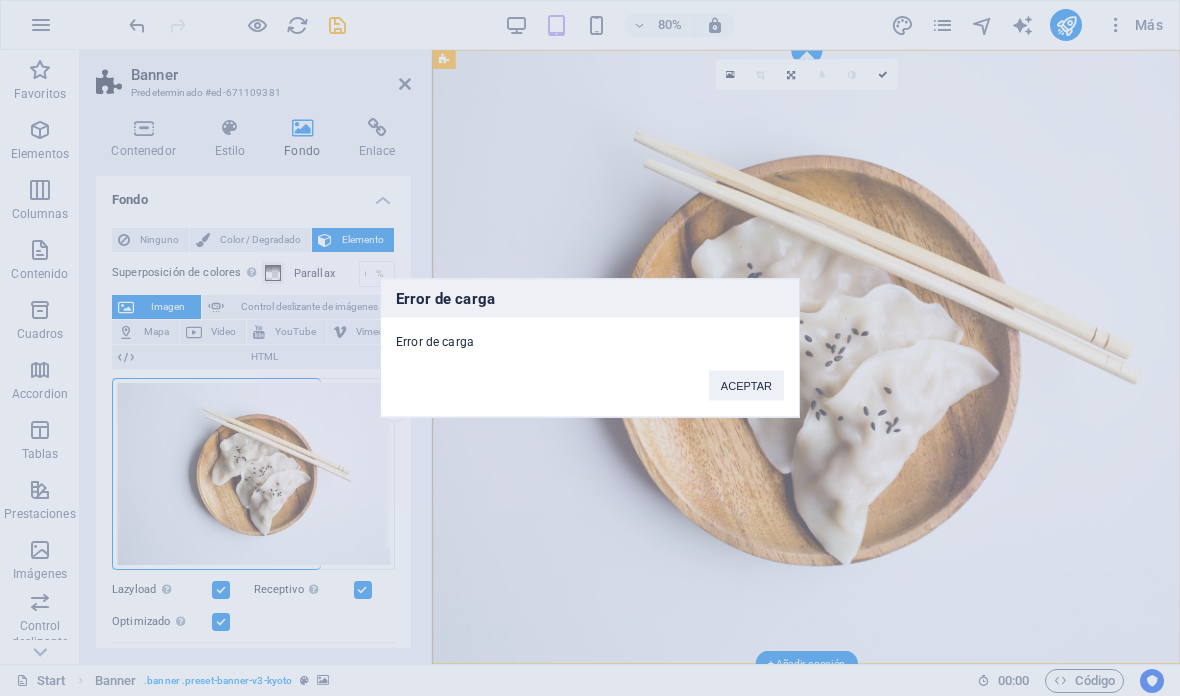 click on "ACEPTAR" at bounding box center [746, 386] 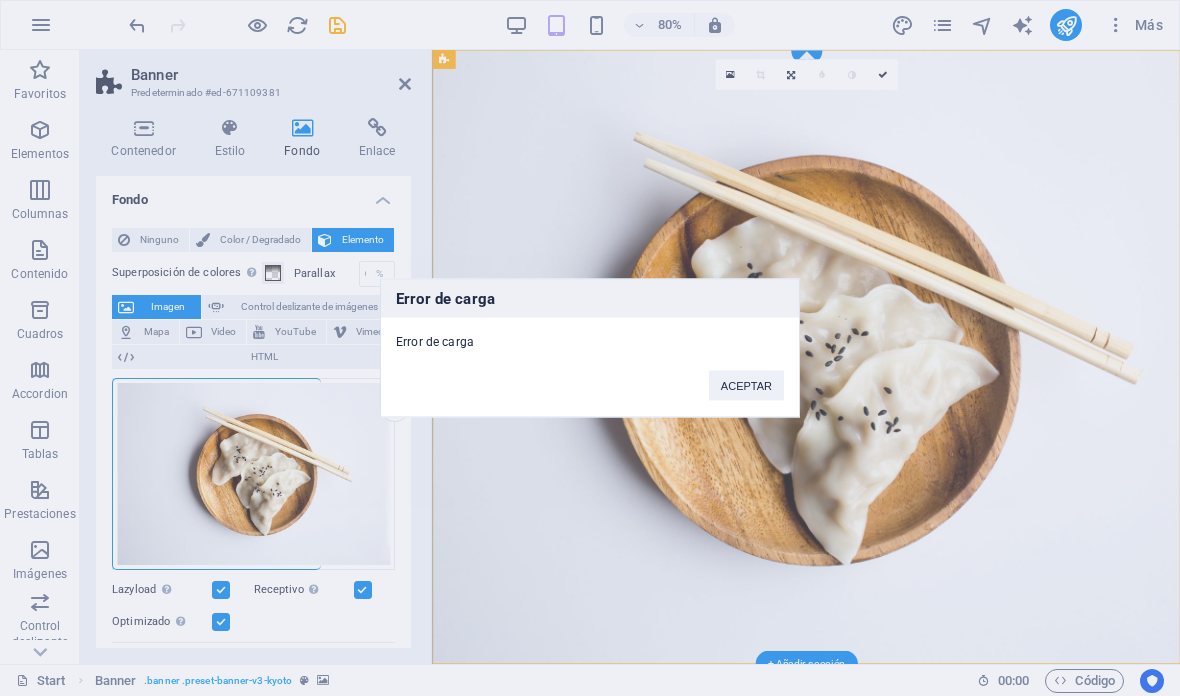 click on "ACEPTAR" at bounding box center [746, 386] 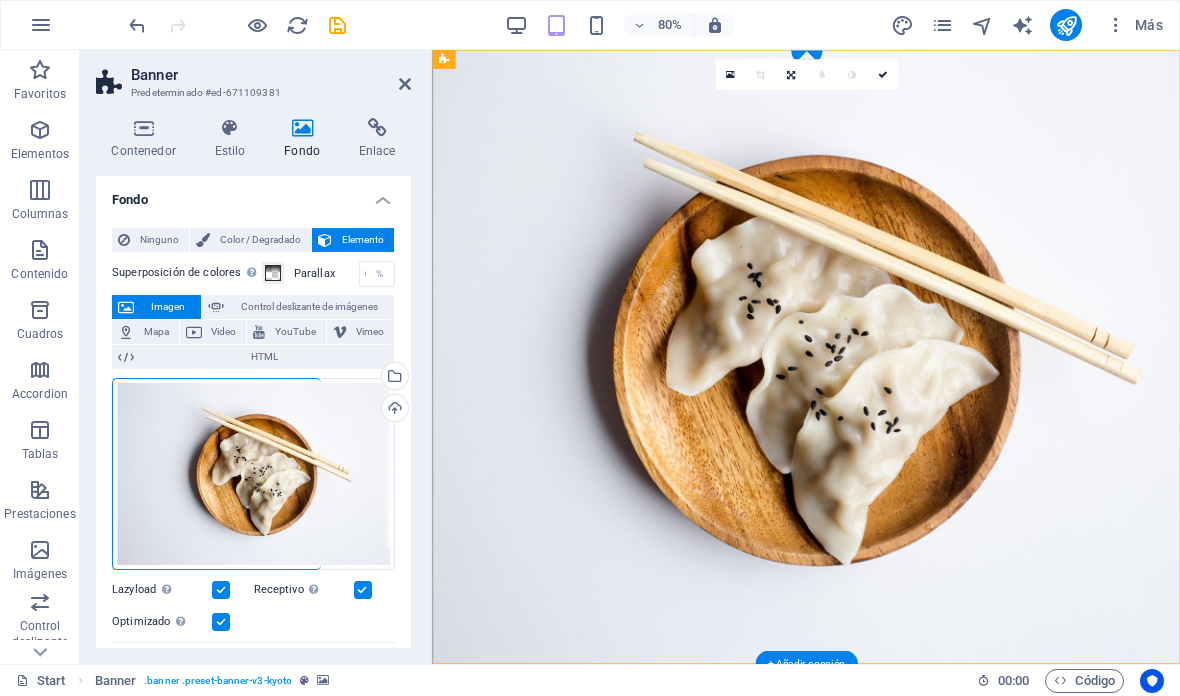 click on "Selecciona archivos del administrador de archivos, de la galería de fotos o carga archivo(s)" at bounding box center (393, 378) 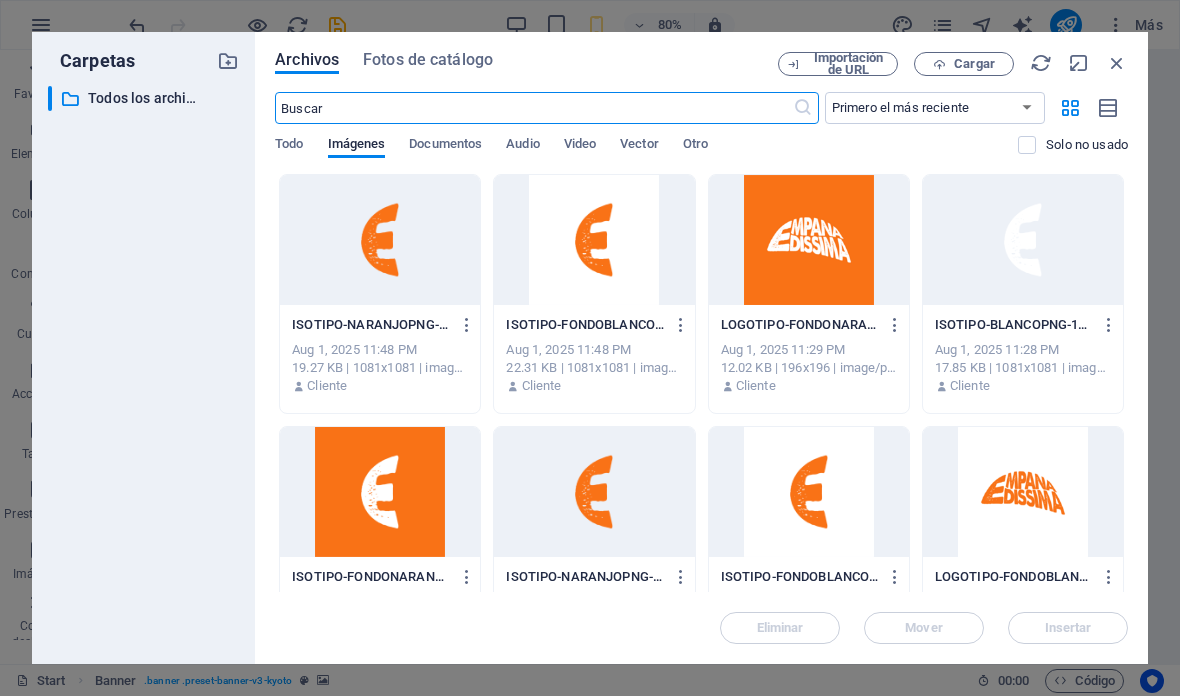 click on "Cargar" at bounding box center [974, 64] 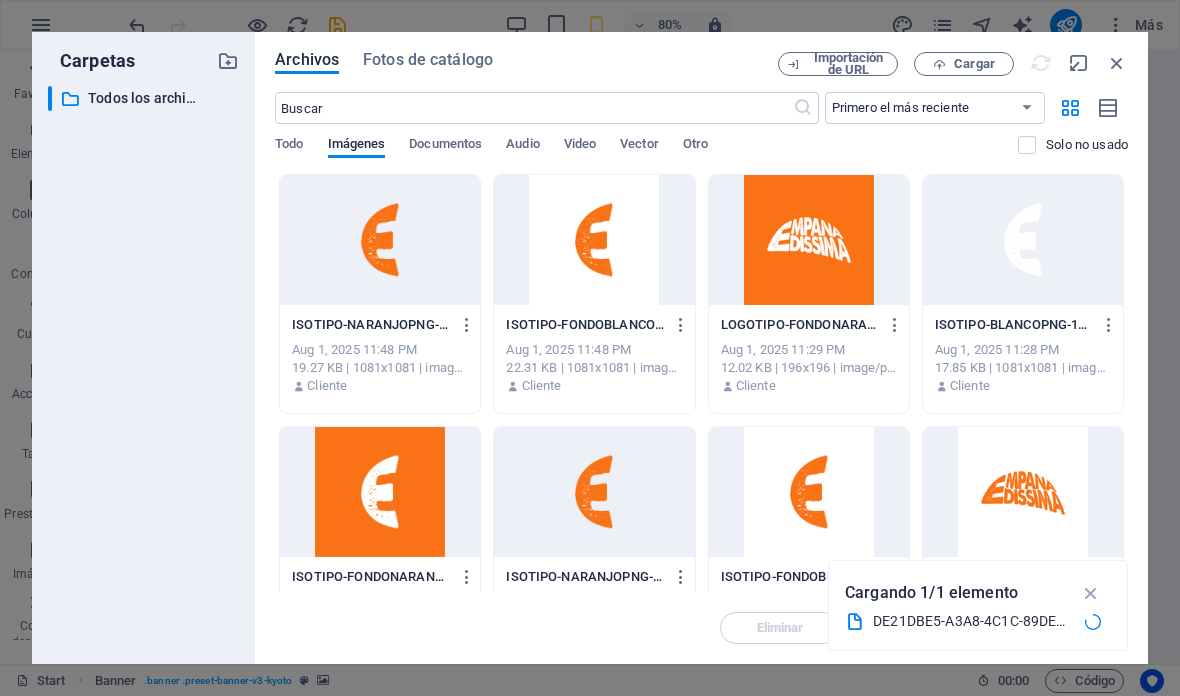 click on "Cargar" at bounding box center (964, 64) 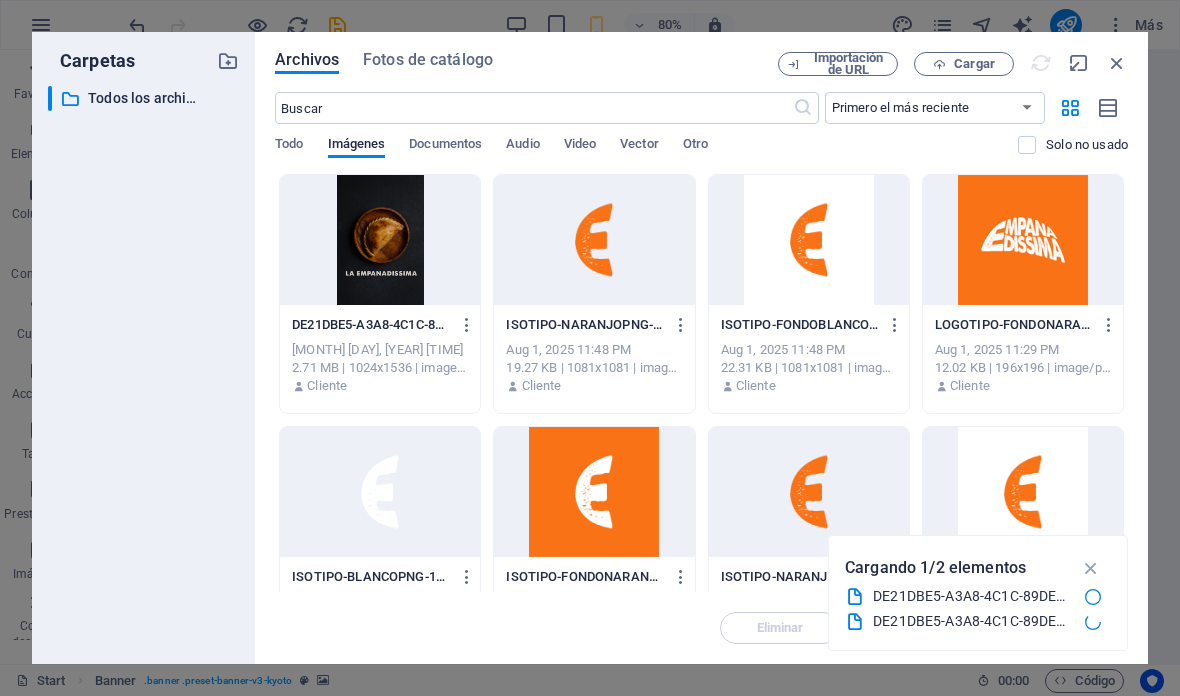 click at bounding box center [380, 240] 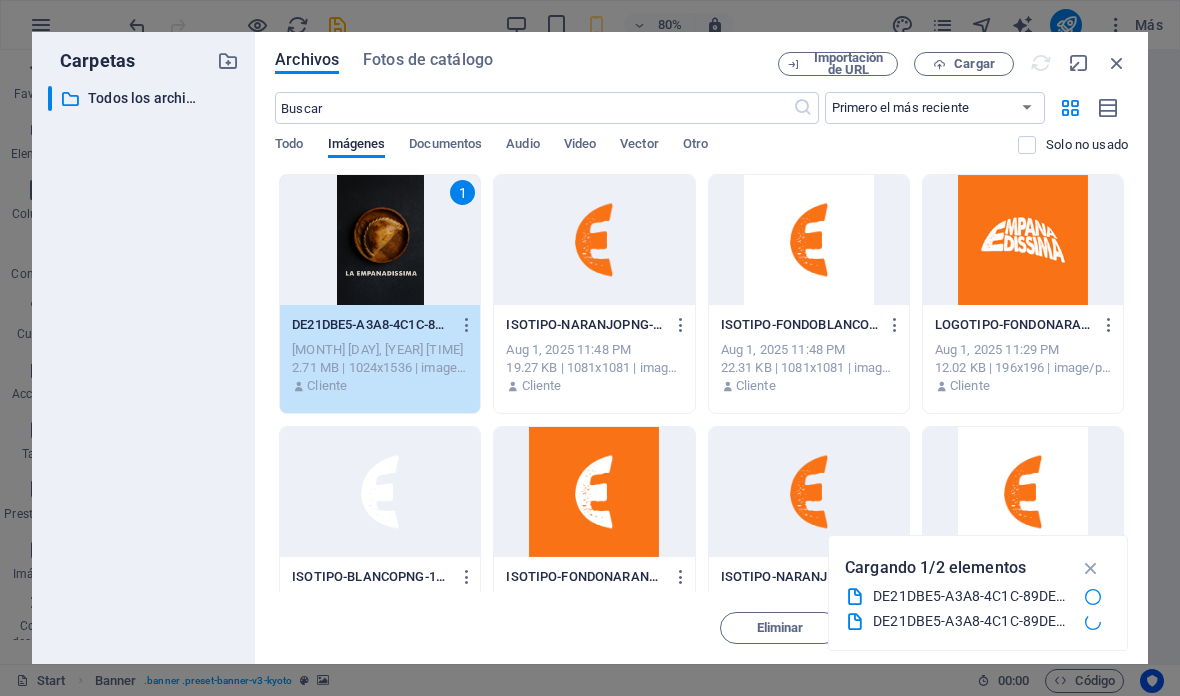 click at bounding box center (1091, 568) 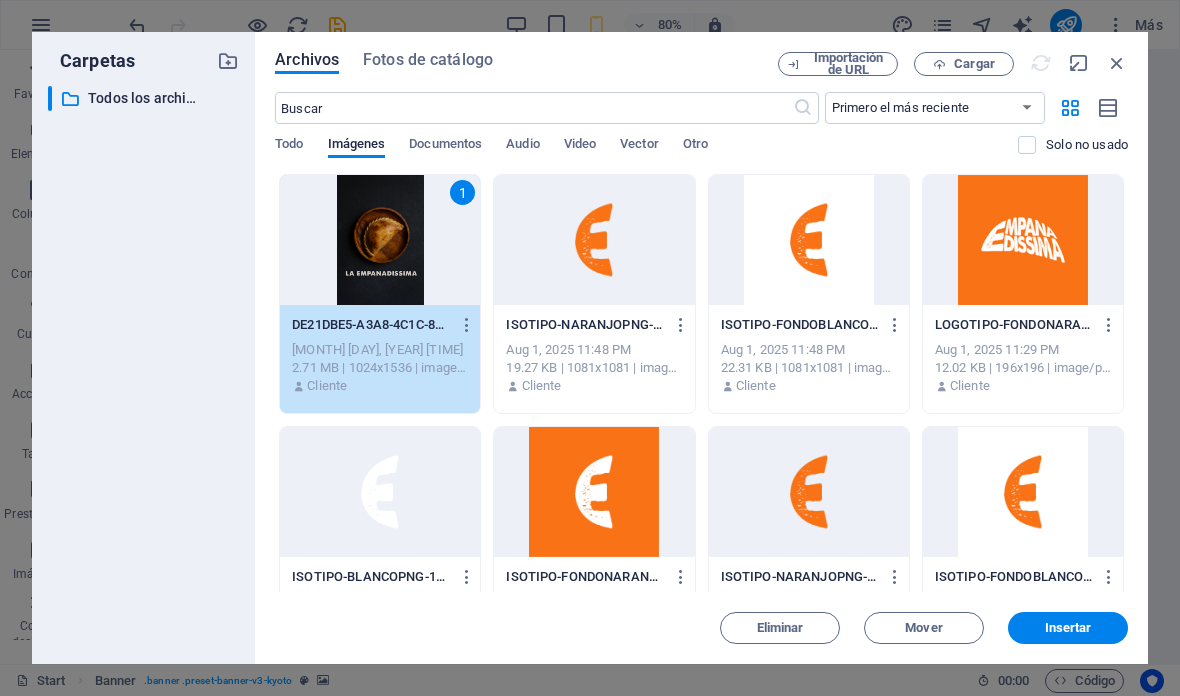 click on "Insertar" at bounding box center (1068, 628) 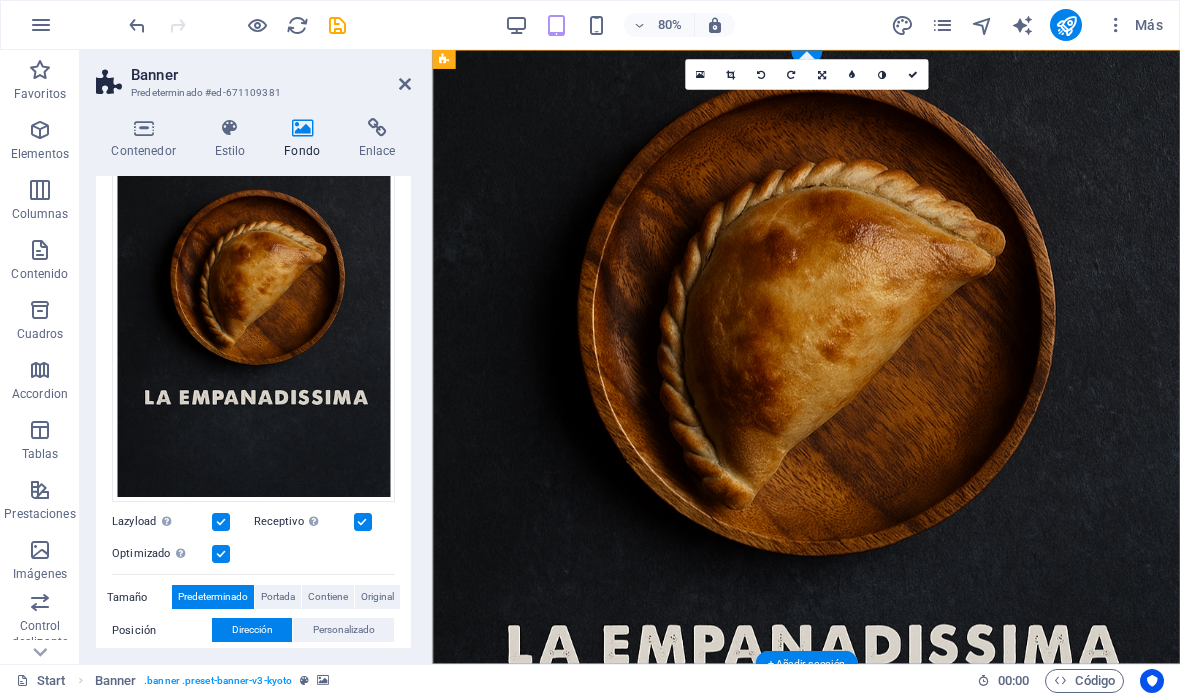 scroll, scrollTop: 300, scrollLeft: 0, axis: vertical 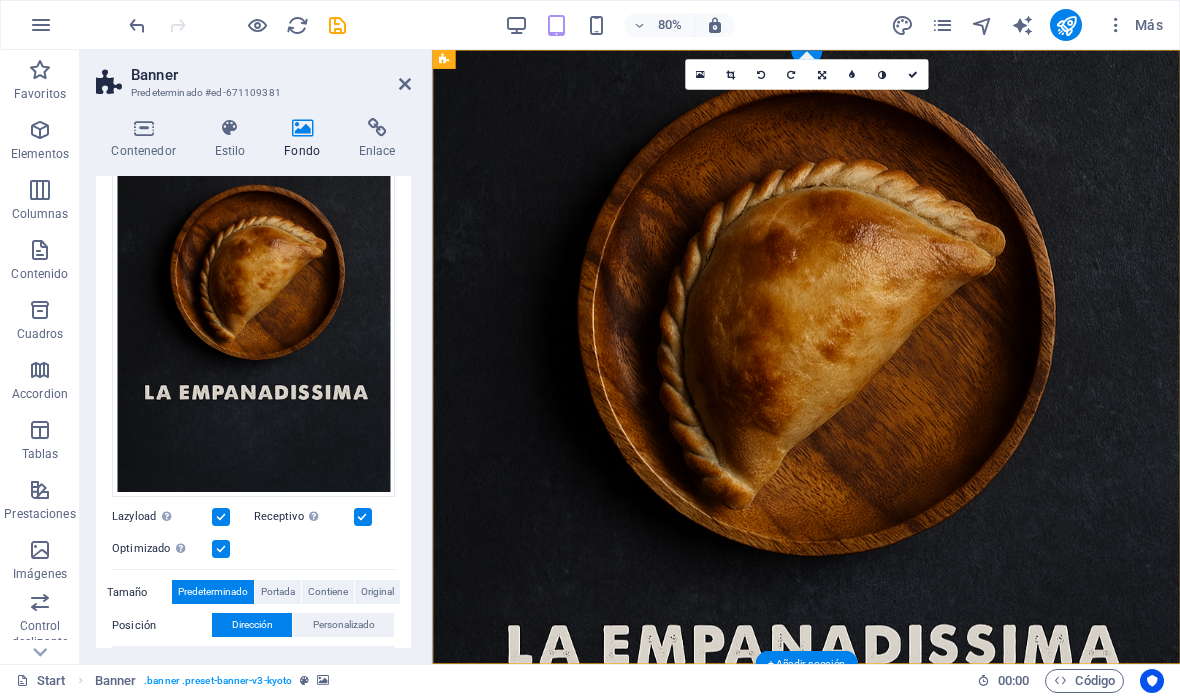 click at bounding box center (405, 84) 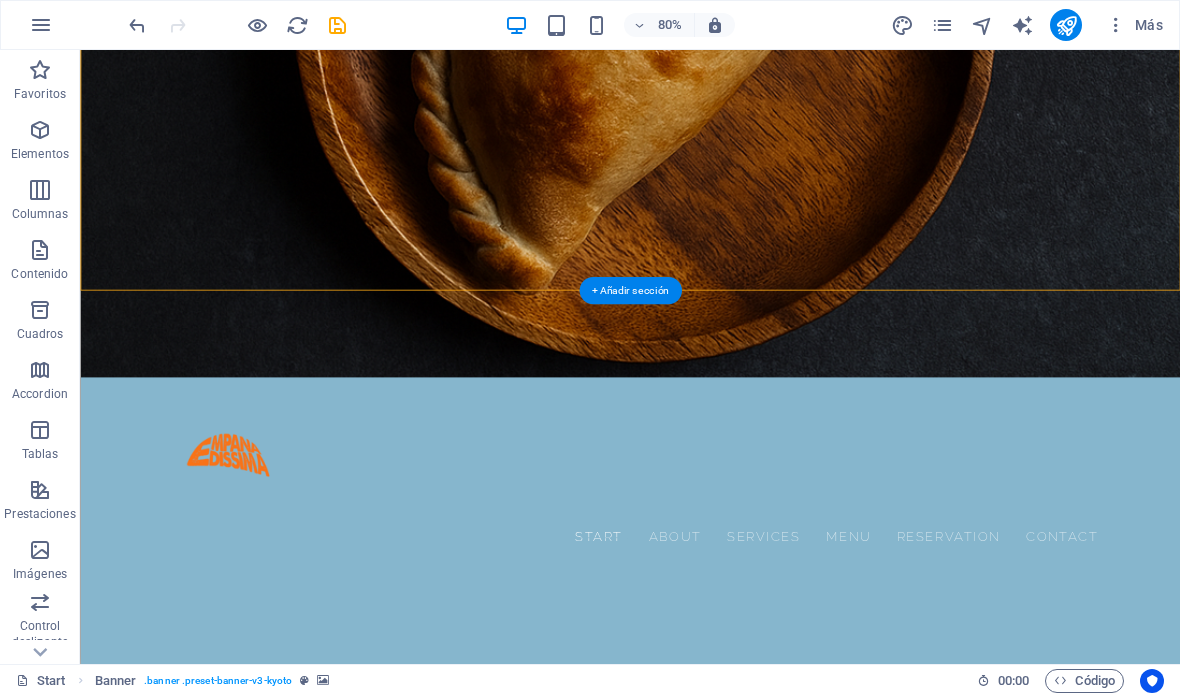 scroll, scrollTop: 243, scrollLeft: 0, axis: vertical 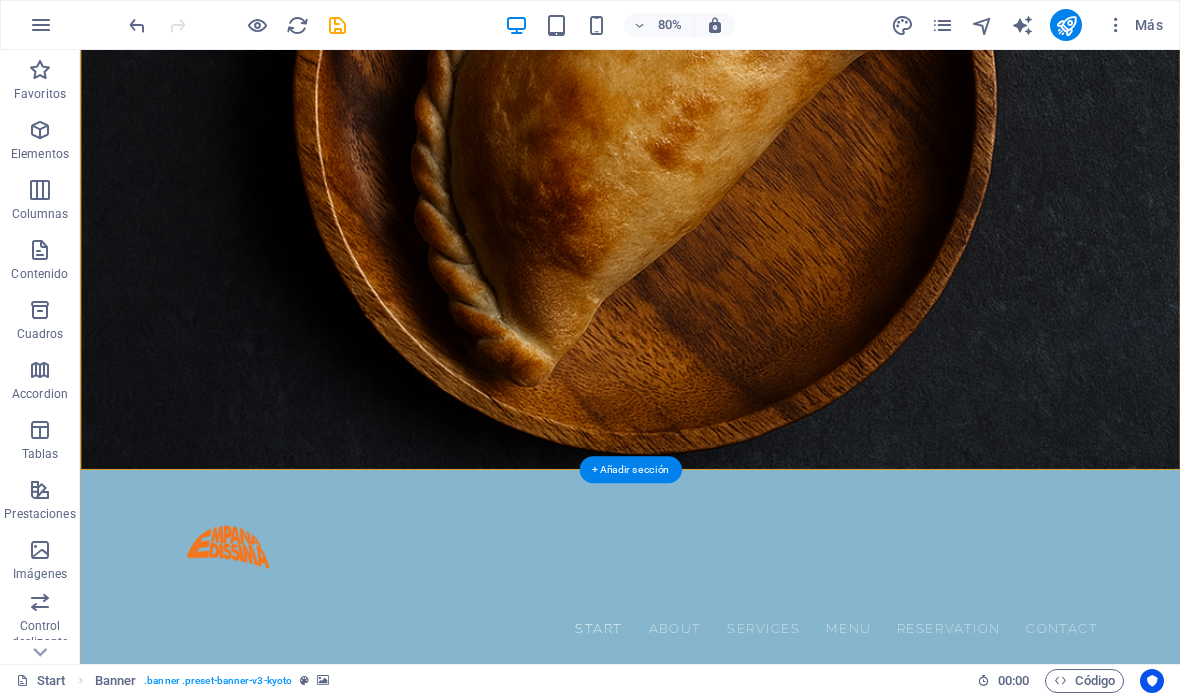 click at bounding box center (137, 25) 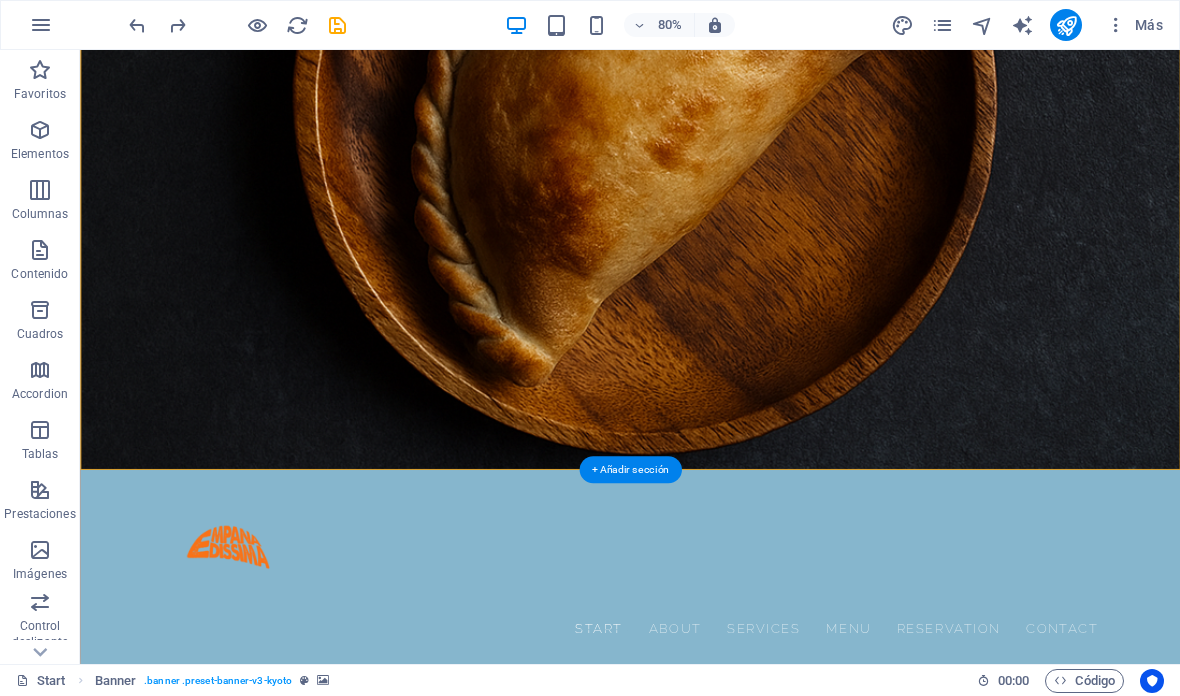 click at bounding box center (137, 25) 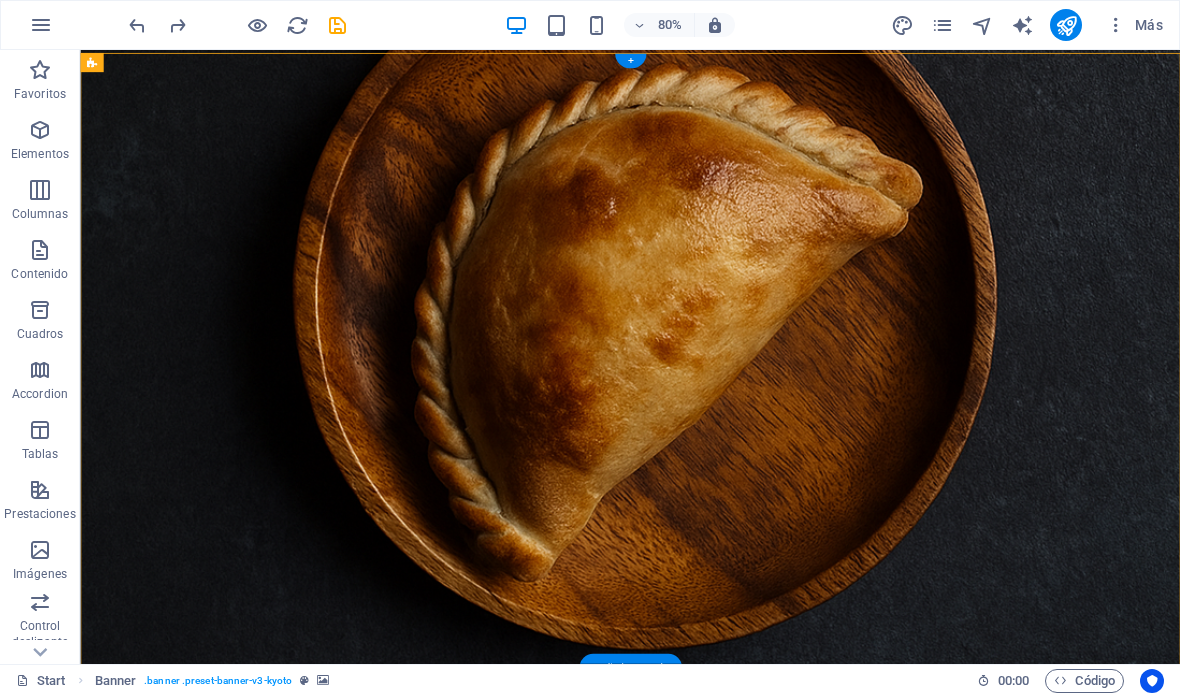 scroll, scrollTop: 0, scrollLeft: 0, axis: both 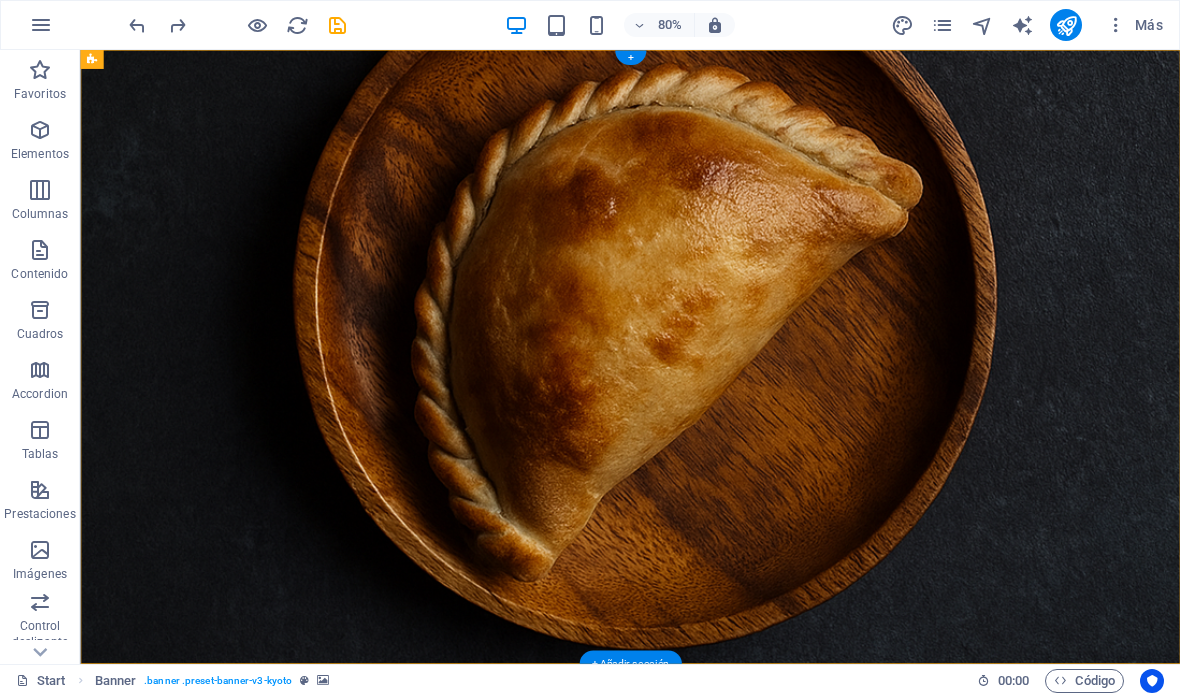 type 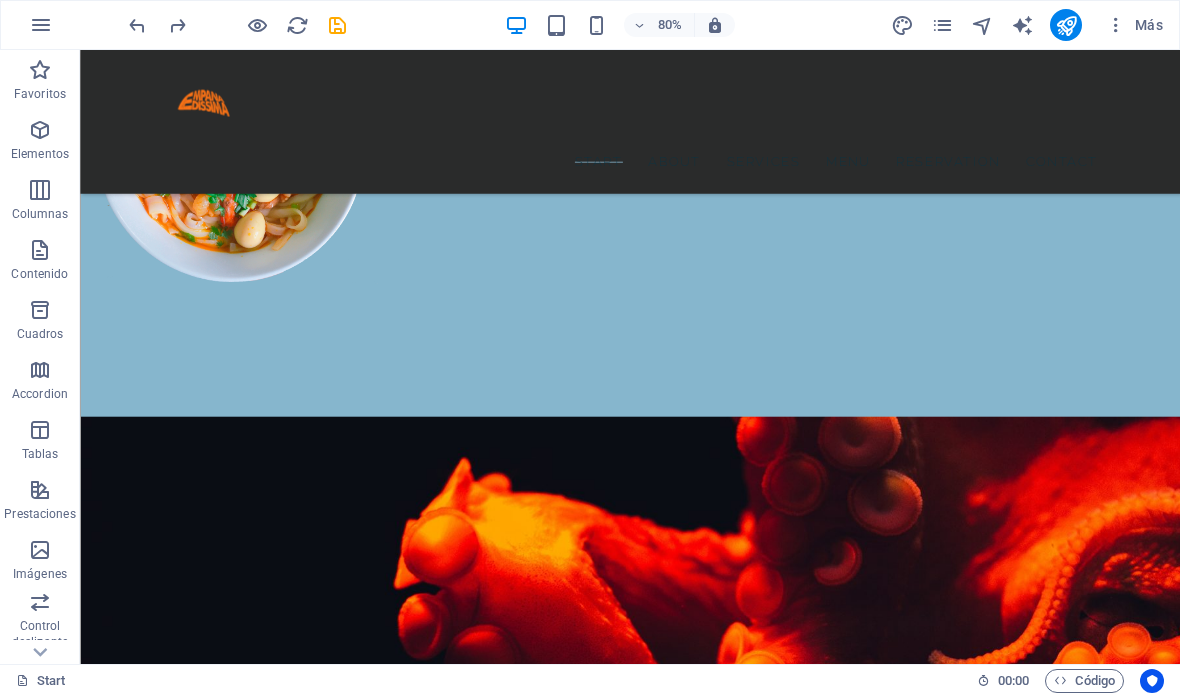 scroll, scrollTop: 2303, scrollLeft: 0, axis: vertical 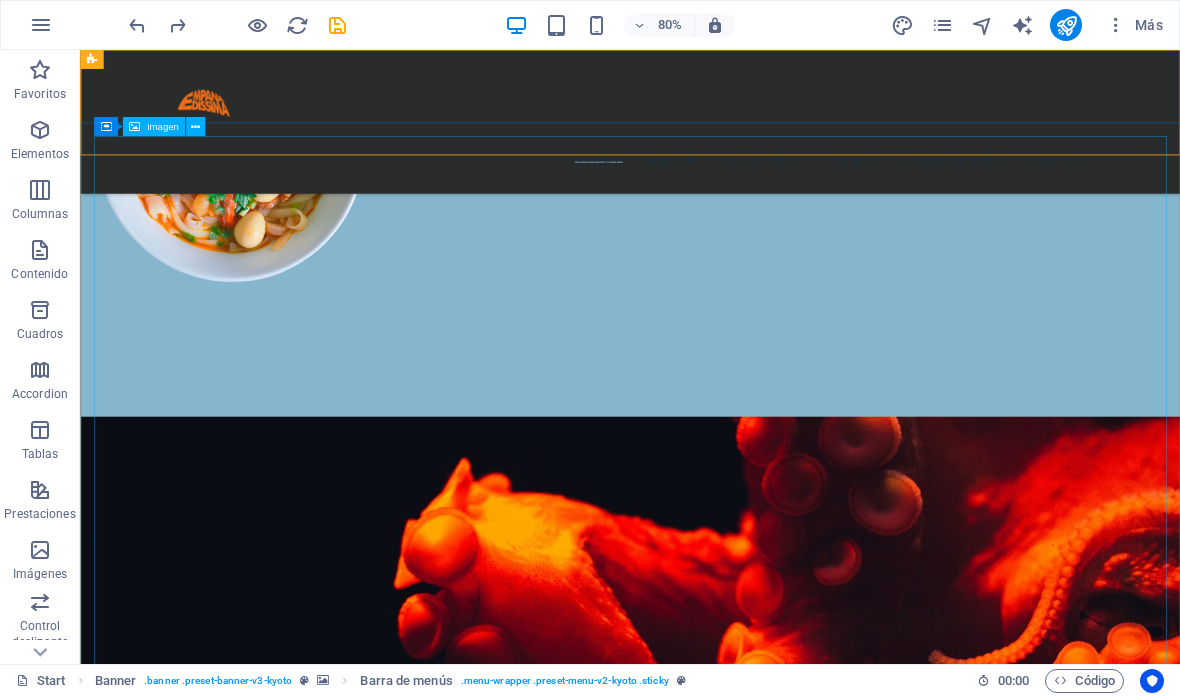 click at bounding box center (767, 4331) 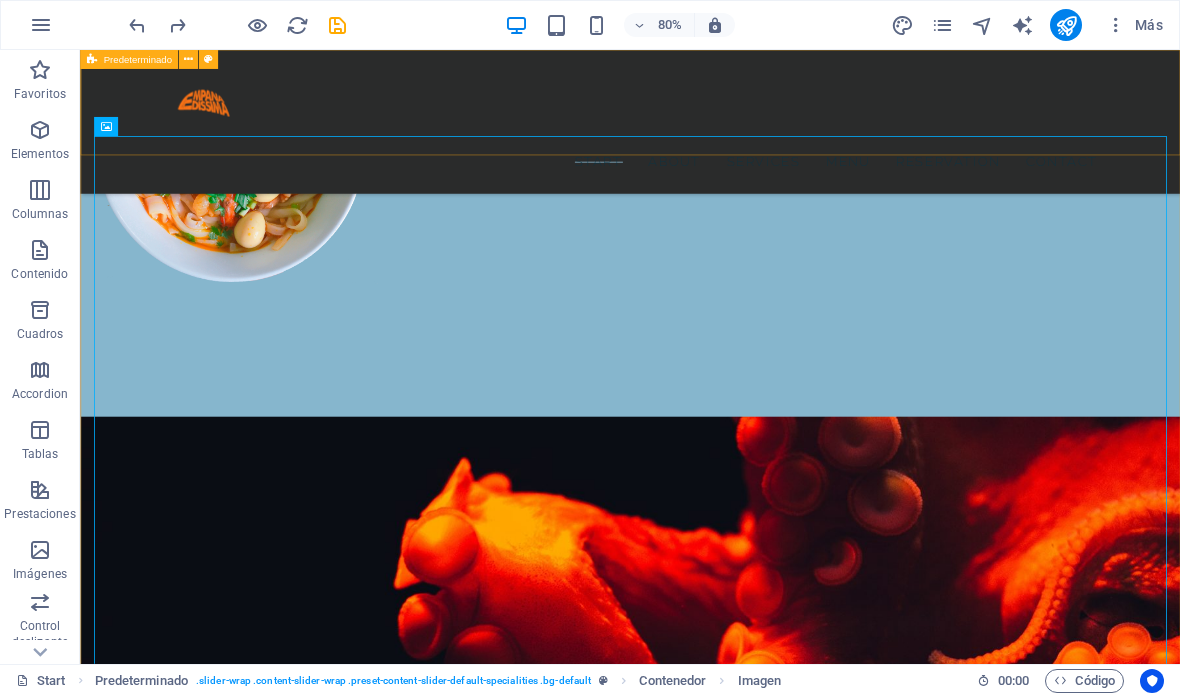 click on "Predeterminado" at bounding box center [129, 59] 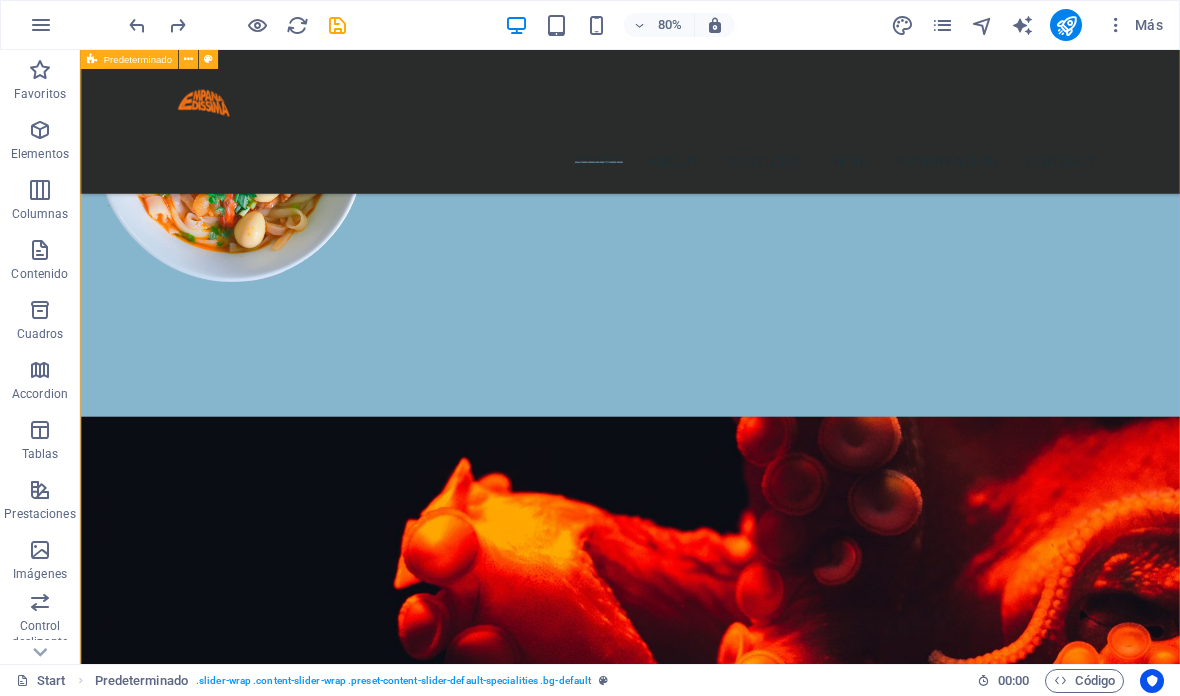 click at bounding box center (188, 59) 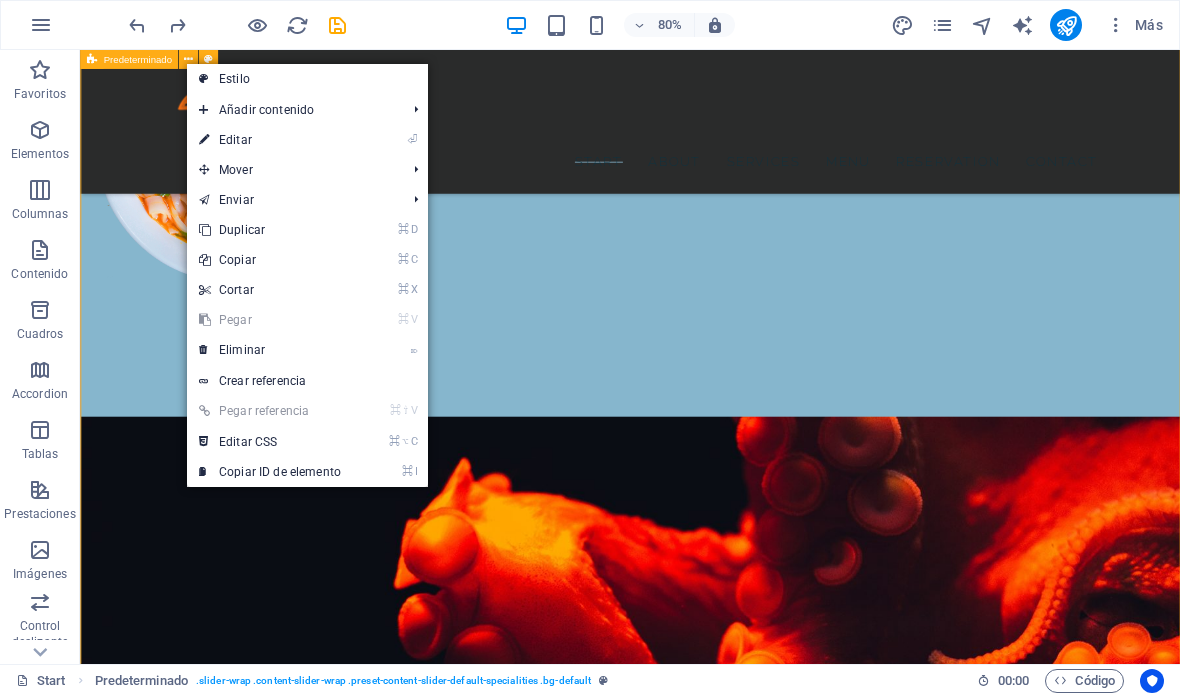 click on "⏎  Editar" at bounding box center (270, 140) 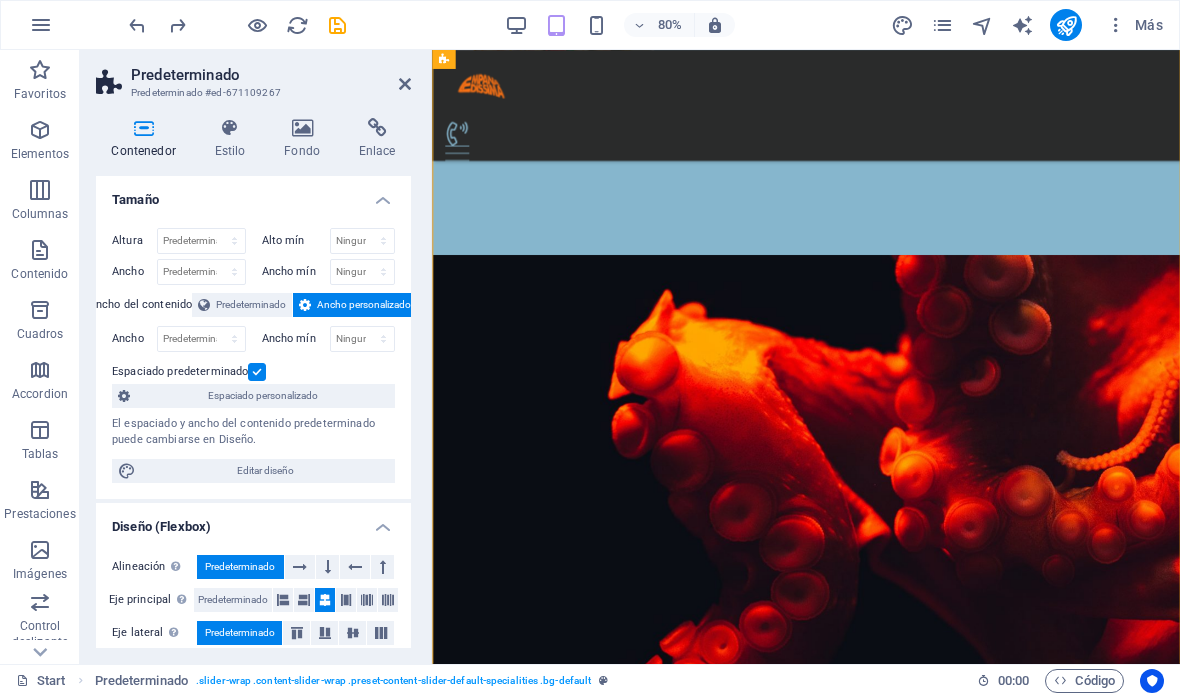 click at bounding box center [302, 128] 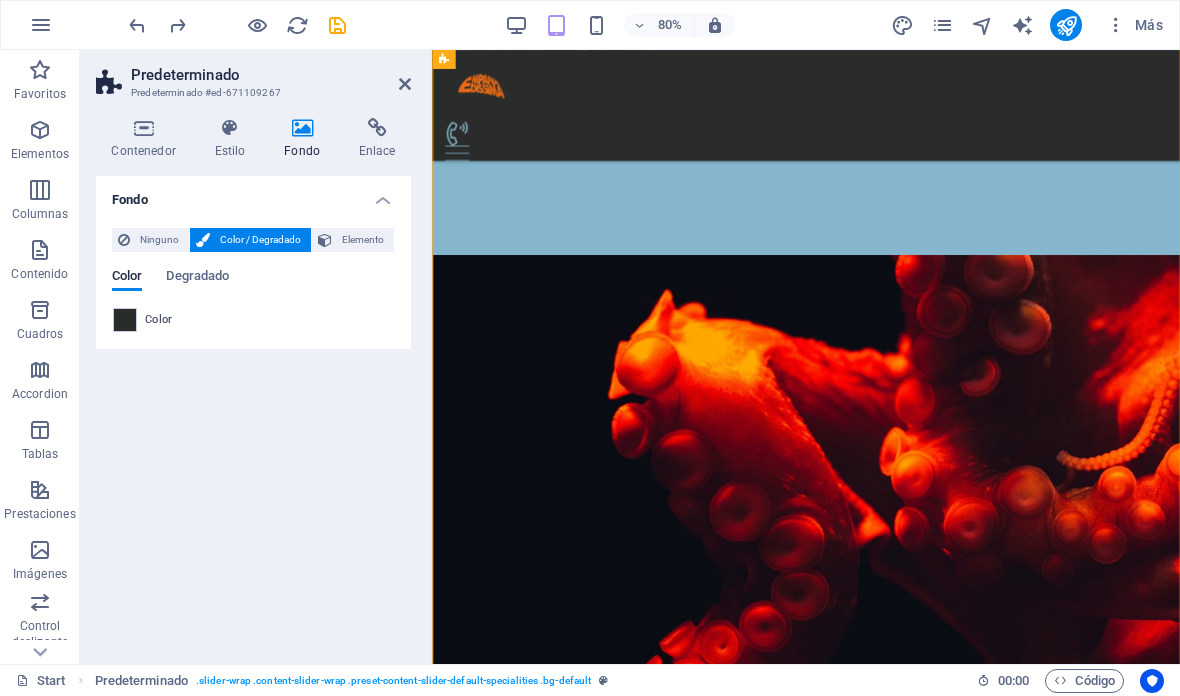 click on "Estilo" at bounding box center [234, 139] 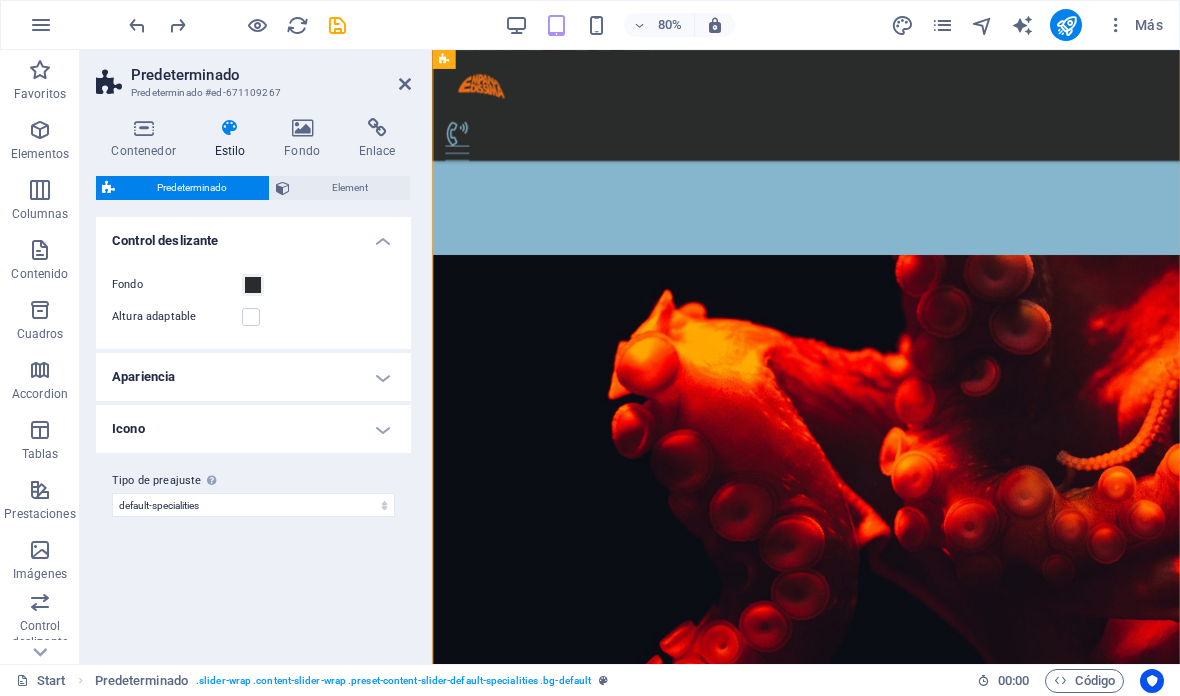 click on "Contenedor" at bounding box center [147, 139] 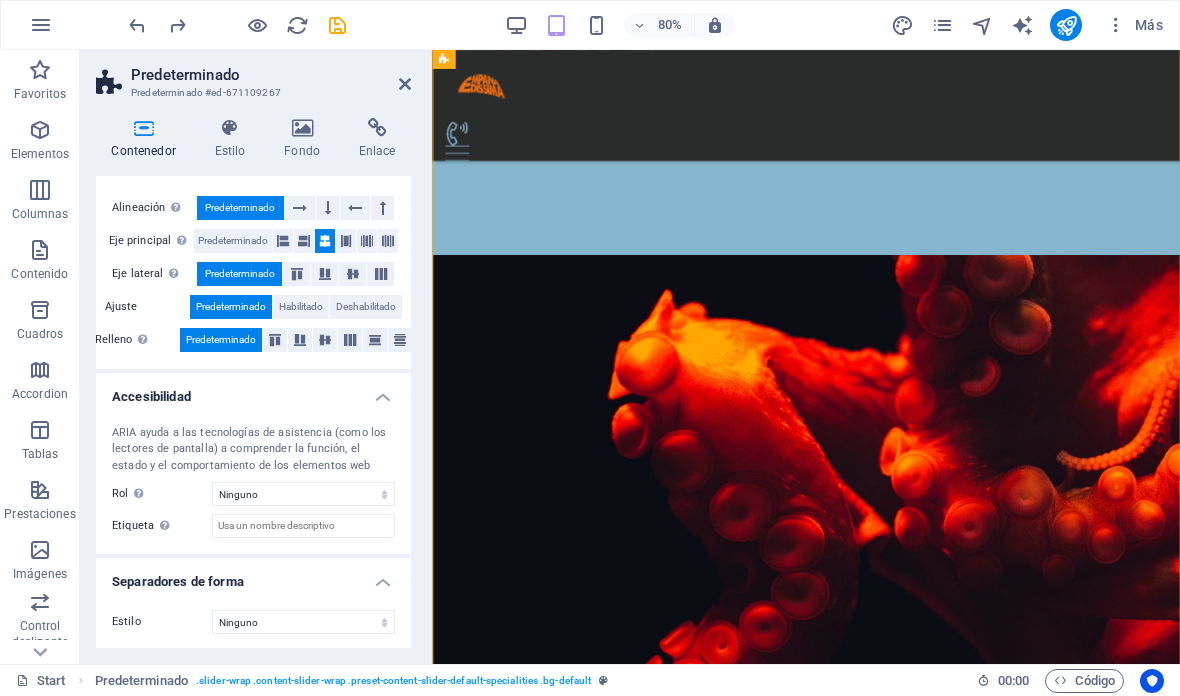 scroll, scrollTop: 358, scrollLeft: 0, axis: vertical 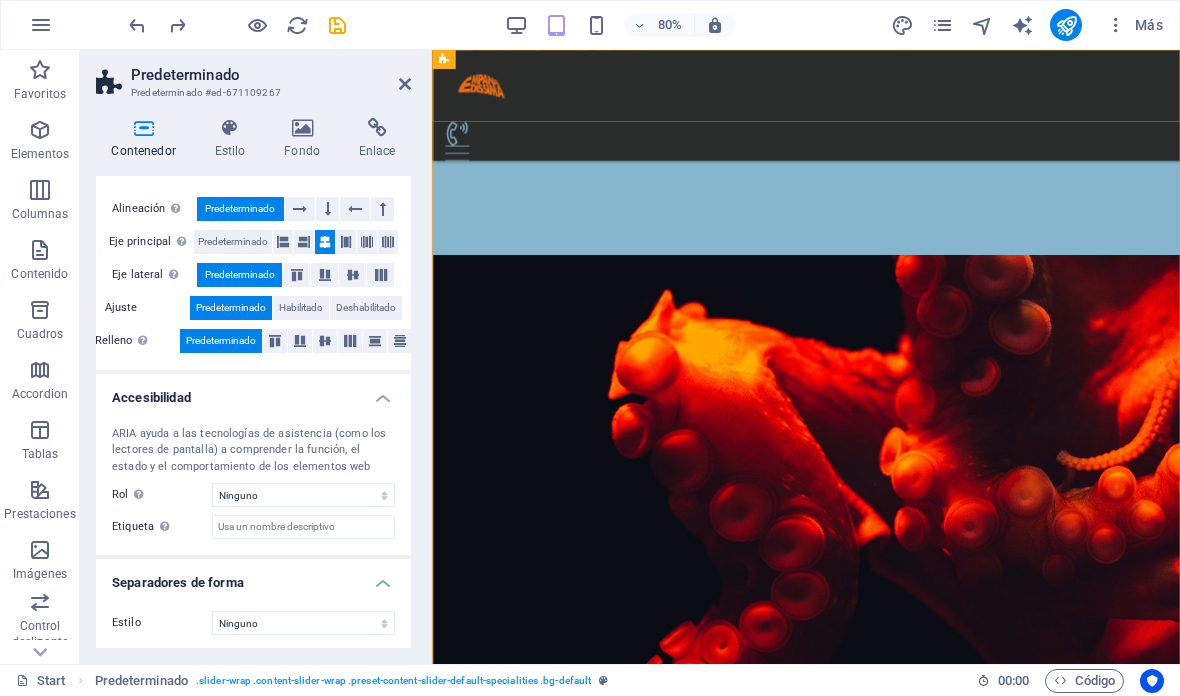 click on "Barra de menús" at bounding box center (506, 41) 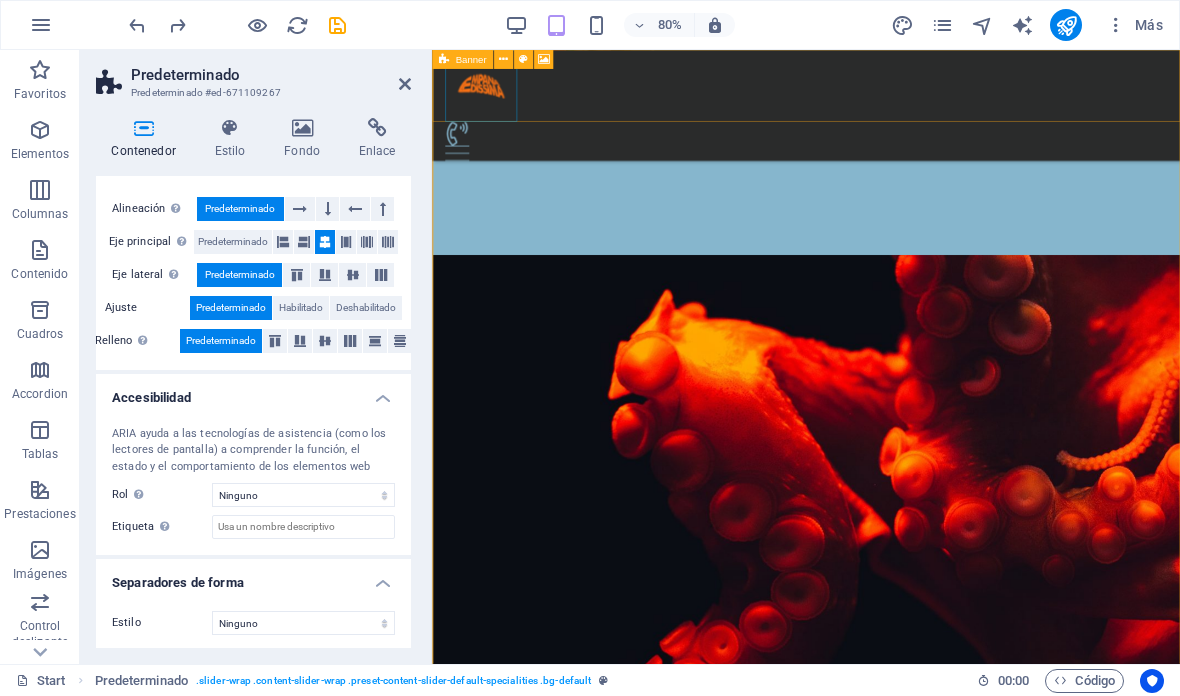 click on "Banner" at bounding box center (470, 60) 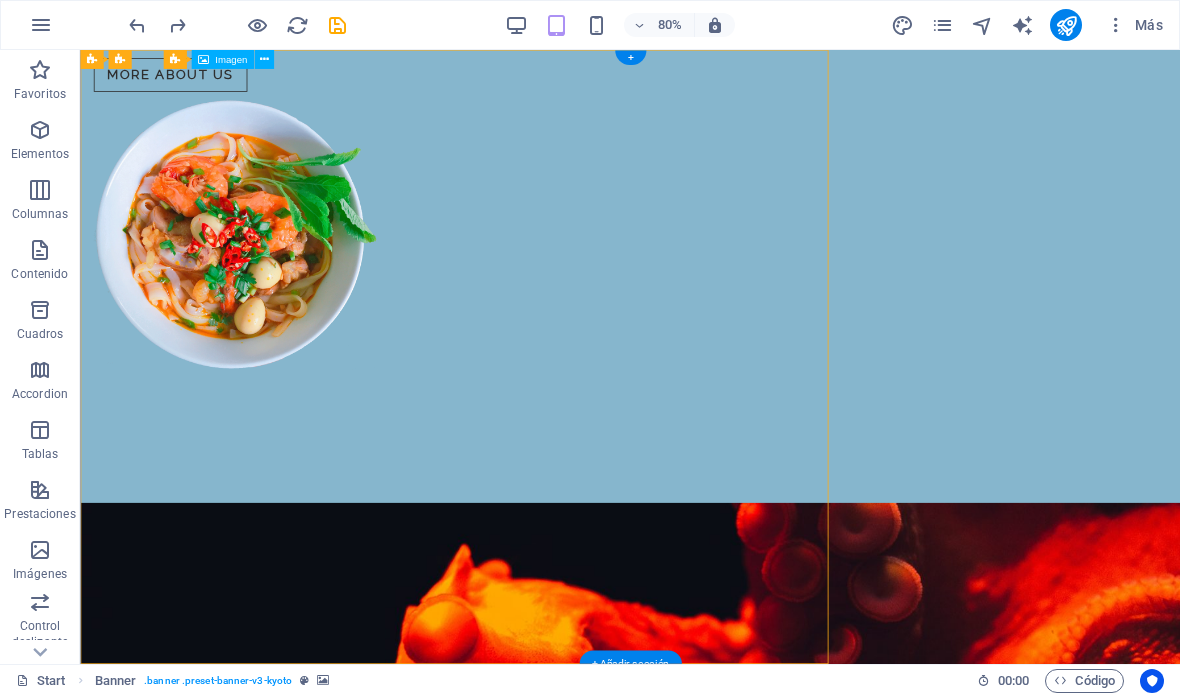 scroll, scrollTop: 0, scrollLeft: 0, axis: both 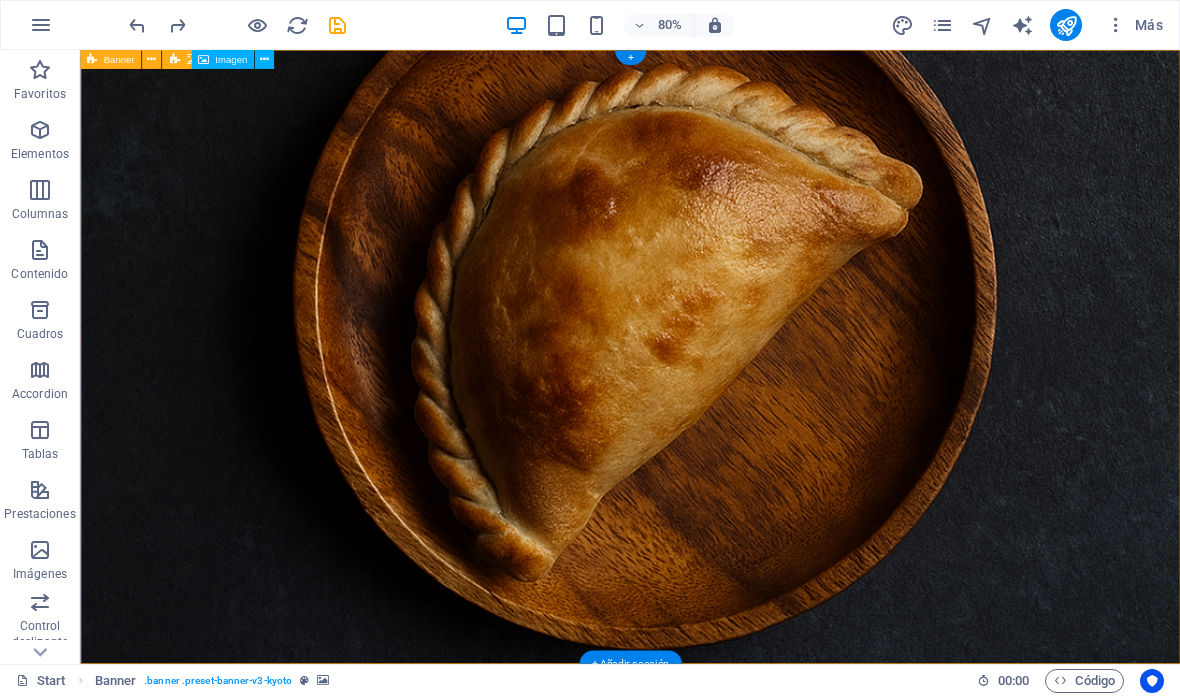 click at bounding box center (91, 59) 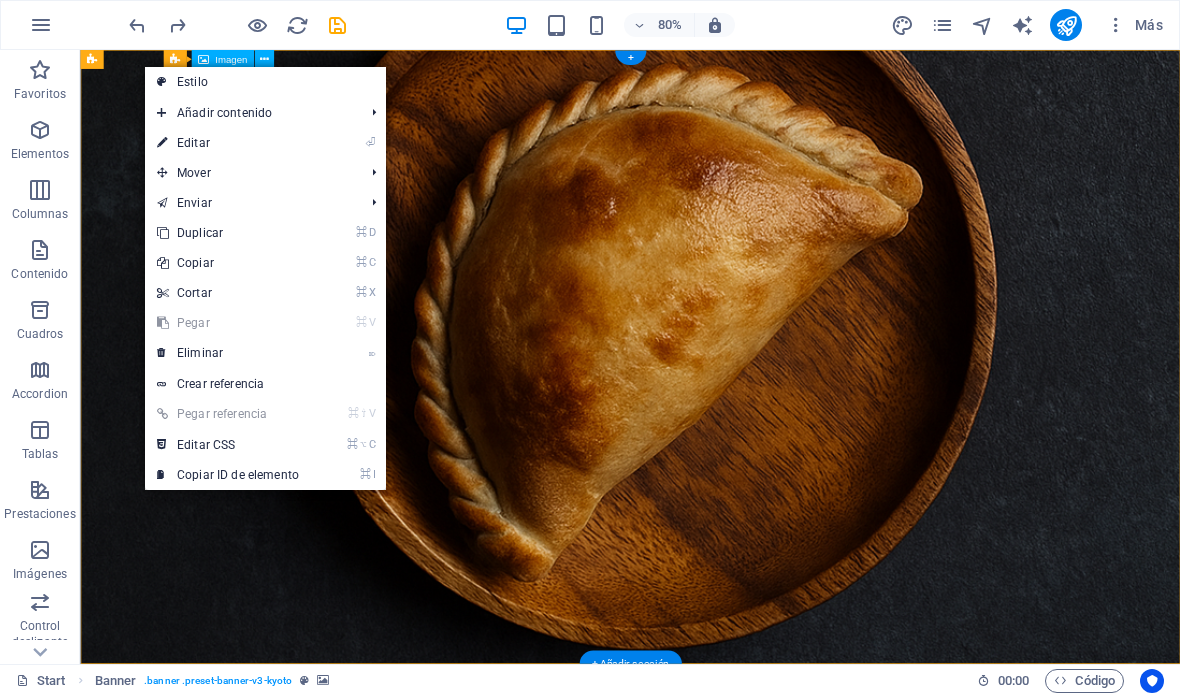 click on "⏎  Editar" at bounding box center (228, 143) 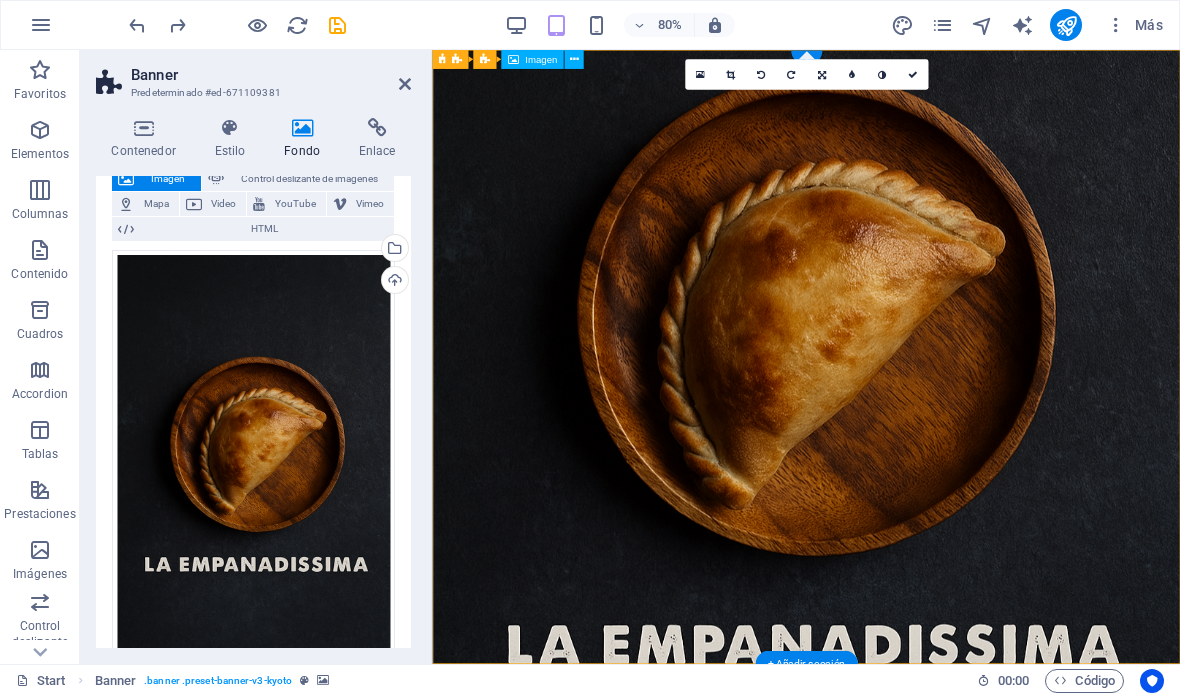 scroll, scrollTop: 137, scrollLeft: 0, axis: vertical 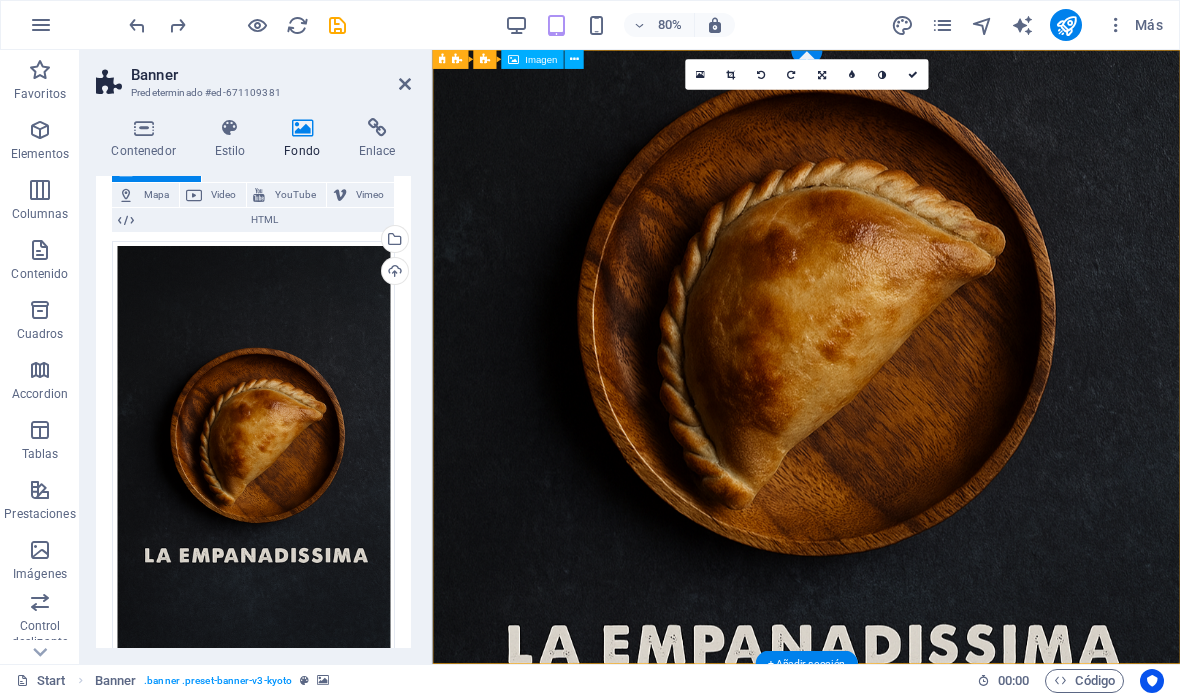 click on "Cargar" at bounding box center (393, 273) 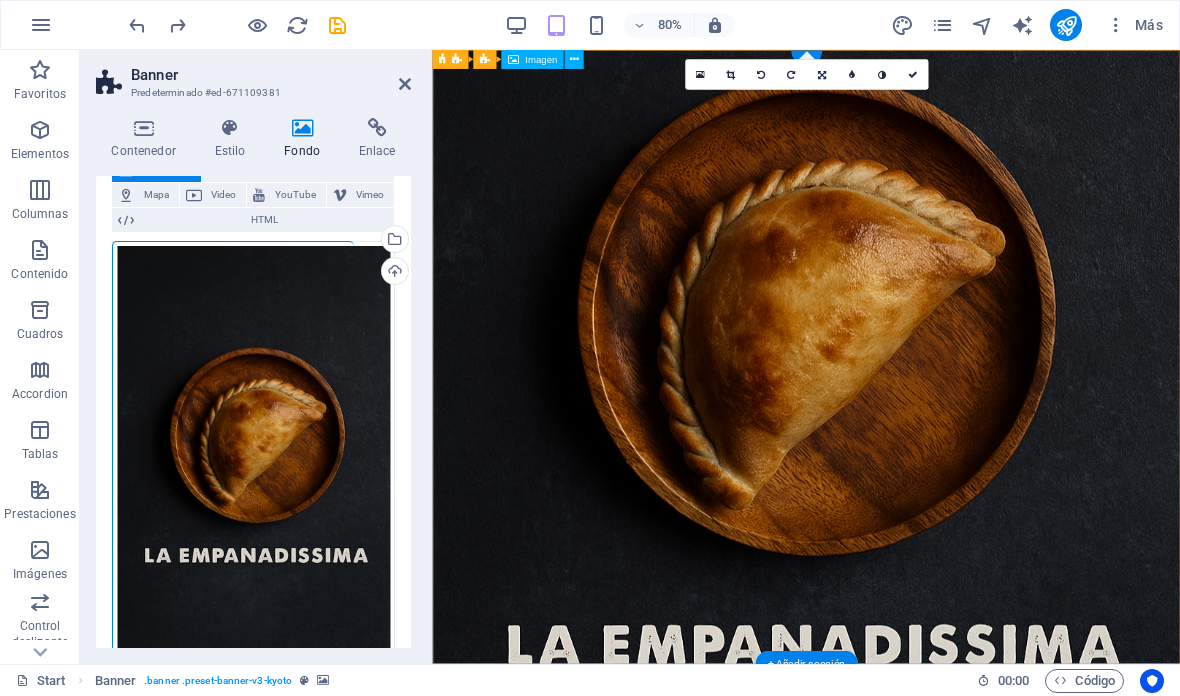 click on "Cargar" at bounding box center [393, 273] 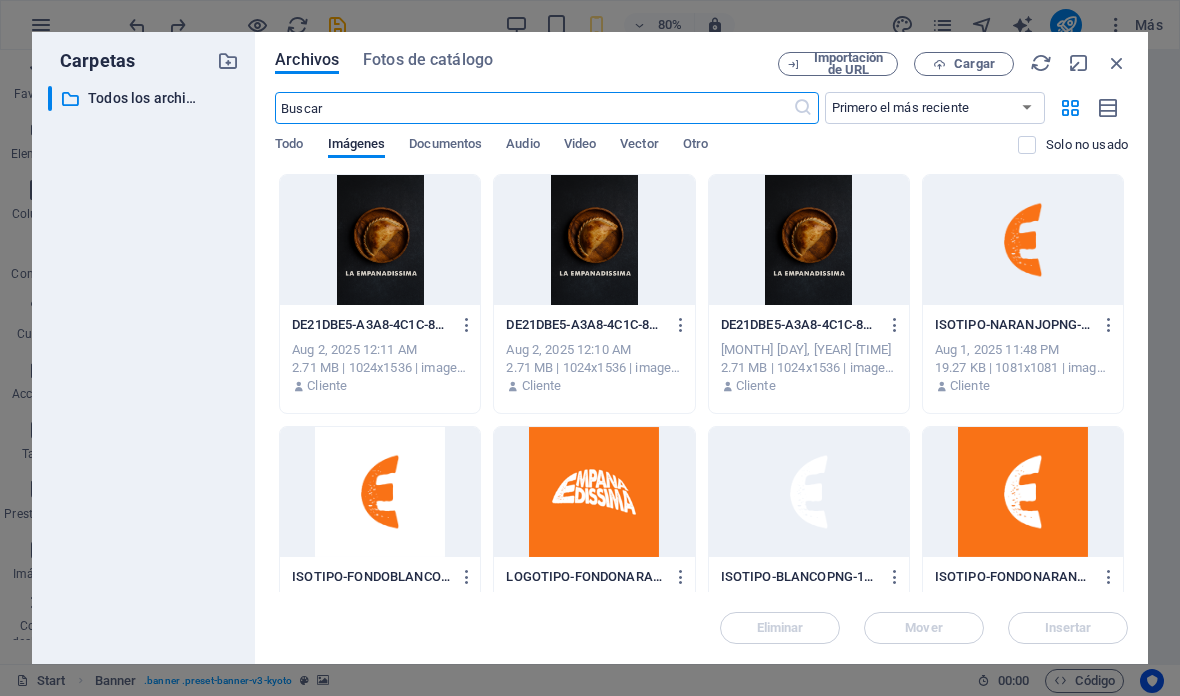 click on "Cargar" at bounding box center [964, 64] 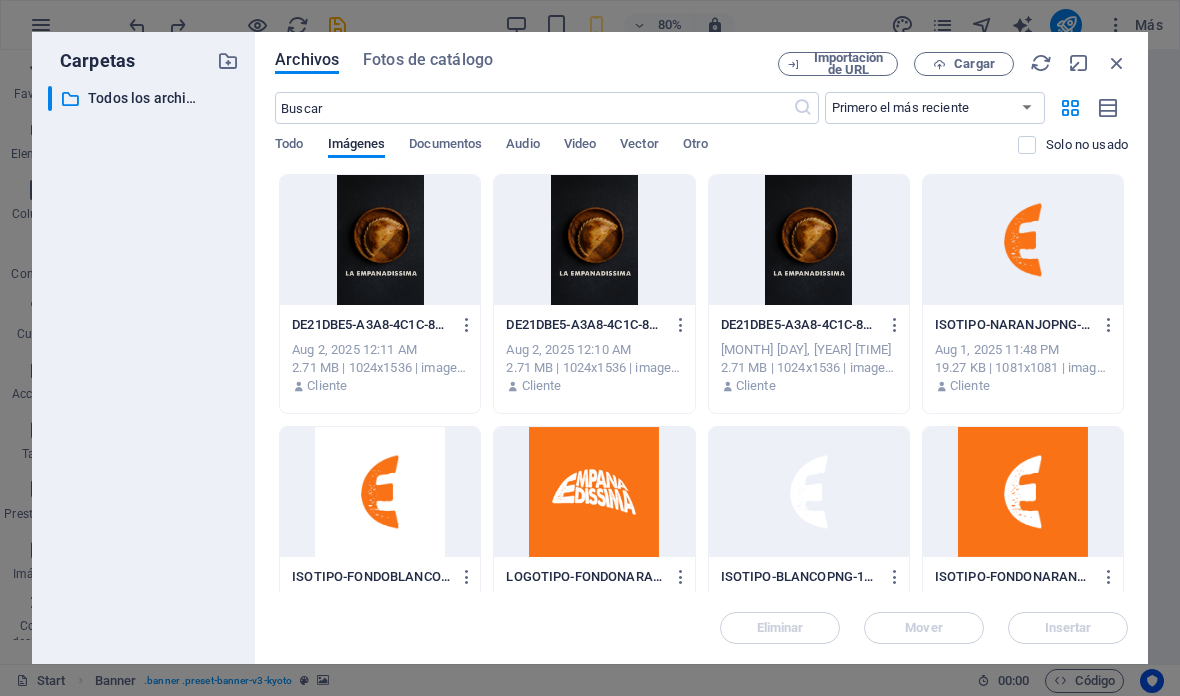 click on "Cargar" at bounding box center (974, 64) 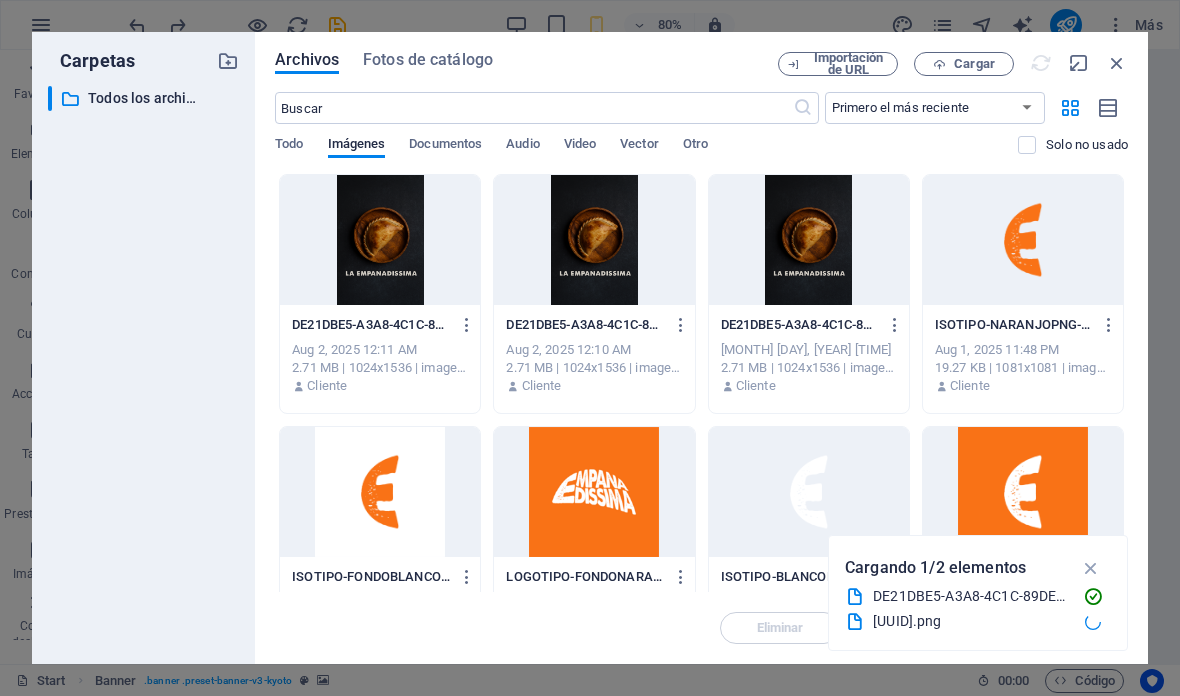 click on "Cargar" at bounding box center [964, 64] 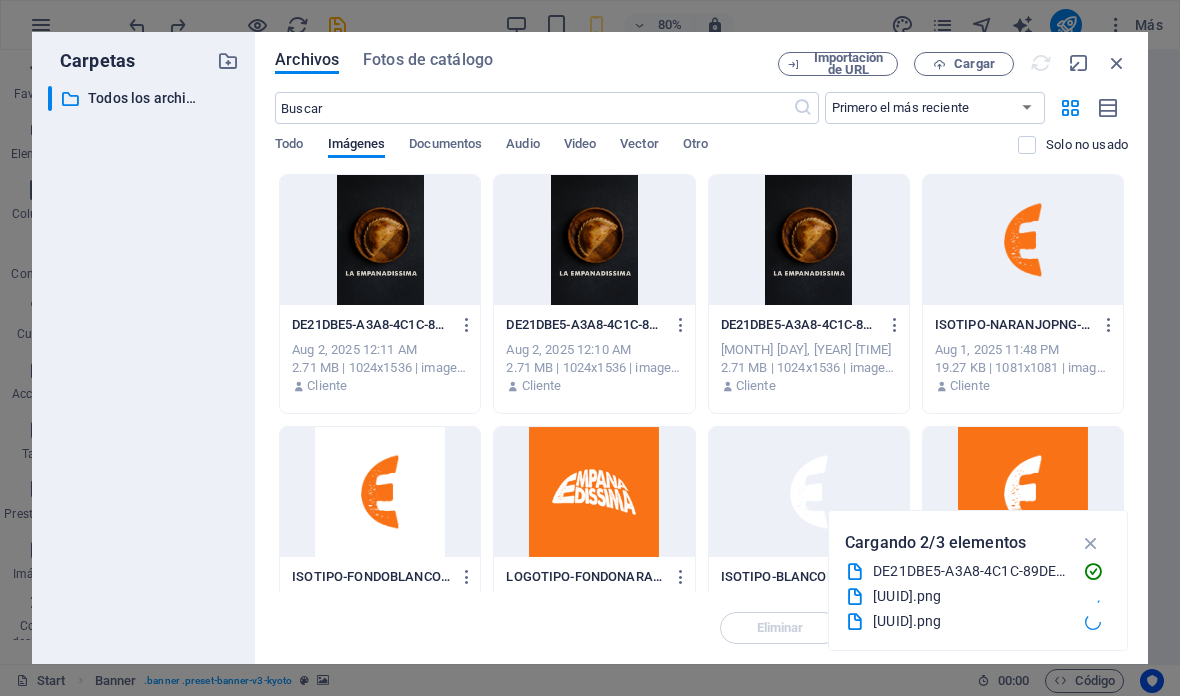 click at bounding box center [1091, 543] 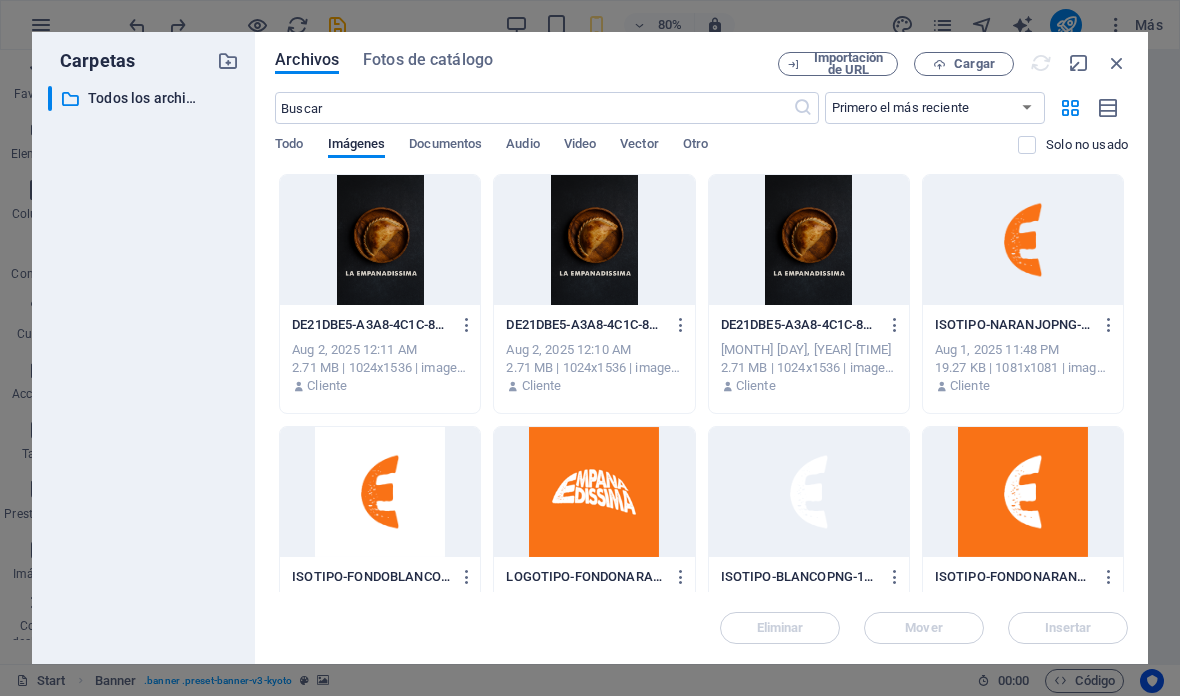 scroll, scrollTop: 0, scrollLeft: 0, axis: both 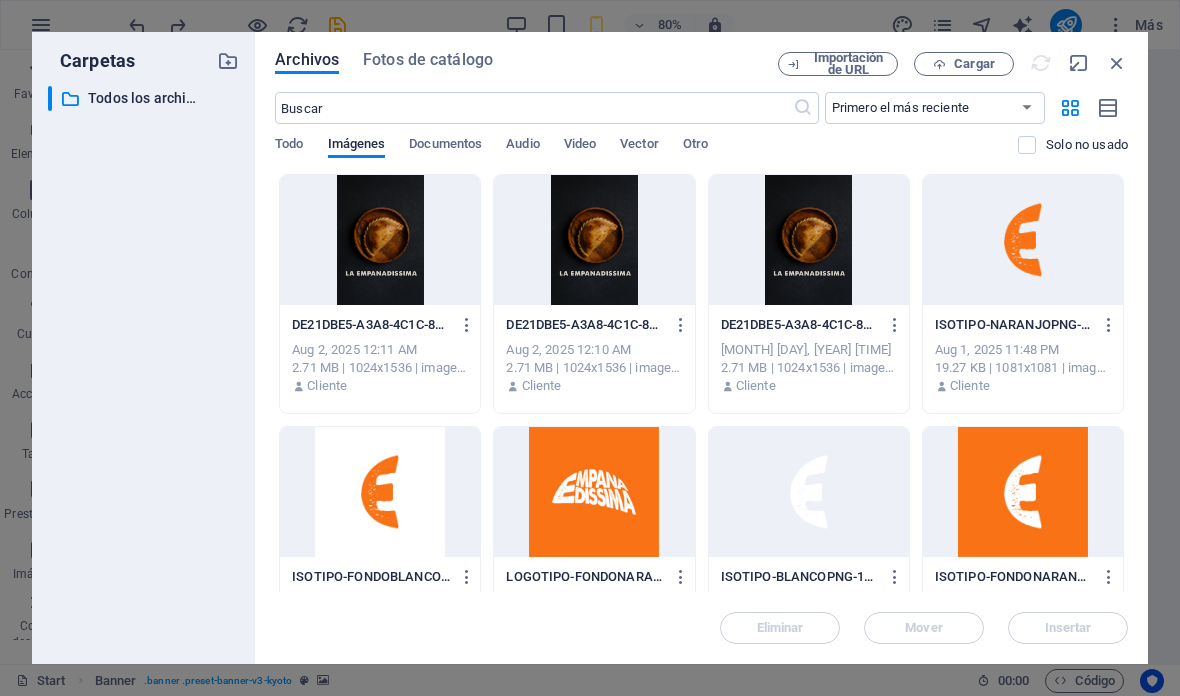 click on "Todo" at bounding box center (289, 146) 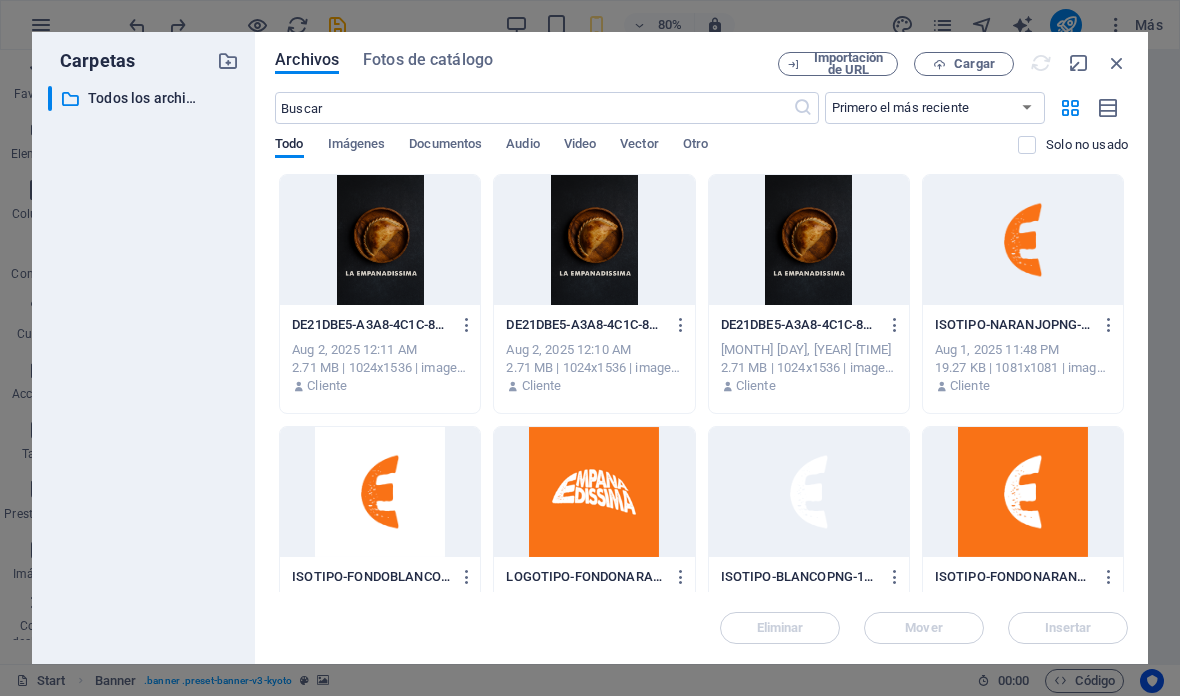 click on "Imágenes" at bounding box center (357, 147) 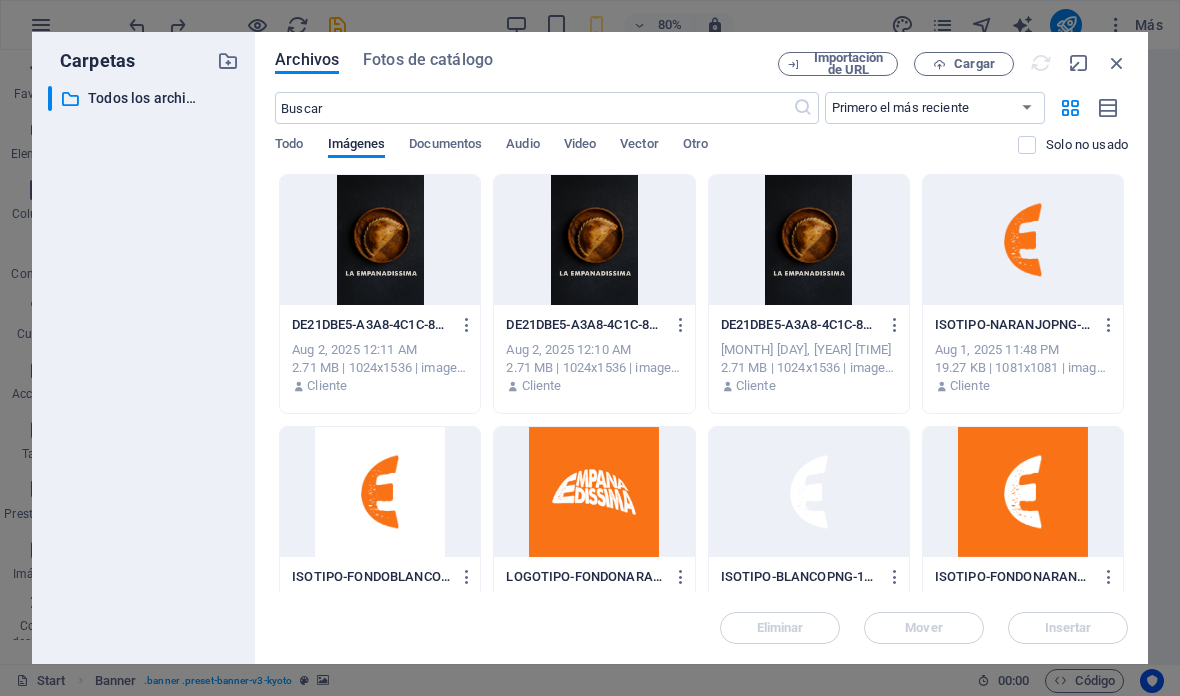 click on "Imágenes" at bounding box center (357, 147) 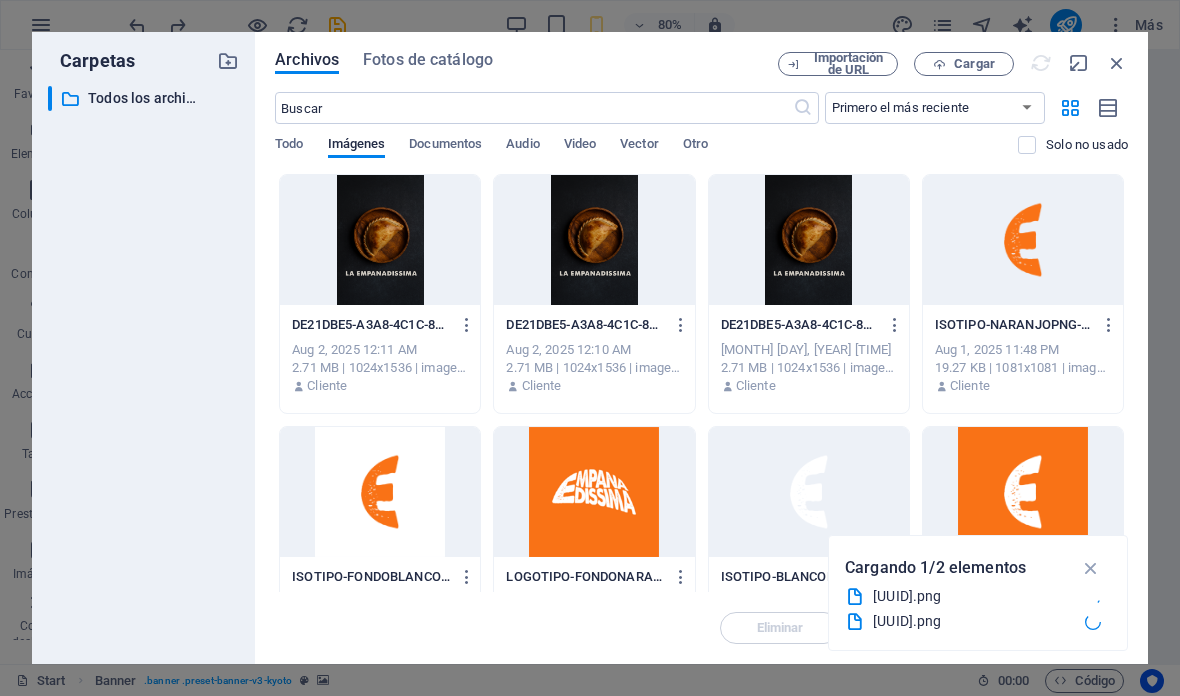 click at bounding box center (1091, 568) 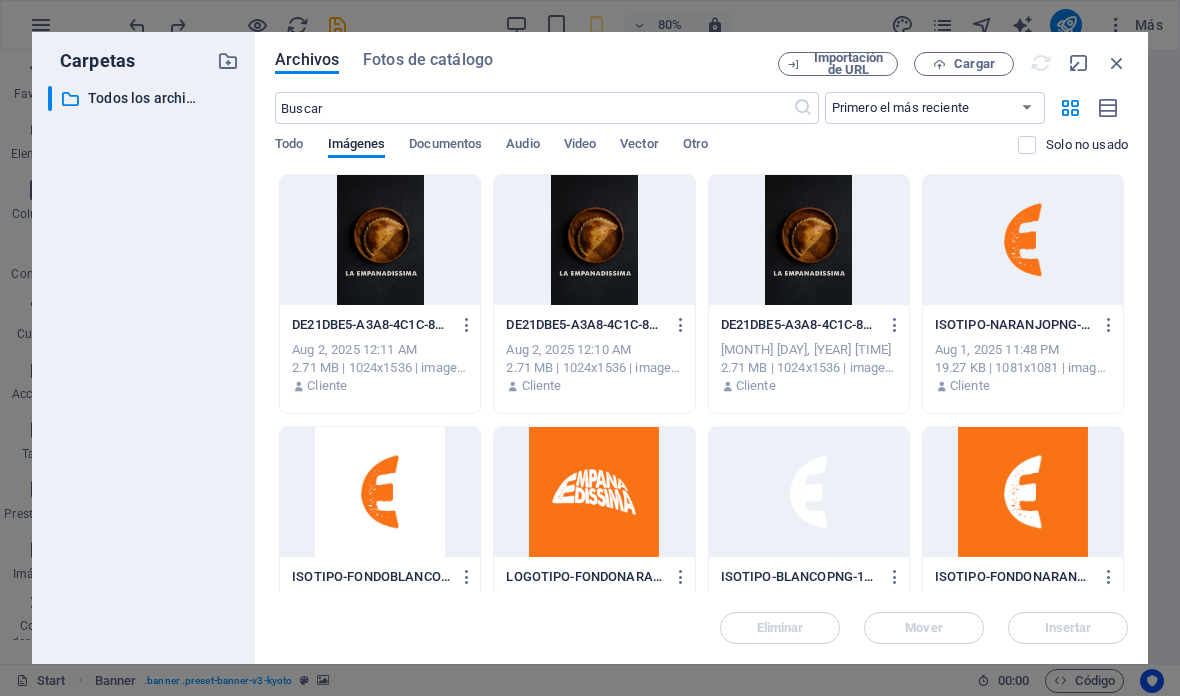 click at bounding box center [1117, 63] 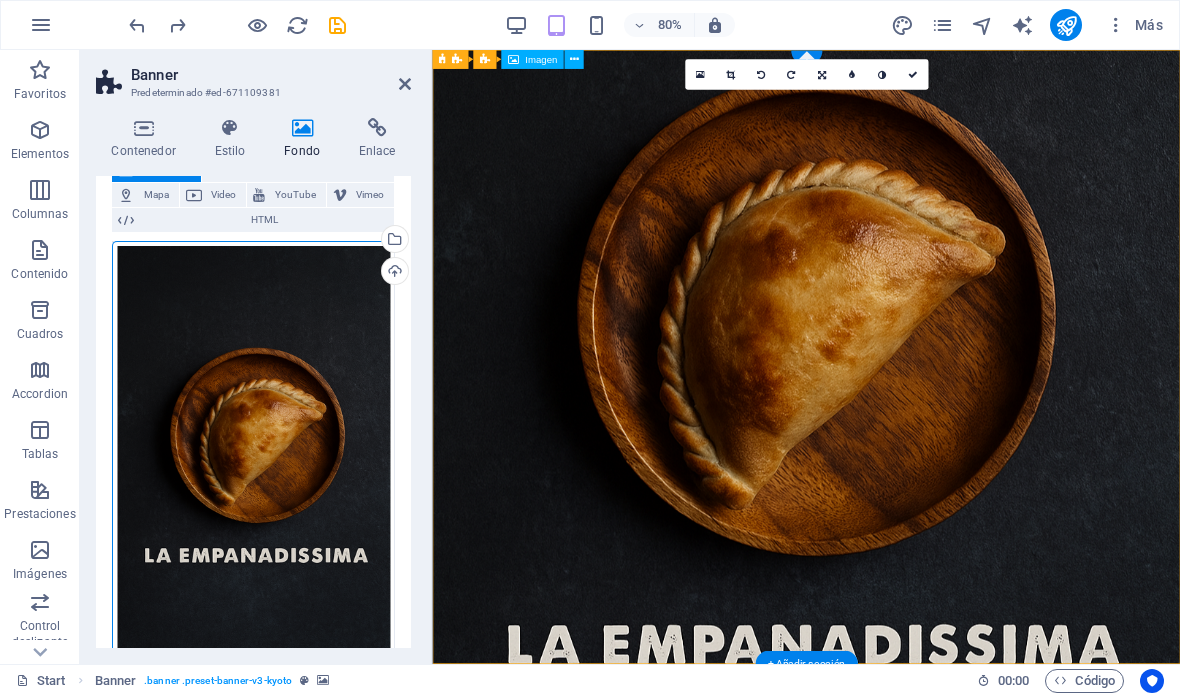 click on "Cargar" at bounding box center [393, 273] 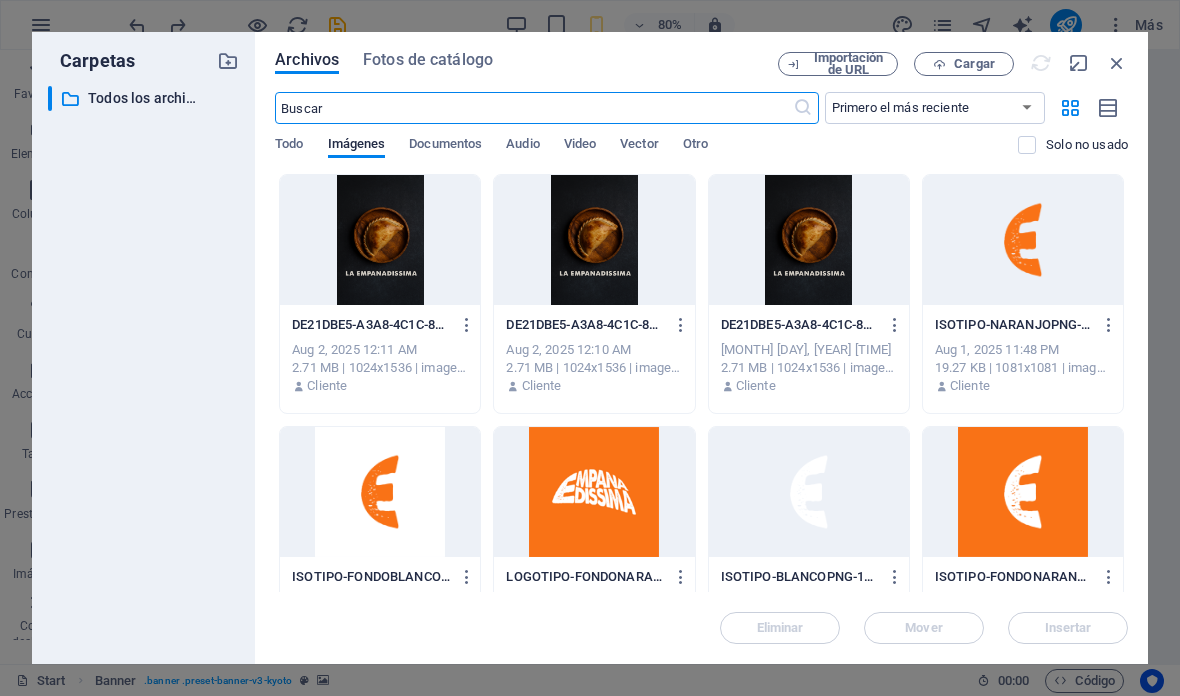 click on "Cargar" at bounding box center (974, 64) 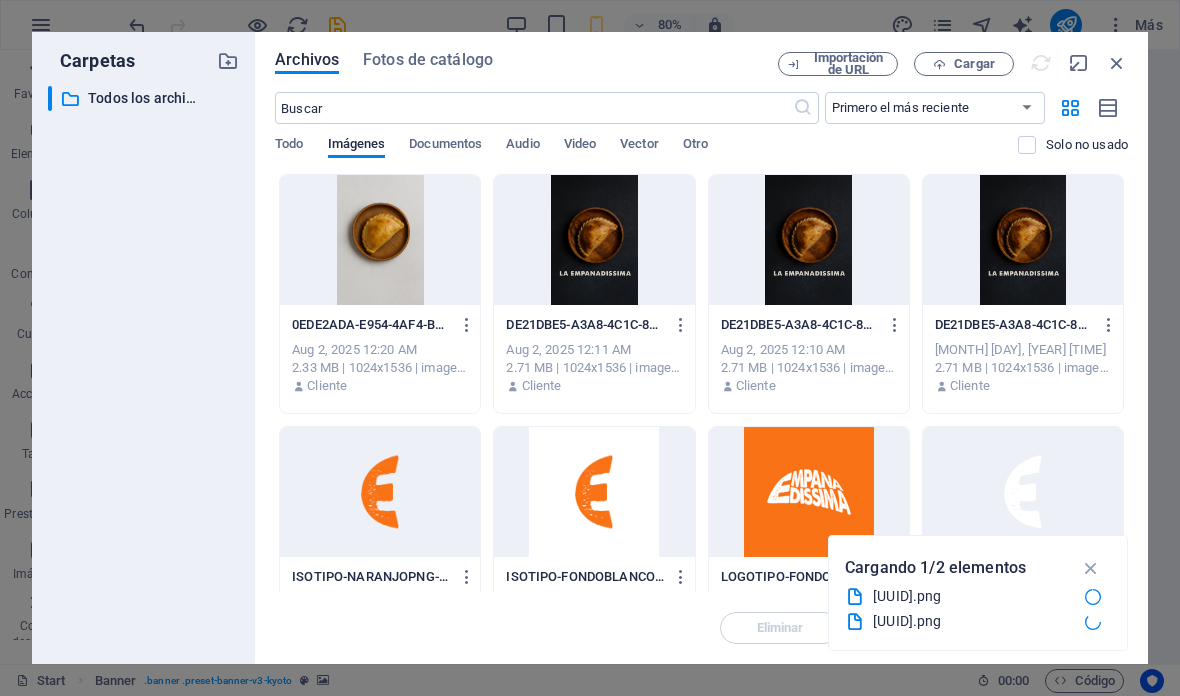 click on "[UUID]-[ALPHANUMERIC]-[ALPHANUMERIC].png [UUID]-[ALPHANUMERIC]-[ALPHANUMERIC].png [MONTH] [DAY], [YEAR] [TIME] [SIZE] | [DIMENSIONS] | [MIME_TYPE] Cliente" at bounding box center [380, 356] 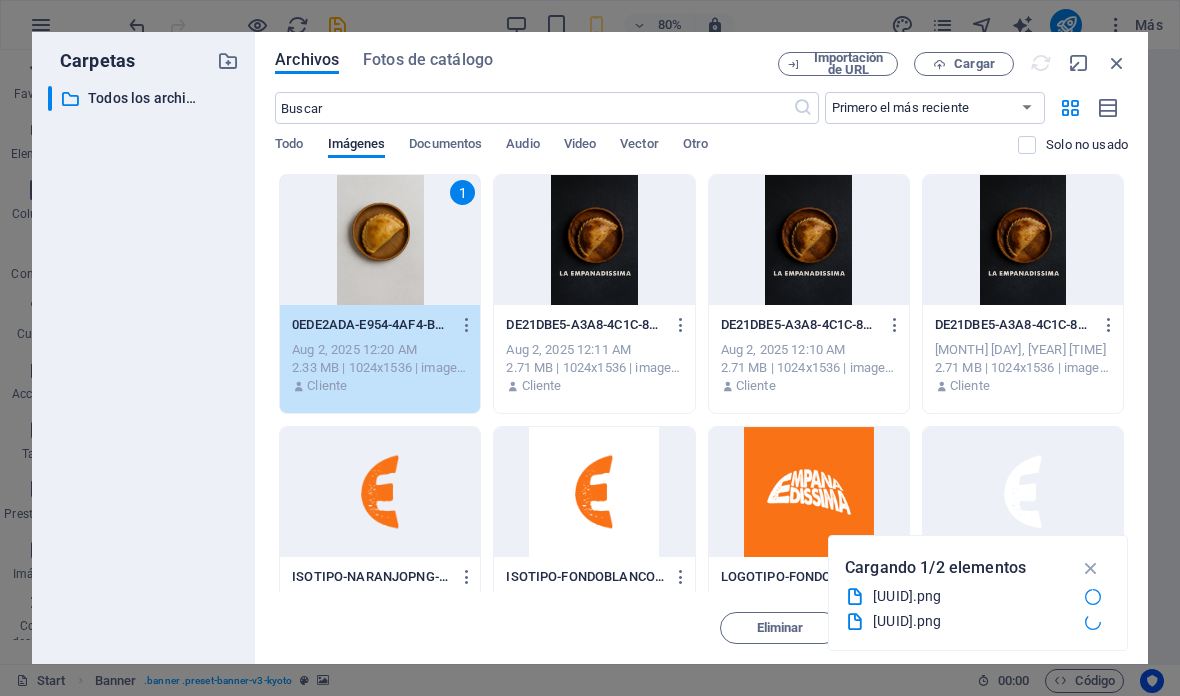 click at bounding box center (1091, 568) 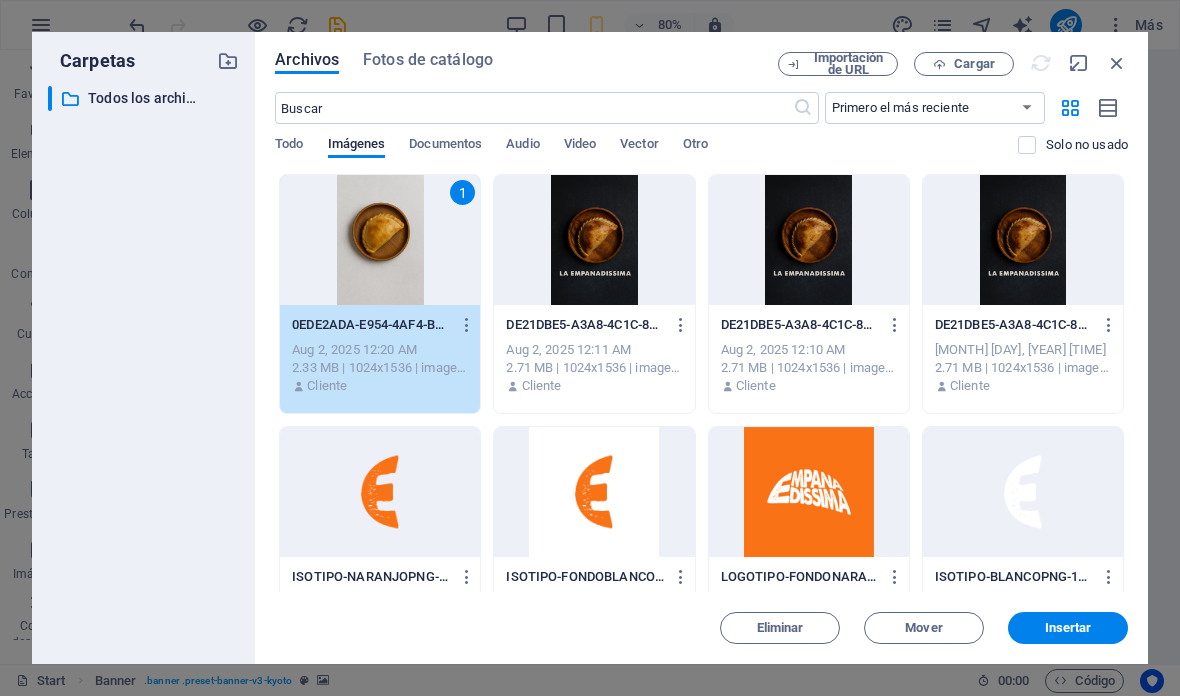 click on "Insertar" at bounding box center [1068, 628] 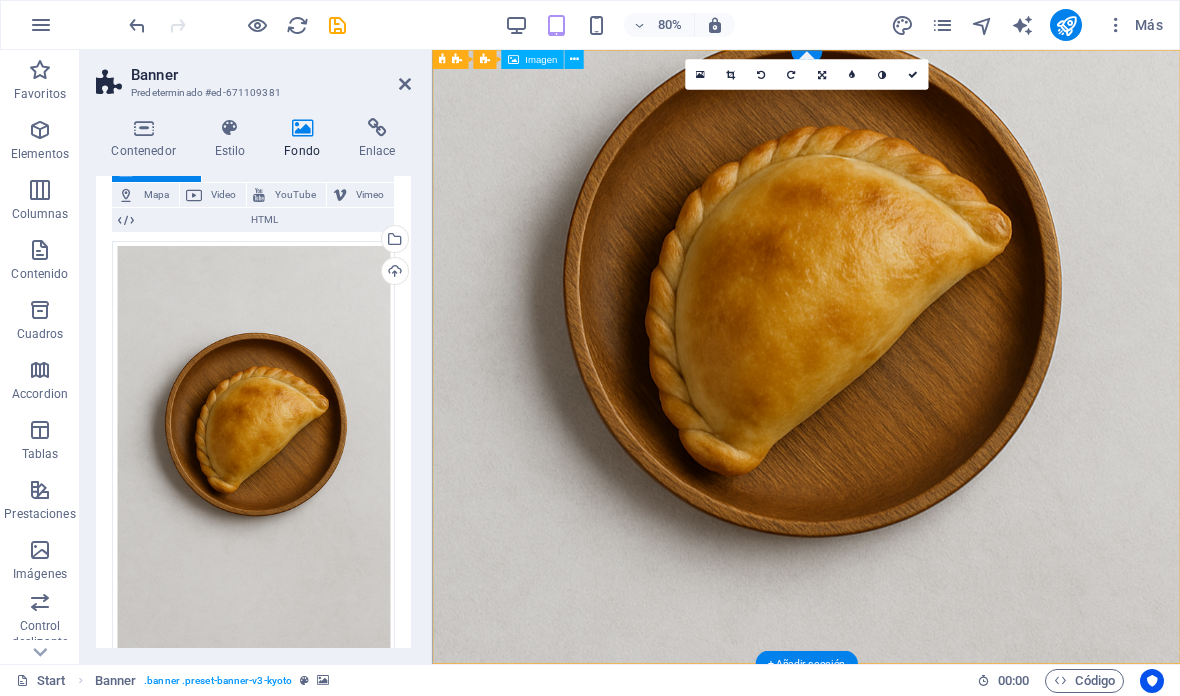 click at bounding box center [405, 84] 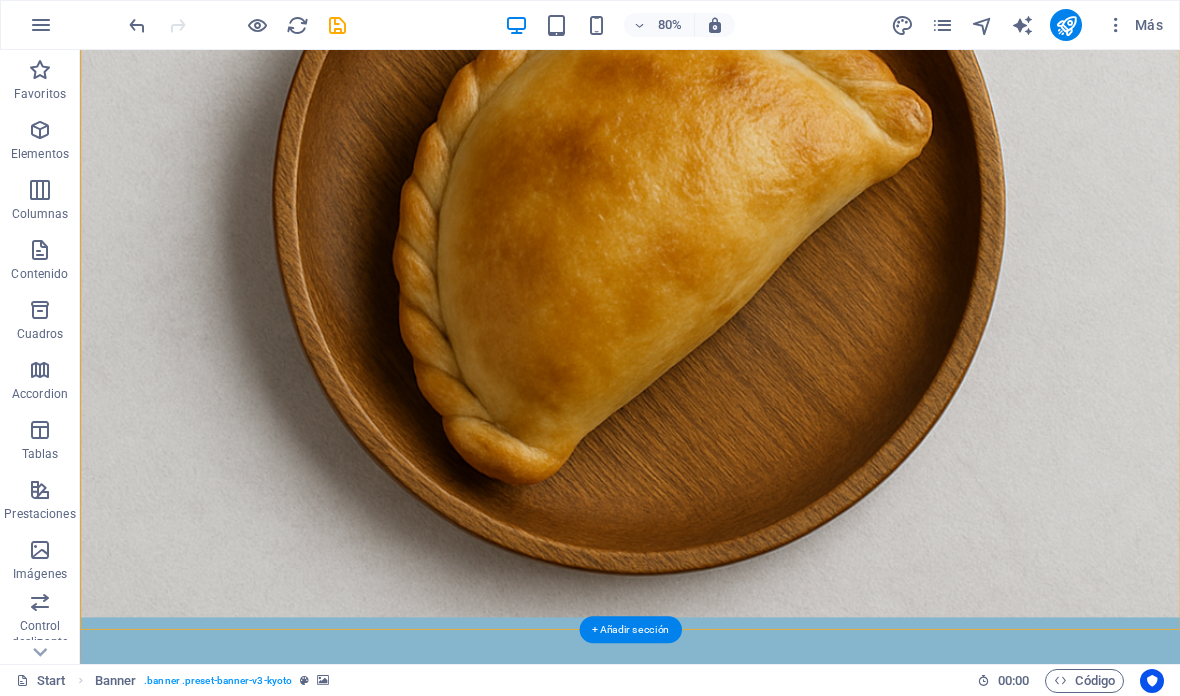 scroll, scrollTop: 59, scrollLeft: 0, axis: vertical 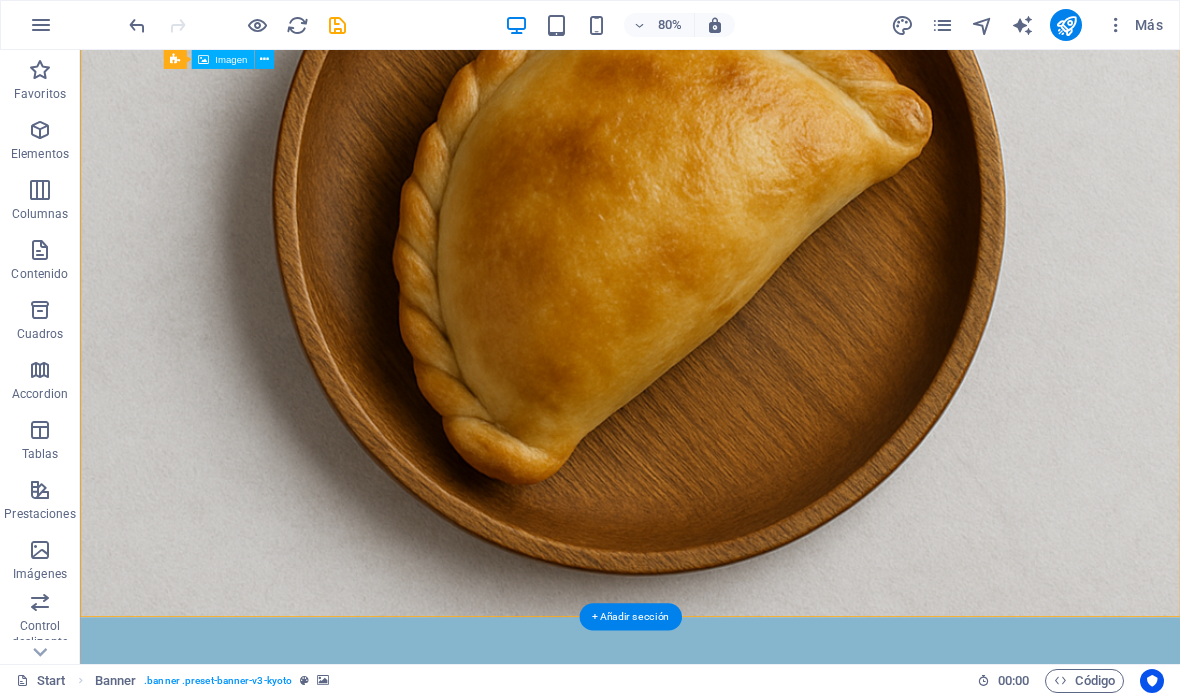 click on "80%" at bounding box center [670, 25] 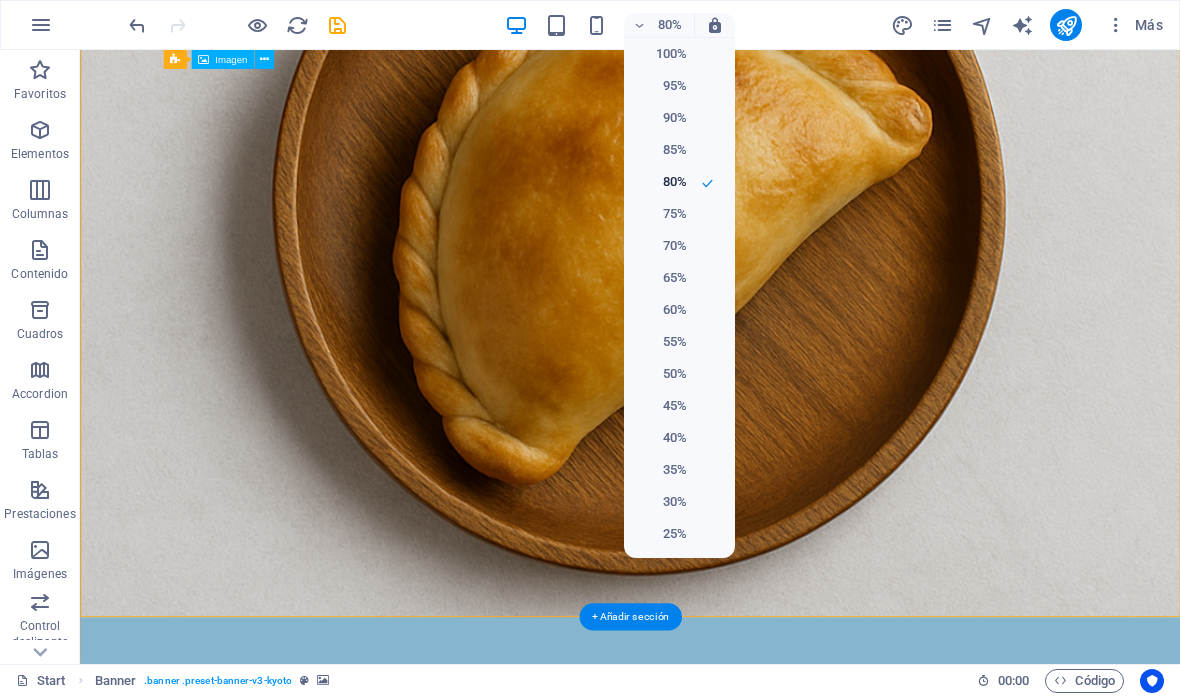 click at bounding box center (590, 348) 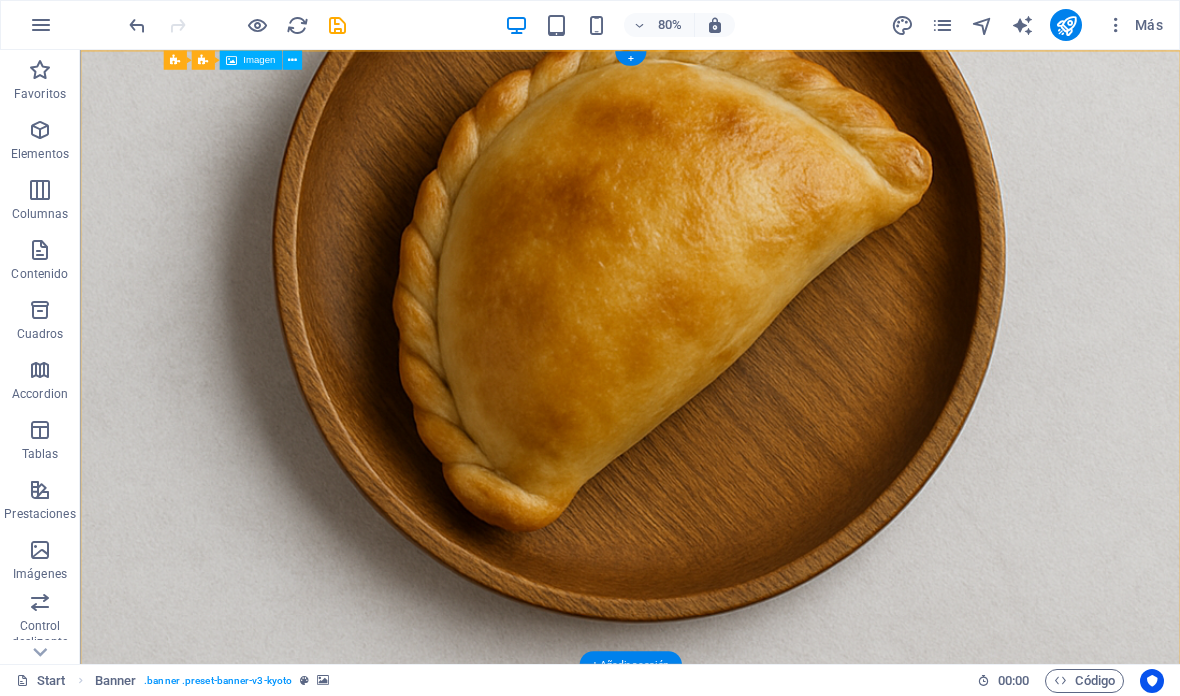 scroll, scrollTop: 0, scrollLeft: 0, axis: both 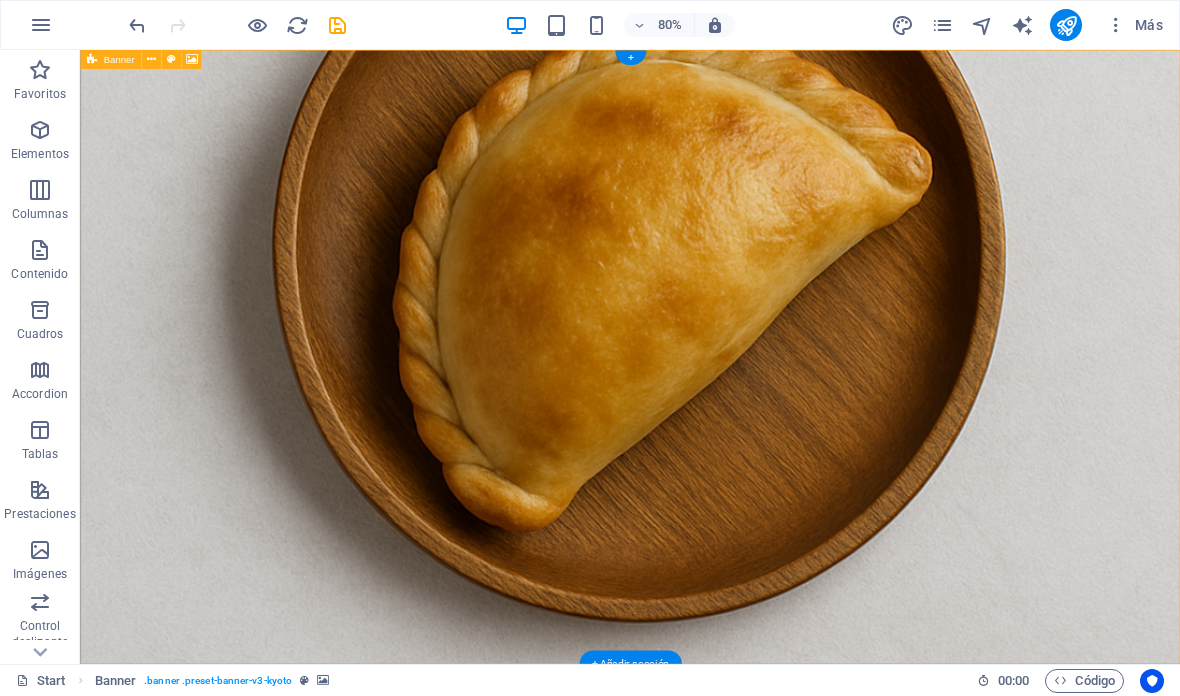 click at bounding box center (151, 59) 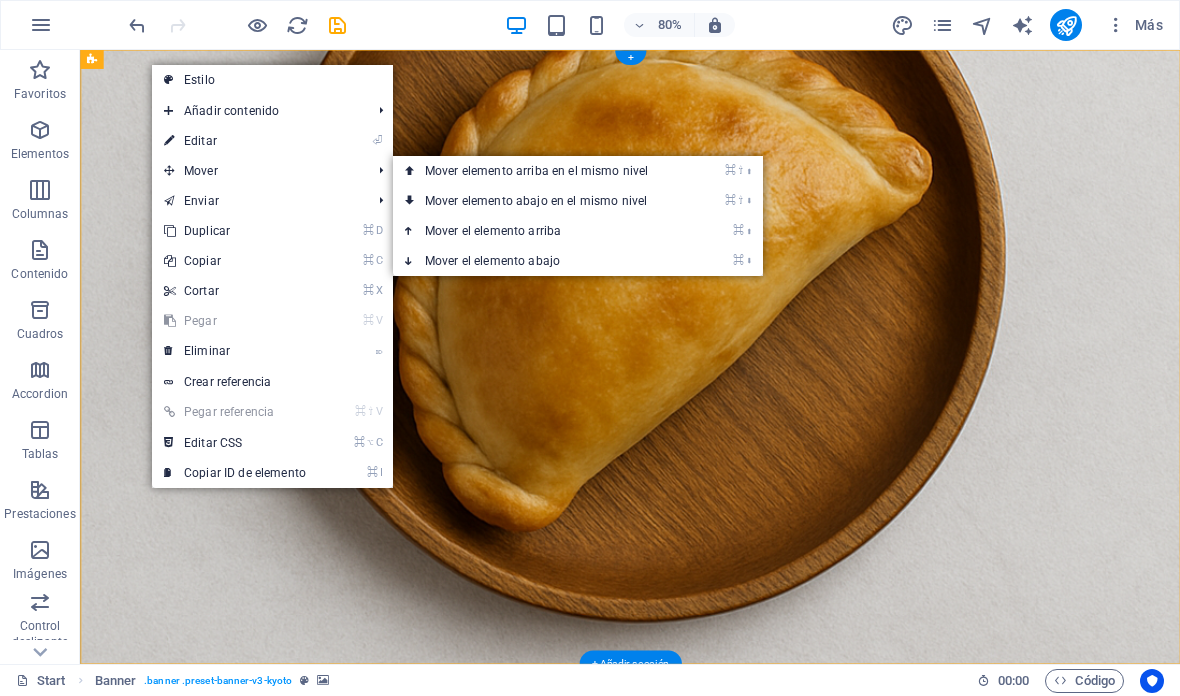 click on "⏎  Editar" at bounding box center (272, 141) 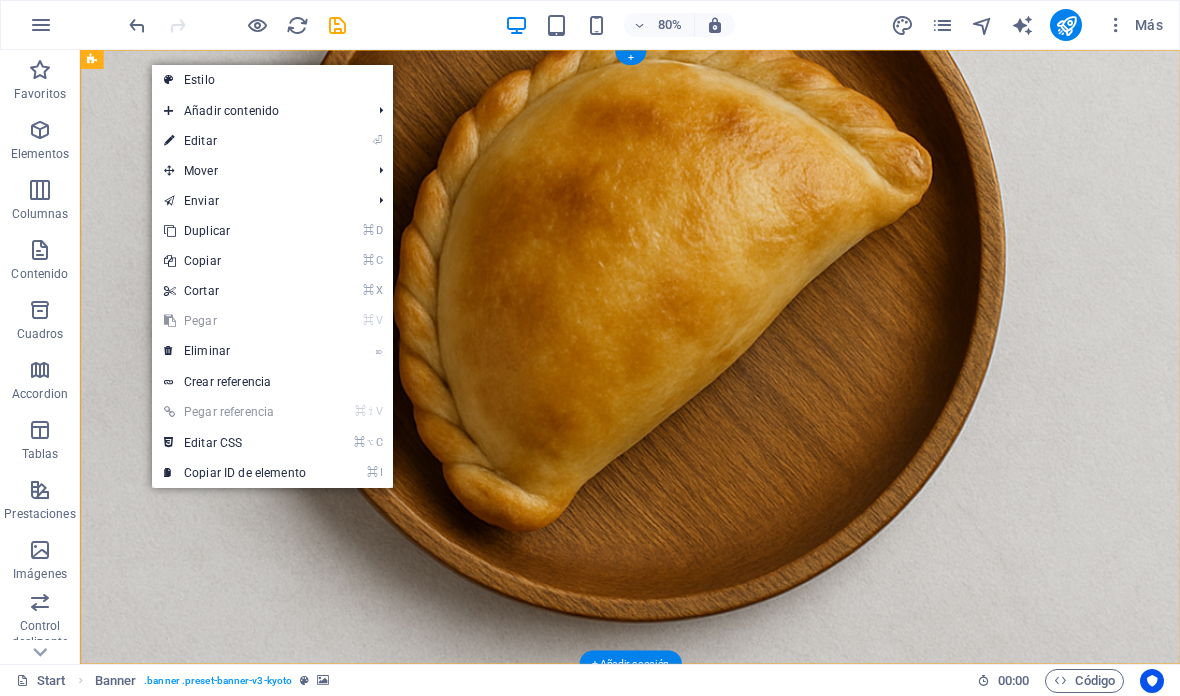 click on "⏎  Editar" at bounding box center [235, 141] 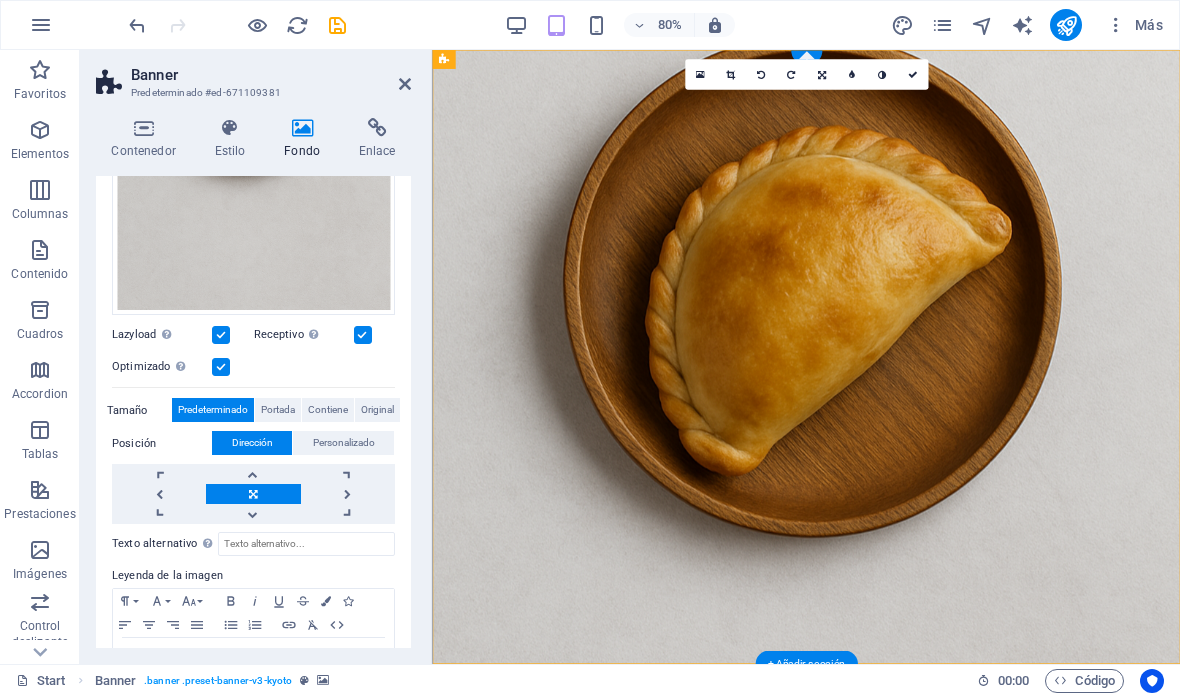 scroll, scrollTop: 483, scrollLeft: 0, axis: vertical 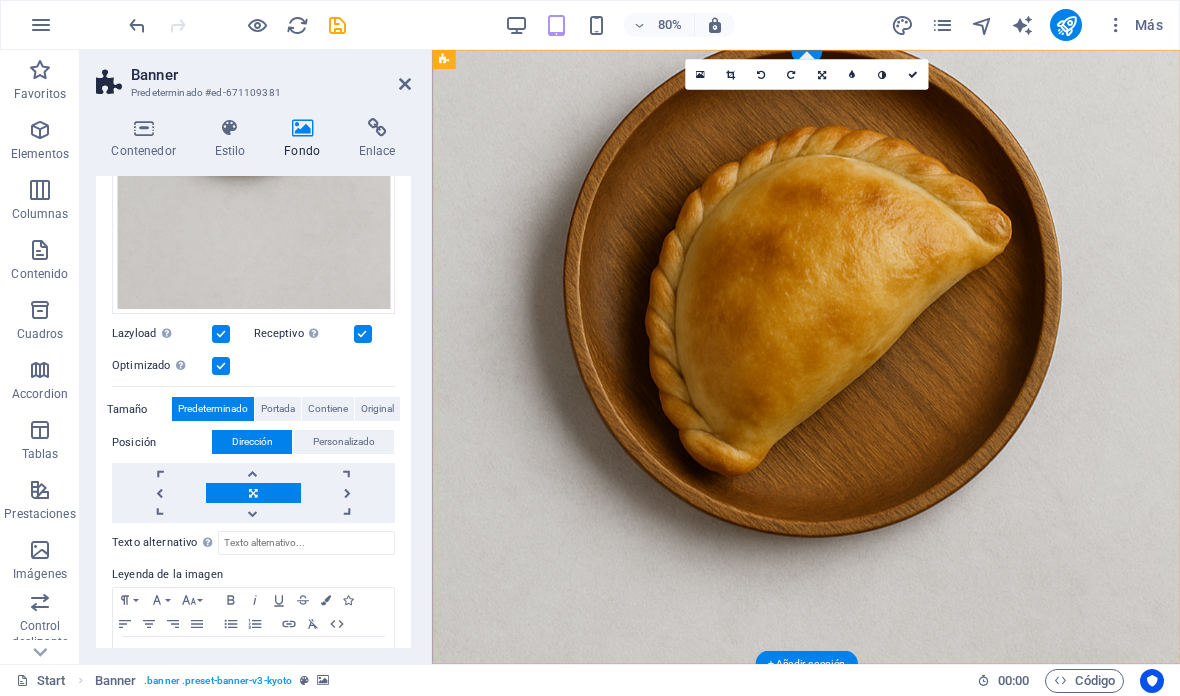 click at bounding box center [253, 513] 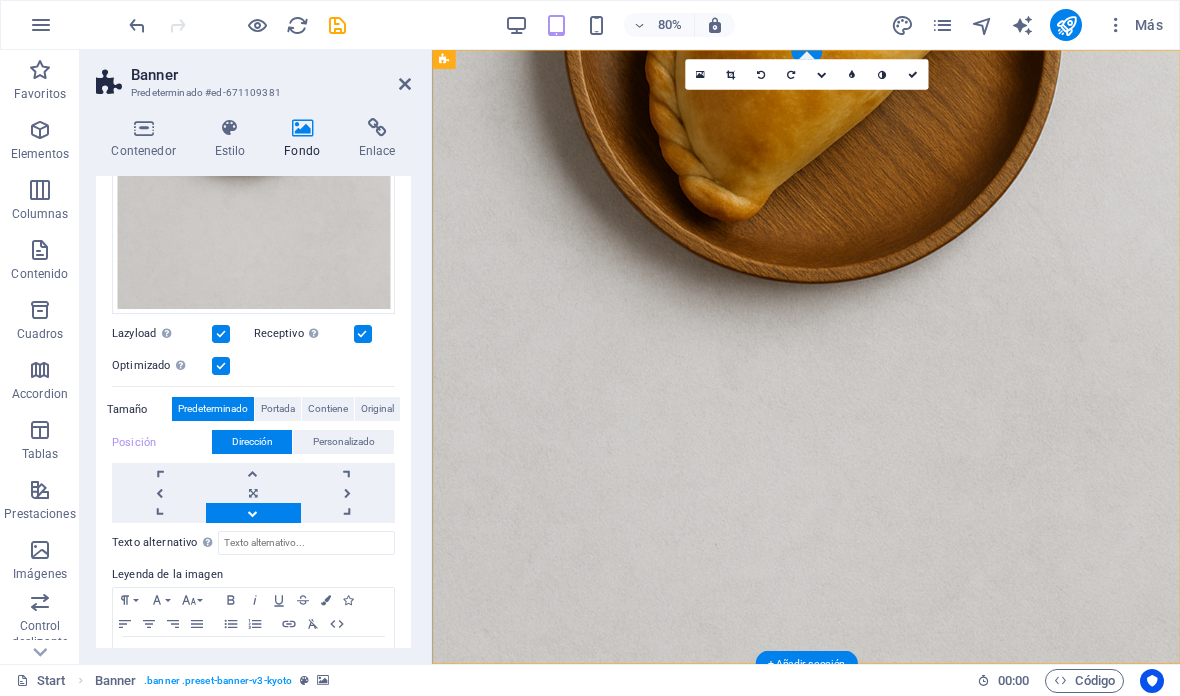 click at bounding box center (253, 473) 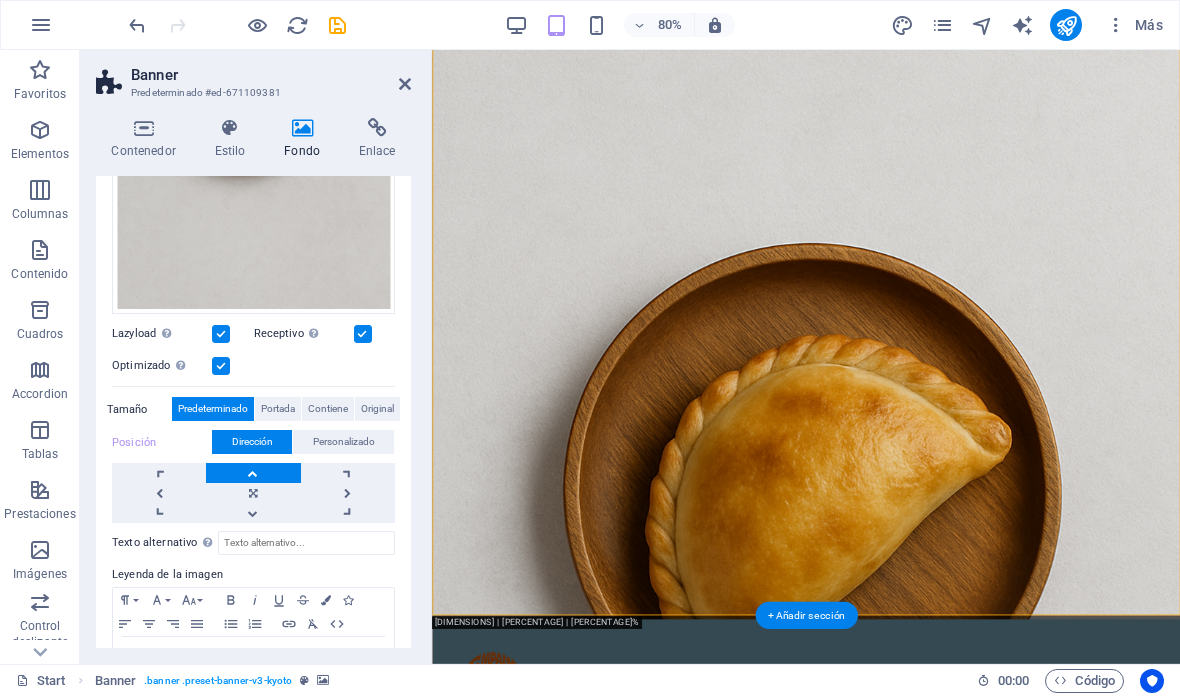 scroll, scrollTop: 61, scrollLeft: 0, axis: vertical 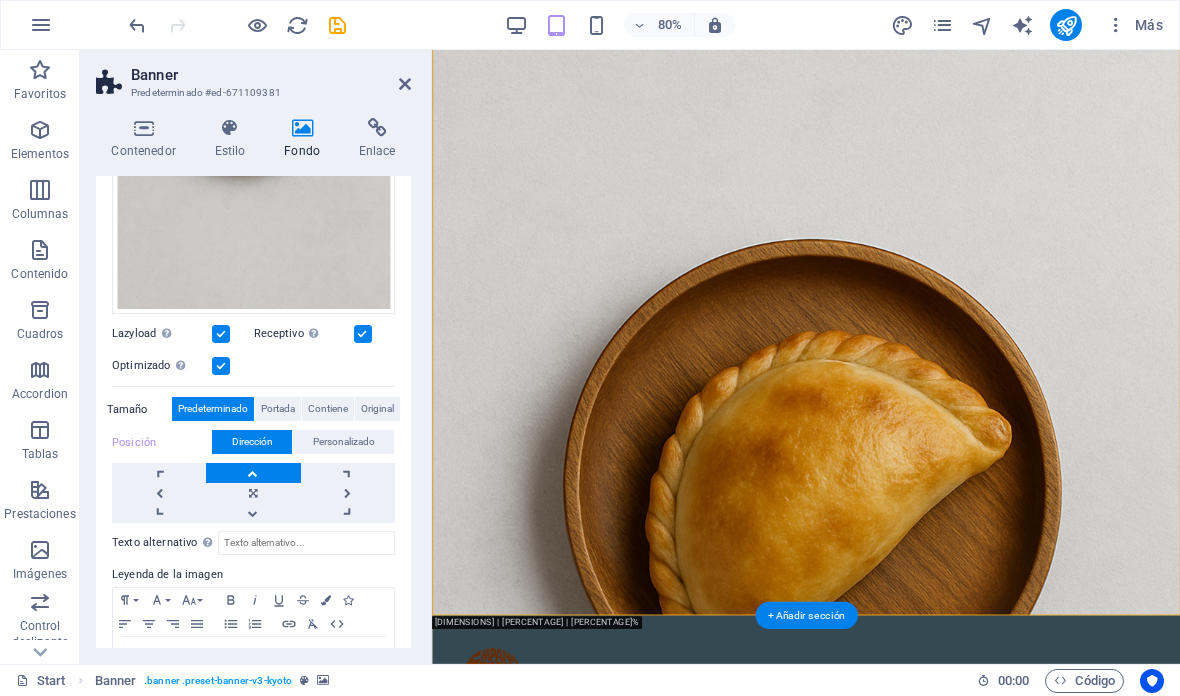 click at bounding box center [253, 493] 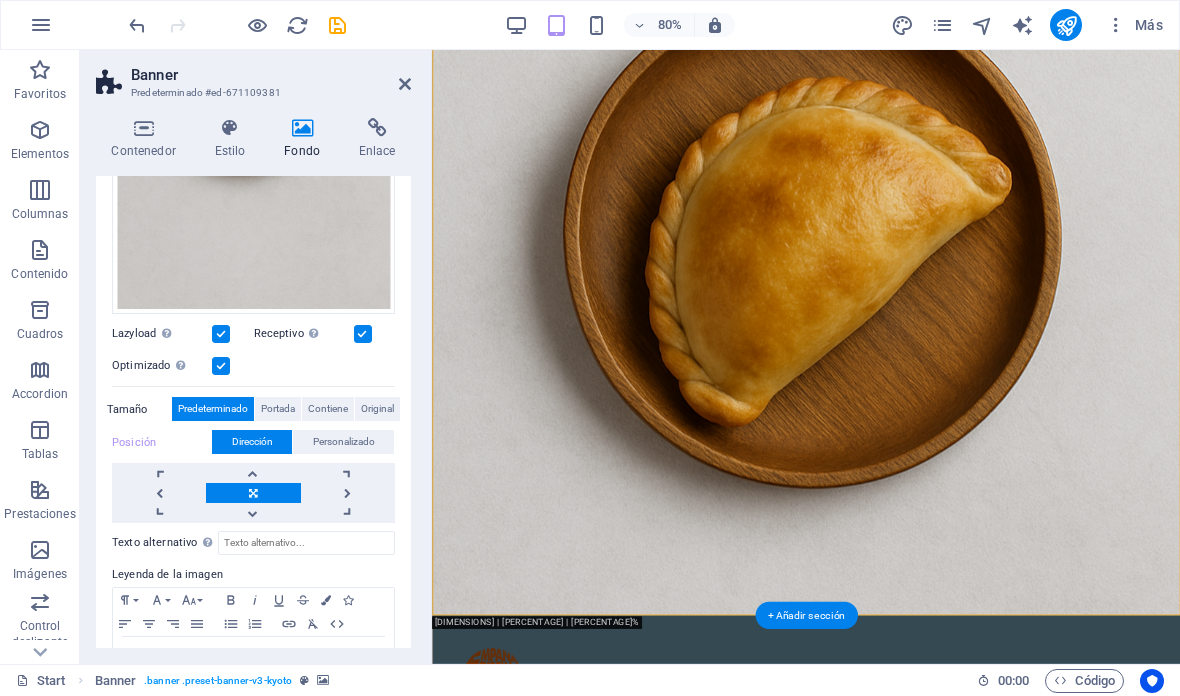 click on "Portada" at bounding box center [278, 409] 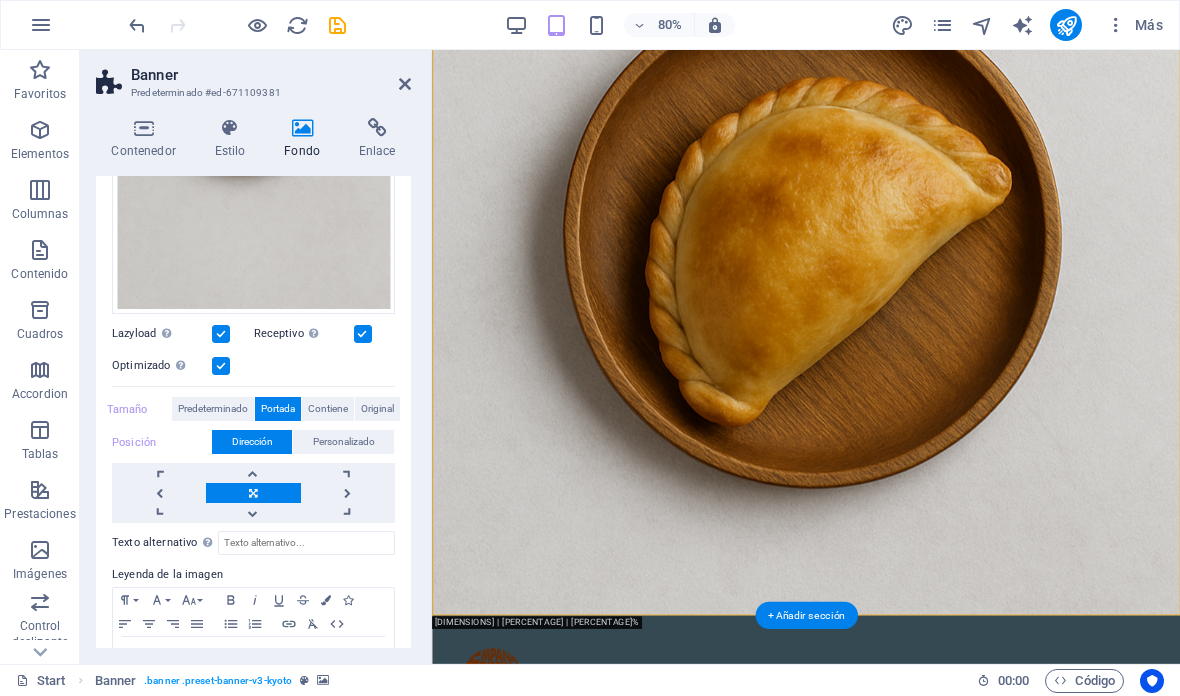 click on "Predeterminado" at bounding box center [213, 409] 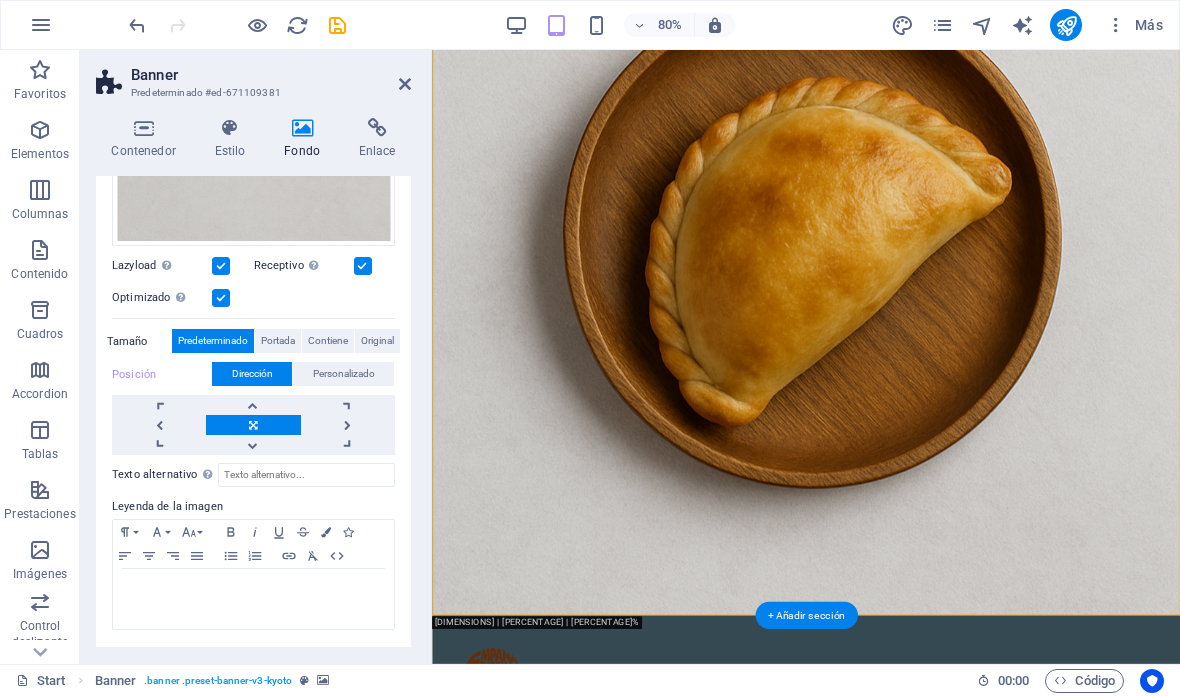 scroll, scrollTop: 543, scrollLeft: 0, axis: vertical 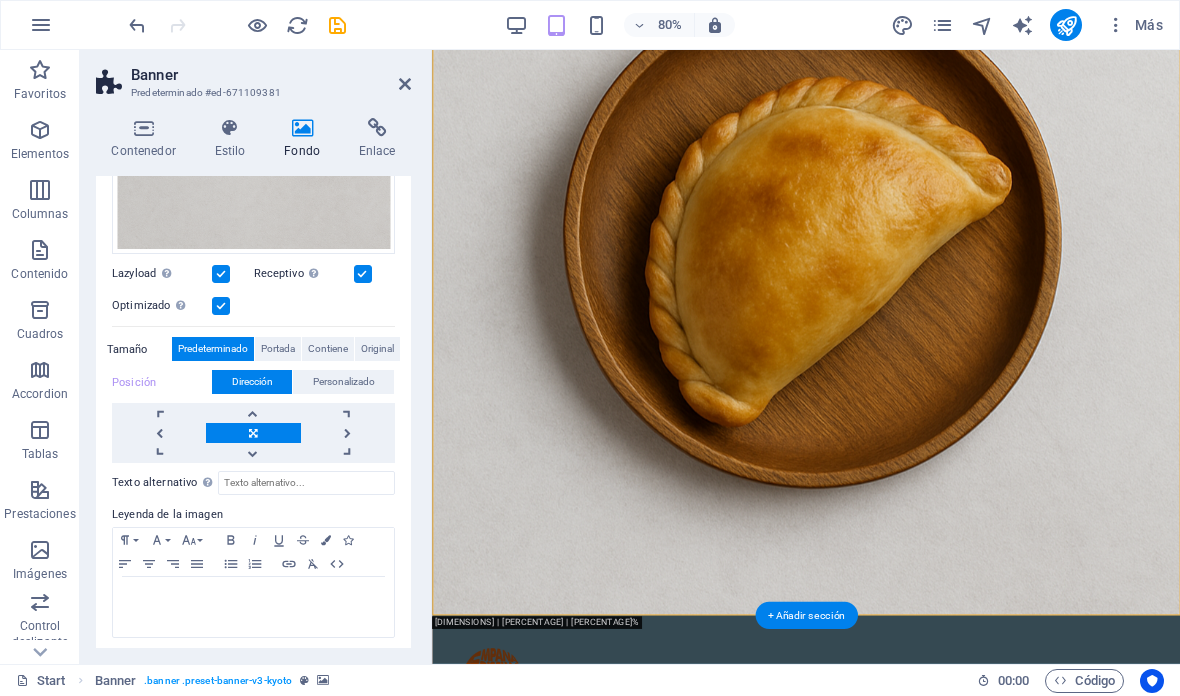 click at bounding box center (159, 433) 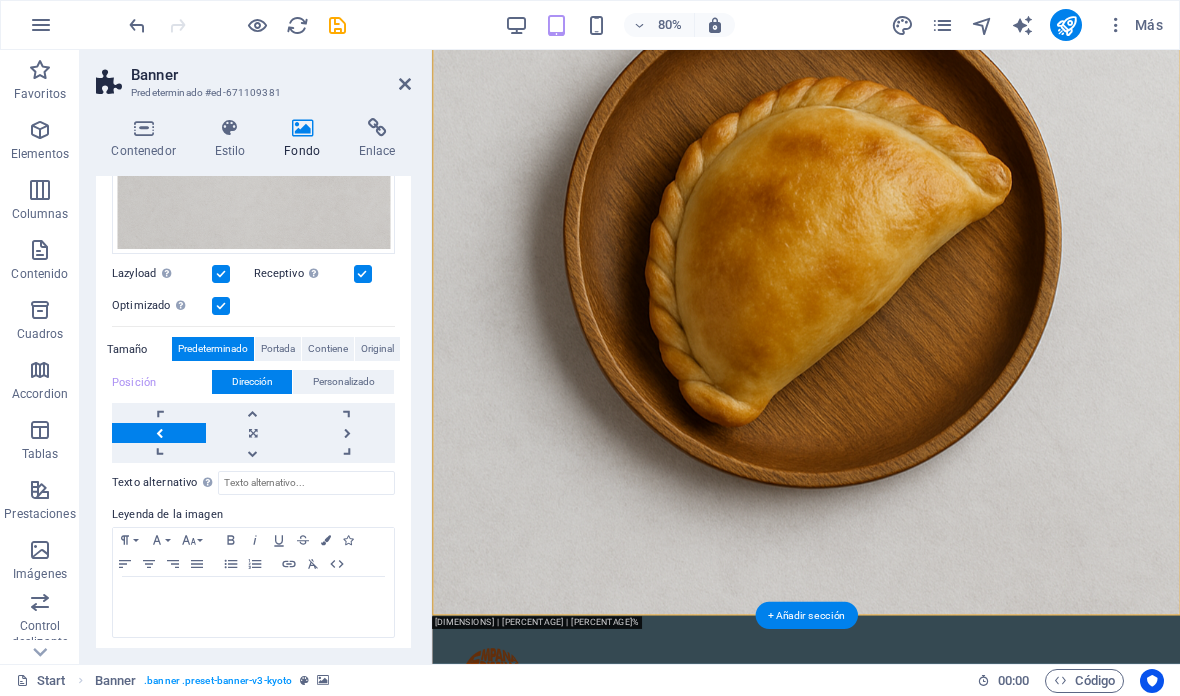 click at bounding box center (348, 433) 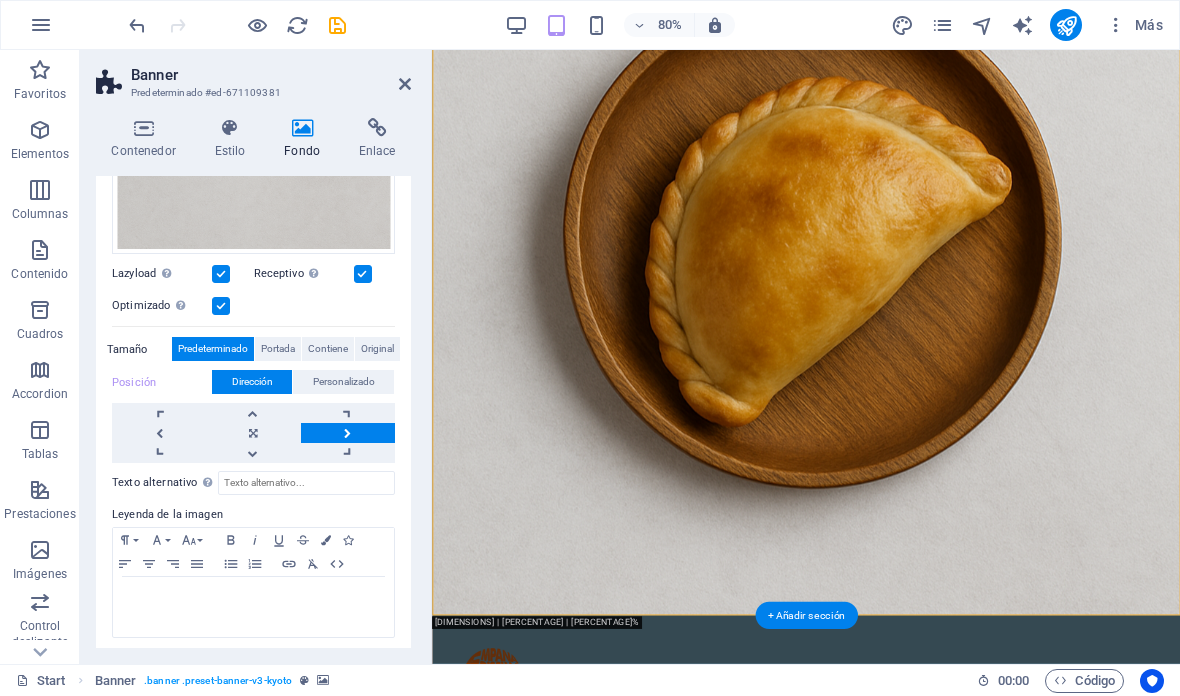 click at bounding box center (253, 413) 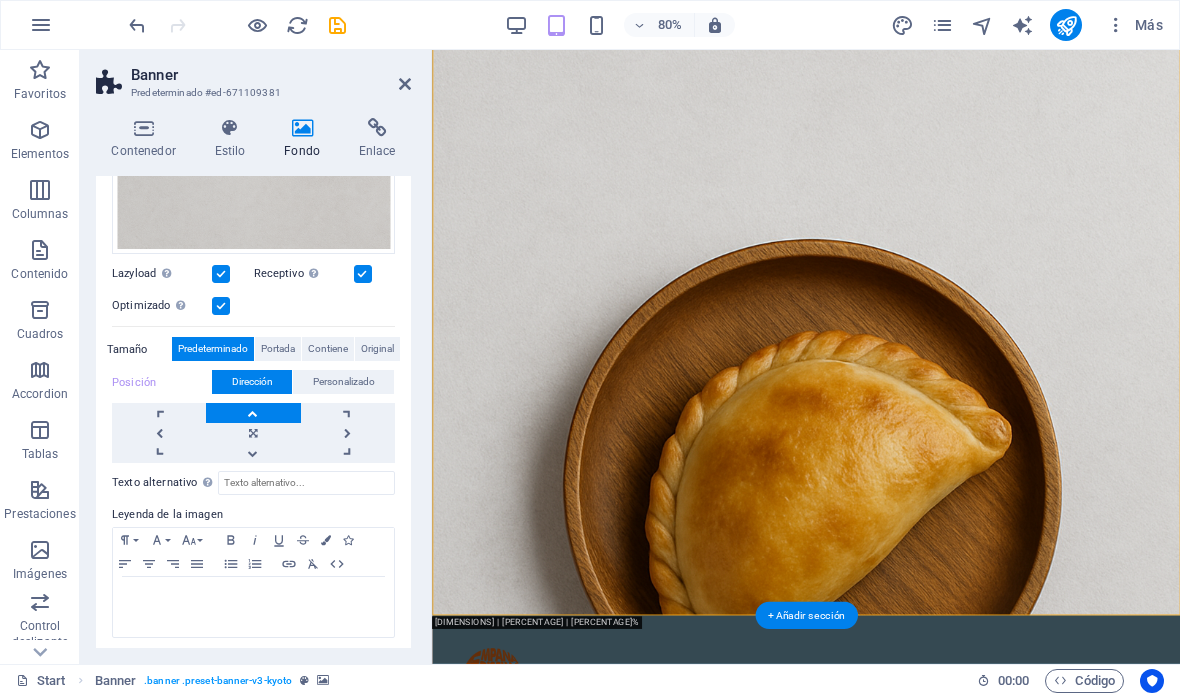 click at bounding box center [253, 453] 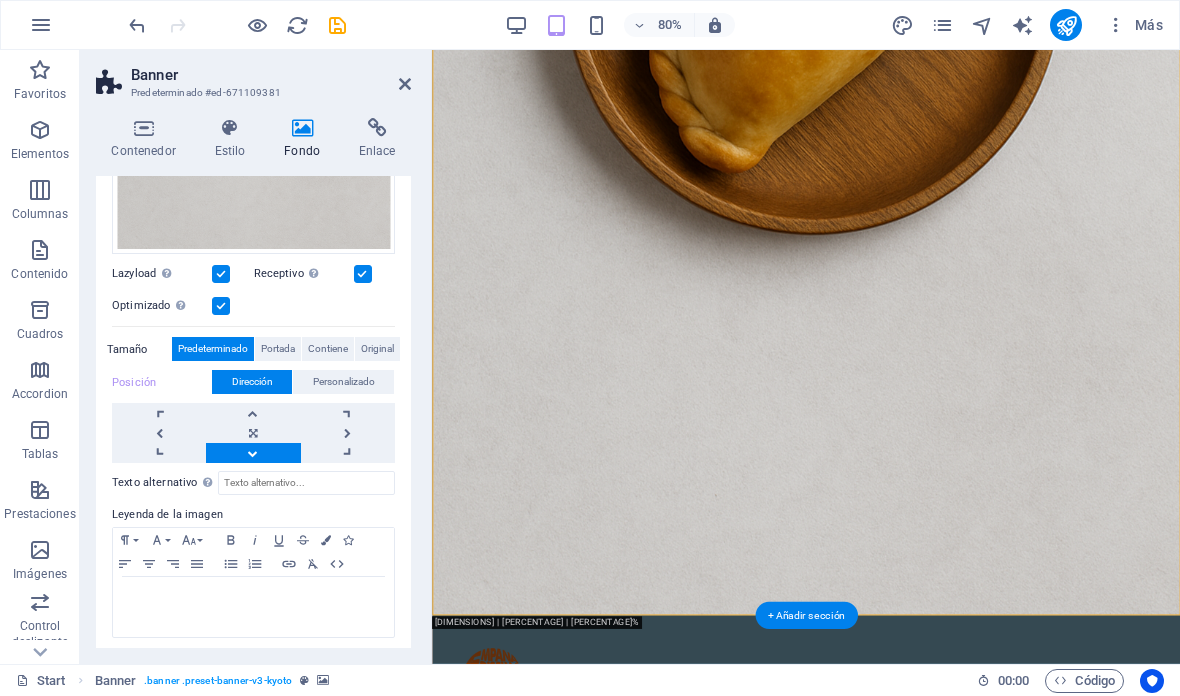 click at bounding box center (253, 433) 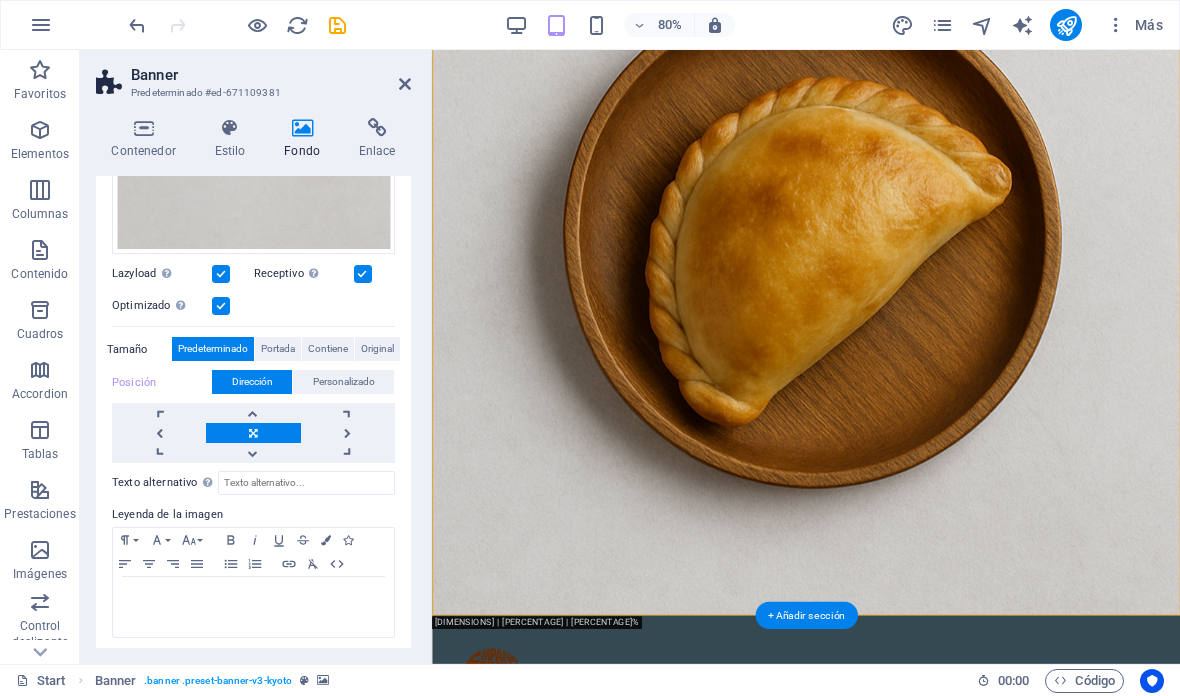 click at bounding box center [405, 84] 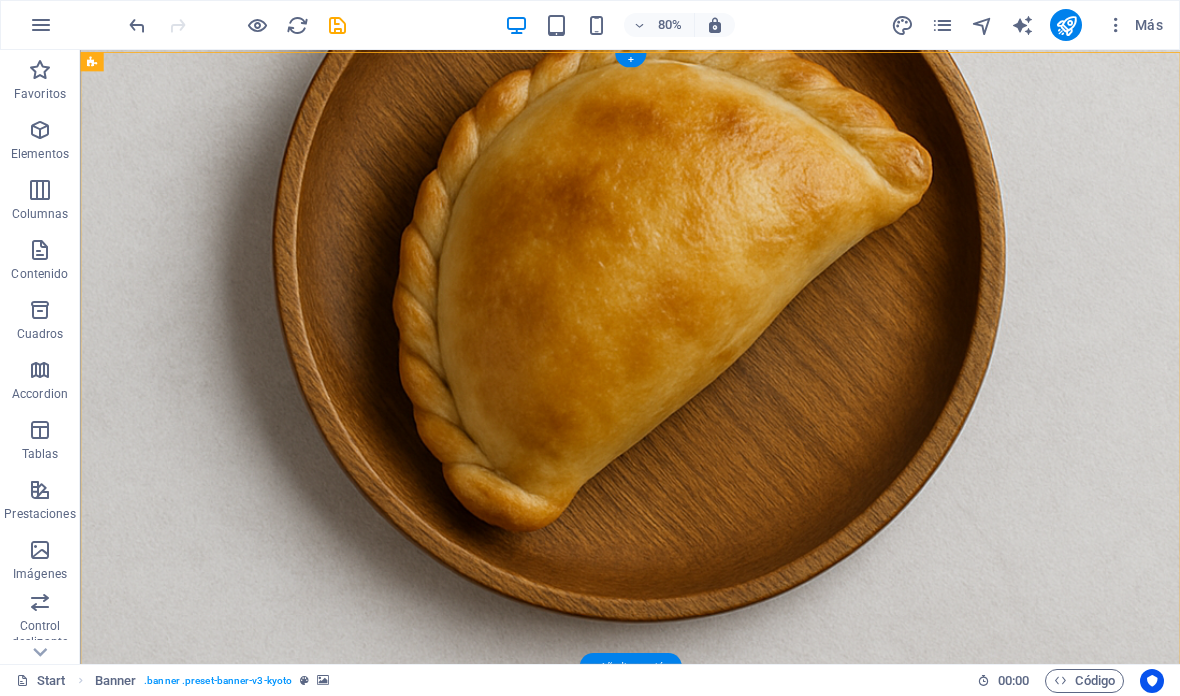scroll, scrollTop: 0, scrollLeft: 0, axis: both 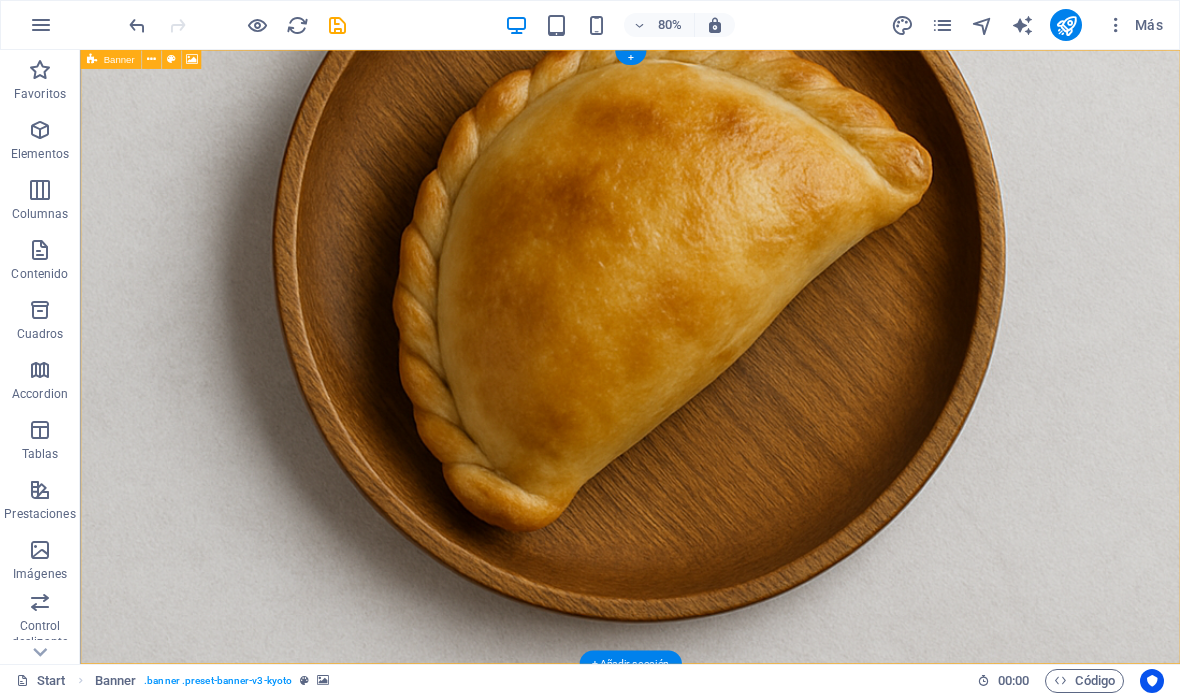 click on "Banner" at bounding box center (118, 60) 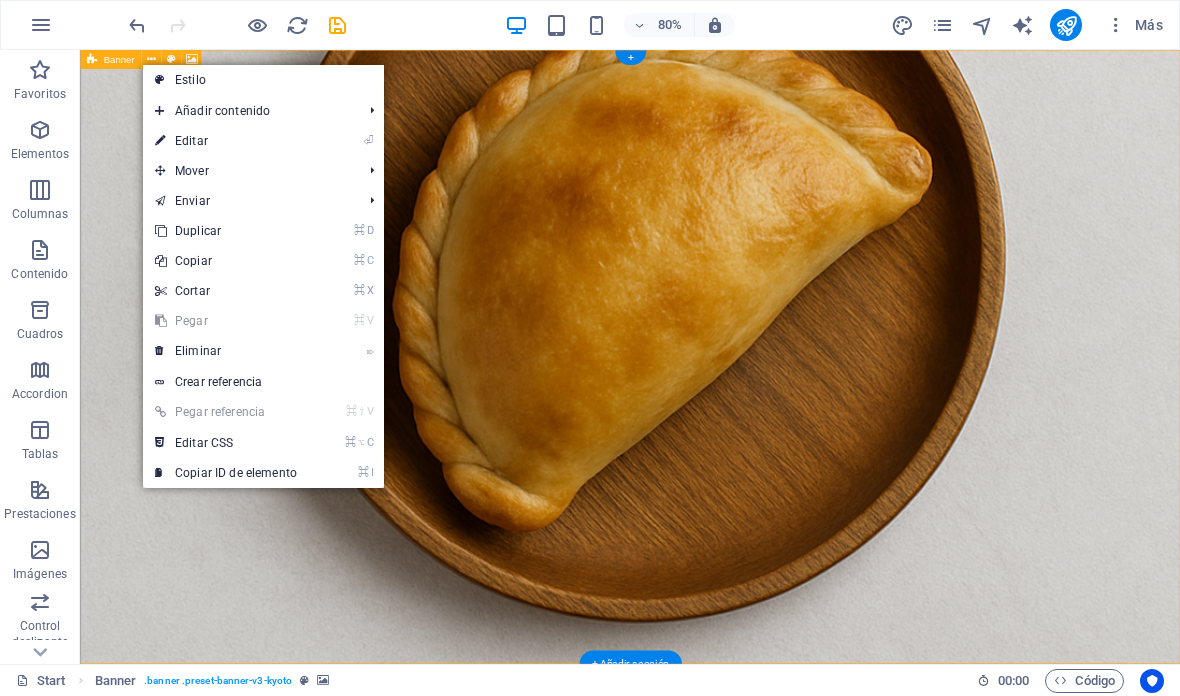 click on "⏎  Editar" at bounding box center (226, 141) 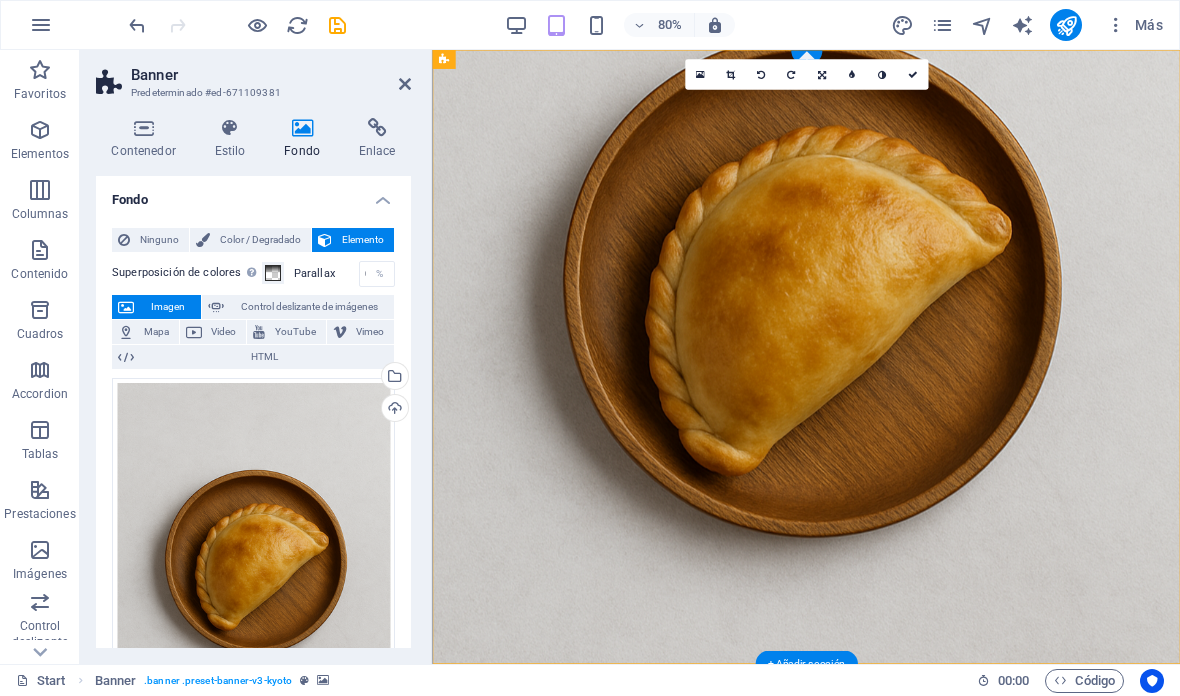 click on "Selecciona archivos del administrador de archivos, de la galería de fotos o carga archivo(s)" at bounding box center (393, 378) 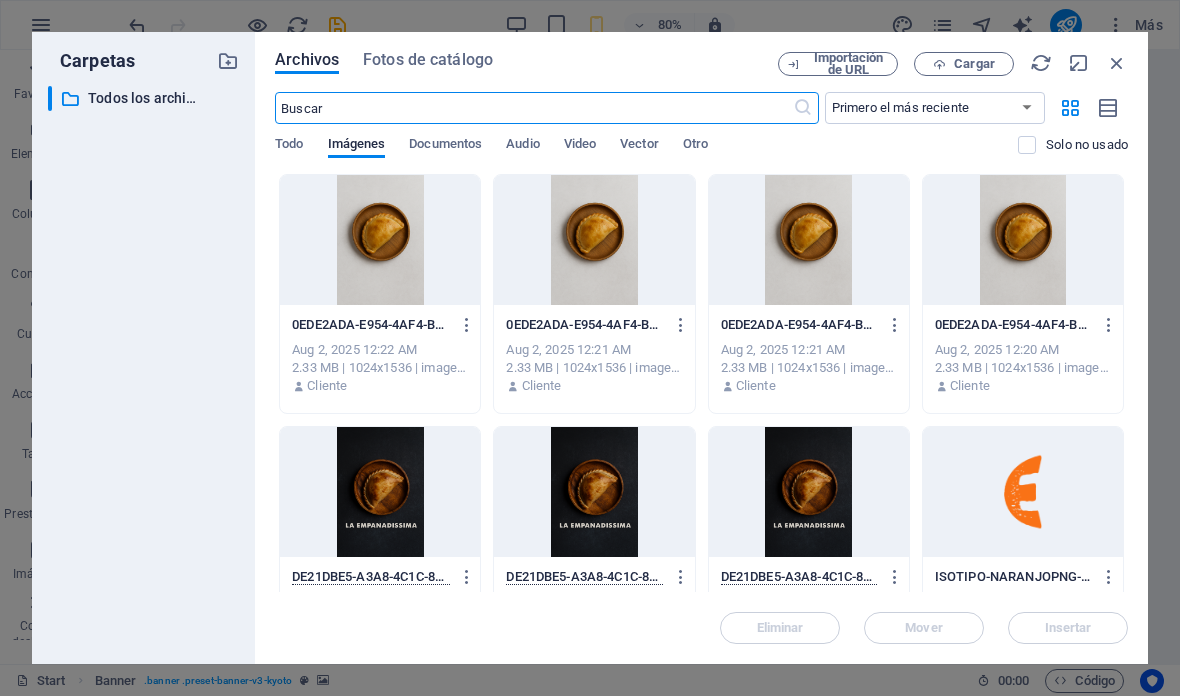 click on "Cargar" at bounding box center (974, 64) 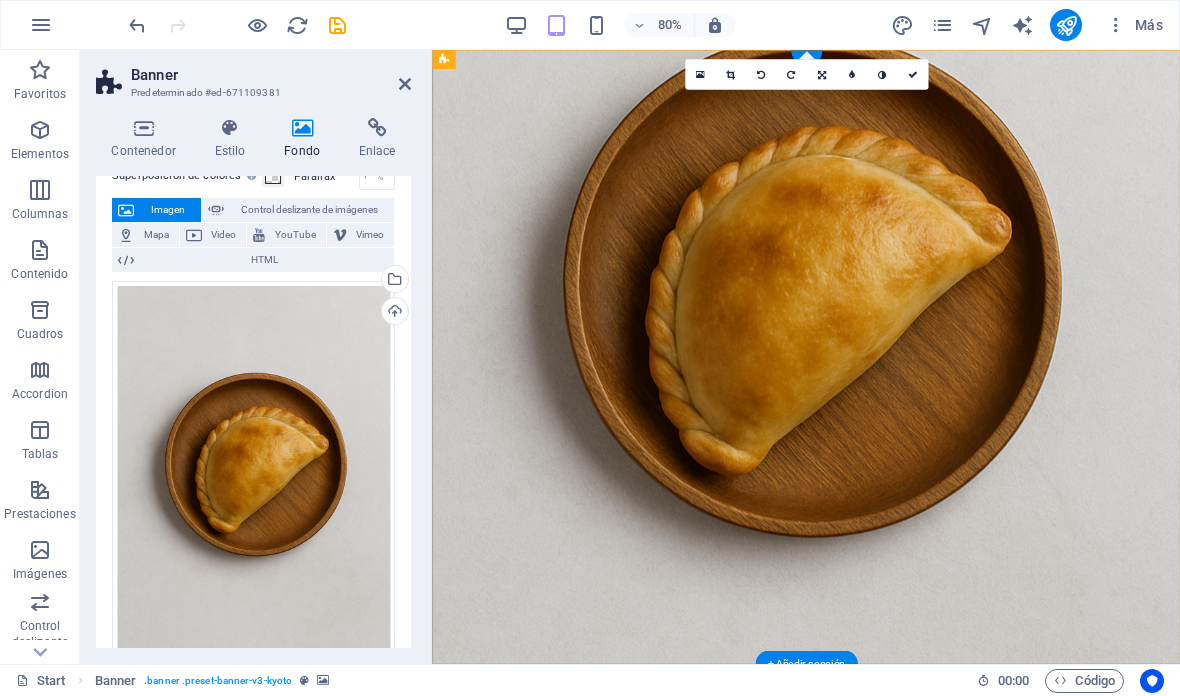 scroll, scrollTop: 101, scrollLeft: 0, axis: vertical 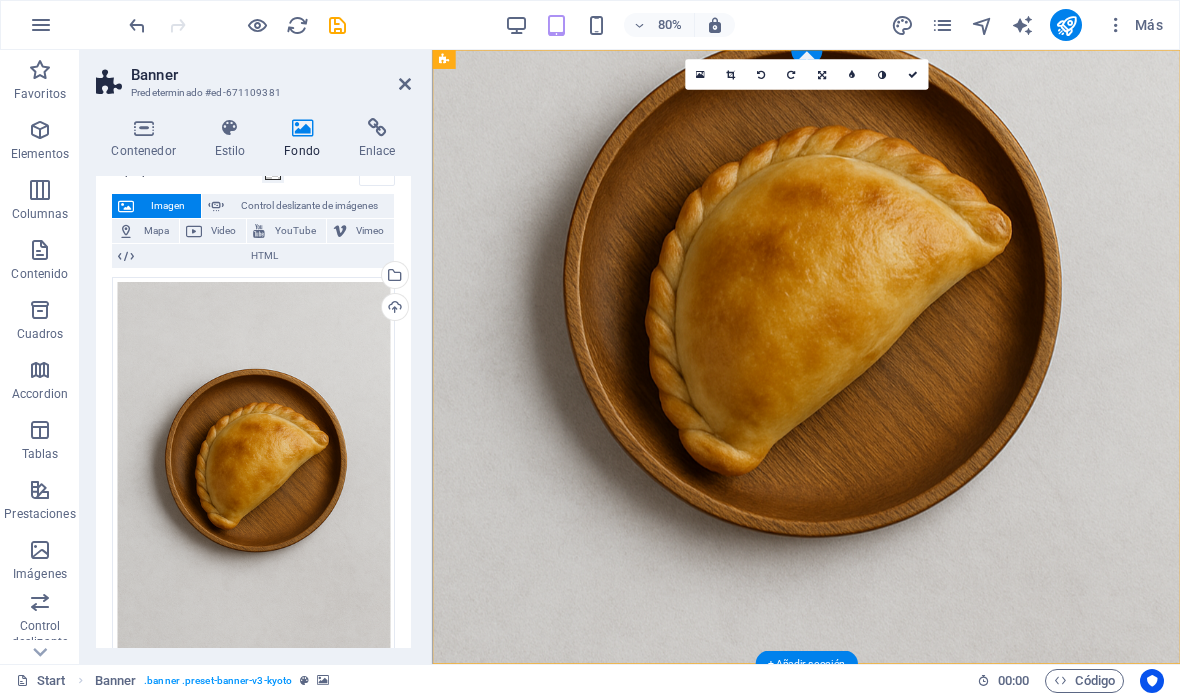 click on "Selecciona archivos del administrador de archivos, de la galería de fotos o carga archivo(s)" at bounding box center [313, 277] 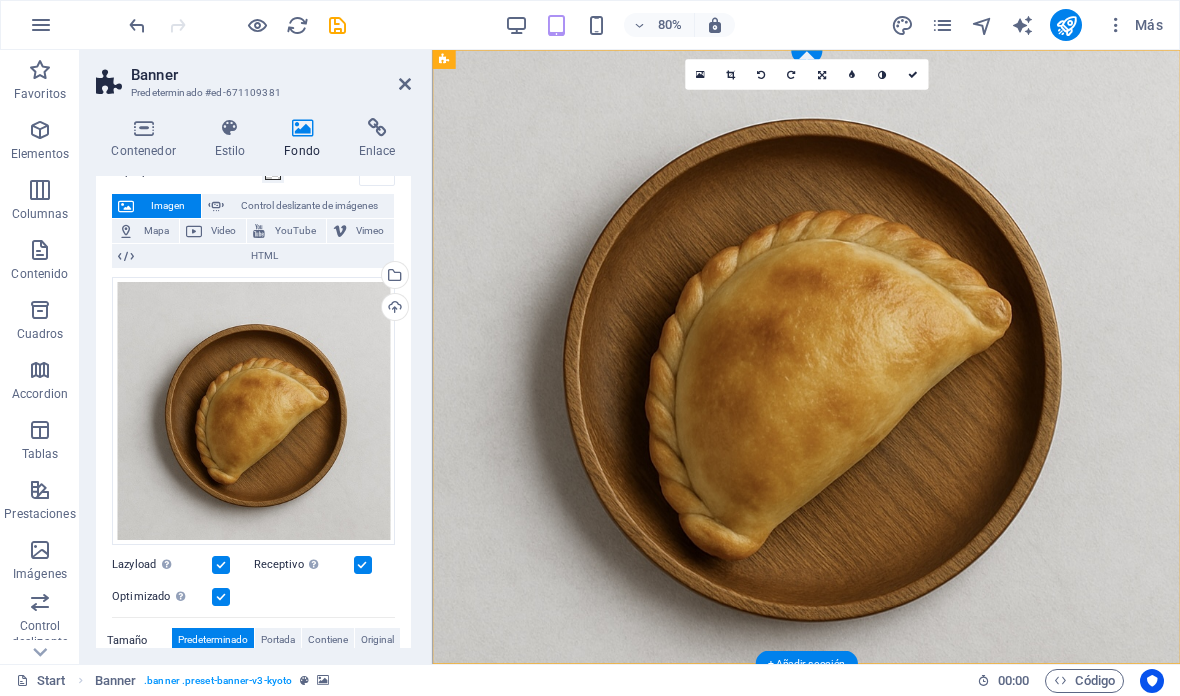 click on "Selecciona archivos del administrador de archivos, de la galería de fotos o carga archivo(s)" at bounding box center [393, 277] 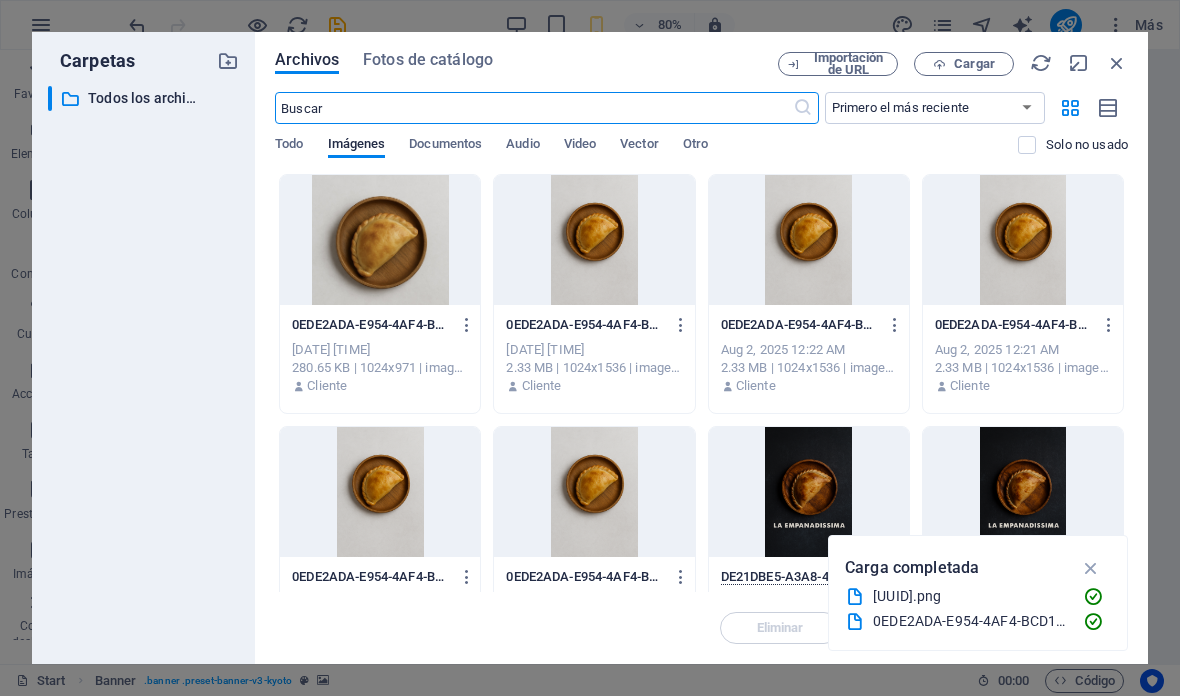 click at bounding box center [1091, 568] 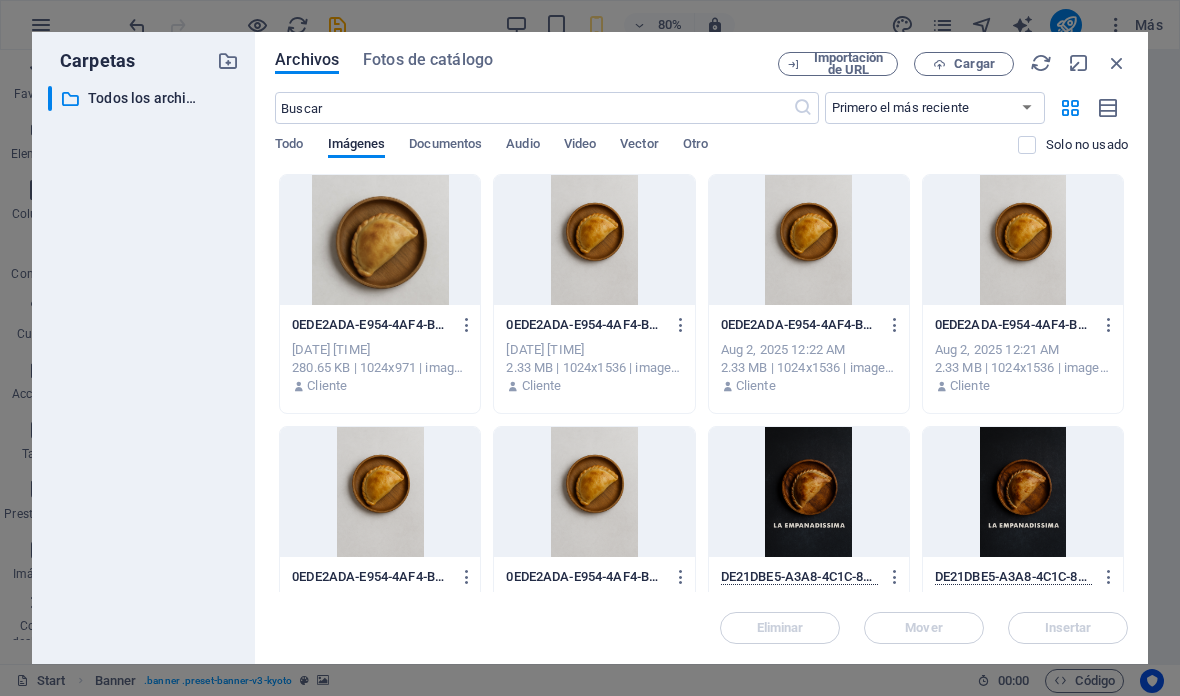 click at bounding box center [380, 240] 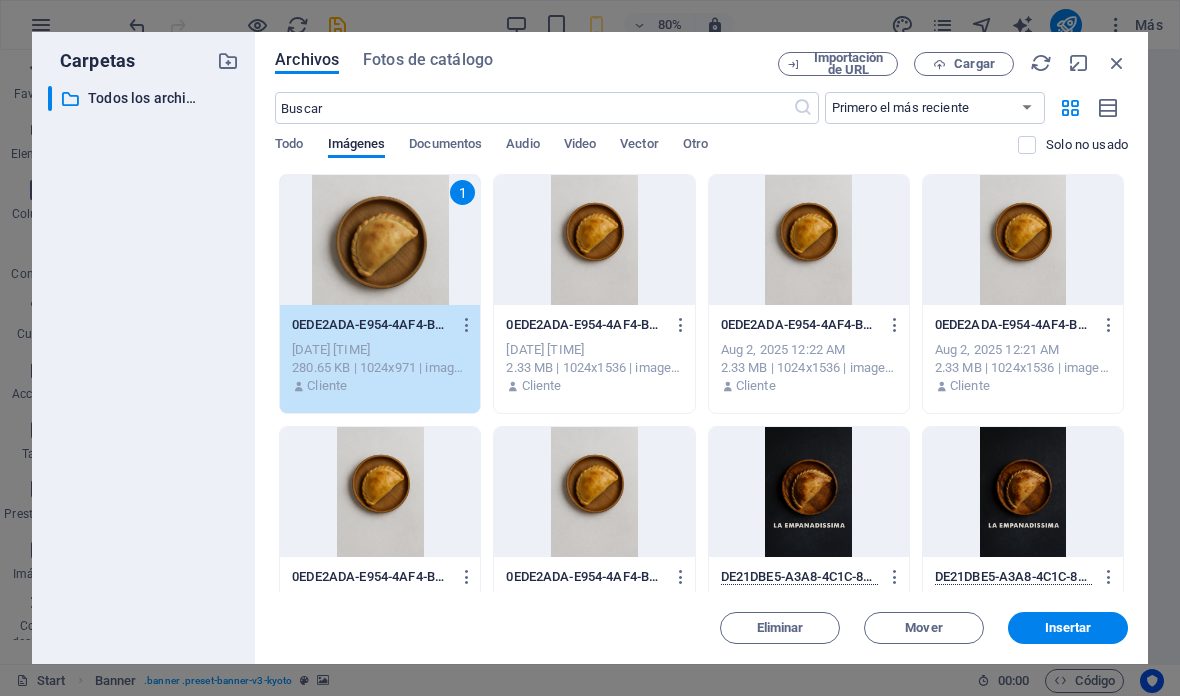 click on "Insertar" at bounding box center (1068, 628) 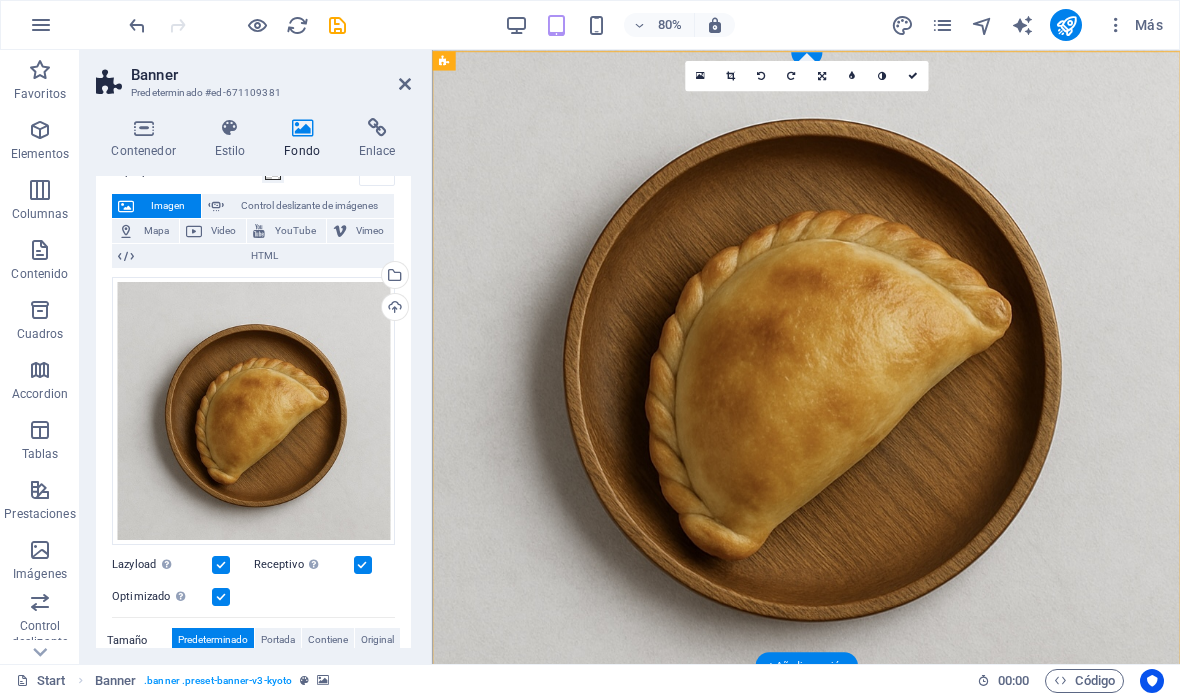 scroll, scrollTop: 0, scrollLeft: 0, axis: both 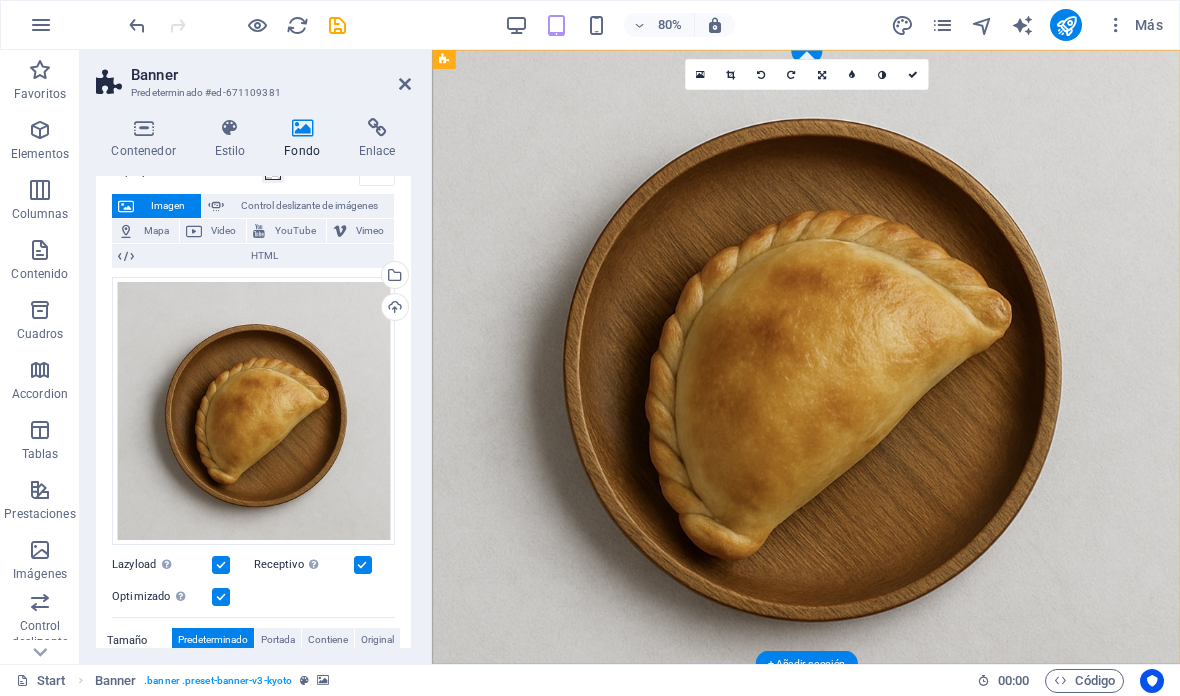 click at bounding box center [405, 84] 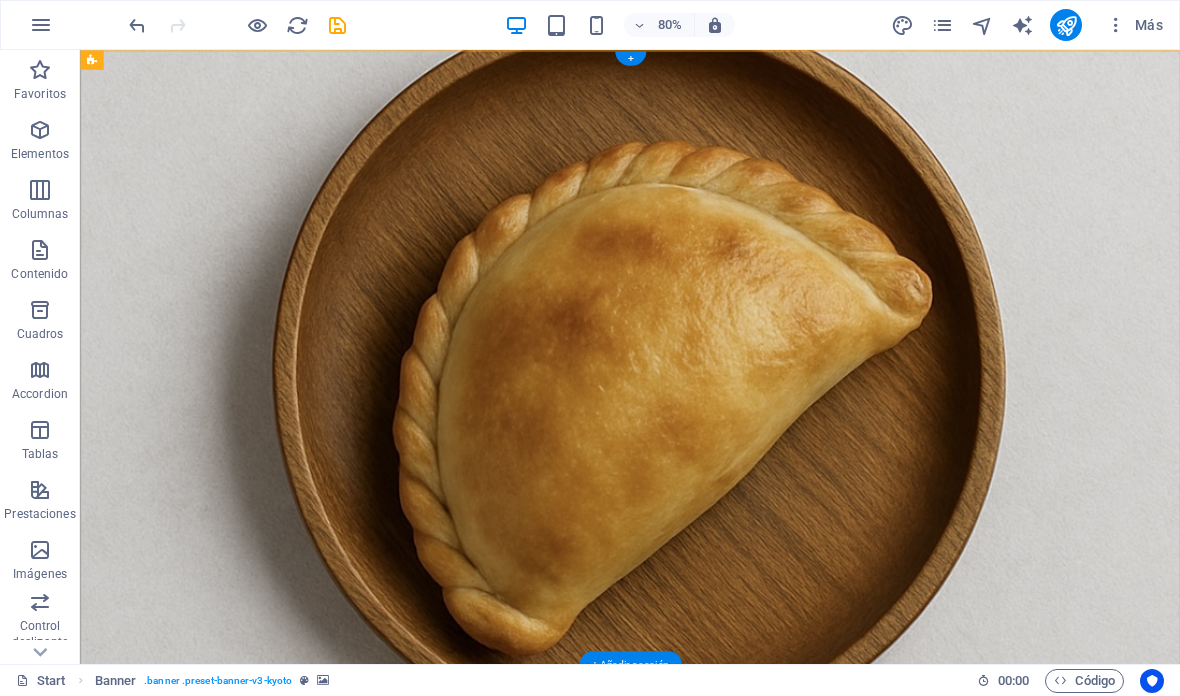 scroll, scrollTop: 0, scrollLeft: 0, axis: both 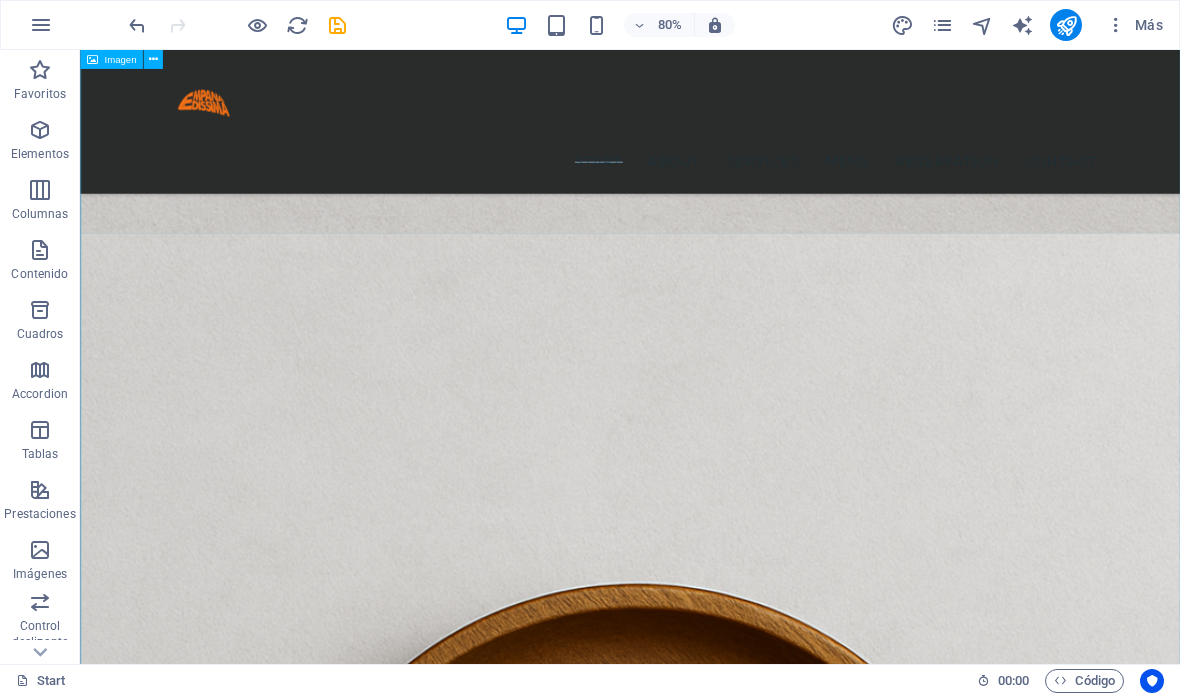 click at bounding box center (767, 1310) 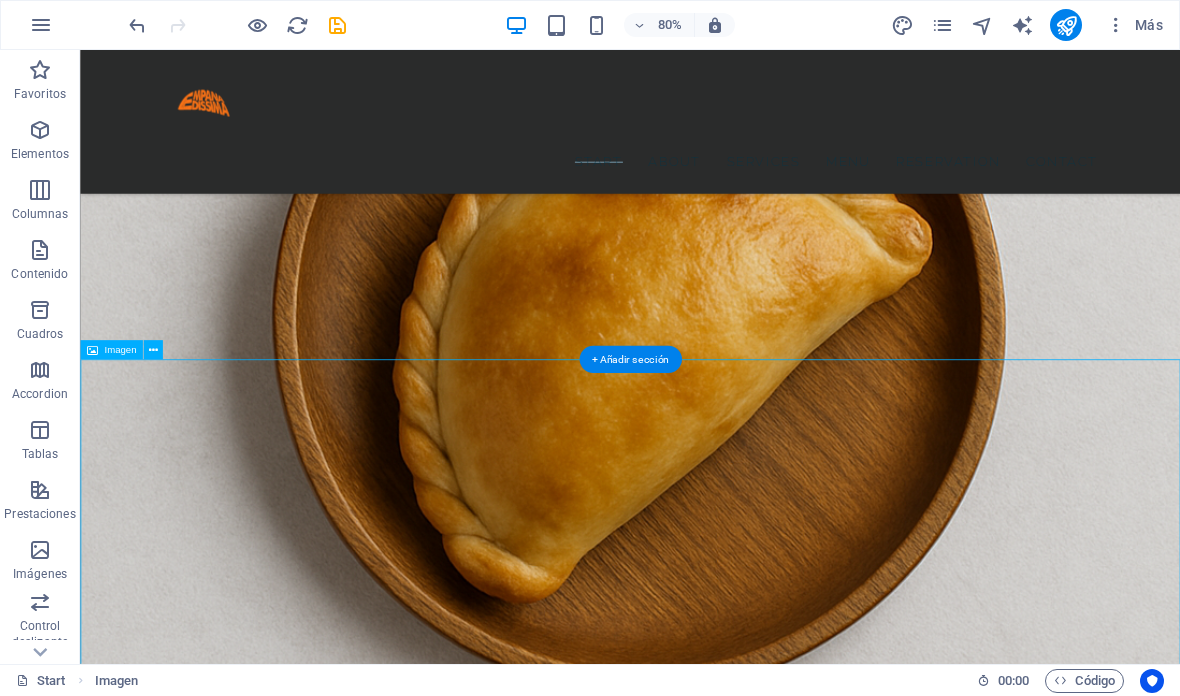 scroll, scrollTop: 3800, scrollLeft: 0, axis: vertical 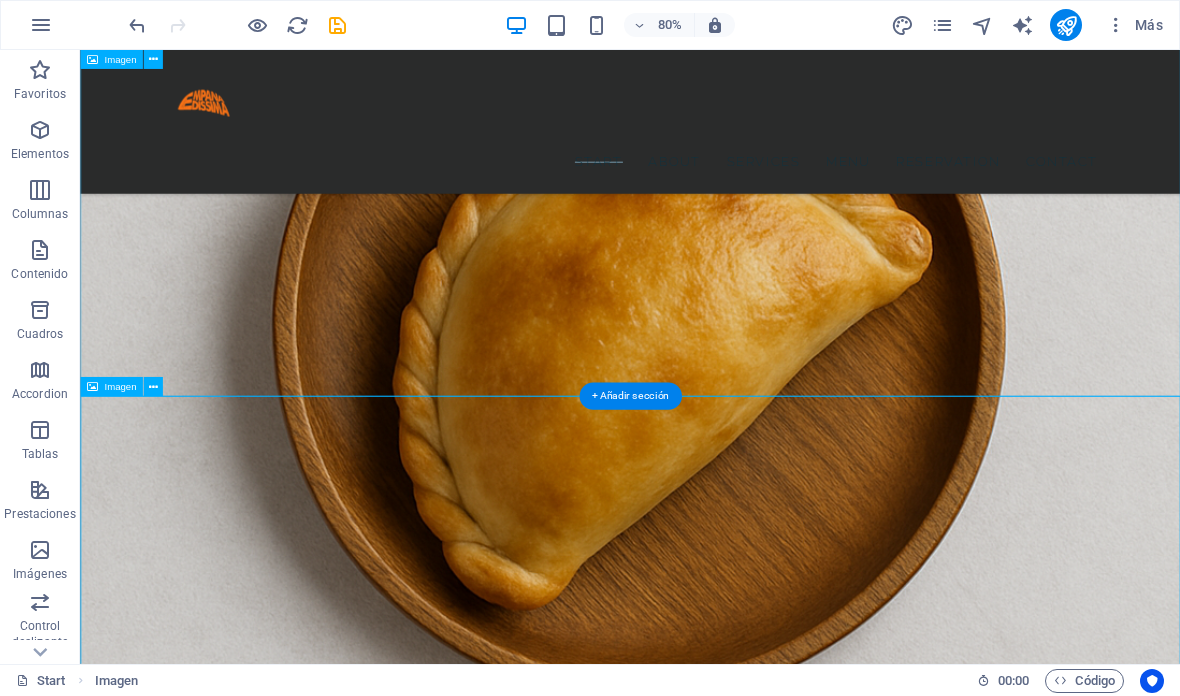 click at bounding box center (152, 386) 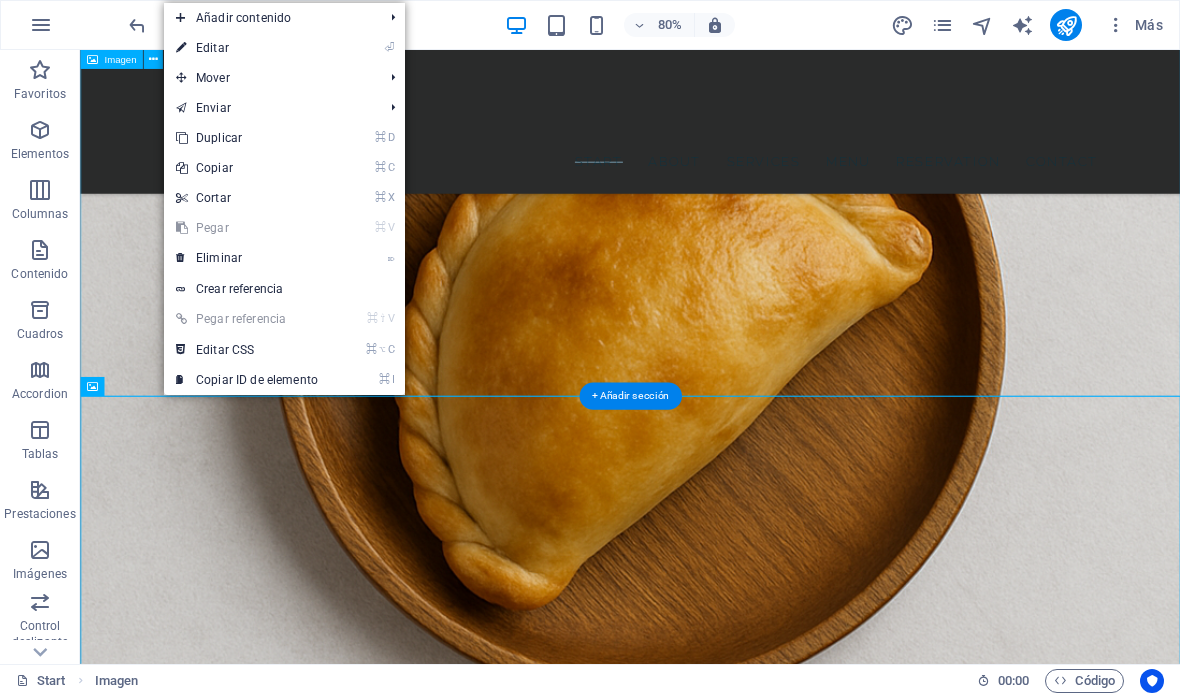 click on "⌦  Eliminar" at bounding box center [247, 258] 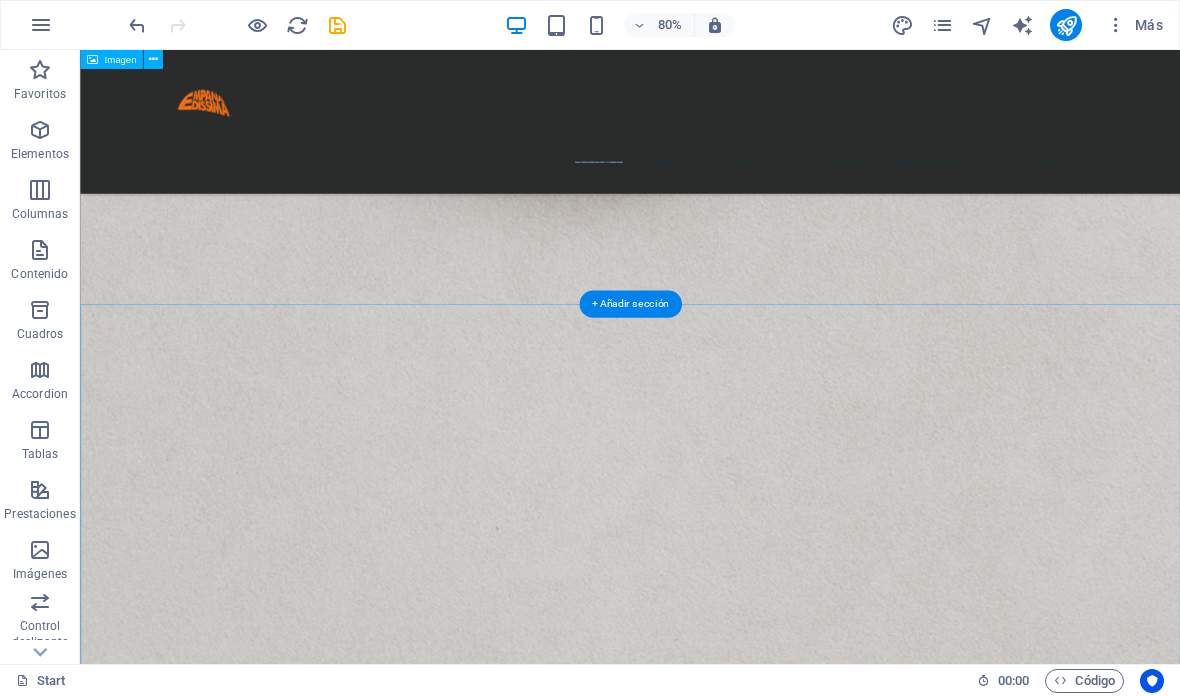 scroll, scrollTop: 2406, scrollLeft: 0, axis: vertical 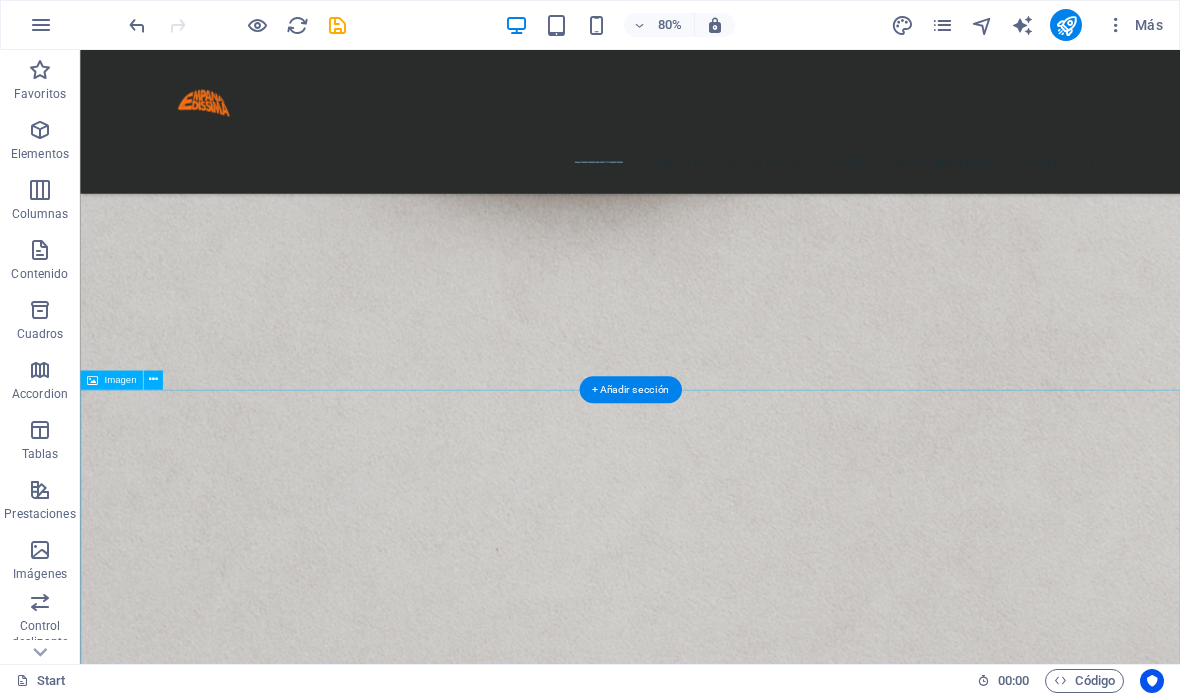 click at bounding box center (152, 380) 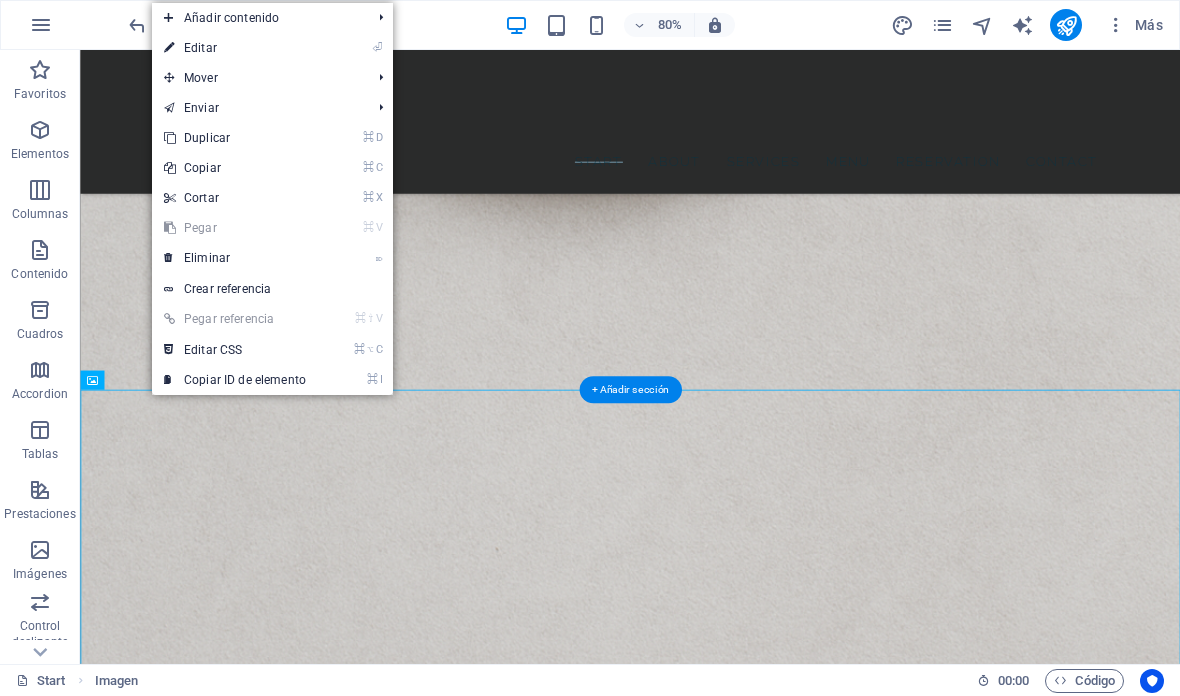 click on "⌦  Eliminar" at bounding box center [235, 258] 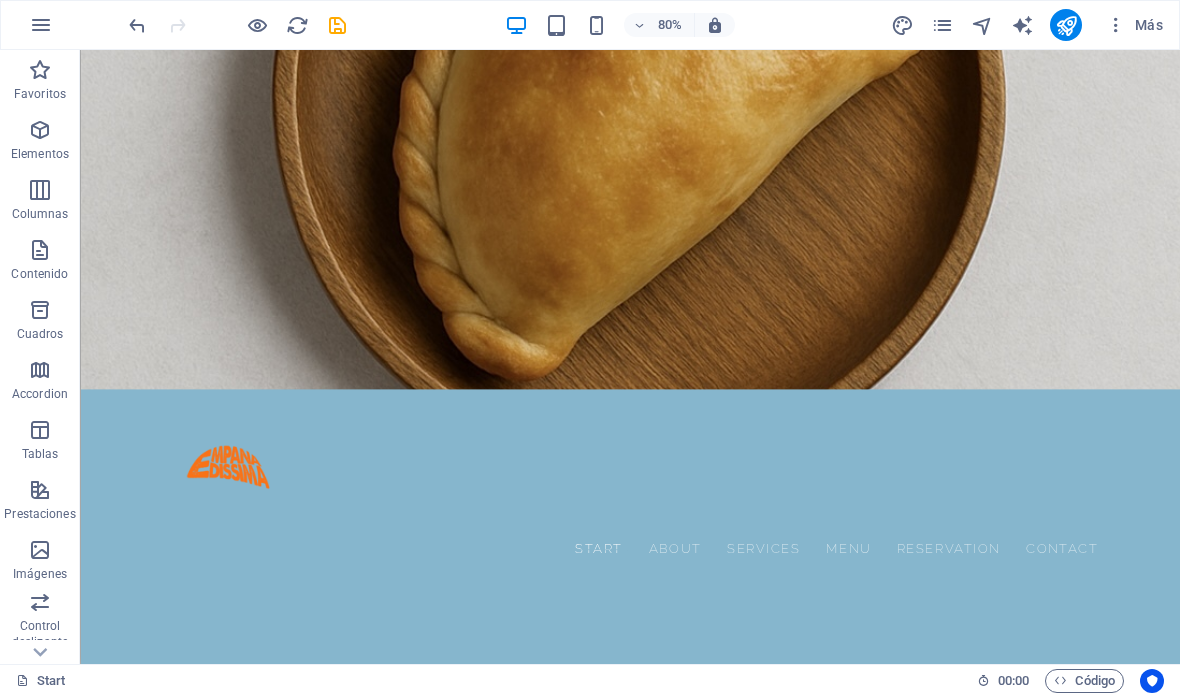 scroll, scrollTop: 345, scrollLeft: 0, axis: vertical 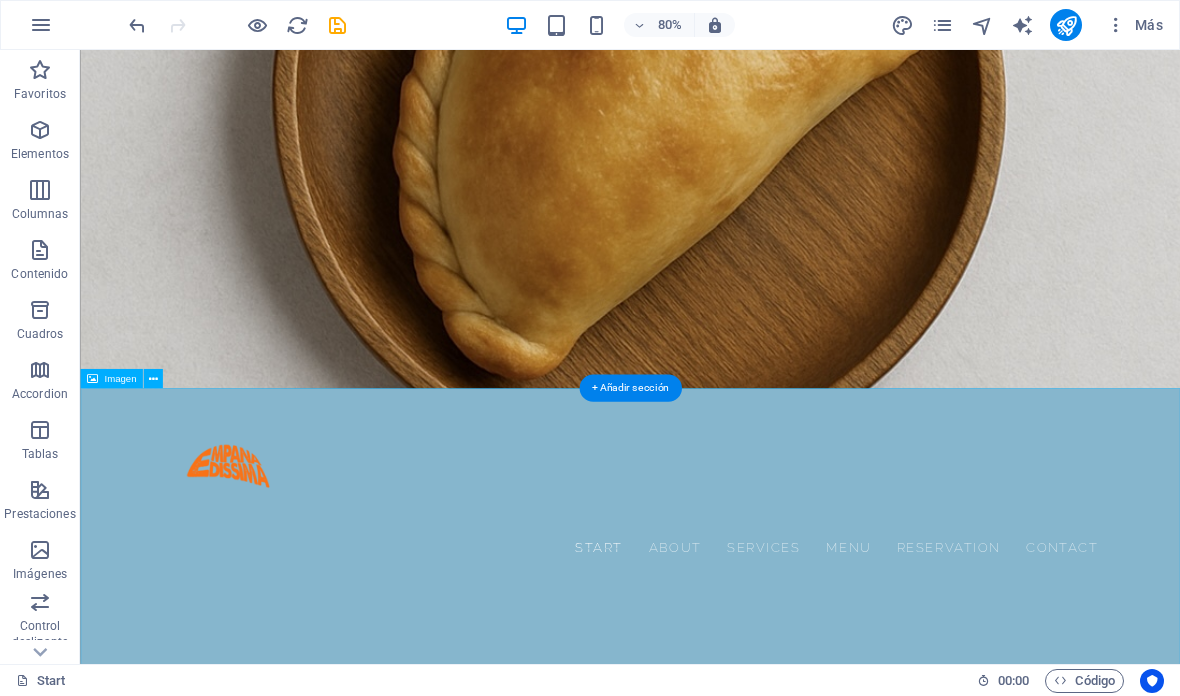 click at bounding box center (767, 2032) 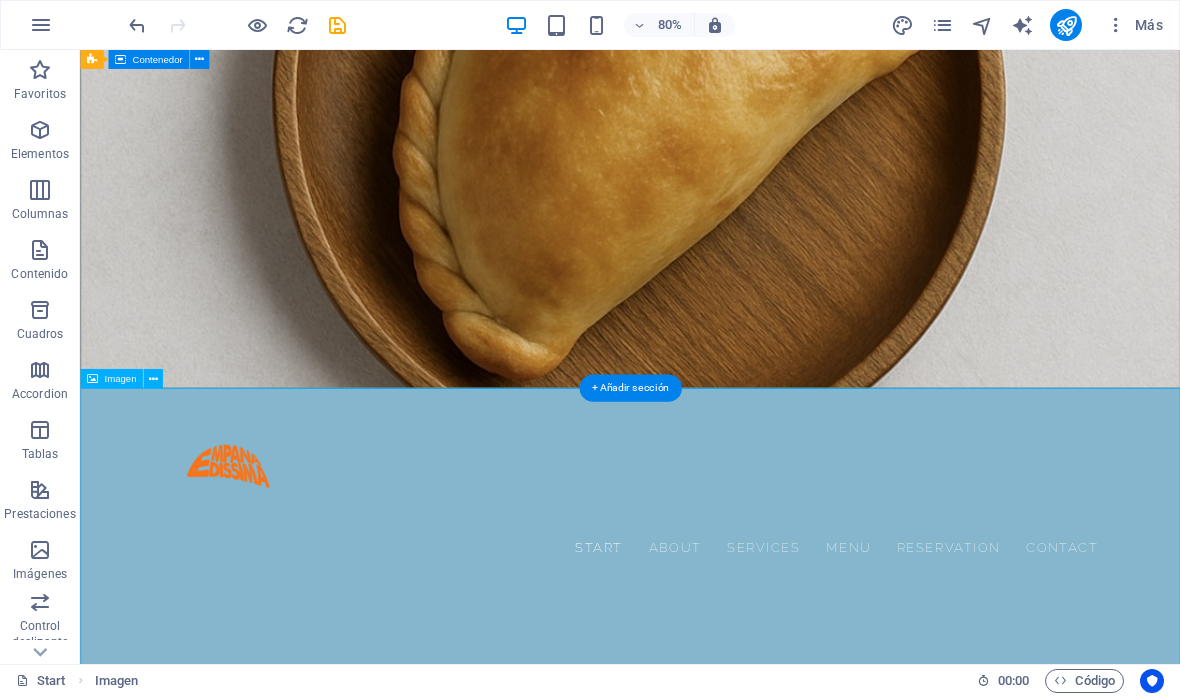 click at bounding box center [152, 378] 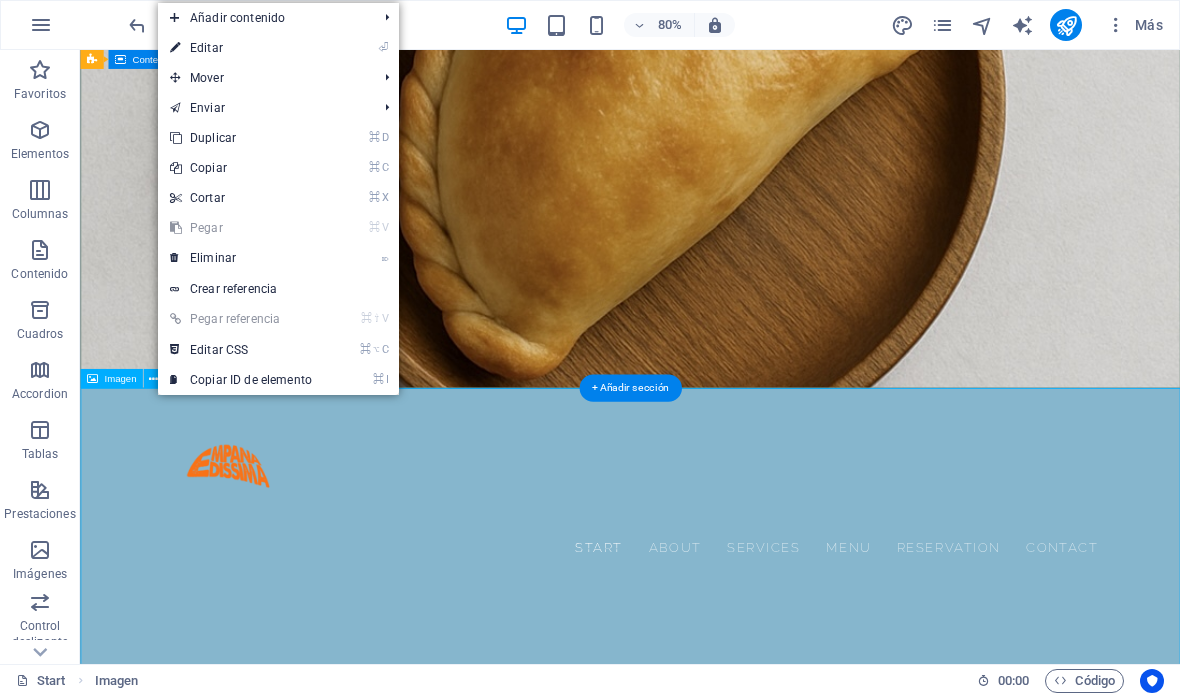 click on "⌦  Eliminar" at bounding box center [241, 258] 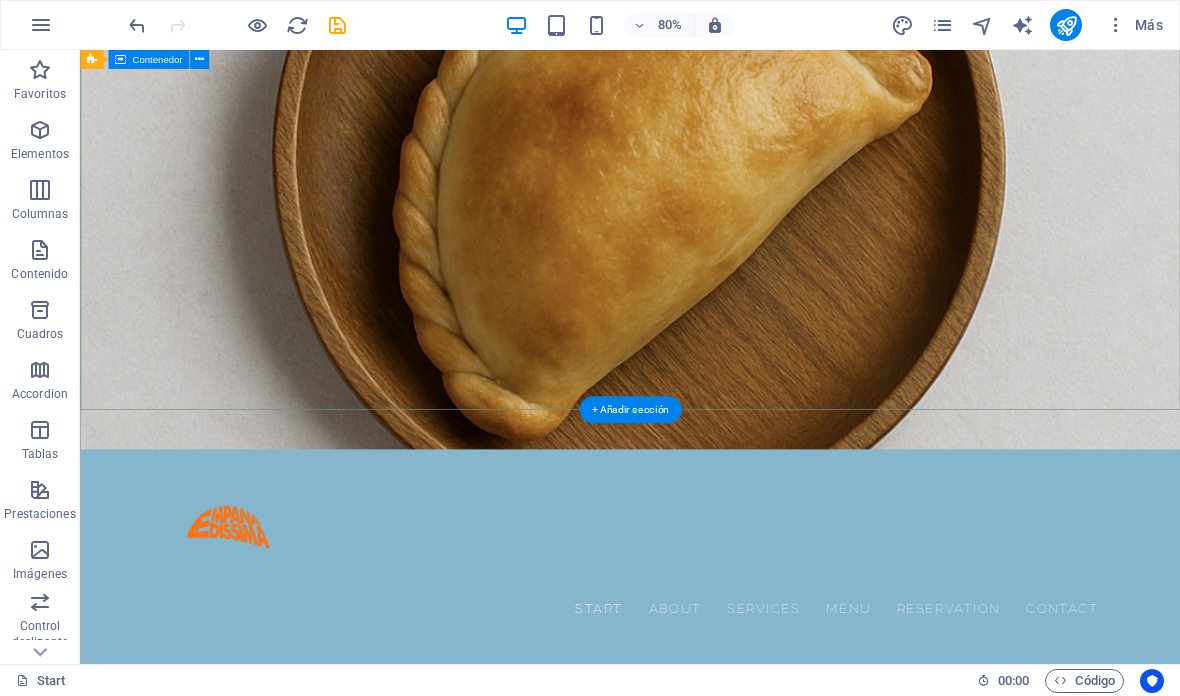 scroll, scrollTop: 256, scrollLeft: 0, axis: vertical 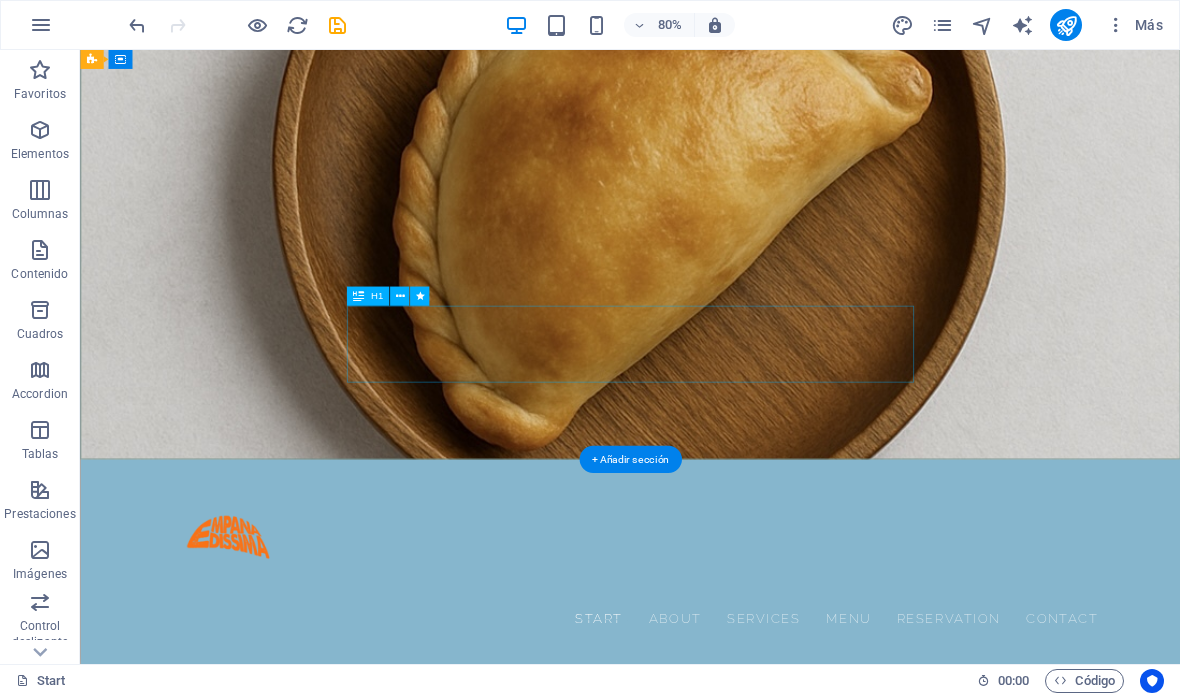 click on "LA empanadissima" at bounding box center [768, 946] 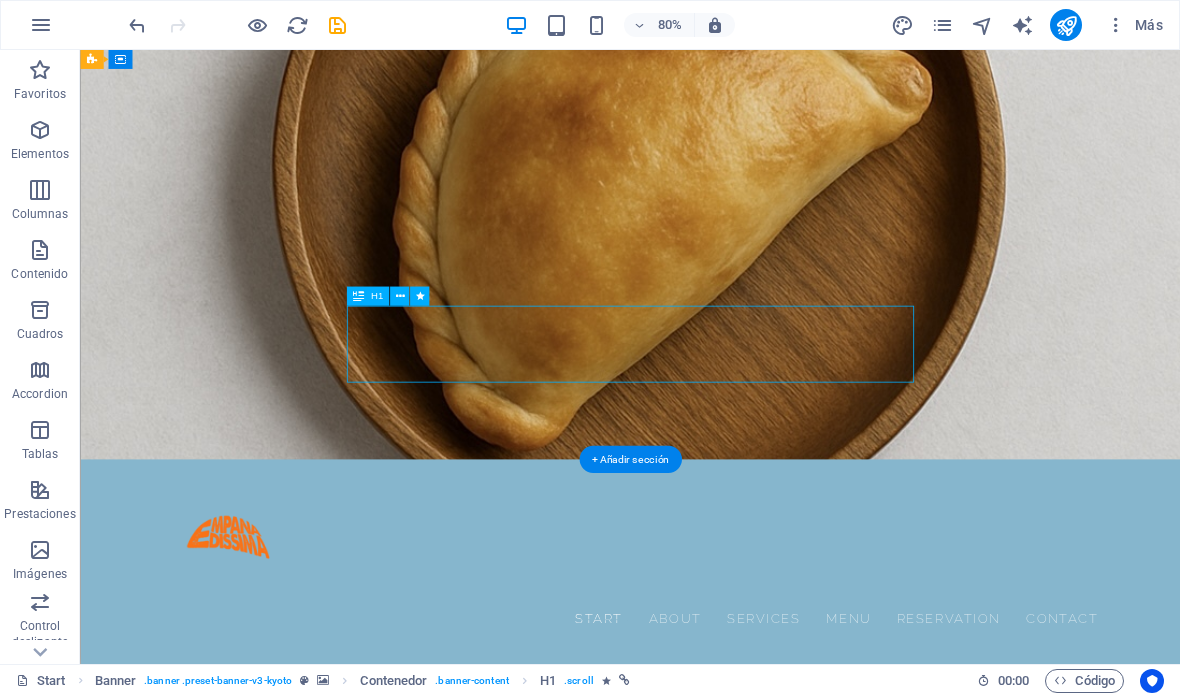 click on "LA empanadissima" at bounding box center (768, 946) 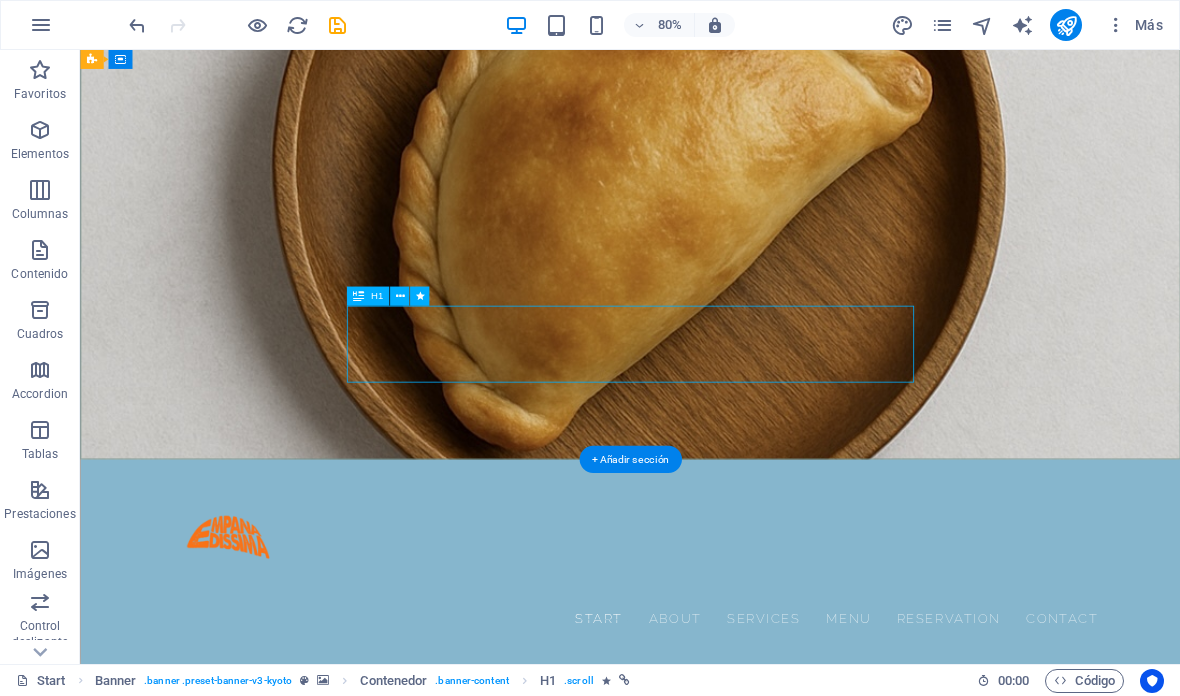 click at bounding box center (399, 296) 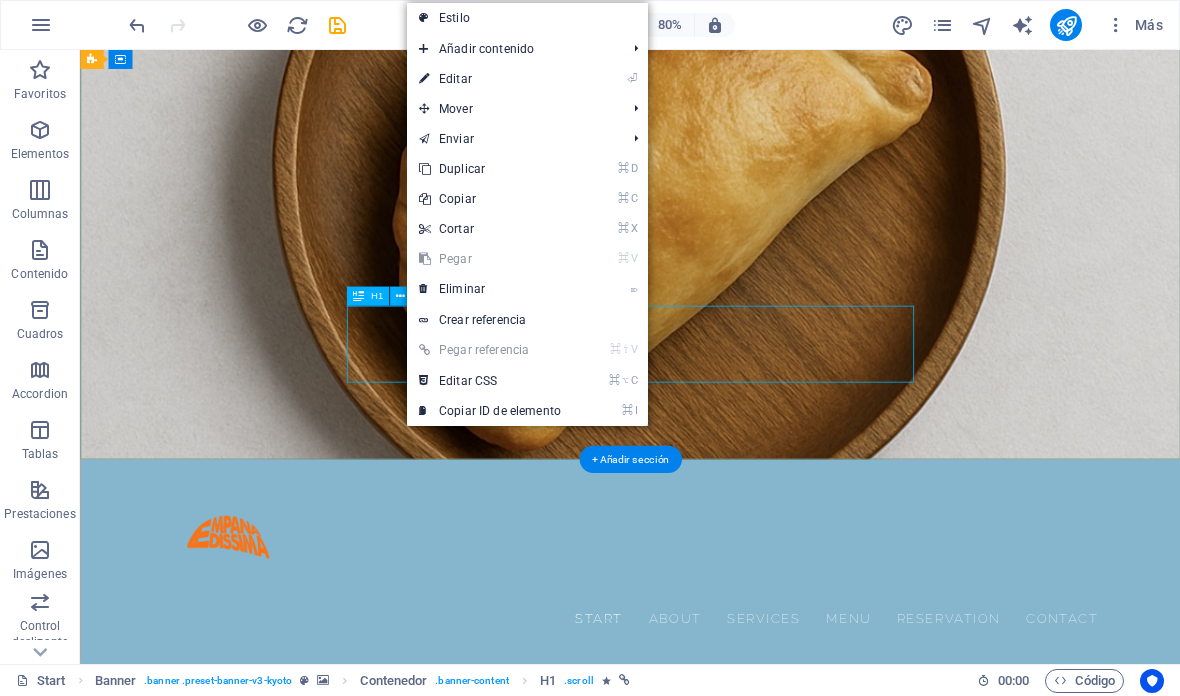 click on "⏎  Editar" at bounding box center (490, 79) 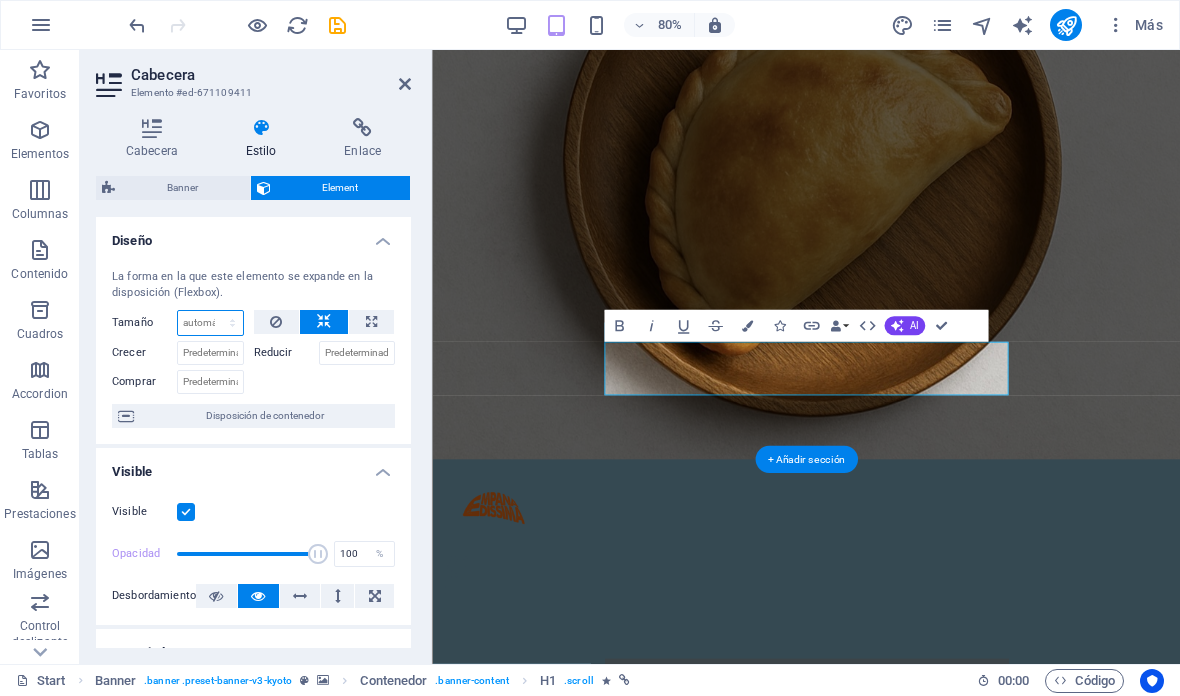 click on "Predeterminado automático px % 1/1 1/2 1/3 1/4 1/5 1/6 1/7 1/8 1/9 1/10" at bounding box center (210, 323) 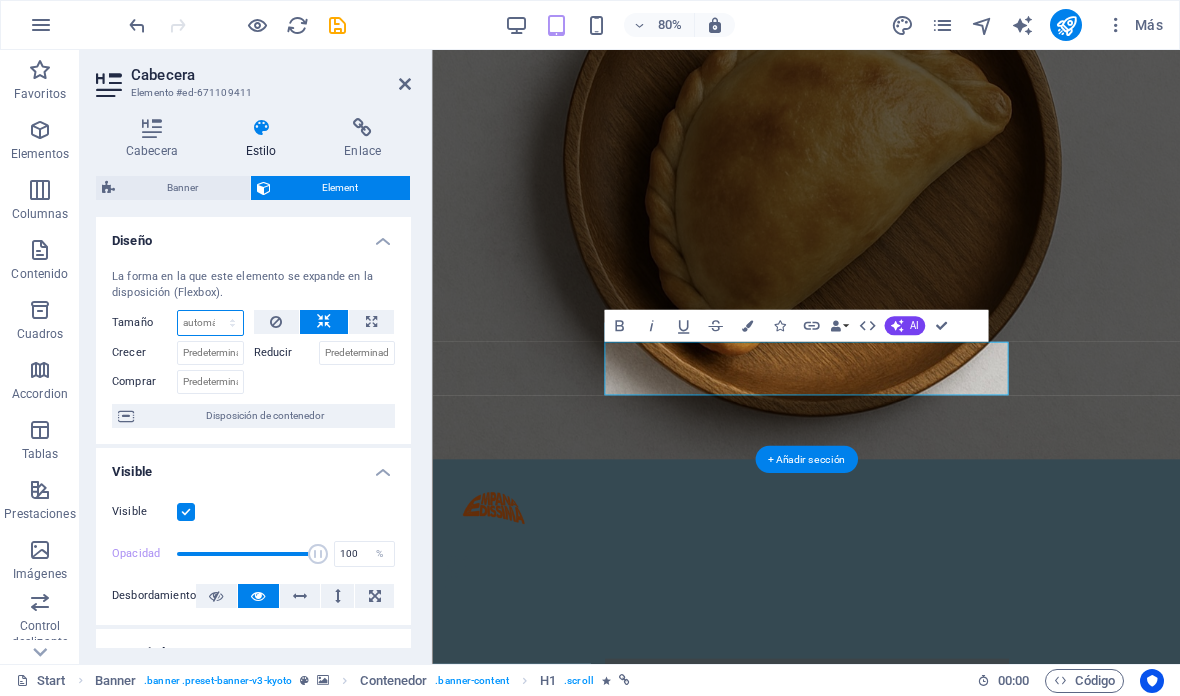 select on "1/7" 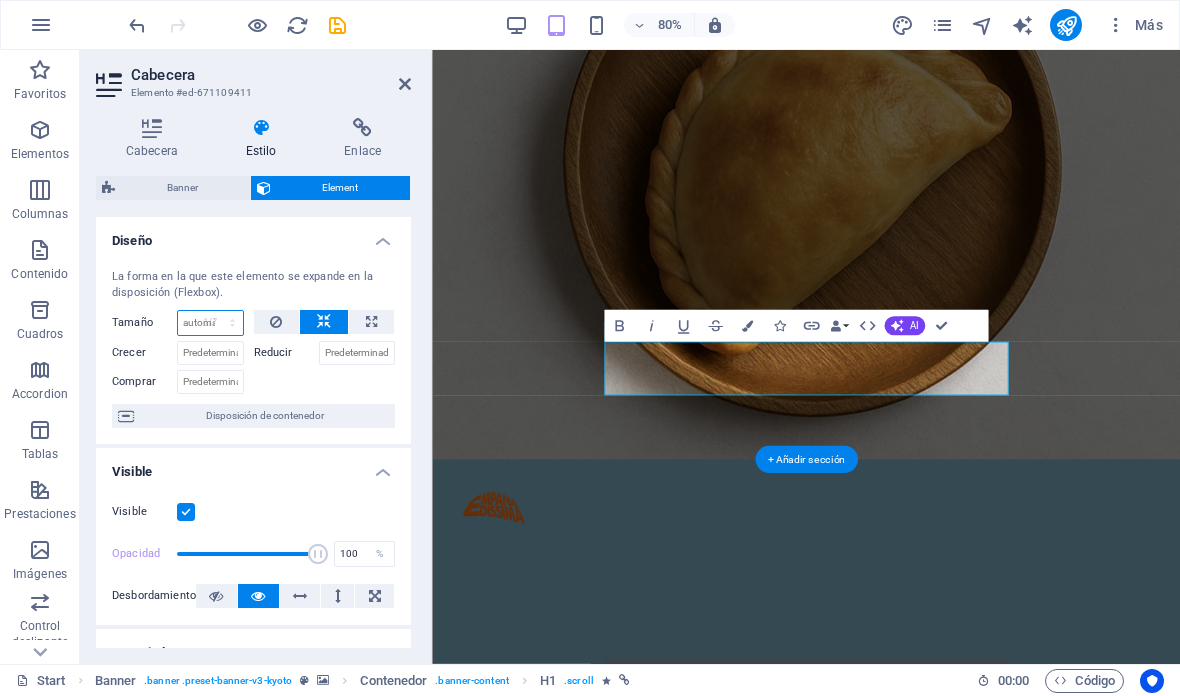 type on "14.28" 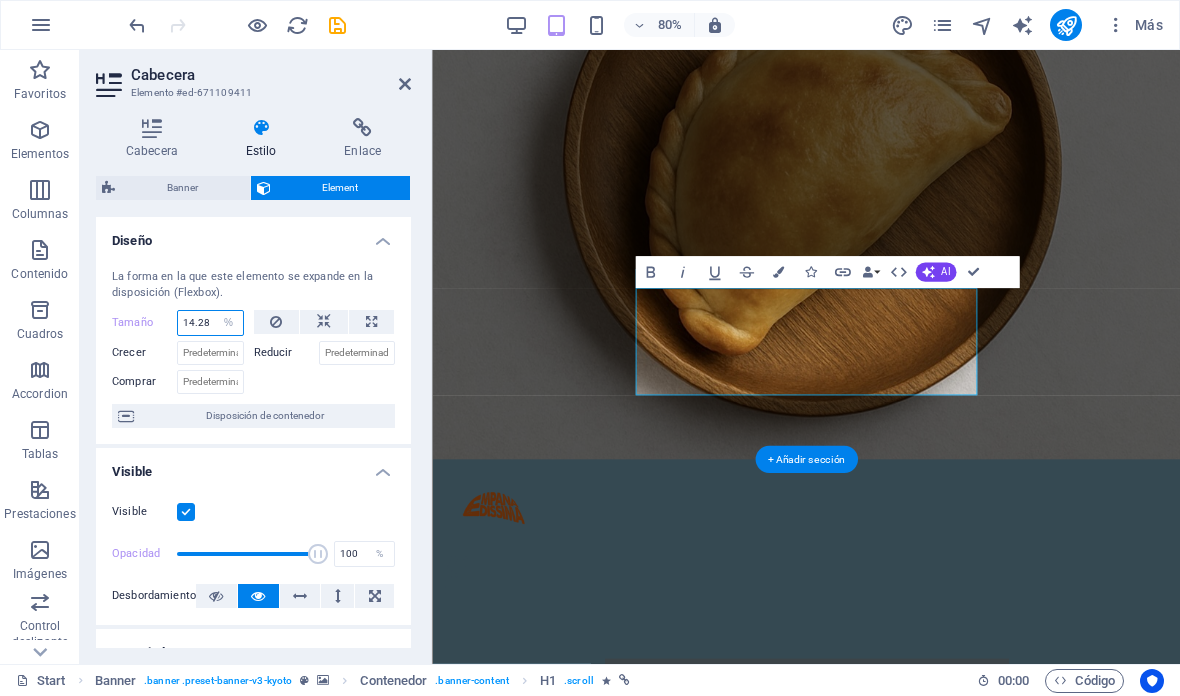 click on "Predeterminado automático px % 1/1 1/2 1/3 1/4 1/5 1/6 1/7 1/8 1/9 1/10" at bounding box center (229, 323) 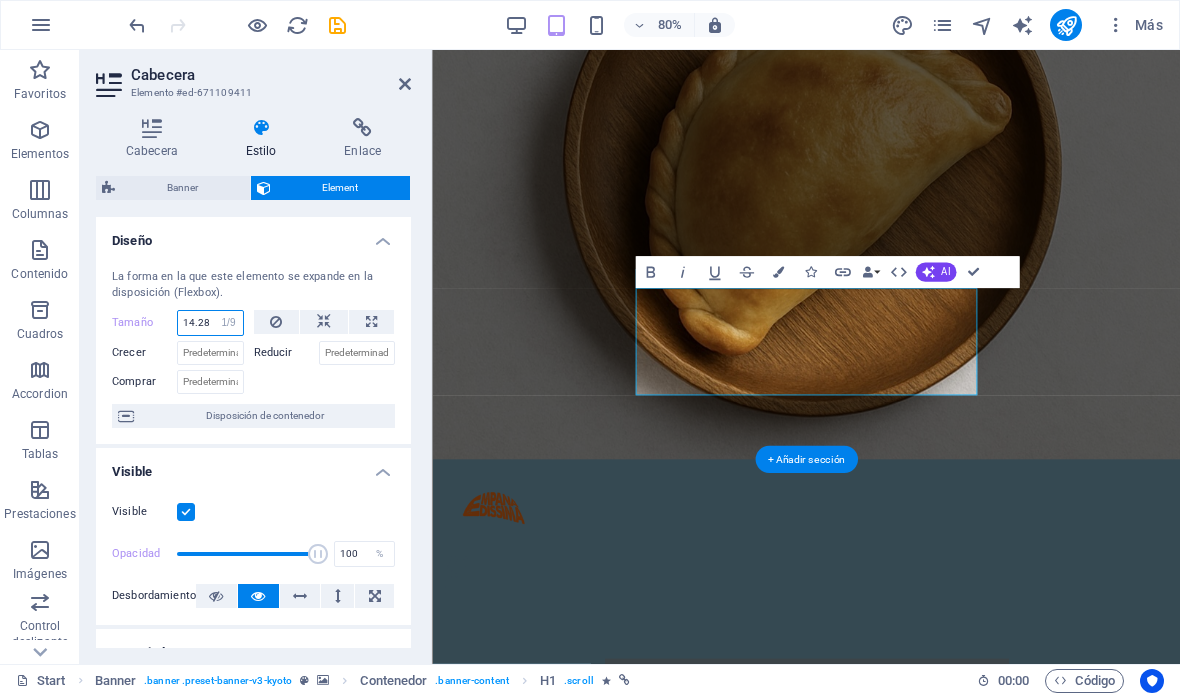 type on "11.11" 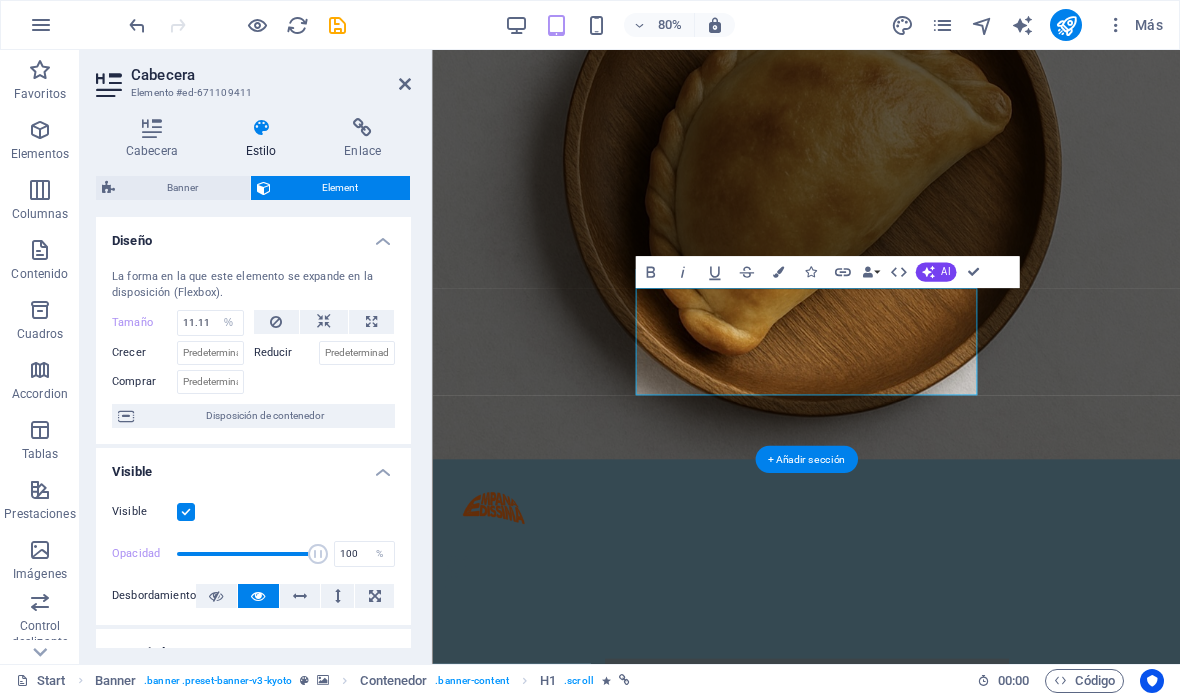 click at bounding box center [371, 322] 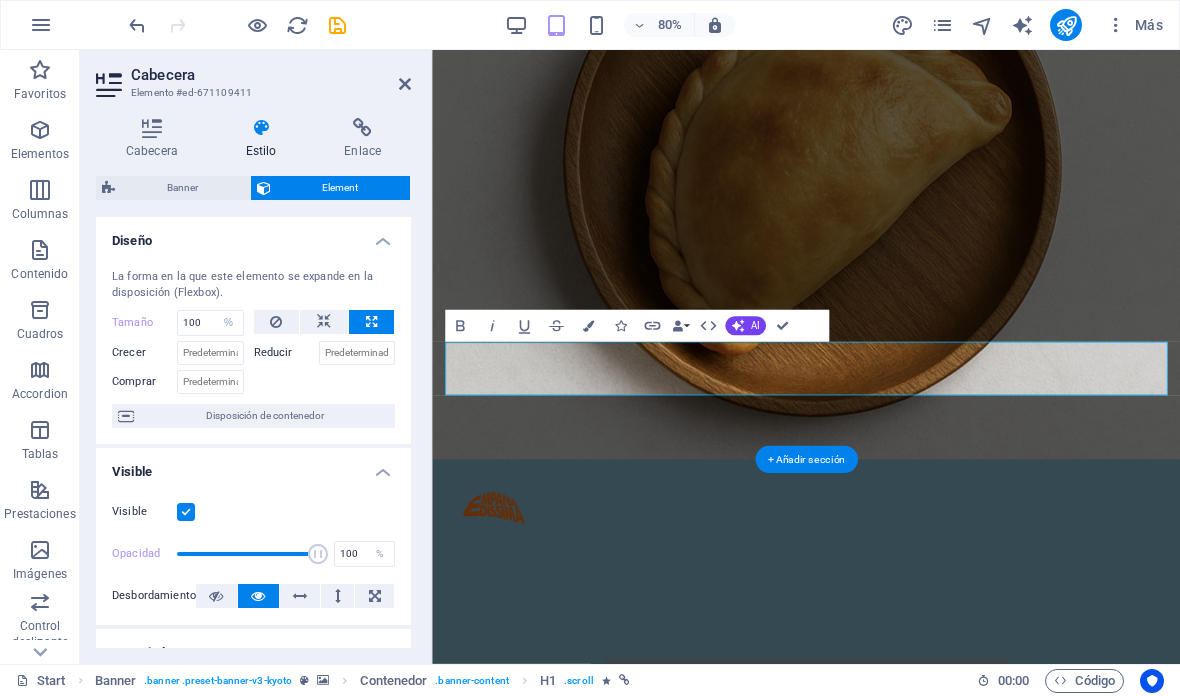 click on "La forma en la que este elemento se expande en la disposición (Flexbox). Tamaño 100 Predeterminado automático px % 1/1 1/2 1/3 1/4 1/5 1/6 1/7 1/8 1/9 1/10 Crecer Reducir Comprar Disposición de contenedor" at bounding box center (253, 348) 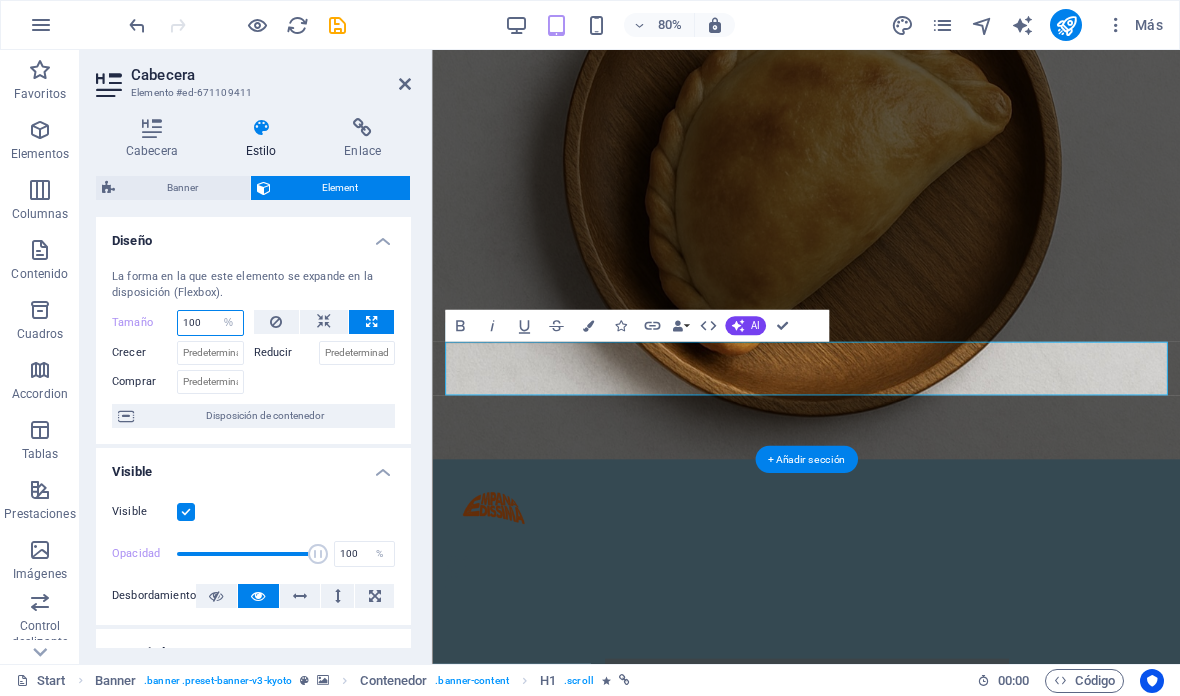 click on "Predeterminado automático px % 1/1 1/2 1/3 1/4 1/5 1/6 1/7 1/8 1/9 1/10" at bounding box center [229, 323] 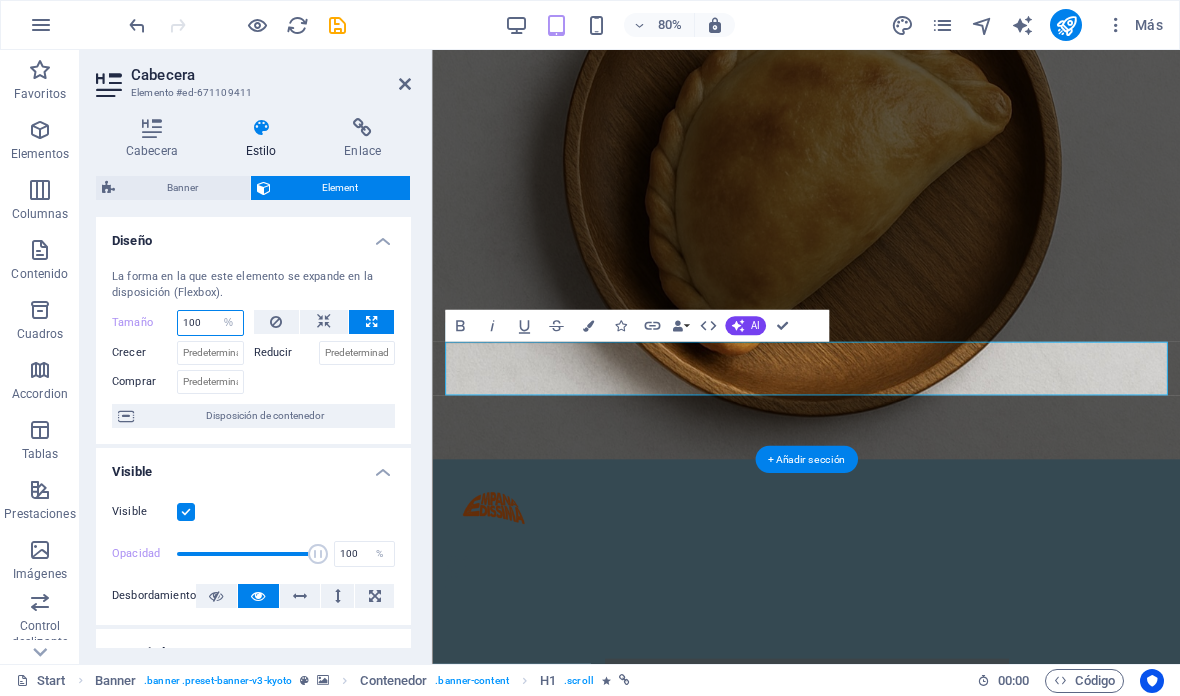 select on "px" 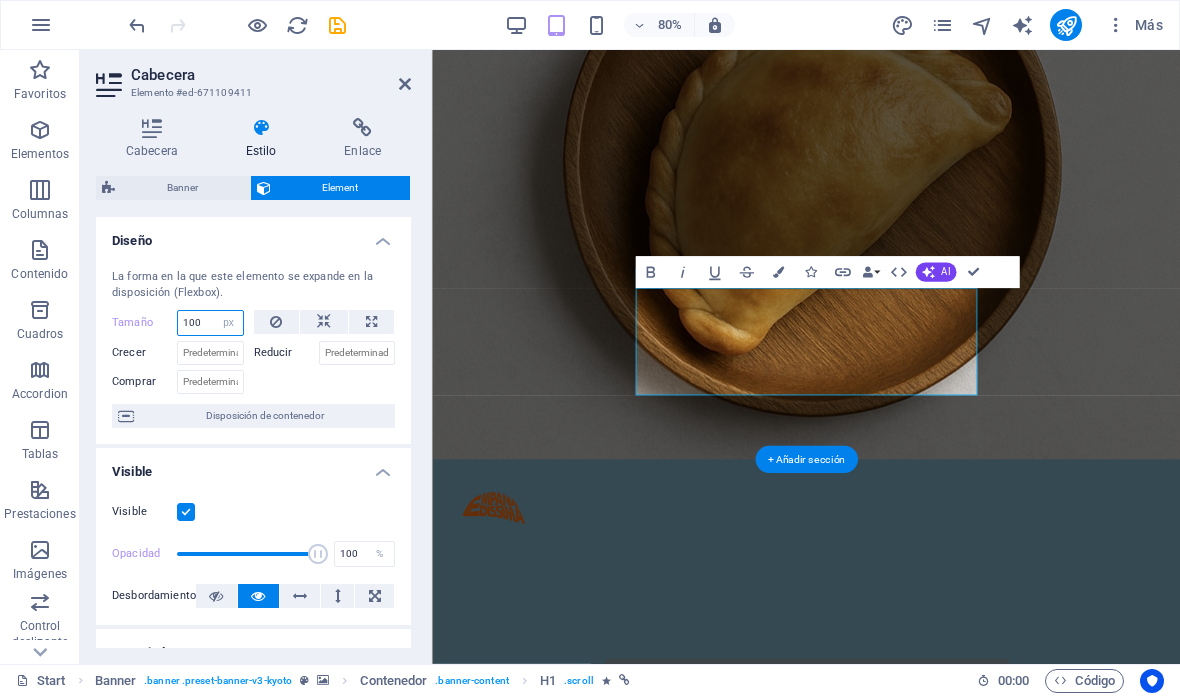 click on "Predeterminado automático px % 1/1 1/2 1/3 1/4 1/5 1/6 1/7 1/8 1/9 1/10" at bounding box center [229, 323] 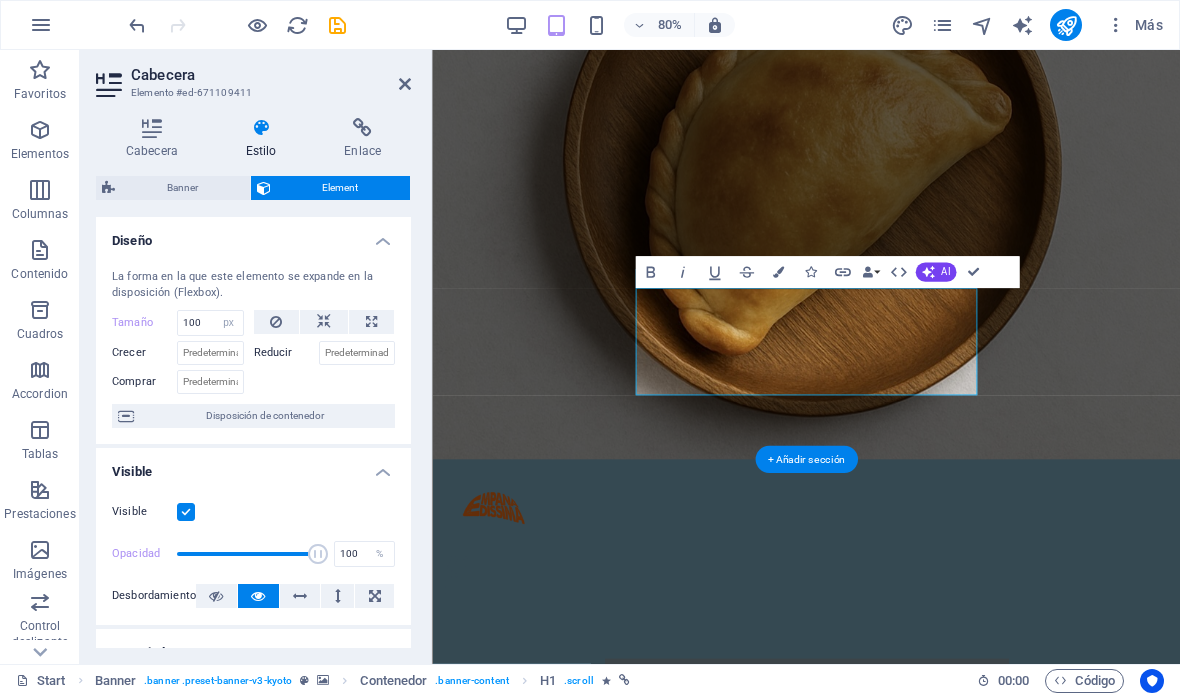 click on "Visible Opacidad 100 % Desbordamiento" at bounding box center (253, 554) 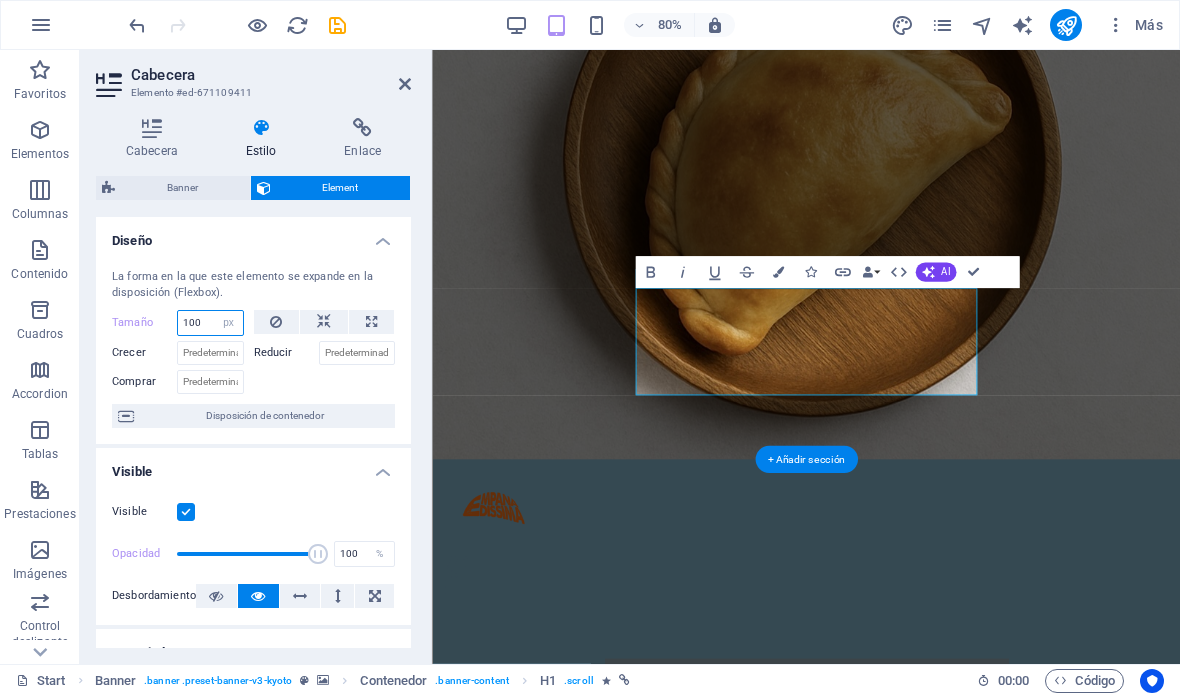 click on "100" at bounding box center [210, 323] 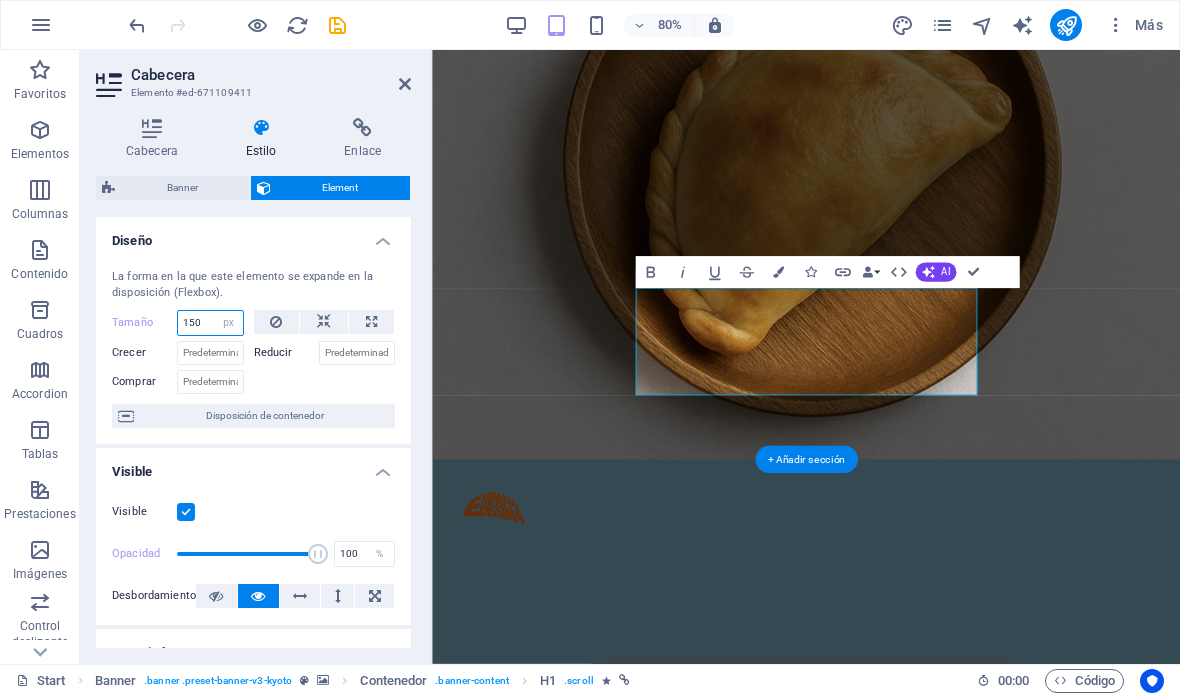 type on "150" 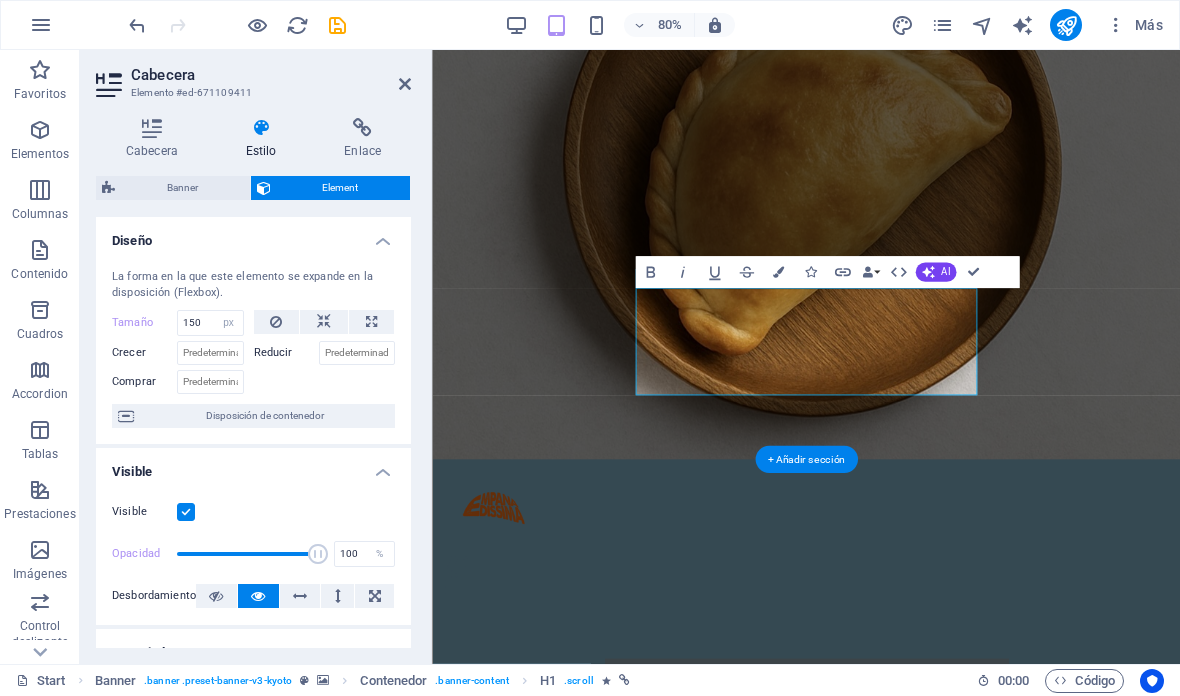 click on "Tamaño" at bounding box center [144, 322] 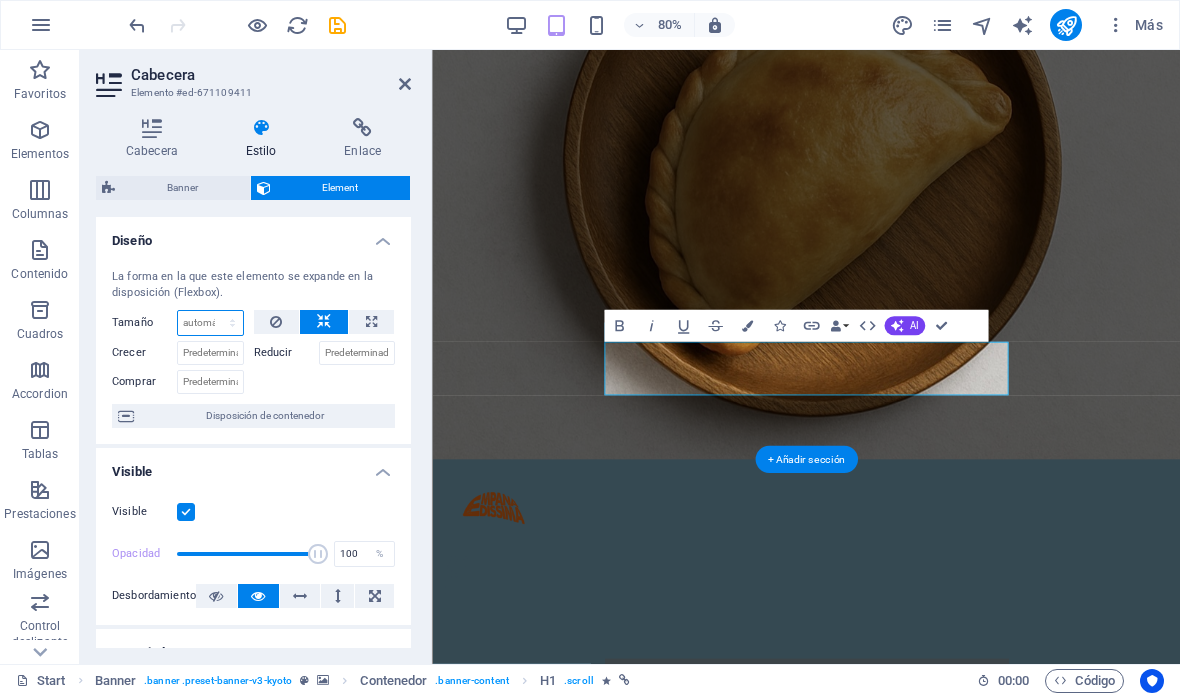 click on "Predeterminado automático px % 1/1 1/2 1/3 1/4 1/5 1/6 1/7 1/8 1/9 1/10" at bounding box center [210, 323] 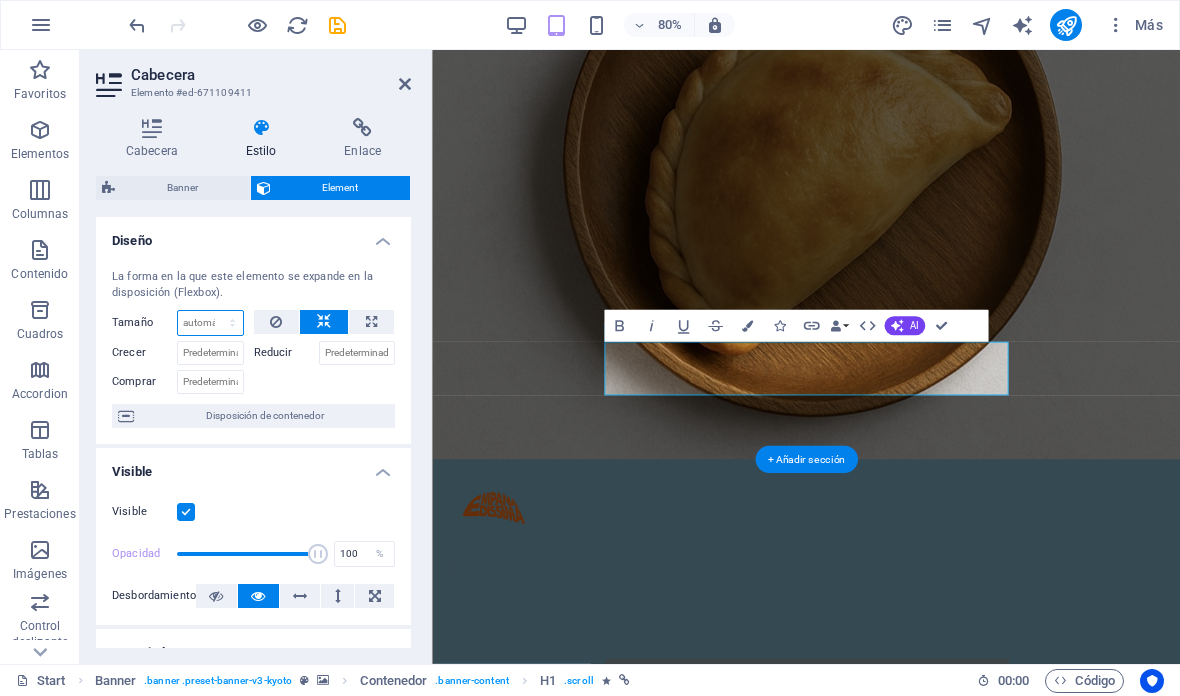 click on "Predeterminado automático px % 1/1 1/2 1/3 1/4 1/5 1/6 1/7 1/8 1/9 1/10" at bounding box center [210, 323] 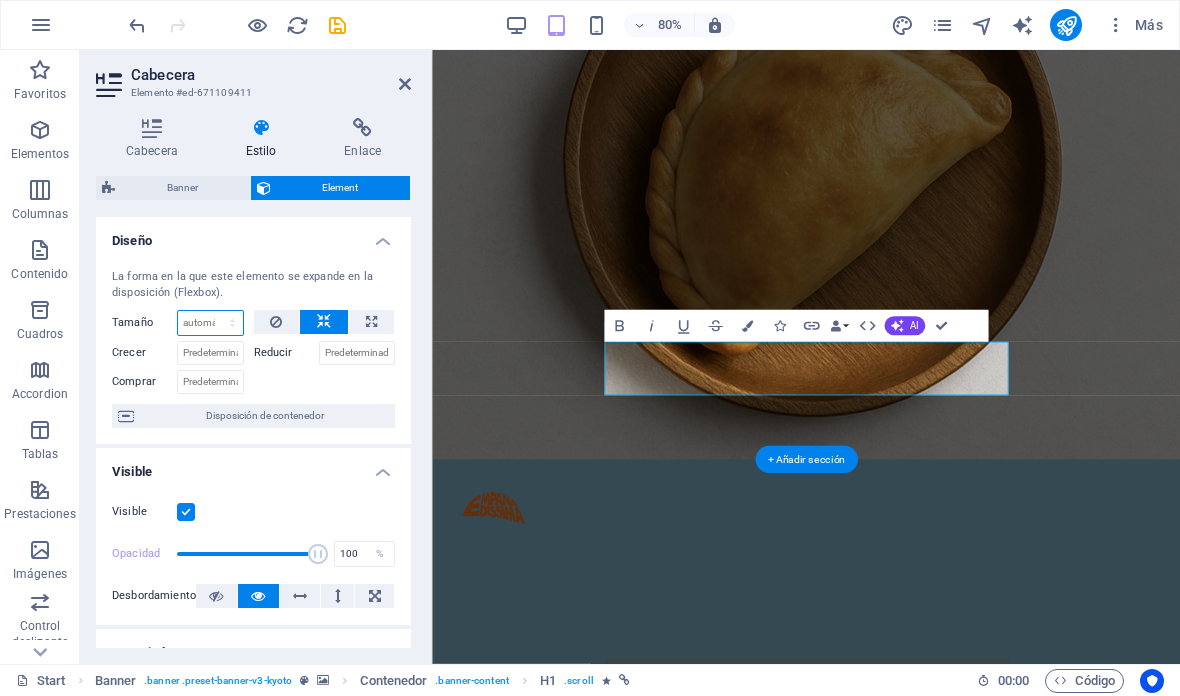 select on "px" 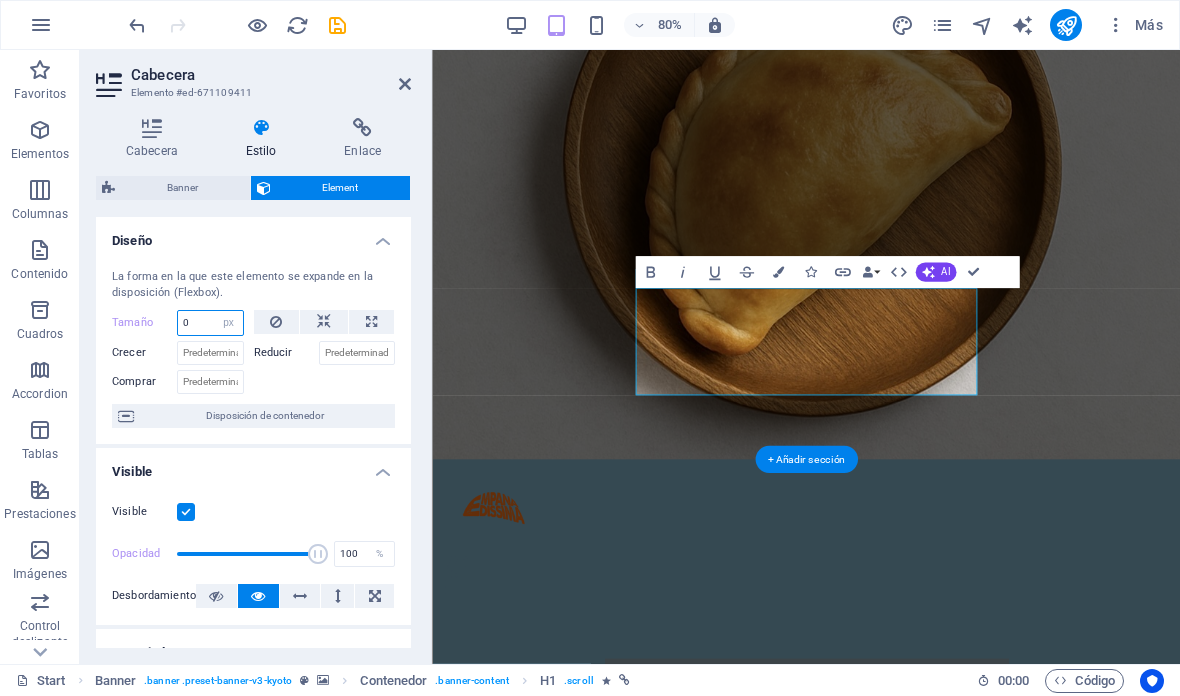 click on "0" at bounding box center [210, 323] 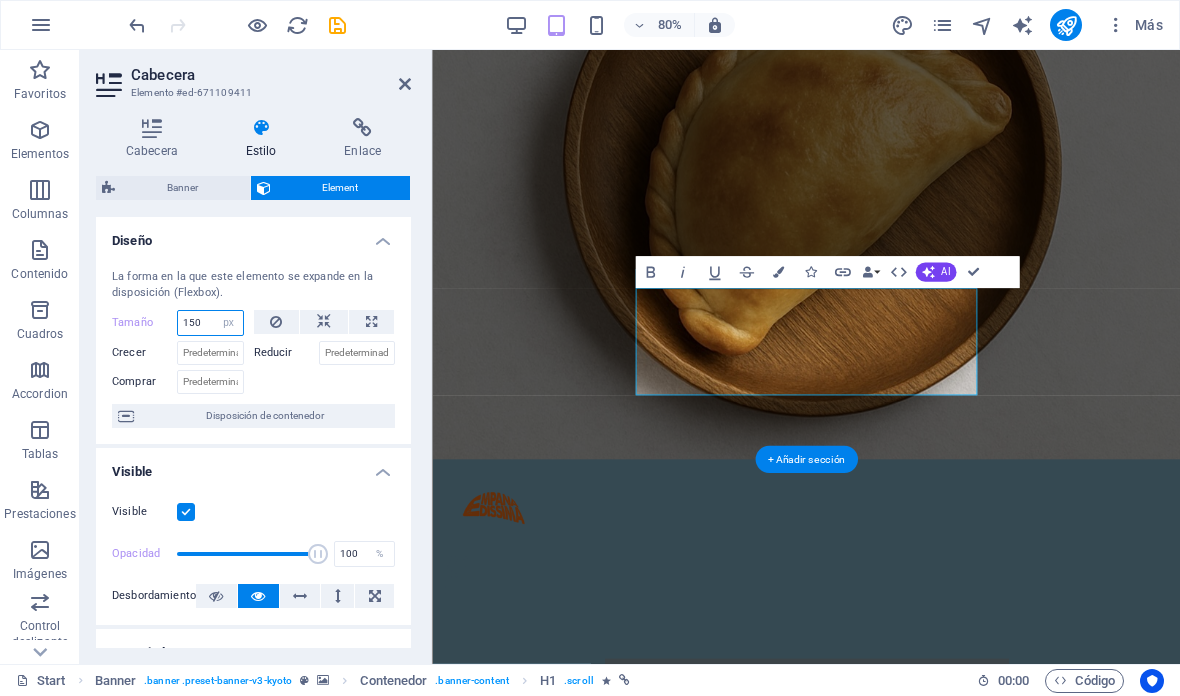 click on "150" at bounding box center [210, 323] 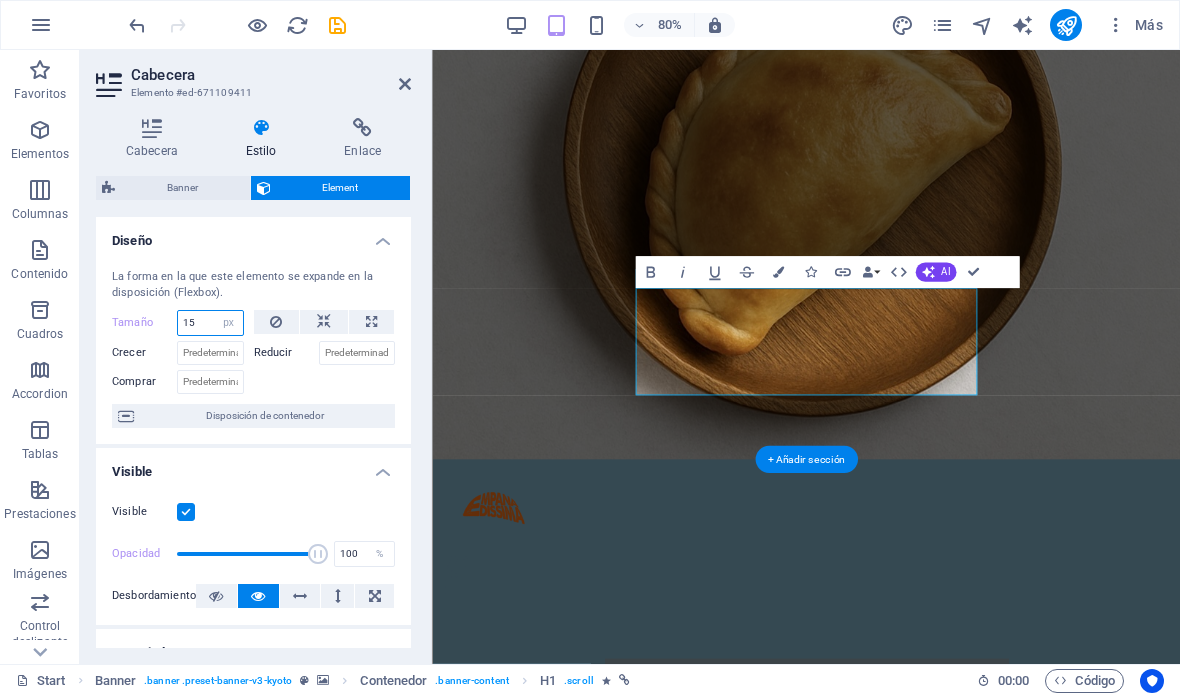 type on "1" 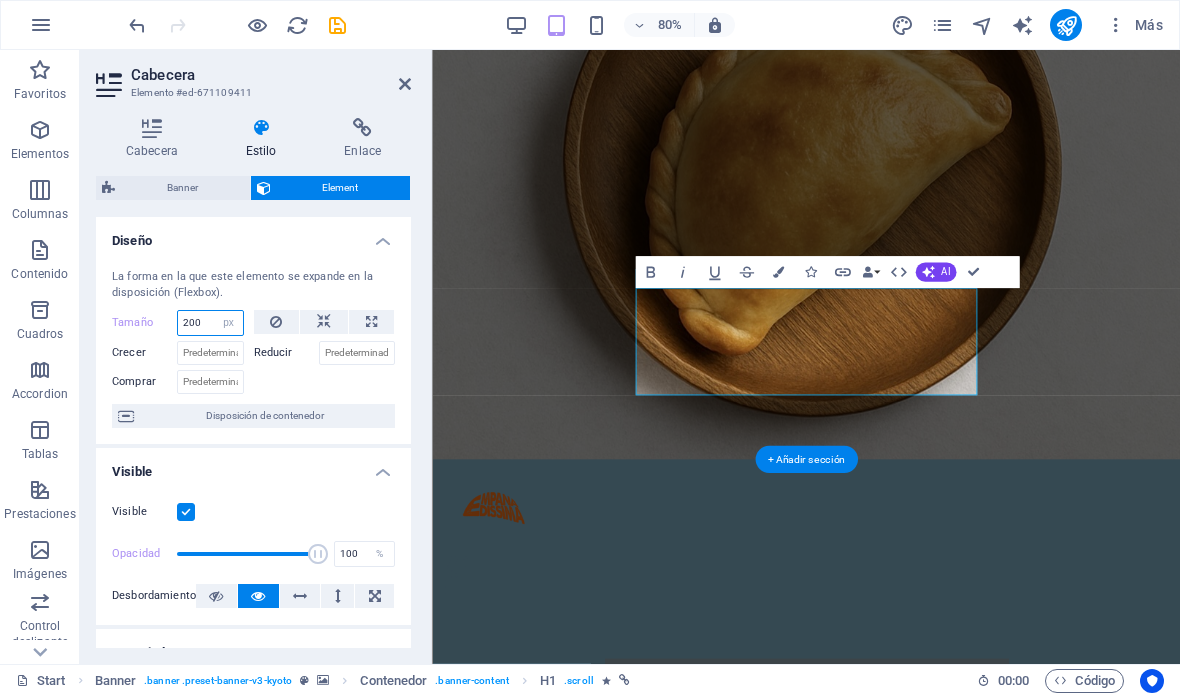 type on "200" 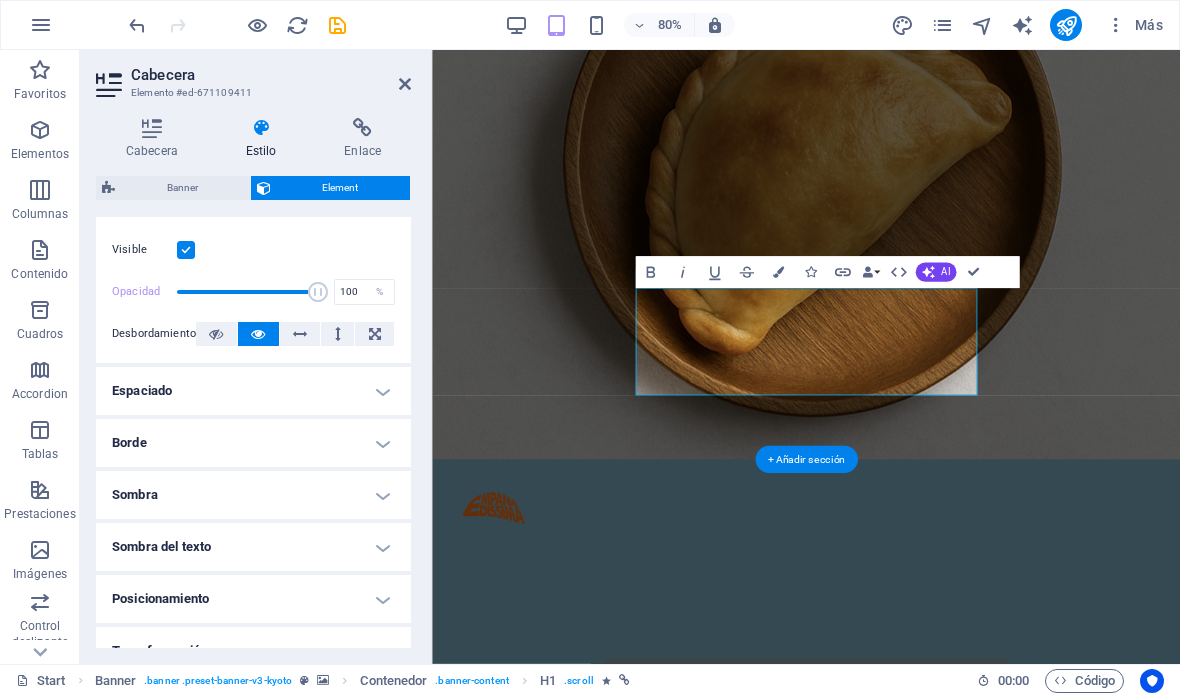 scroll, scrollTop: 261, scrollLeft: 0, axis: vertical 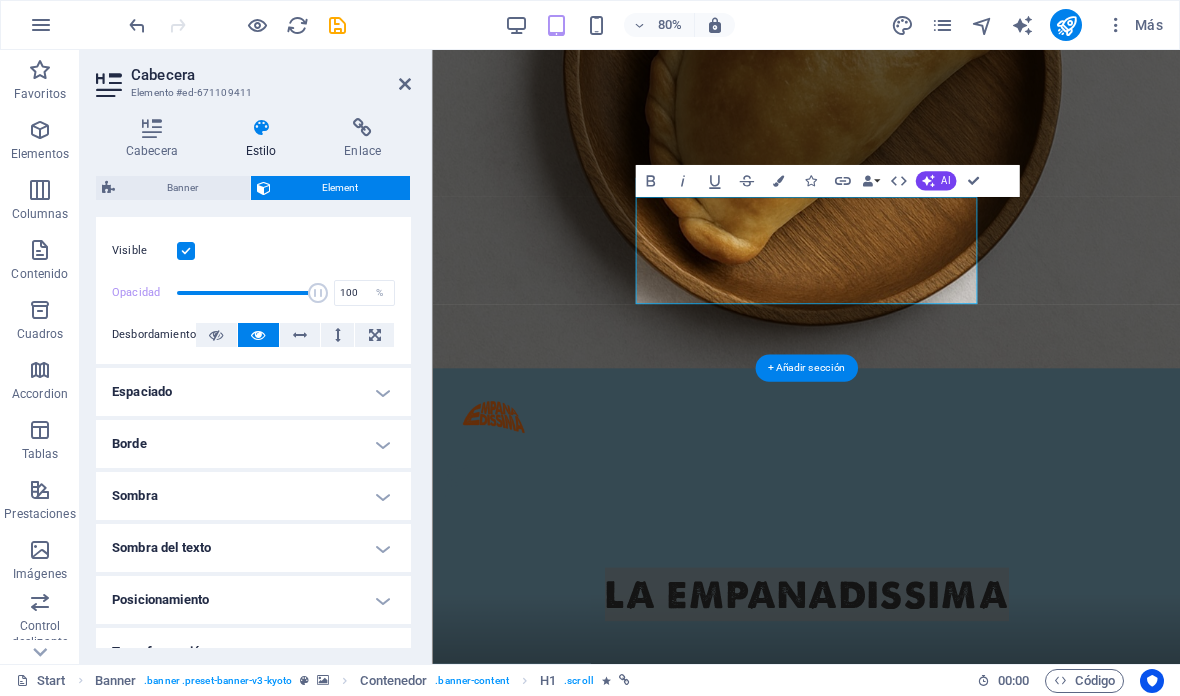 click on "Cabecera" at bounding box center (271, 75) 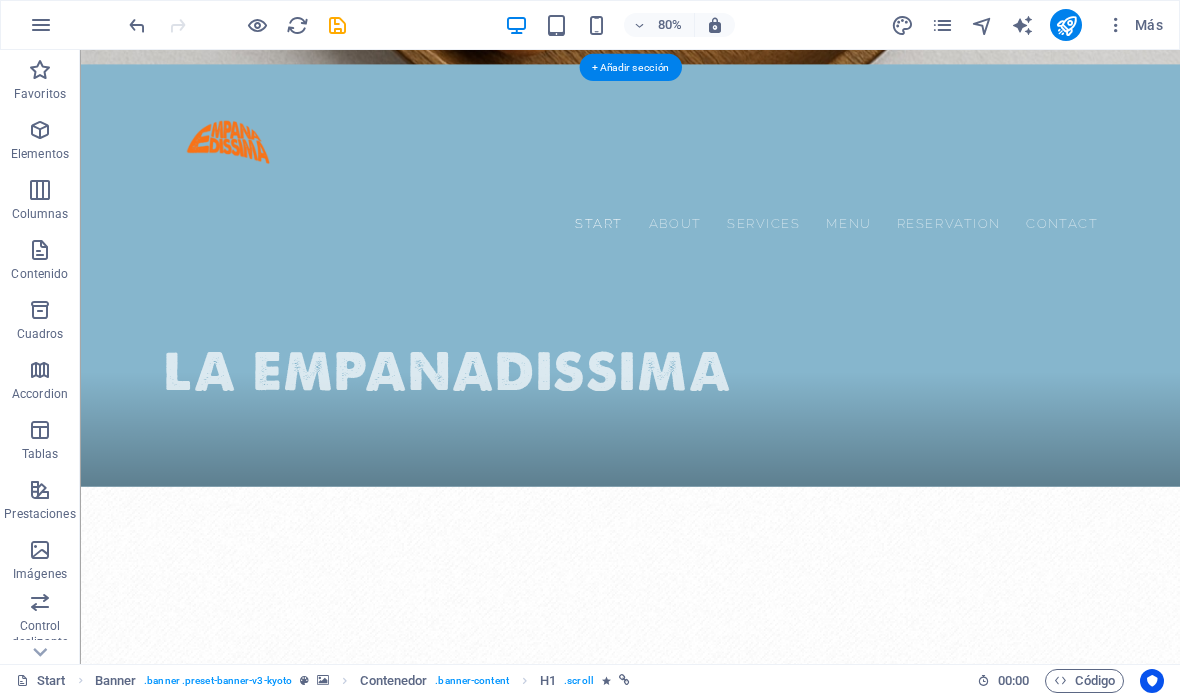scroll, scrollTop: 746, scrollLeft: 0, axis: vertical 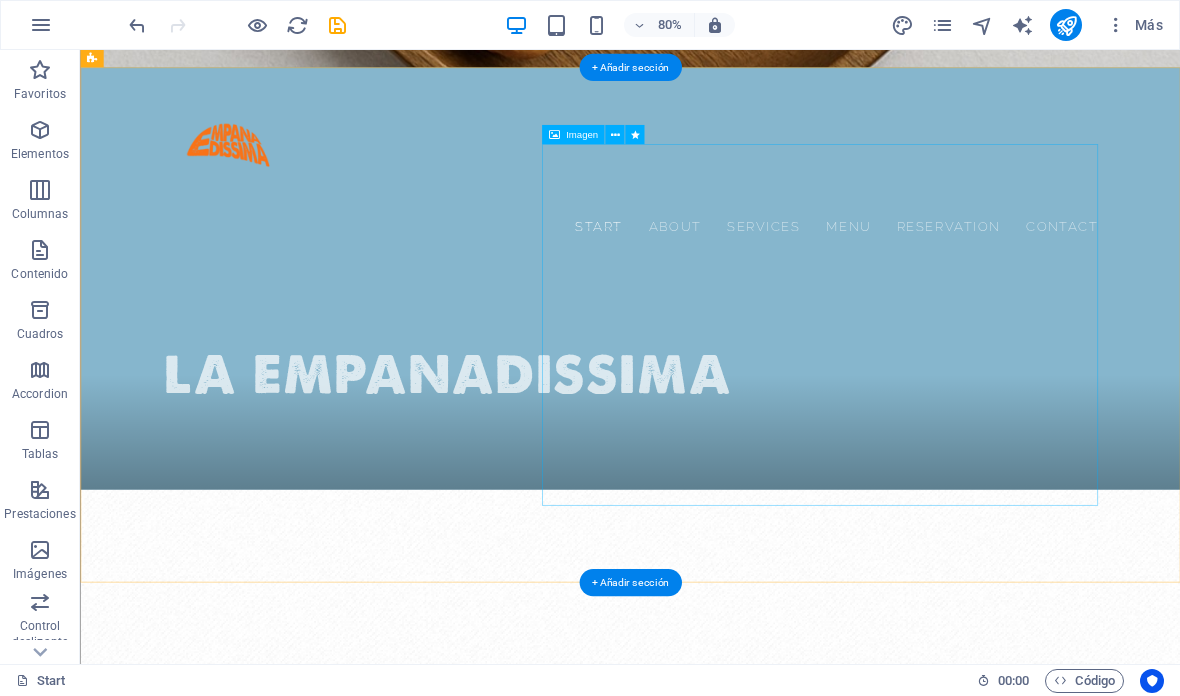 click at bounding box center (273, 1838) 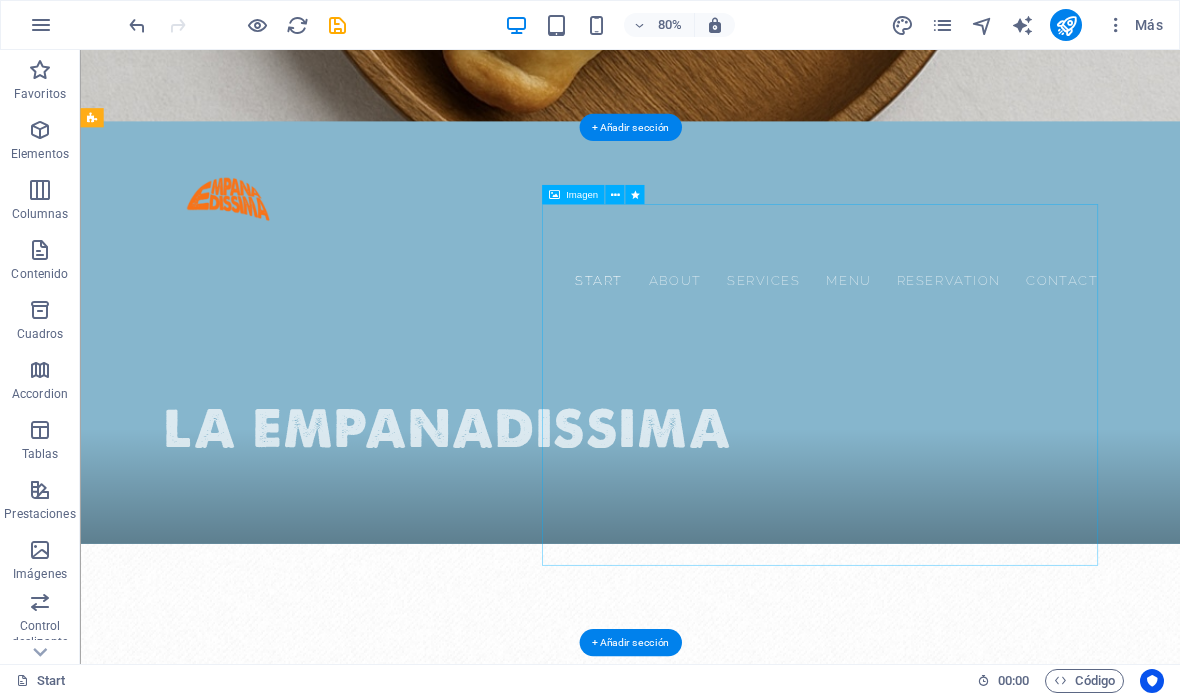 scroll, scrollTop: 671, scrollLeft: 0, axis: vertical 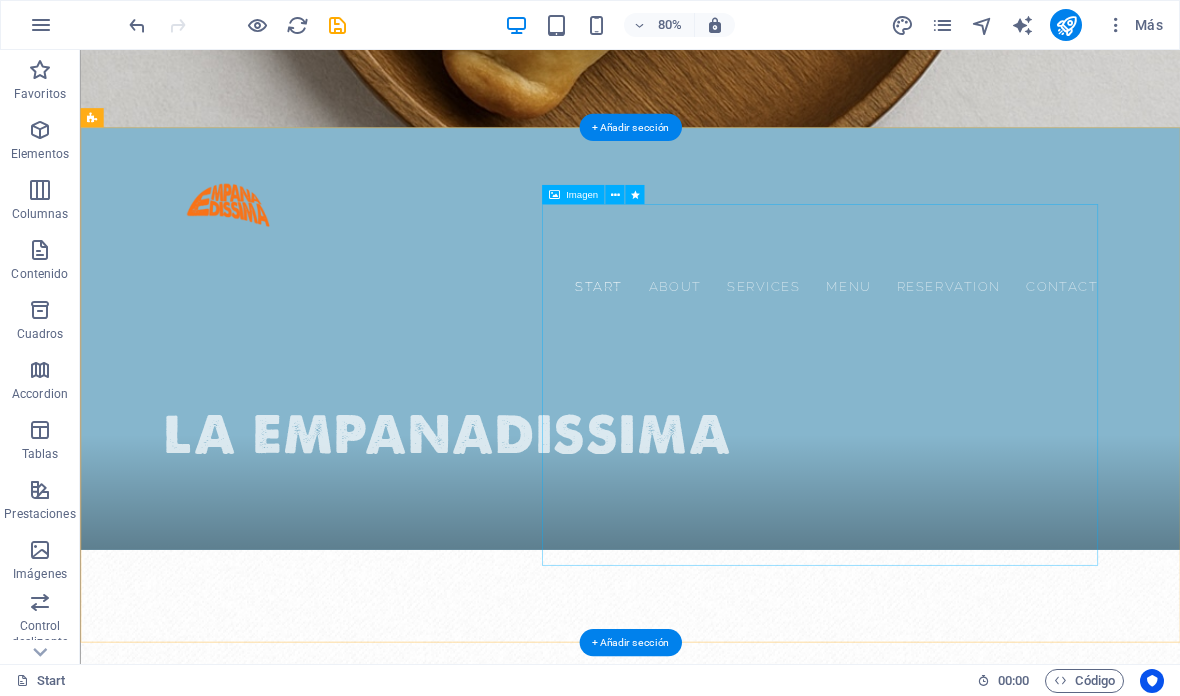 click on "Imagen" at bounding box center (582, 195) 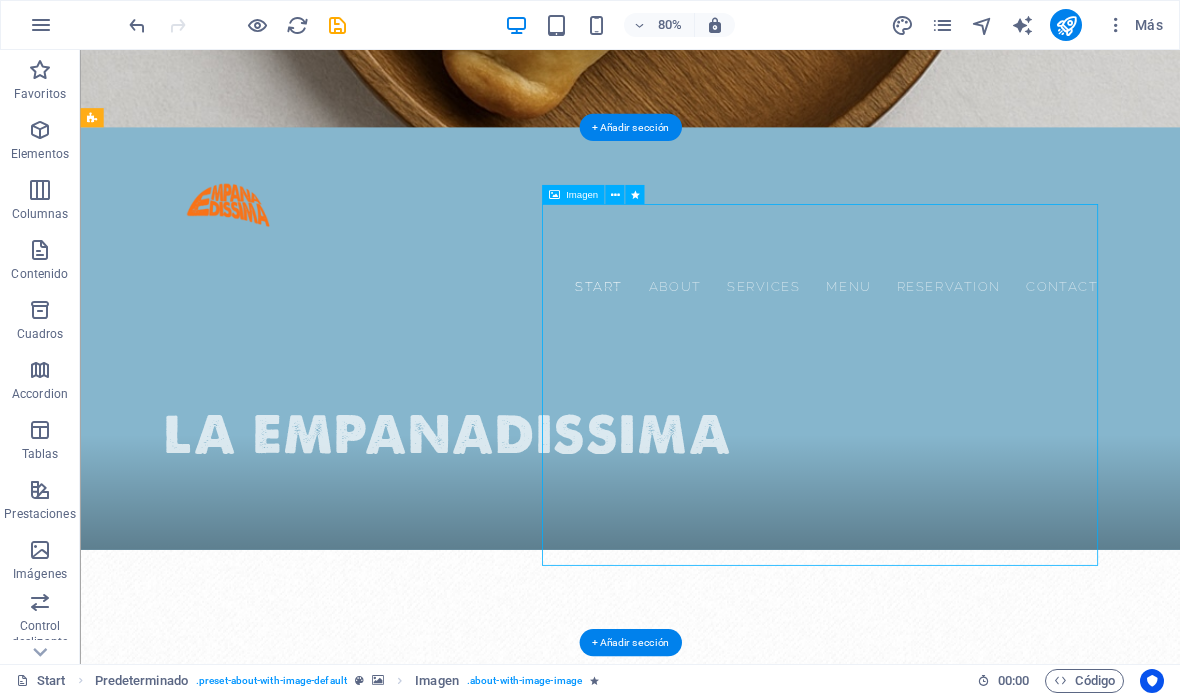 click at bounding box center (614, 194) 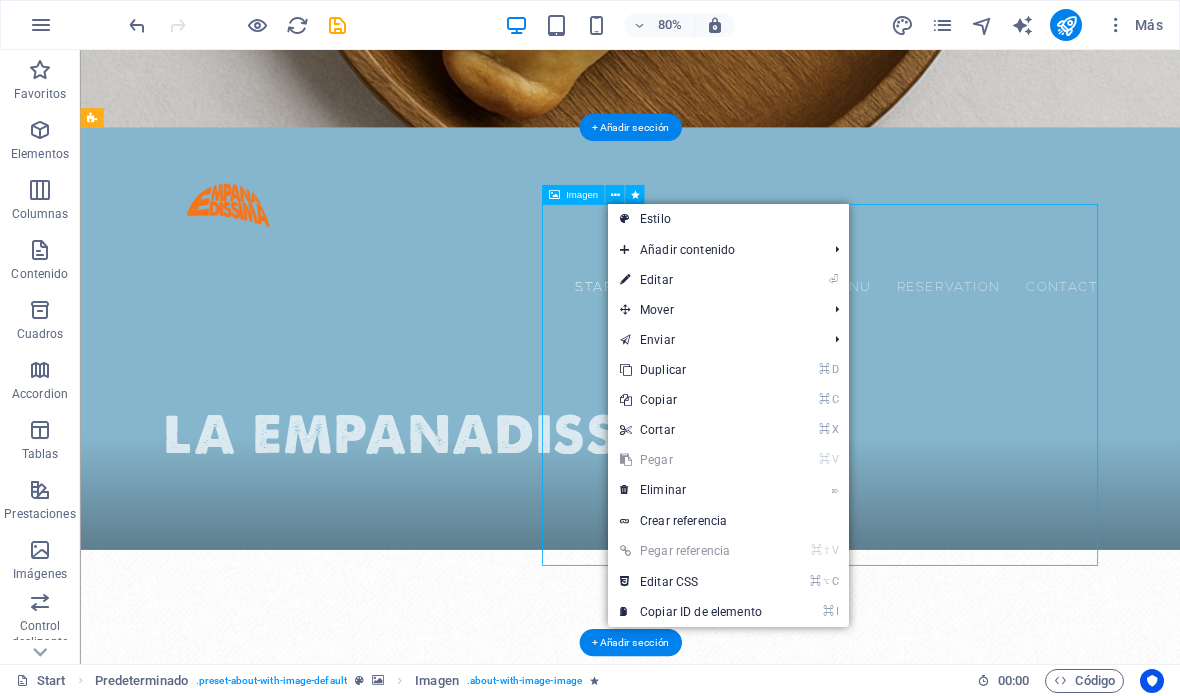 click on "⏎  Editar" at bounding box center [691, 280] 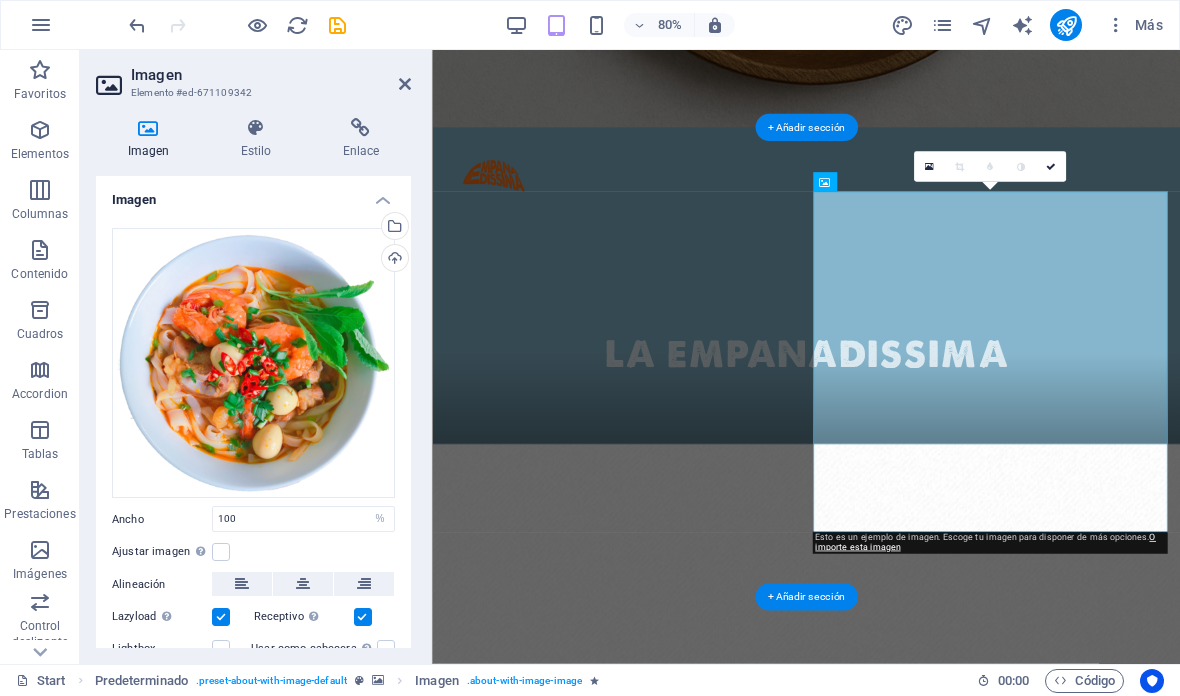 click on "Selecciona archivos del administrador de archivos, de la galería de fotos o carga archivo(s)" at bounding box center [313, 228] 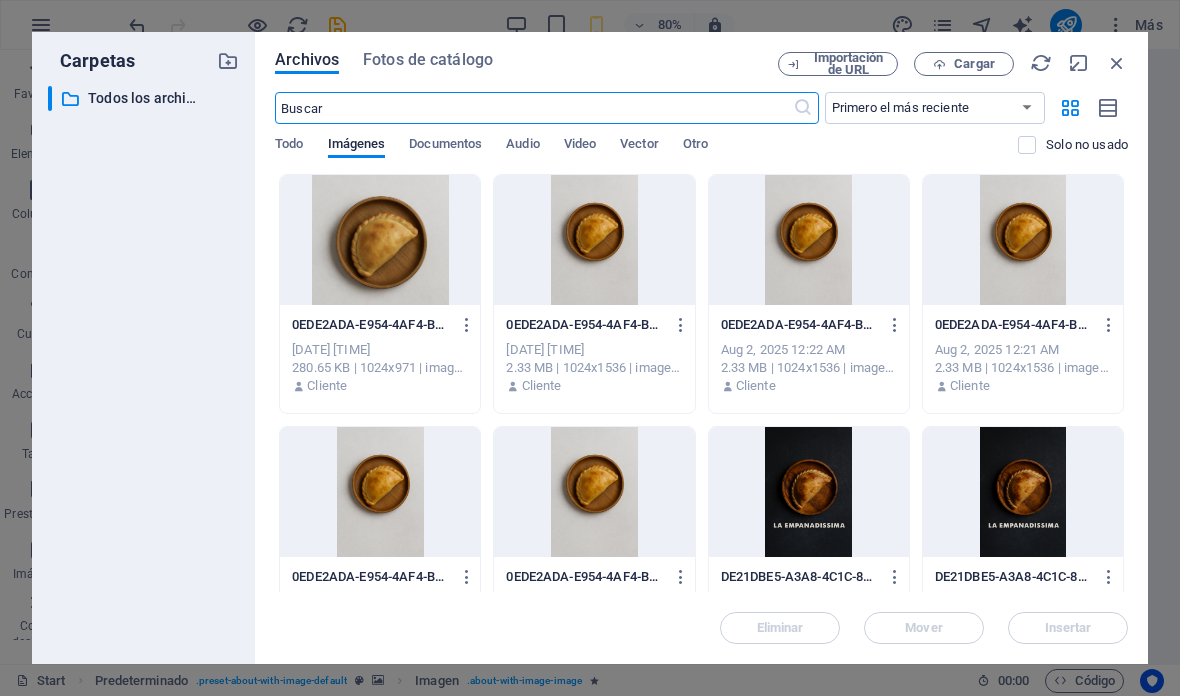 click at bounding box center (380, 240) 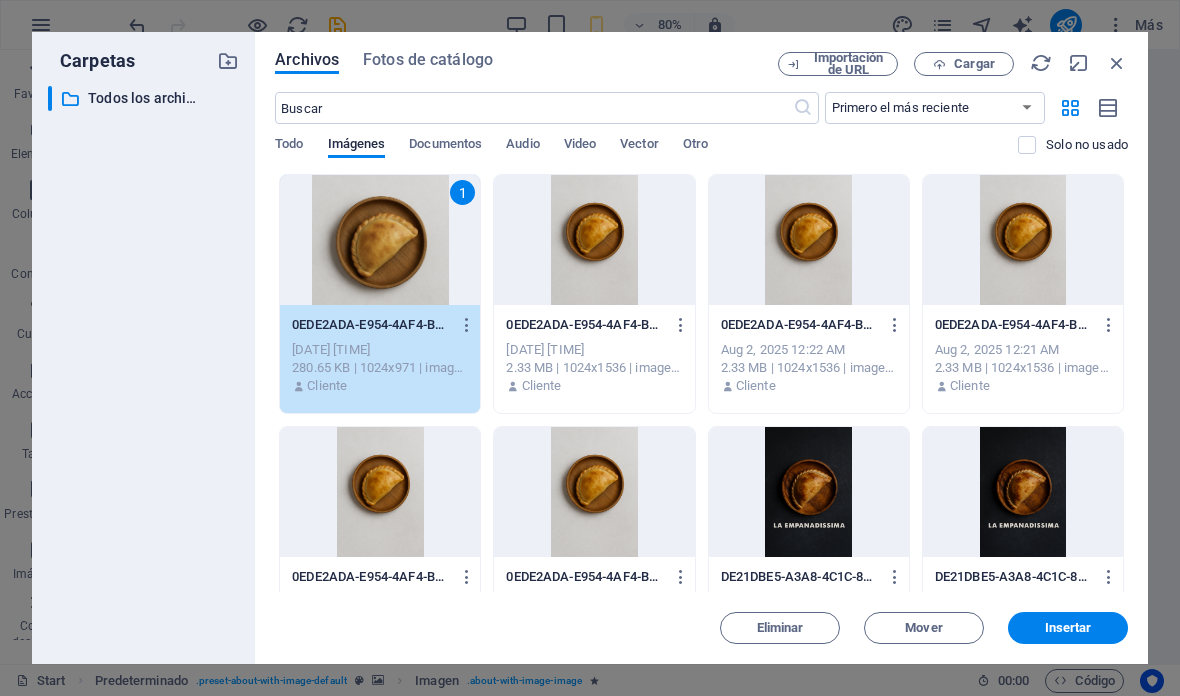 click on "Cargar" at bounding box center (974, 64) 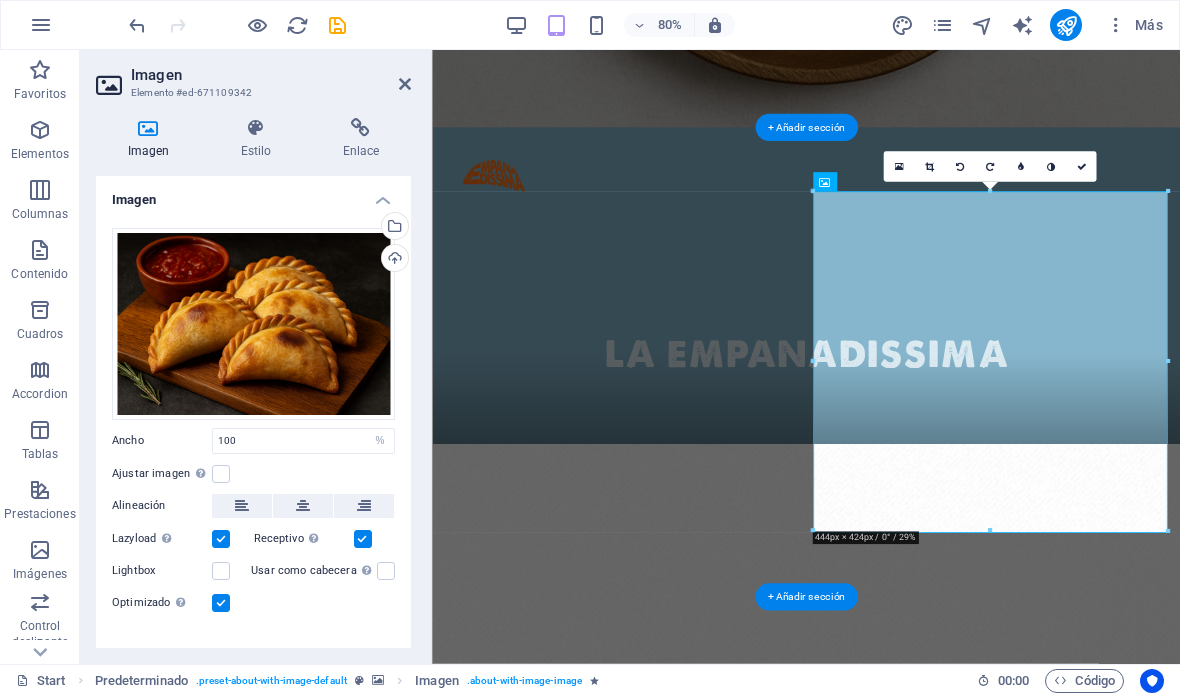 click at bounding box center [1081, 167] 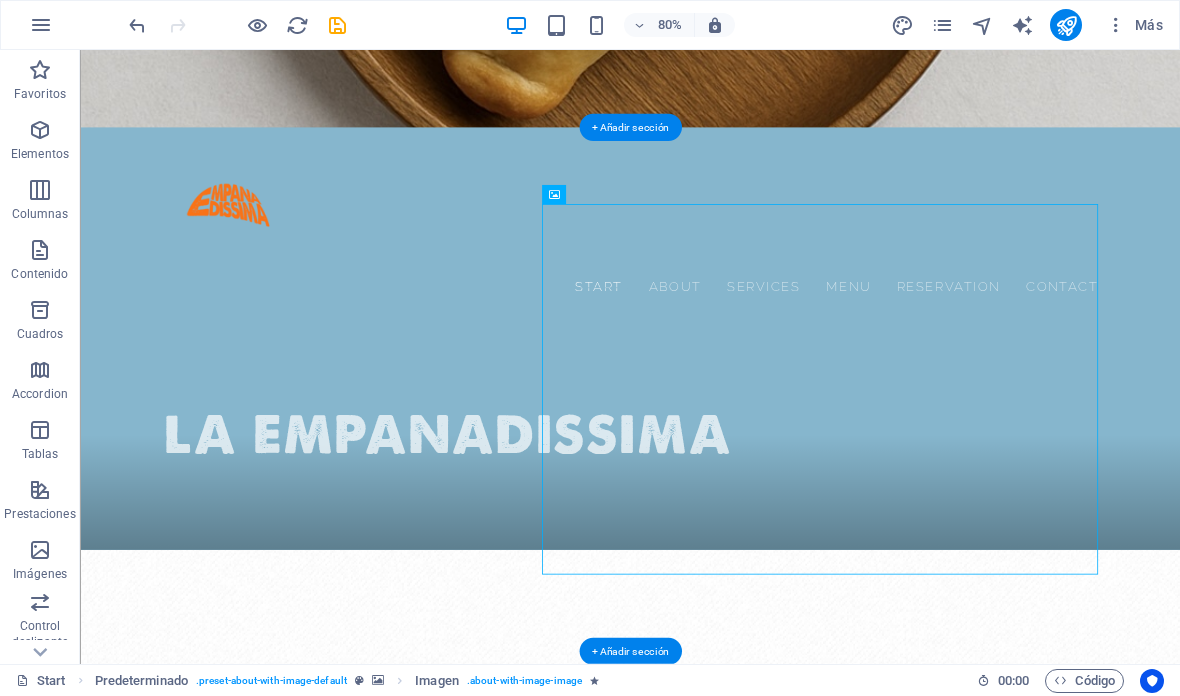 click at bounding box center (767, 968) 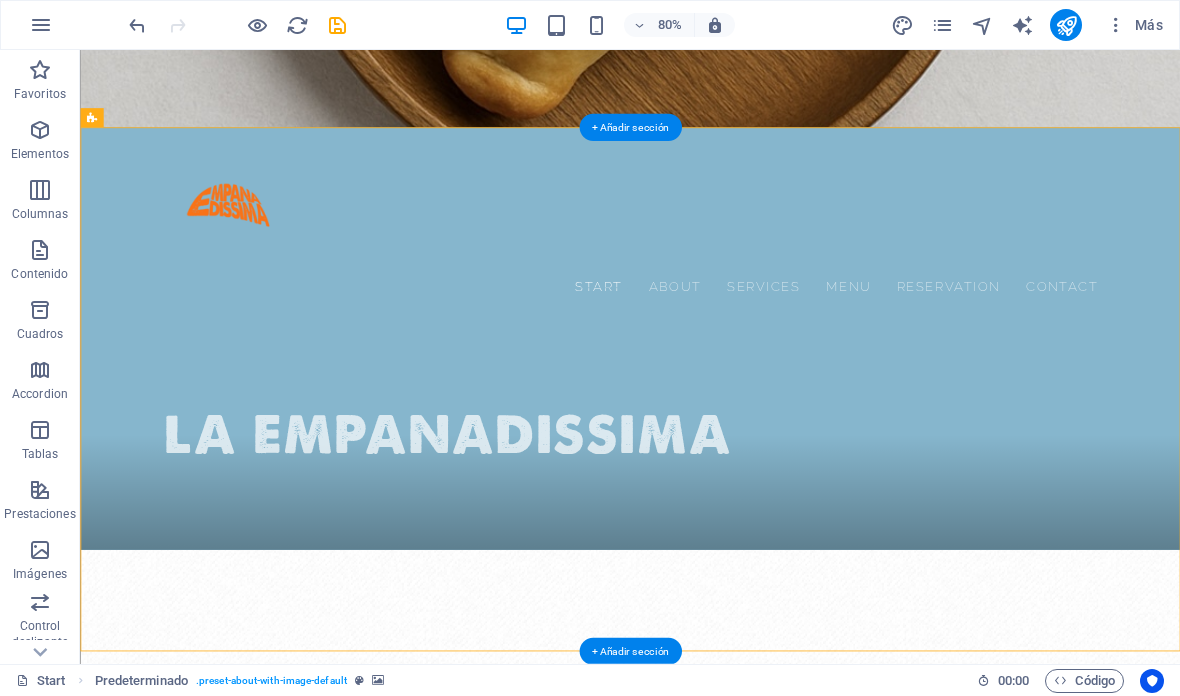 click at bounding box center (767, 968) 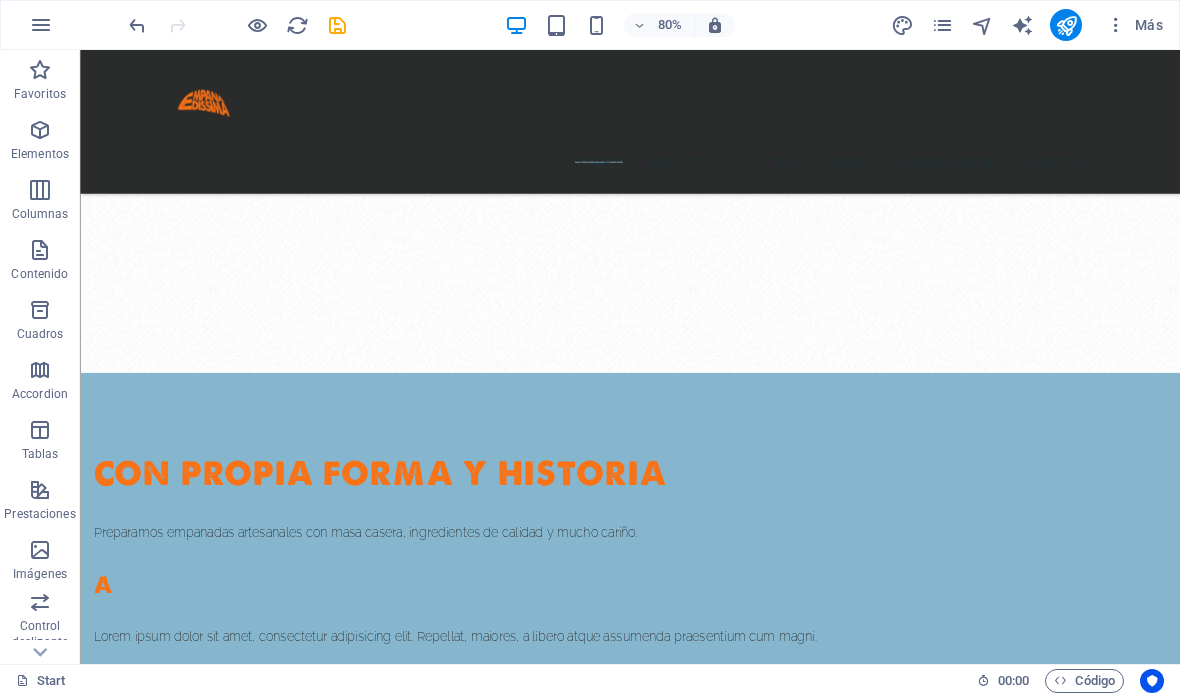scroll, scrollTop: 1436, scrollLeft: 0, axis: vertical 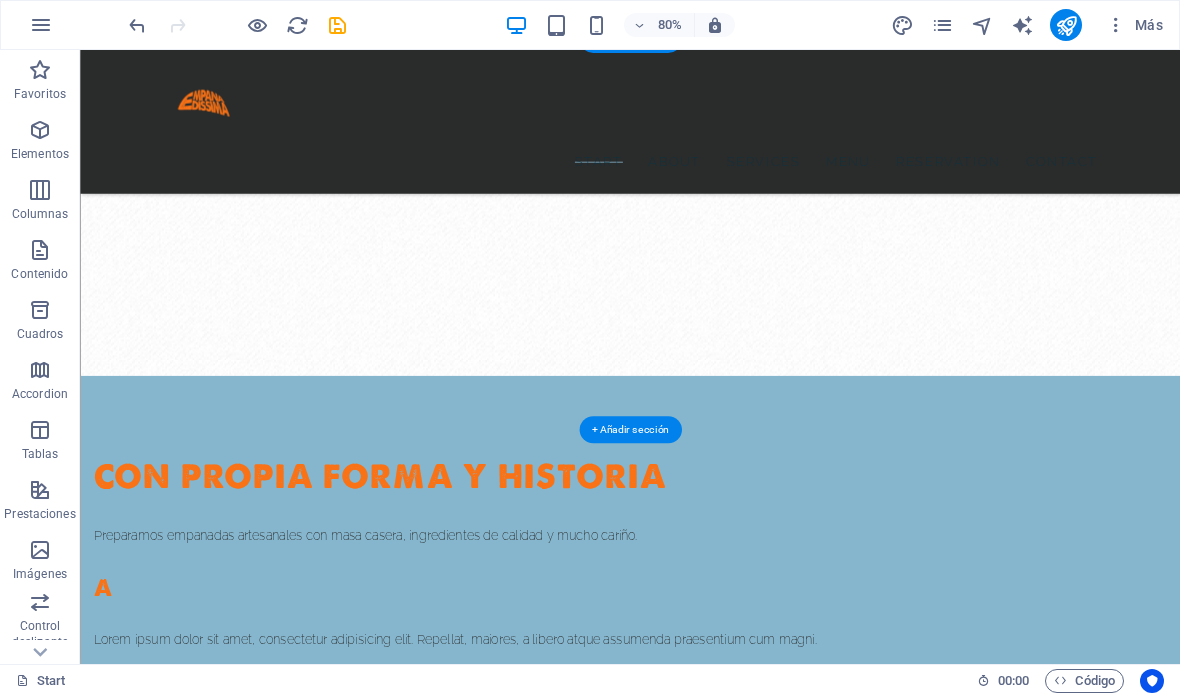 click at bounding box center [767, 1566] 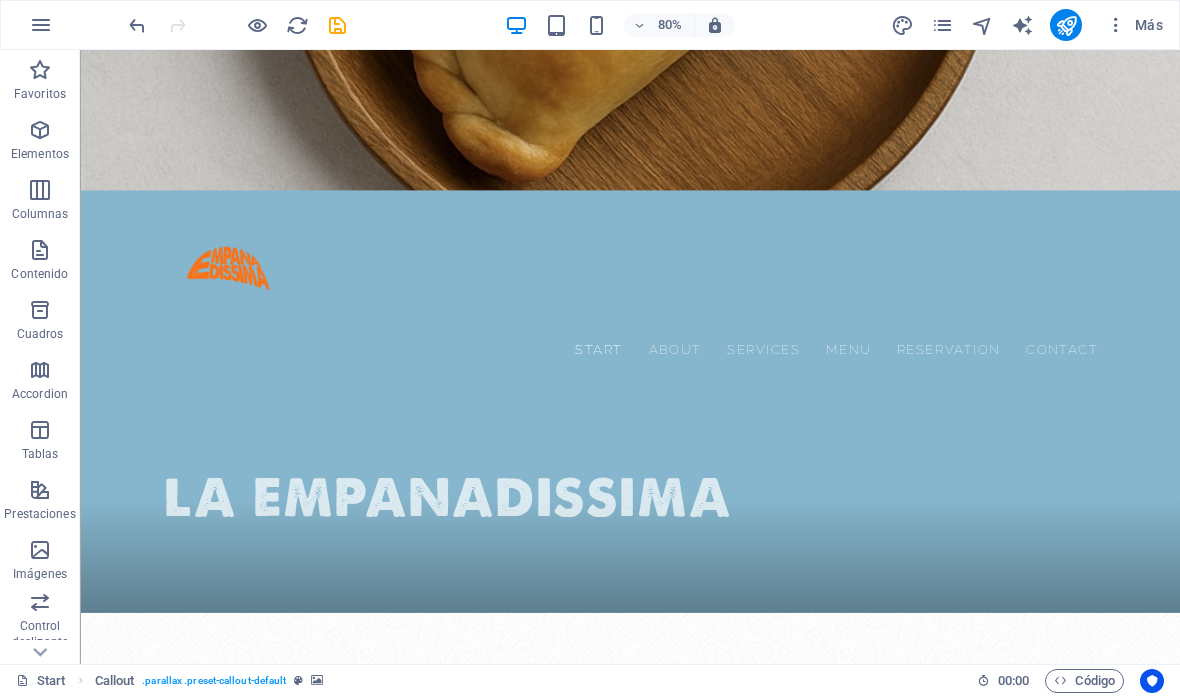 scroll, scrollTop: 714, scrollLeft: 0, axis: vertical 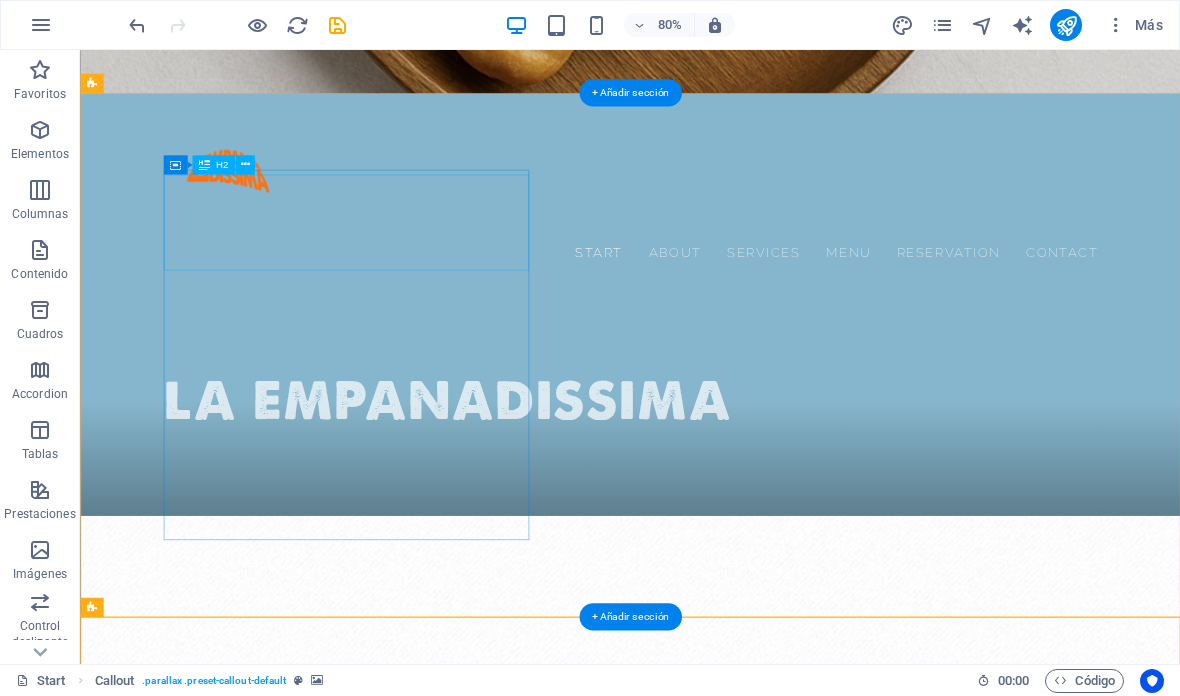 click on "con propia forma y historia" at bounding box center [680, 1414] 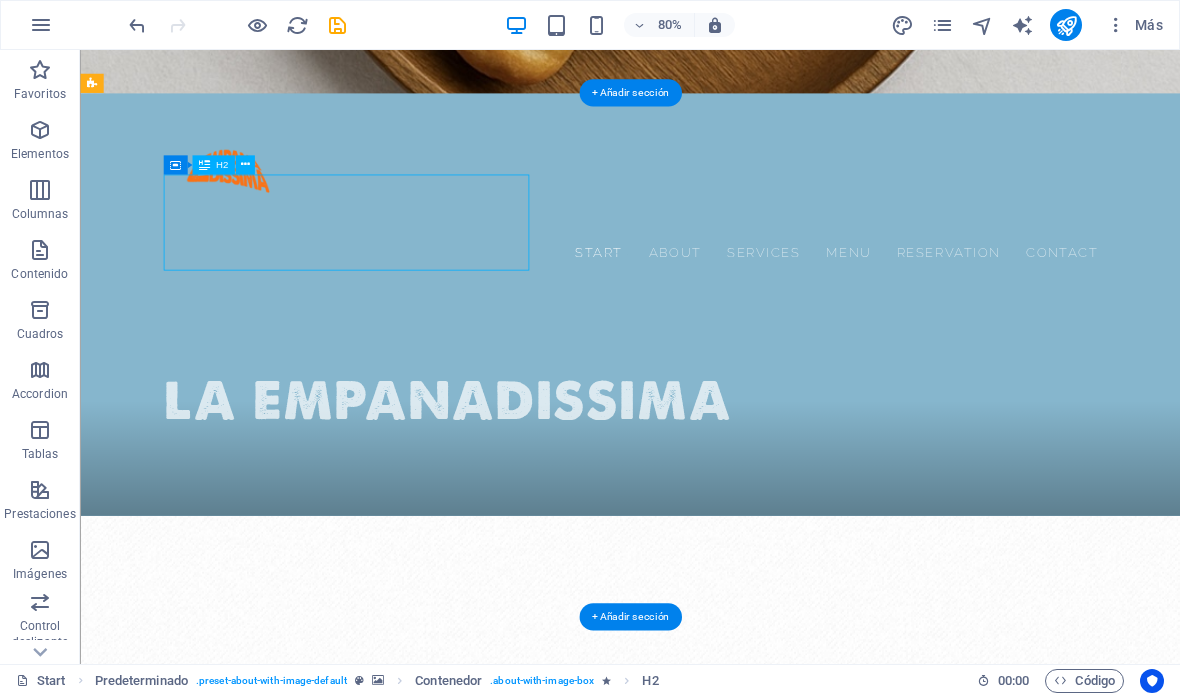 click on "con propia forma y historia" at bounding box center [680, 1414] 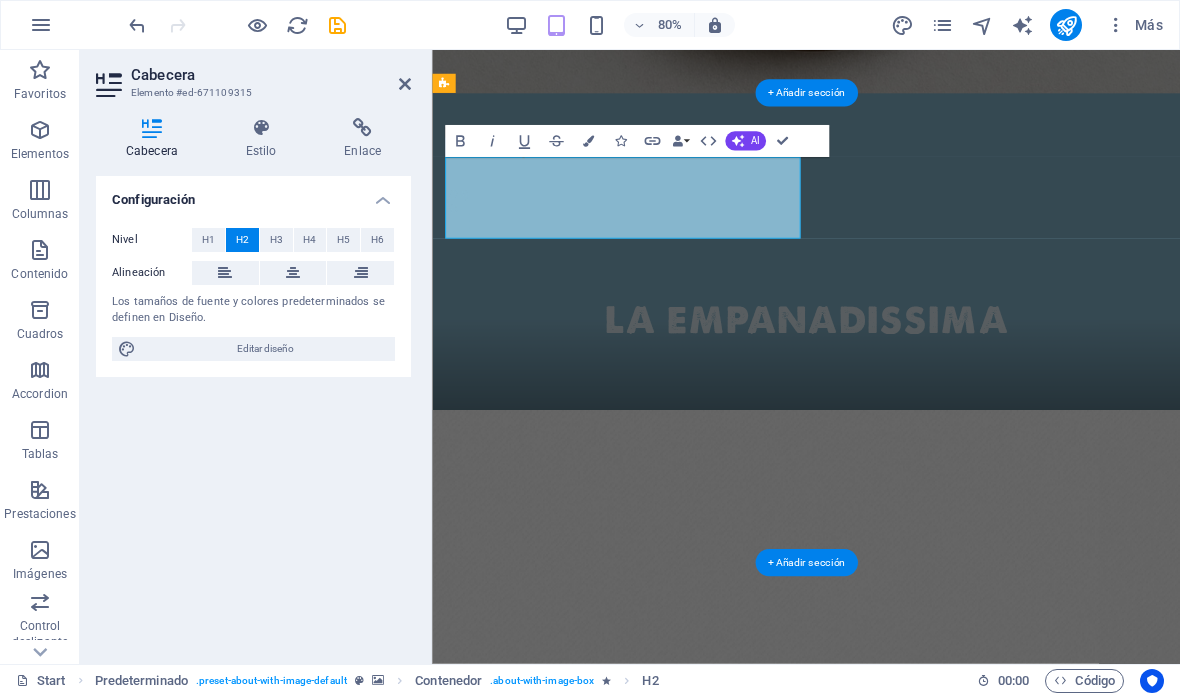 type 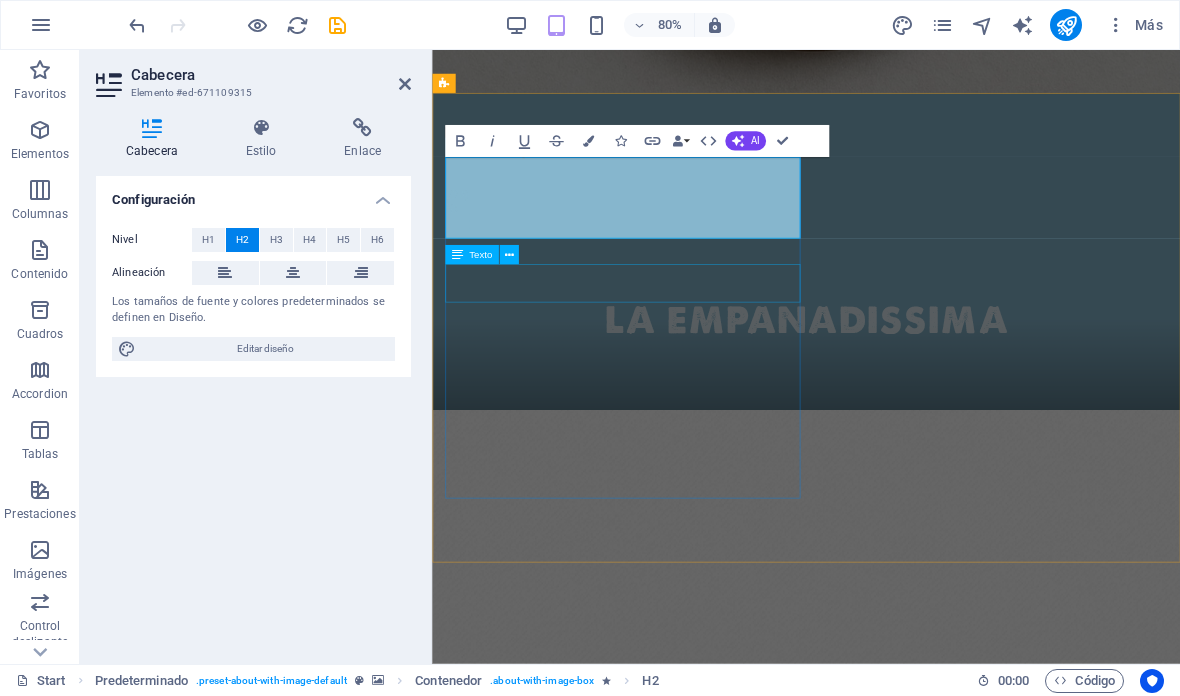 click on "Preparamos empanadas artesanales con masa casera, ingredientes de calidad y mucho cariño." at bounding box center (899, 1262) 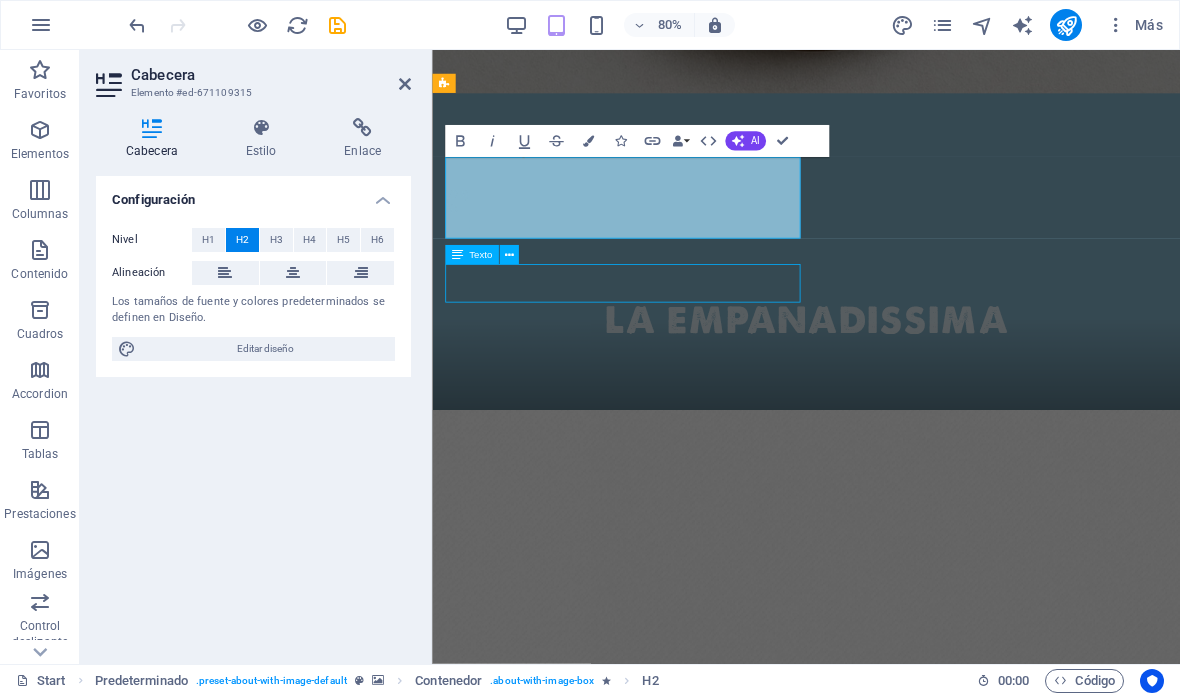 click on "Preparamos empanadas artesanales con masa casera, ingredientes de calidad y mucho cariño." at bounding box center (899, 1262) 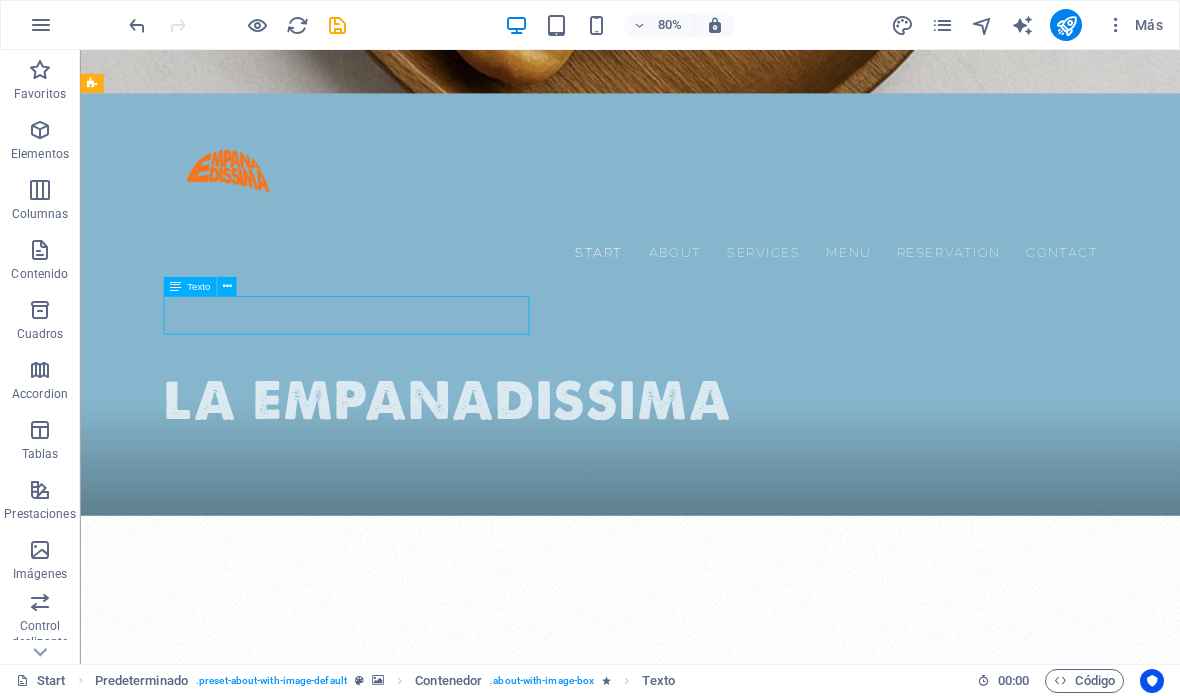 click on "Preparamos empanadas artesanales con masa casera, ingredientes de calidad y mucho cariño." at bounding box center (680, 1488) 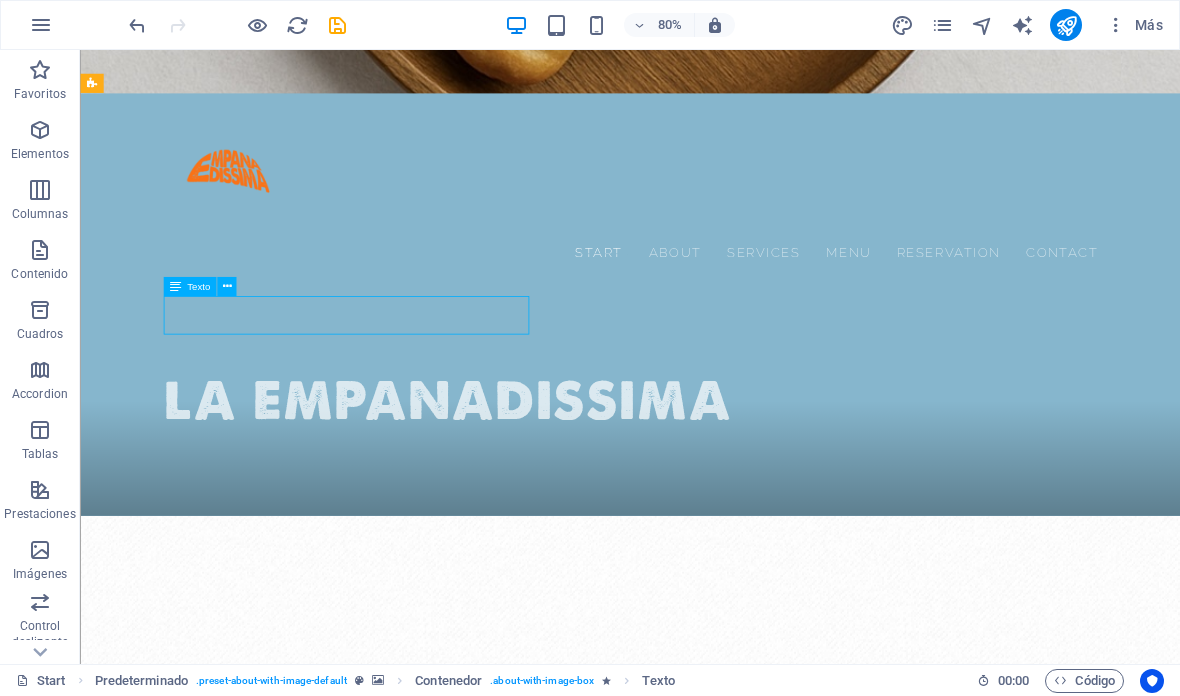 click at bounding box center [680, 1460] 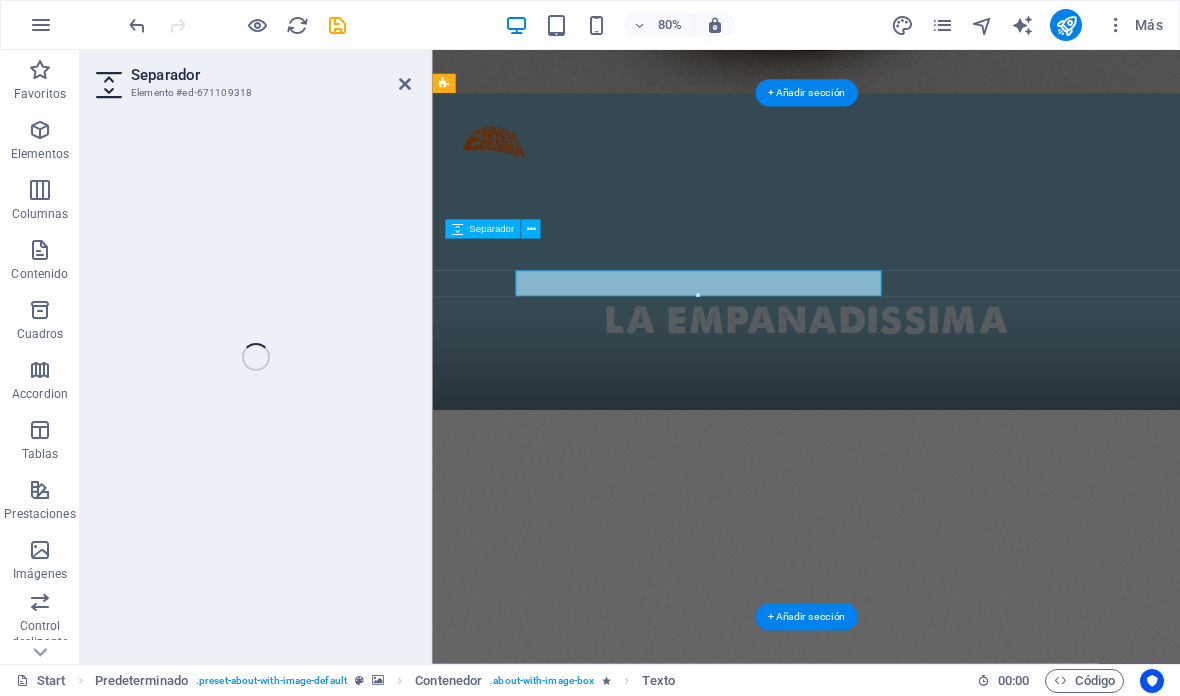 select on "px" 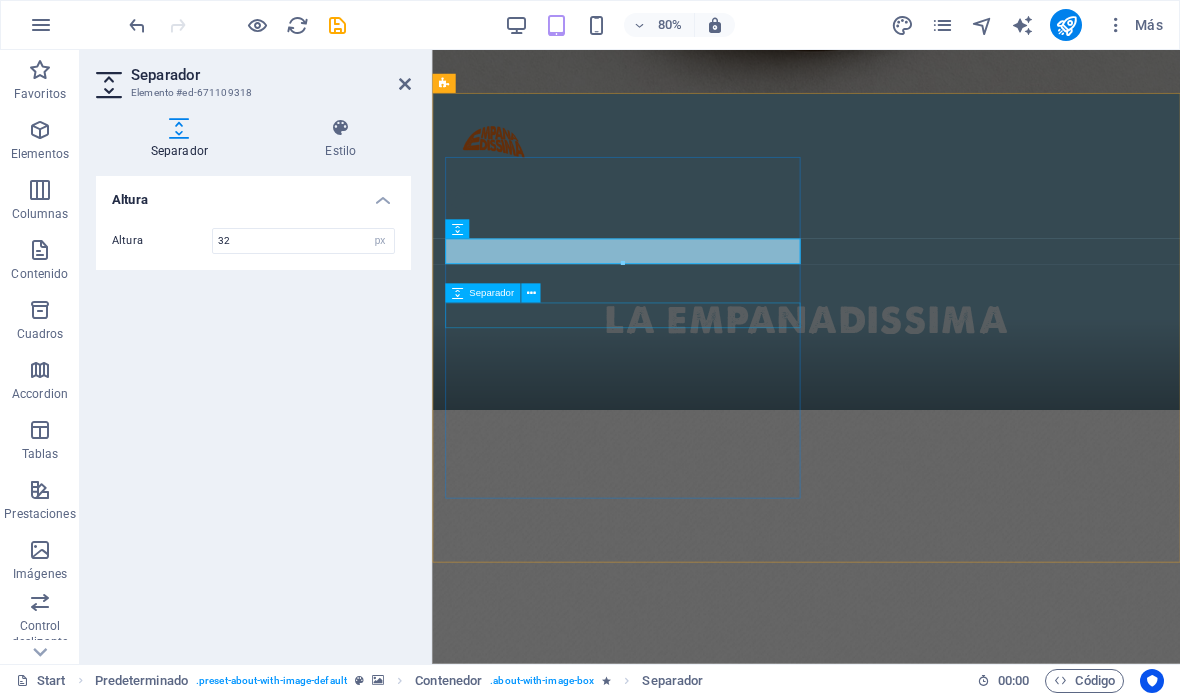 click at bounding box center [899, 1359] 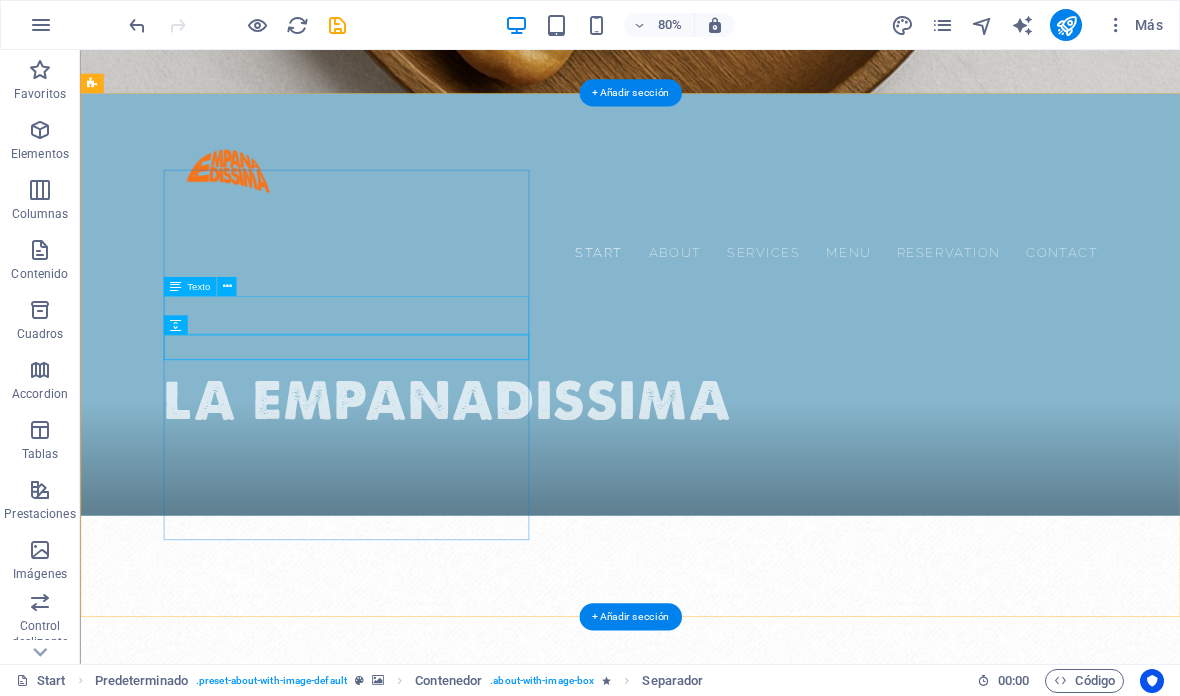 click on "Preparamos empanadas artesanales con masa casera, ingredientes de calidad y mucho cariño." at bounding box center (680, 1488) 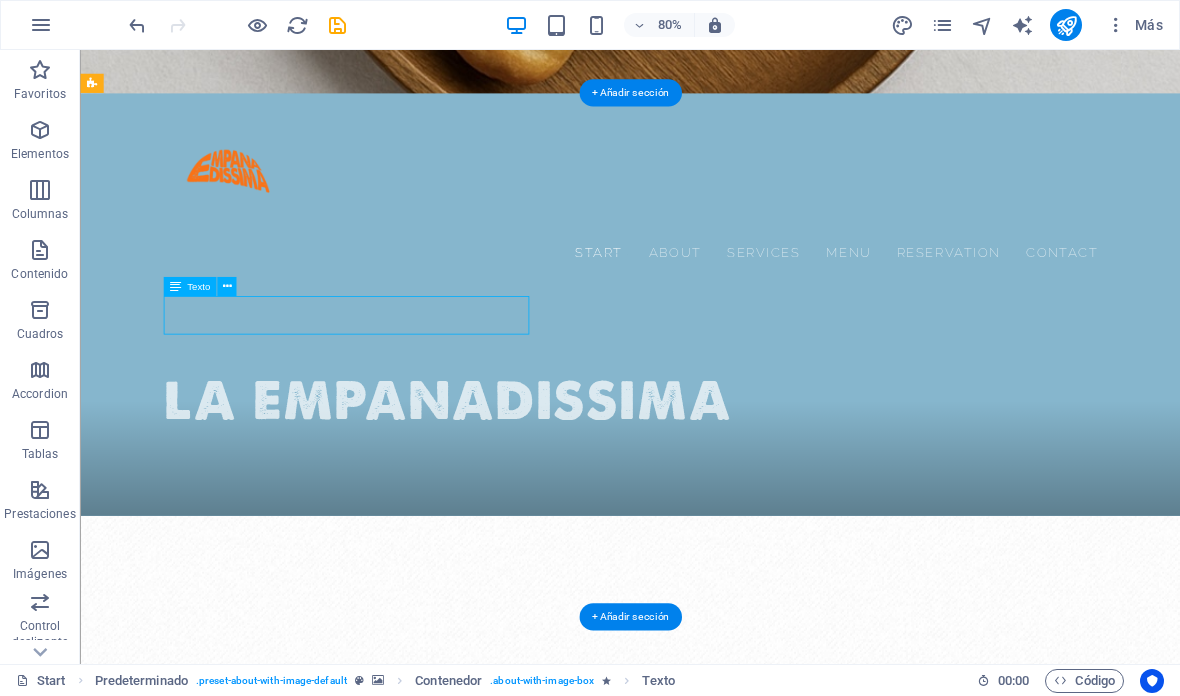 click on "Preparamos empanadas artesanales con masa casera, ingredientes de calidad y mucho cariño." at bounding box center (680, 1488) 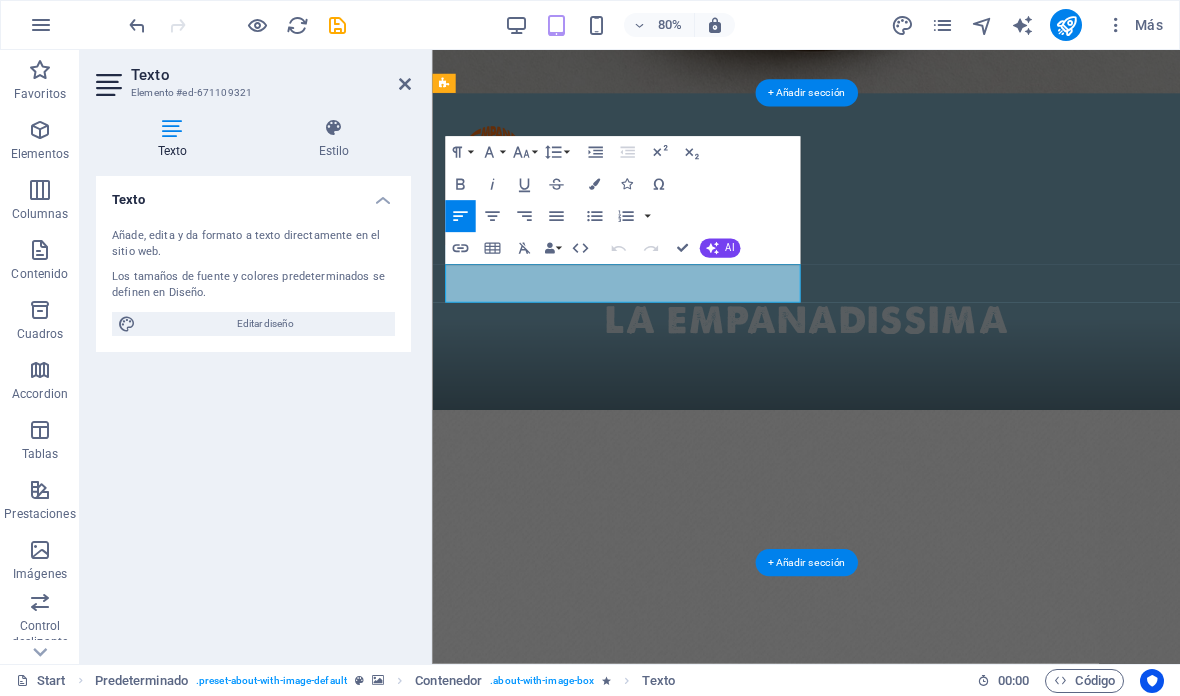 click on "Preparamos empanadas artesanales con masa casera, ingredientes de calidad y mucho cariño." at bounding box center [899, 1331] 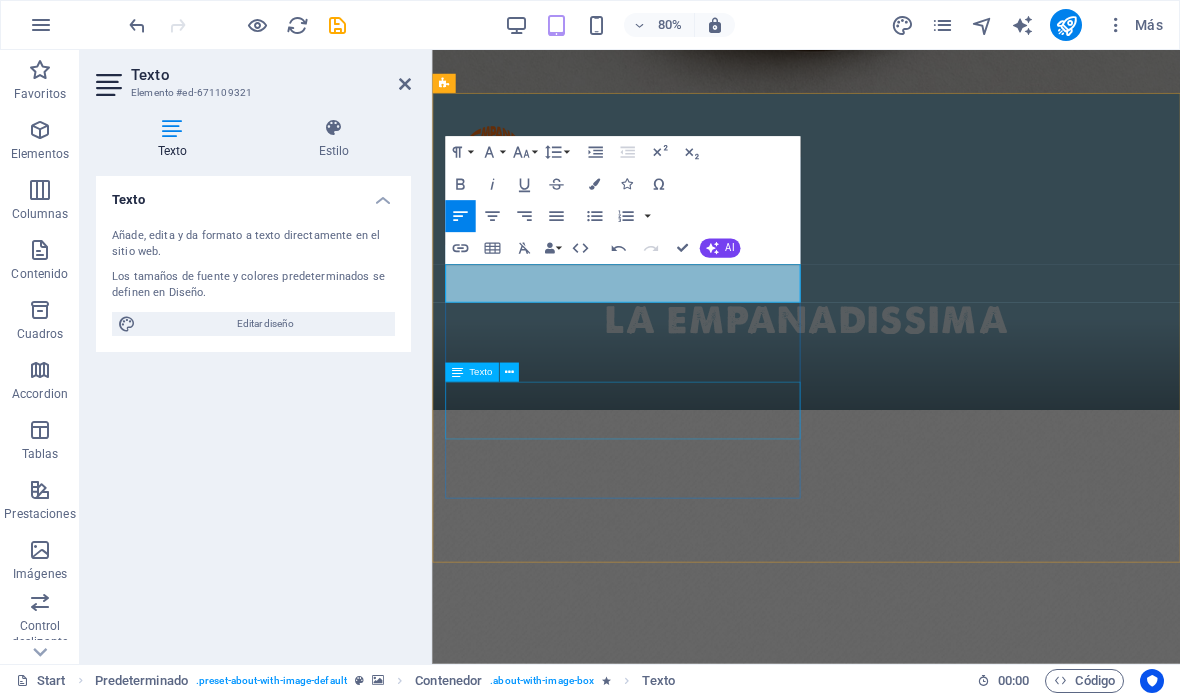 click on "Lorem ipsum dolor sit amet, consectetur adipisicing elit. Repellat, maiores, a libero atque assumenda praesentium cum magni." at bounding box center [899, 1398] 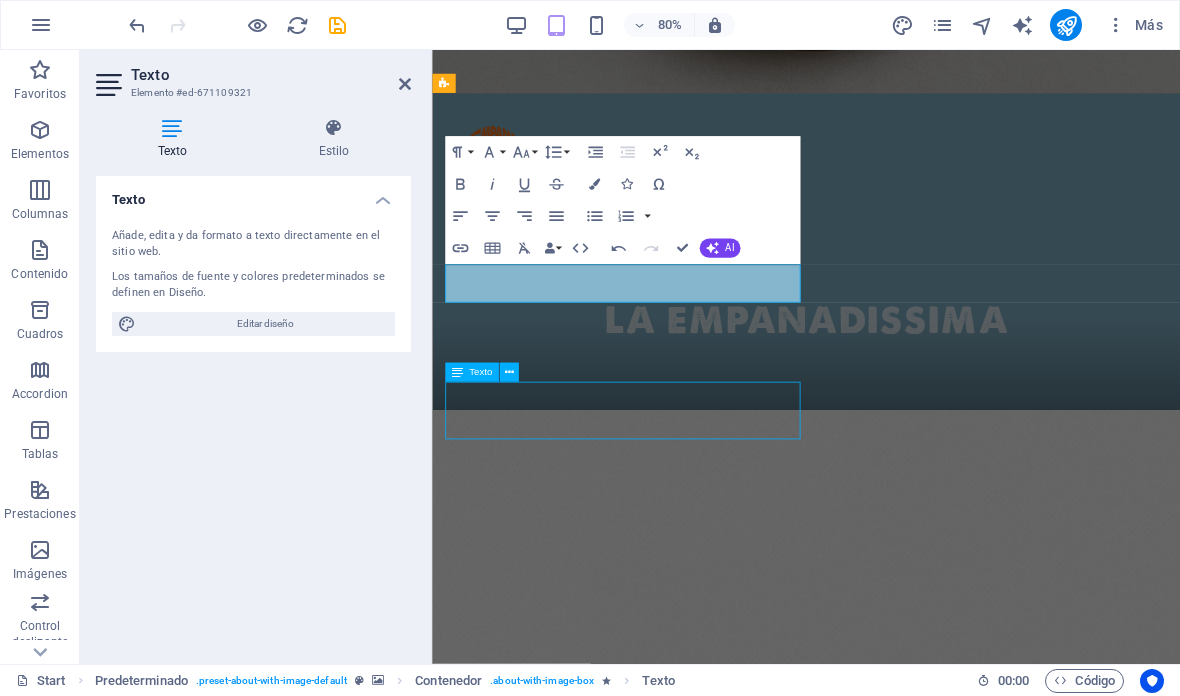 click at bounding box center (586, 1596) 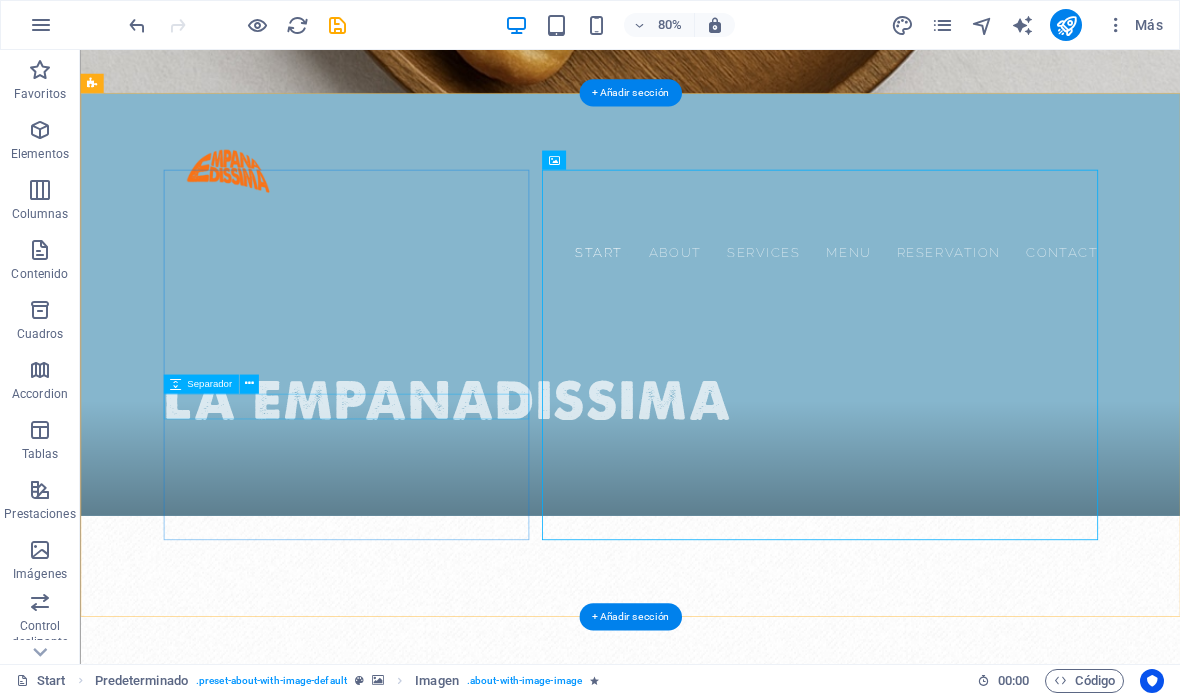 click at bounding box center [680, 1590] 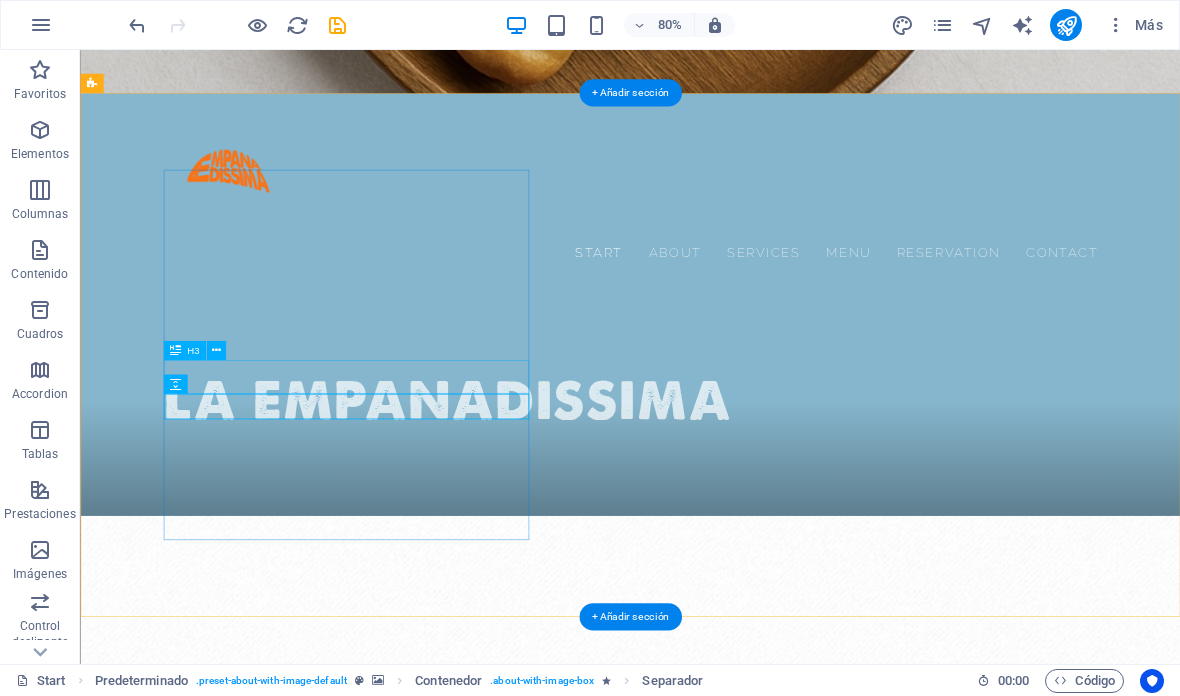 click on "a" at bounding box center (680, 1553) 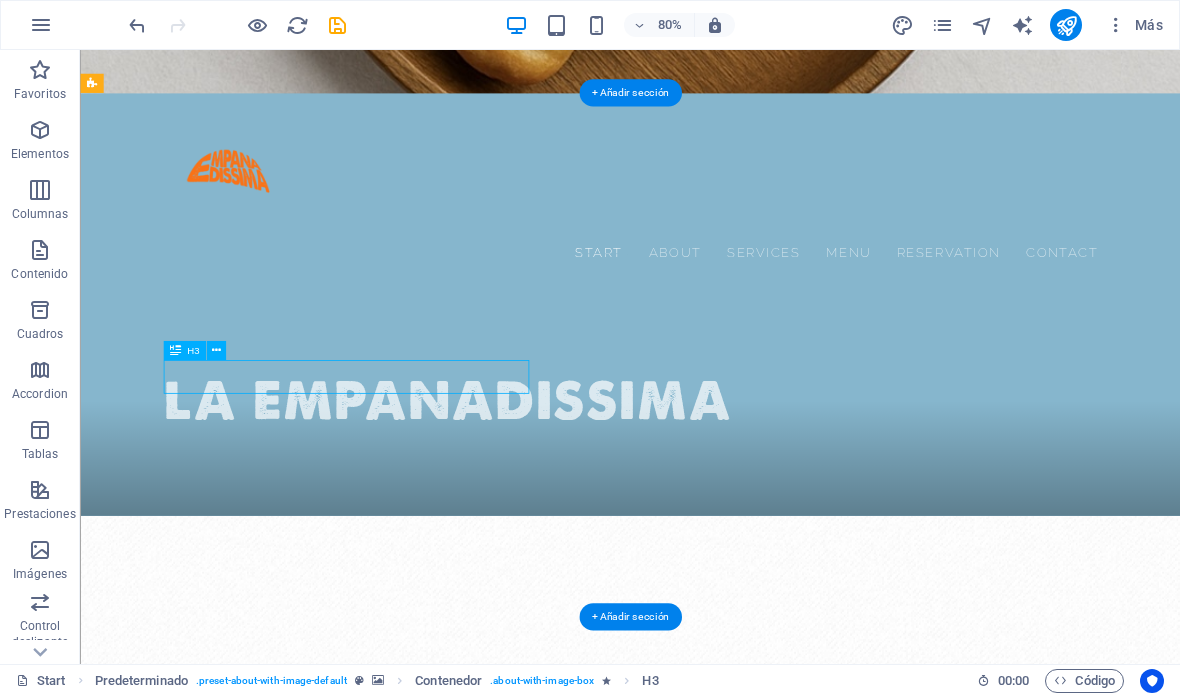 click on "a" at bounding box center [680, 1553] 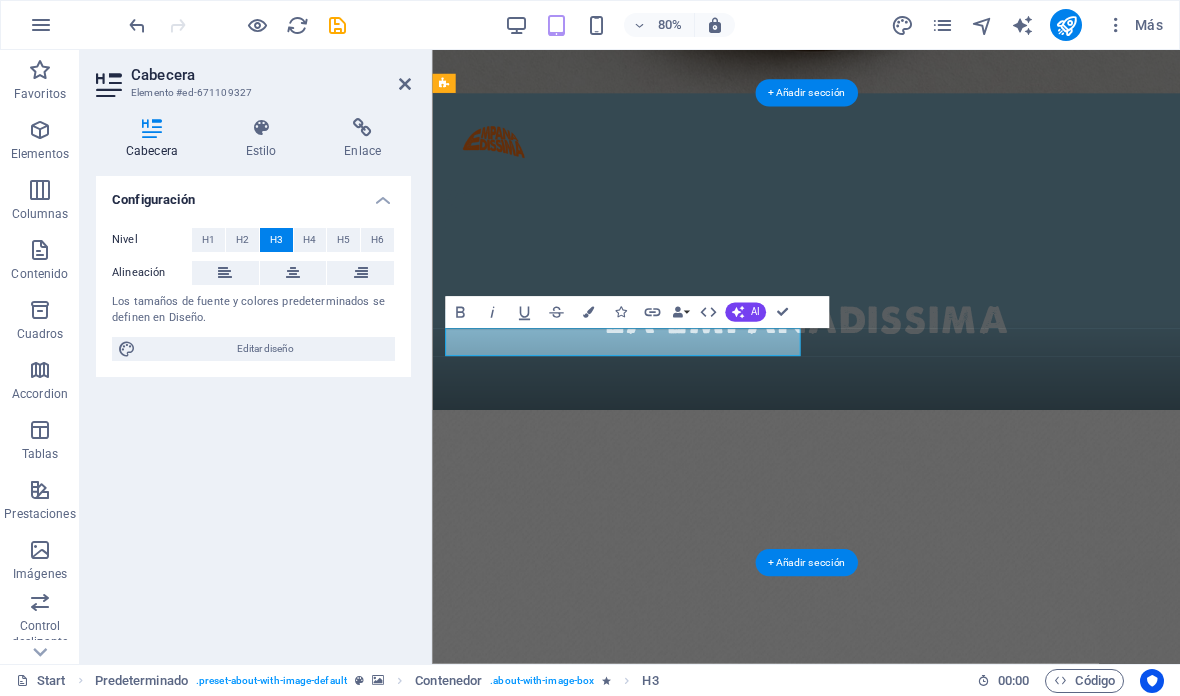 type 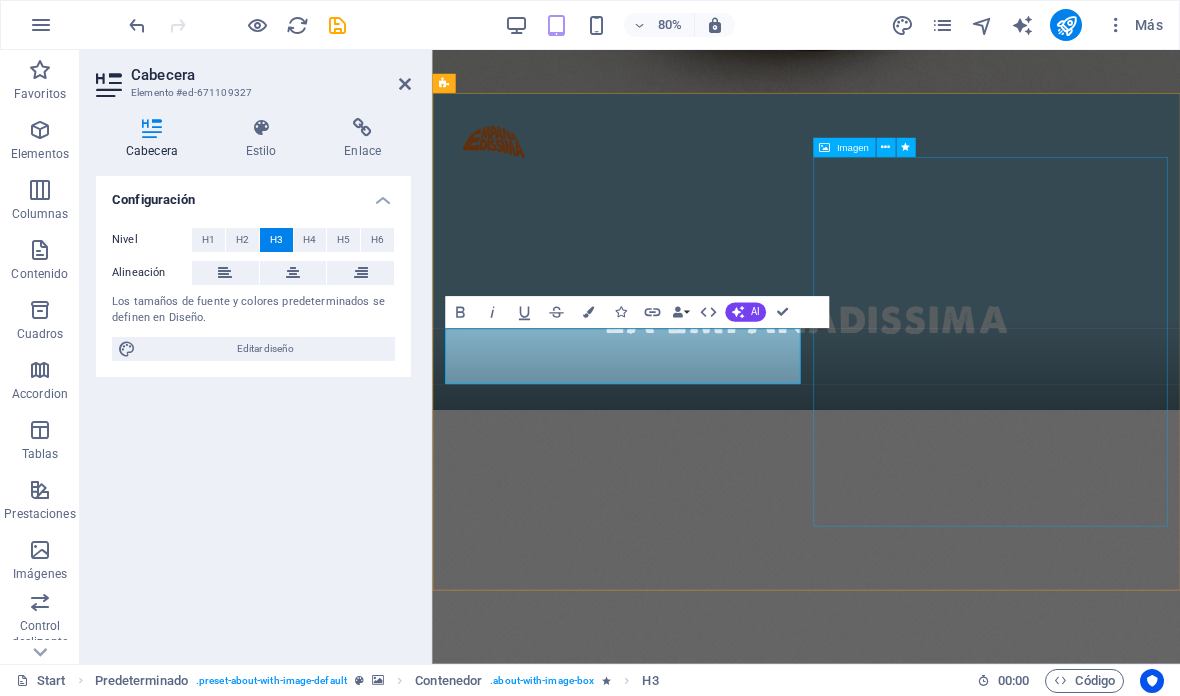 click at bounding box center (586, 1631) 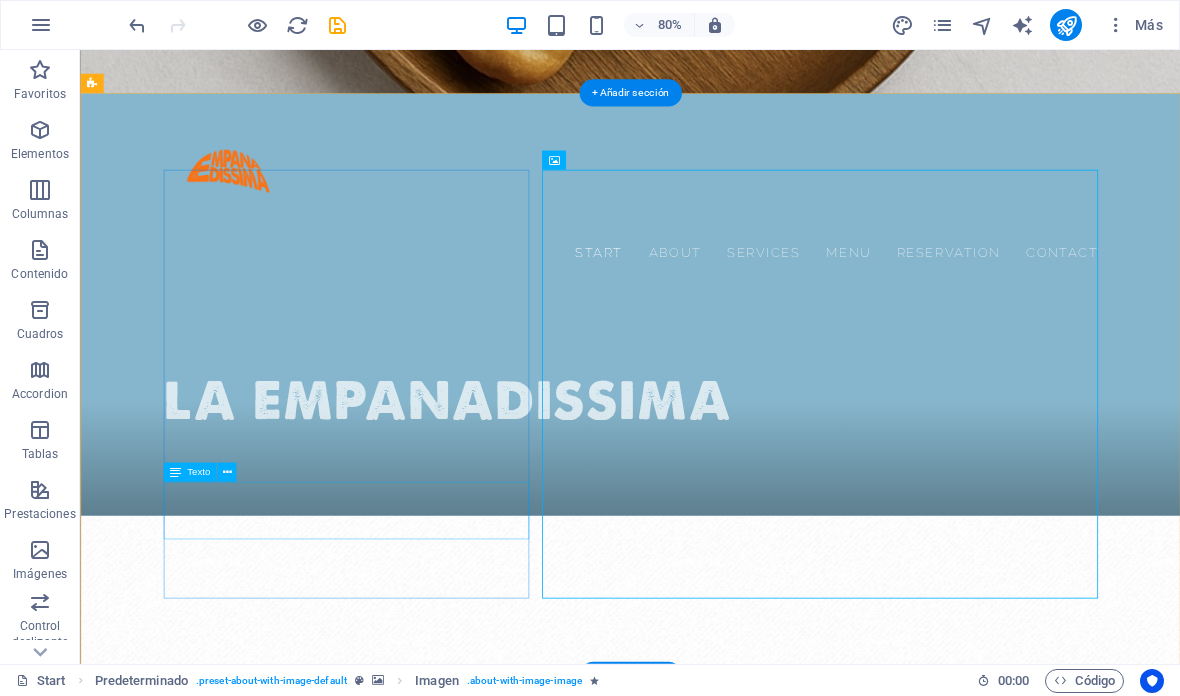 click on "Lorem ipsum dolor sit amet, consectetur adipisicing elit. Repellat, maiores, a libero atque assumenda praesentium cum magni." at bounding box center [680, 1690] 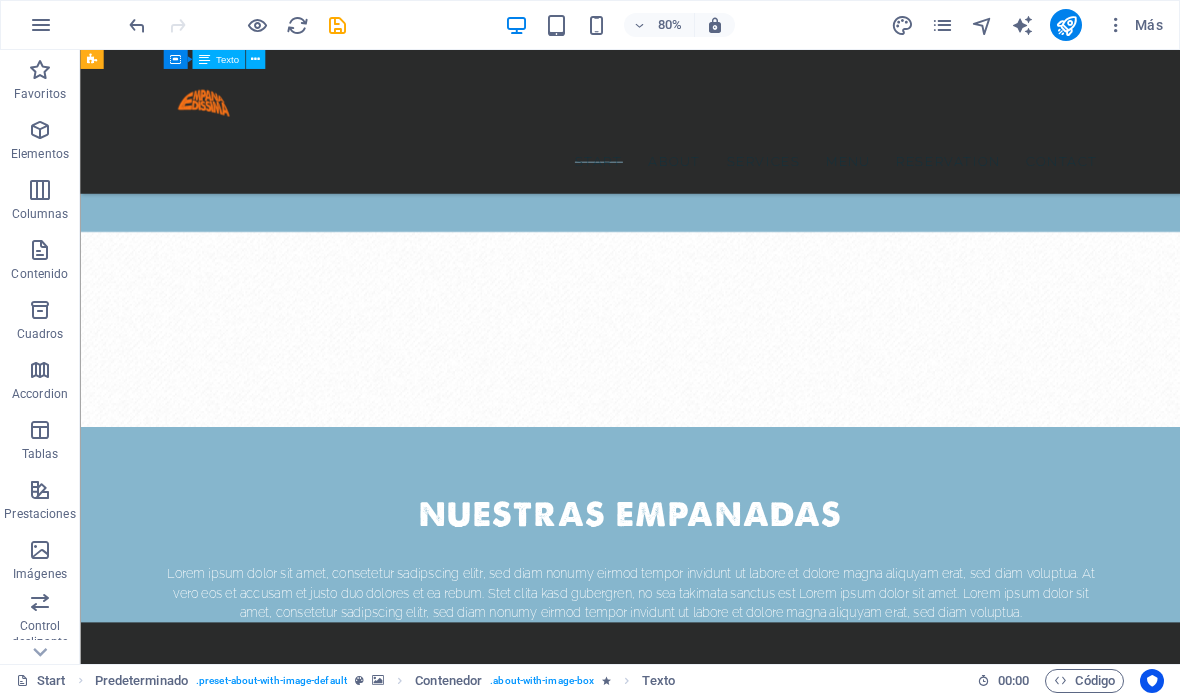 scroll, scrollTop: 3647, scrollLeft: 0, axis: vertical 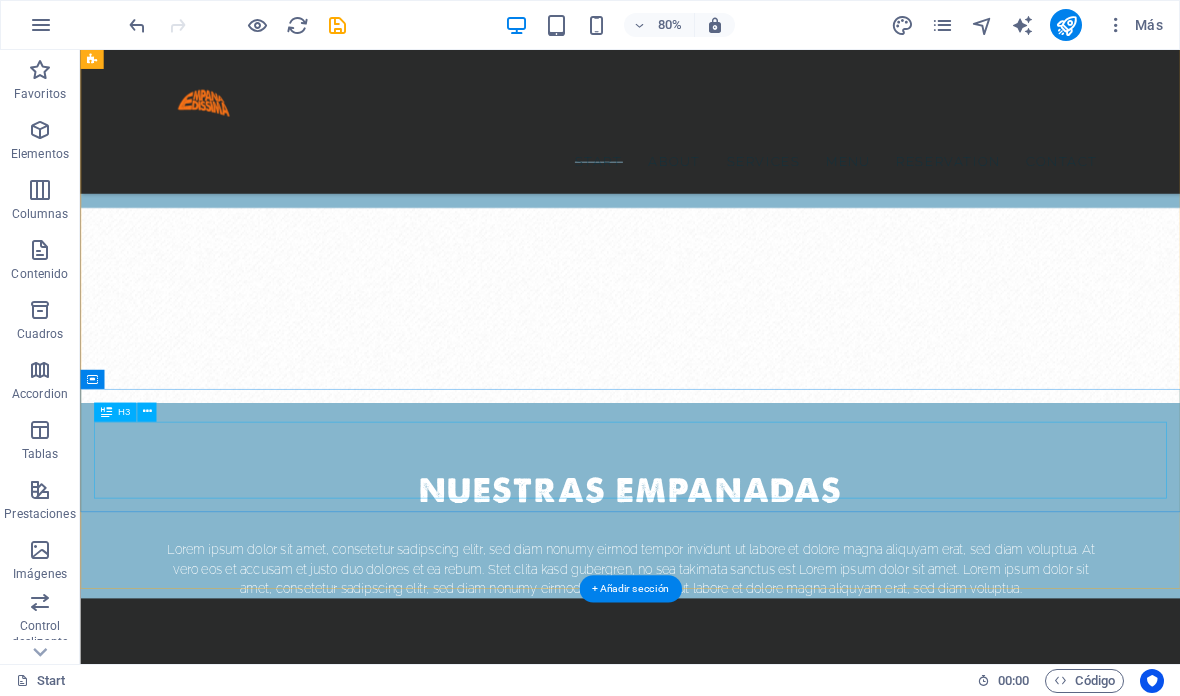 click on "Pino" at bounding box center (767, 5271) 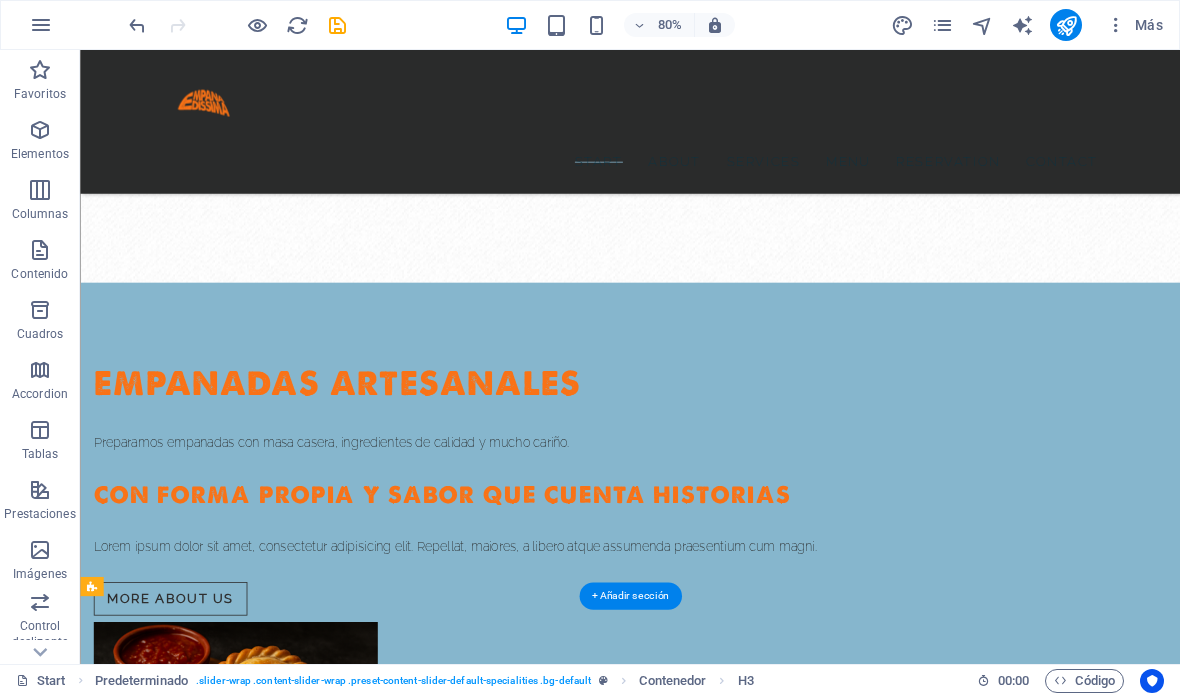 scroll, scrollTop: 1638, scrollLeft: 0, axis: vertical 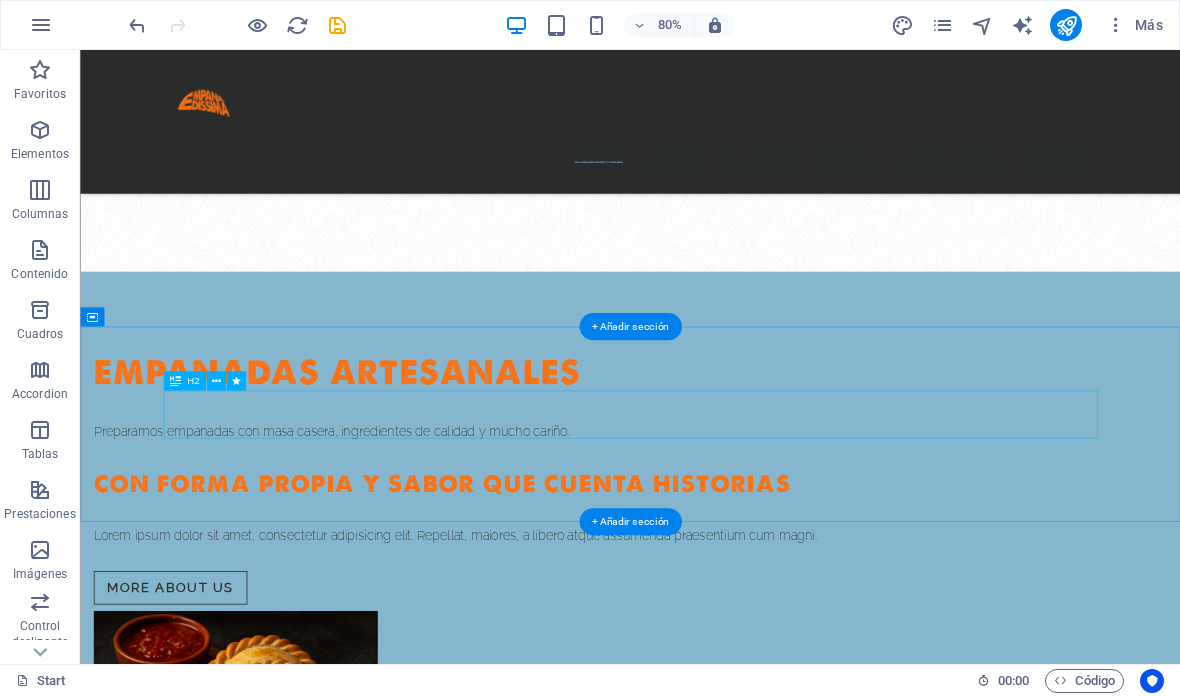 click on "Nuestras empanadas" at bounding box center (768, 2611) 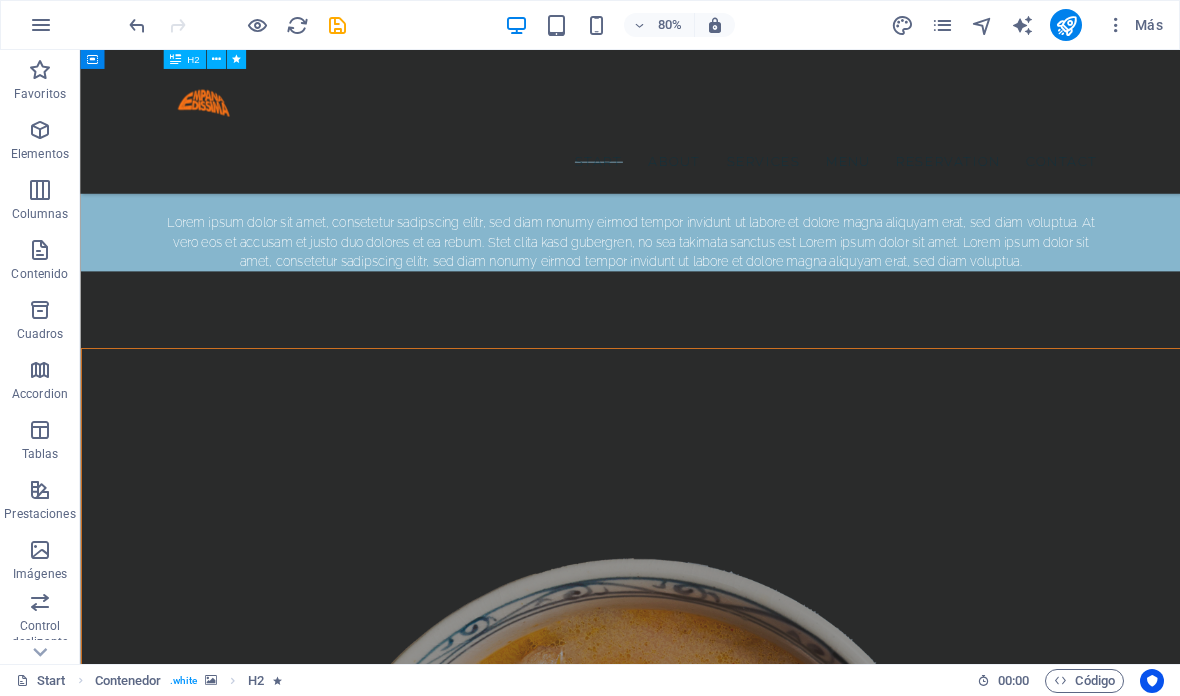scroll, scrollTop: 4055, scrollLeft: 0, axis: vertical 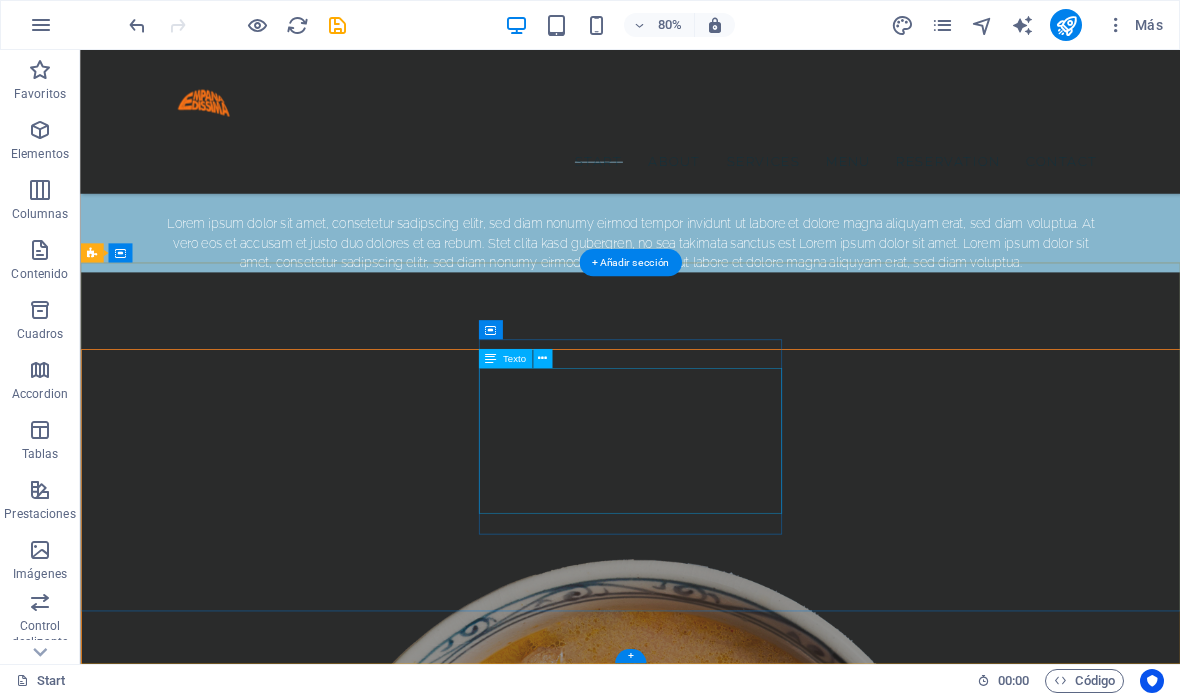 click on "Lunes 08:30- 20:00 Martes 08:30- 20:00 Miércoles  08:30- 20:00 Jueves 08:30- 20:00 Viernes 08:30- 20:00 Sábado 11:00 -19:30 Domingo 11:00 -19:30" at bounding box center (680, 5435) 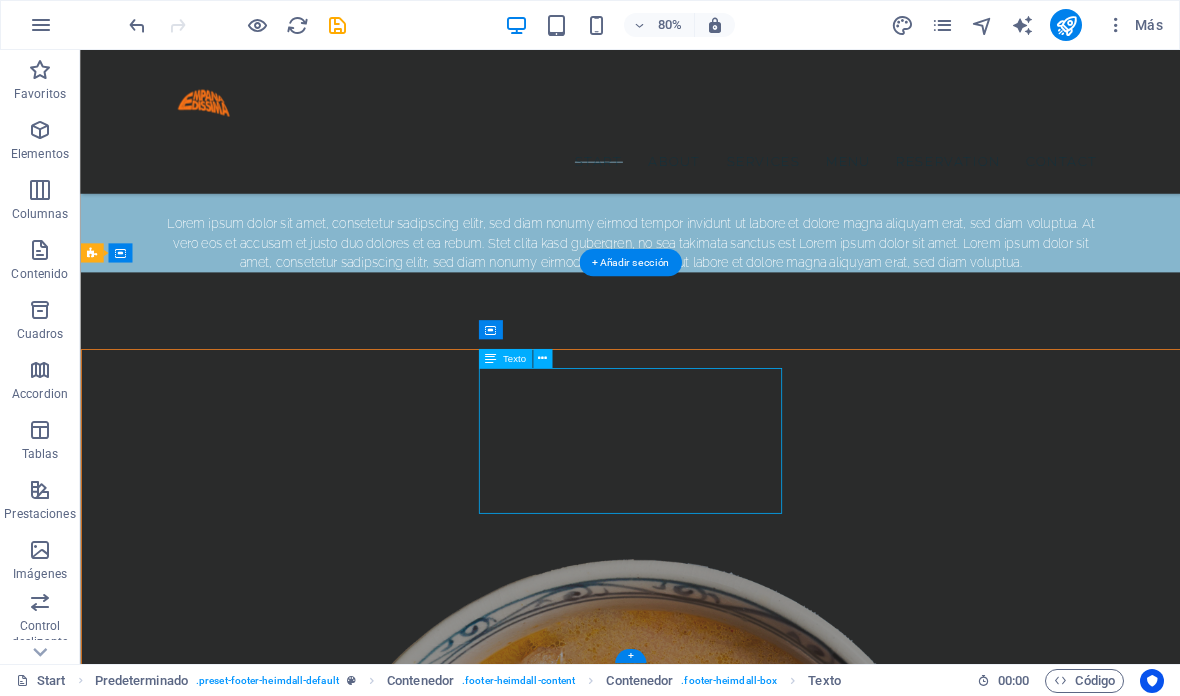 click on "Lunes 08:30- 20:00 Martes 08:30- 20:00 Miércoles  08:30- 20:00 Jueves 08:30- 20:00 Viernes 08:30- 20:00 Sábado 11:00 -19:30 Domingo 11:00 -19:30" at bounding box center [680, 5435] 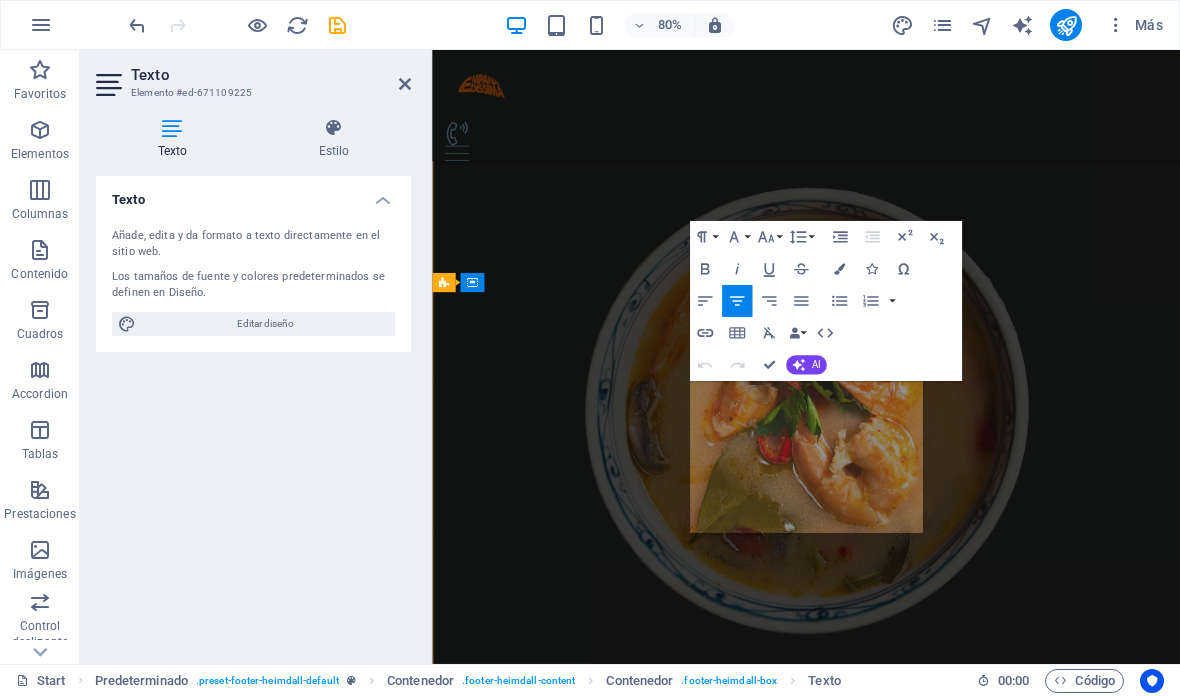 scroll, scrollTop: 3370, scrollLeft: 0, axis: vertical 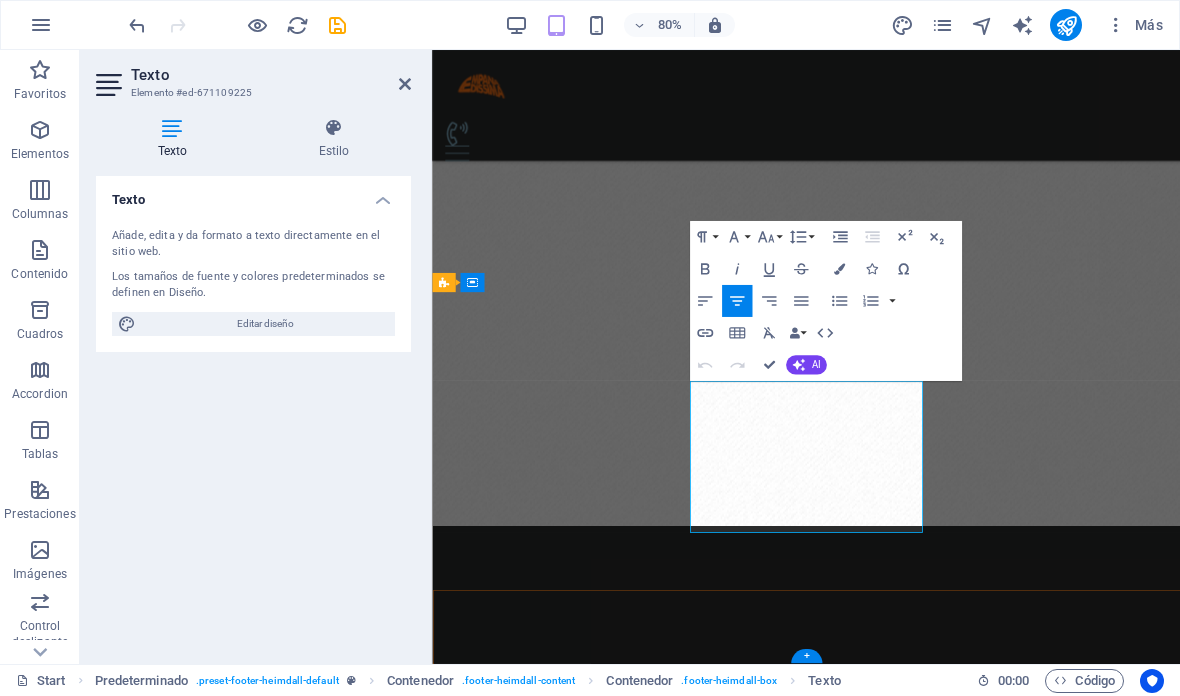 click on "08:30- 20:00" at bounding box center (1125, 4419) 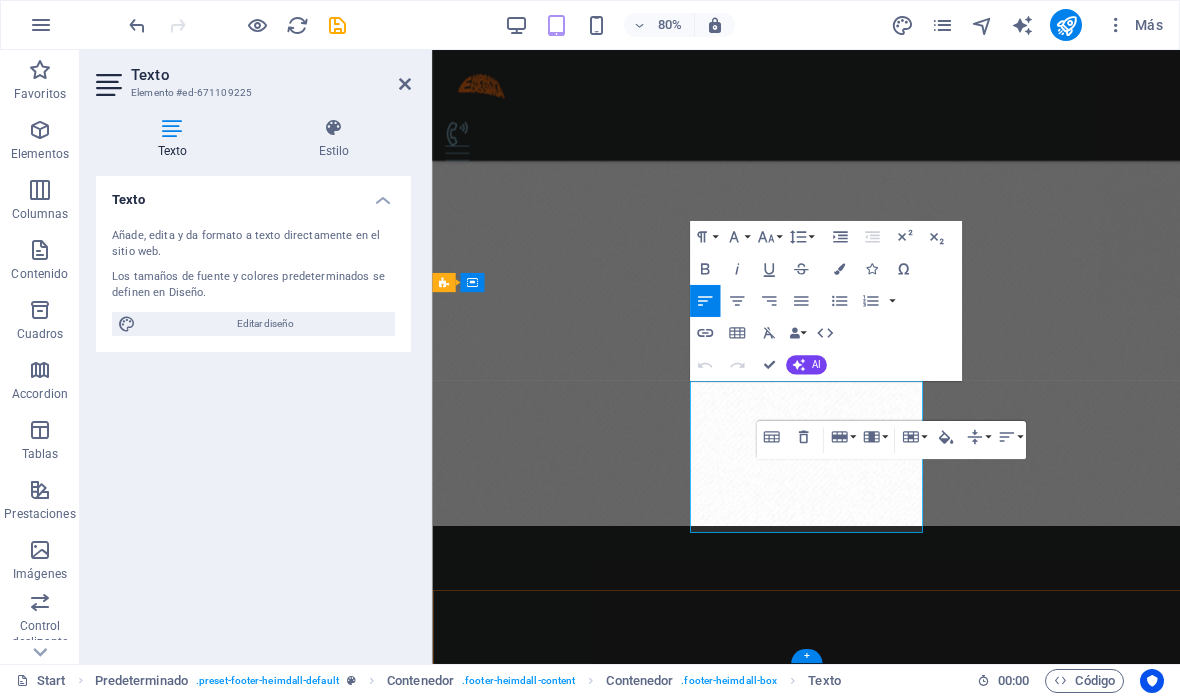 click 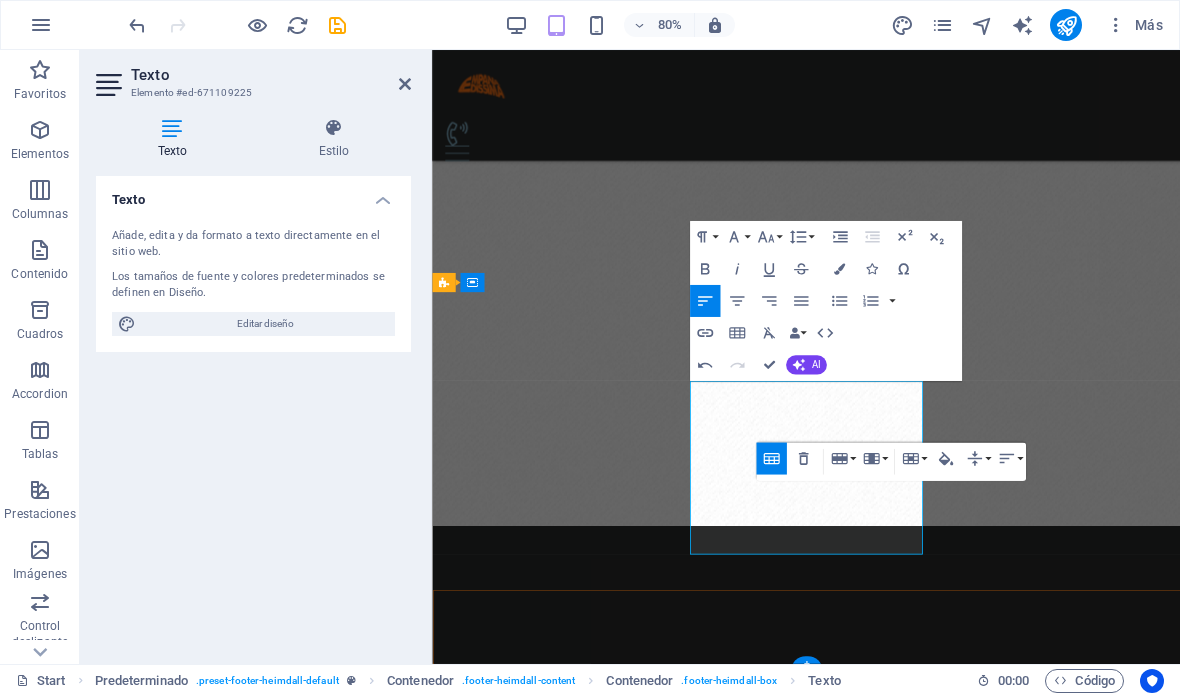 click 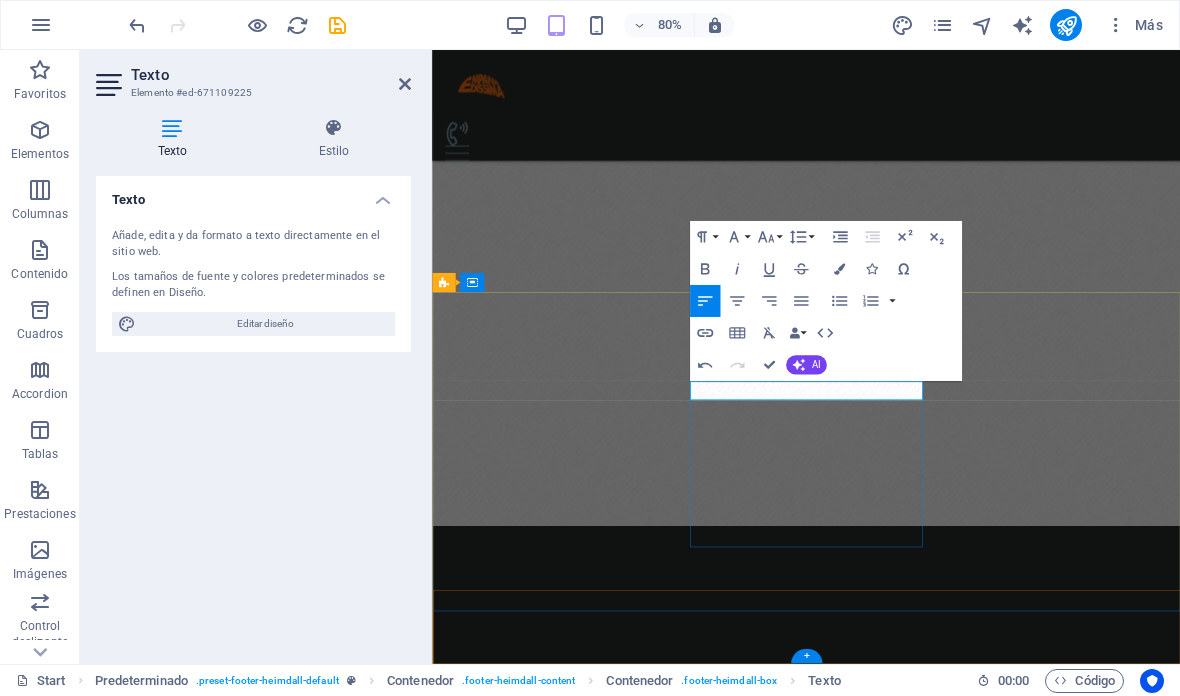 click on "Nuestro horario" at bounding box center (899, 4294) 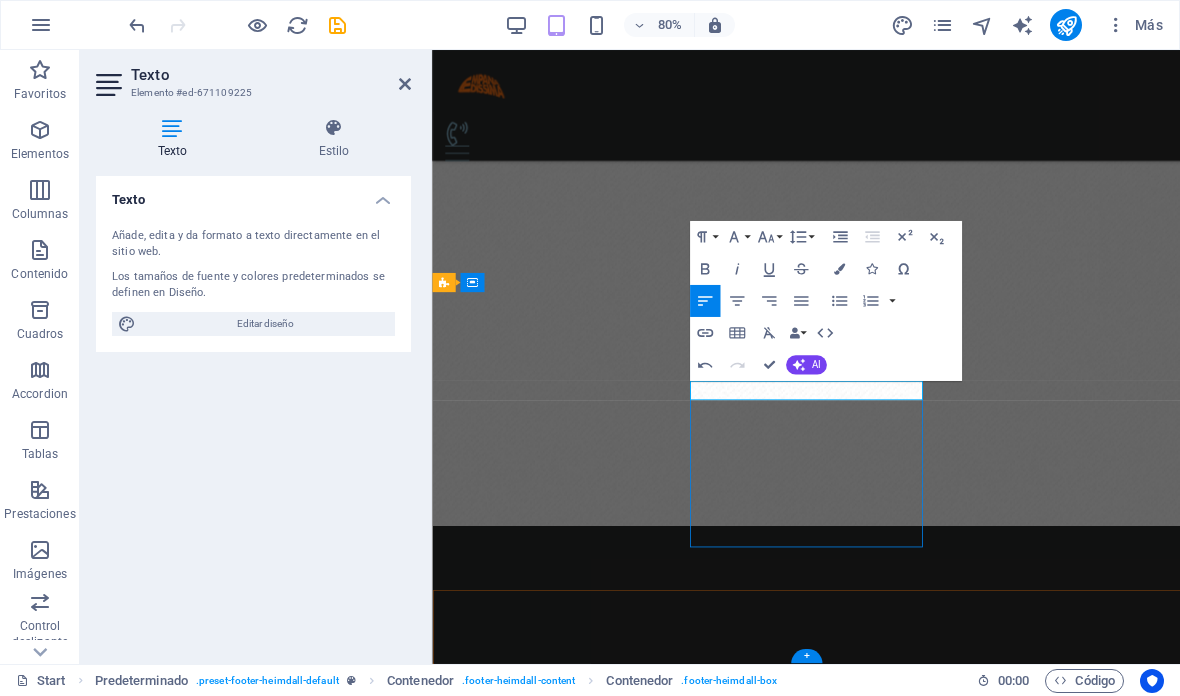 scroll, scrollTop: 4055, scrollLeft: 0, axis: vertical 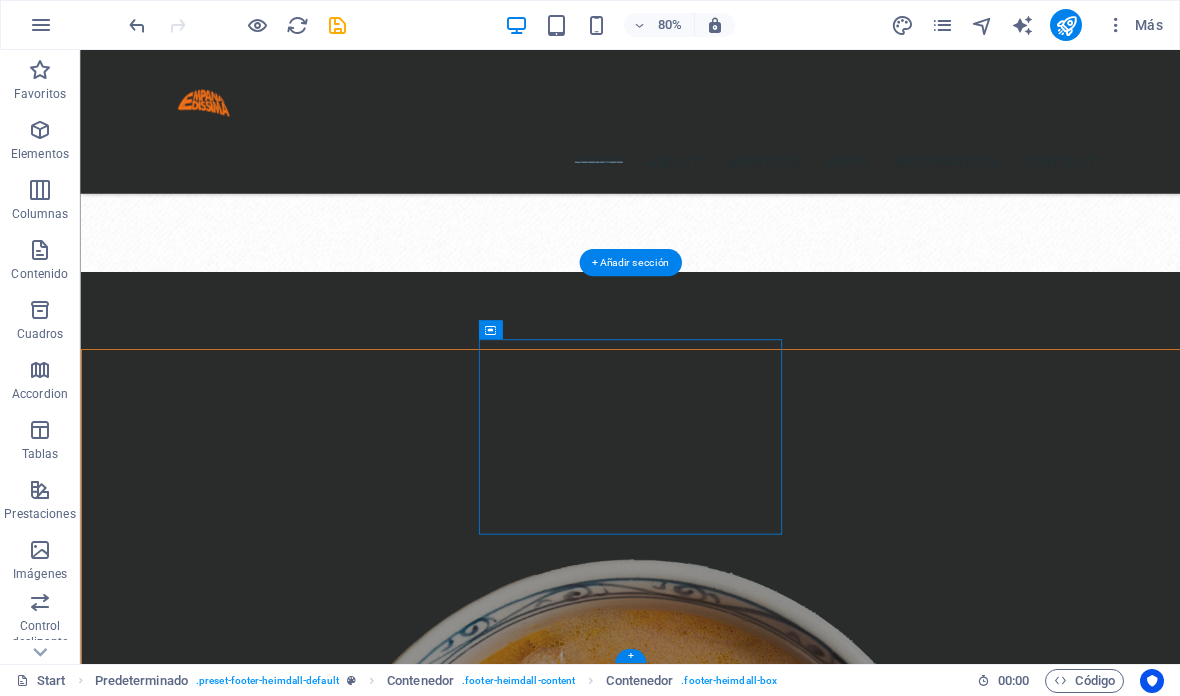 click at bounding box center [137, 25] 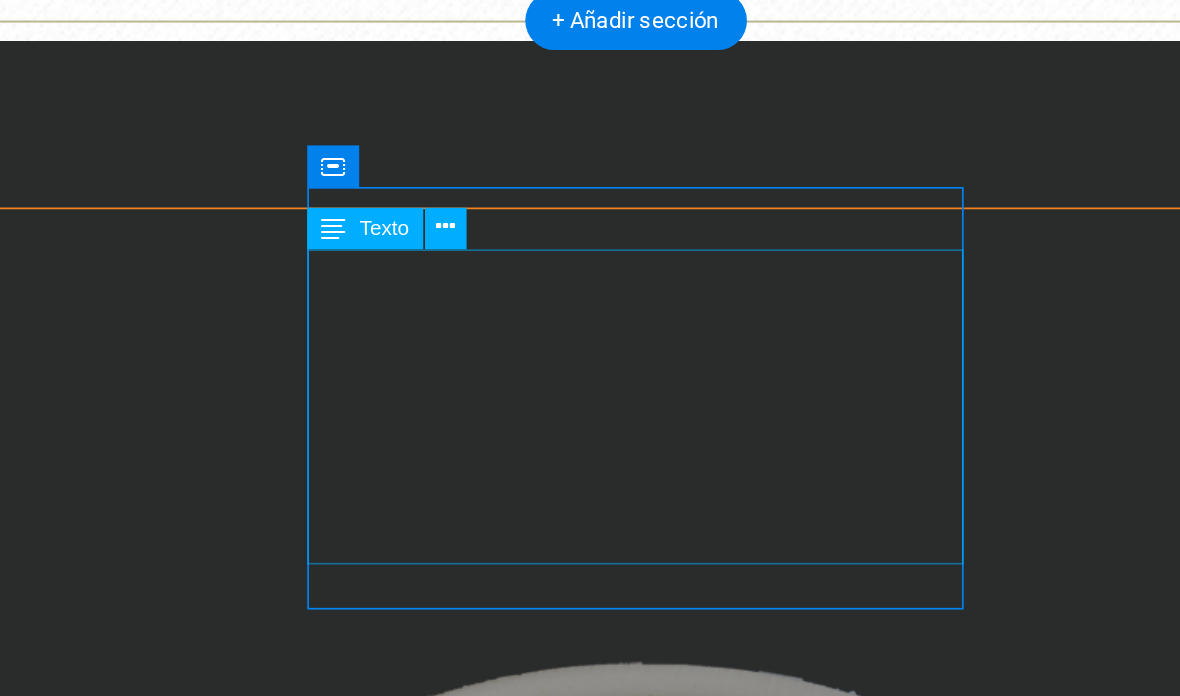 click on "Lunes 08:30- 20:00 Martes 08:30- 20:00 Miércoles  08:30- 20:00 Jueves 08:30- 20:00 Viernes 08:30- 20:00 Sábado 11:00 -19:30 Domingo 11:00 -19:30" at bounding box center (44, 4946) 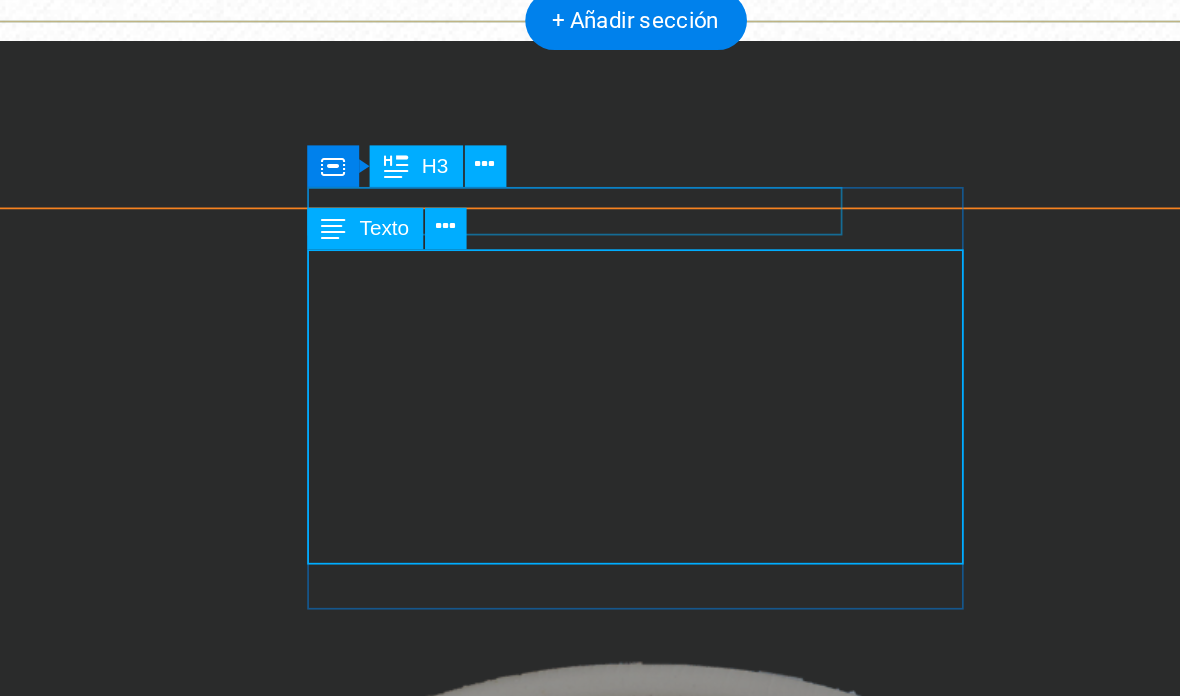 click at bounding box center (542, 358) 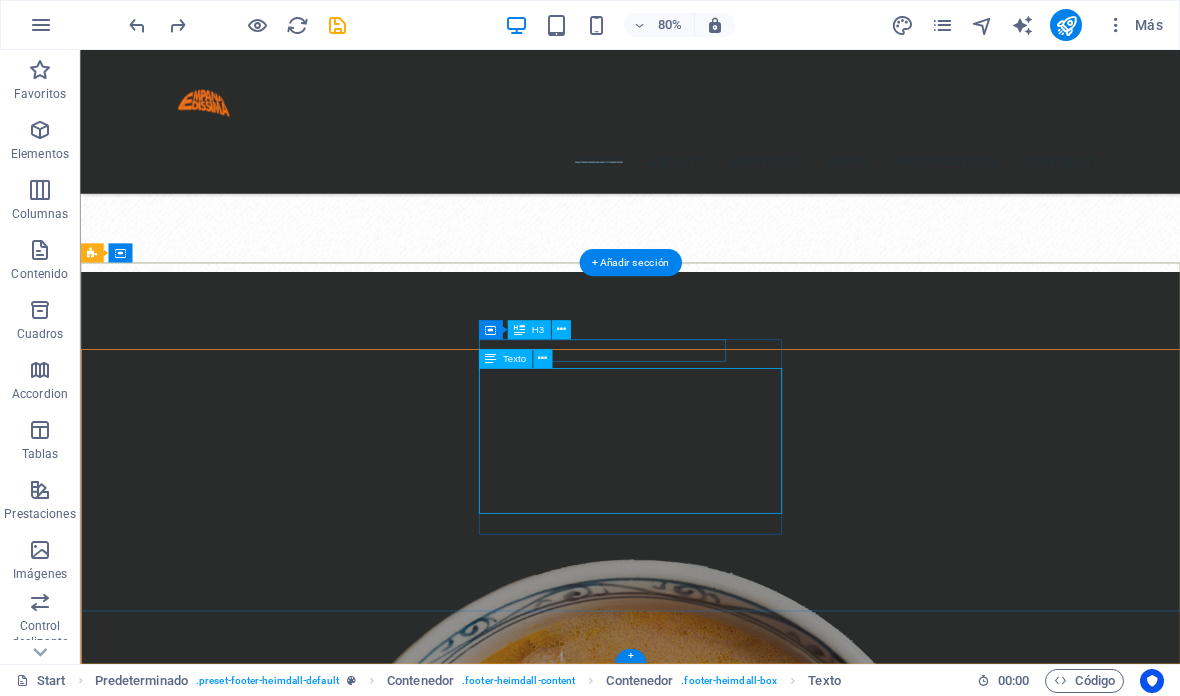 click at bounding box center [542, 358] 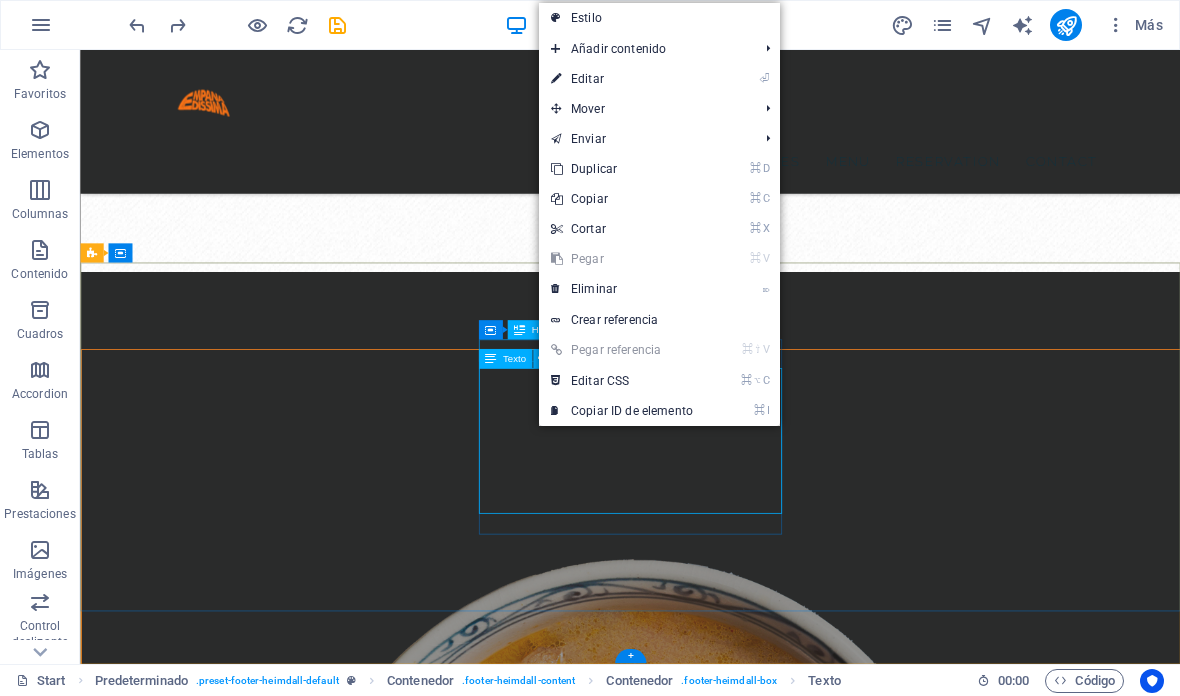 click on "⏎  Editar" at bounding box center [659, 79] 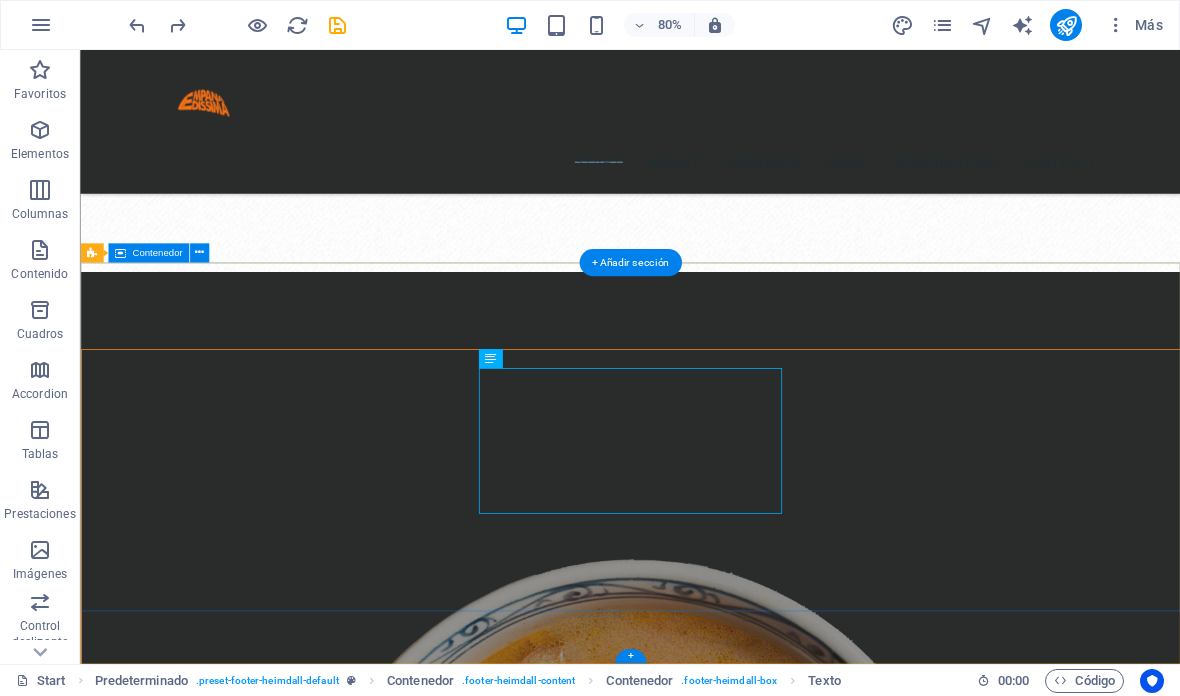 click on "Contacto Caupolican #588 [CITY], 5090000 Teléfono: [PHONE] Correo: laempanadissima@gmail.com Nuestro horario Lunes 08:30- 20:00 Martes 08:30- 20:00 Miércoles  08:30- 20:00 Jueves 08:30- 20:00 Viernes 08:30- 20:00 Sábado 11:00 -19:30 Domingo 11:00 -19:30 ubicación Para navegar por el mapa con gestos táctiles, presiona dos veces y mantén el dedo sobre este. Luego, arrastra el mapa. ← Mover a la izquierda → Mover a la derecha ↑ Mover hacia arriba ↓ Mover hacia abajo + Acercar - Alejar Inicio Mover a la izquierda un 75% Fin Mover a la derecha un 75% Página anterior Mover hacia arriba un 75% Página siguiente Mover hacia abajo un 75% Mapa Relieve Satélite Etiquetas Combinaciones de teclas Datos del mapa Datos del mapa ©2025 Datos del mapa ©2025 200 m  Hacer clic para alternar entre unidades imperiales y métricas Condiciones Informar un error en el mapa" at bounding box center (767, 5449) 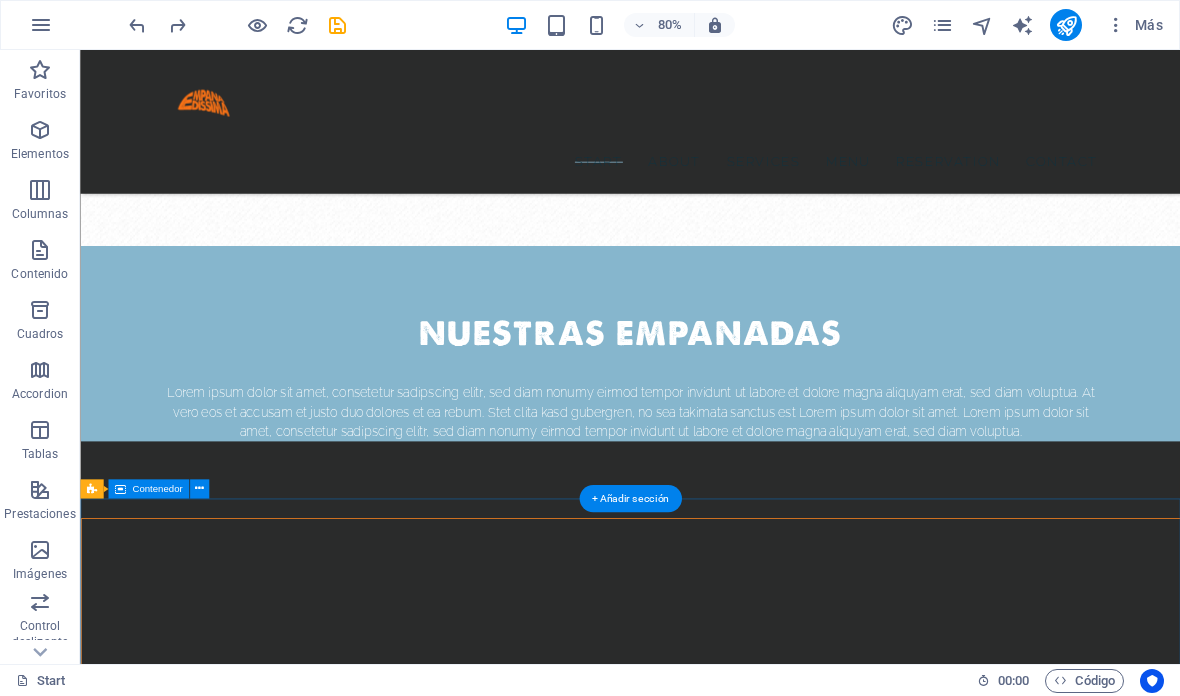 scroll, scrollTop: 3891, scrollLeft: 0, axis: vertical 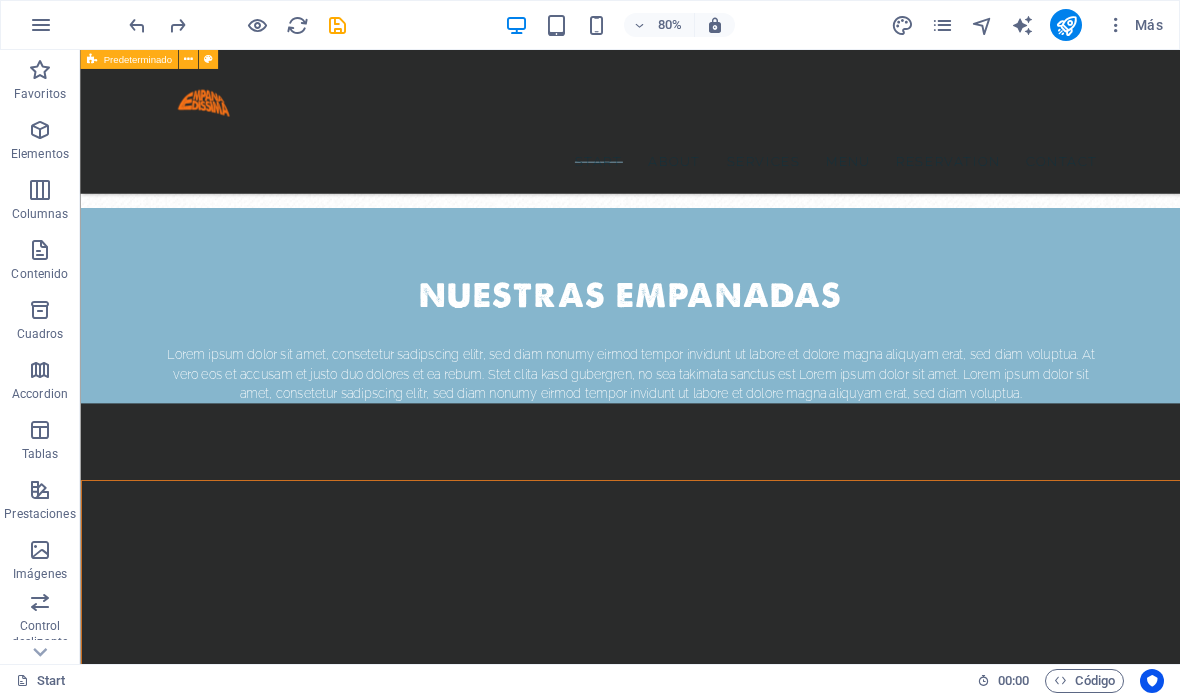 click on "Mechada Pastelera Tucumana Pino" at bounding box center (767, 2840) 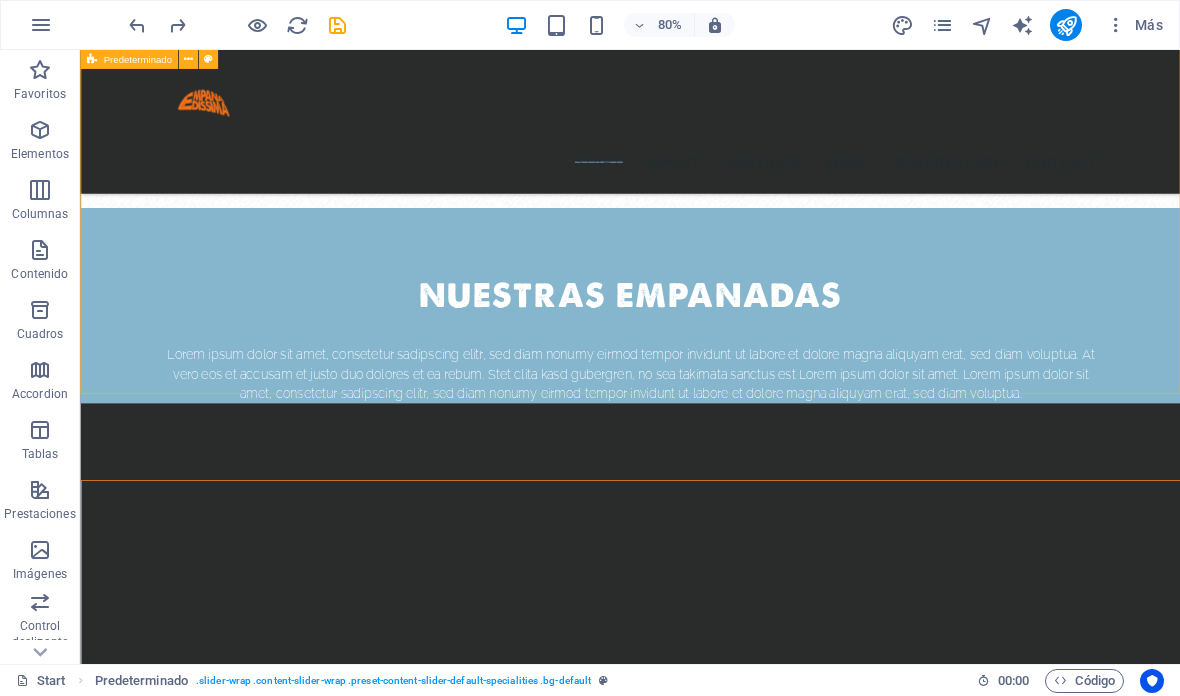 click on "Mechada Pastelera Tucumana Pino" at bounding box center [767, 2840] 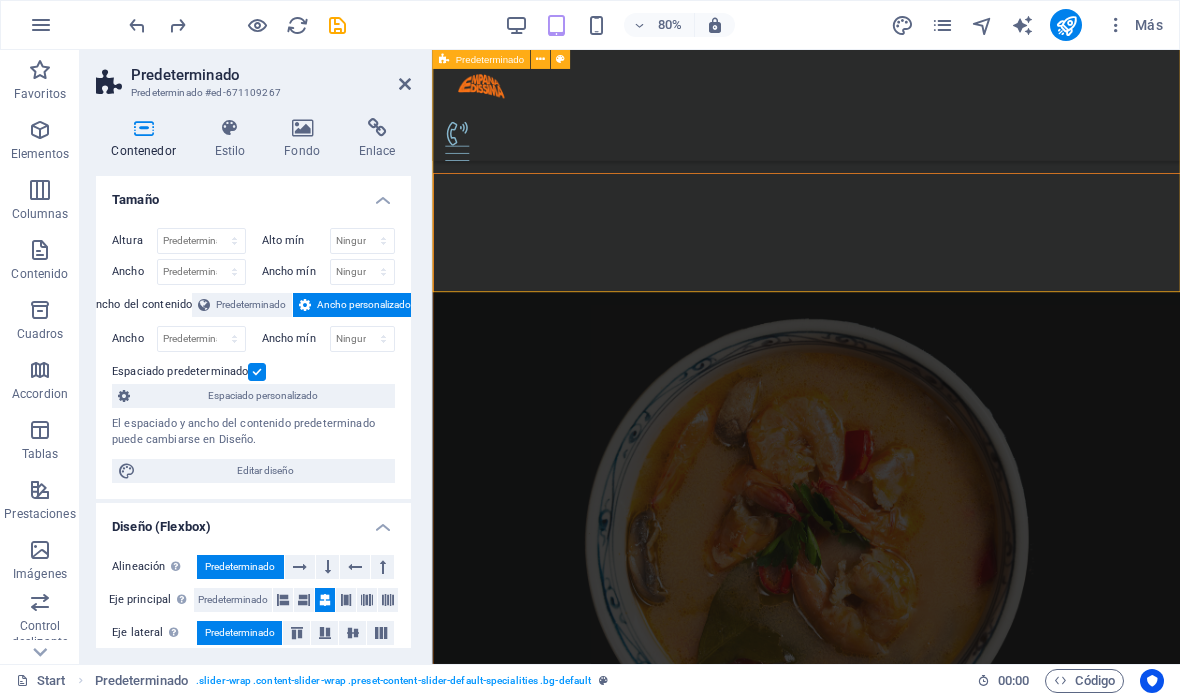 scroll, scrollTop: 3370, scrollLeft: 0, axis: vertical 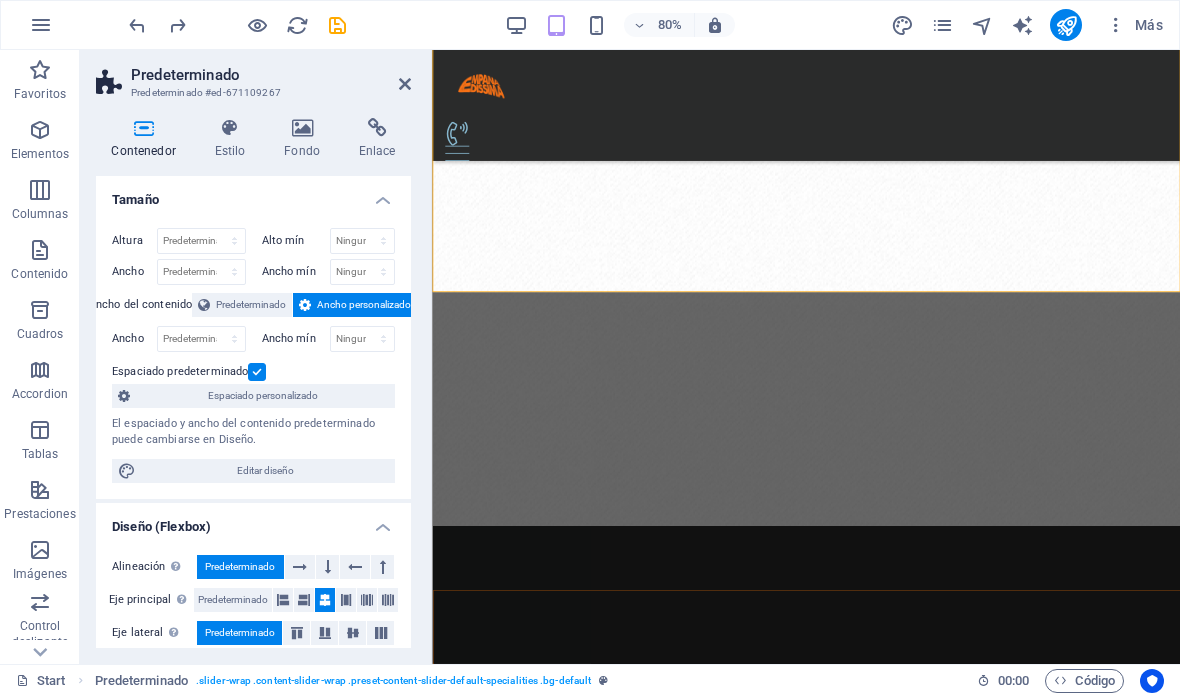 click at bounding box center [405, 84] 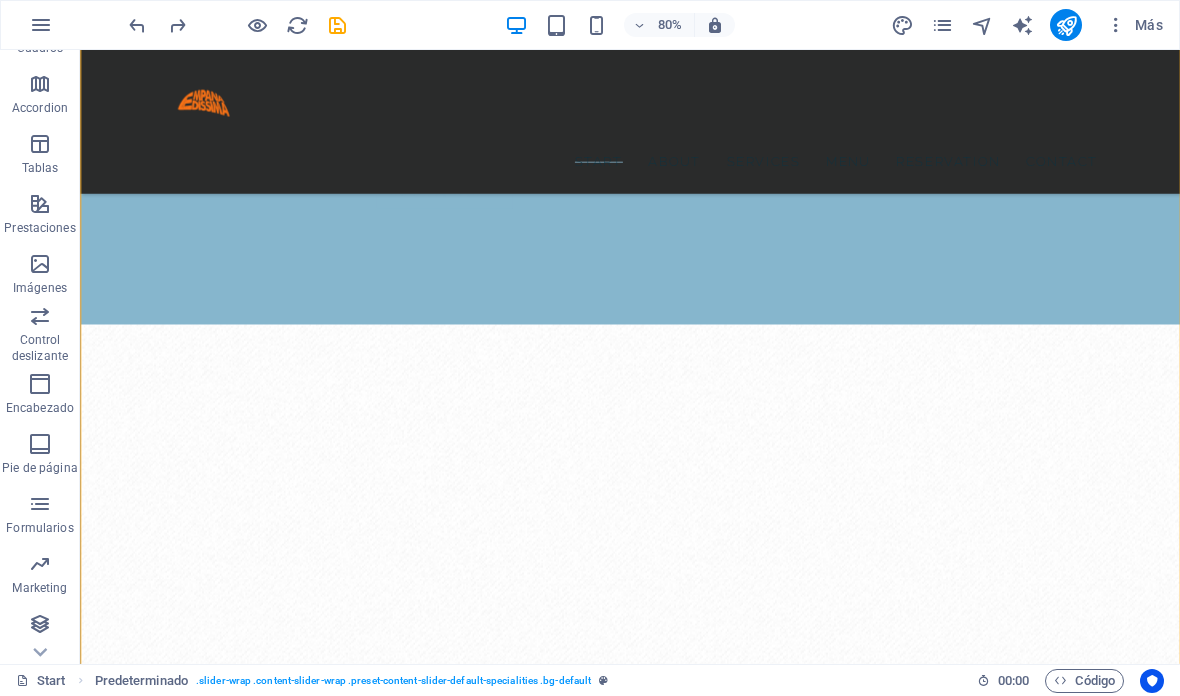 scroll, scrollTop: 286, scrollLeft: 0, axis: vertical 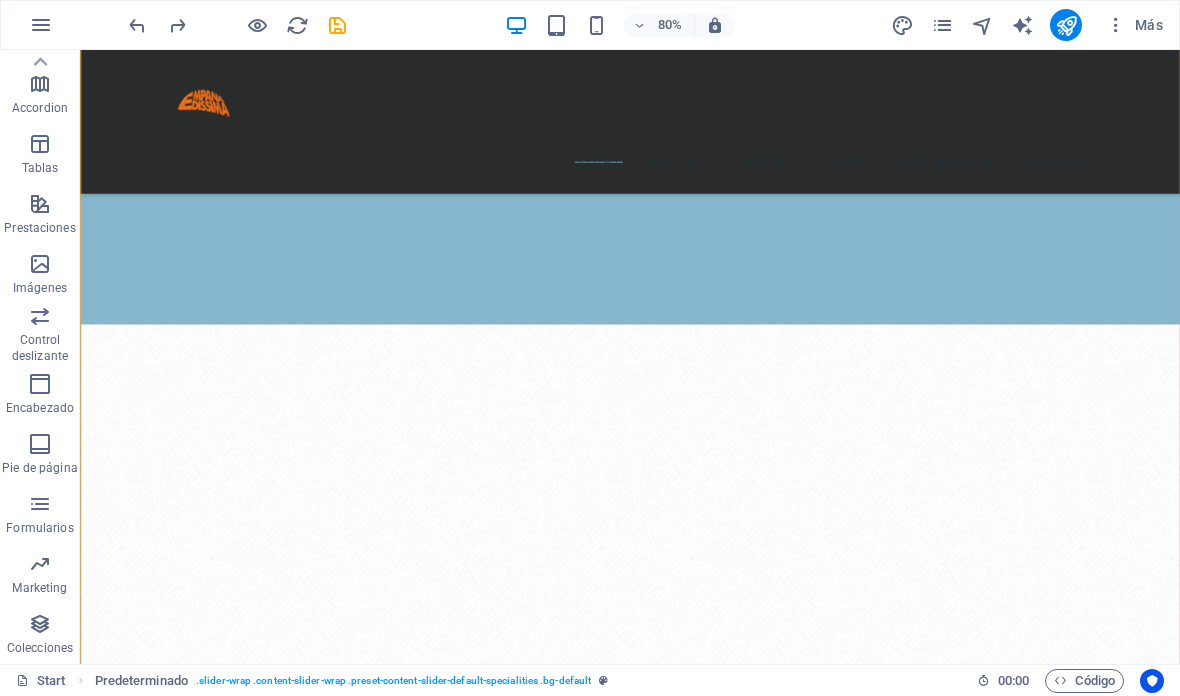 click on "Colecciones" at bounding box center [40, 636] 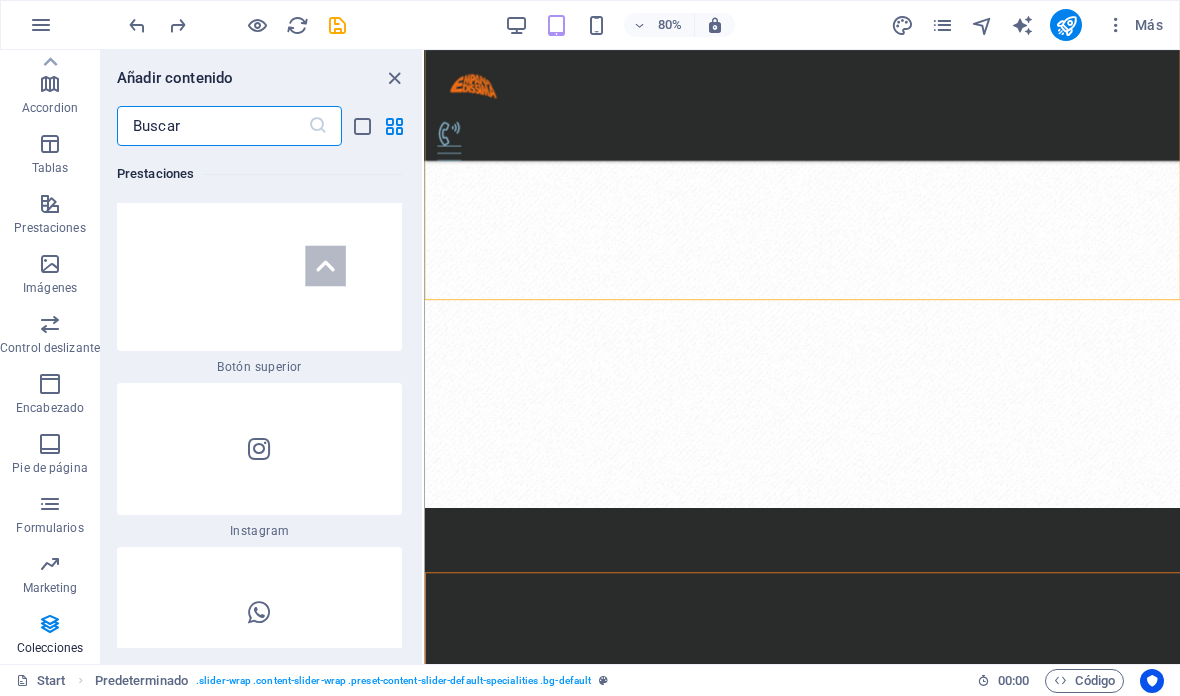 scroll, scrollTop: 19228, scrollLeft: 0, axis: vertical 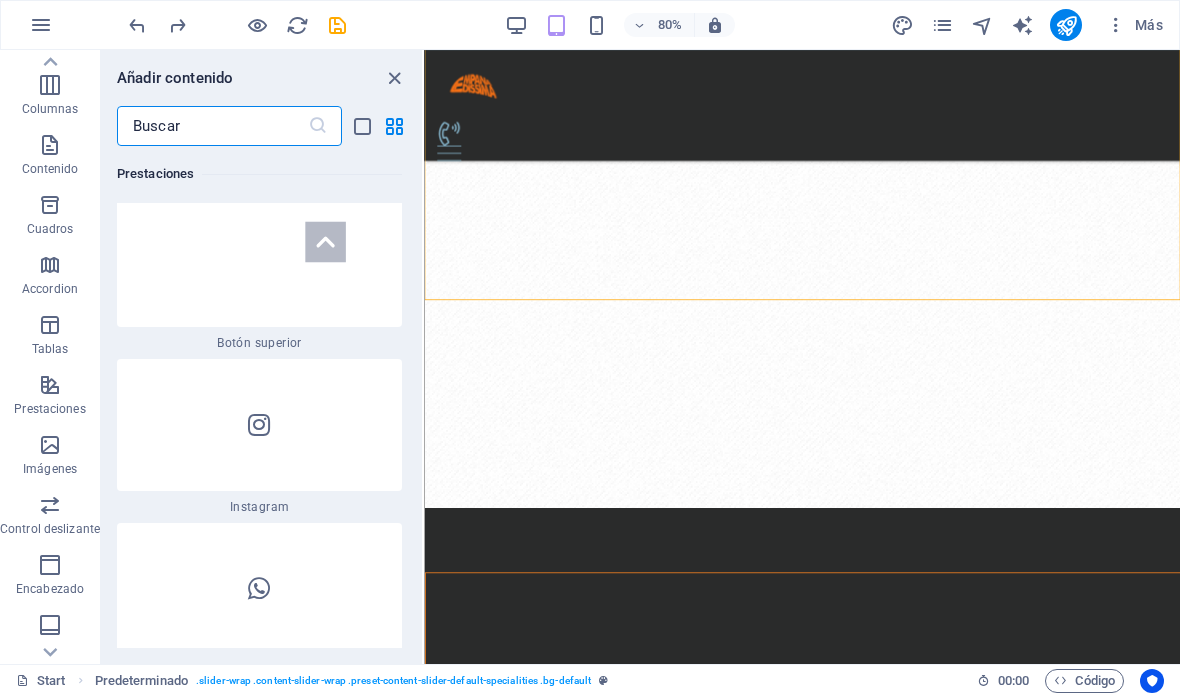 click on "Prestaciones" at bounding box center [49, 409] 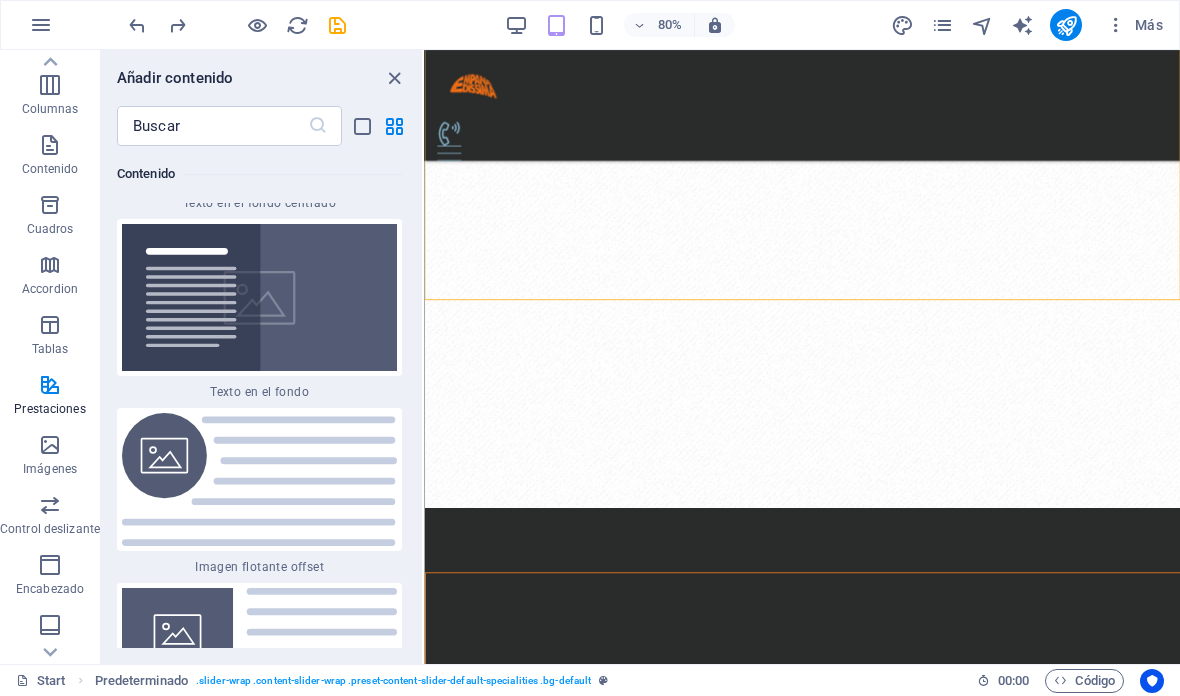 scroll, scrollTop: 8337, scrollLeft: 0, axis: vertical 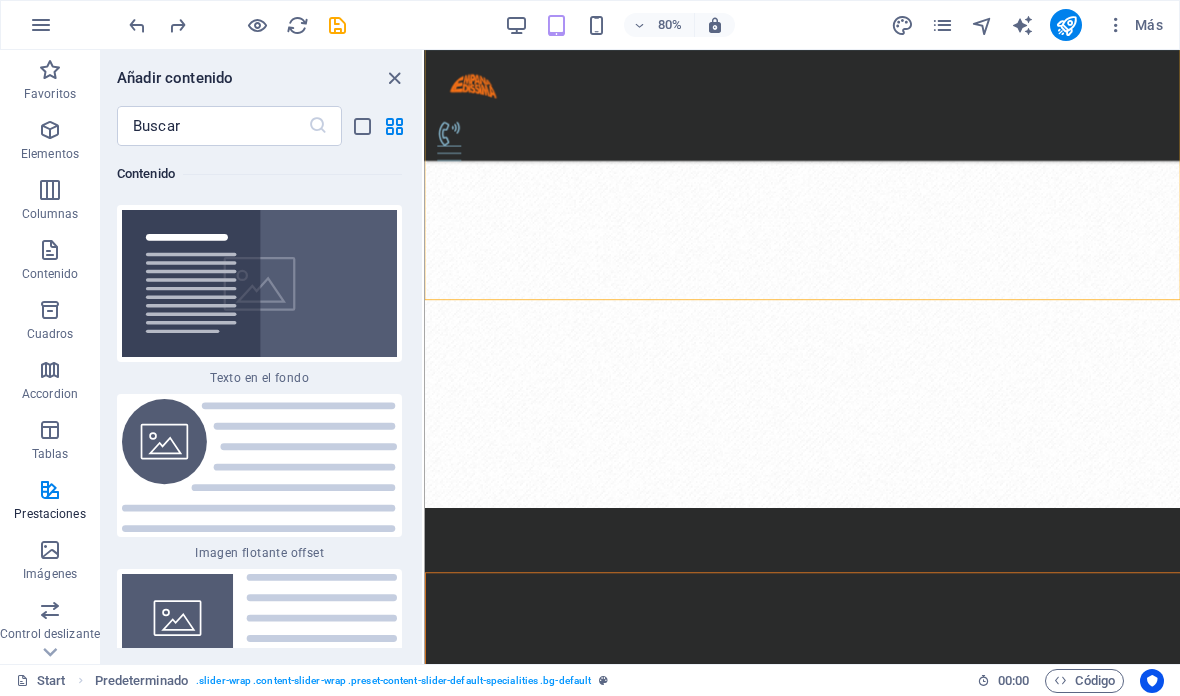 click at bounding box center (41, 25) 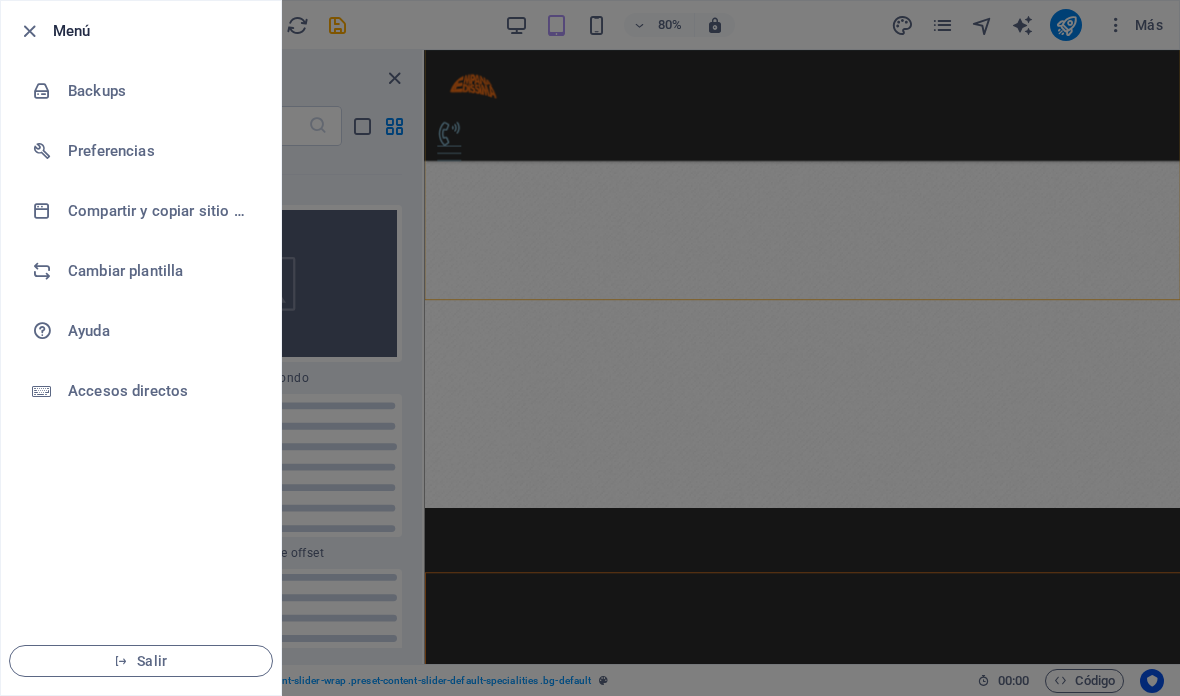 click on "Backups" at bounding box center [141, 91] 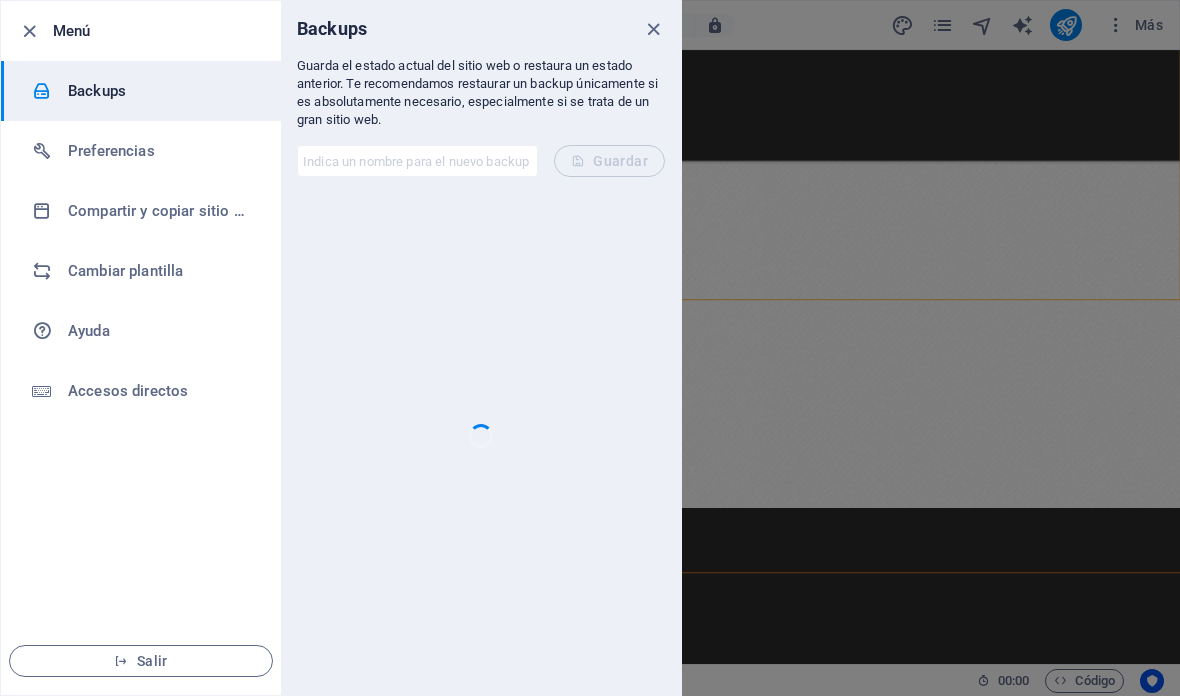 click at bounding box center (653, 29) 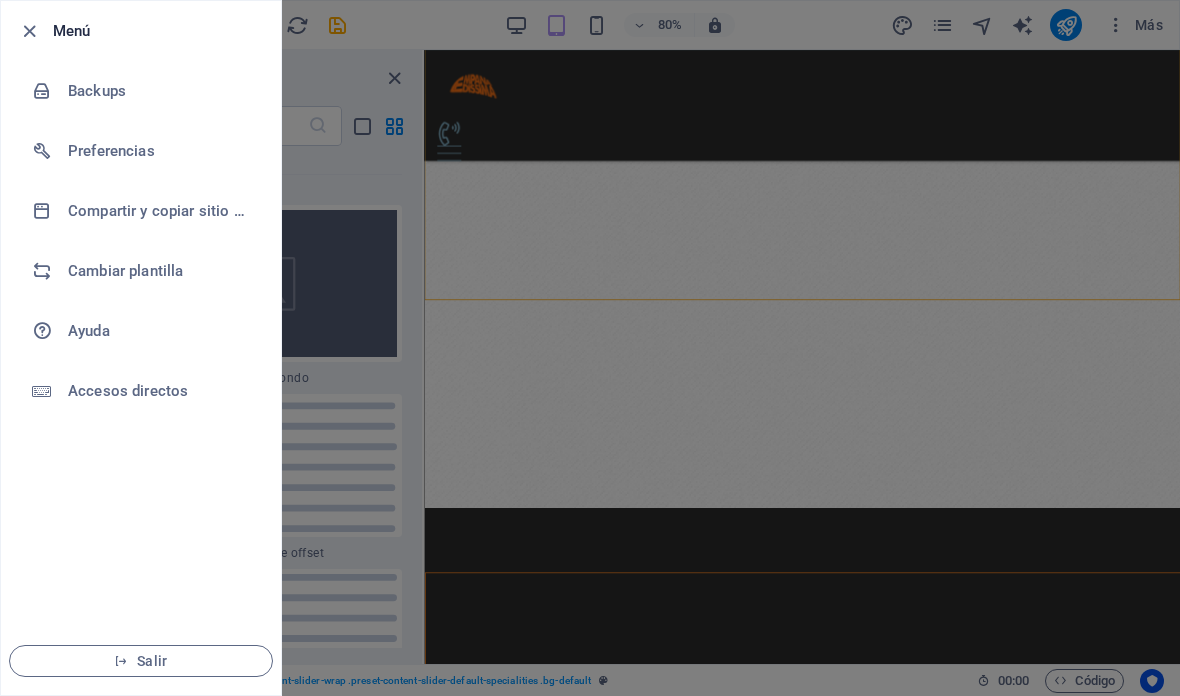 click at bounding box center [590, 348] 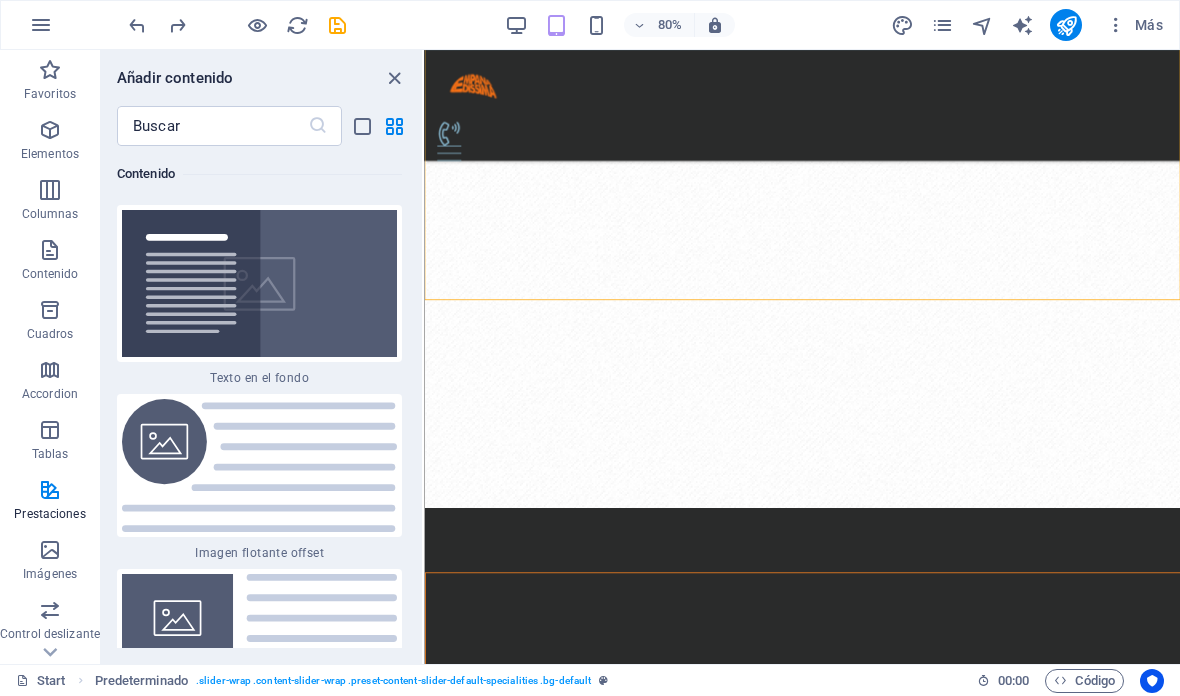 click at bounding box center (50, 430) 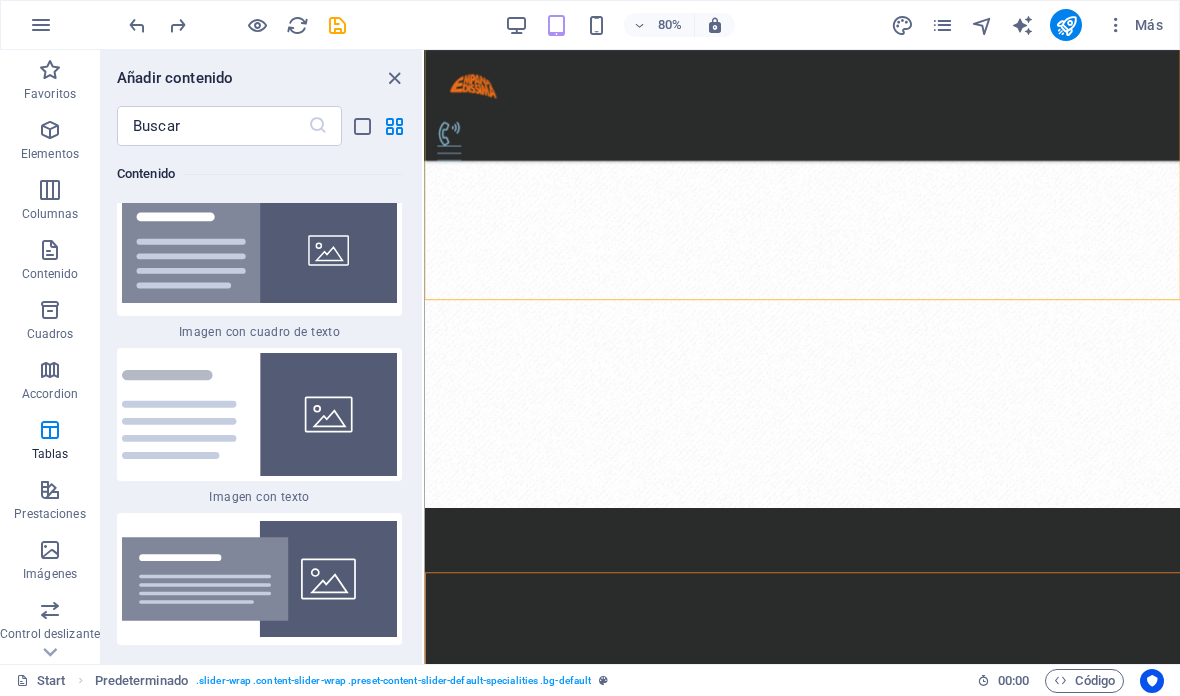 scroll, scrollTop: 7377, scrollLeft: 0, axis: vertical 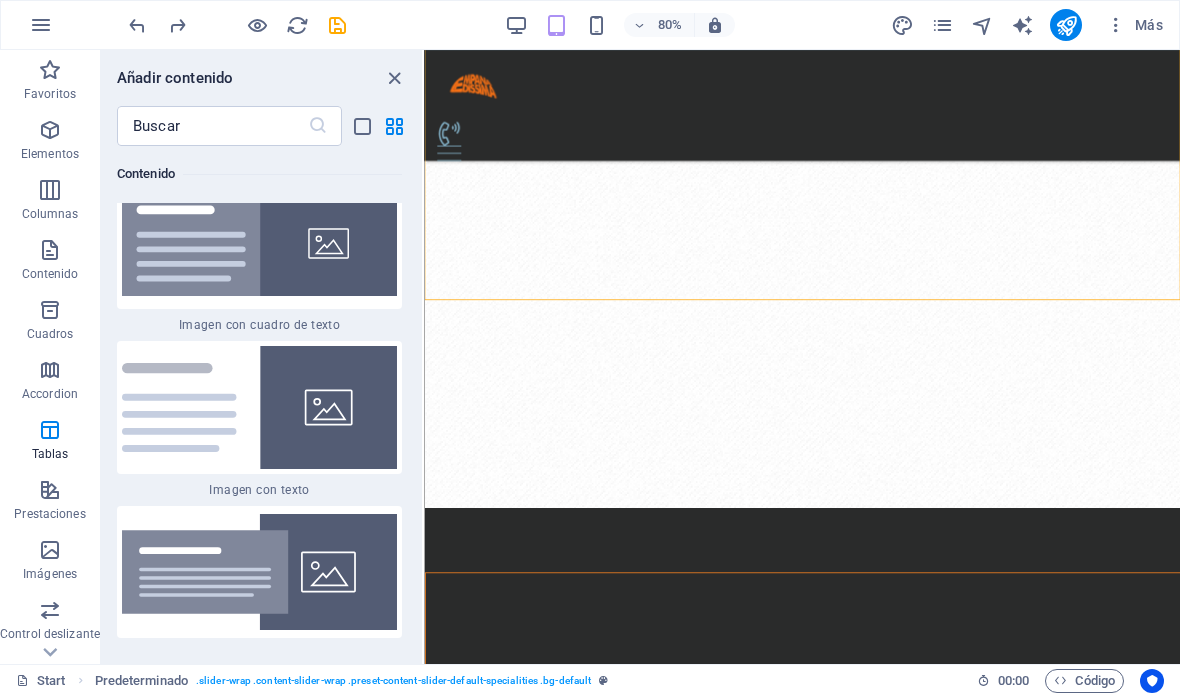 click on "Accordion" at bounding box center (50, 382) 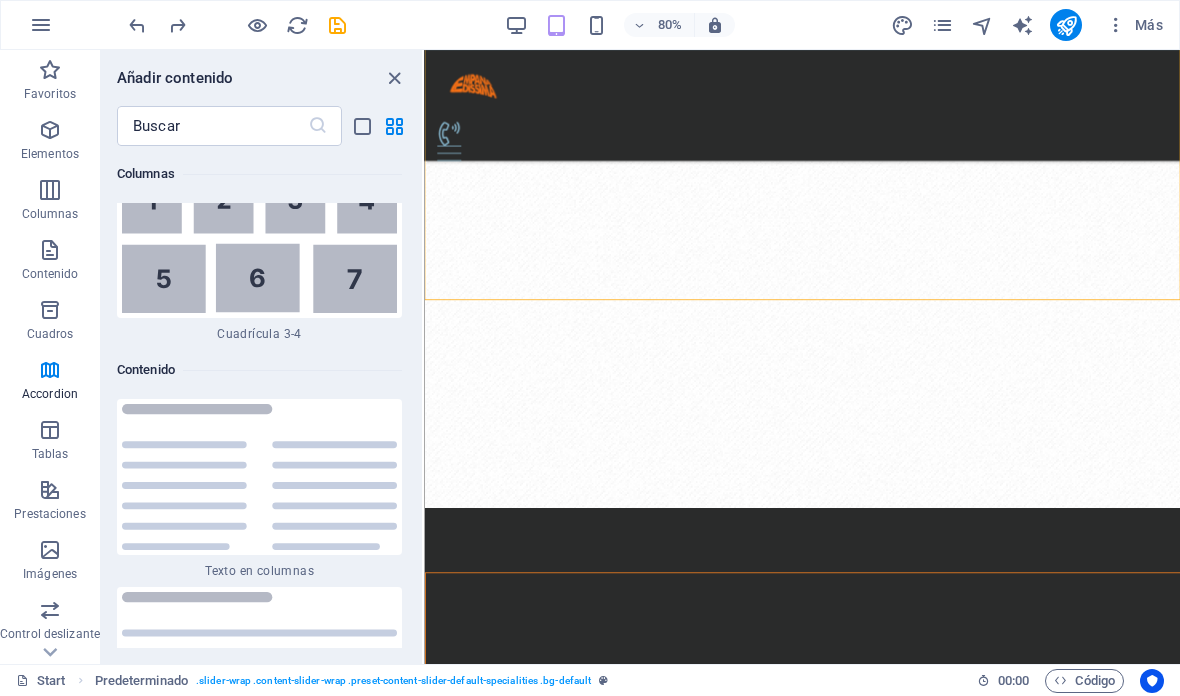scroll, scrollTop: 6385, scrollLeft: 0, axis: vertical 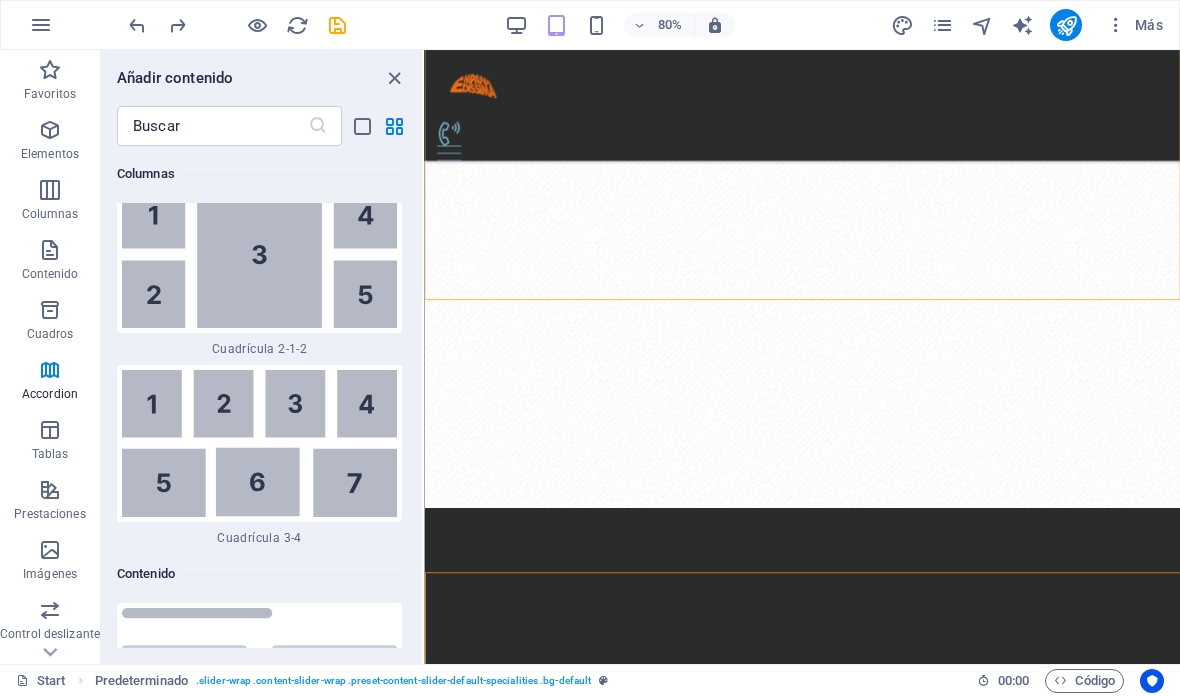 click at bounding box center (50, 310) 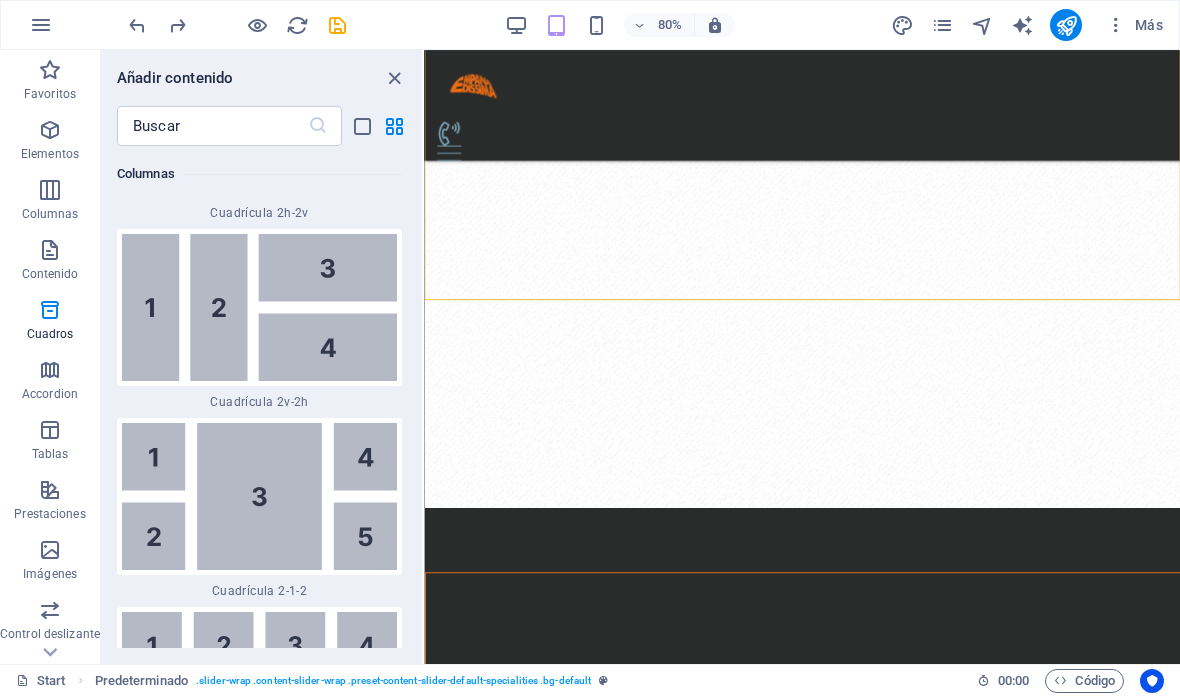 scroll, scrollTop: 6154, scrollLeft: 0, axis: vertical 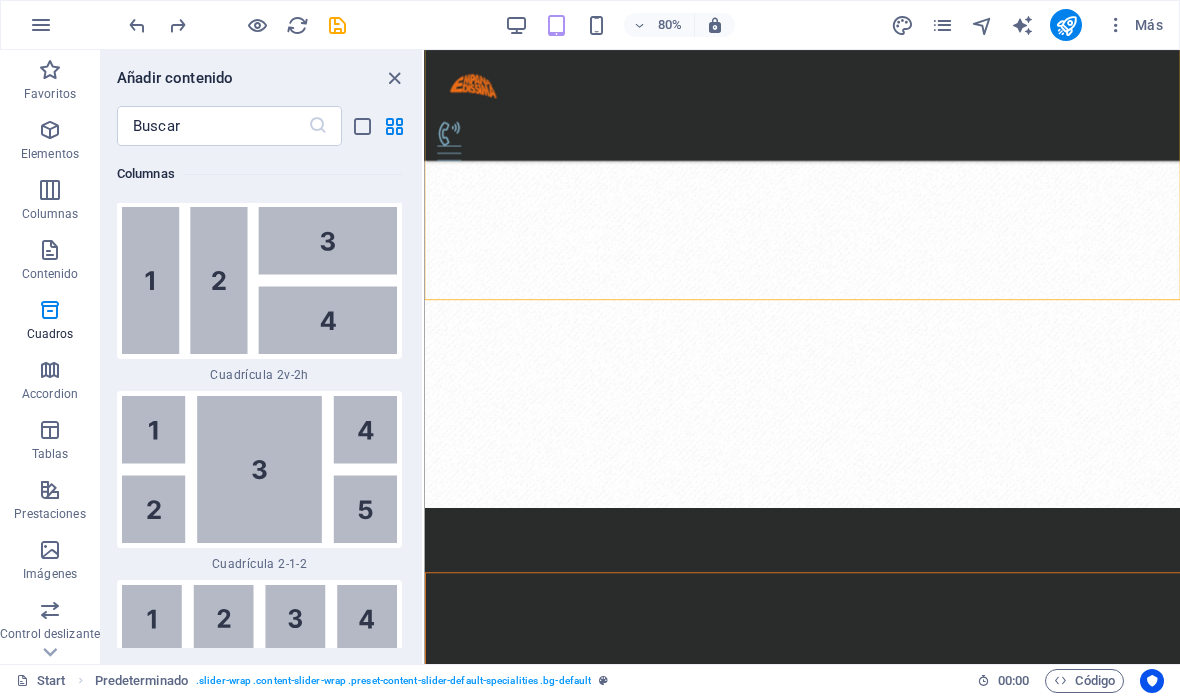 click on "Contenido" at bounding box center (50, 262) 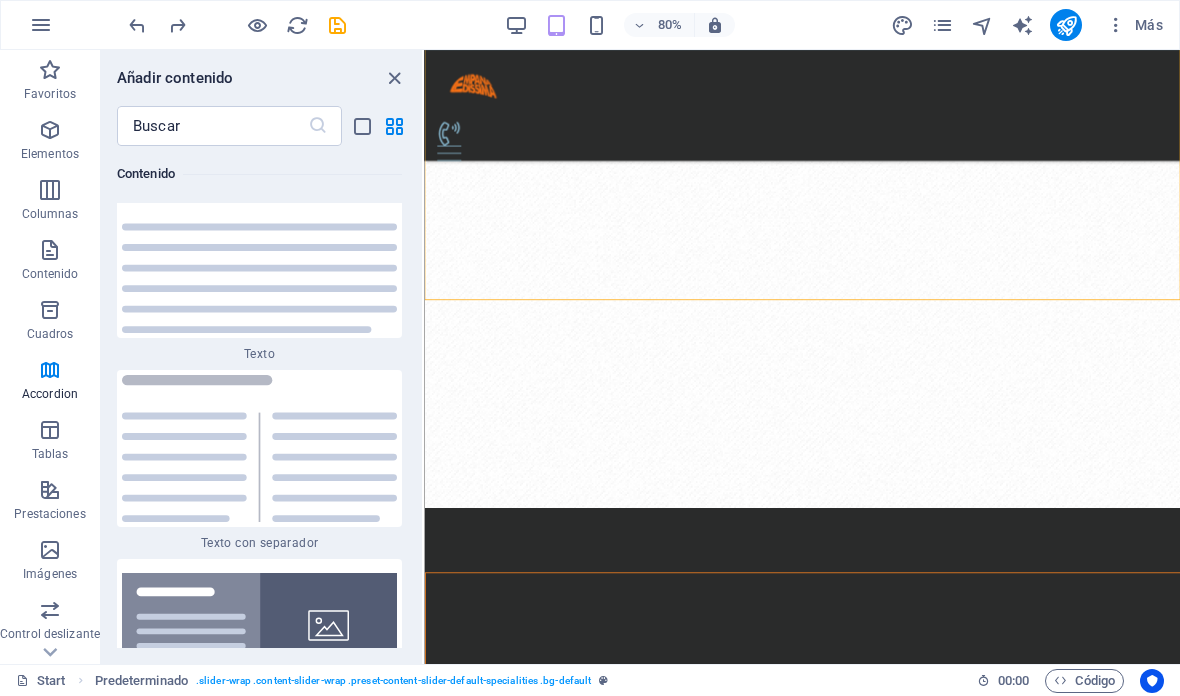 scroll, scrollTop: 7008, scrollLeft: 0, axis: vertical 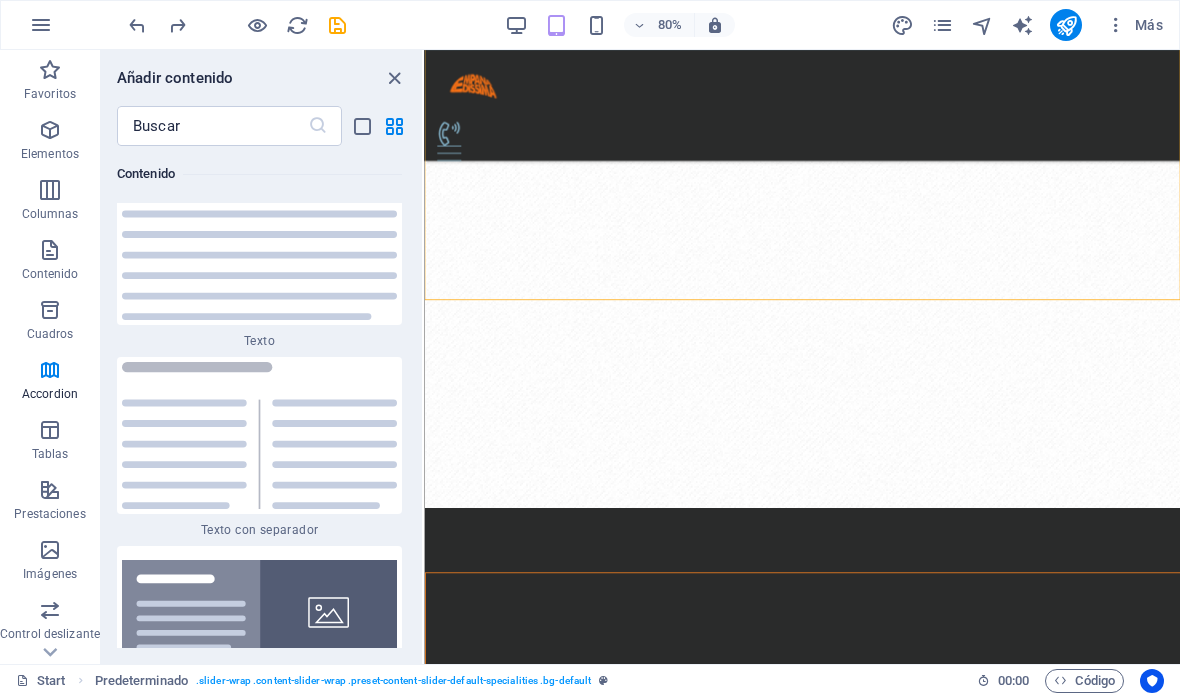click at bounding box center [212, 126] 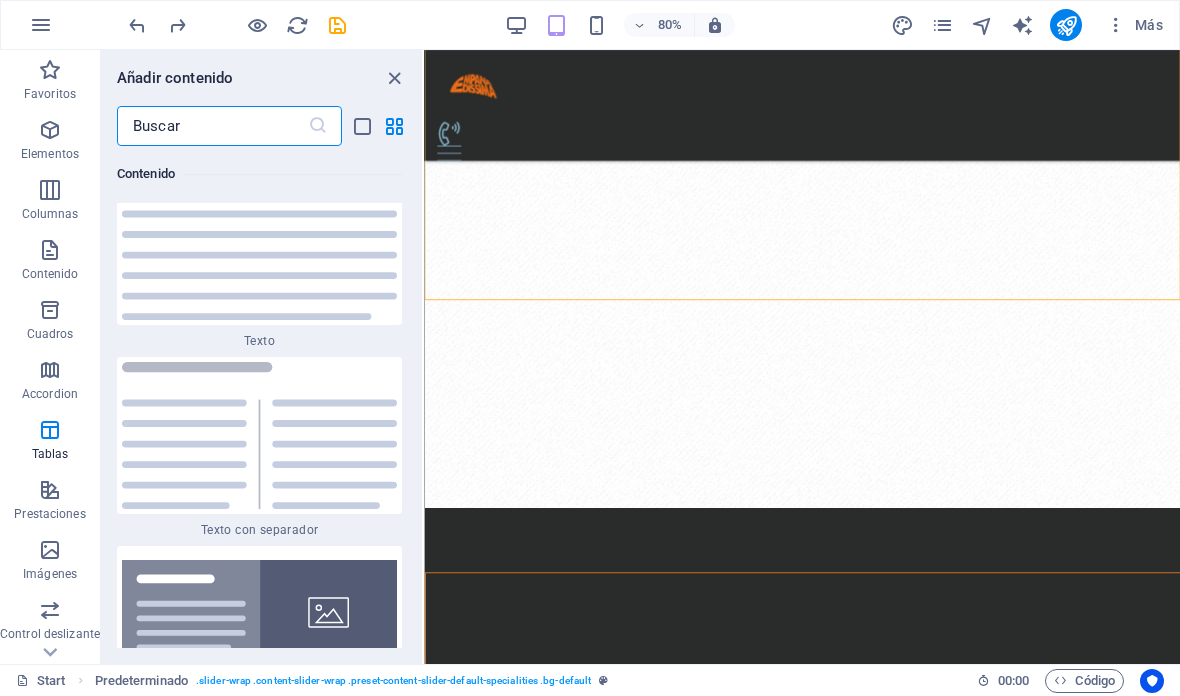 click on "Favoritos" at bounding box center [50, 82] 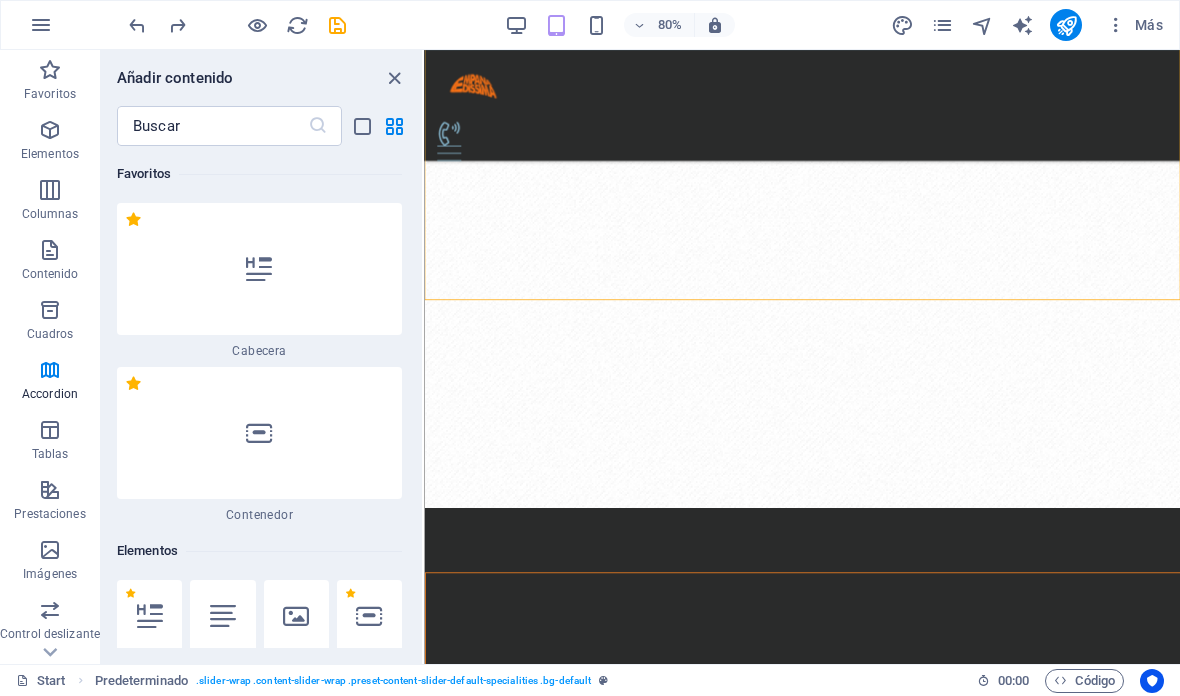 scroll, scrollTop: 0, scrollLeft: 0, axis: both 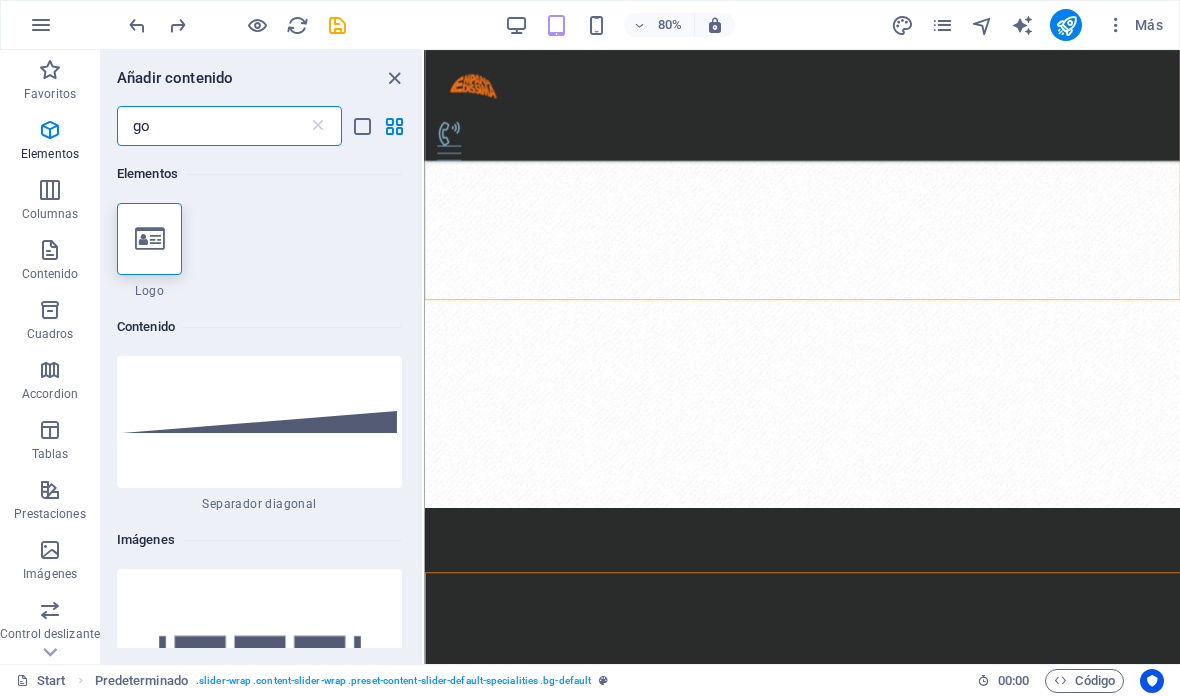 type on "g" 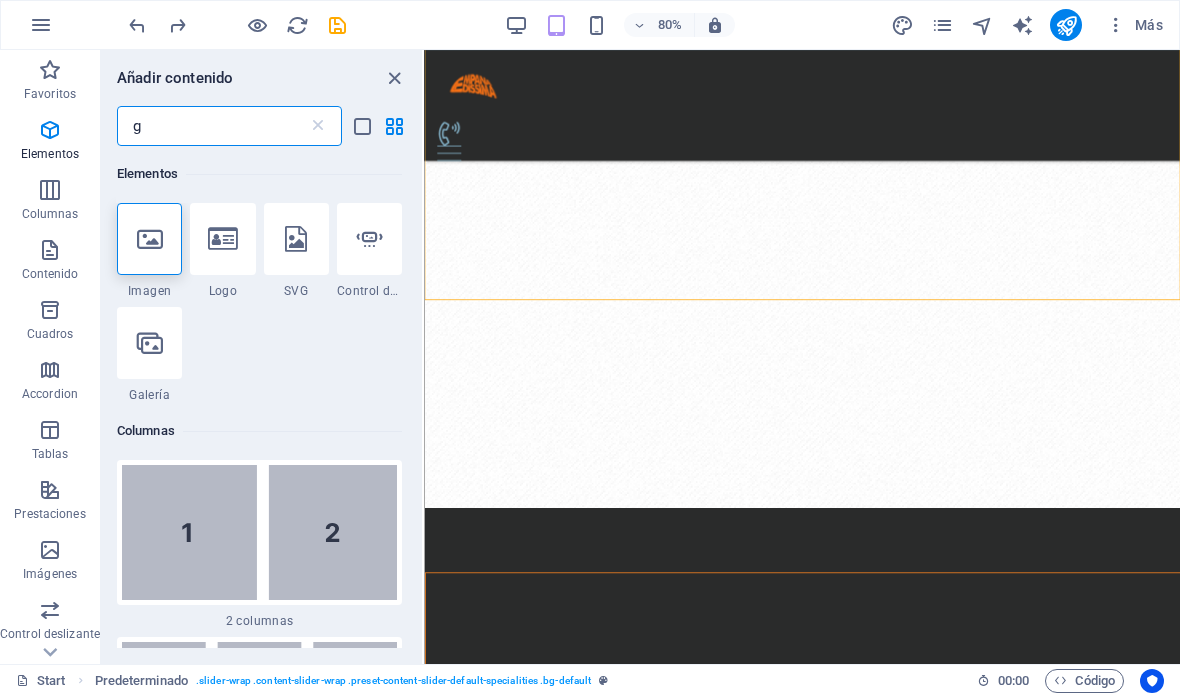 type 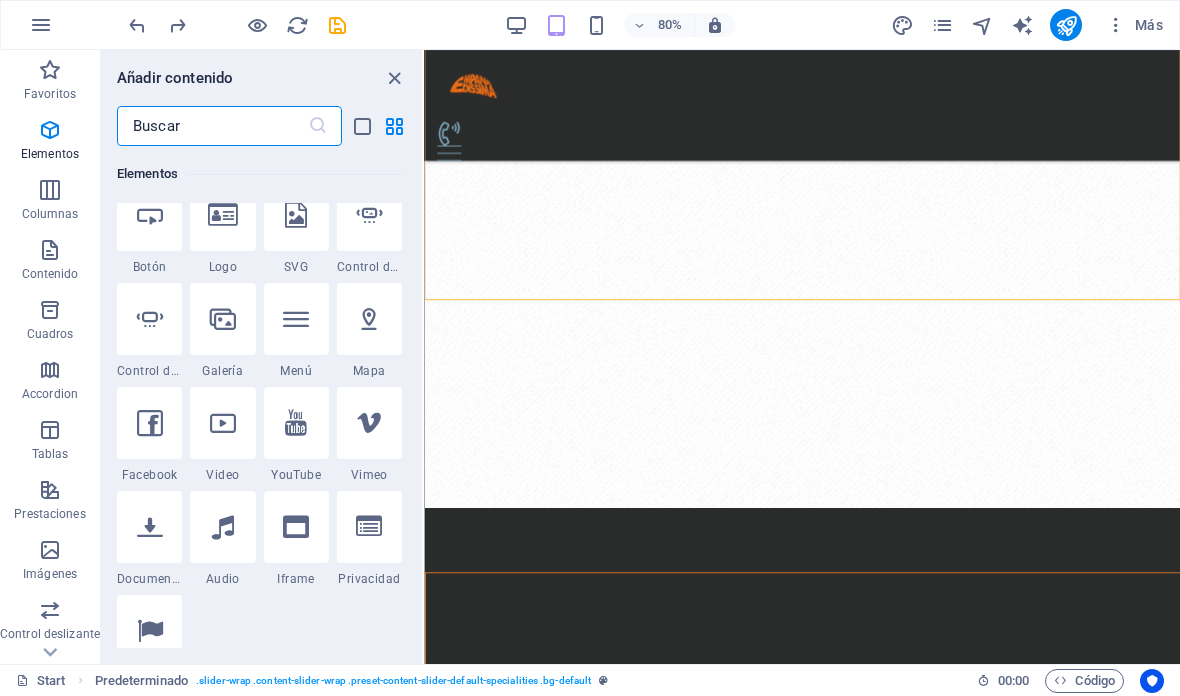 scroll, scrollTop: 607, scrollLeft: 0, axis: vertical 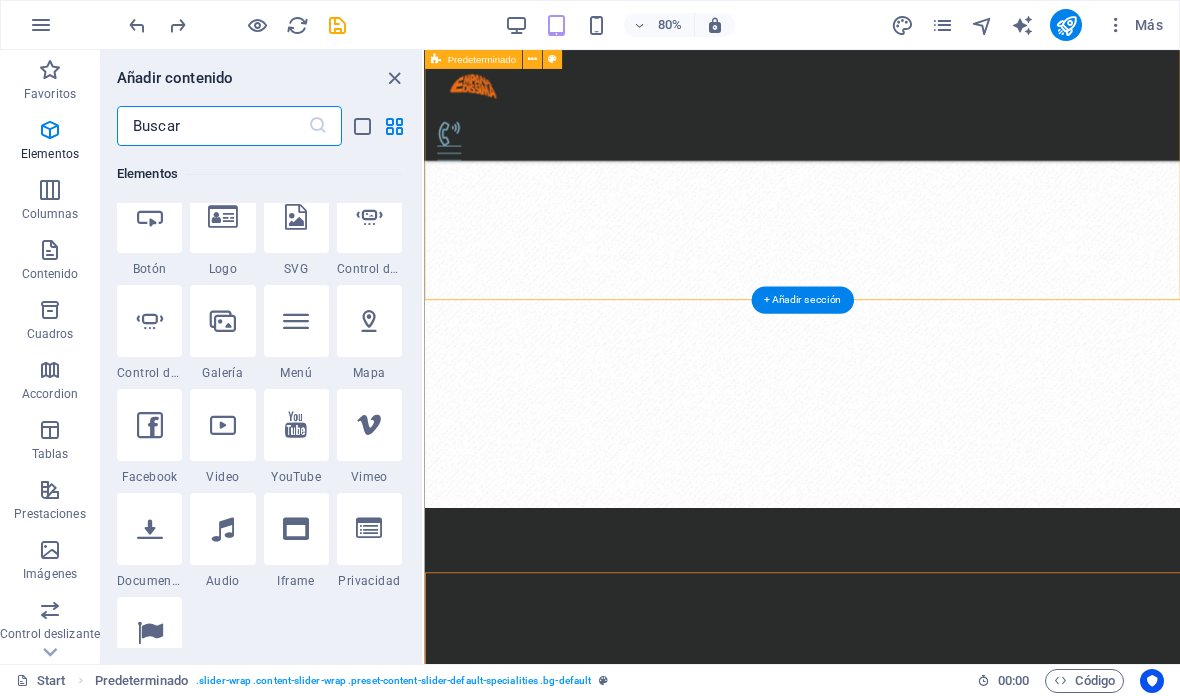 click on "Mechada Pastelera Tucumana Pino" at bounding box center [896, 2316] 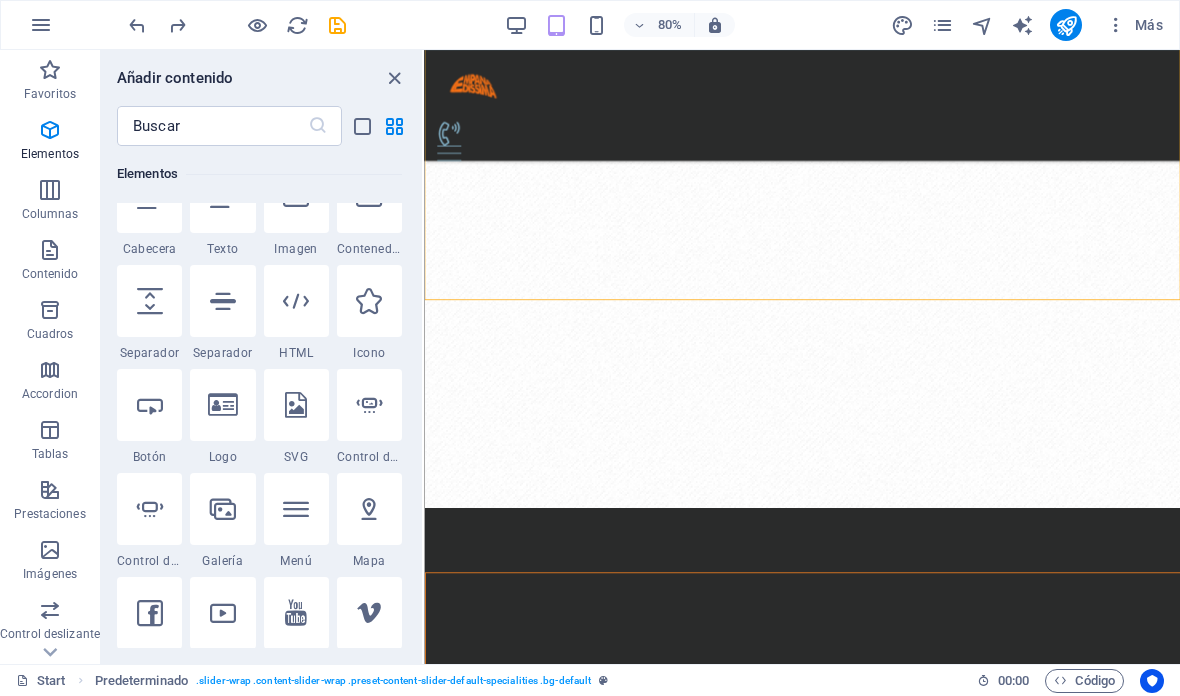 scroll, scrollTop: 415, scrollLeft: 0, axis: vertical 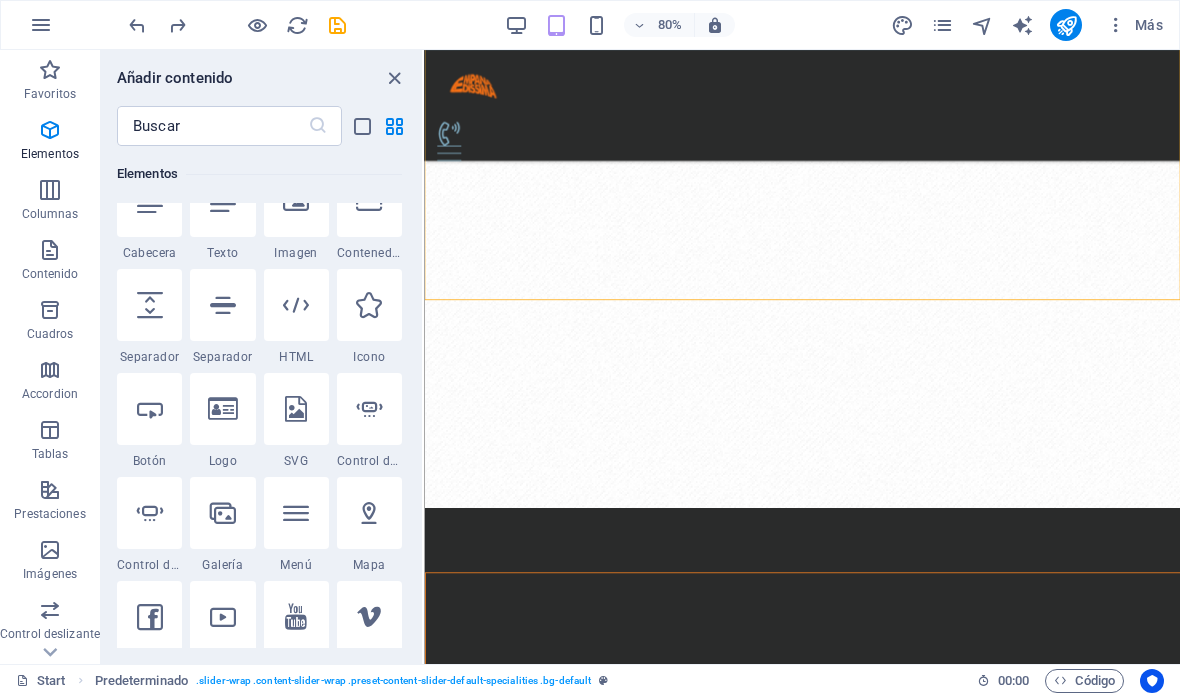 click at bounding box center (369, 409) 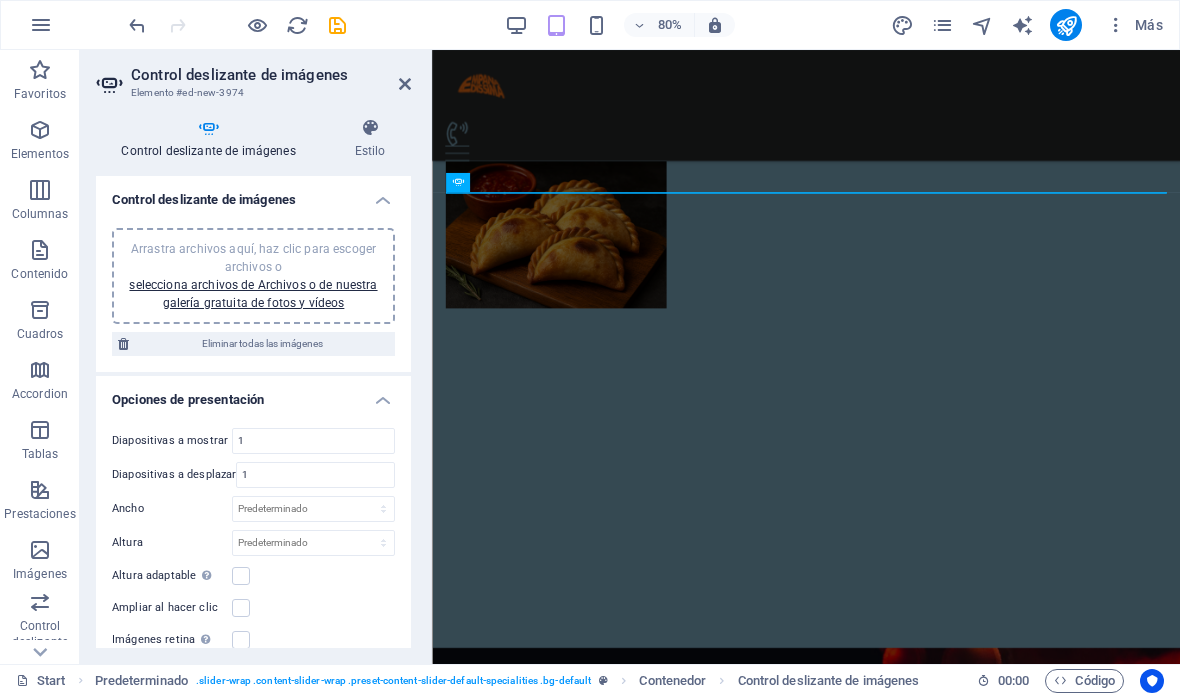 scroll, scrollTop: 1930, scrollLeft: 0, axis: vertical 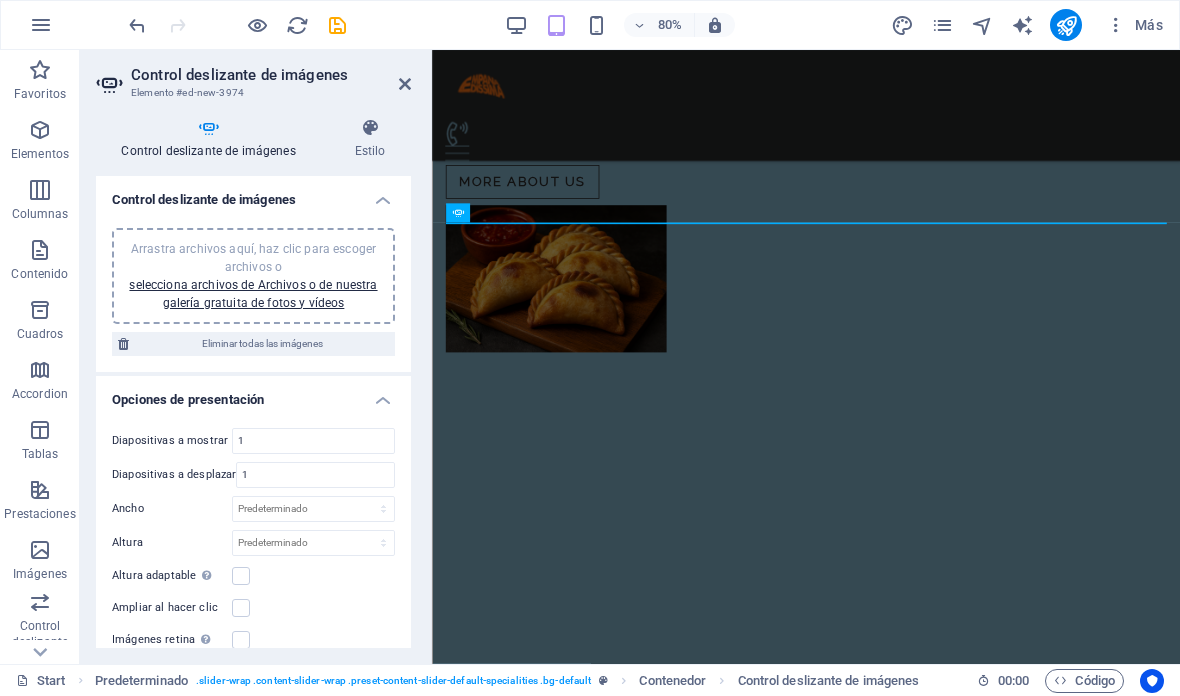 click at bounding box center [137, 25] 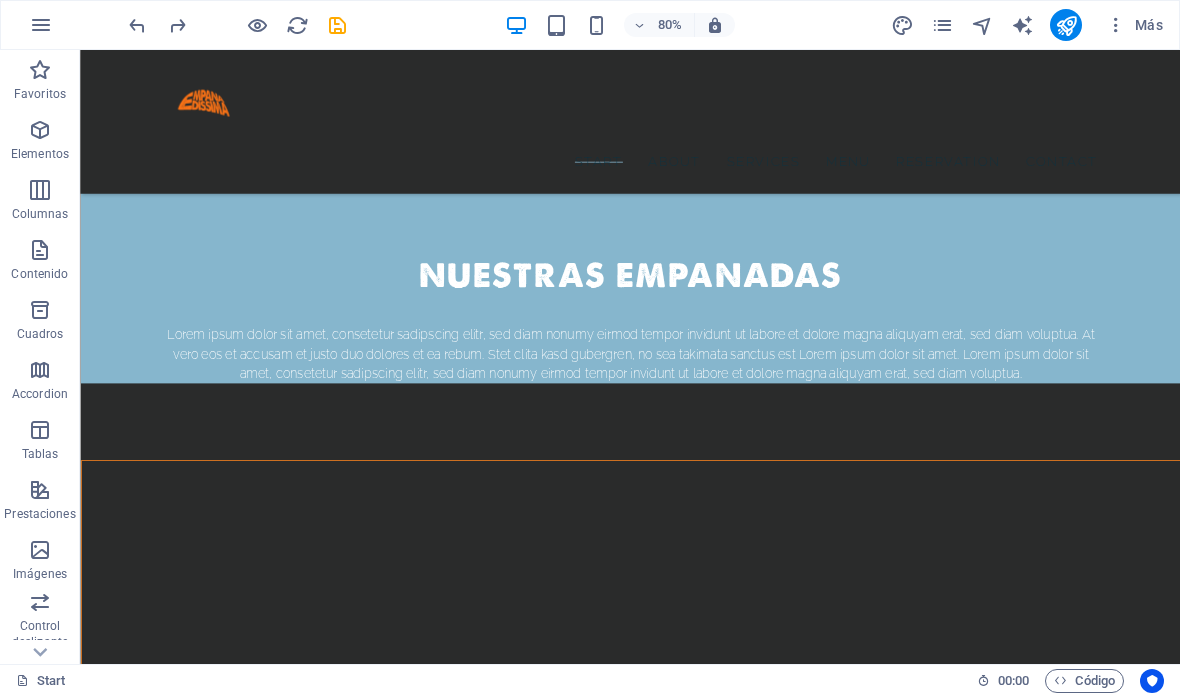 scroll, scrollTop: 3921, scrollLeft: 0, axis: vertical 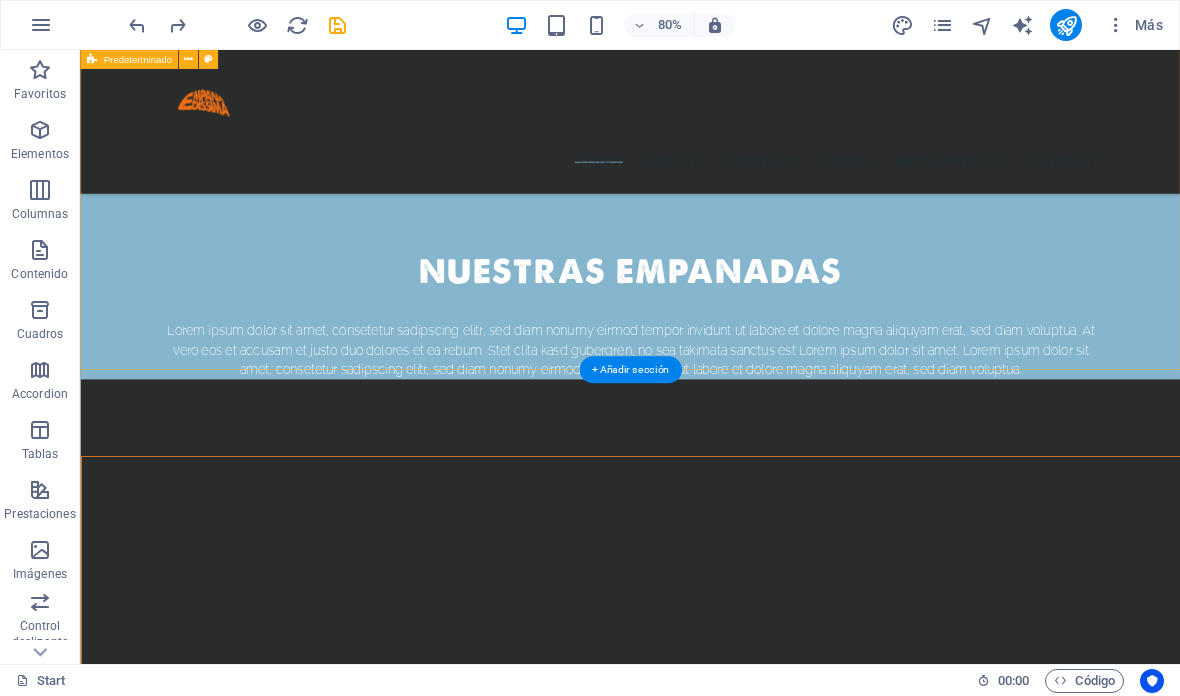 click on "Mechada Pastelera Tucumana Pino" at bounding box center [767, 2810] 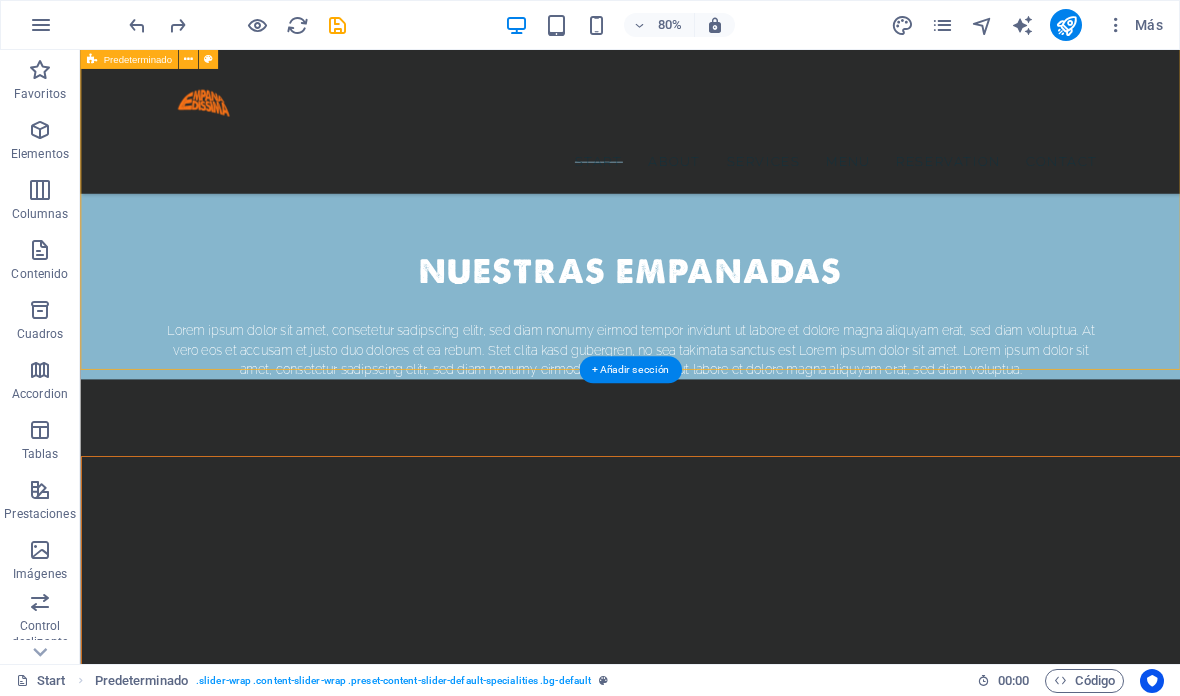 click on "Mechada Pastelera Tucumana Pino" at bounding box center (767, 2810) 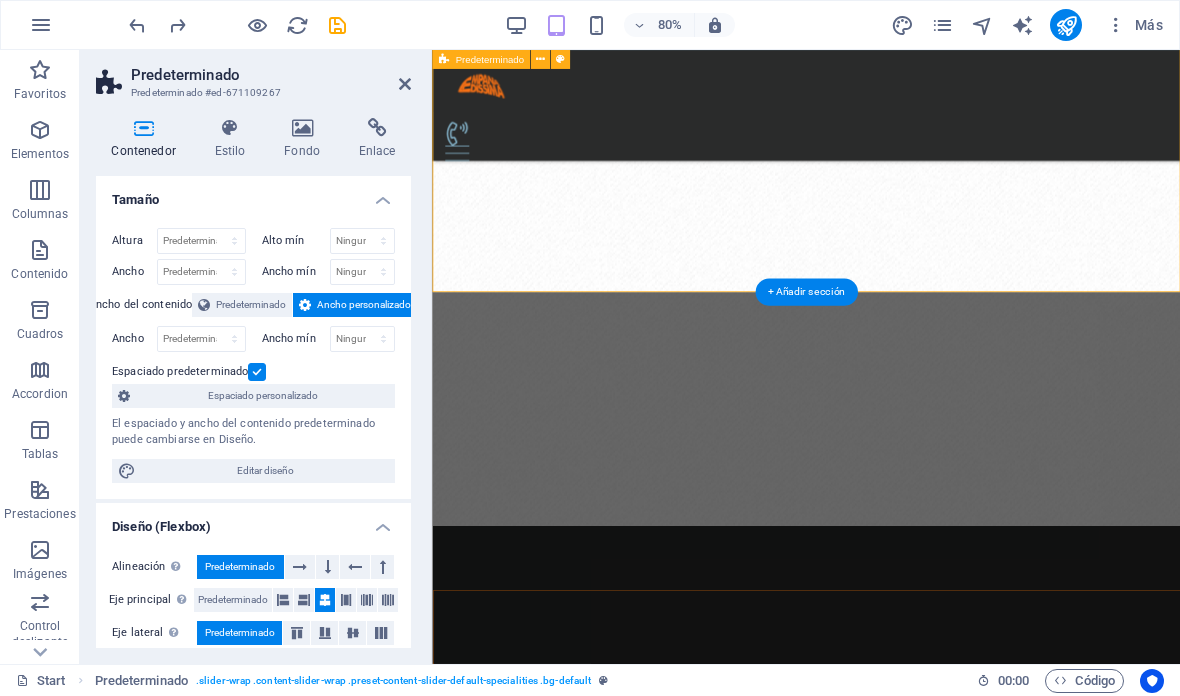 click at bounding box center (40, 130) 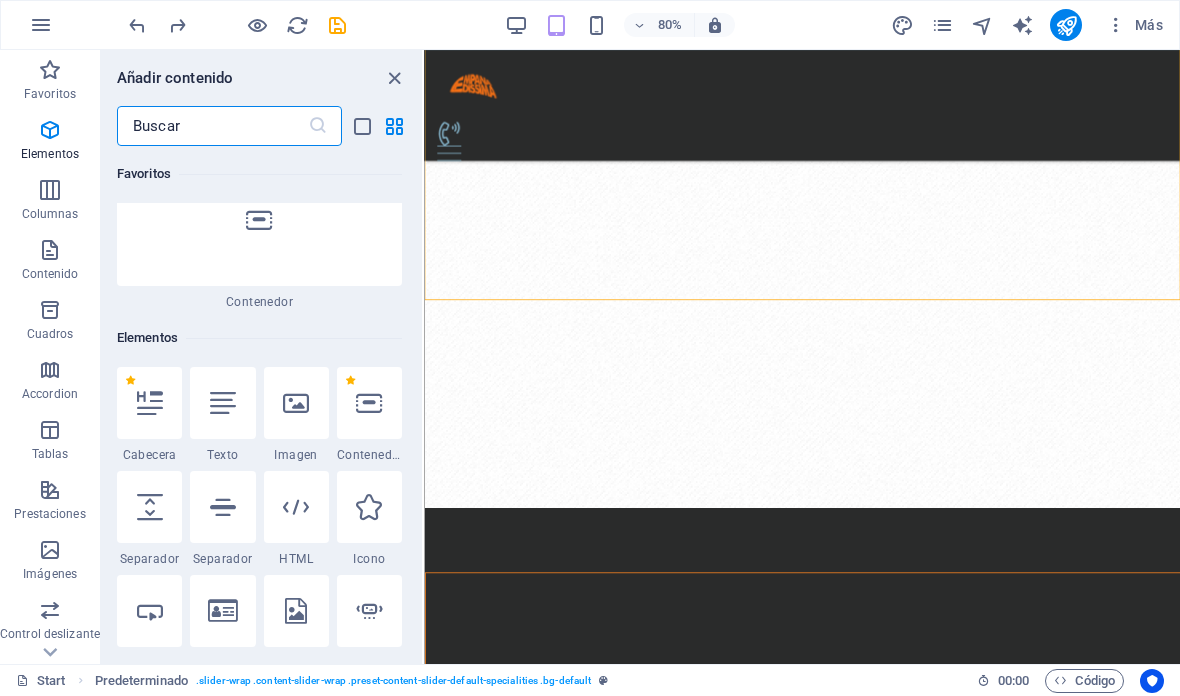 scroll, scrollTop: 213, scrollLeft: 0, axis: vertical 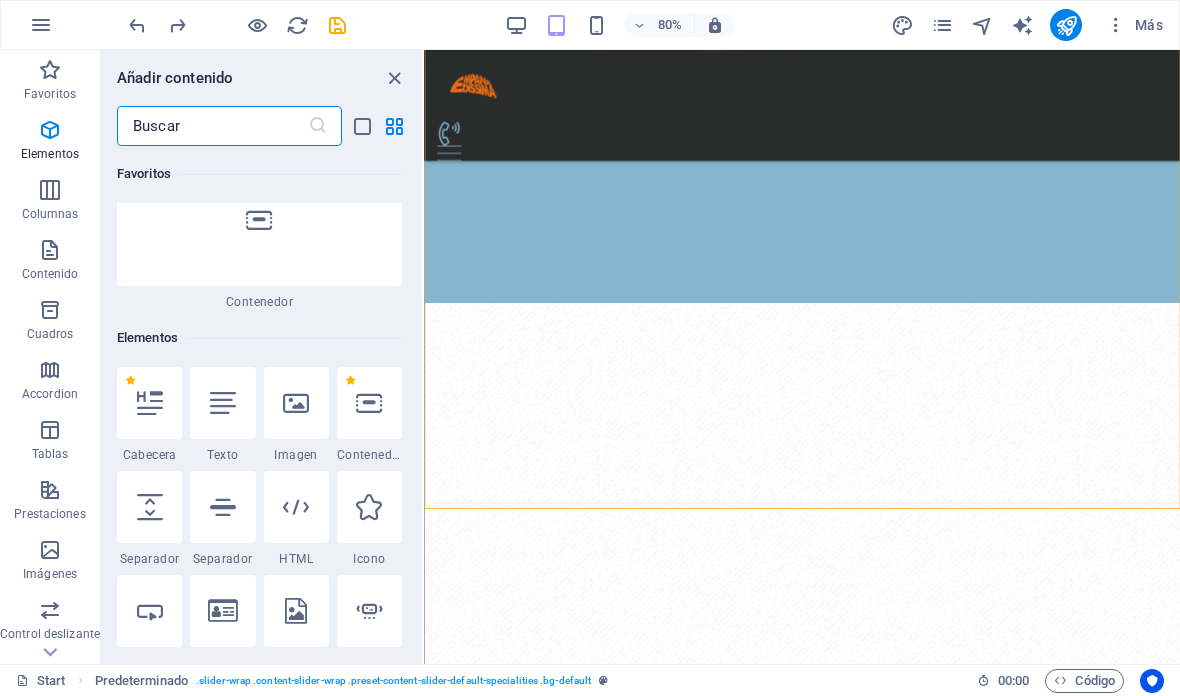 click at bounding box center [394, 78] 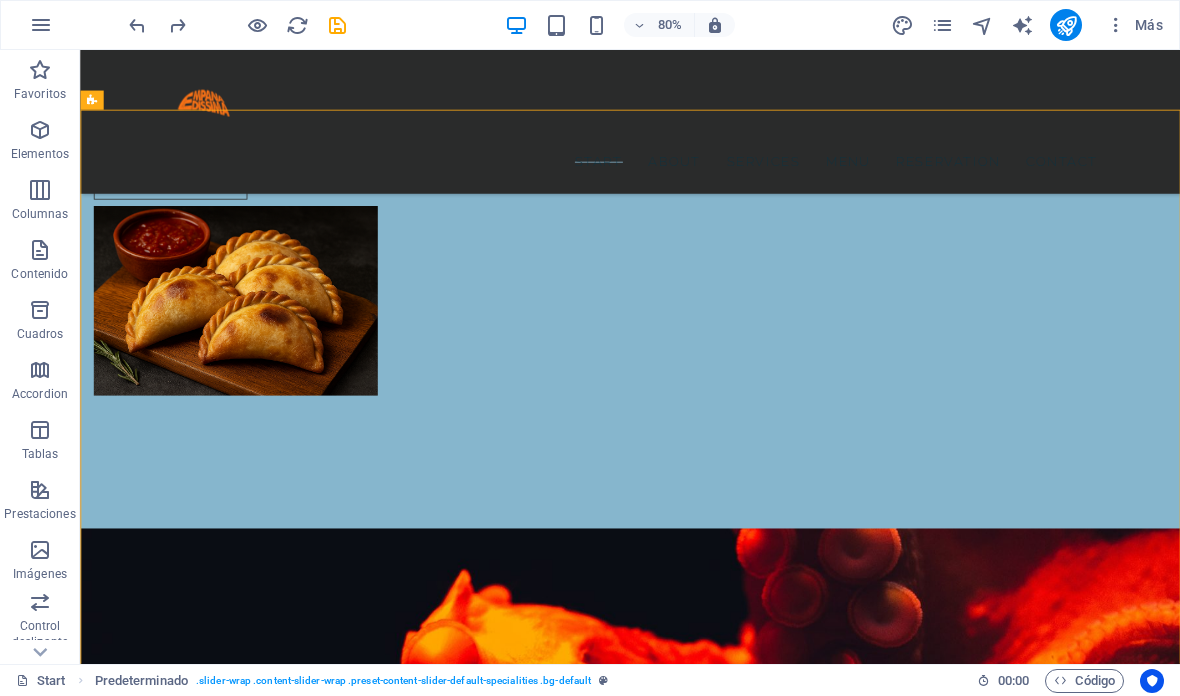 scroll, scrollTop: 2153, scrollLeft: 0, axis: vertical 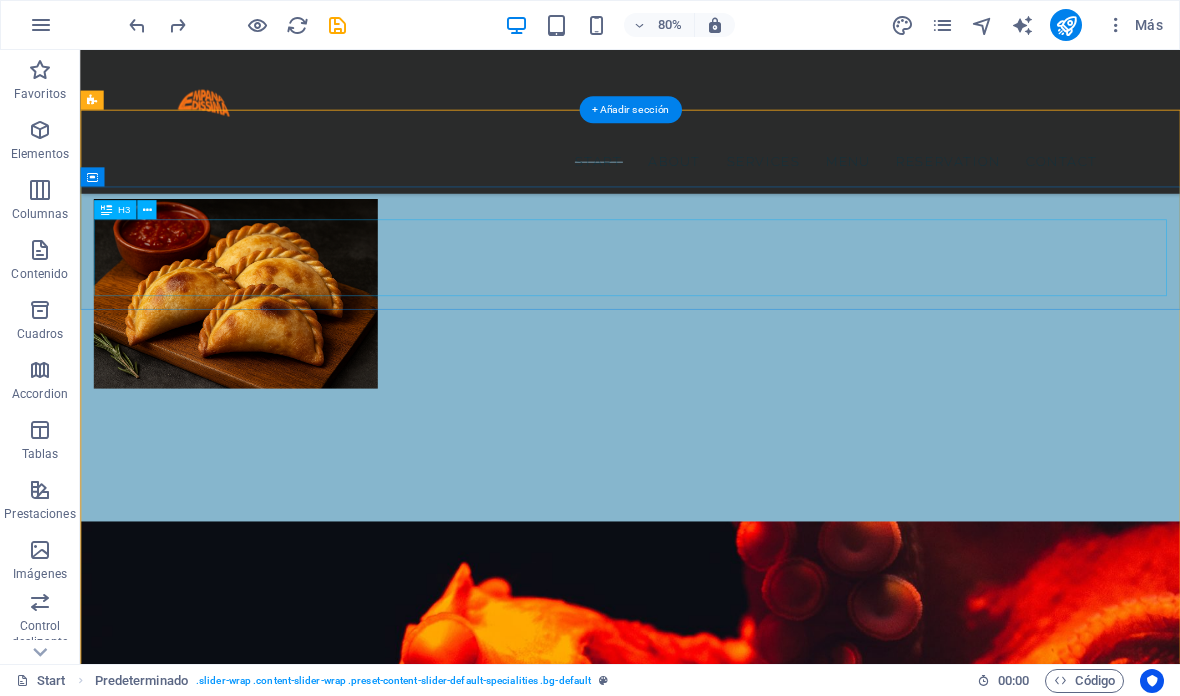 click on "Mechada" at bounding box center (767, 3714) 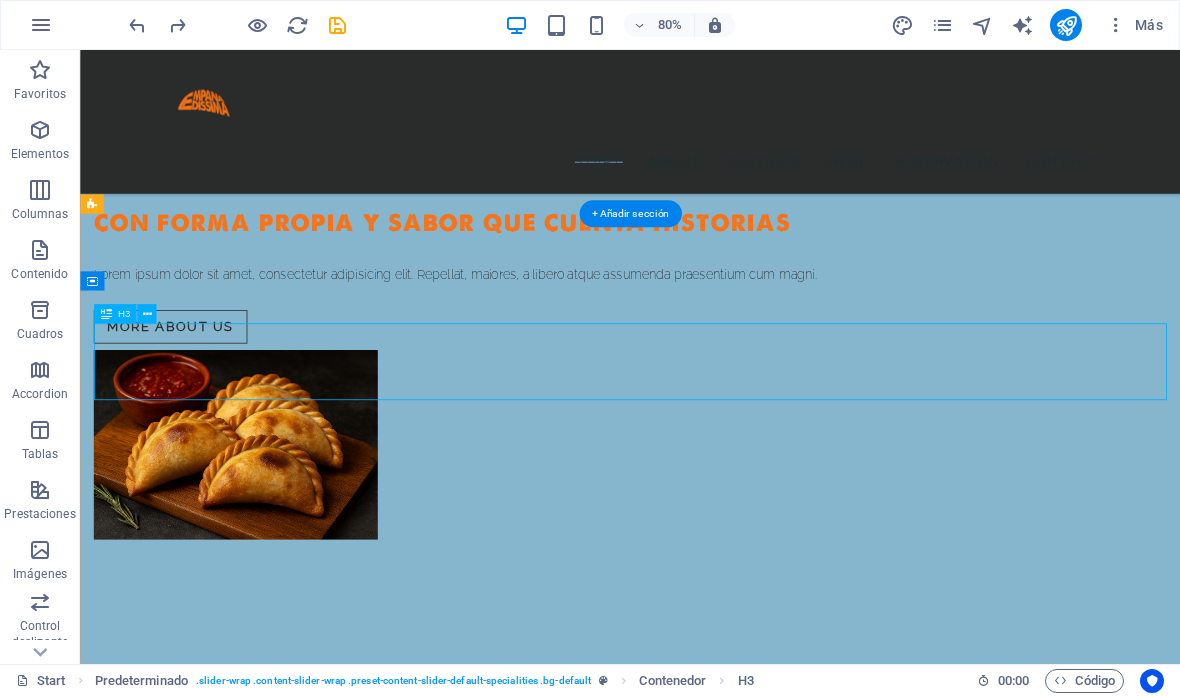 scroll, scrollTop: 2023, scrollLeft: 0, axis: vertical 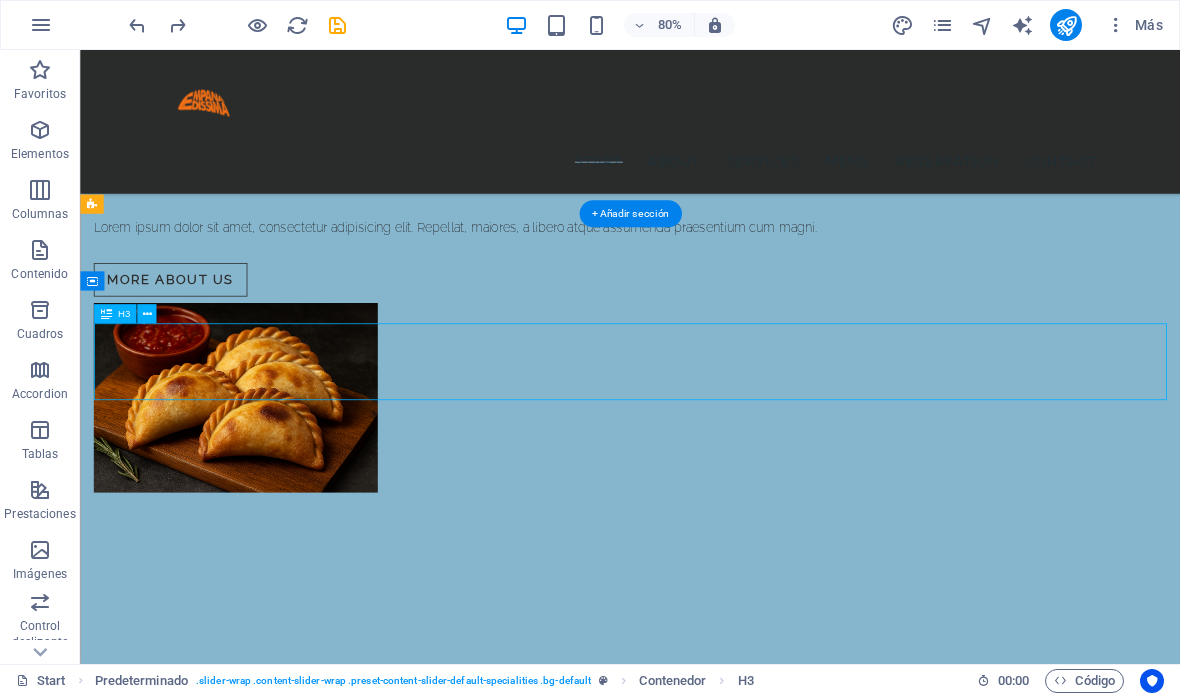 click on "Mechada" at bounding box center [767, 3844] 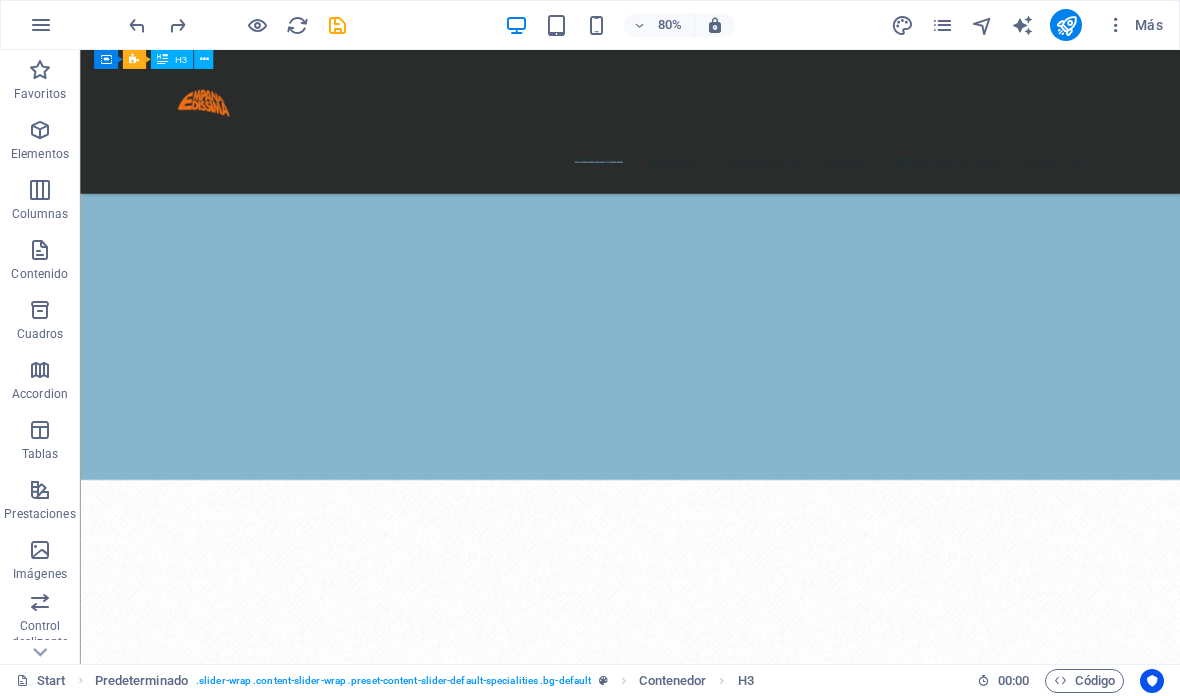 scroll, scrollTop: 3477, scrollLeft: 0, axis: vertical 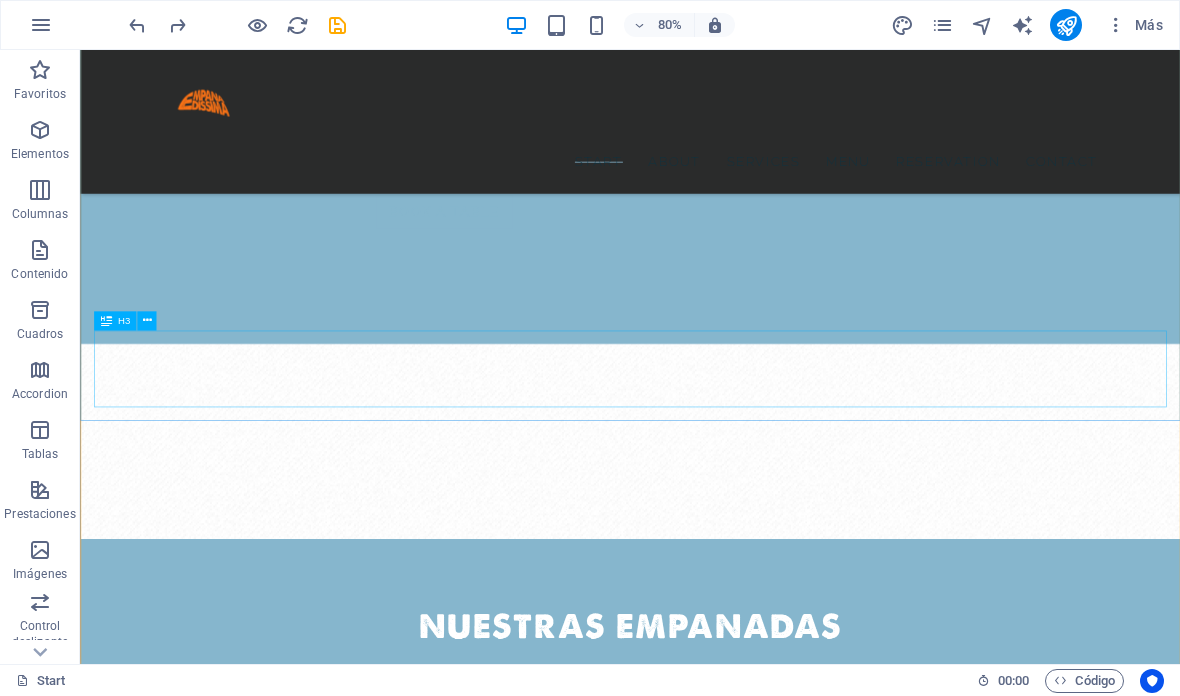 click on "Pastelera" at bounding box center [767, 3853] 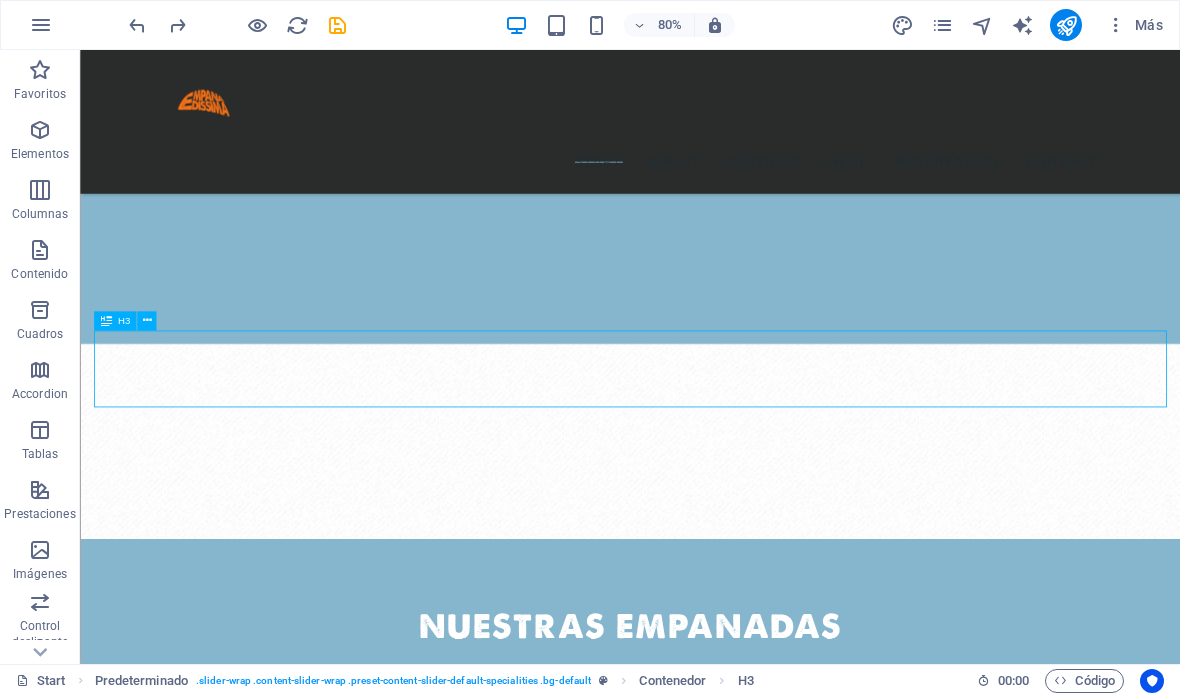 click on "Pastelera" at bounding box center (767, 3853) 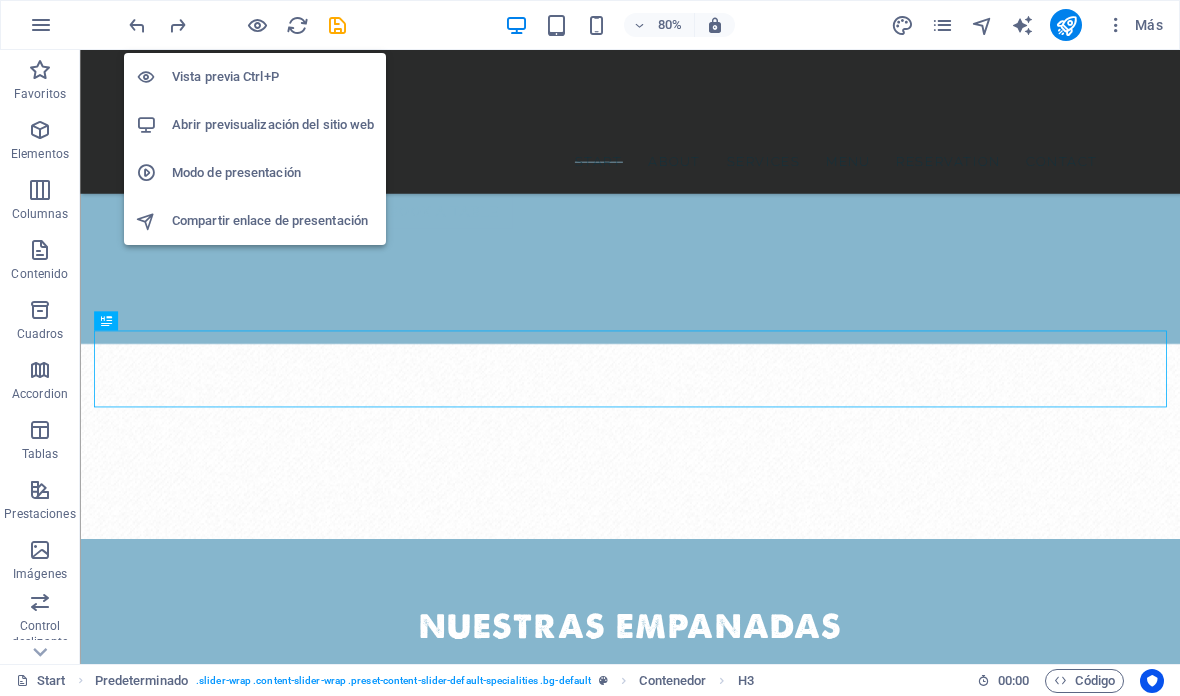 click on "Vista previa Ctrl+P" at bounding box center (273, 77) 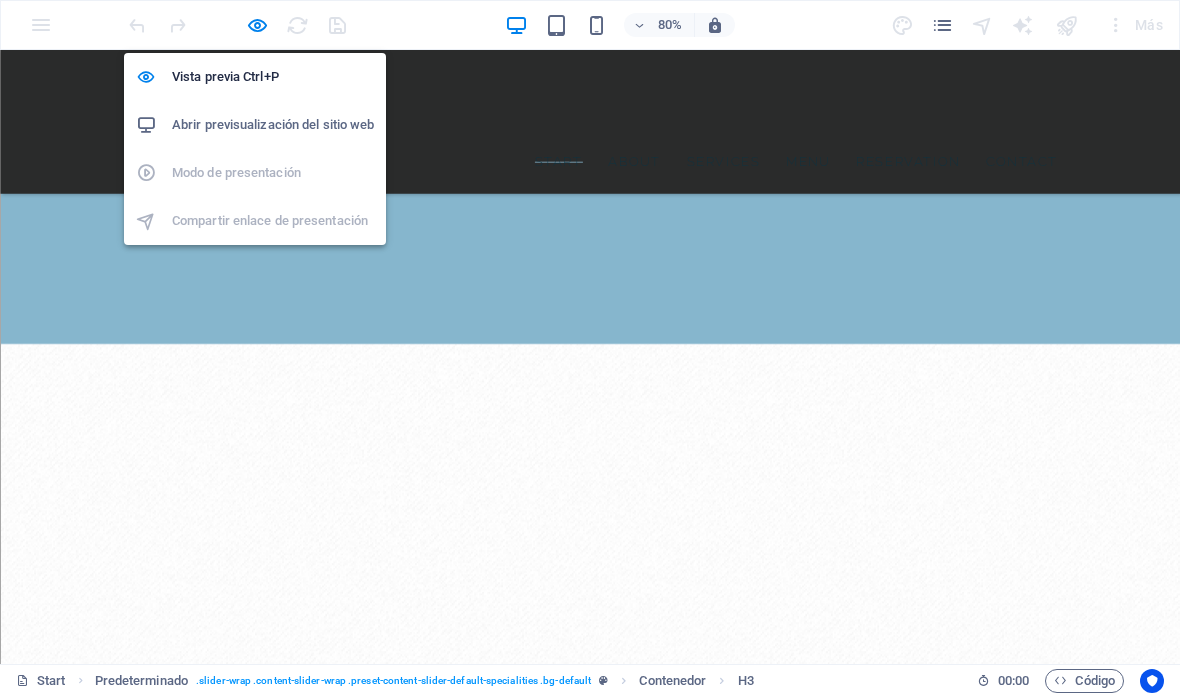 click on "Vista previa Ctrl+P" at bounding box center (255, 77) 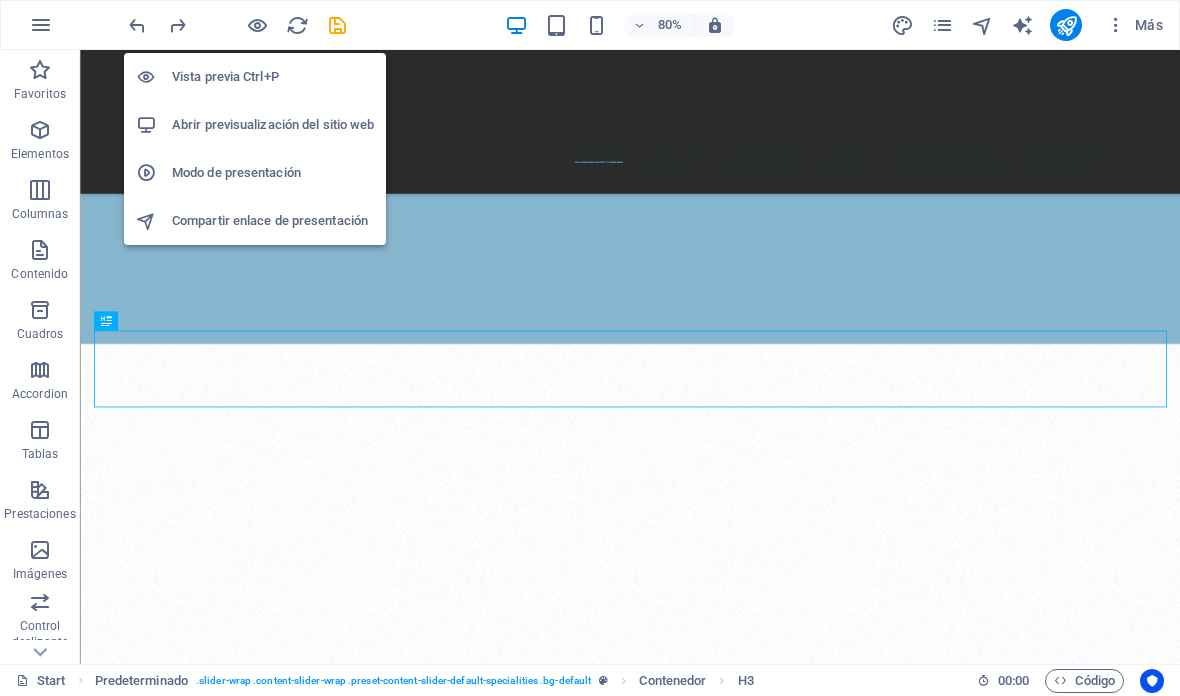 click on "Abrir previsualización del sitio web" at bounding box center (273, 125) 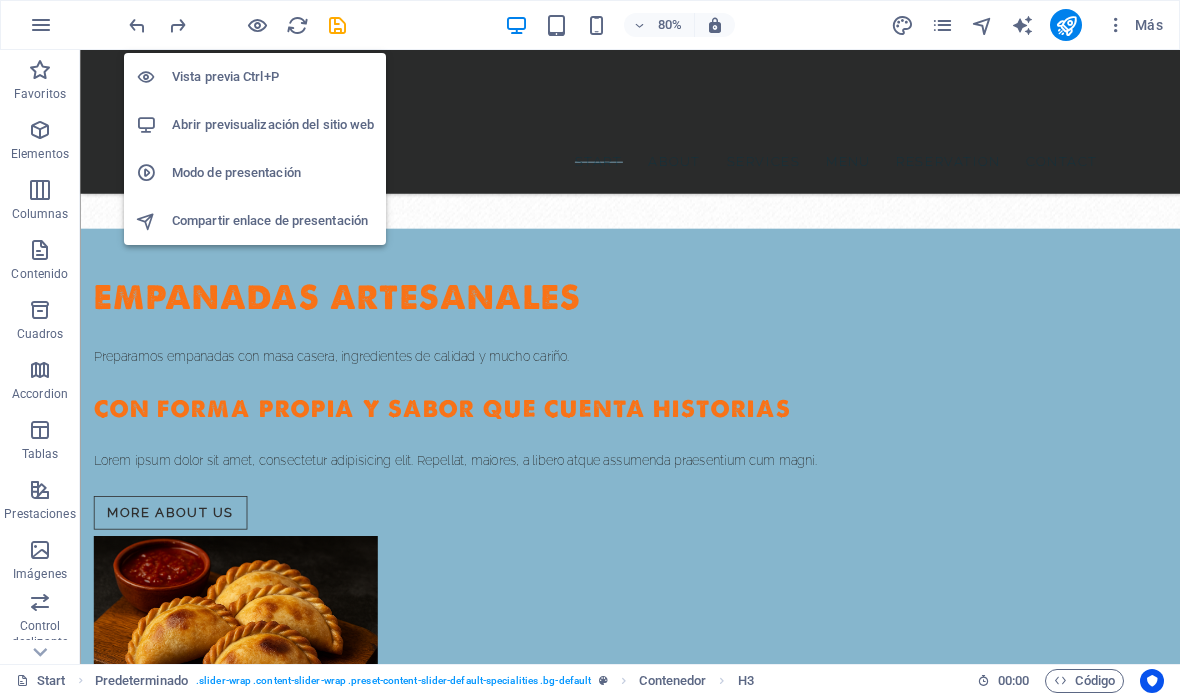 click at bounding box center (337, 25) 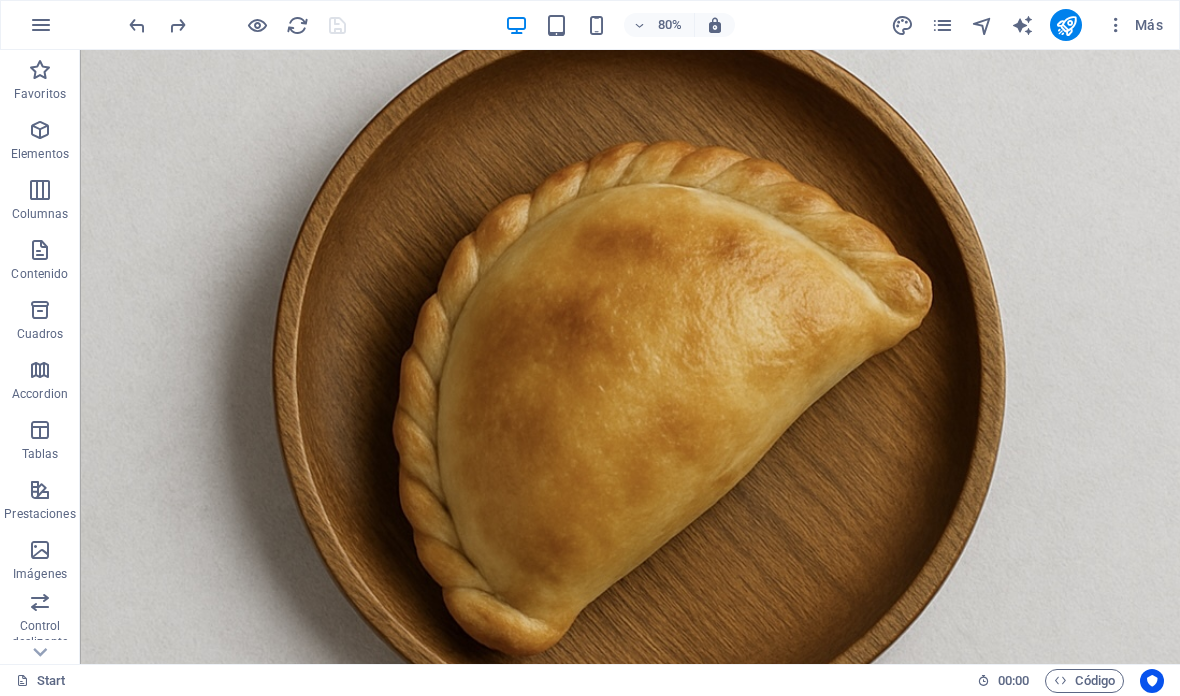 scroll, scrollTop: 0, scrollLeft: 0, axis: both 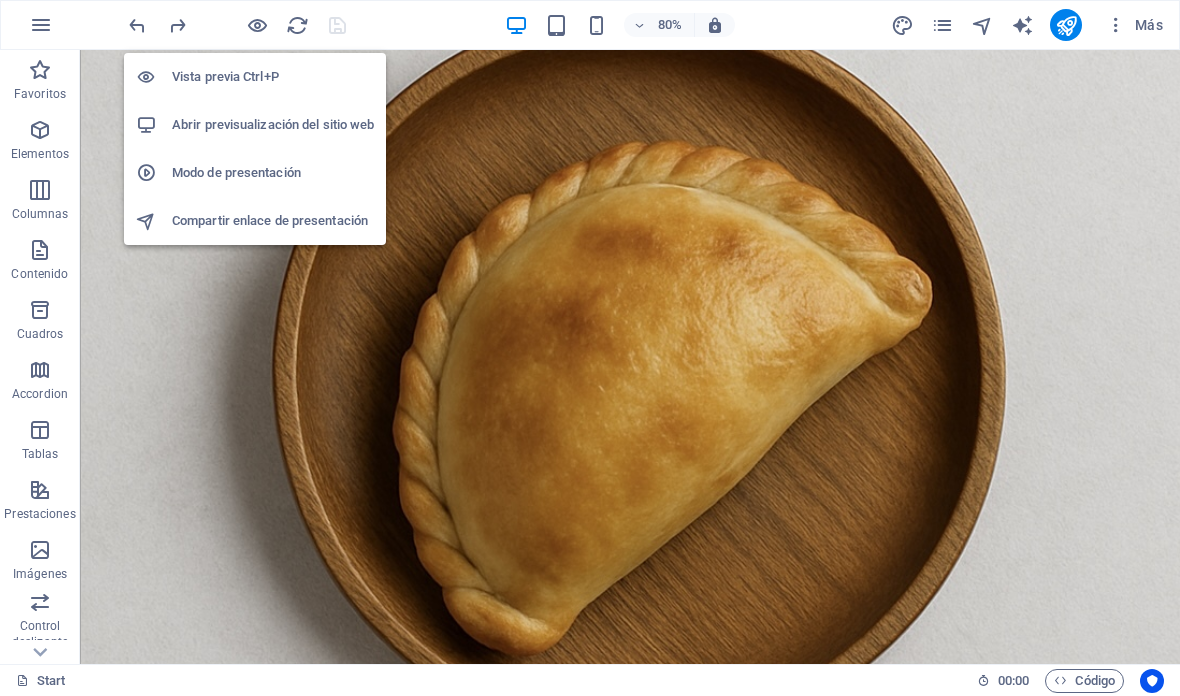 click on "Abrir previsualización del sitio web" at bounding box center [273, 125] 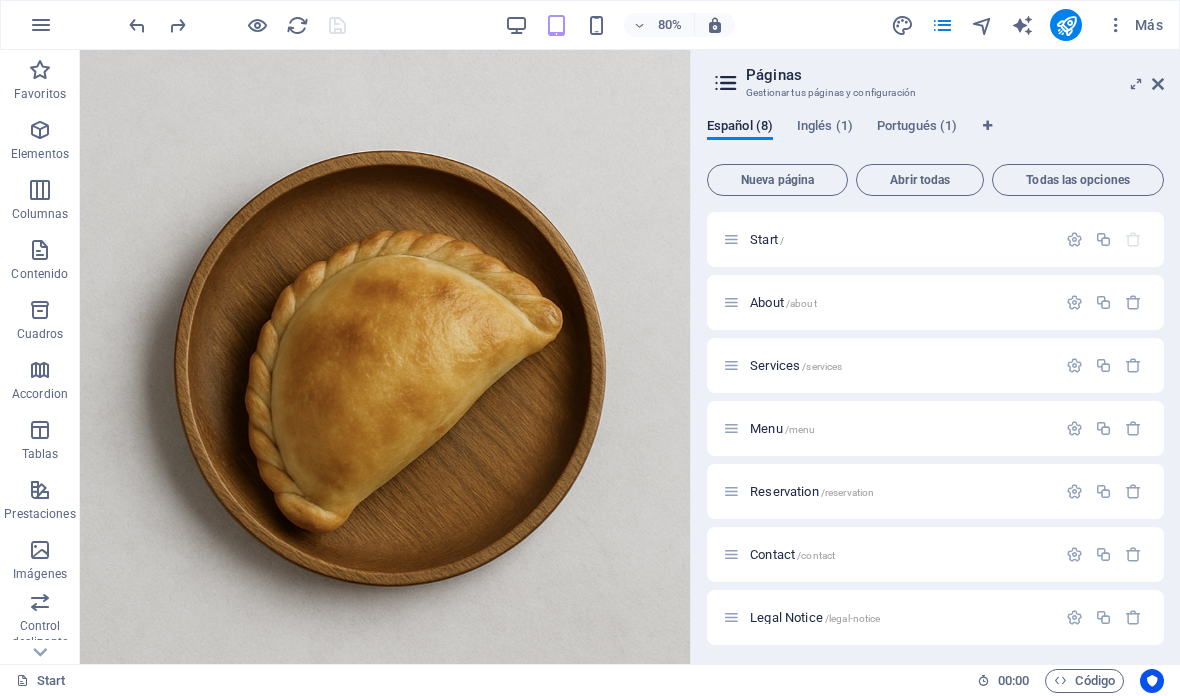 click on "Start /" at bounding box center [900, 239] 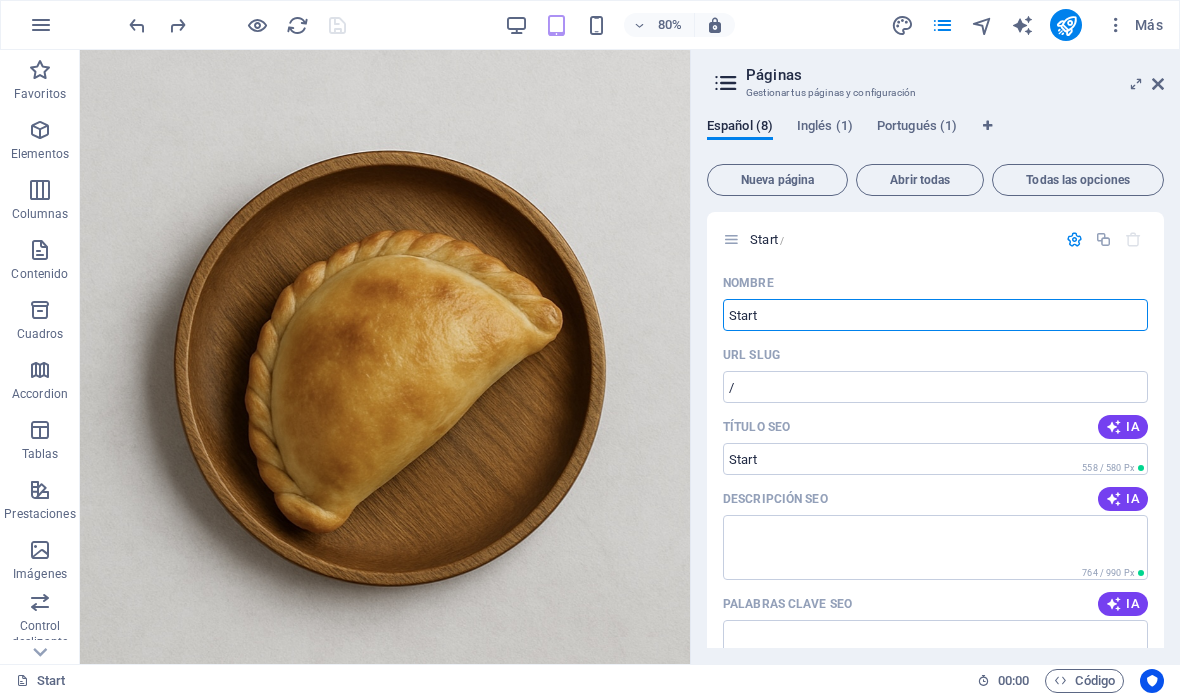 scroll, scrollTop: 0, scrollLeft: 0, axis: both 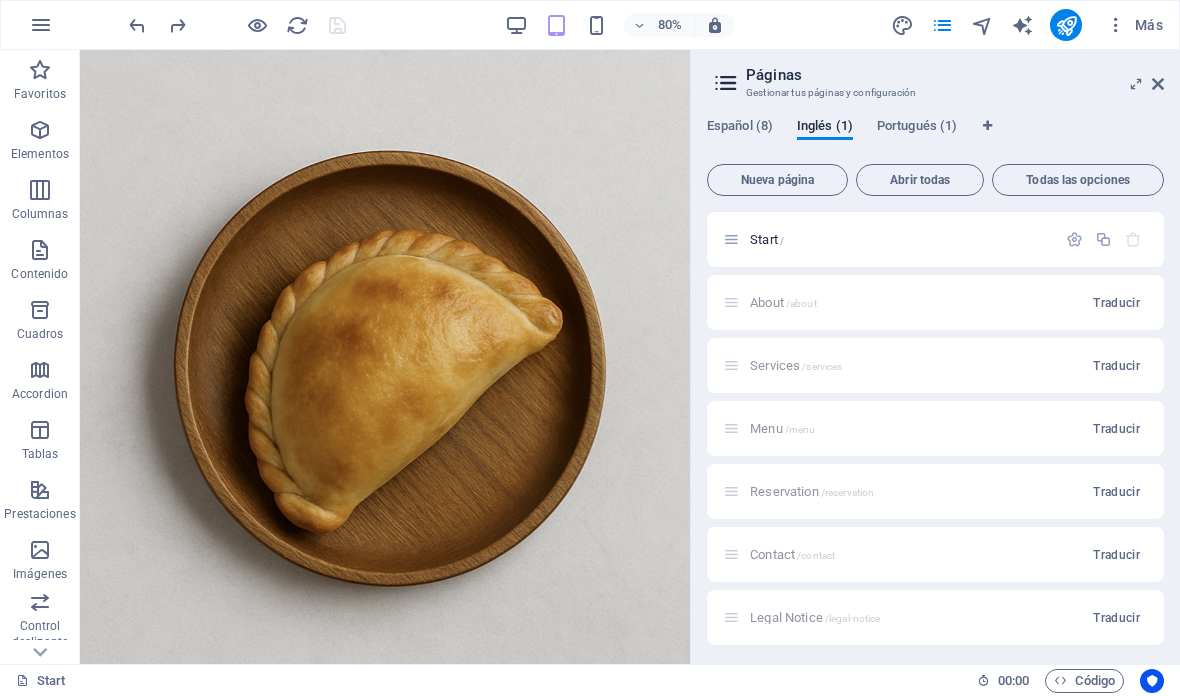 click on "Más" at bounding box center [1134, 25] 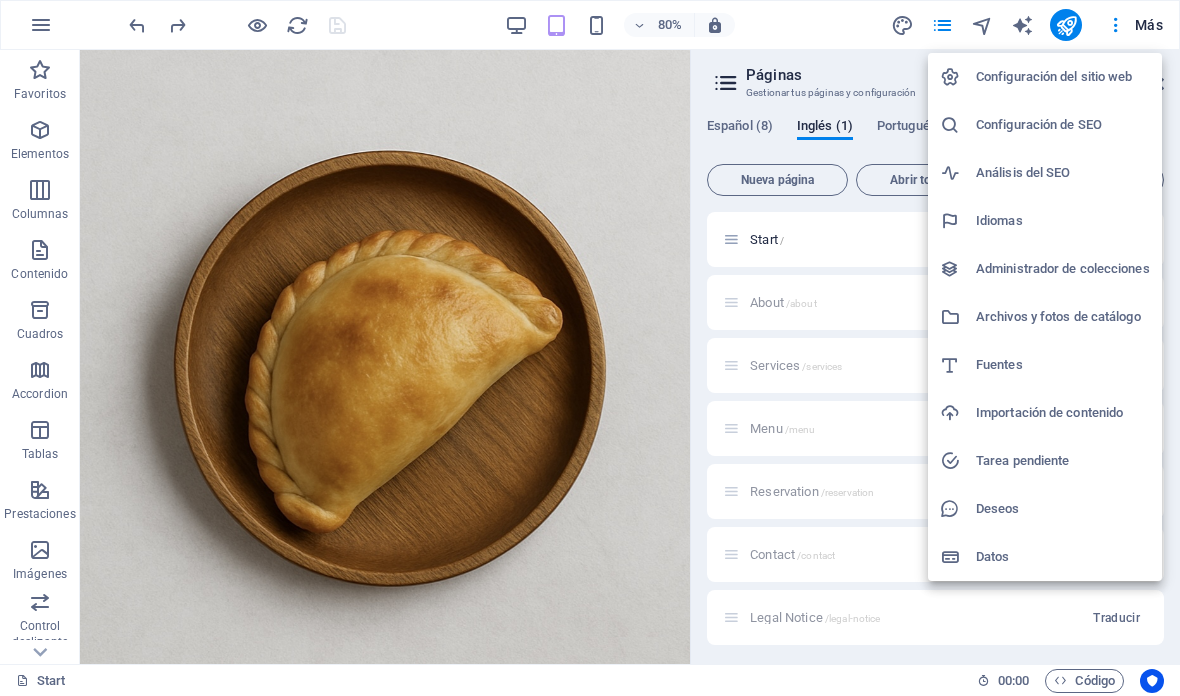 click on "Idiomas" at bounding box center [1063, 221] 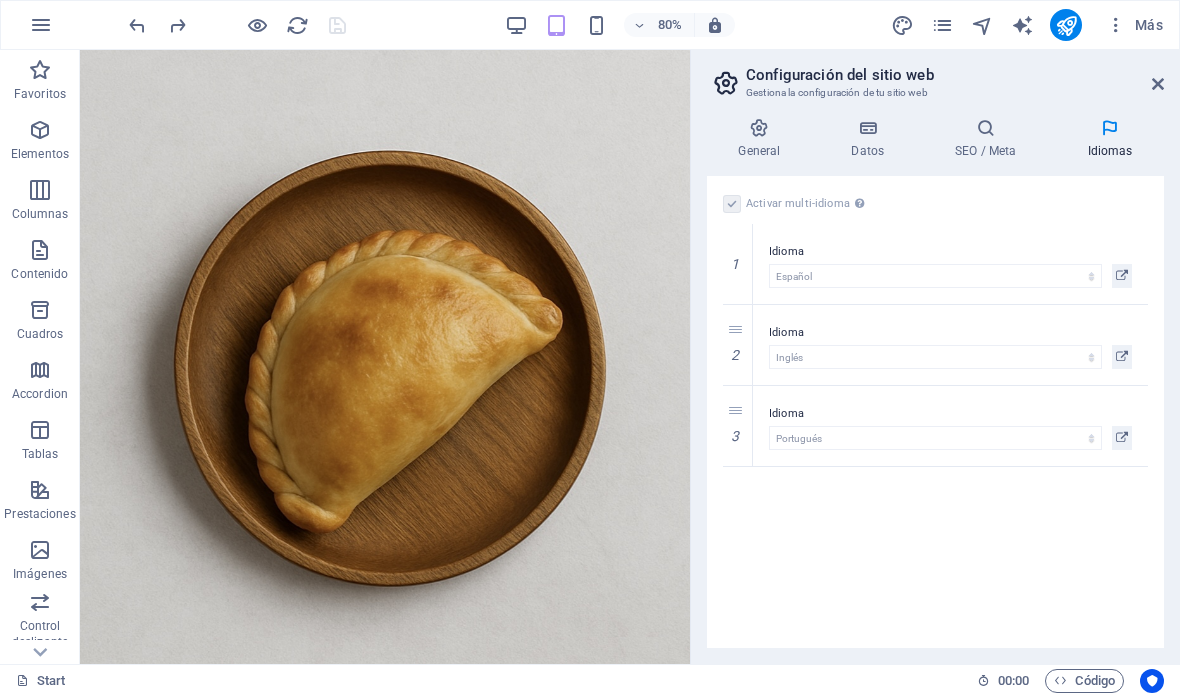 click at bounding box center (0, 0) 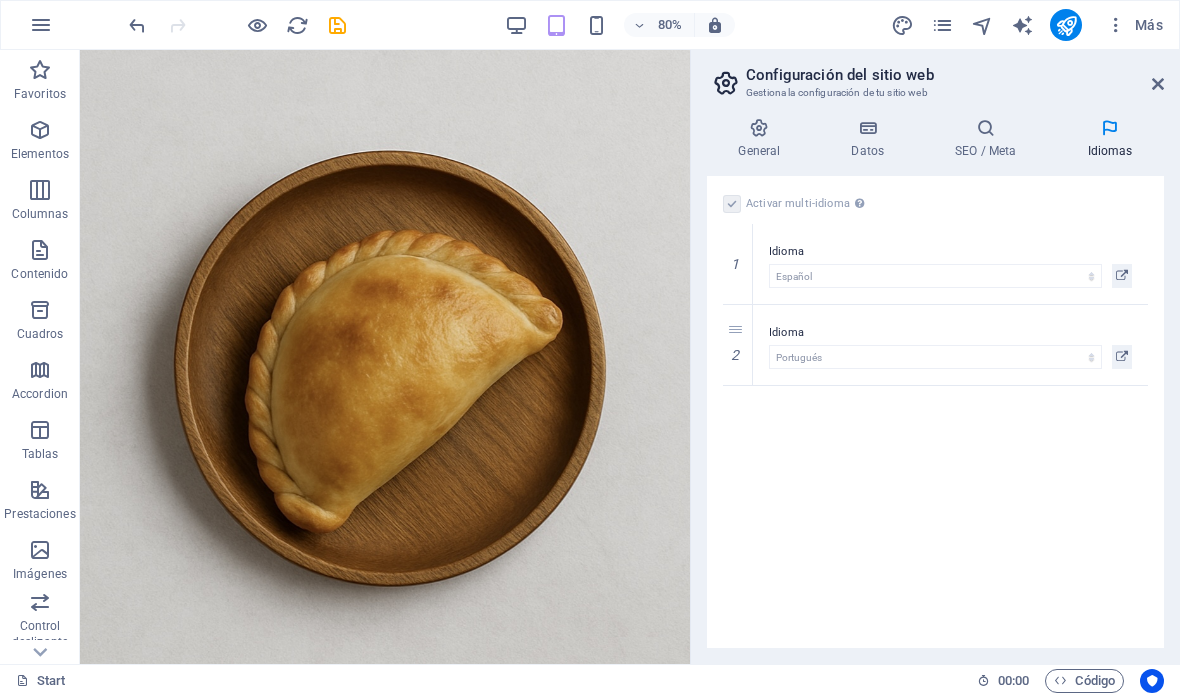 click at bounding box center [0, 0] 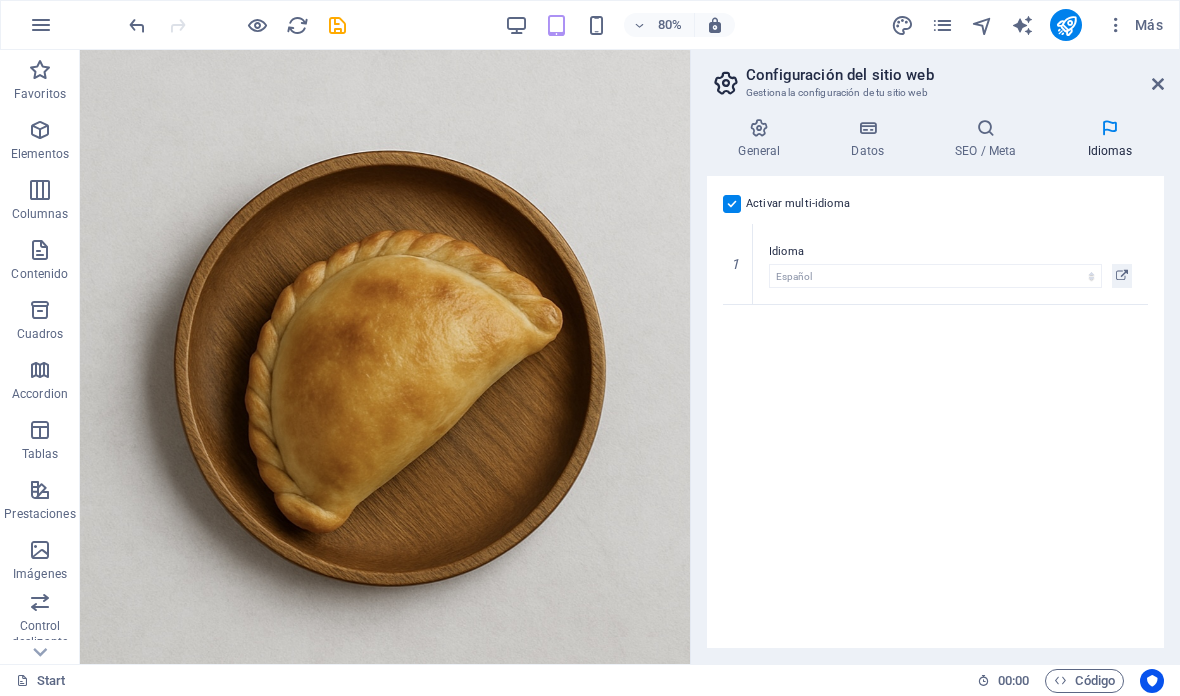 click at bounding box center (902, 25) 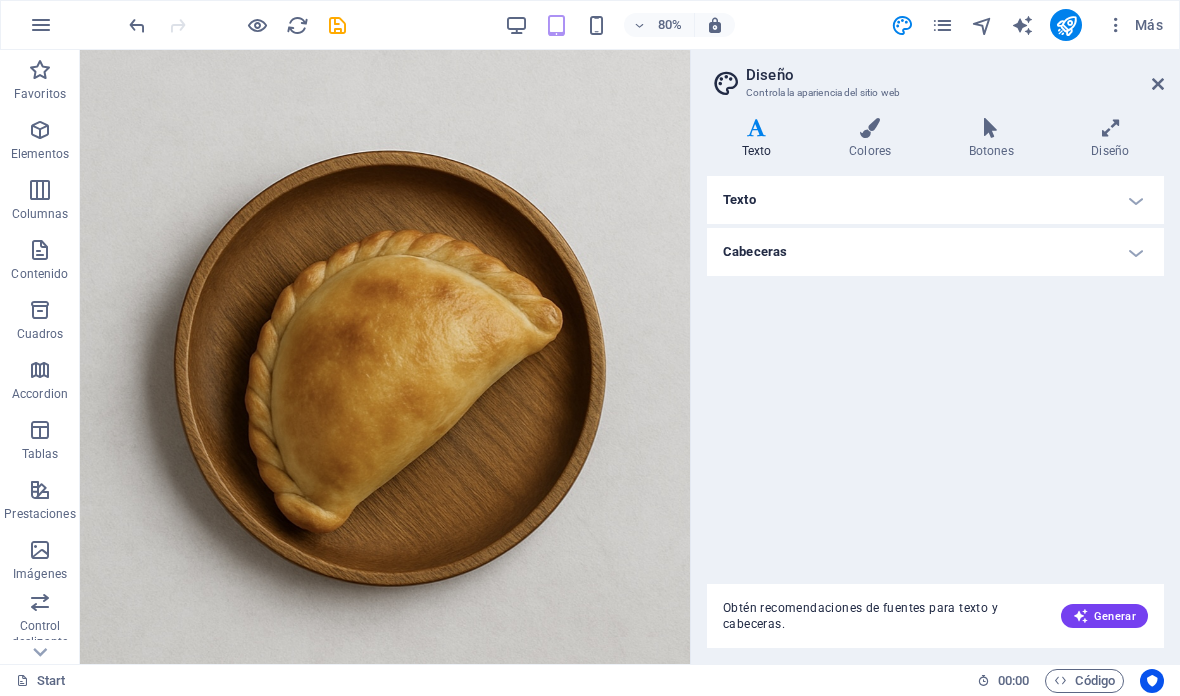 click at bounding box center (942, 25) 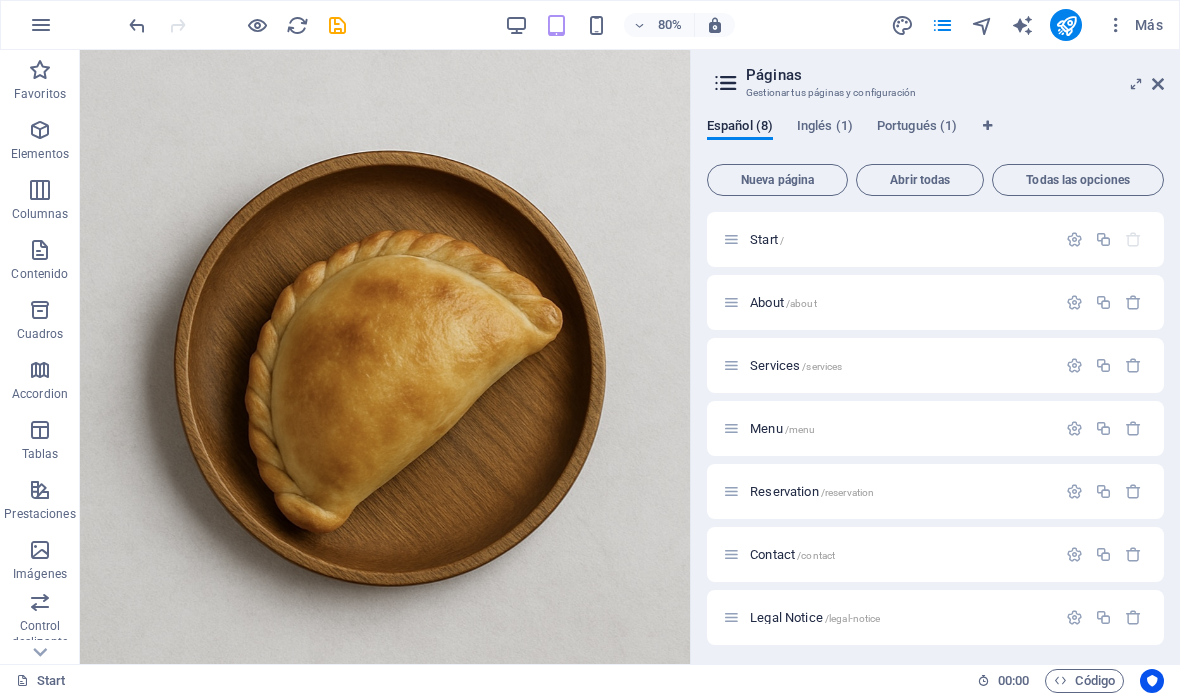 click at bounding box center [337, 25] 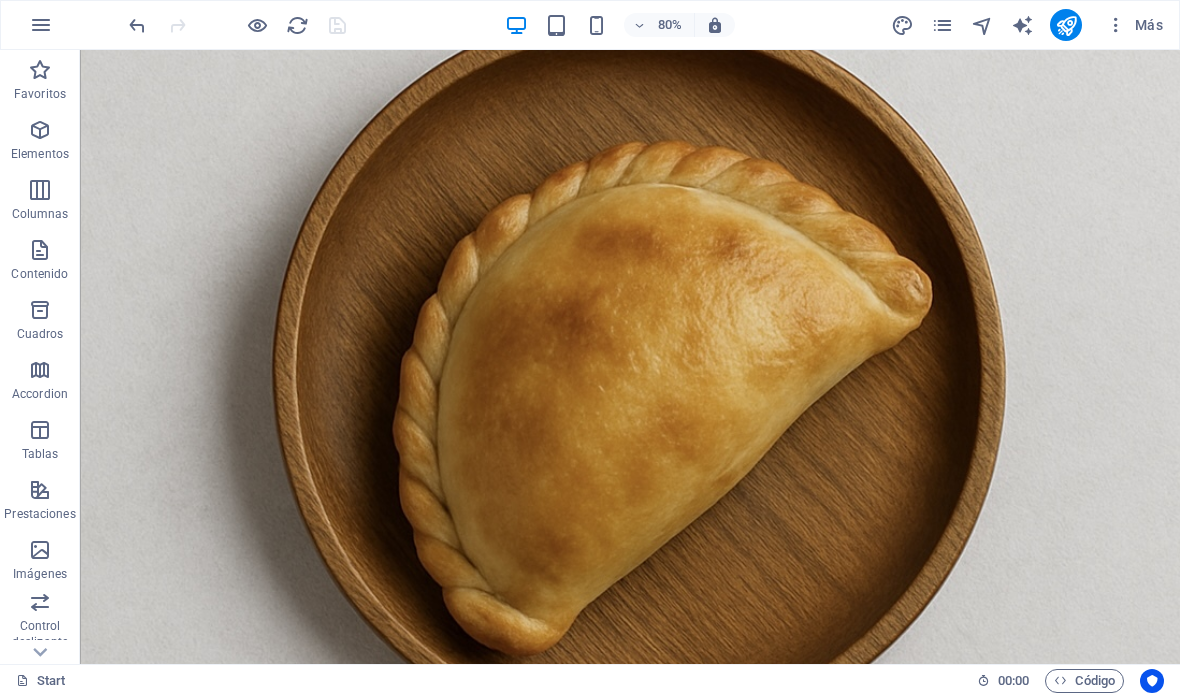 click at bounding box center (942, 25) 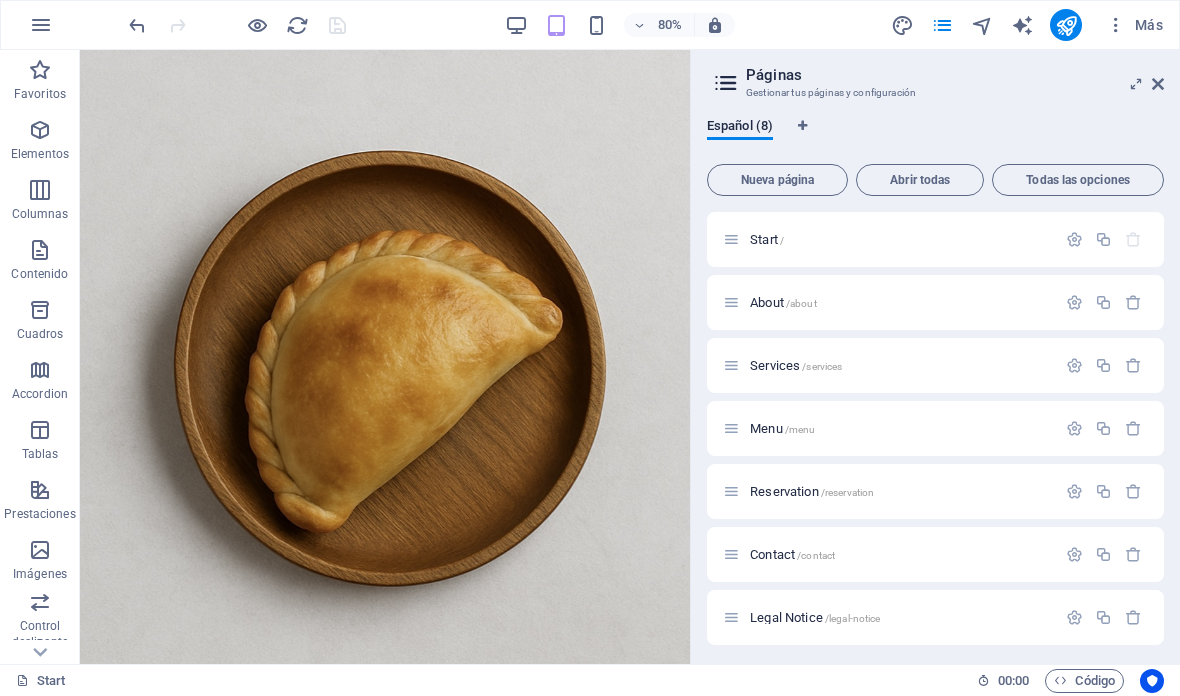 click on "Start /" at bounding box center [935, 239] 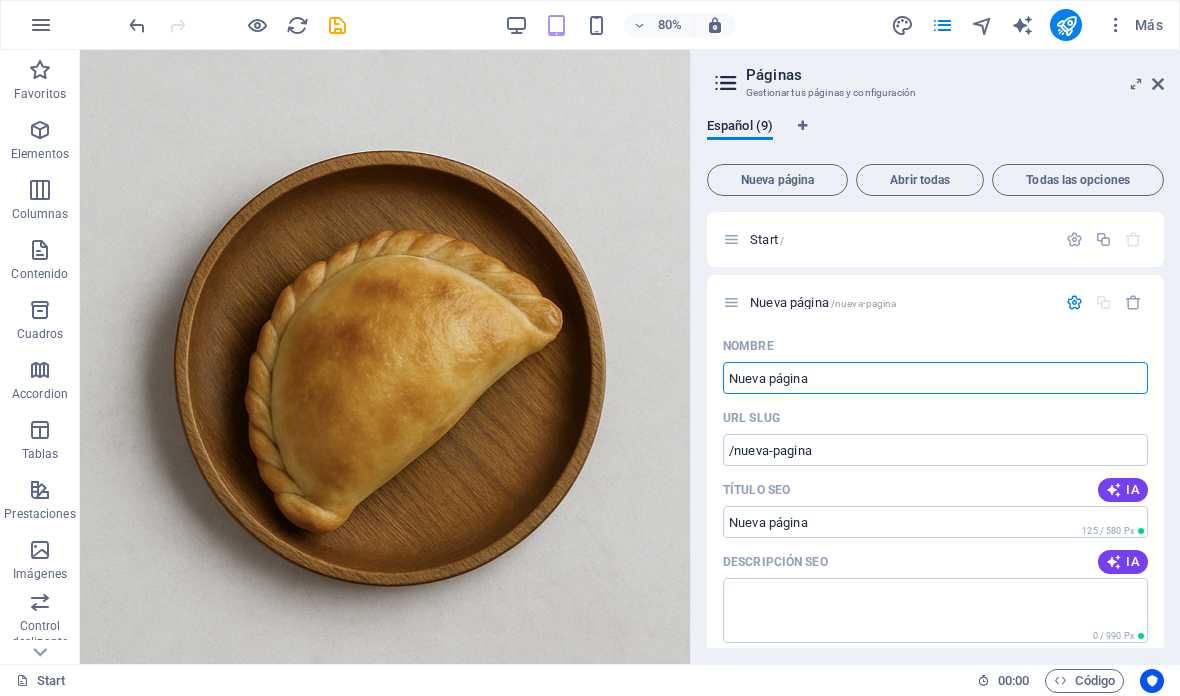 click at bounding box center (137, 25) 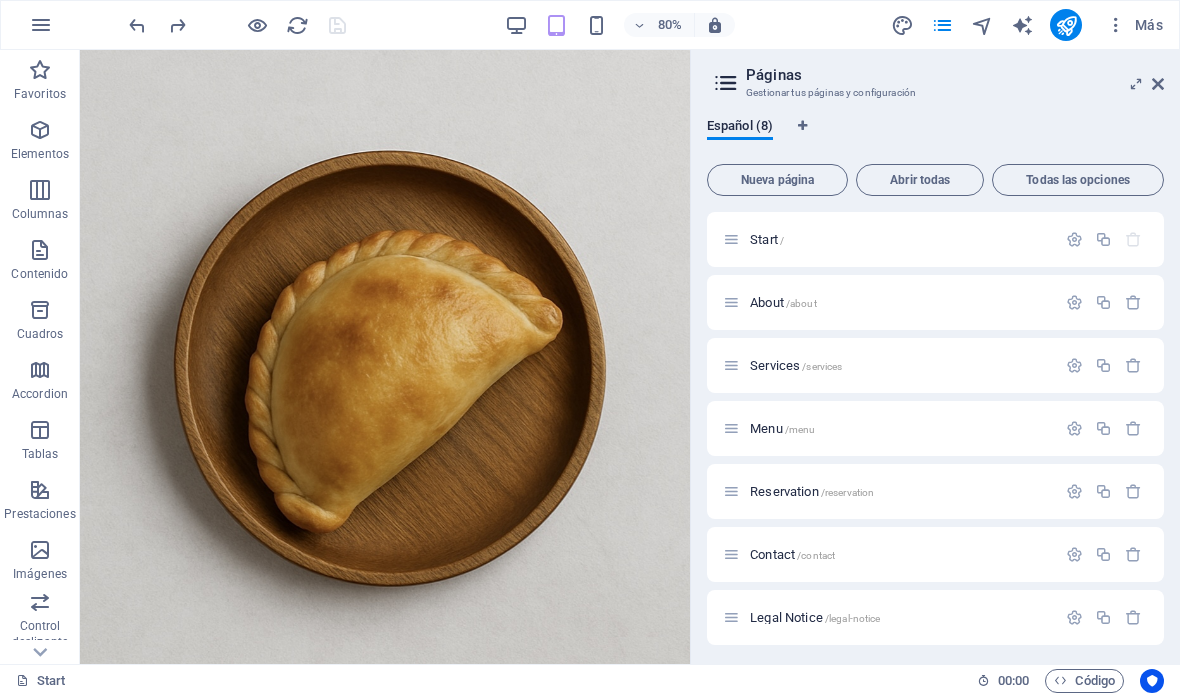 click on "Legal Notice /legal-notice" at bounding box center [900, 617] 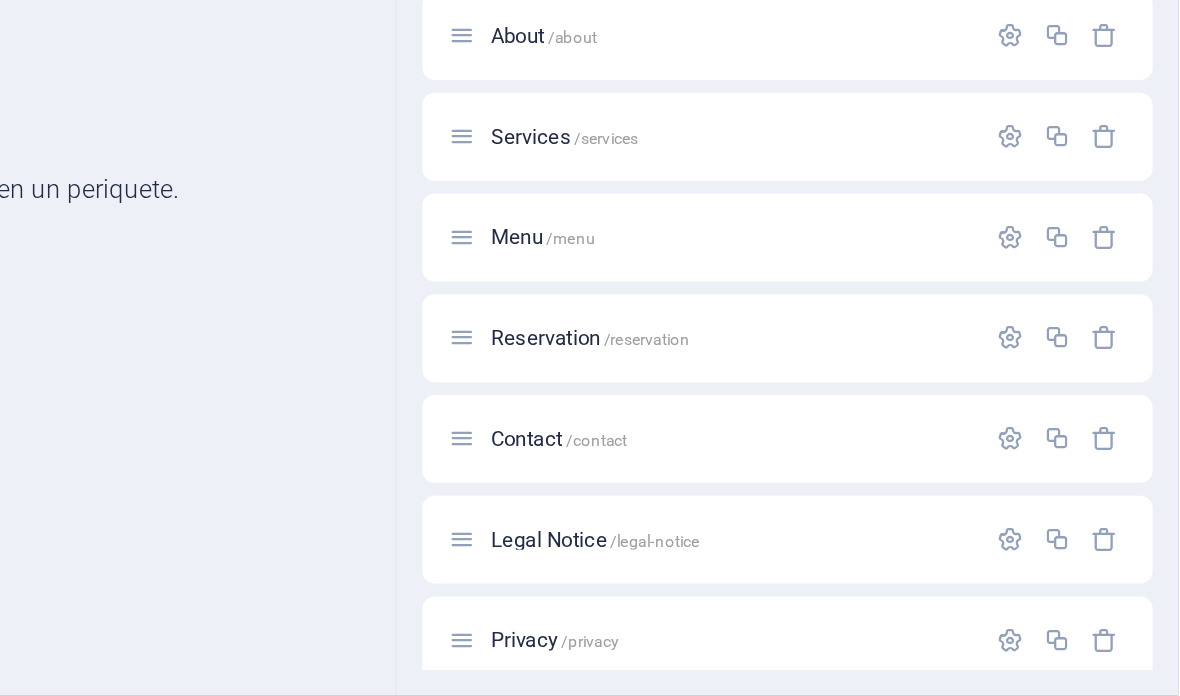 scroll, scrollTop: 0, scrollLeft: 1, axis: horizontal 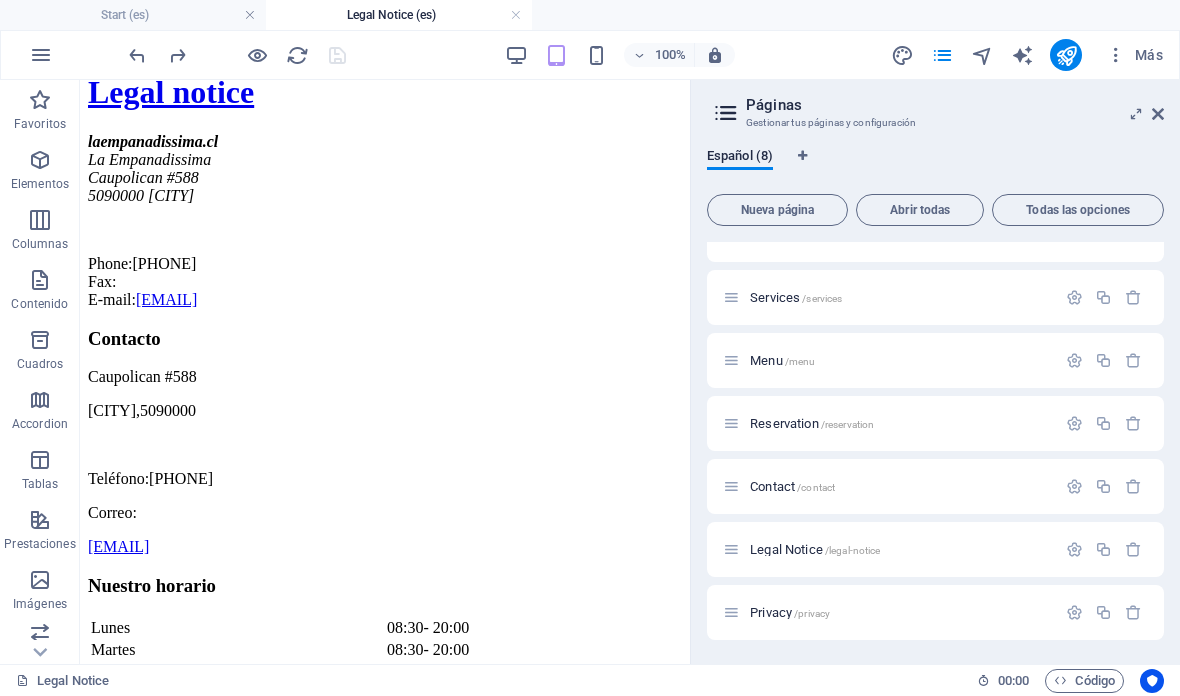 click on "Privacy /privacy" at bounding box center (889, 612) 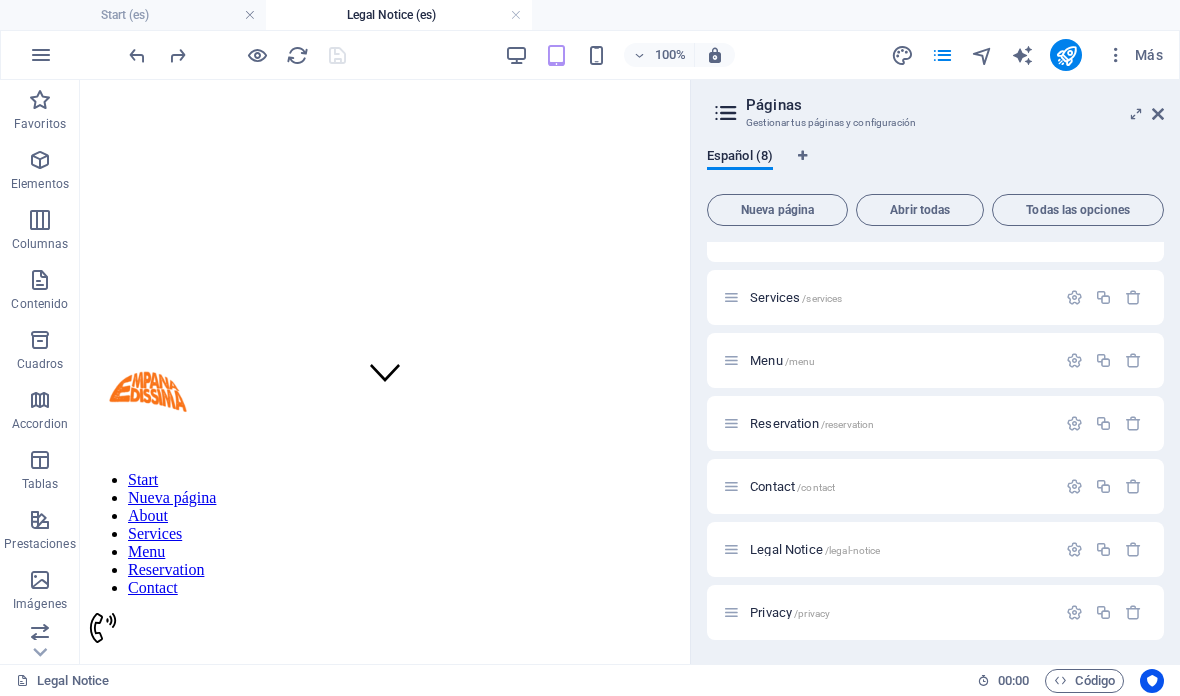 scroll, scrollTop: 260, scrollLeft: 0, axis: vertical 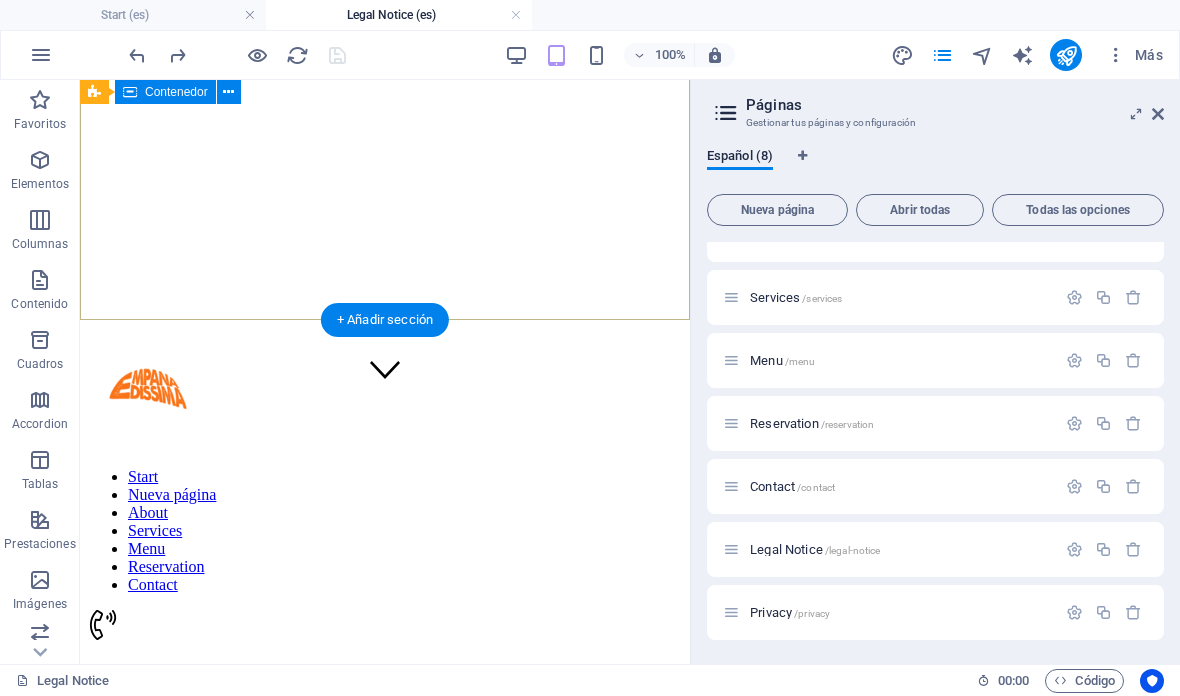 click on "Legal notice" at bounding box center [385, 684] 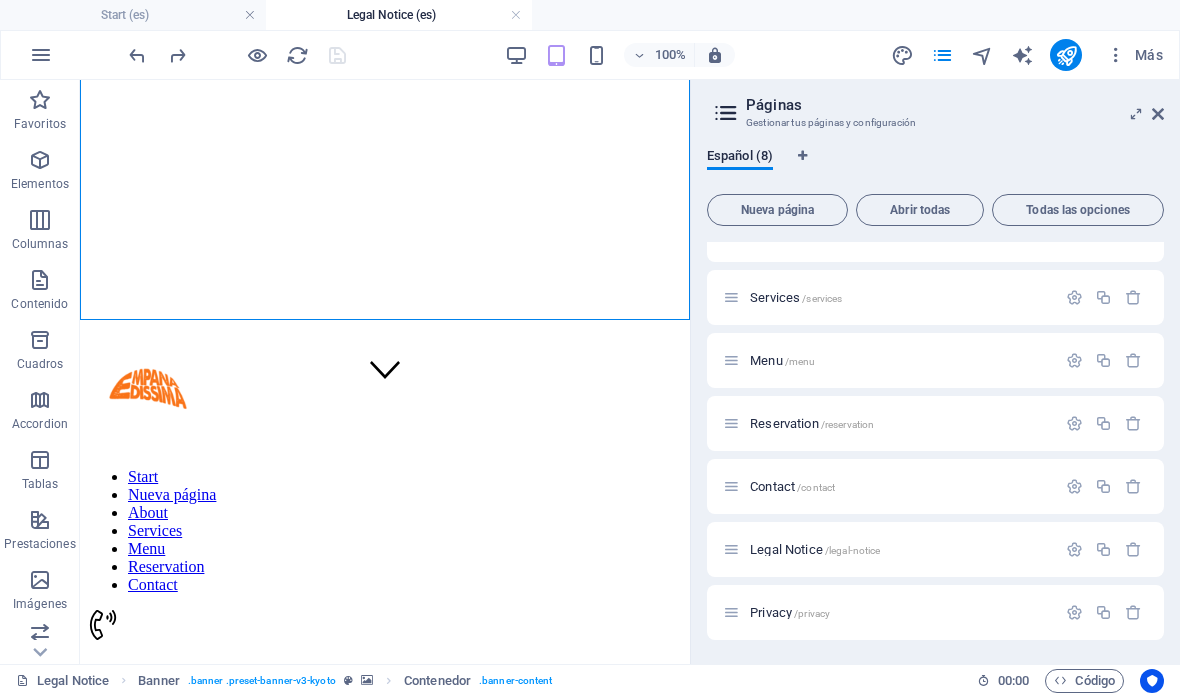 click at bounding box center [1136, 114] 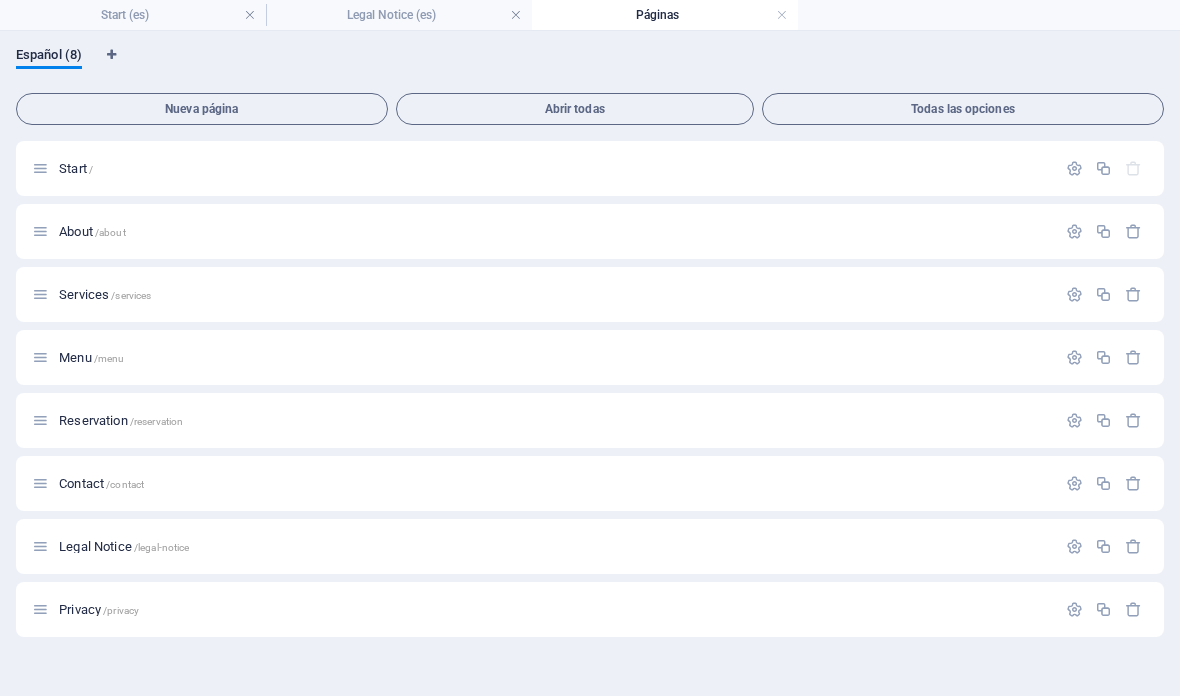 click at bounding box center [40, 609] 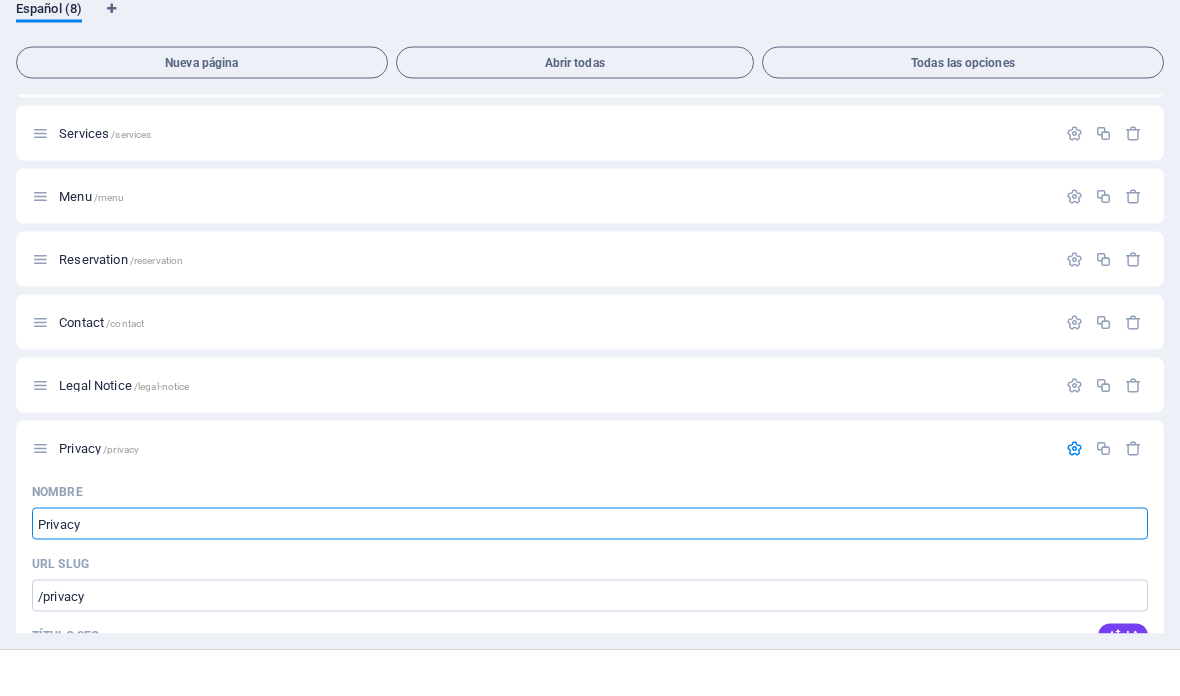scroll, scrollTop: 155, scrollLeft: 0, axis: vertical 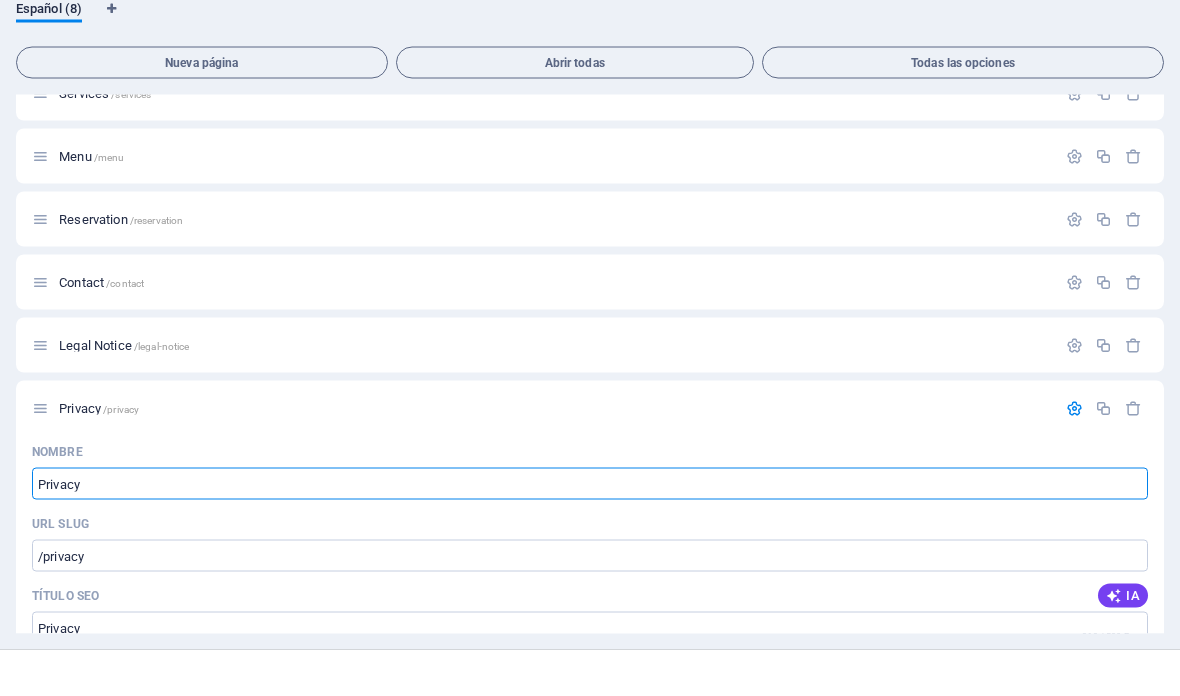 click on "Legal Notice /legal-notice" at bounding box center [554, 391] 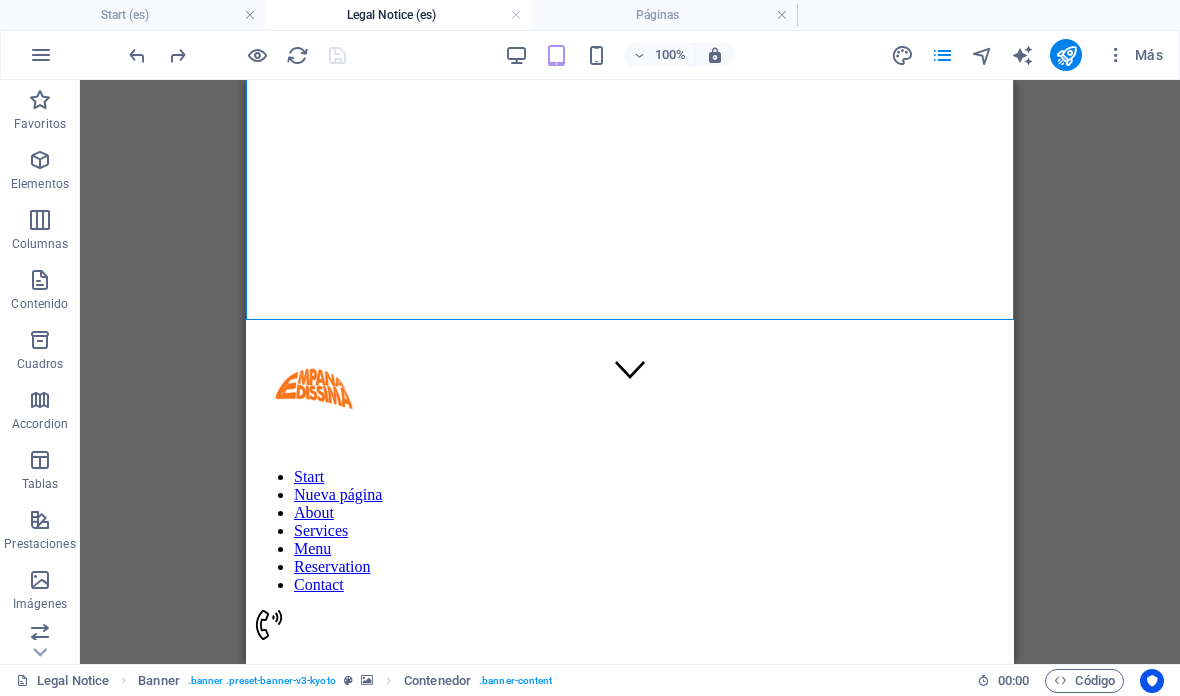 click at bounding box center [942, 55] 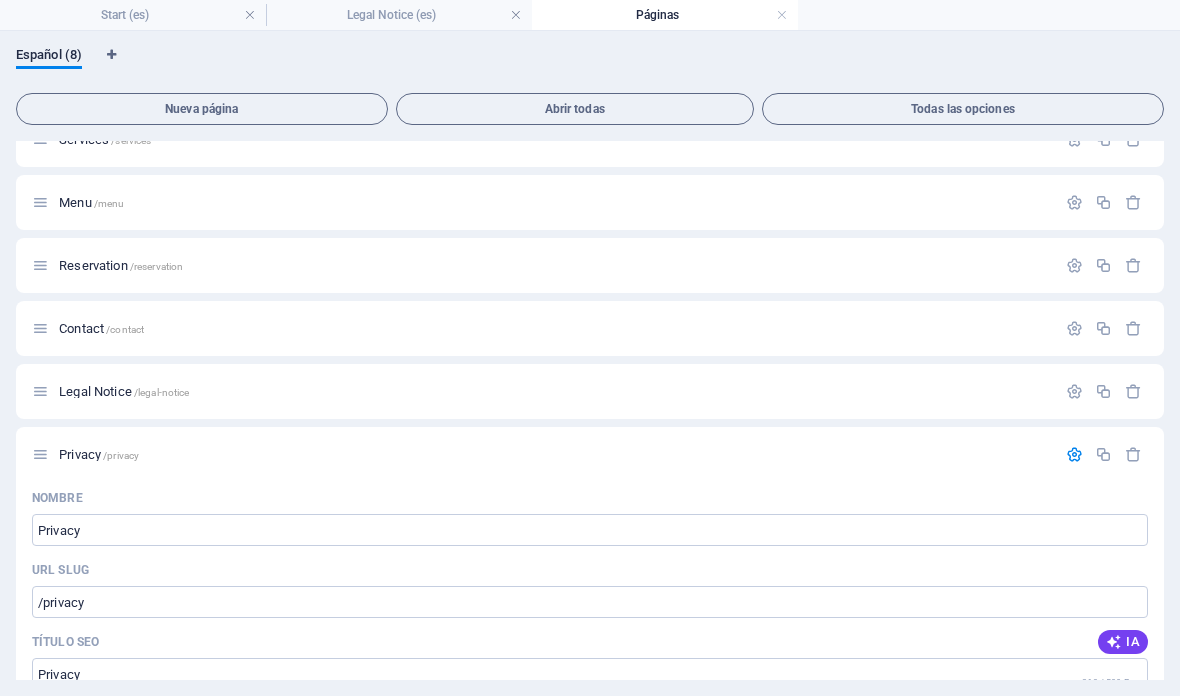 click on "Privacy /privacy" at bounding box center (99, 454) 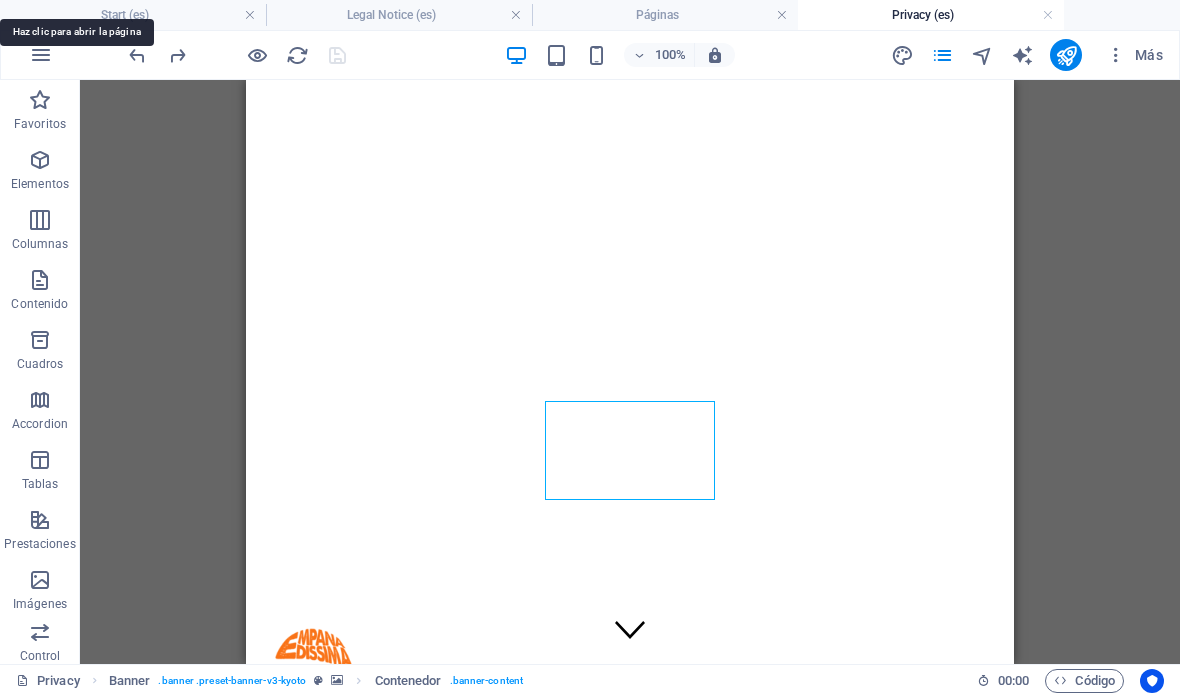 scroll, scrollTop: 0, scrollLeft: 0, axis: both 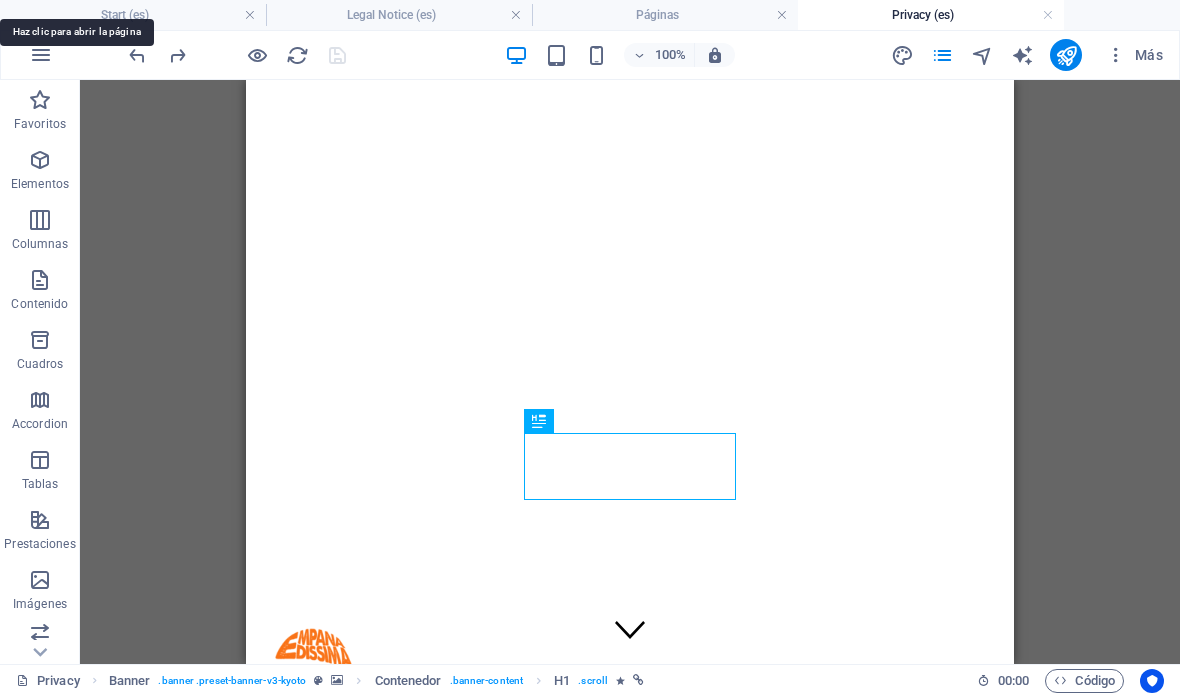 click on "Arrastra aquí para reemplazar el contenido existente. Si quieres crear un elemento nuevo, pulsa “Ctrl”.
H1   Banner   Contenedor" at bounding box center [630, 372] 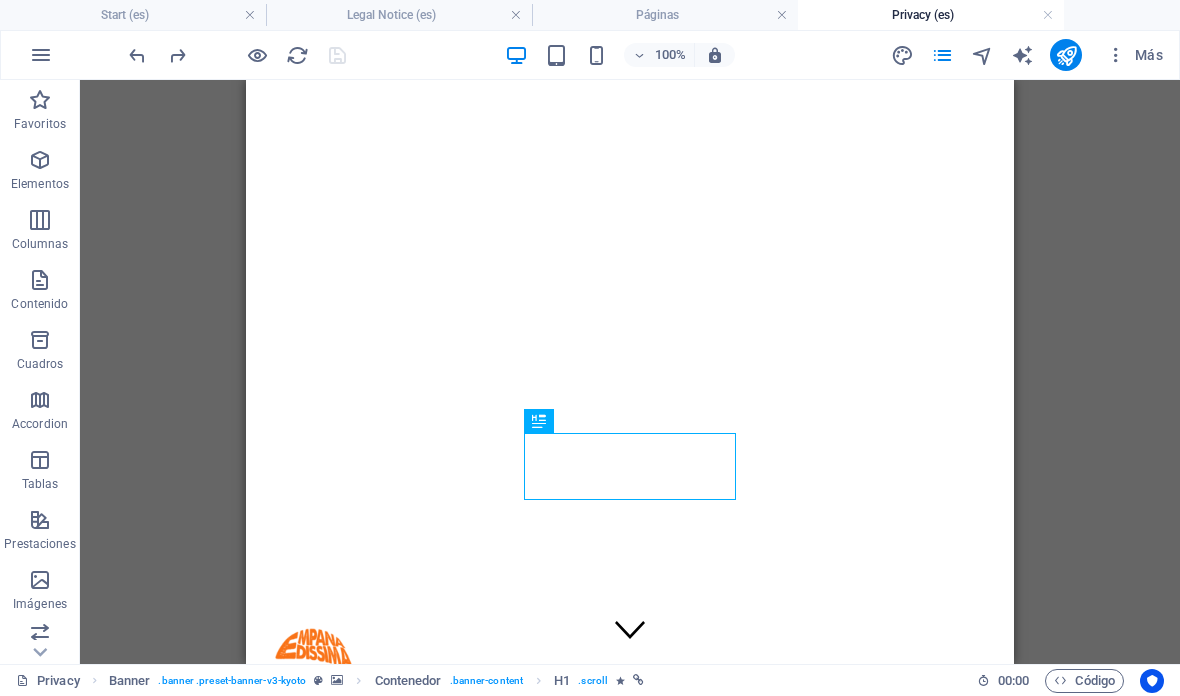 click at bounding box center [1048, 15] 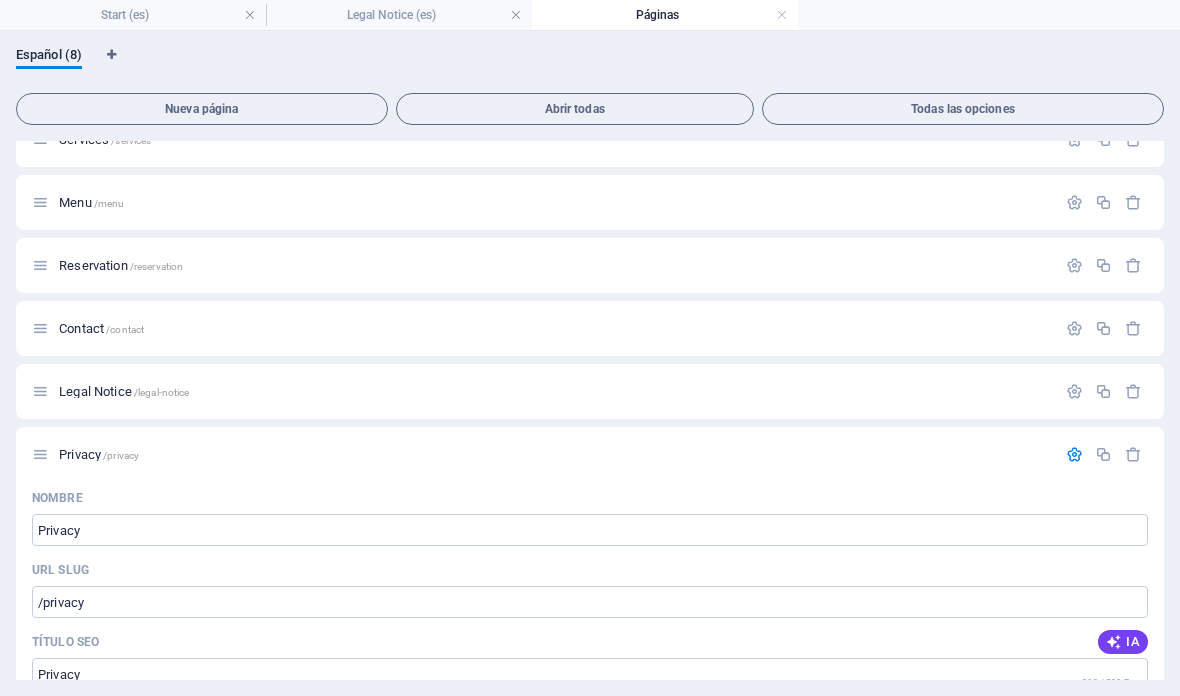 click at bounding box center (782, 15) 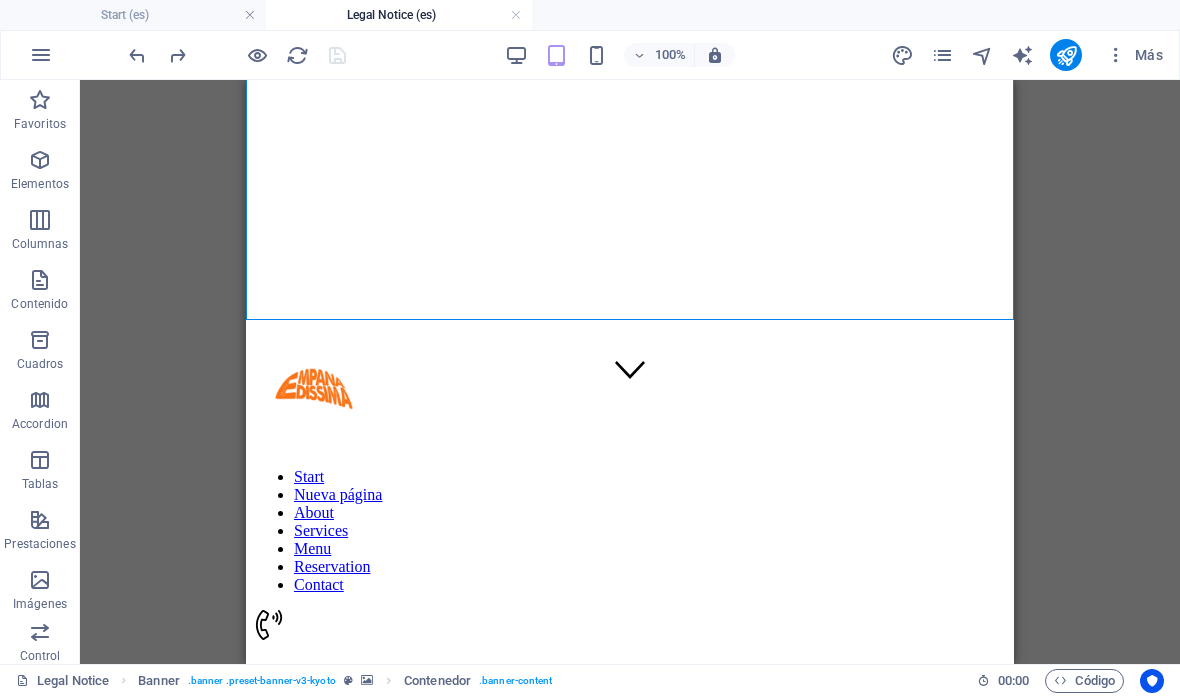 click at bounding box center [942, 55] 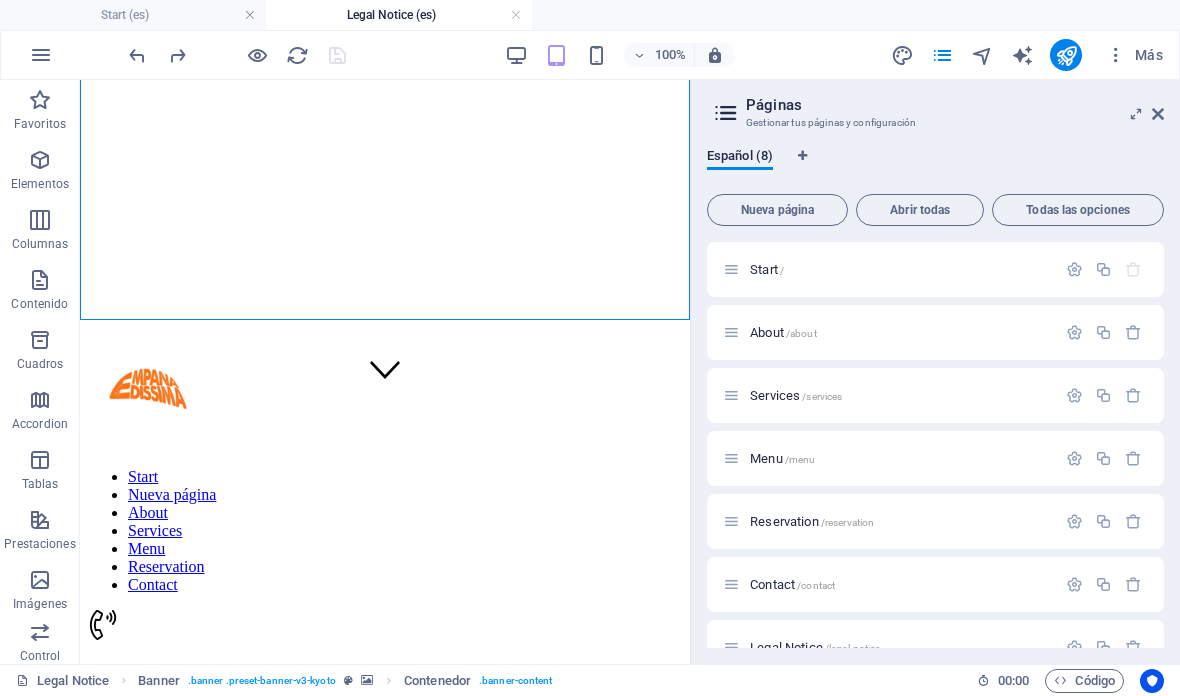 click on "Abrir todas" at bounding box center (920, 210) 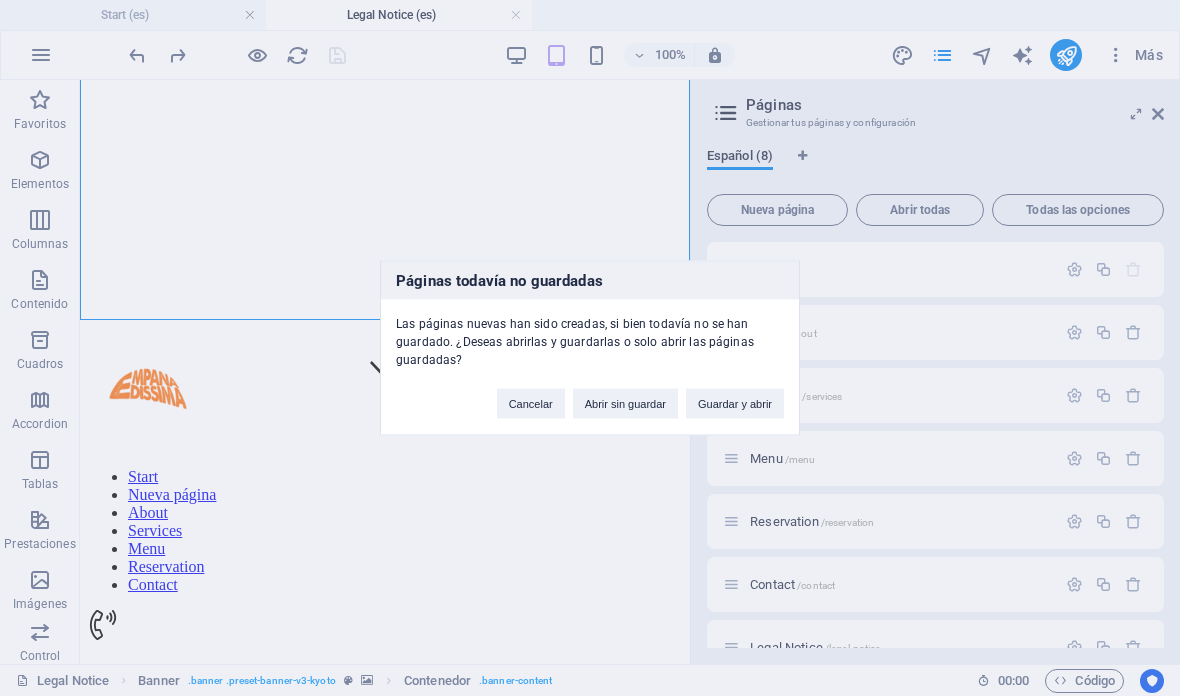 click on "Guardar y abrir" at bounding box center (735, 404) 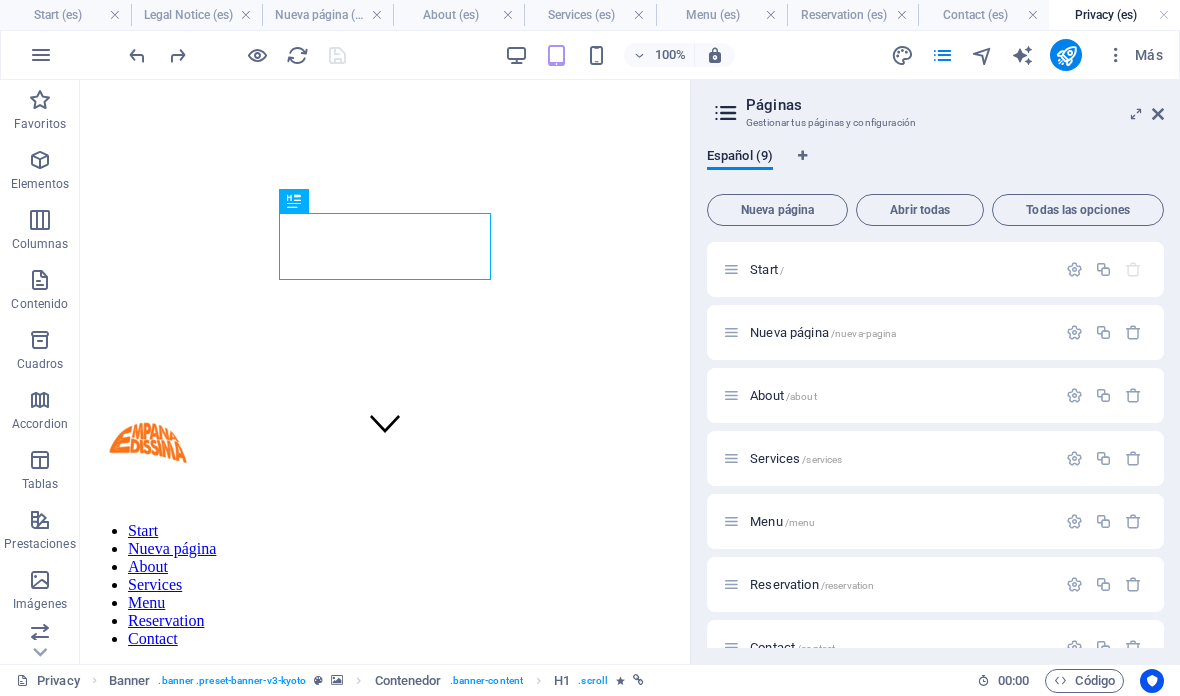 scroll, scrollTop: 244, scrollLeft: 0, axis: vertical 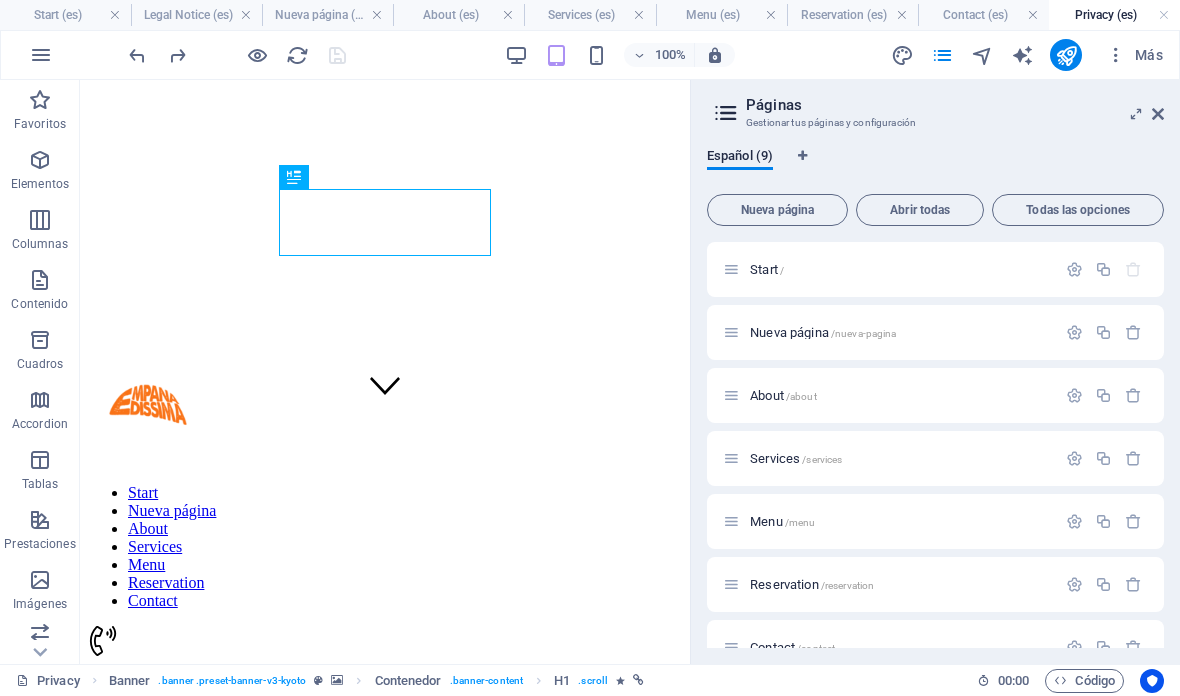 click on "Contact (es)" at bounding box center (983, 15) 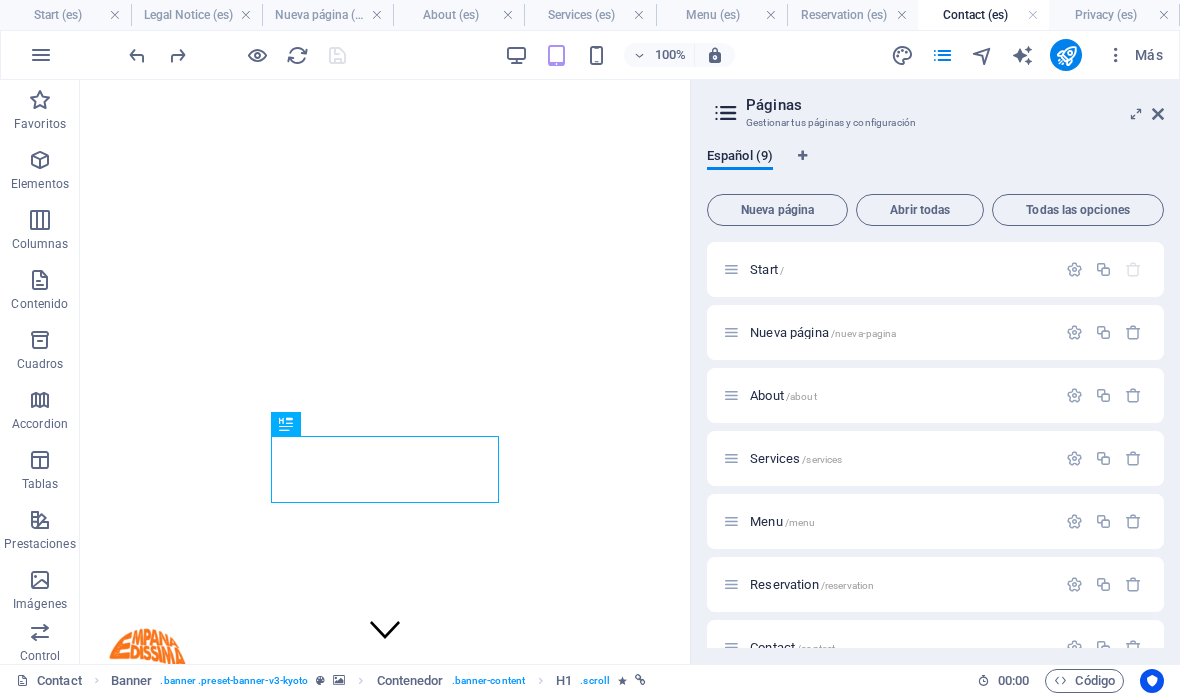 scroll, scrollTop: 0, scrollLeft: 0, axis: both 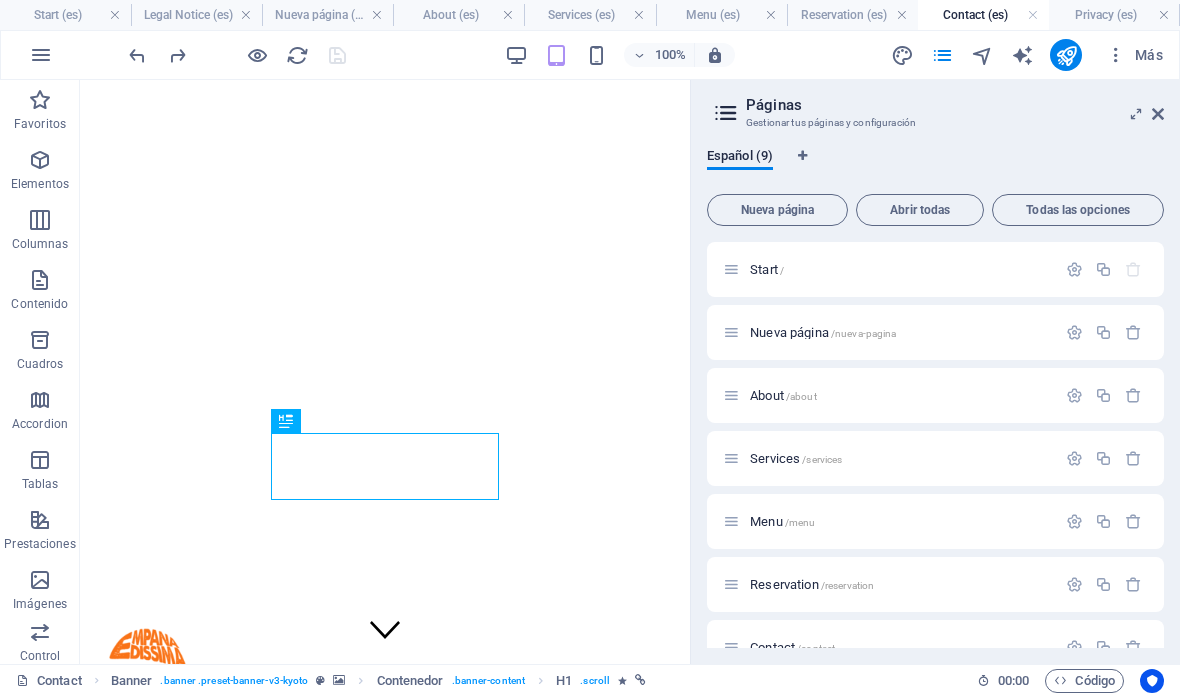 click at bounding box center (902, 55) 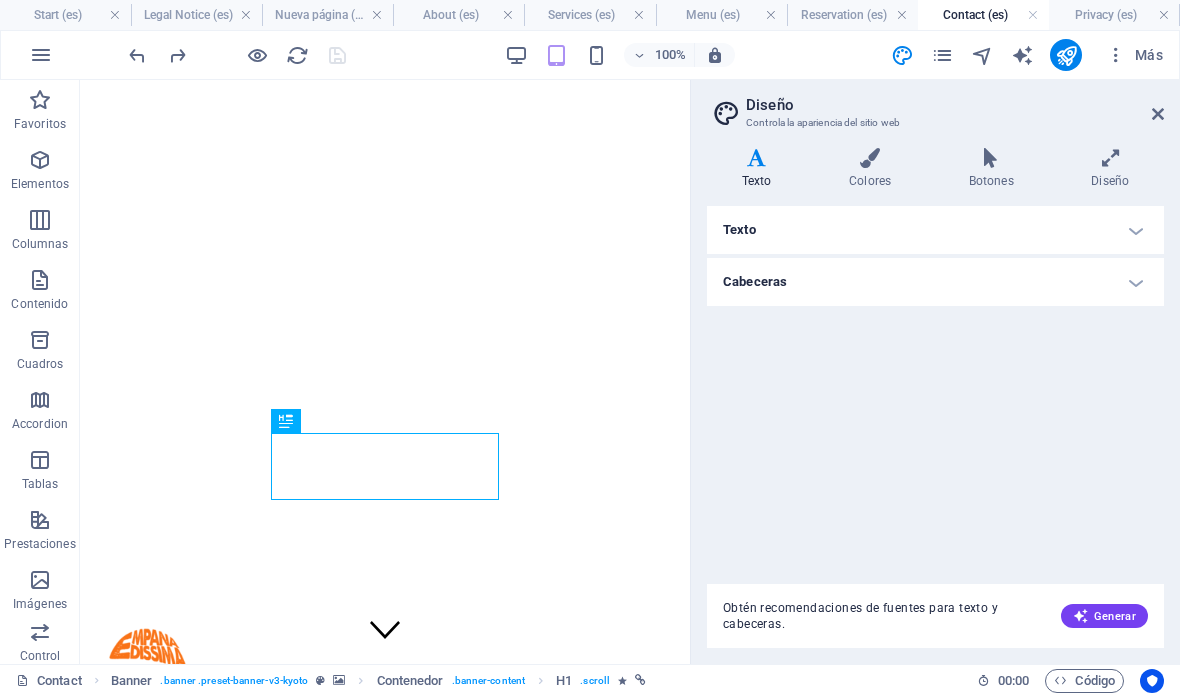 click on "Colores" at bounding box center [874, 169] 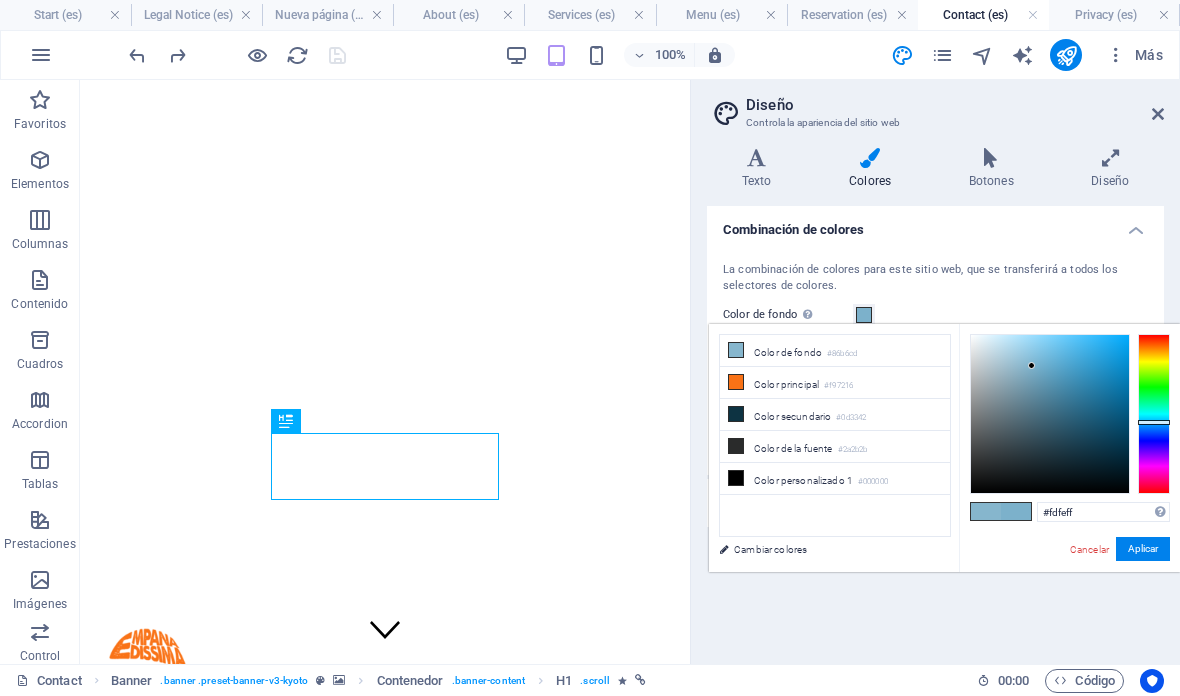 type on "#ffffff" 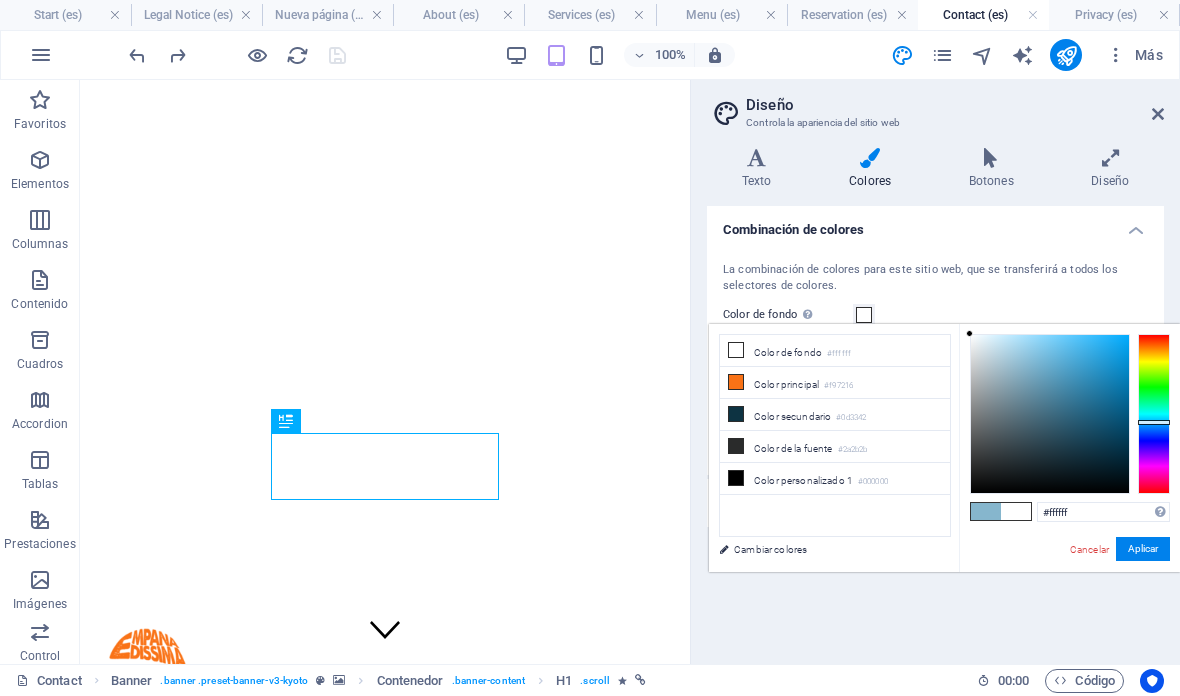 click on "Aplicar" at bounding box center (1143, 549) 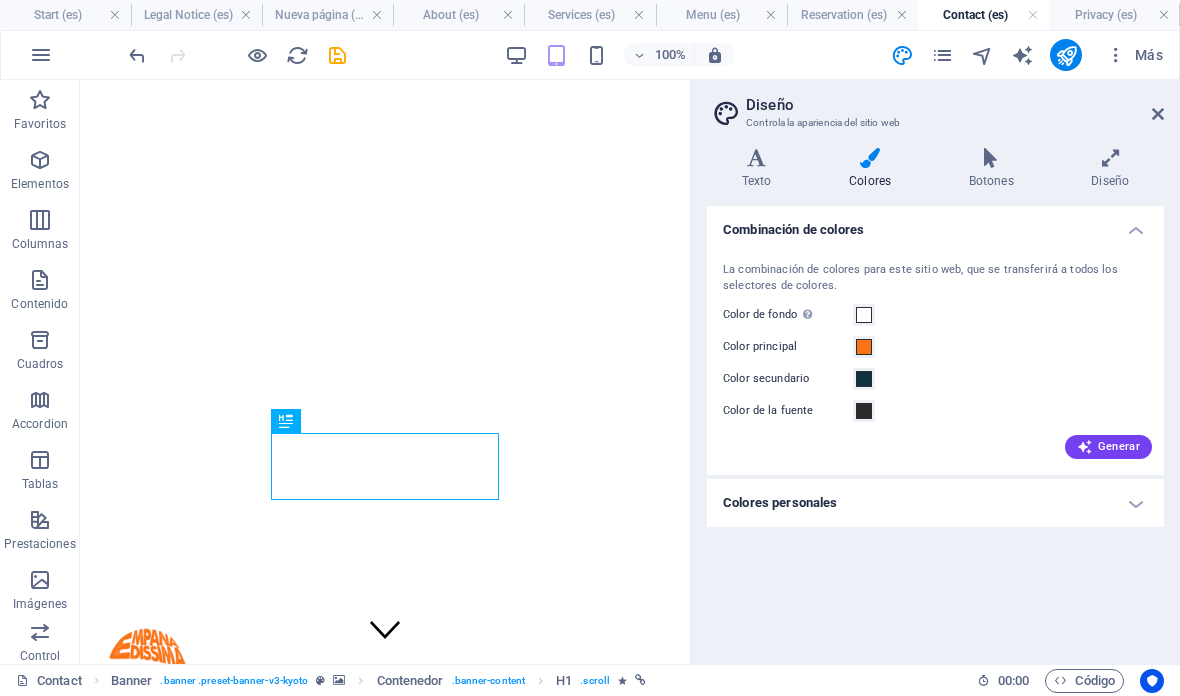 click on "Color de la fuente" at bounding box center [935, 411] 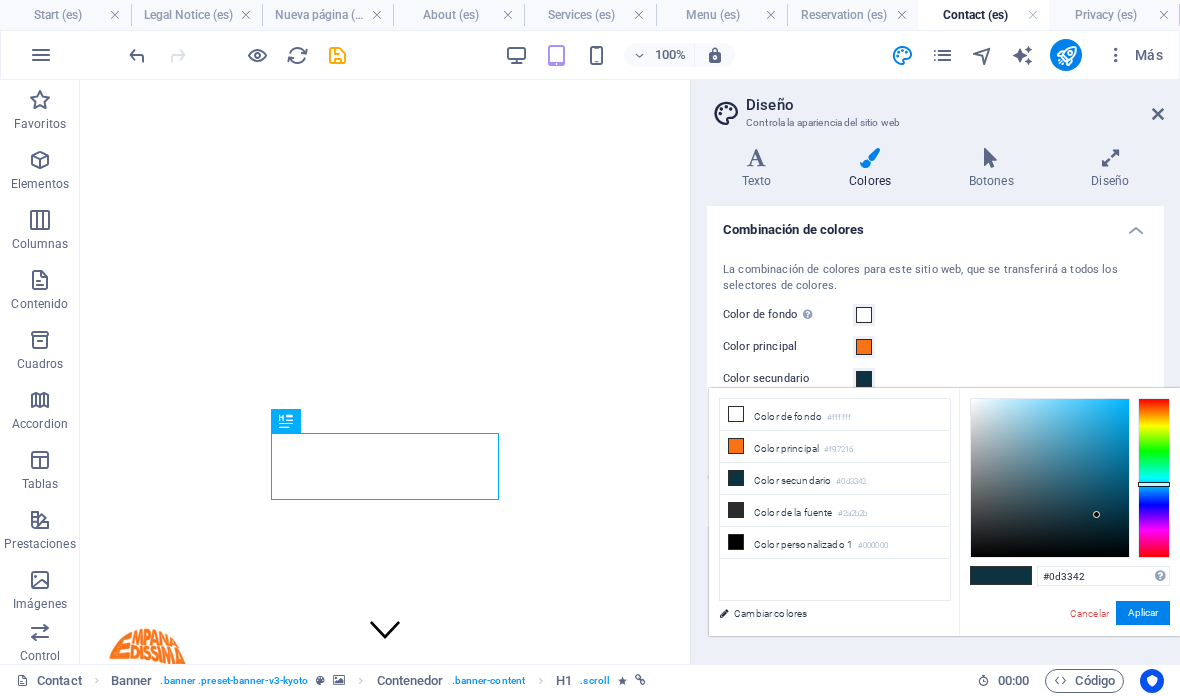 click on "Color principal
#f97216" at bounding box center [835, 447] 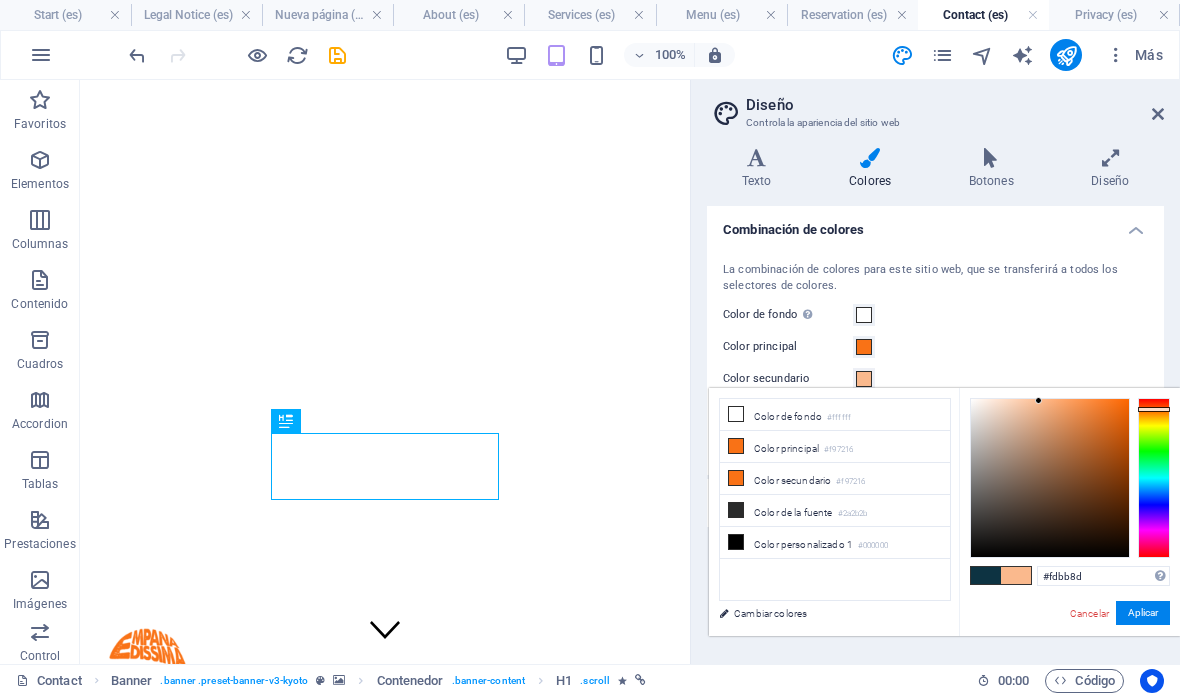 type on "#fdba8c" 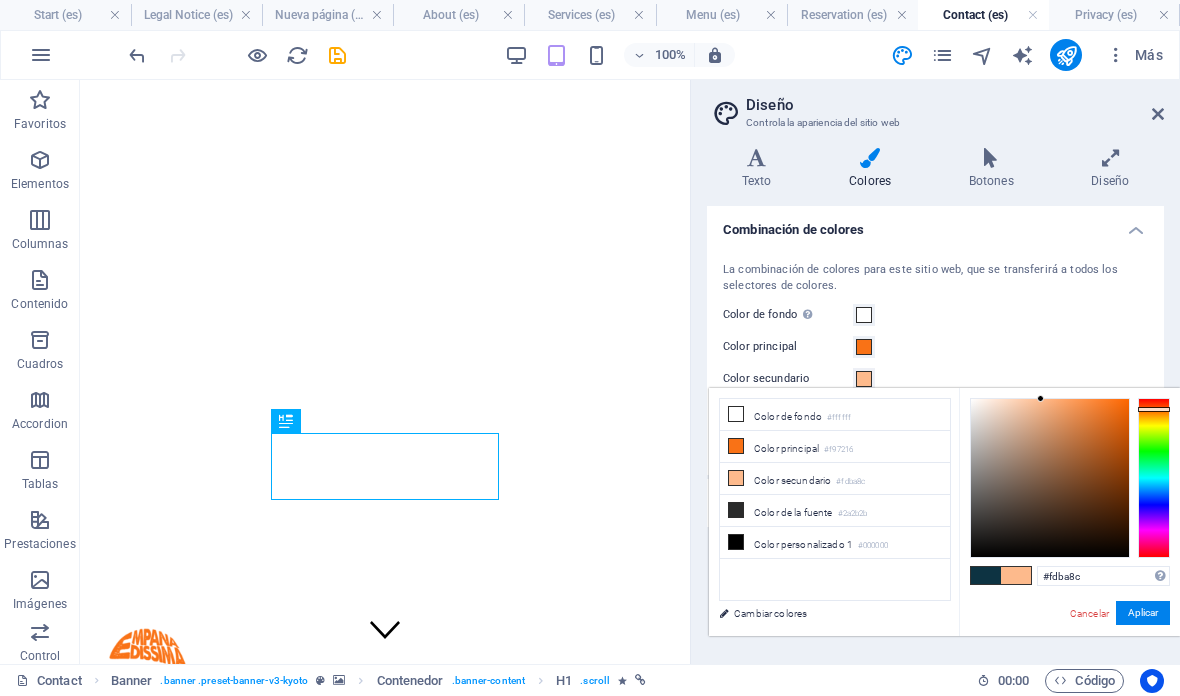 click on "Aplicar" at bounding box center (1143, 613) 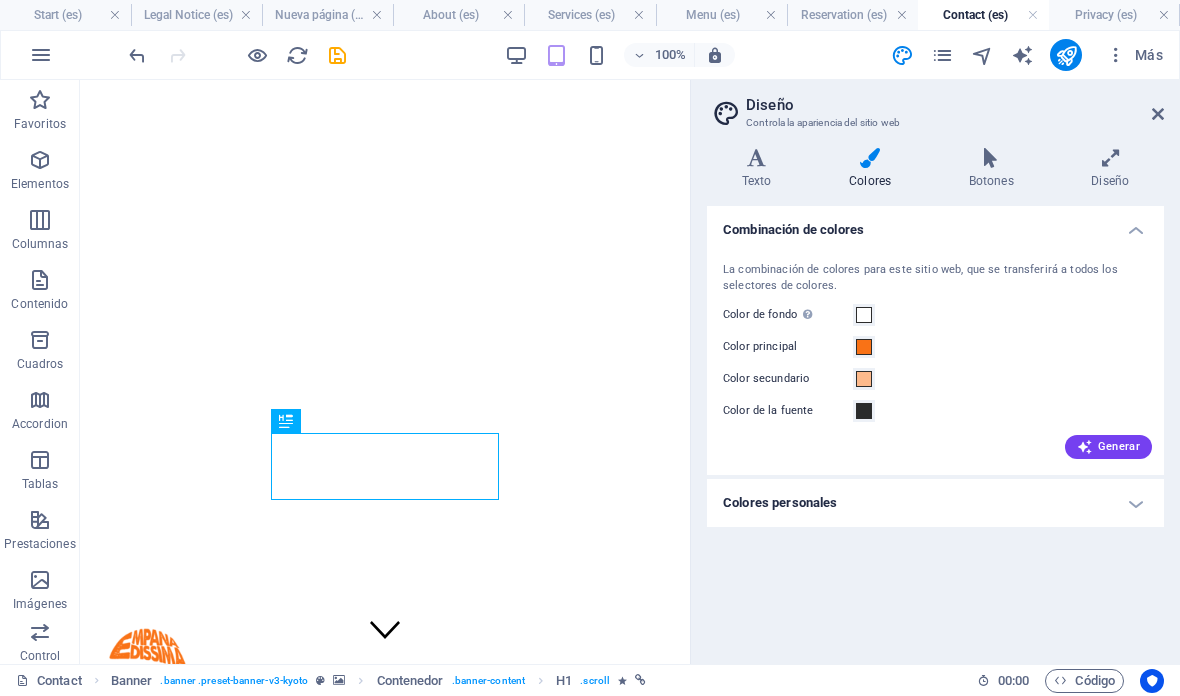 click on "Combinación de colores La combinación de colores para este sitio web, que se transferirá a todos los selectores de colores. Color de fondo Solo visible si no se encuentra cubierto por otros fondos. Color principal Color secundario Color de la fuente Generar Colores personales Color personalizado 1 Color personalizado 2 Color personalizado 3 Color personalizado 4 Color personalizado 5" at bounding box center [935, 427] 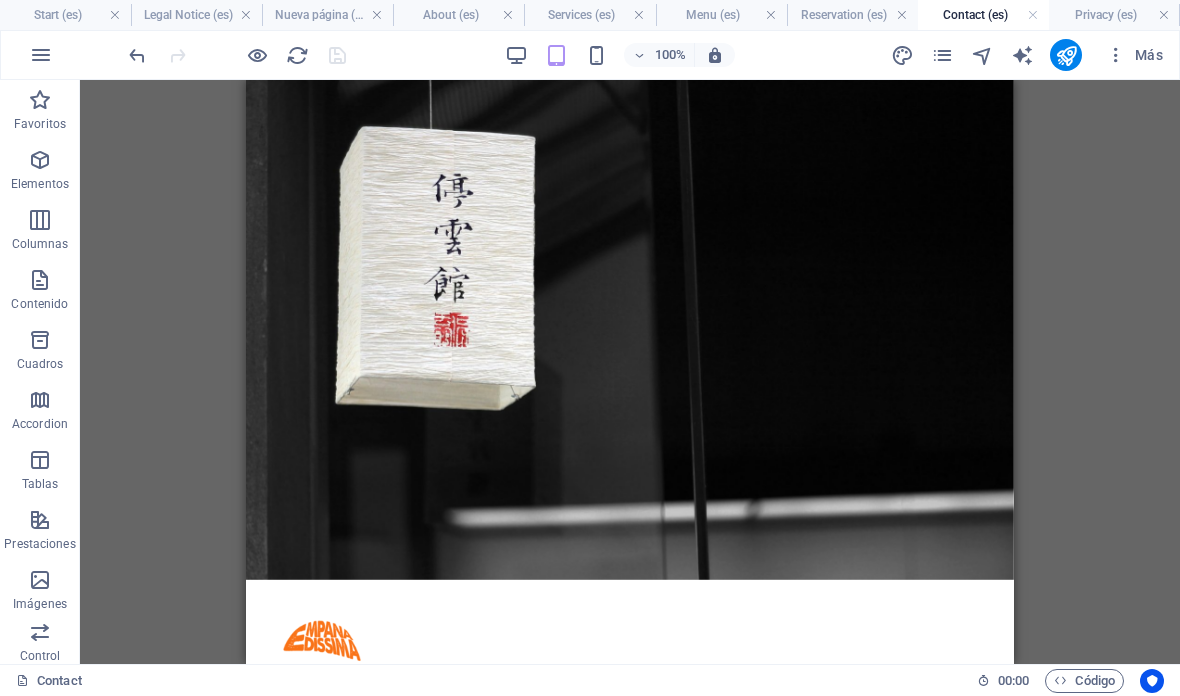 click at bounding box center [942, 55] 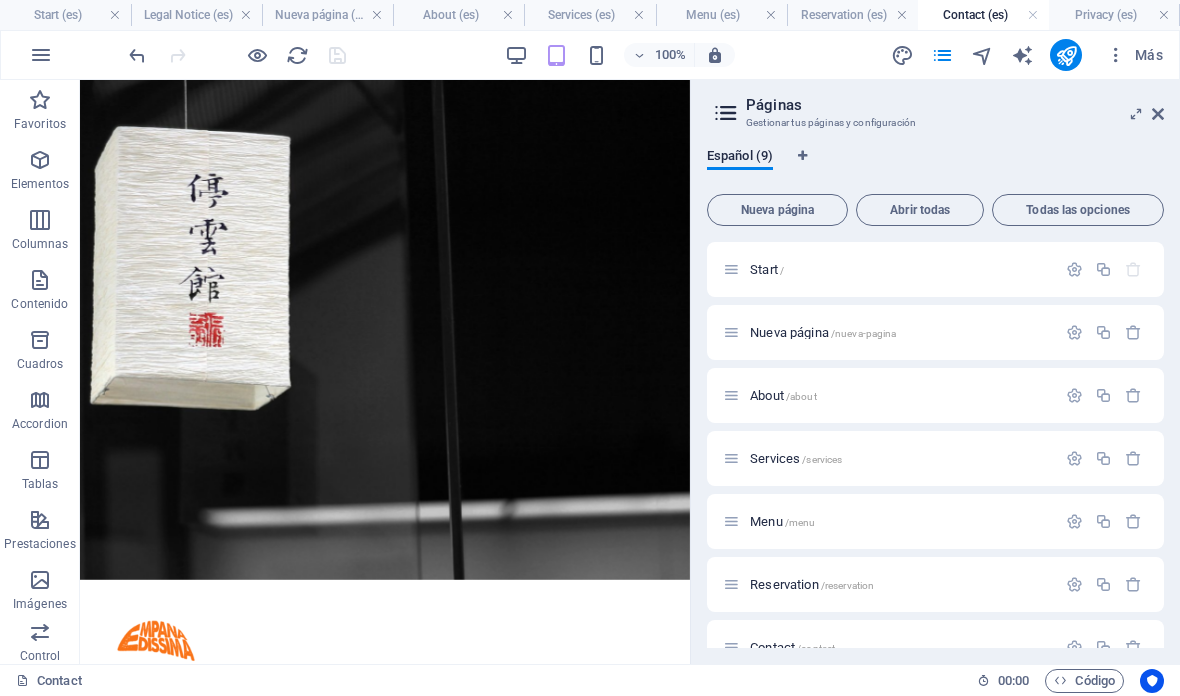 click at bounding box center [942, 55] 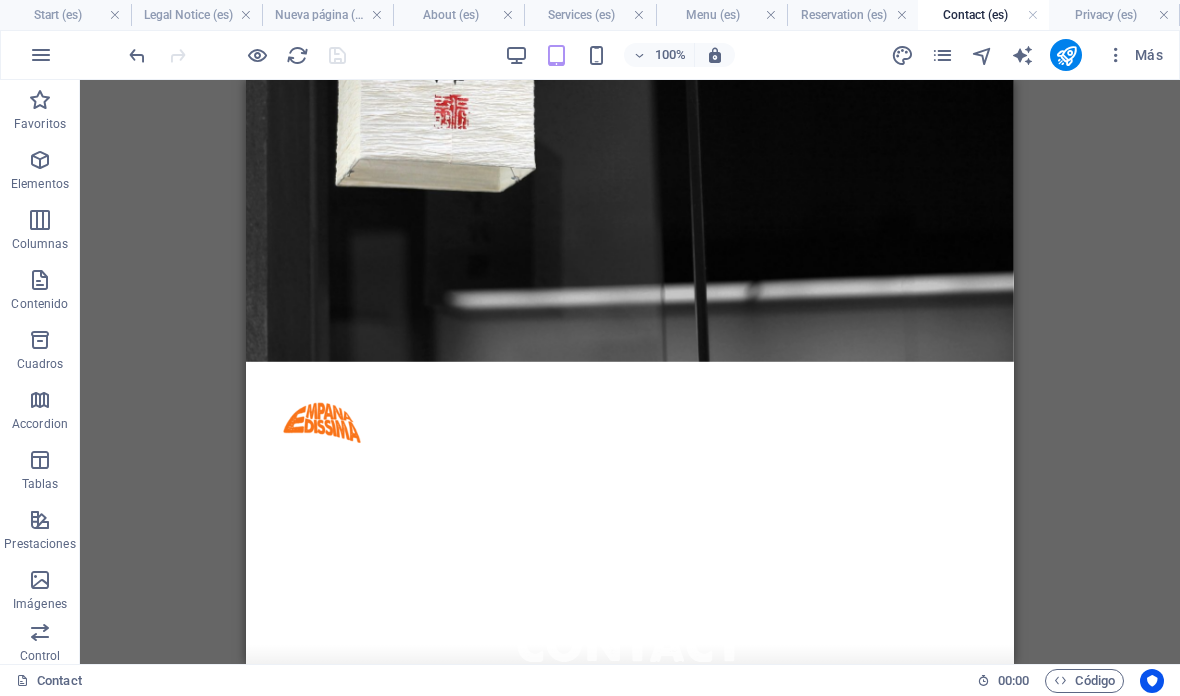 scroll, scrollTop: 286, scrollLeft: 0, axis: vertical 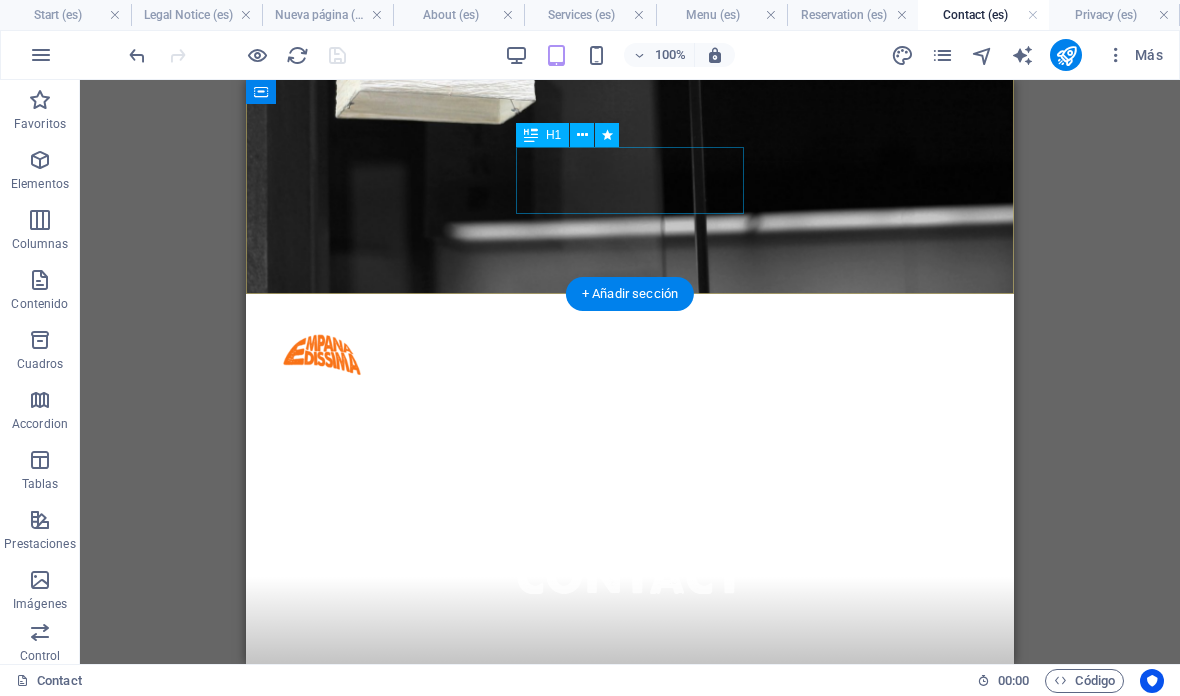 click on "Contact" at bounding box center [630, 576] 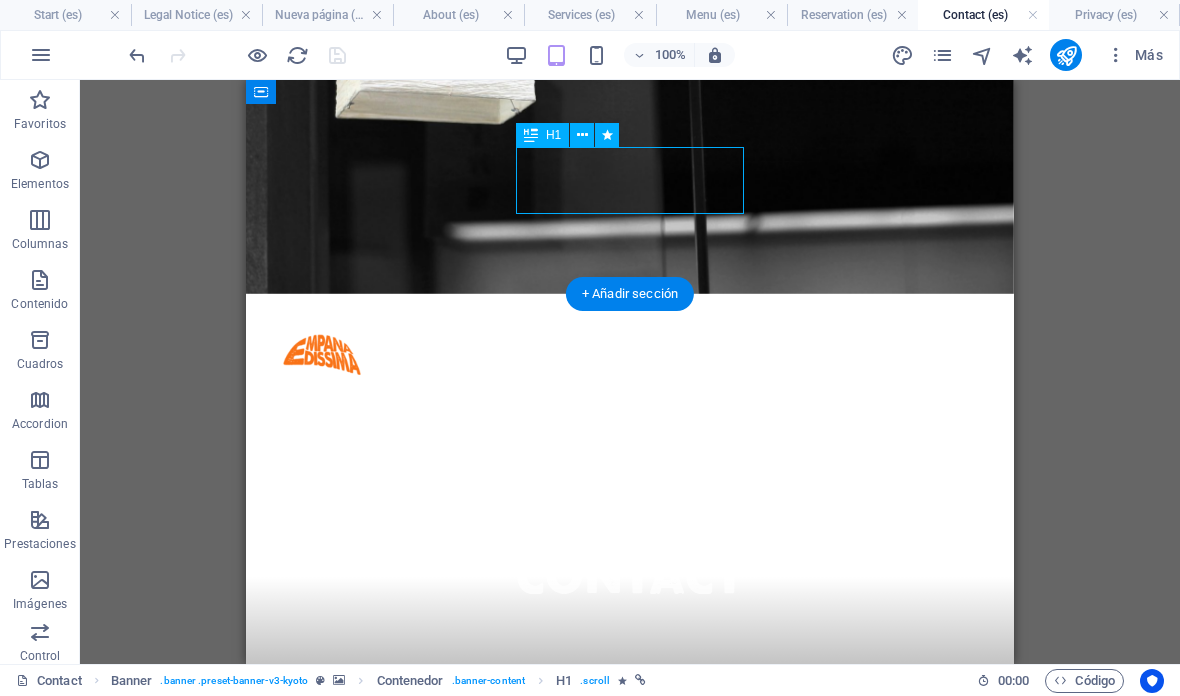 click on "Contact" at bounding box center (630, 576) 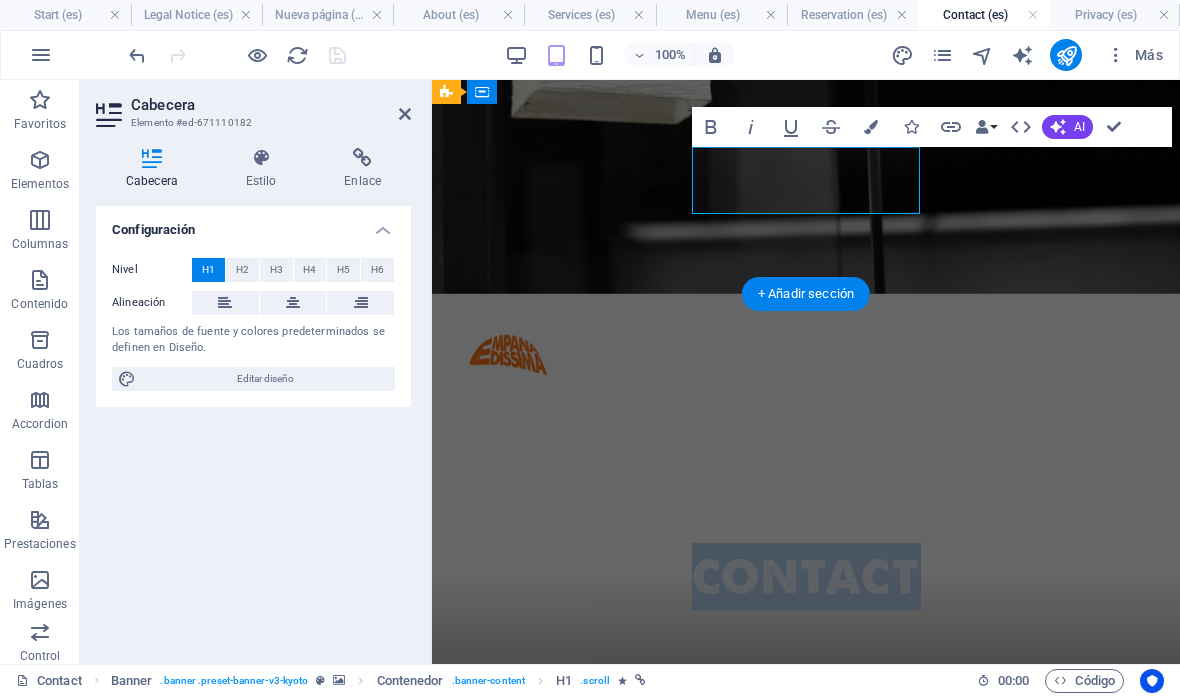 type 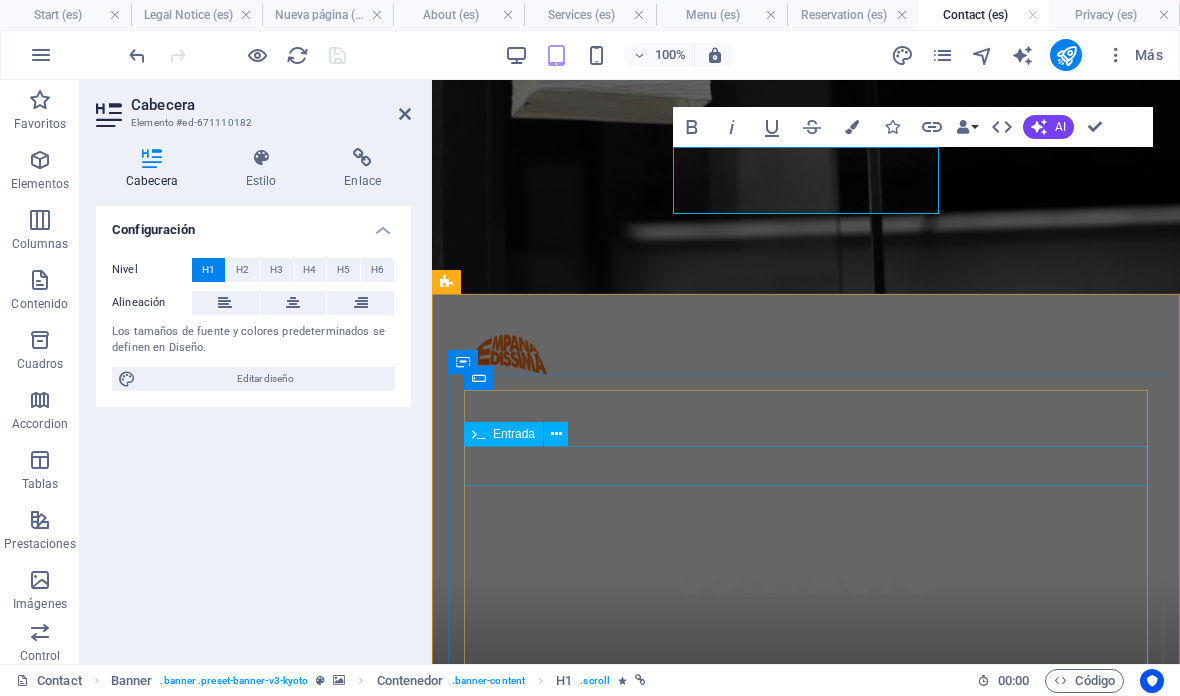 click 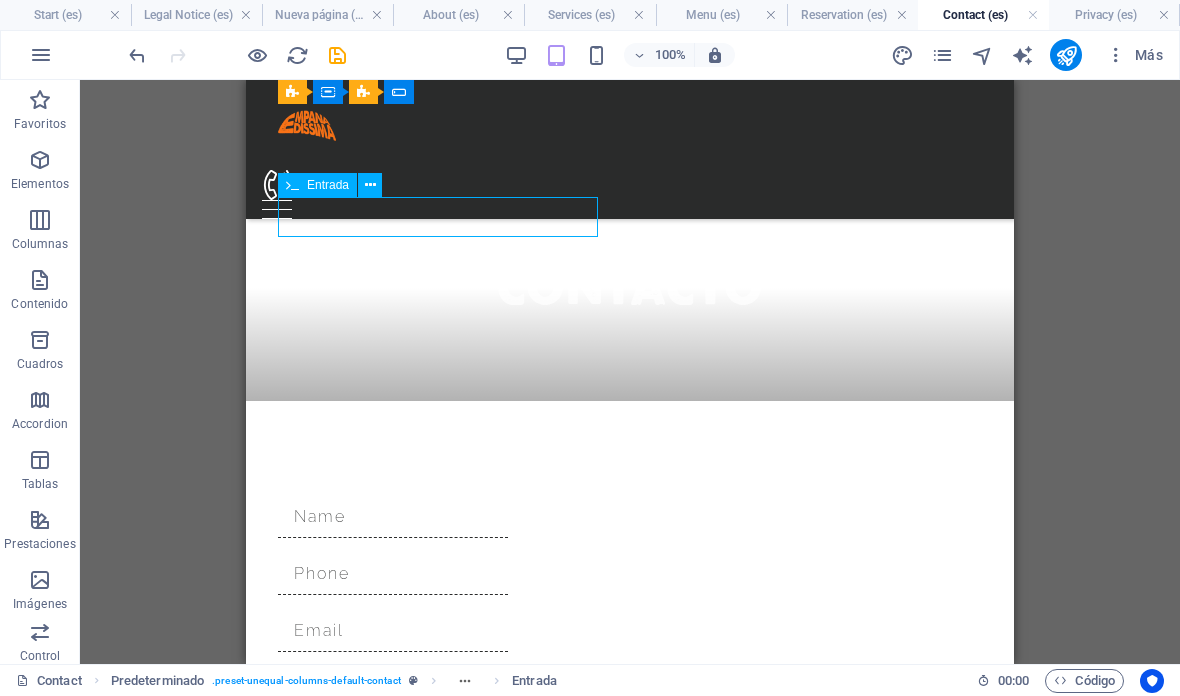 scroll, scrollTop: 498, scrollLeft: 0, axis: vertical 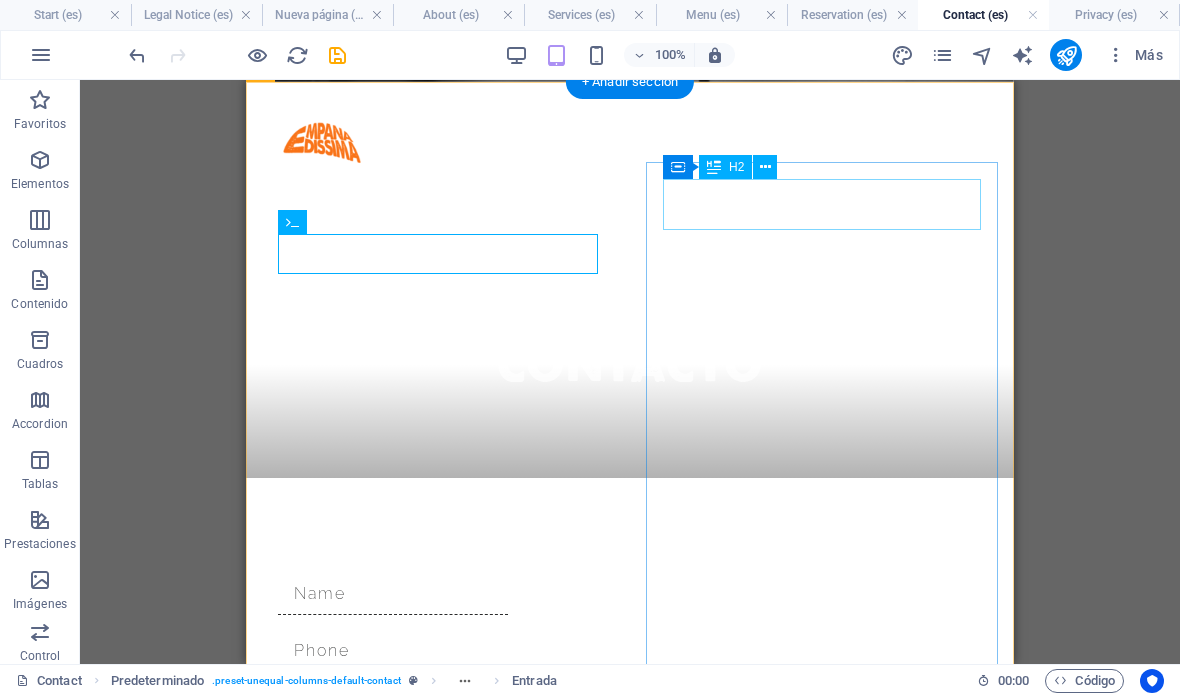 click on "Get in touch" at bounding box center [630, 1144] 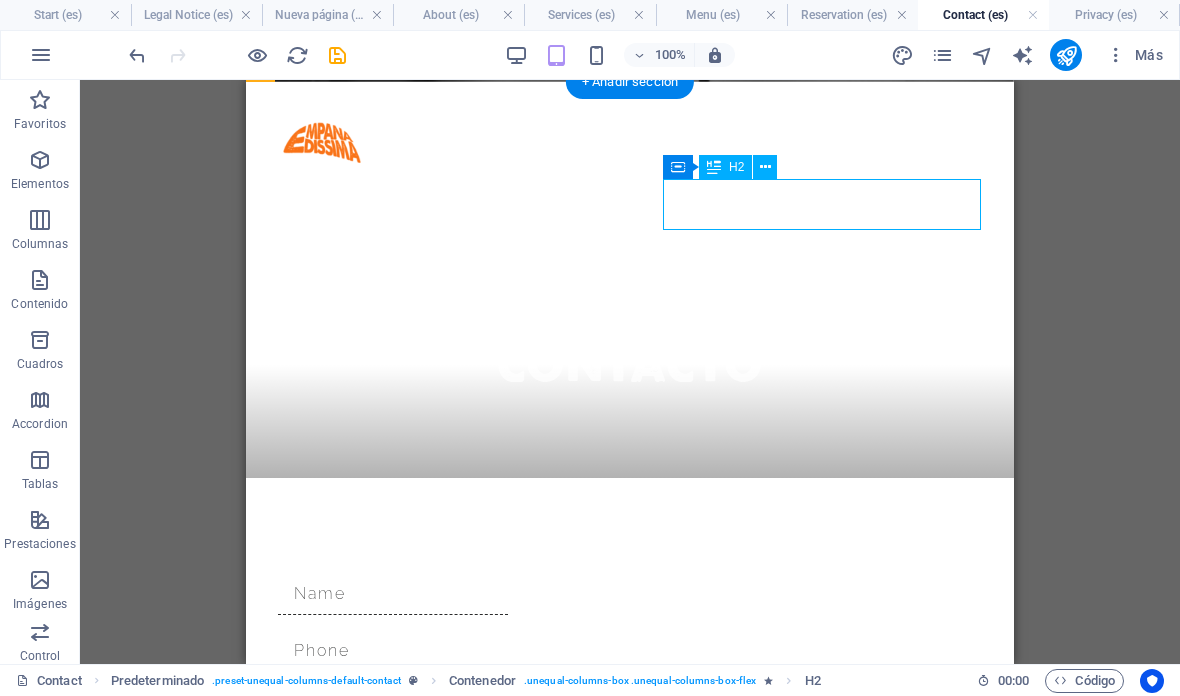 click on "Get in touch" at bounding box center (630, 1144) 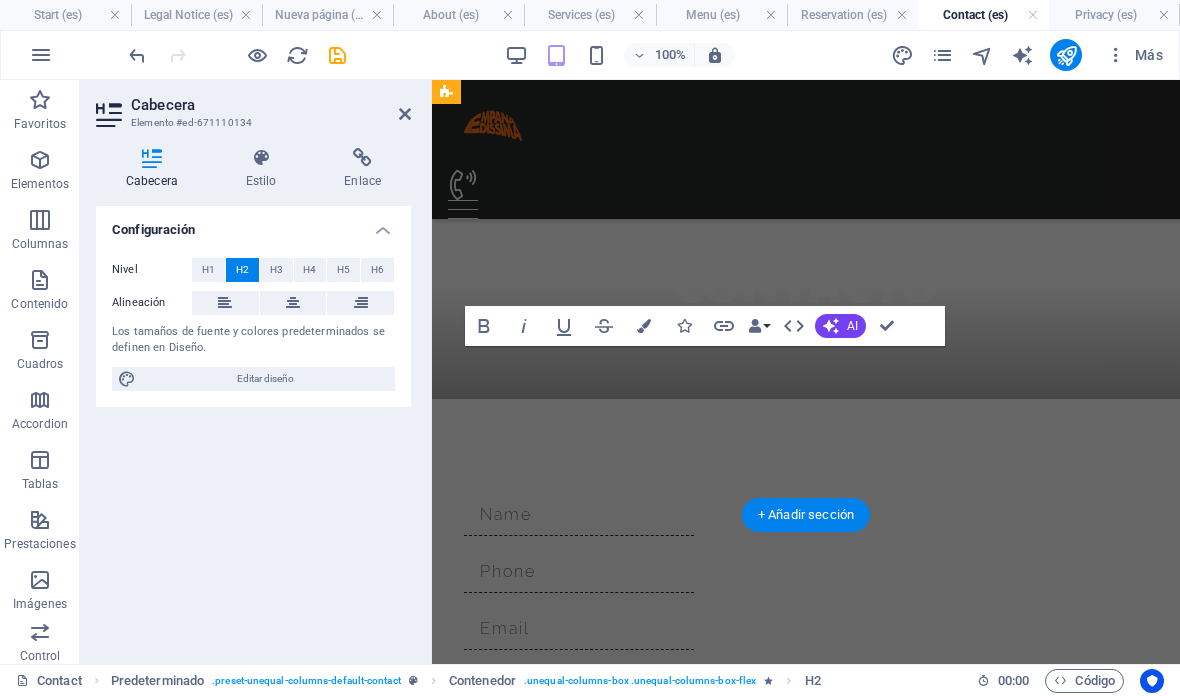 scroll, scrollTop: 872, scrollLeft: 0, axis: vertical 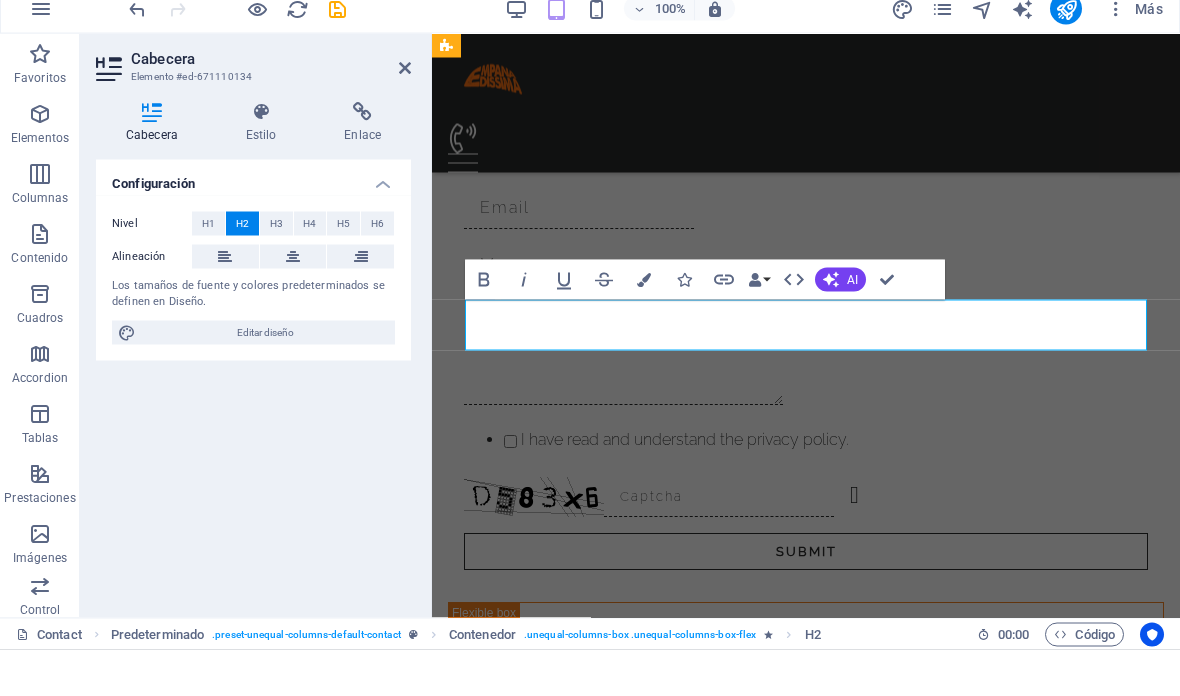 type 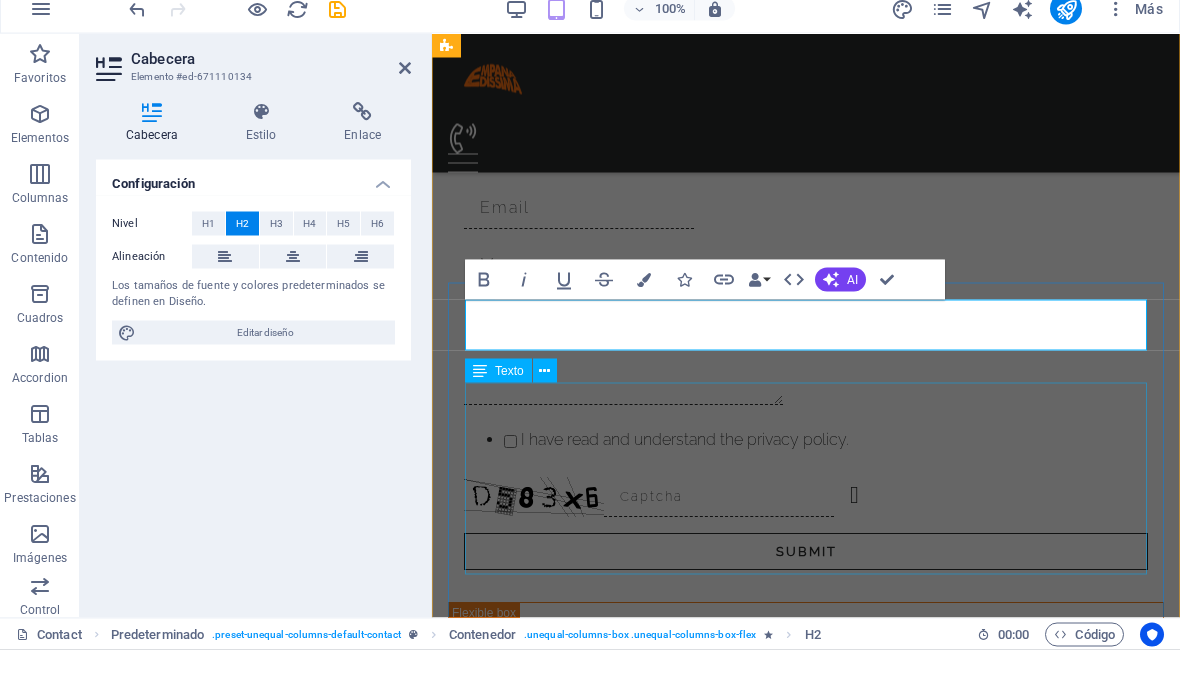 click on "Lorem ipsum dolor sit amet, consetetur sadipscing elitr, sed diam nonumy eirmod tempor invidunt ut labore et dolore magna aliquyam erat, sed diam voluptua. At vero eos et accusam et justo duo dolores et ea rebum. Stet clita kasd gubergren, no sea takimata sanctus est Lorem ipsum dolor sit amet. Consetetur sadipscing elitr, sed diam nonumy eirmod tempor invidunt ut labore et dolore magna aliquyam erat, sed diam voluptua. At vero eos et accusam et justo duo dolores et ea rebum. Stet clita kasd gubergren, no sea takimata sanctus est Lorem ipsum dolor sit amet." at bounding box center (806, 798) 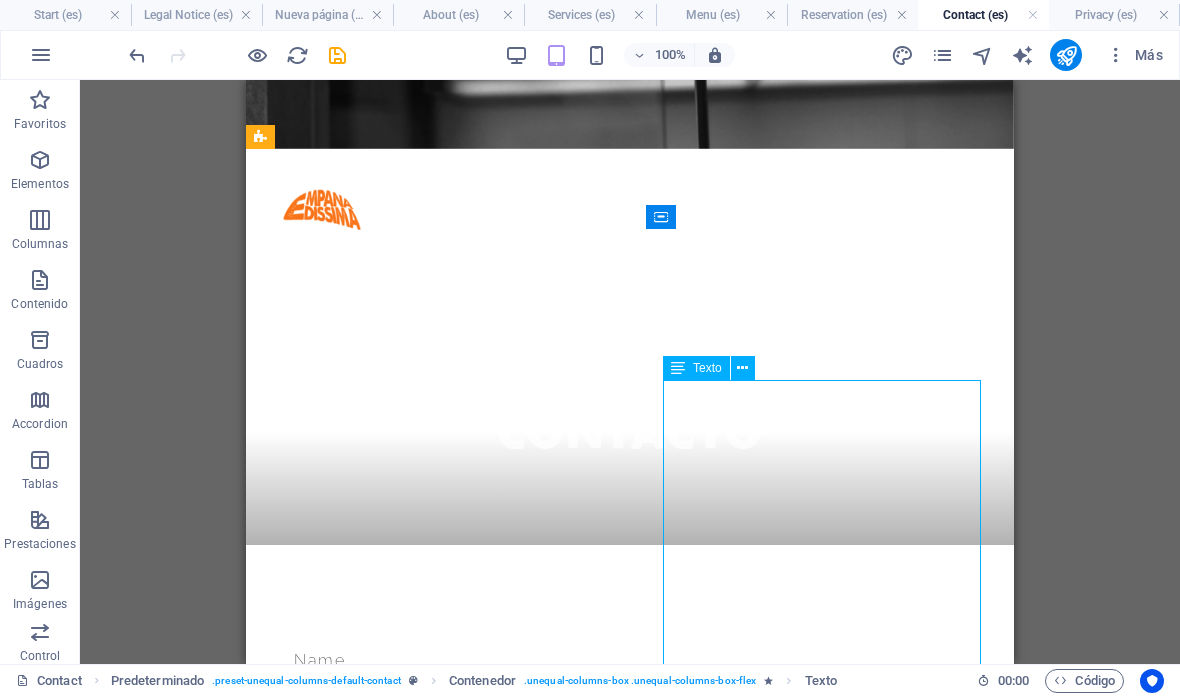 scroll, scrollTop: 356, scrollLeft: 0, axis: vertical 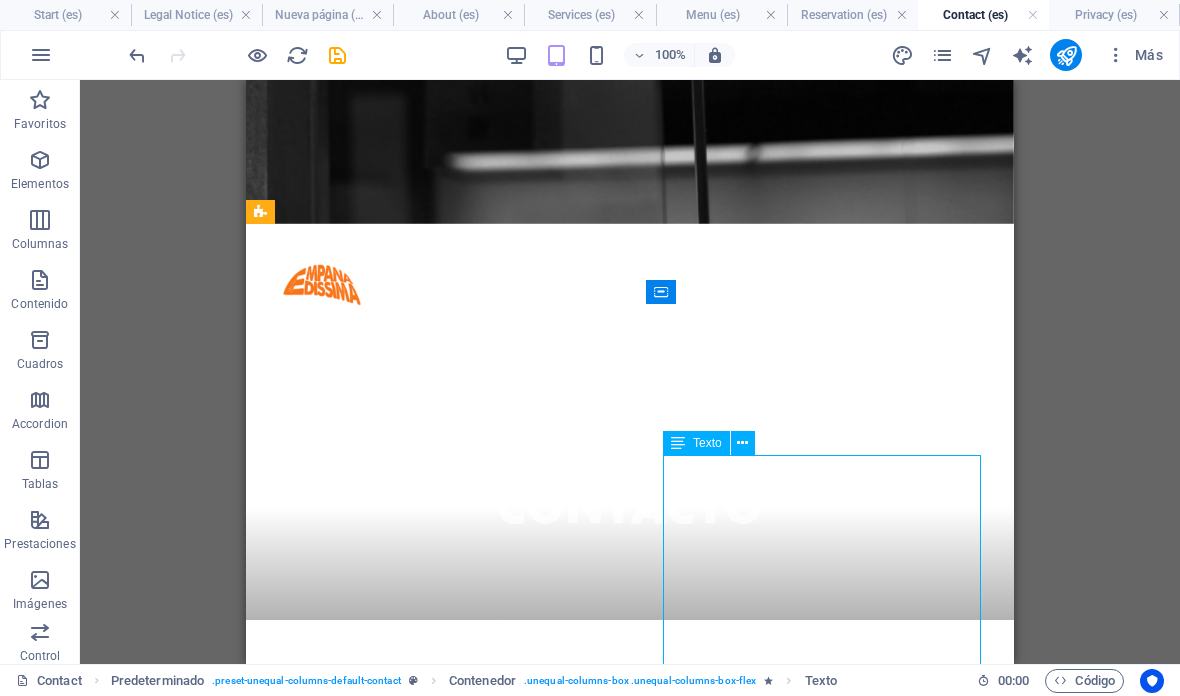 click on "Lorem ipsum dolor sit amet, consetetur sadipscing elitr, sed diam nonumy eirmod tempor invidunt ut labore et dolore magna aliquyam erat, sed diam voluptua. At vero eos et accusam et justo duo dolores et ea rebum. Stet clita kasd gubergren, no sea takimata sanctus est Lorem ipsum dolor sit amet. Consetetur sadipscing elitr, sed diam nonumy eirmod tempor invidunt ut labore et dolore magna aliquyam erat, sed diam voluptua. At vero eos et accusam et justo duo dolores et ea rebum. Stet clita kasd gubergren, no sea takimata sanctus est Lorem ipsum dolor sit amet." at bounding box center (630, 1440) 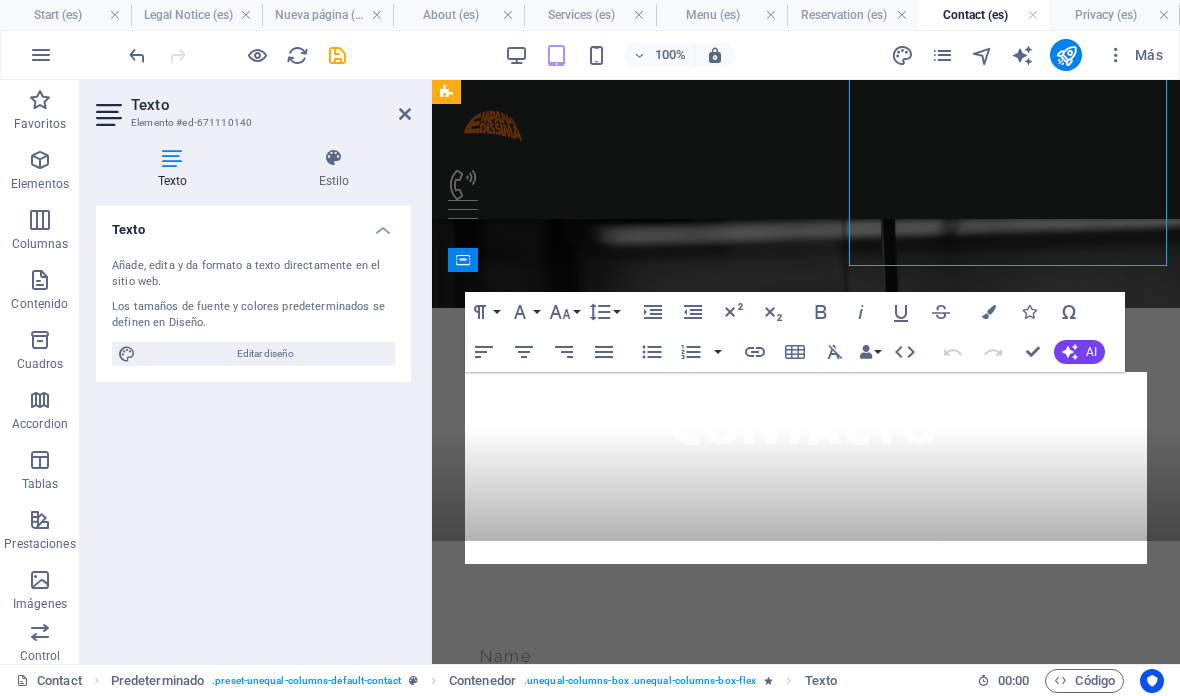 scroll, scrollTop: 929, scrollLeft: 0, axis: vertical 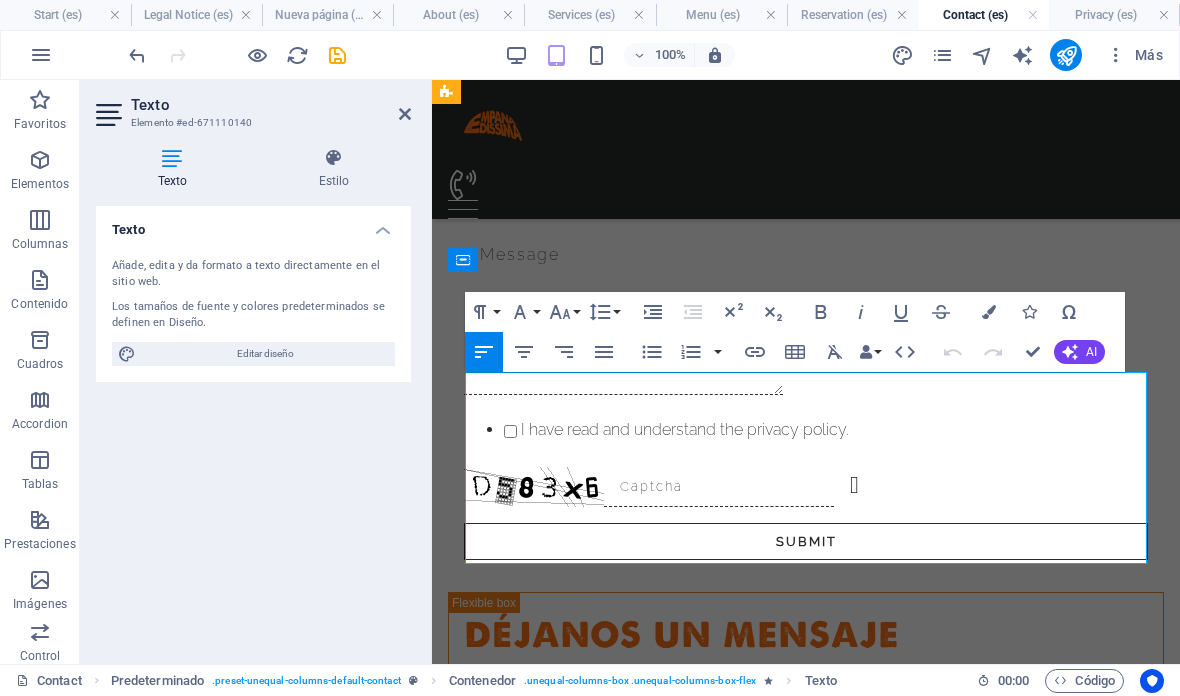 click on "Lorem ipsum dolor sit amet, consetetur sadipscing elitr, sed diam nonumy eirmod tempor invidunt ut labore et dolore magna aliquyam erat, sed diam voluptua. At vero eos et accusam et justo duo dolores et ea rebum. Stet clita kasd gubergren, no sea takimata sanctus est Lorem ipsum dolor sit amet." at bounding box center (806, 740) 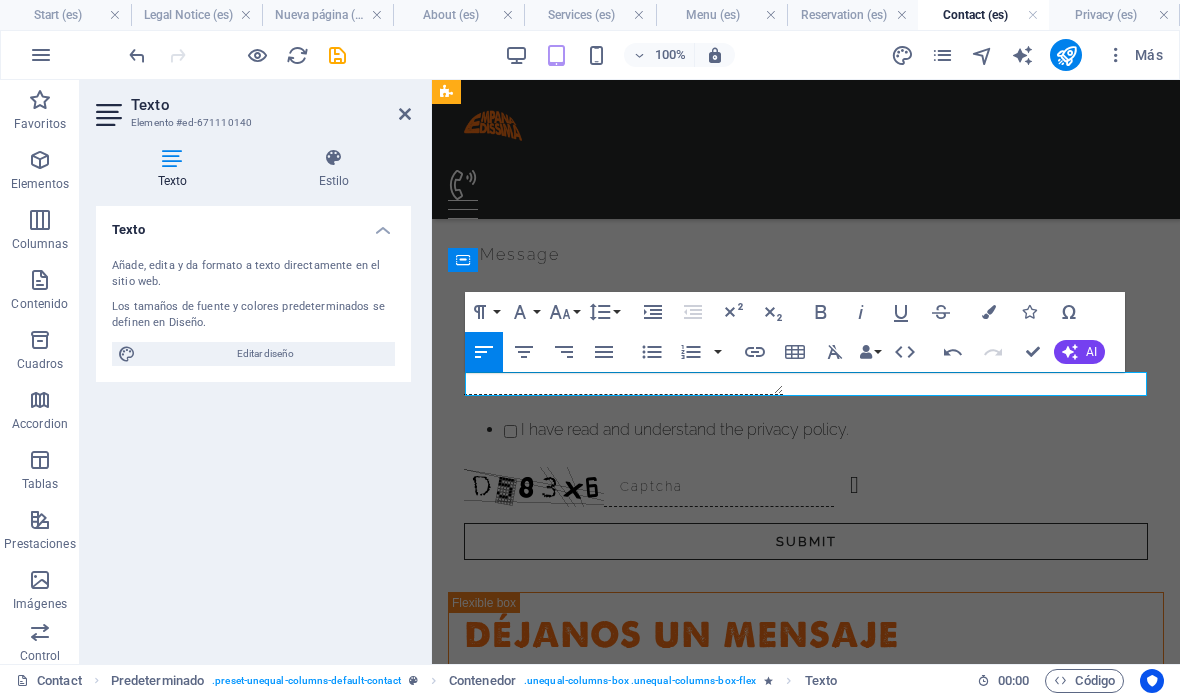 type 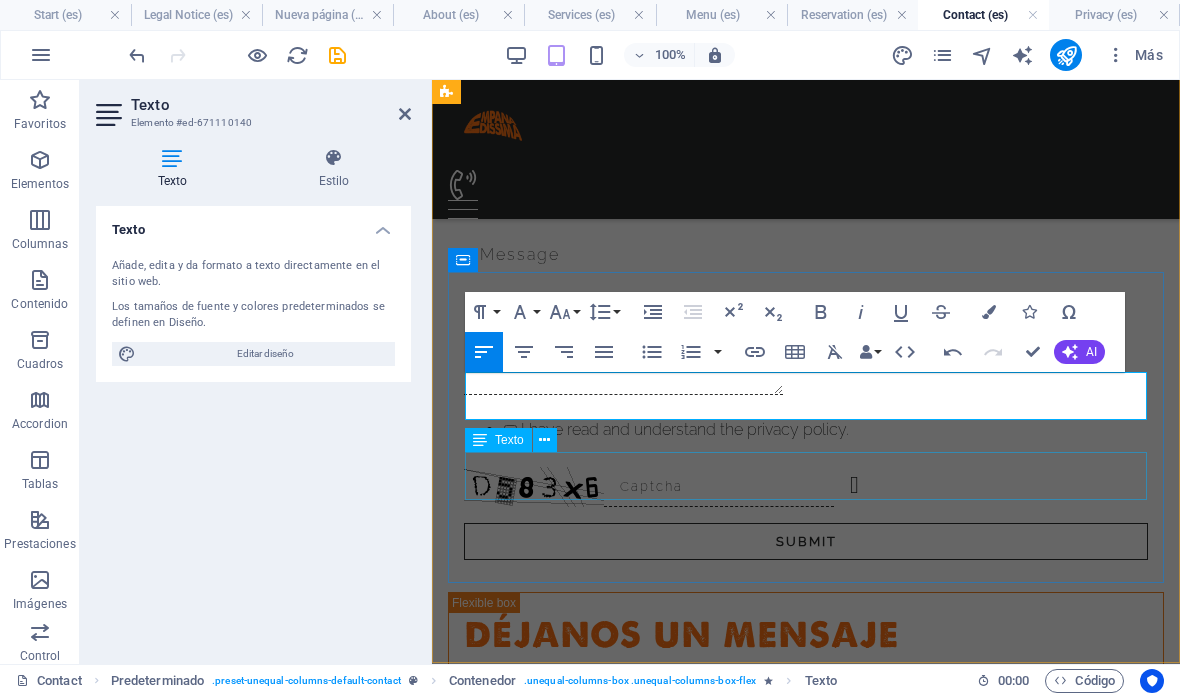 click on "[PHONE] [EMAIL]" at bounding box center [806, 796] 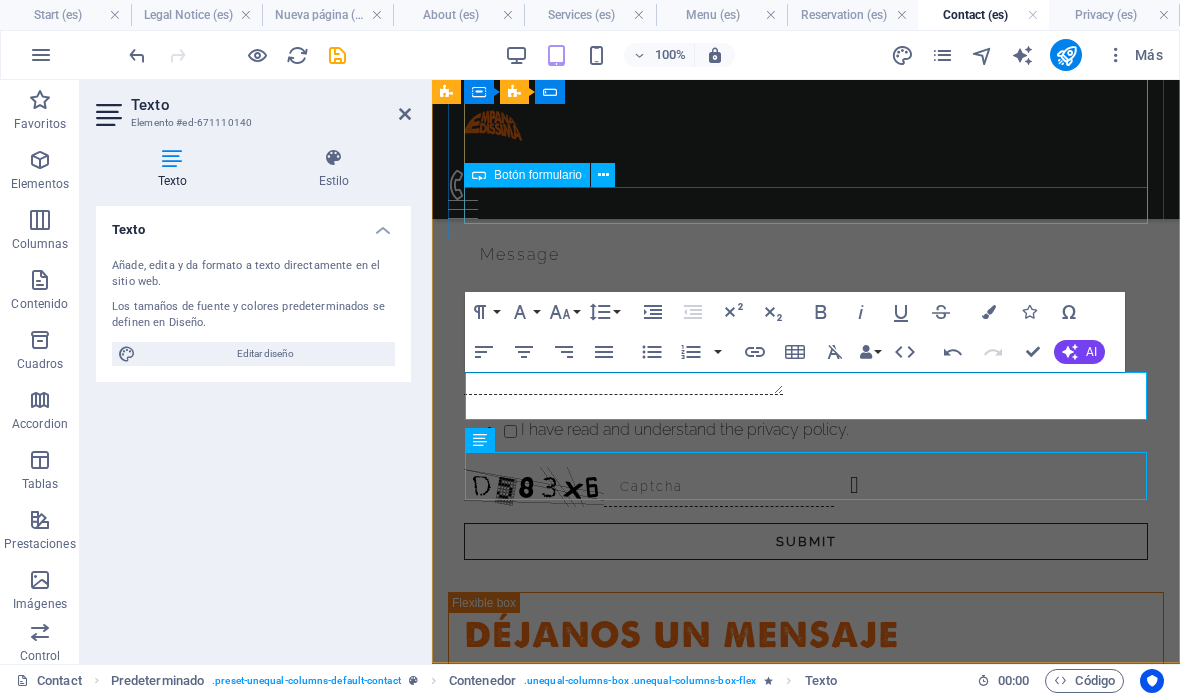 scroll, scrollTop: 567, scrollLeft: 0, axis: vertical 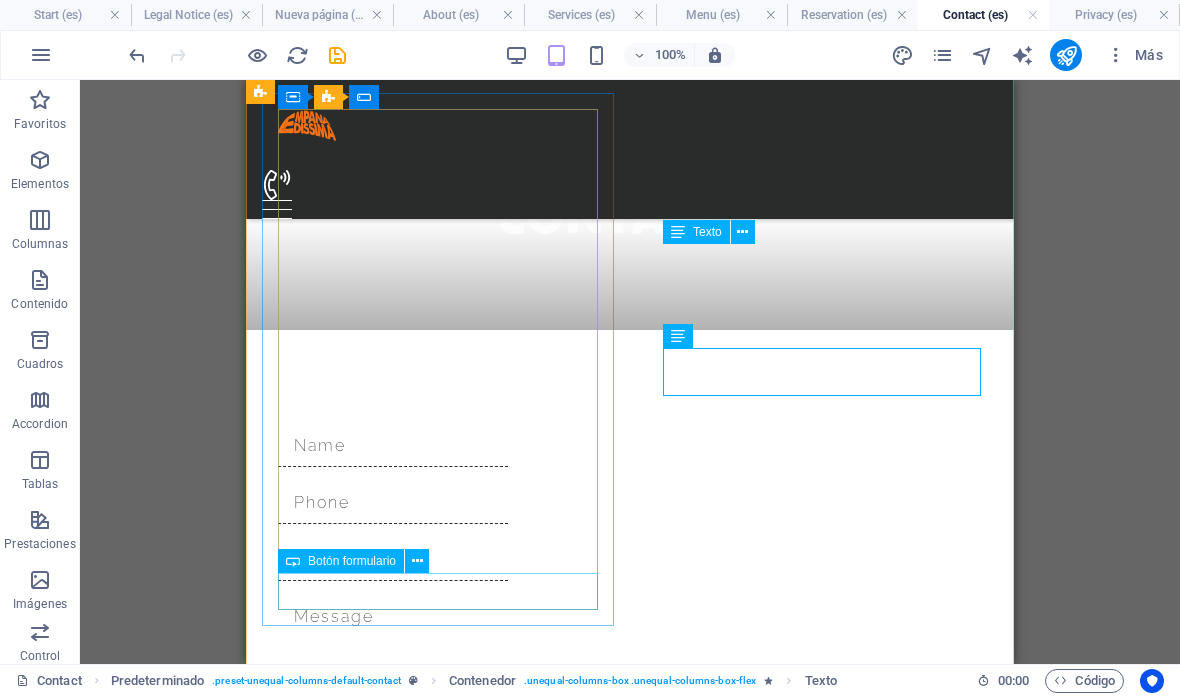 click on "H1   Banner   Banner   Contenedor   Entrada   Predeterminado   Contenedor   Contenedor   Predeterminado   Contenedor   Predeterminado   Formulario   Contenedor   H2   Contenedor   Texto   Texto   Botón formulario" at bounding box center (630, 372) 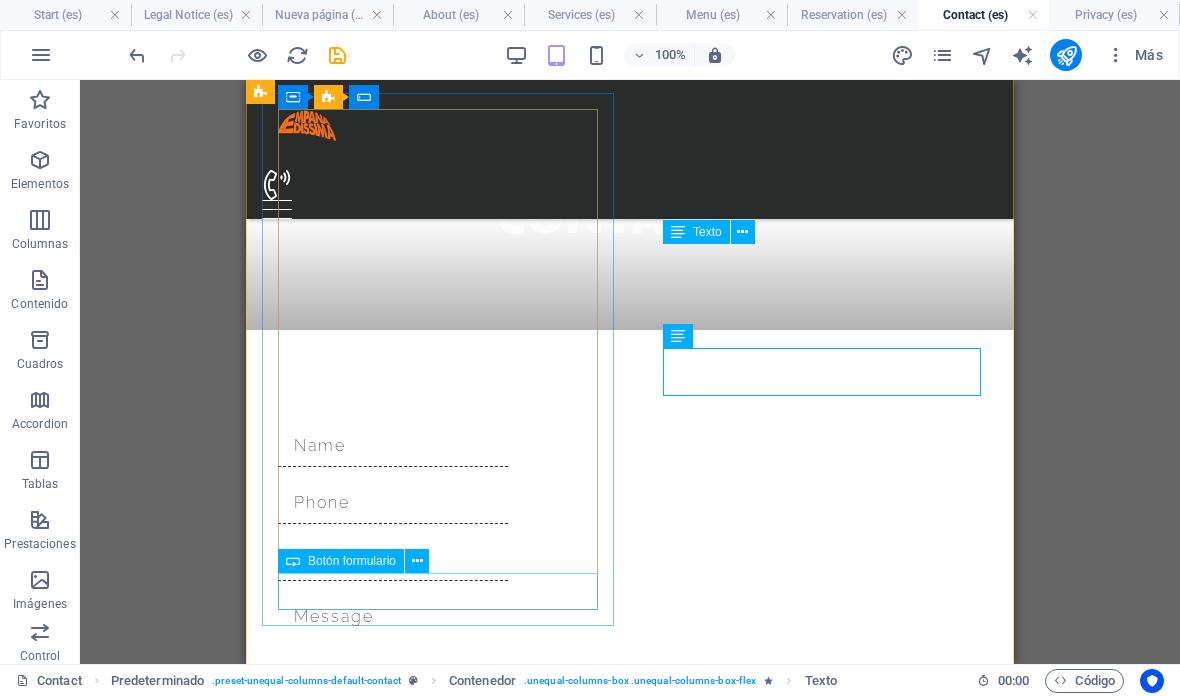 click on "H1   Banner   Banner   Contenedor   Entrada   Predeterminado   Contenedor   Contenedor   Predeterminado   Contenedor   Predeterminado   Formulario   Contenedor   H2   Contenedor   Texto   Texto   Botón formulario" at bounding box center [630, 372] 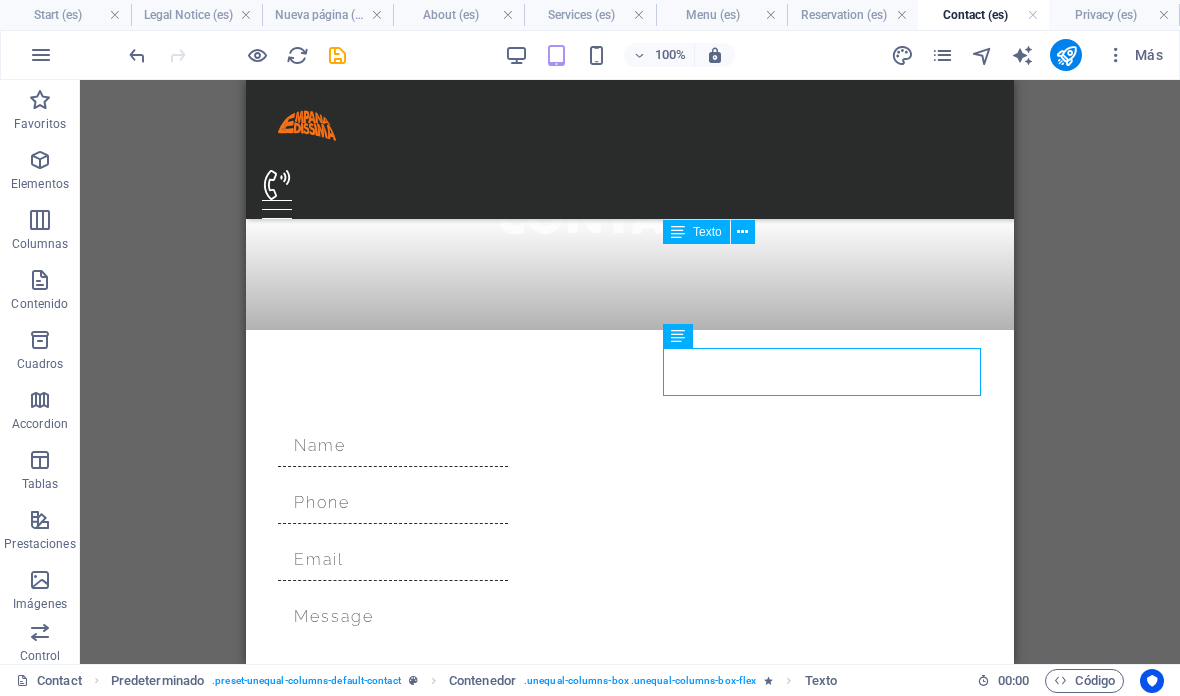 click on "H1   Banner   Banner   Contenedor   Entrada   Predeterminado   Contenedor   Contenedor   Predeterminado   Contenedor   Predeterminado   Formulario   Contenedor   H2   Contenedor   Texto   Texto   Botón formulario" at bounding box center (630, 372) 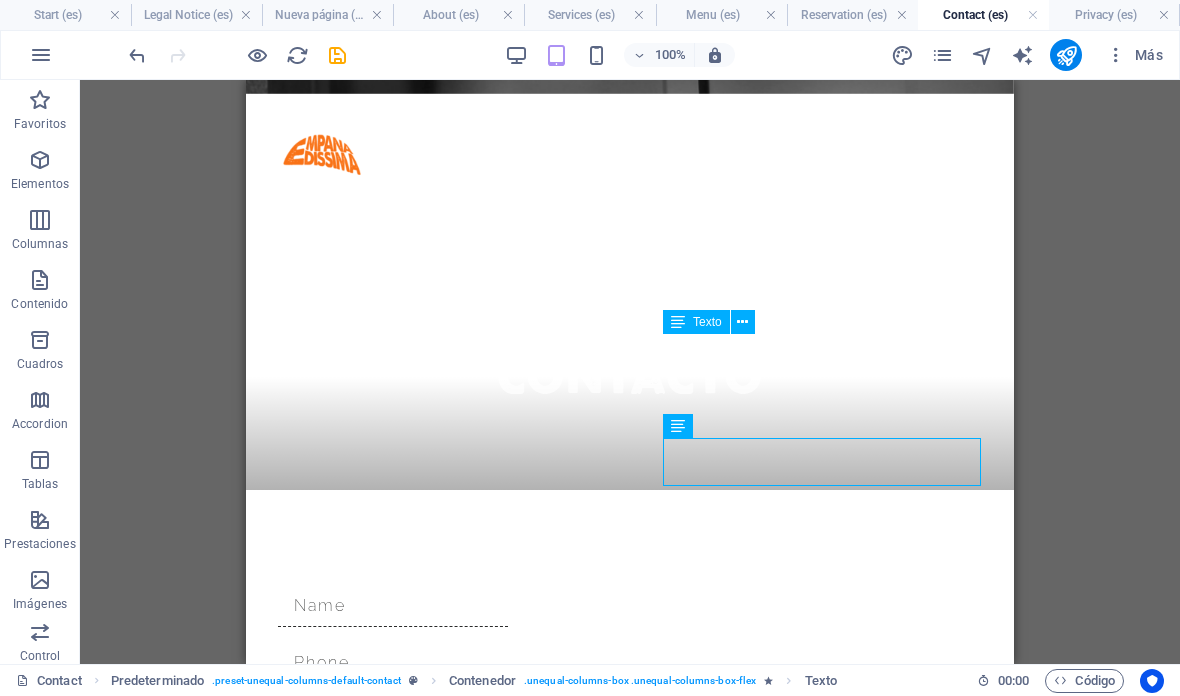 scroll, scrollTop: 495, scrollLeft: 0, axis: vertical 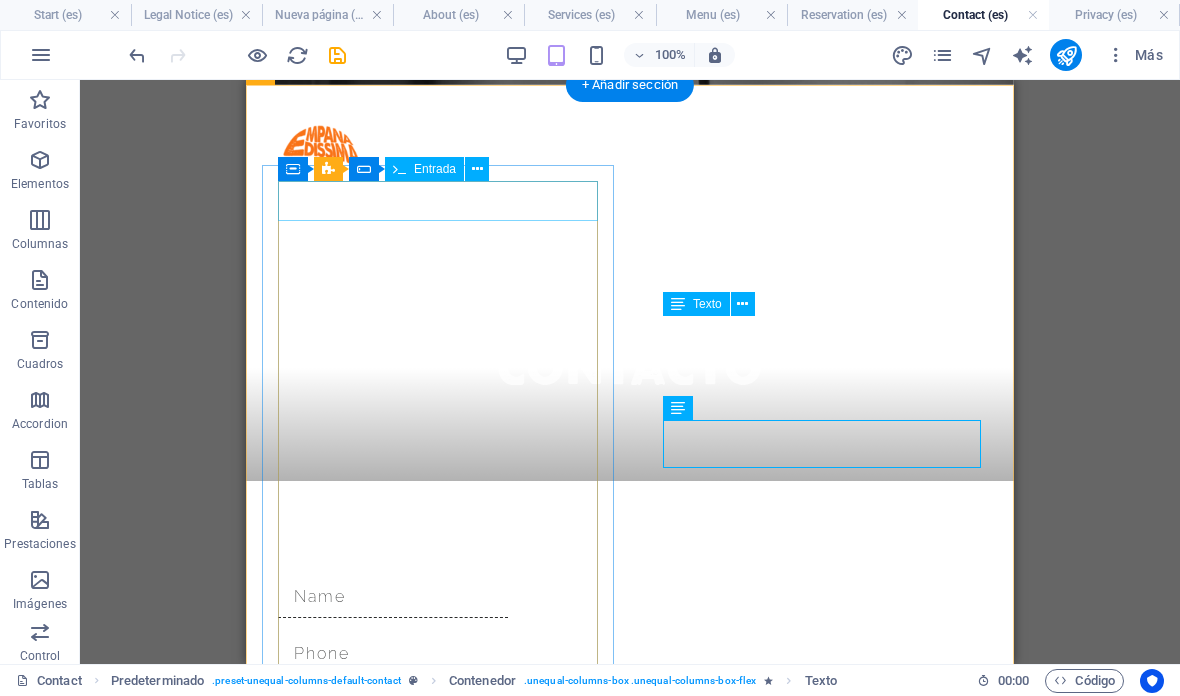 click 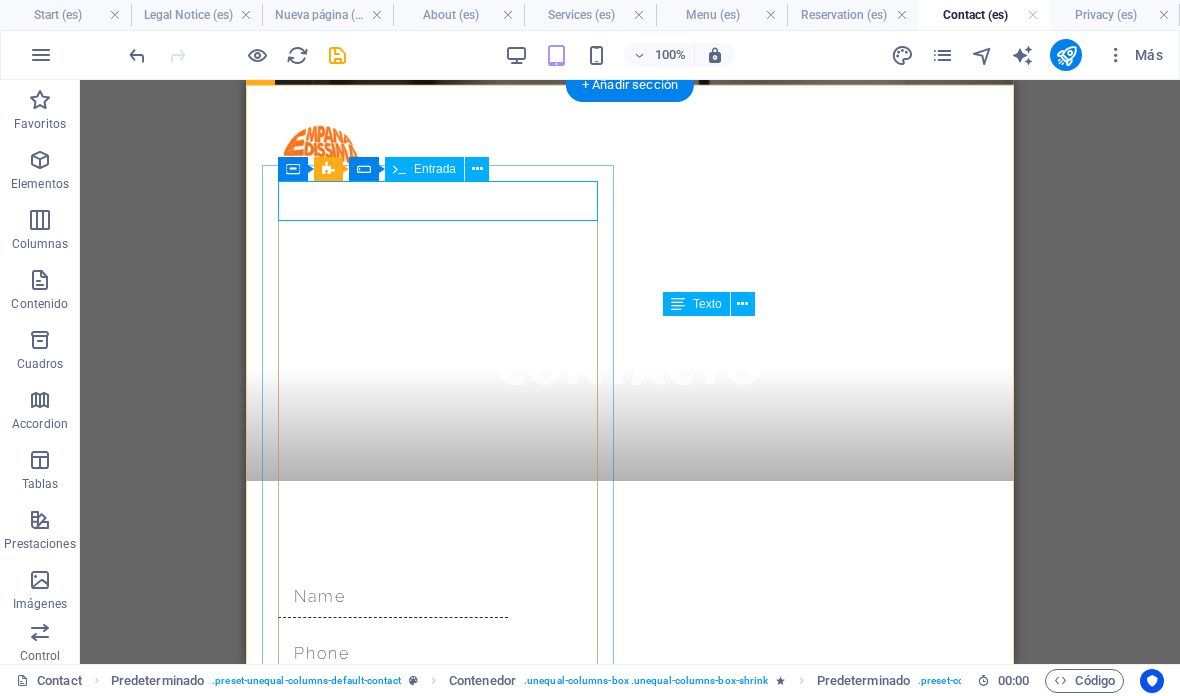 click at bounding box center (477, 169) 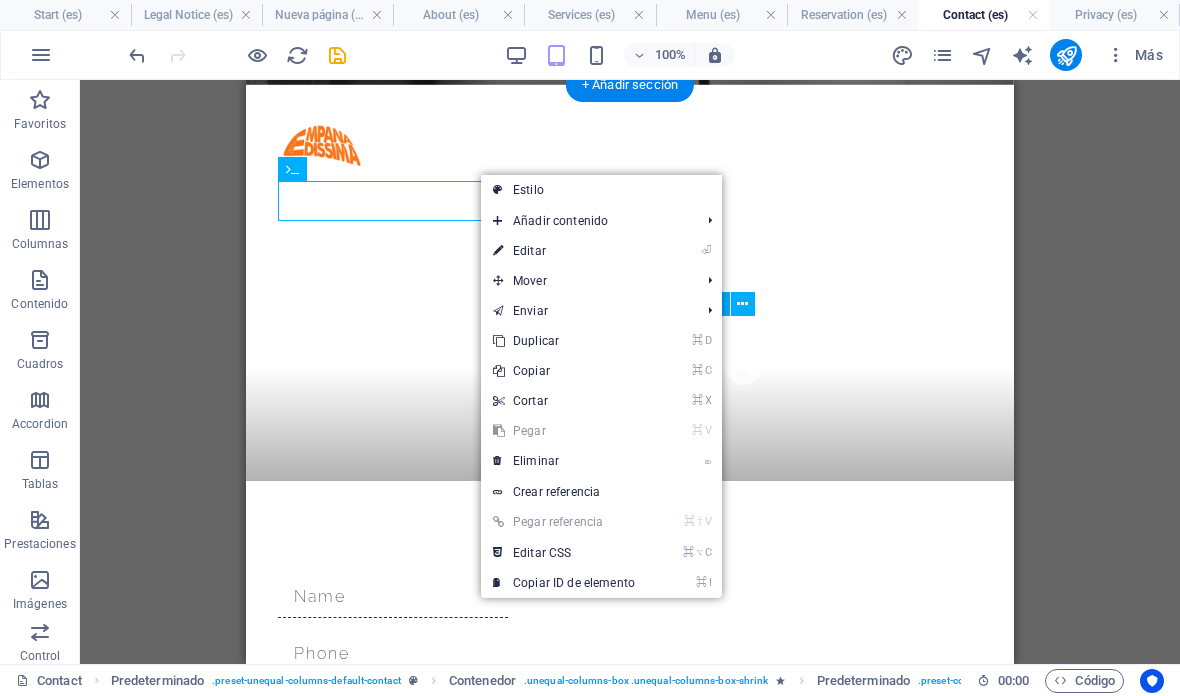 click on "⏎  Editar" at bounding box center (564, 251) 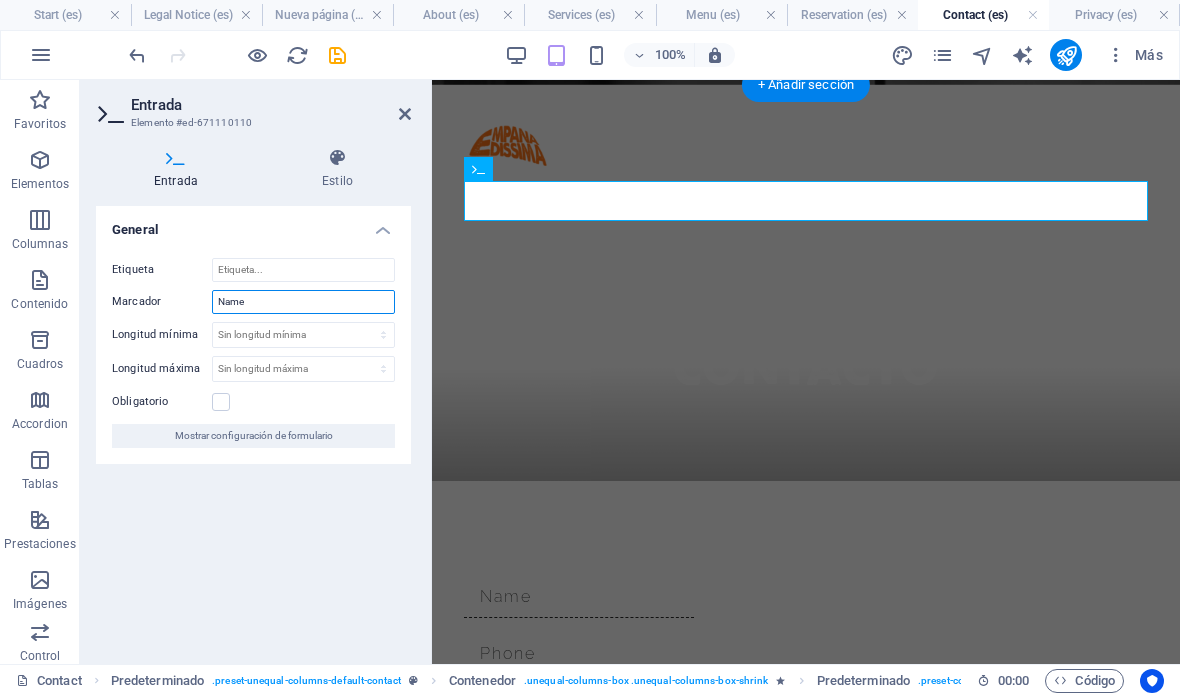 click on "Name" at bounding box center [303, 302] 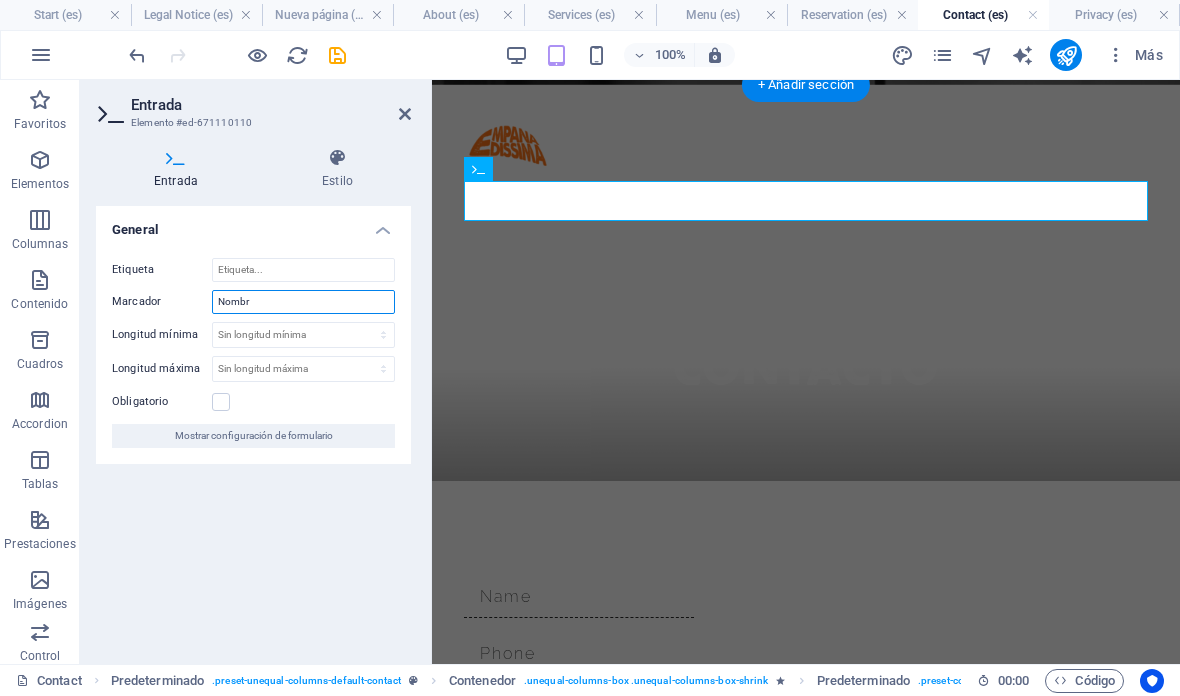 type on "Nombre" 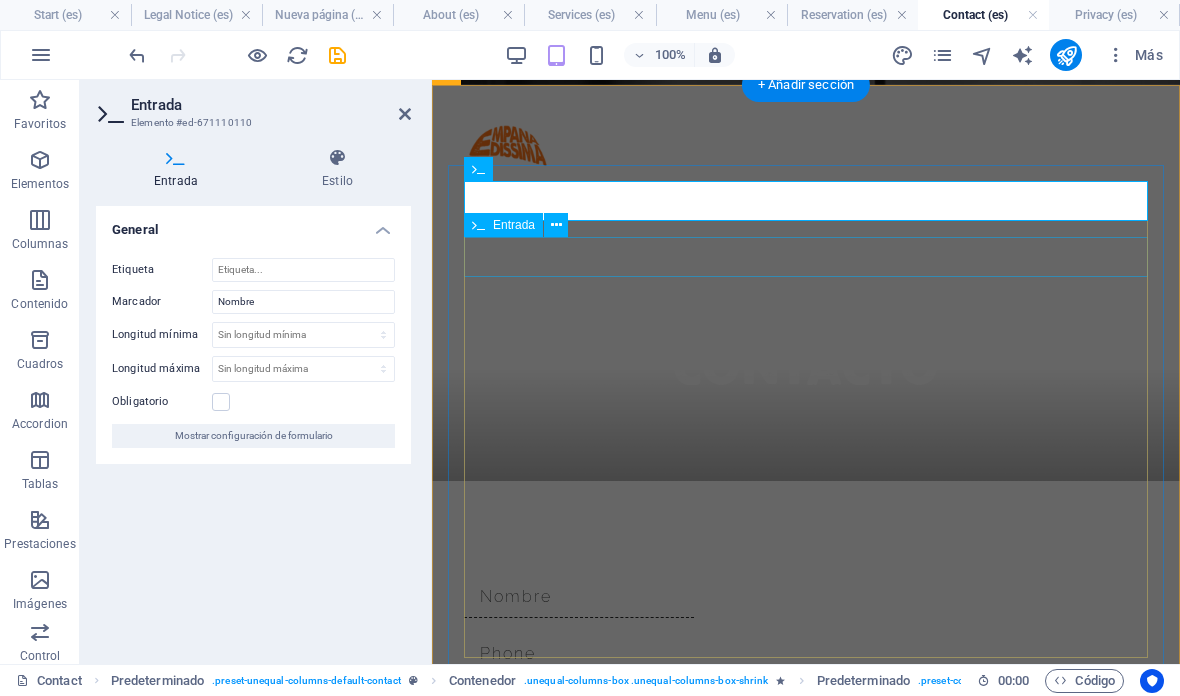 click 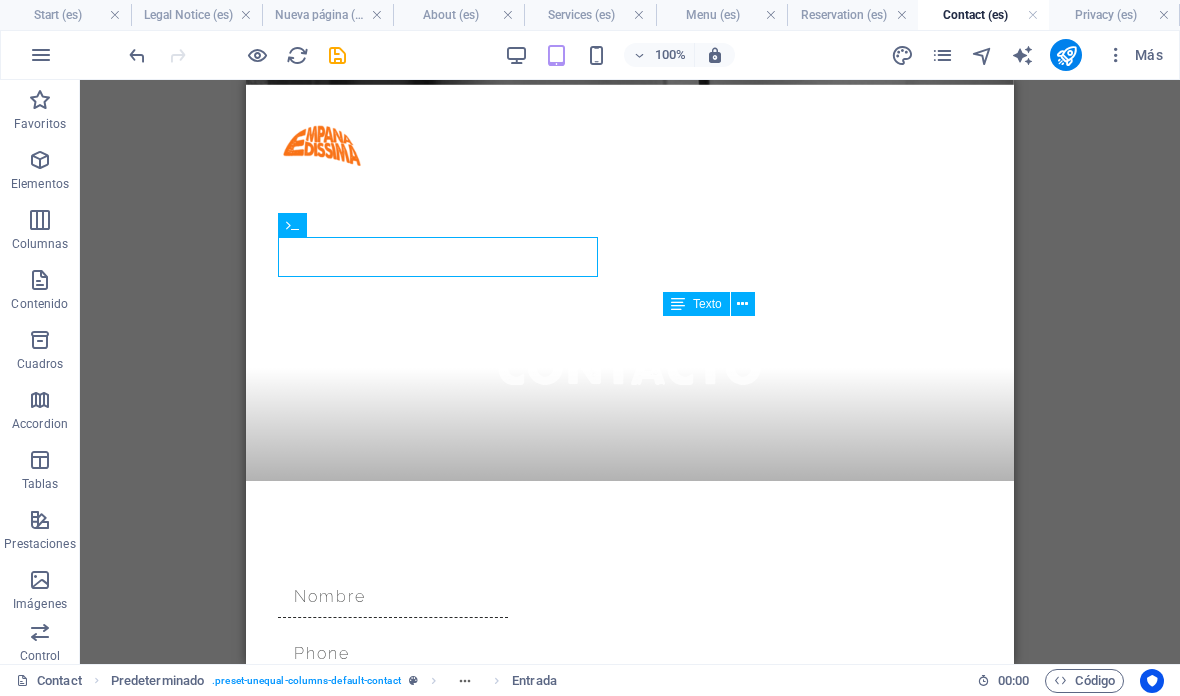 click on "H1   Banner   Banner   Contenedor   Entrada   Predeterminado   Contenedor   Contenedor   Predeterminado   Contenedor   Predeterminado   Formulario   Contenedor   H2   Contenedor   Texto   Texto   Botón formulario   Contenedor   Predeterminado   Formulario   Entrada" at bounding box center [630, 372] 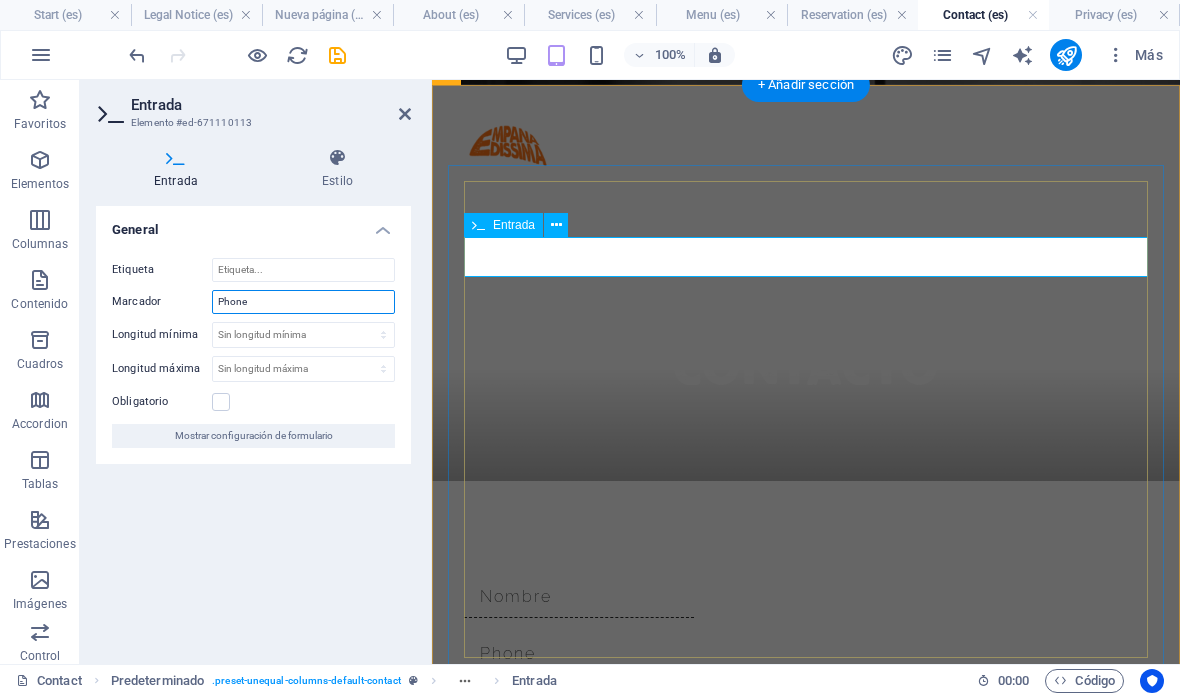 click on "Phone" at bounding box center (303, 302) 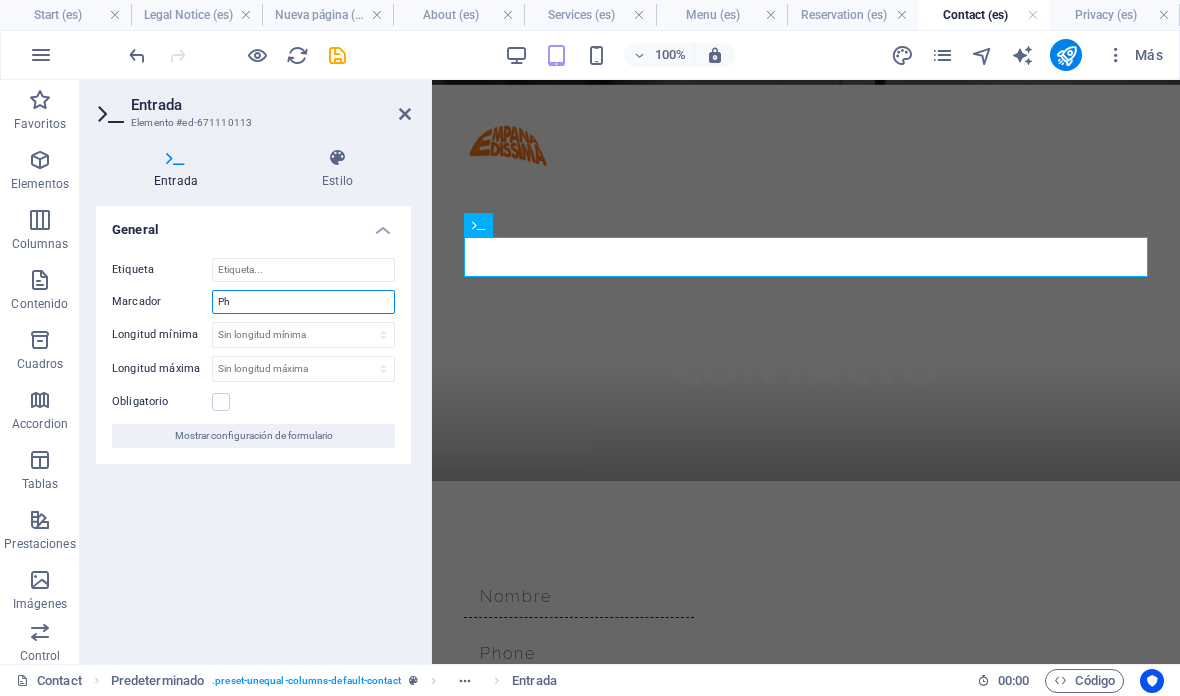 type on "P" 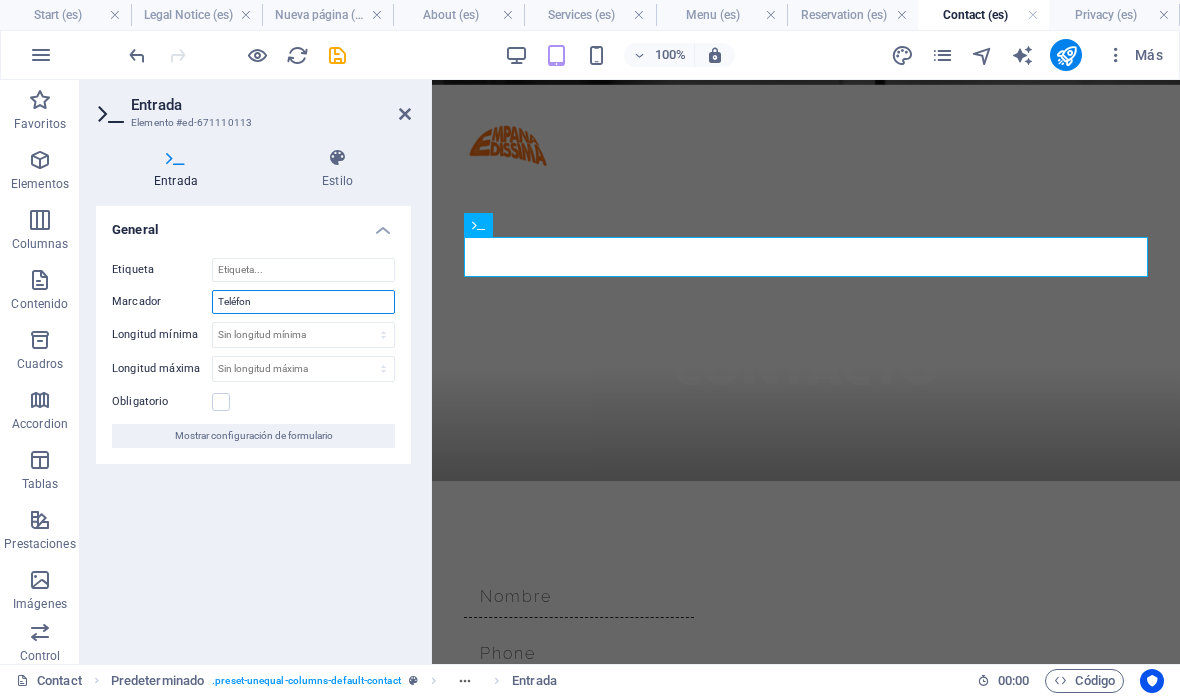 type on "Teléfono" 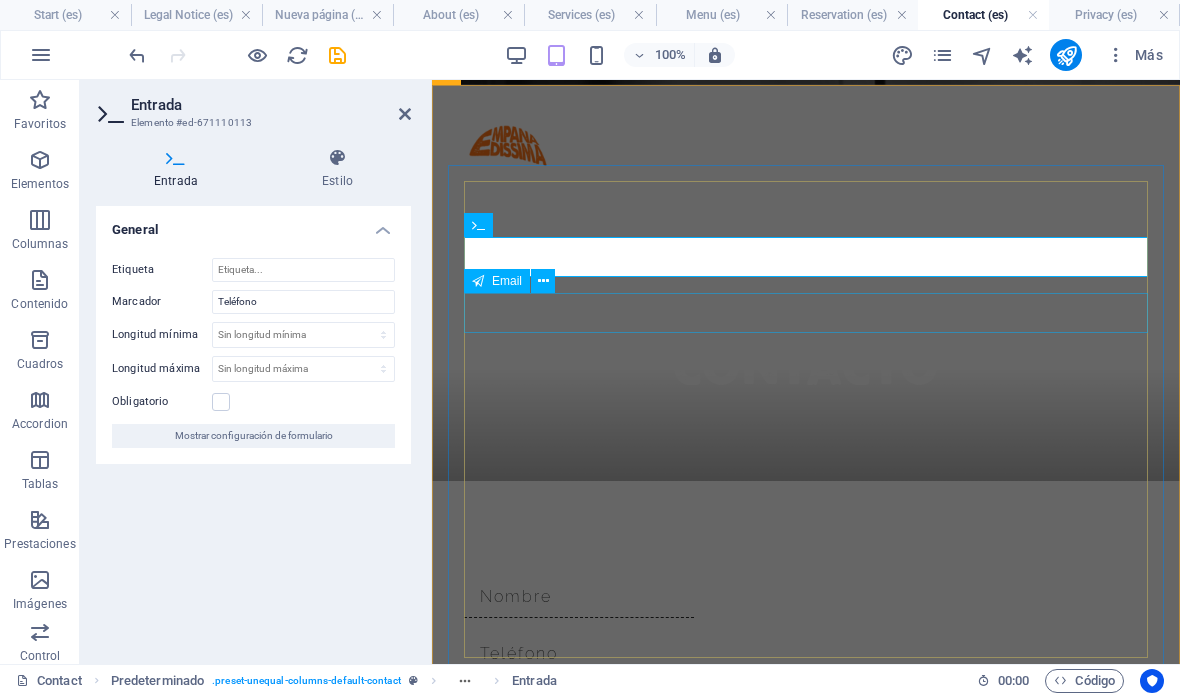 click 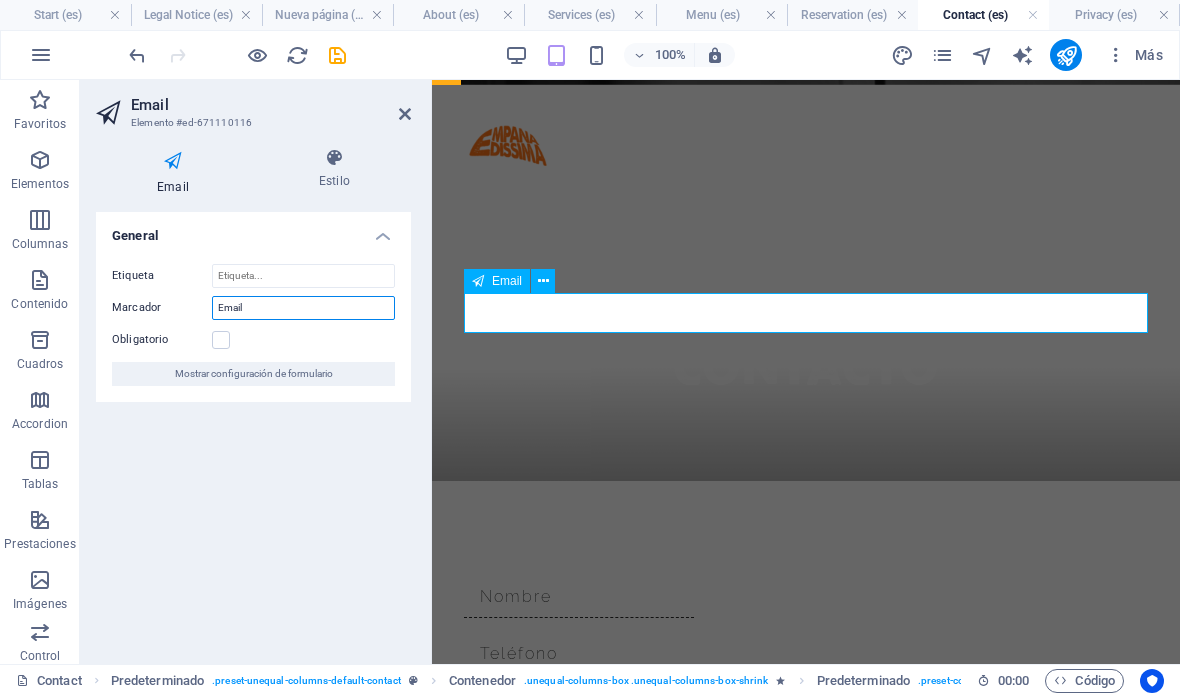 click on "Email" at bounding box center (303, 308) 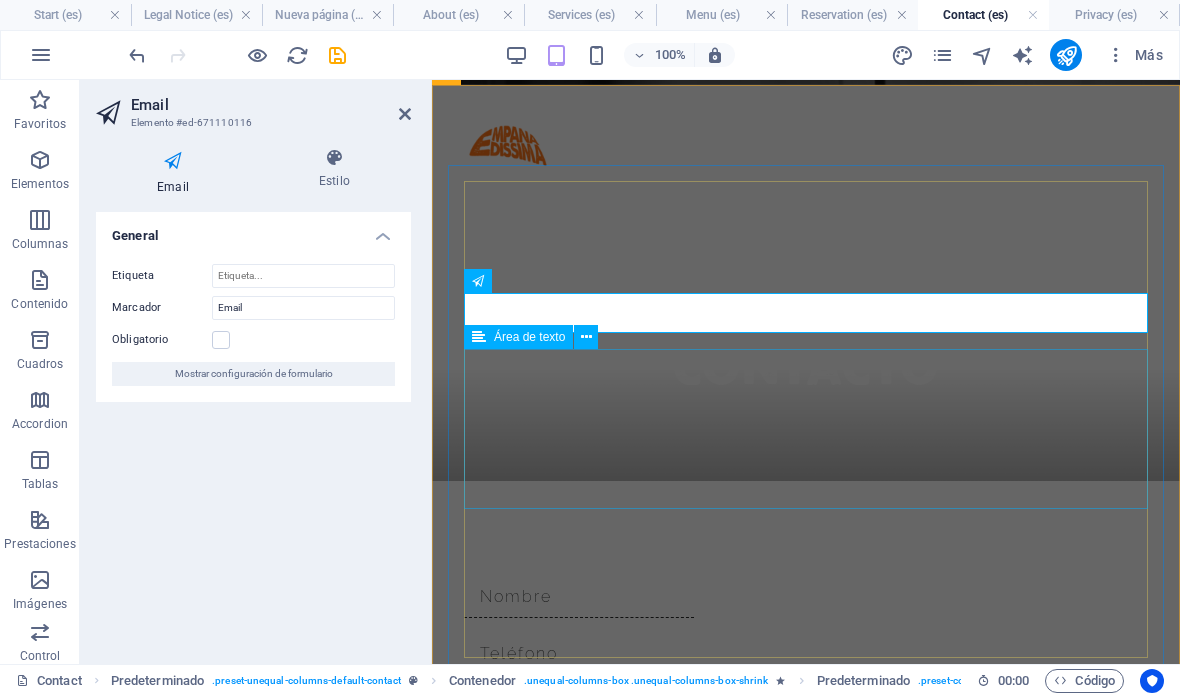 click 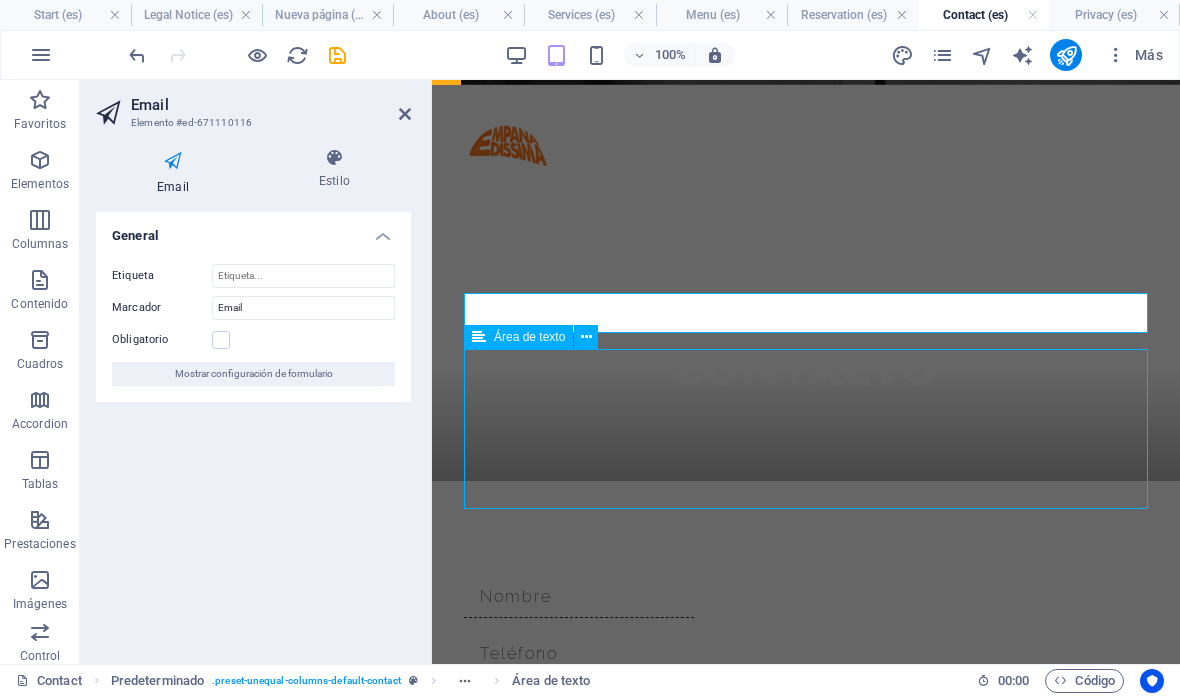 click 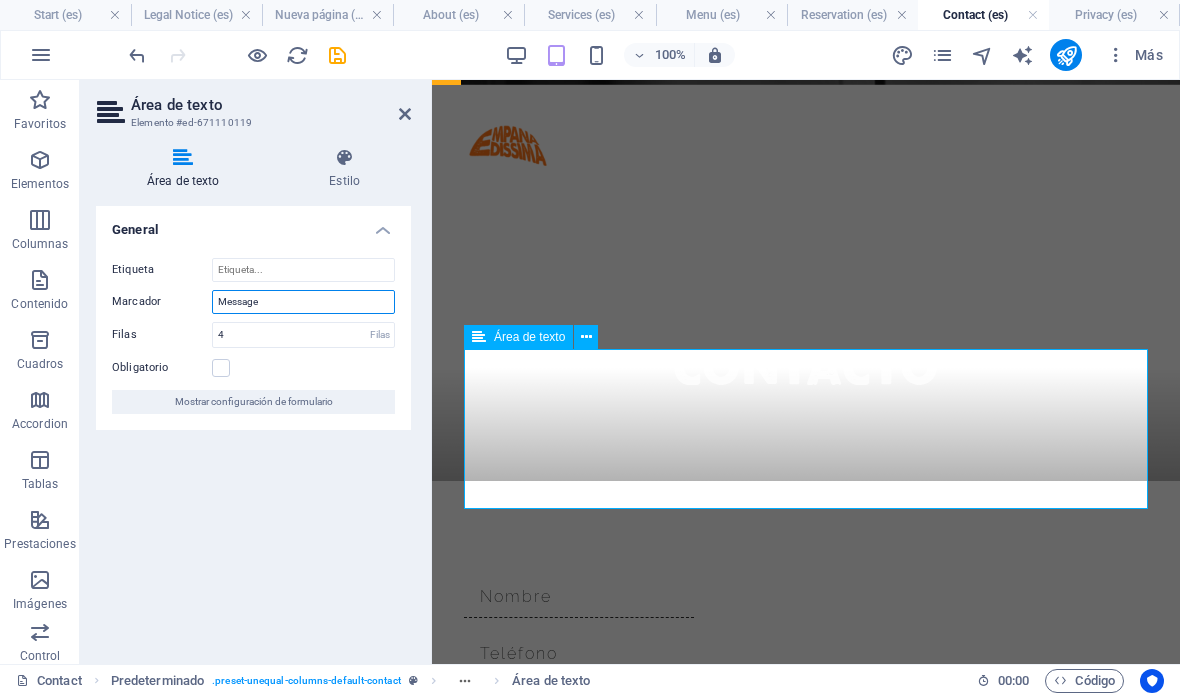 click on "Message" at bounding box center (303, 302) 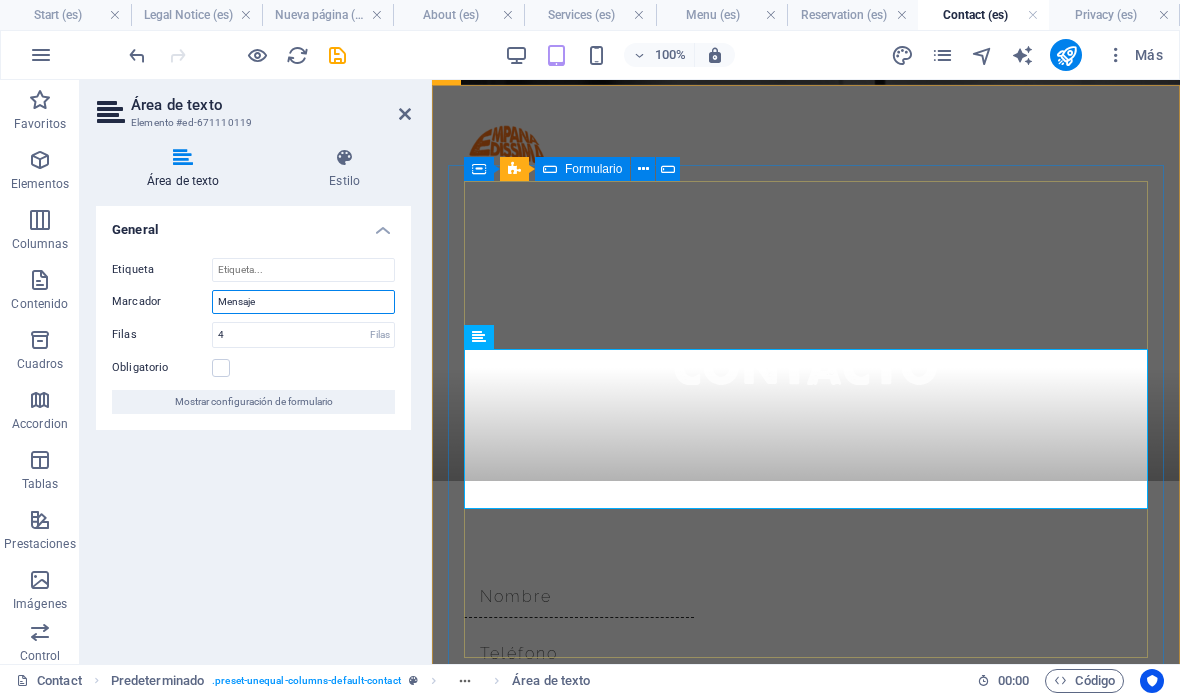 type on "Mensaje" 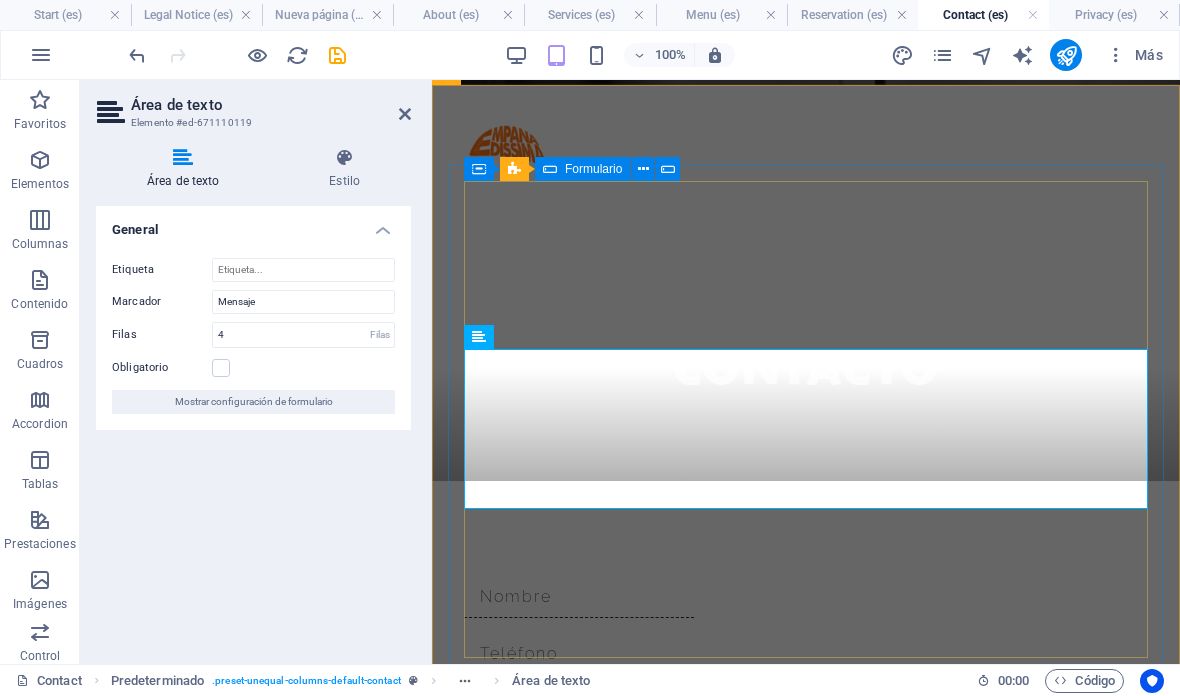 click on "I have read and understand the privacy policy. ¿Ilegible? Cargar nuevo submit" 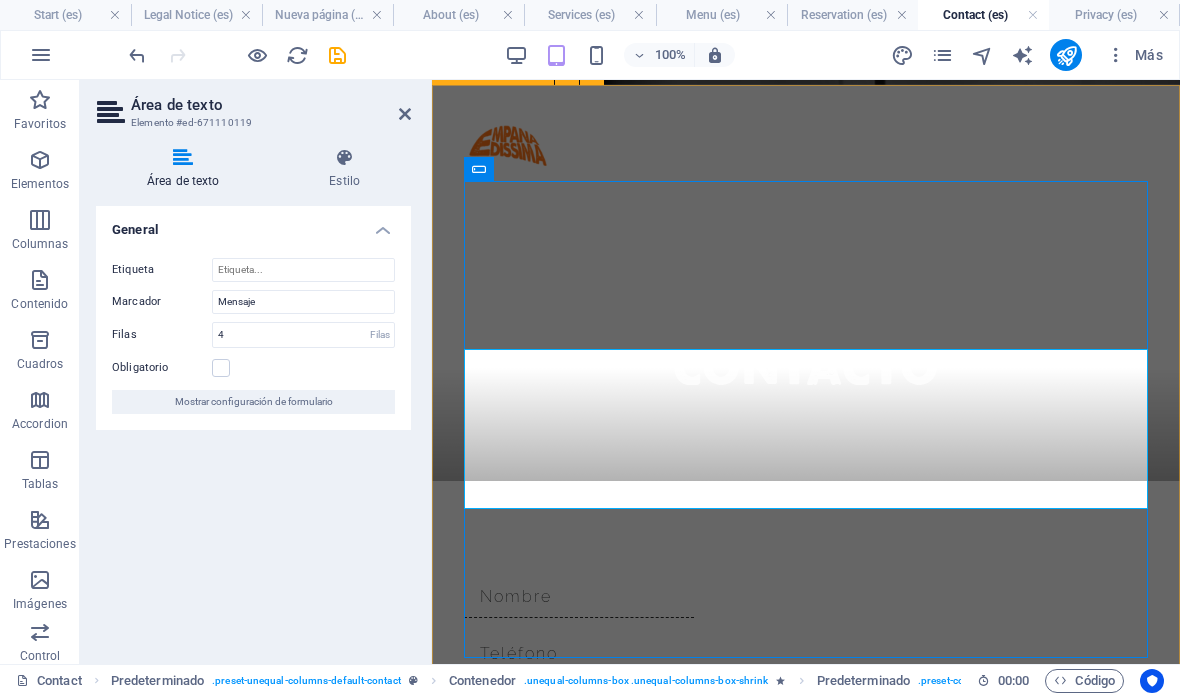 click on "Arrastra aquí para reemplazar el contenido existente. Si quieres crear un elemento nuevo, pulsa “Ctrl”.
H1   Banner   Banner   Contenedor   Entrada   Predeterminado   Contenedor   Contenedor   Predeterminado   Contenedor   Predeterminado   Formulario   Contenedor   H2   Contenedor   Texto   Texto   Botón formulario   Contenedor   Predeterminado   Entrada   Email   Área de texto" at bounding box center (806, 372) 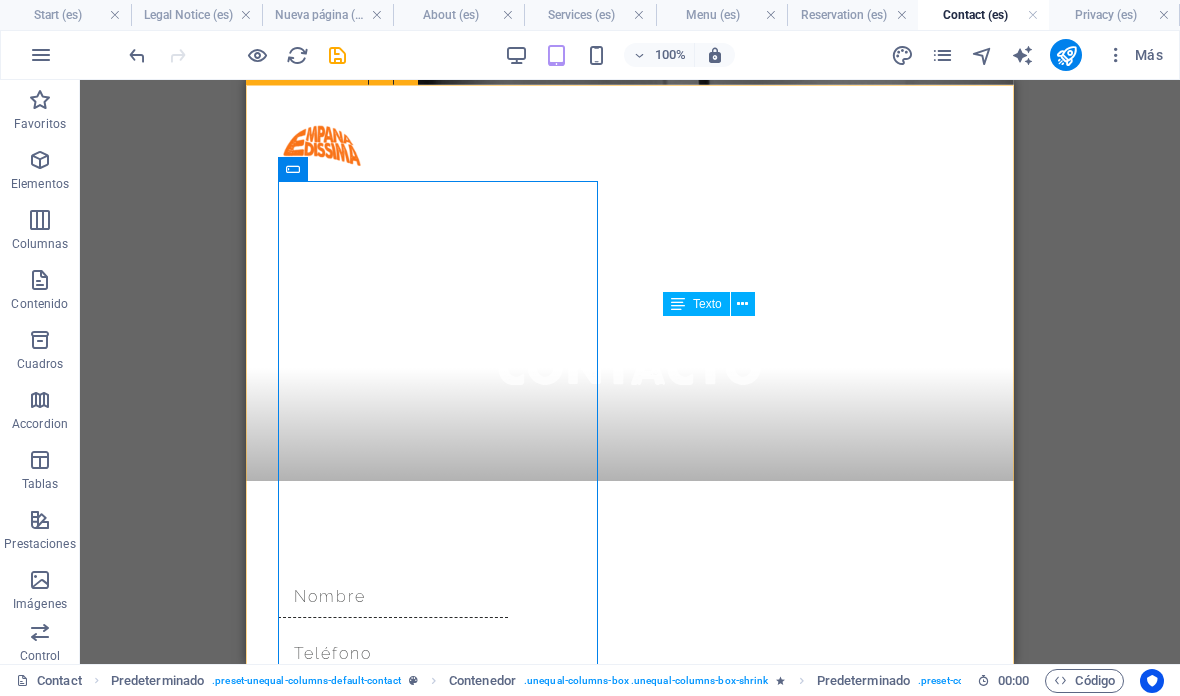 click on "I have read and understand the privacy policy." 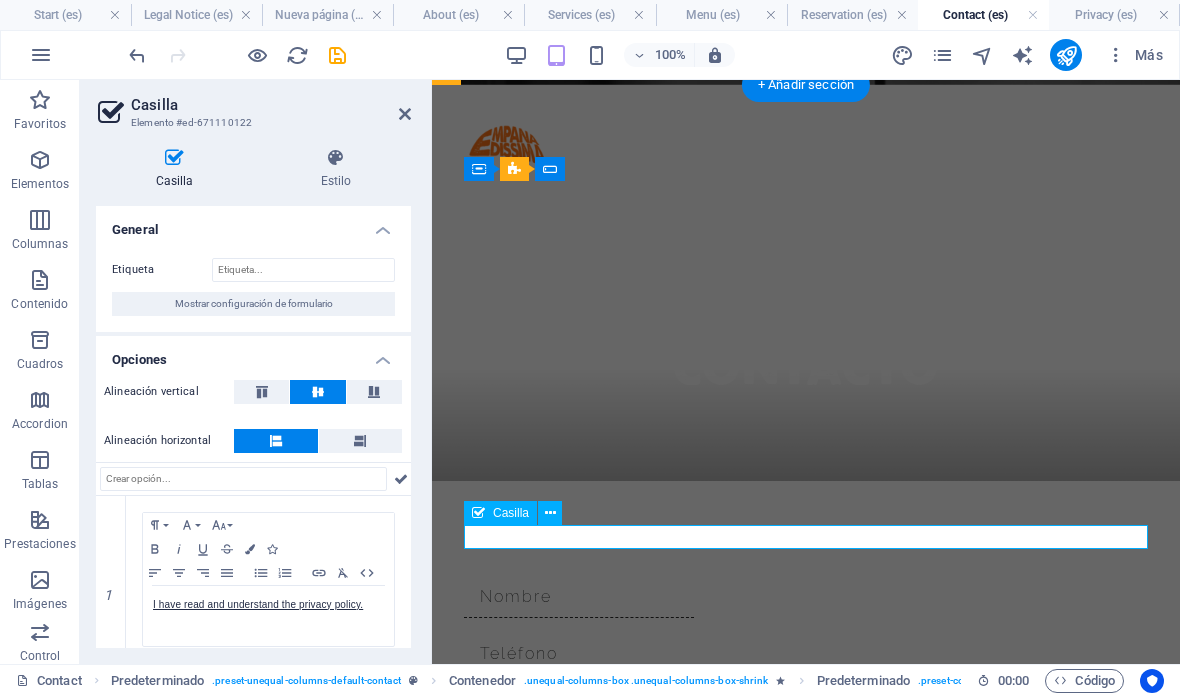 click on "I have read and understand the privacy policy." 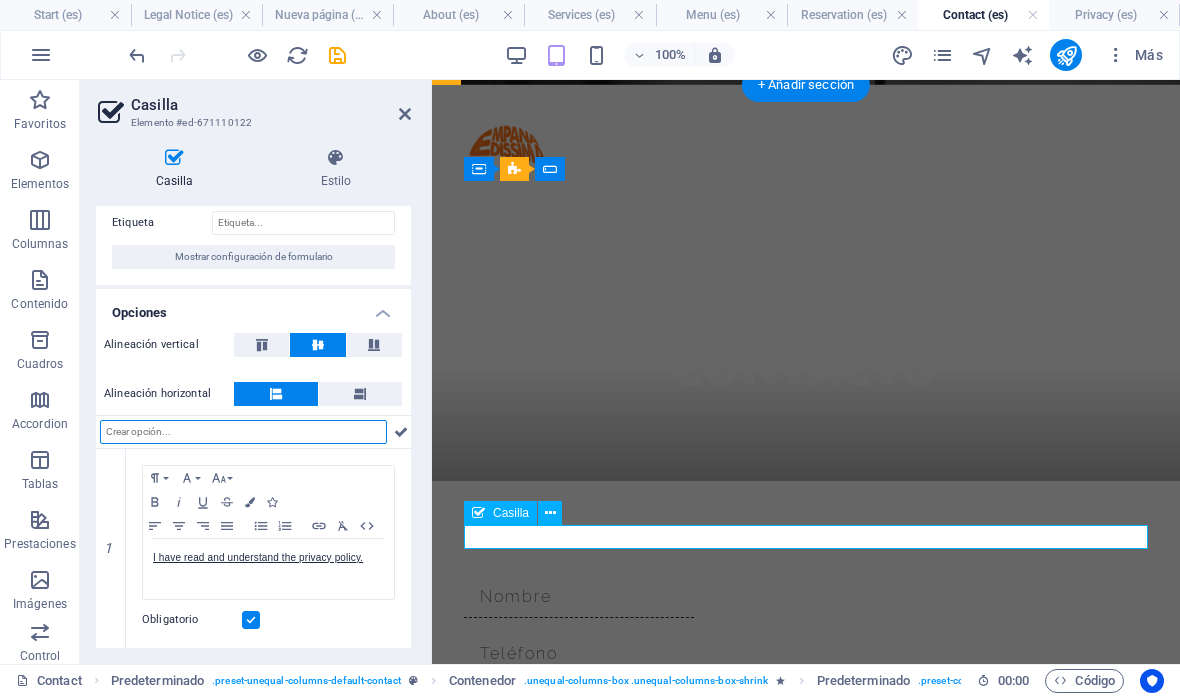 scroll, scrollTop: 46, scrollLeft: 0, axis: vertical 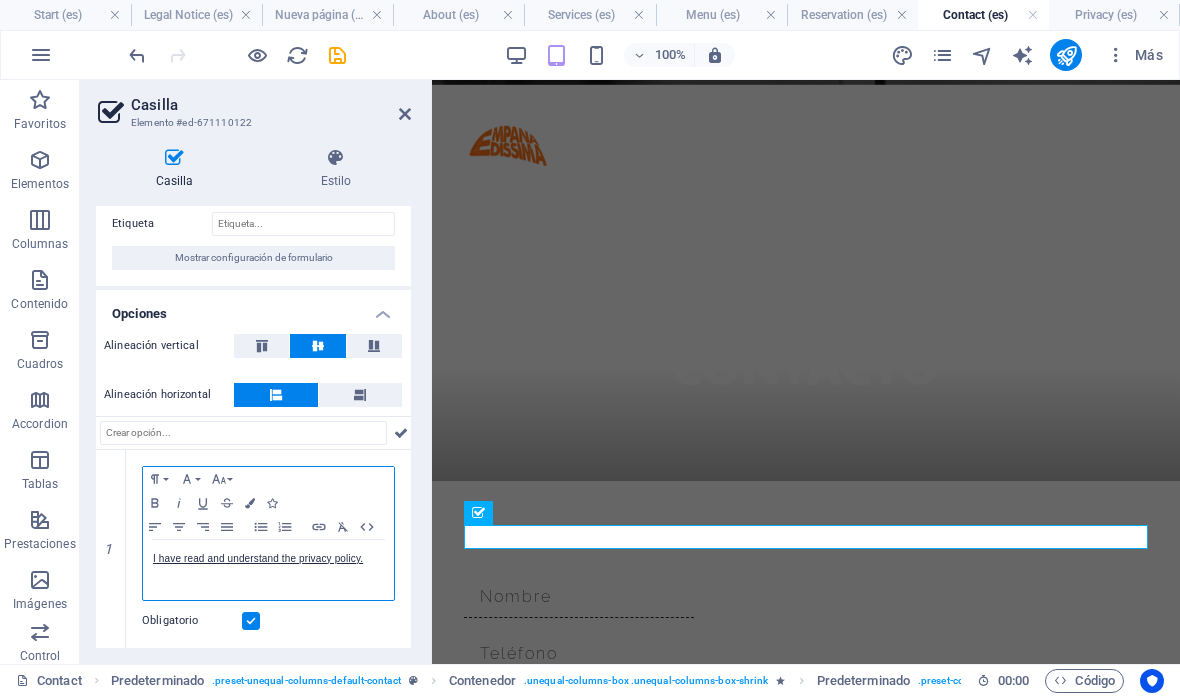 click on "I have read and understand the privacy policy." at bounding box center (258, 558) 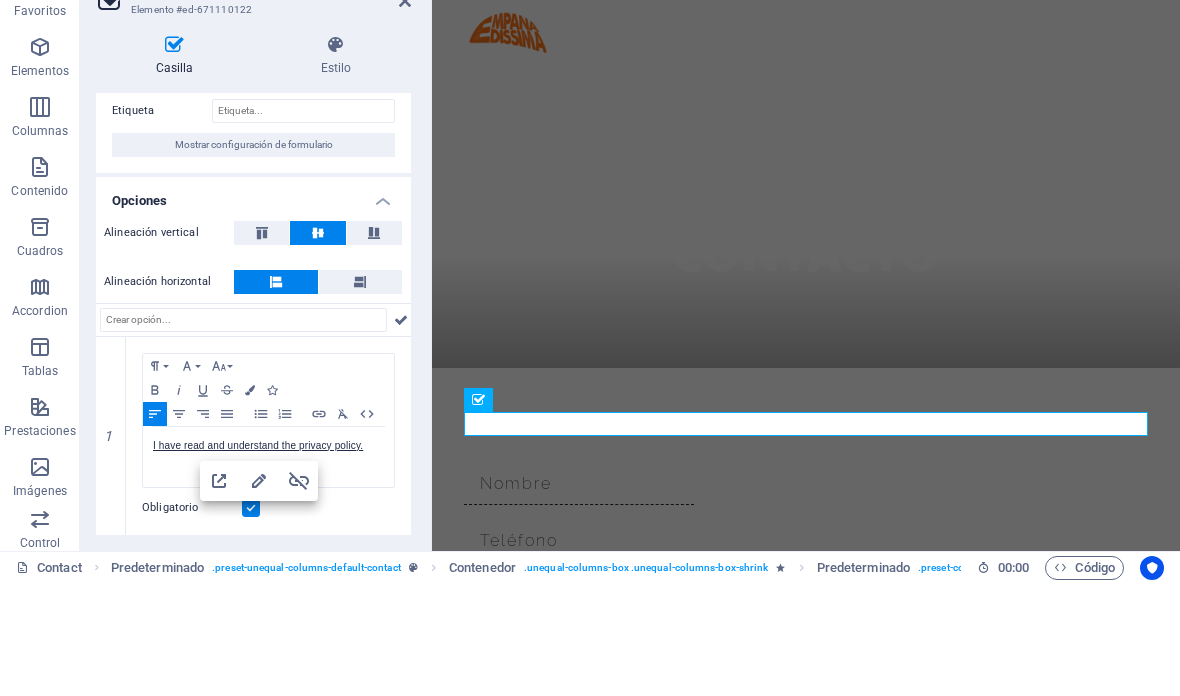 click 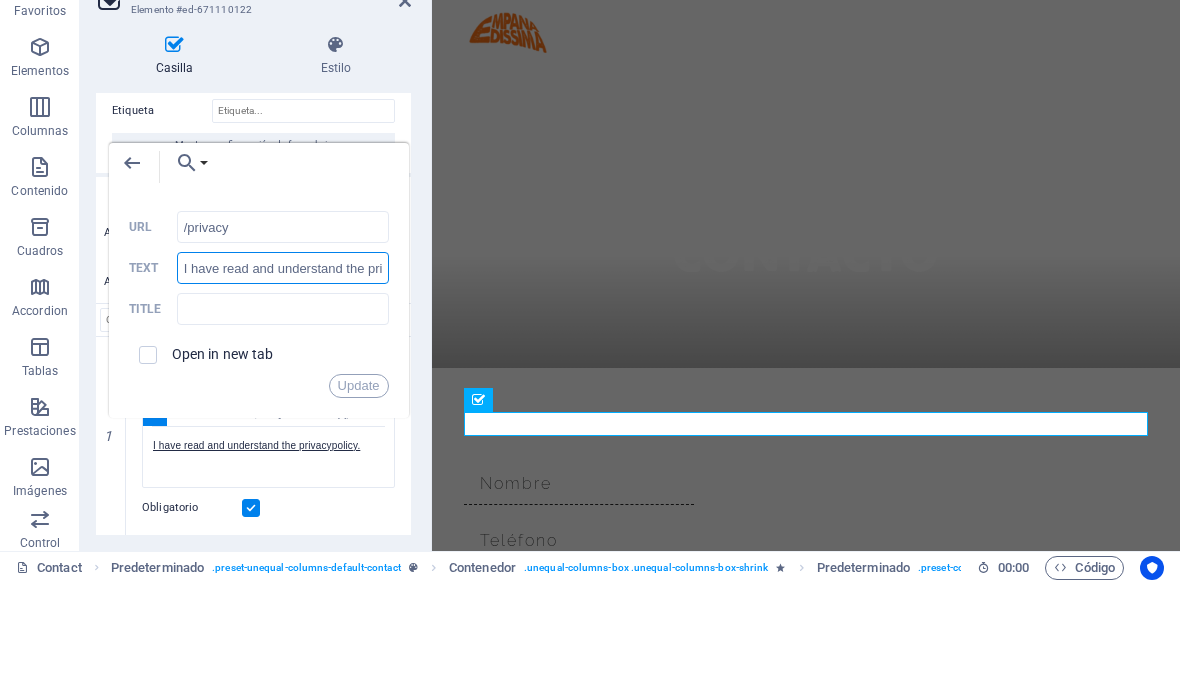 click on "I have read and understand the privacy policy." at bounding box center [283, 381] 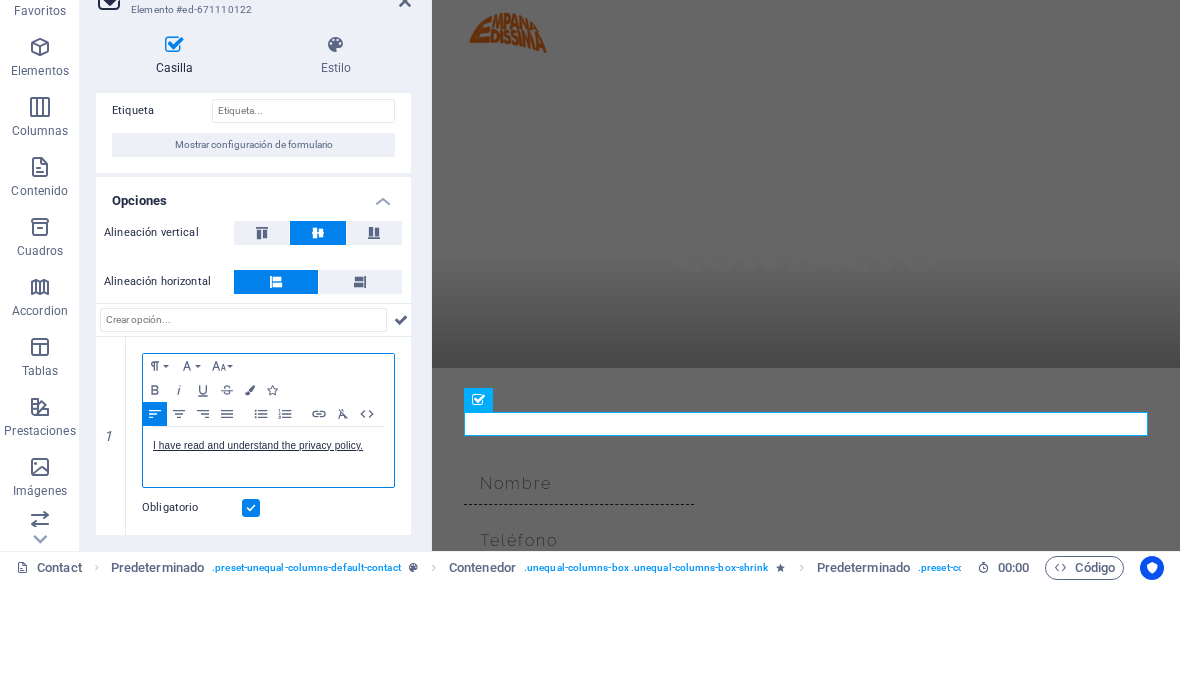 click on "I have read and understand the privacy policy." at bounding box center (258, 558) 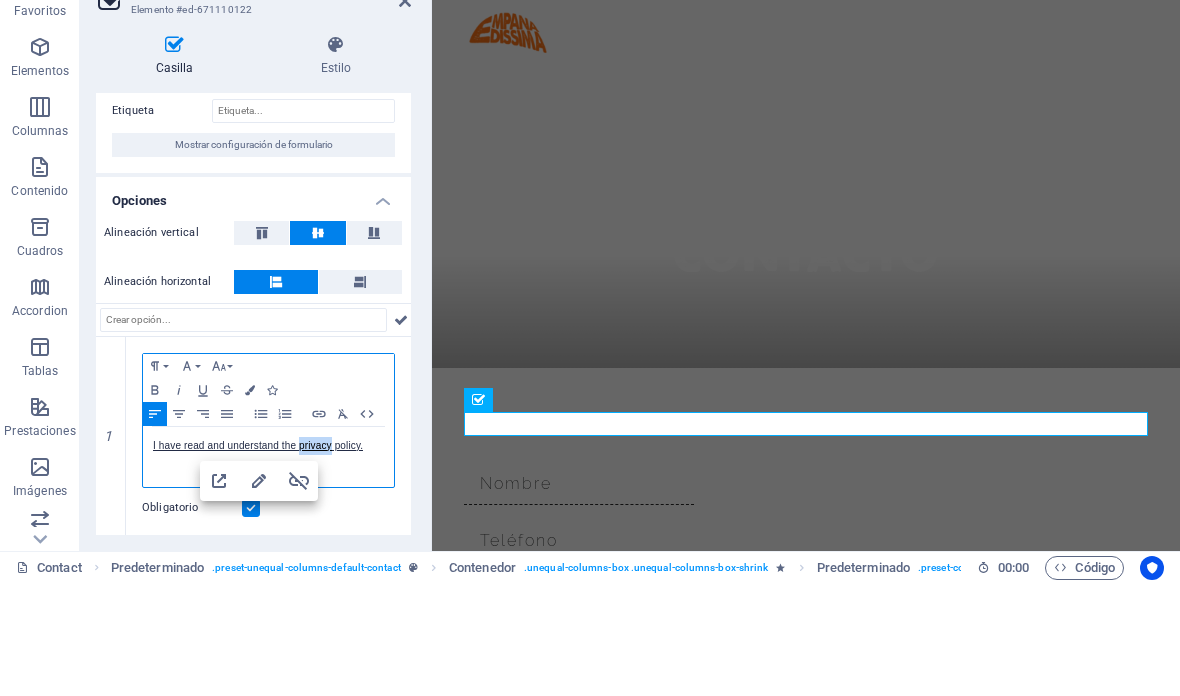 click on "I have read and understand the privacy policy." at bounding box center (258, 558) 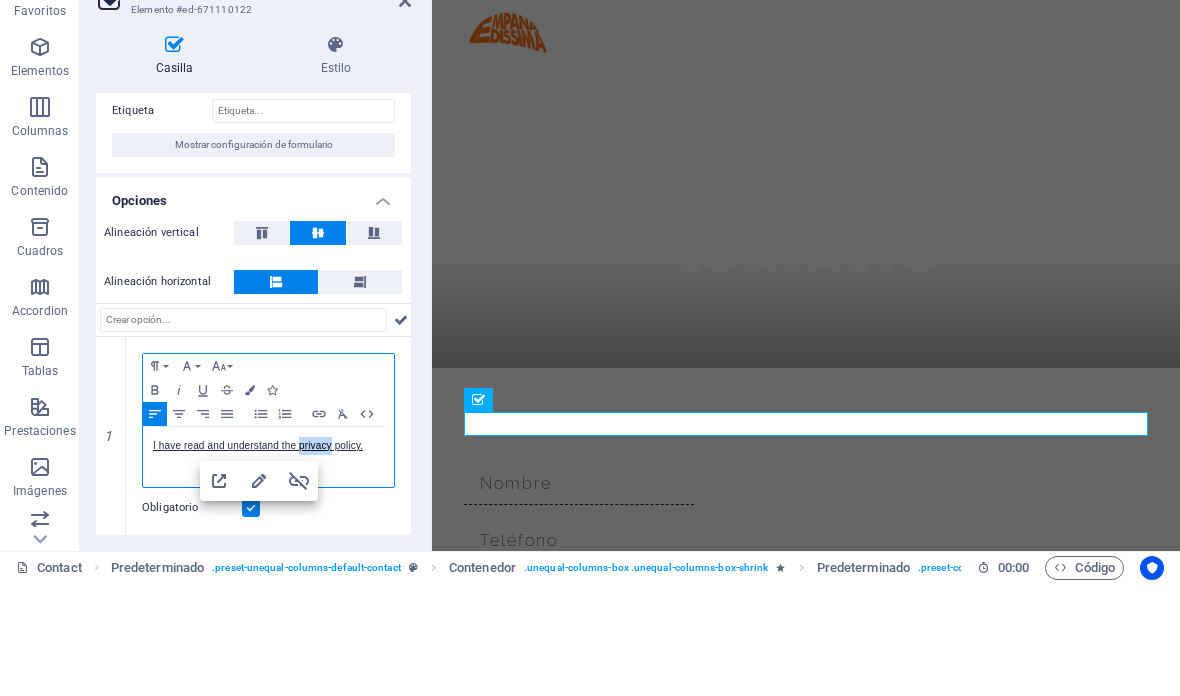 click on "I have read and understand the privacy policy." at bounding box center (258, 558) 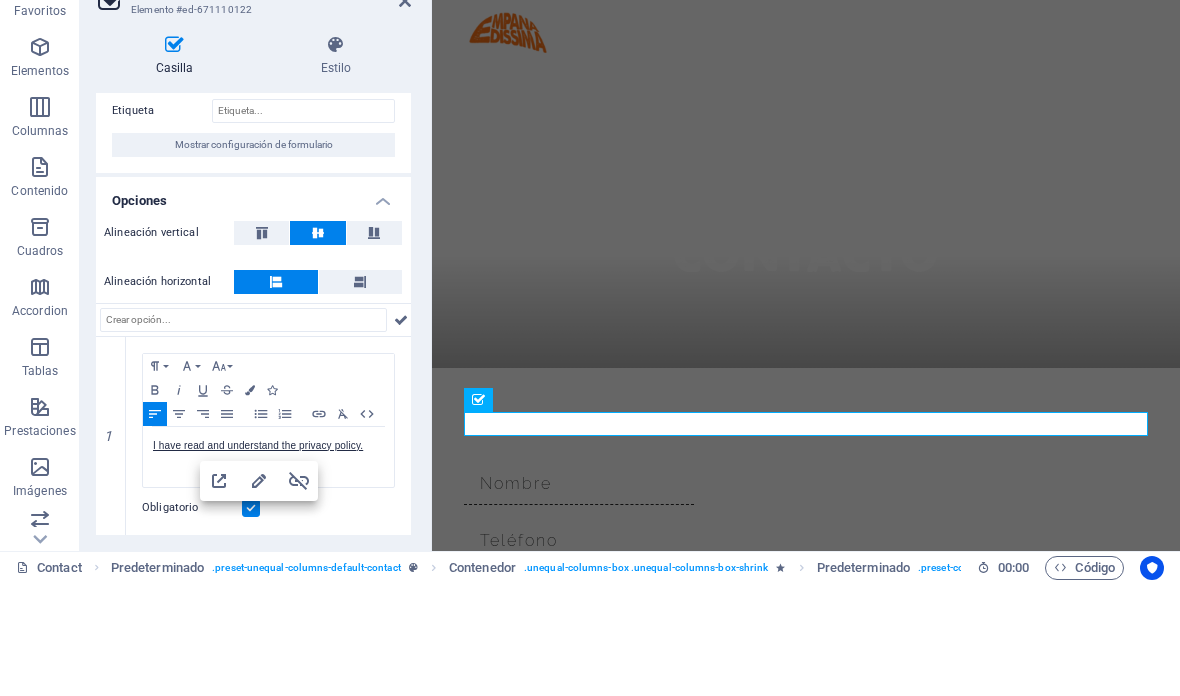 click 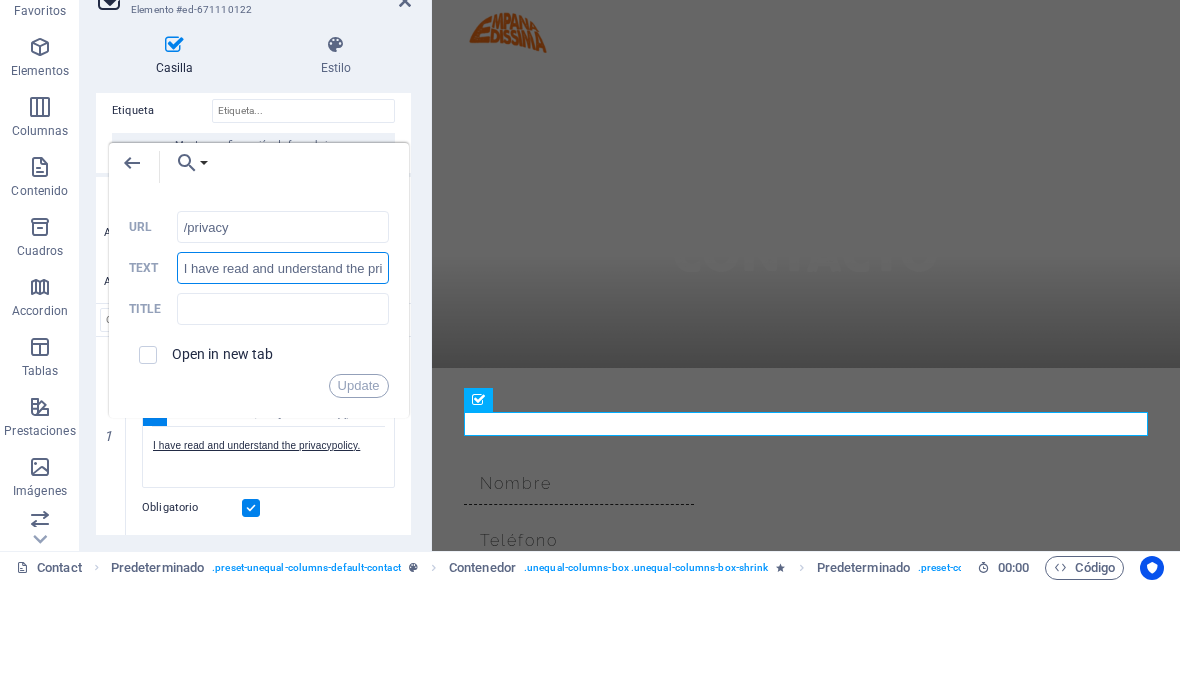 click on "I have read and understand the privacy policy." at bounding box center (283, 381) 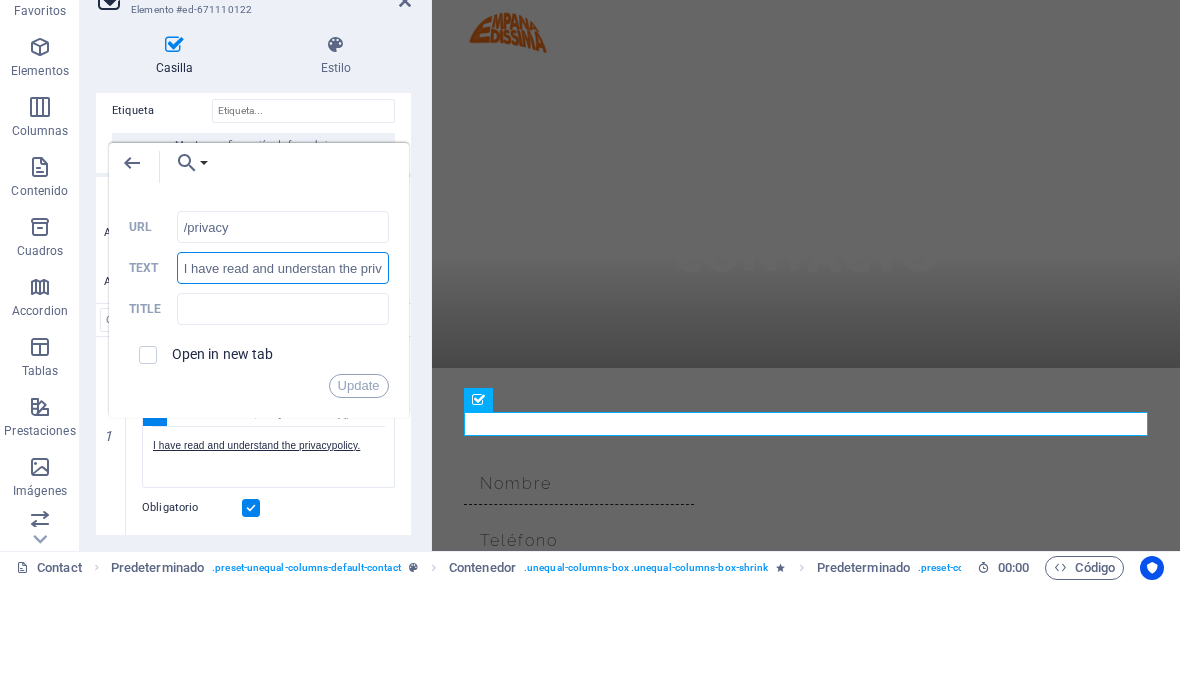 click on "I have read and understan the privacy policy." at bounding box center [283, 381] 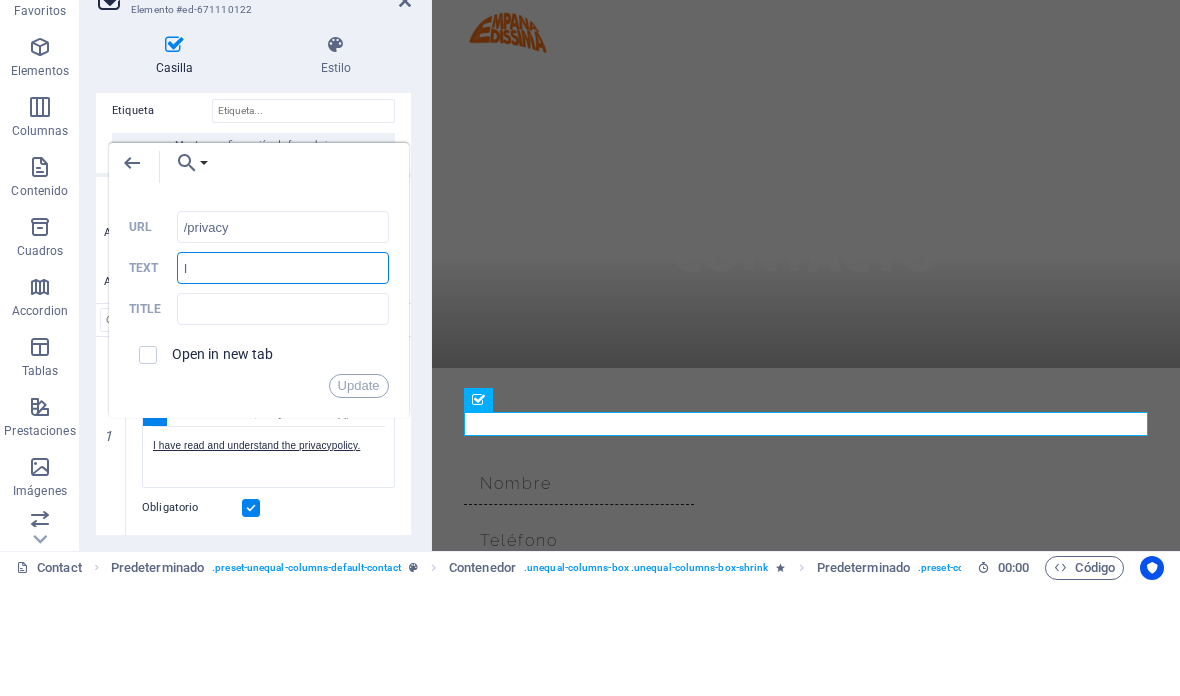 type on "I" 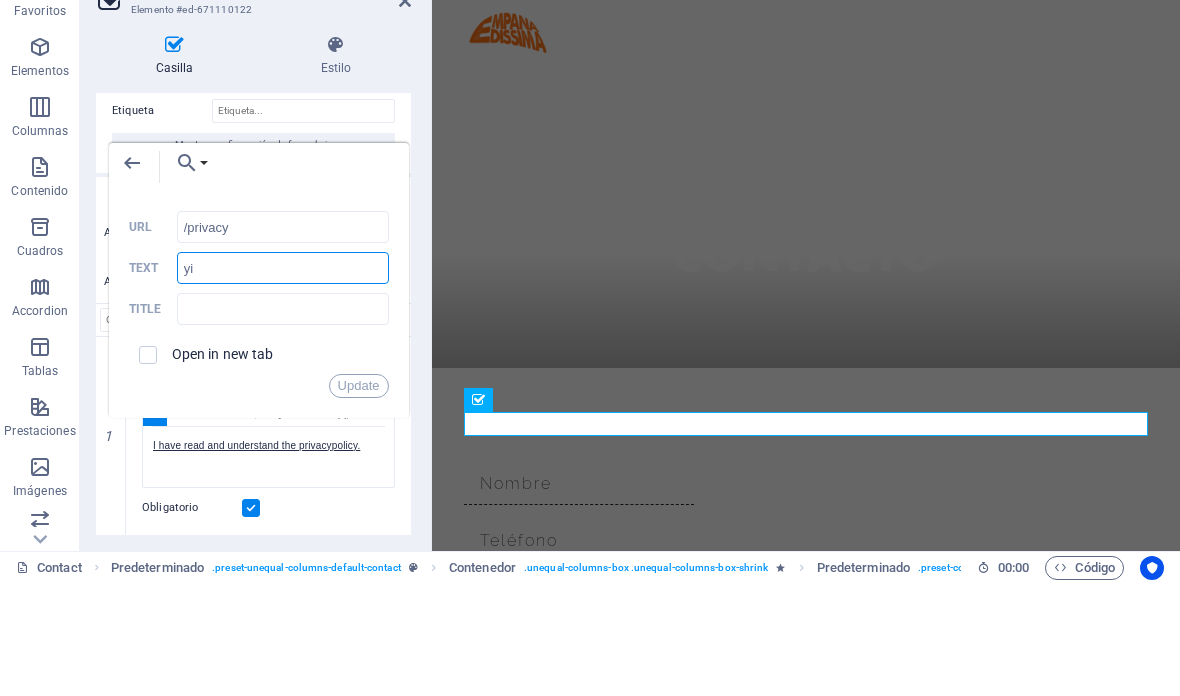 type on "y" 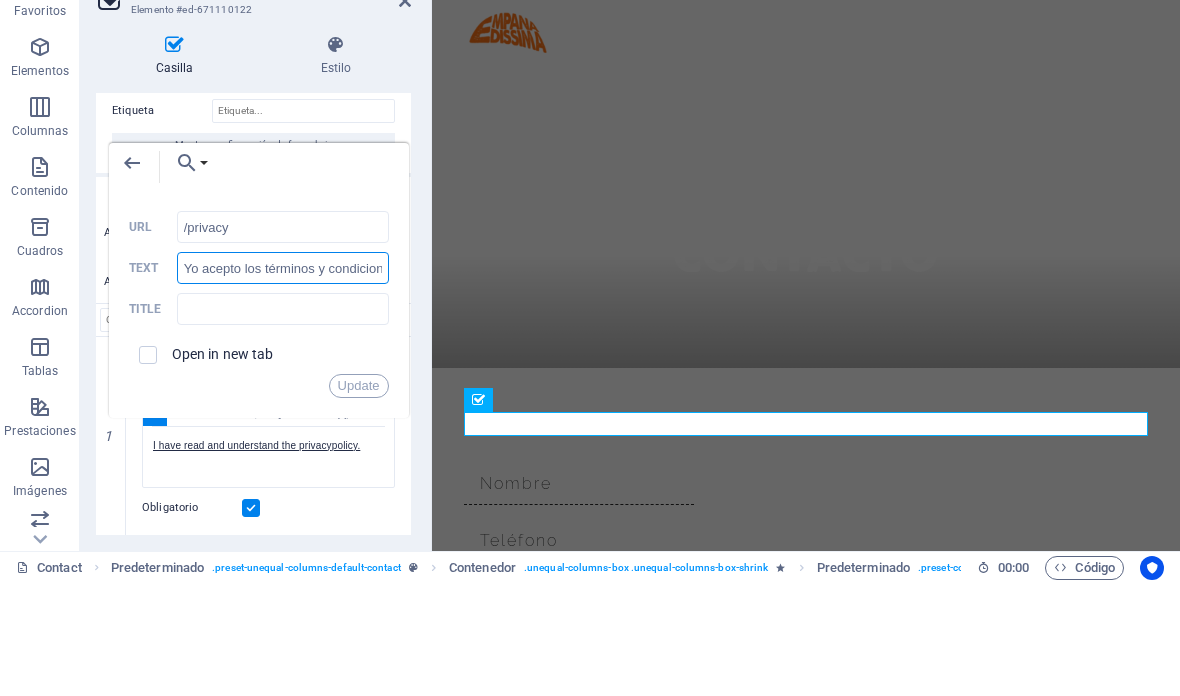 type on "Yo acepto los términos y condiciones." 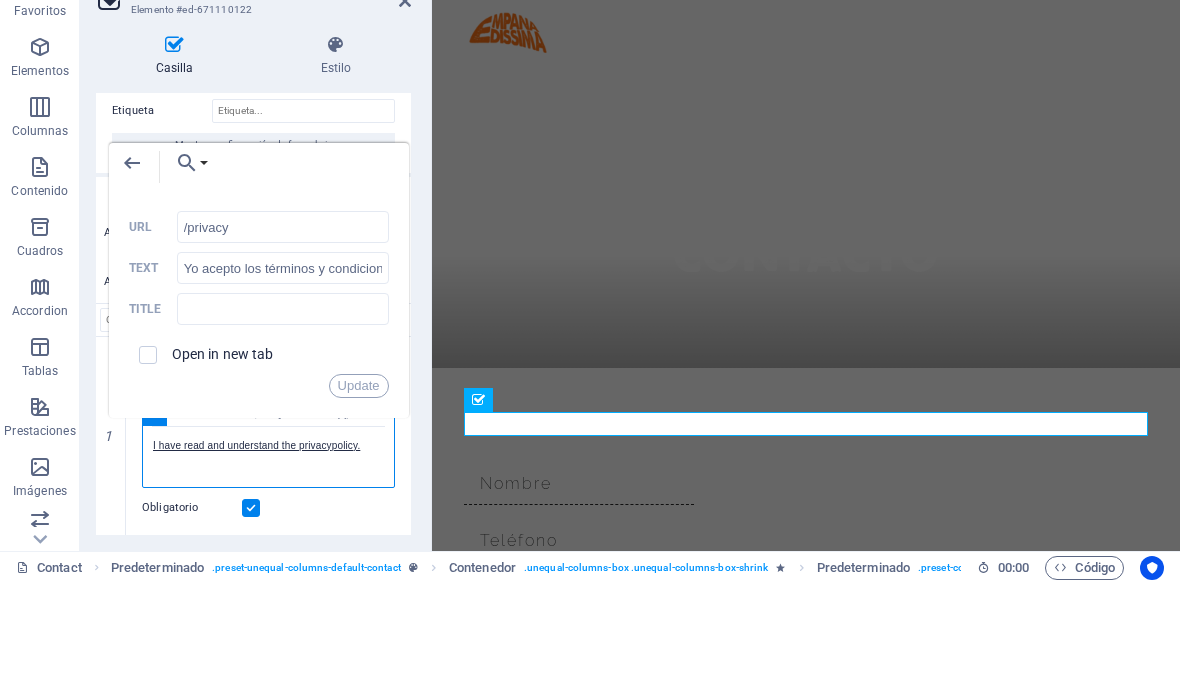 click on "Update" at bounding box center (359, 499) 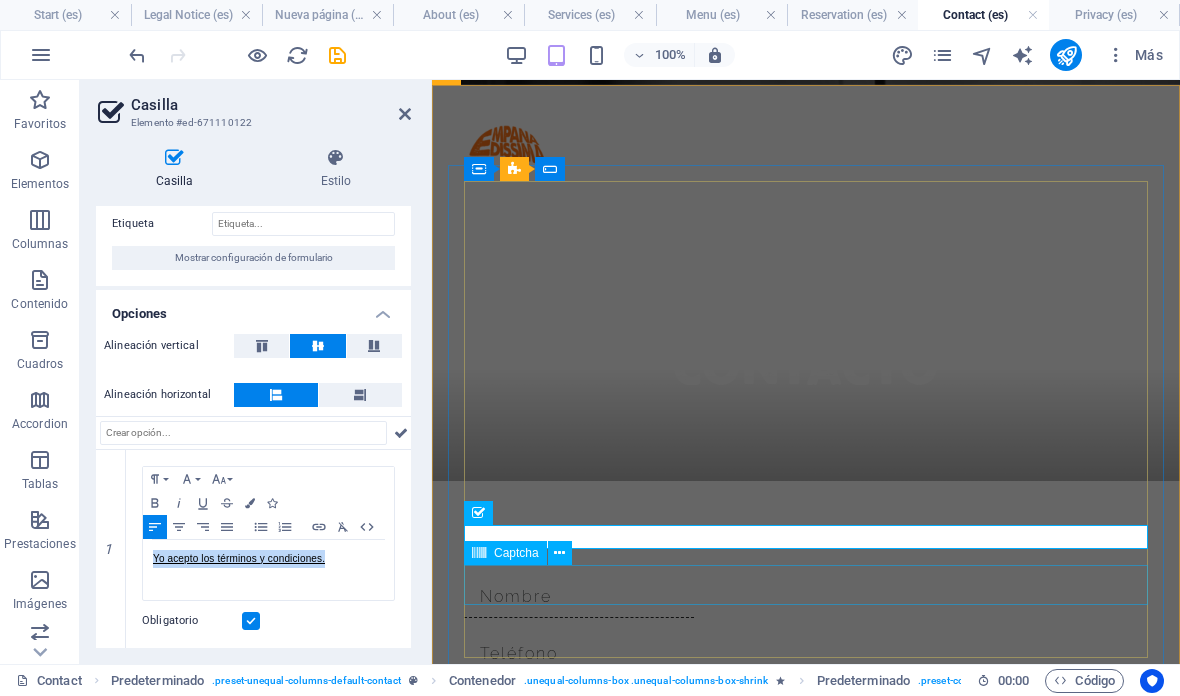 click on "¿Ilegible? Cargar nuevo" 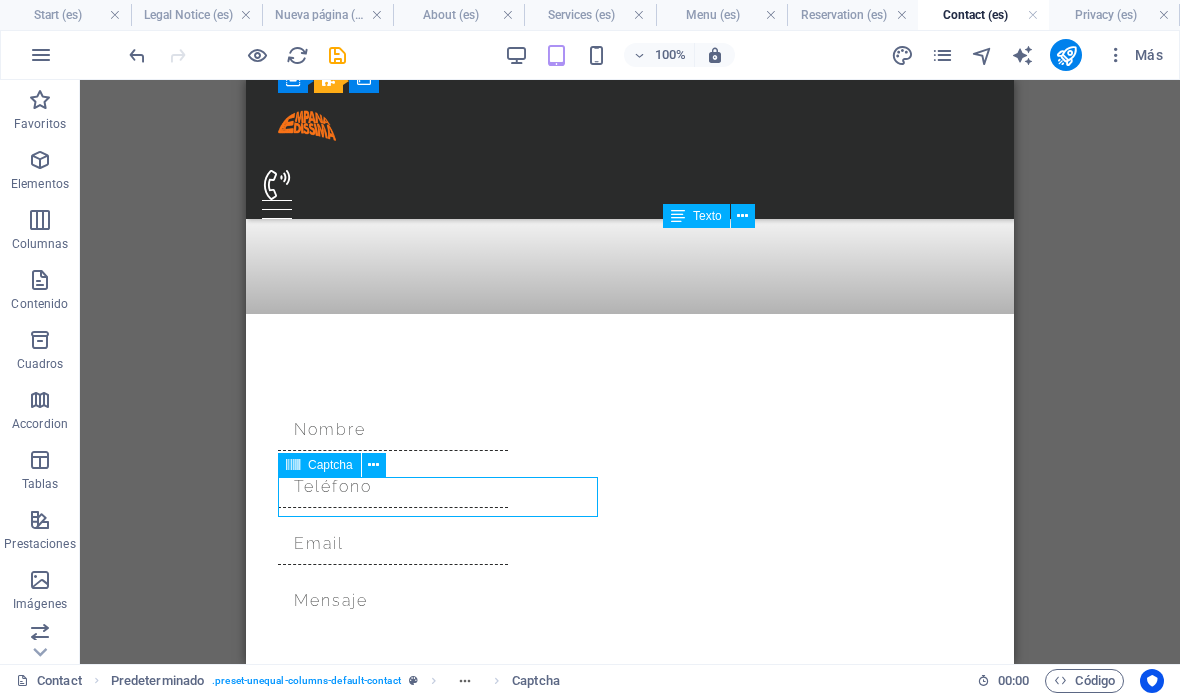 scroll, scrollTop: 590, scrollLeft: 0, axis: vertical 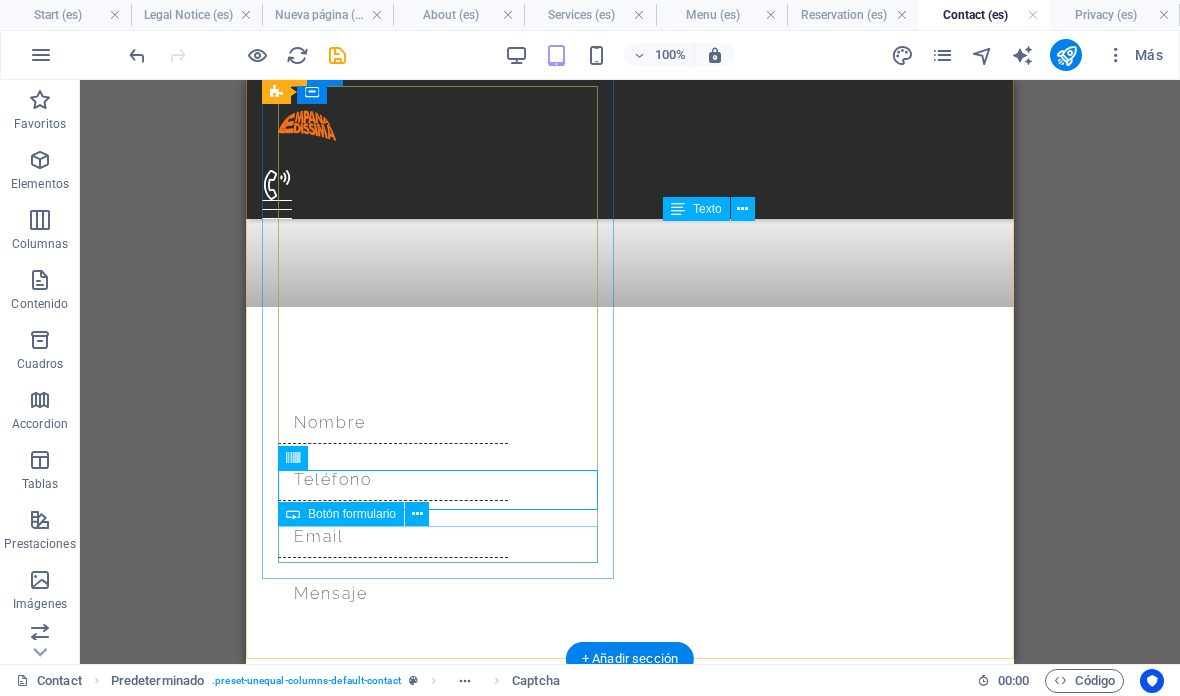 click on "submit" 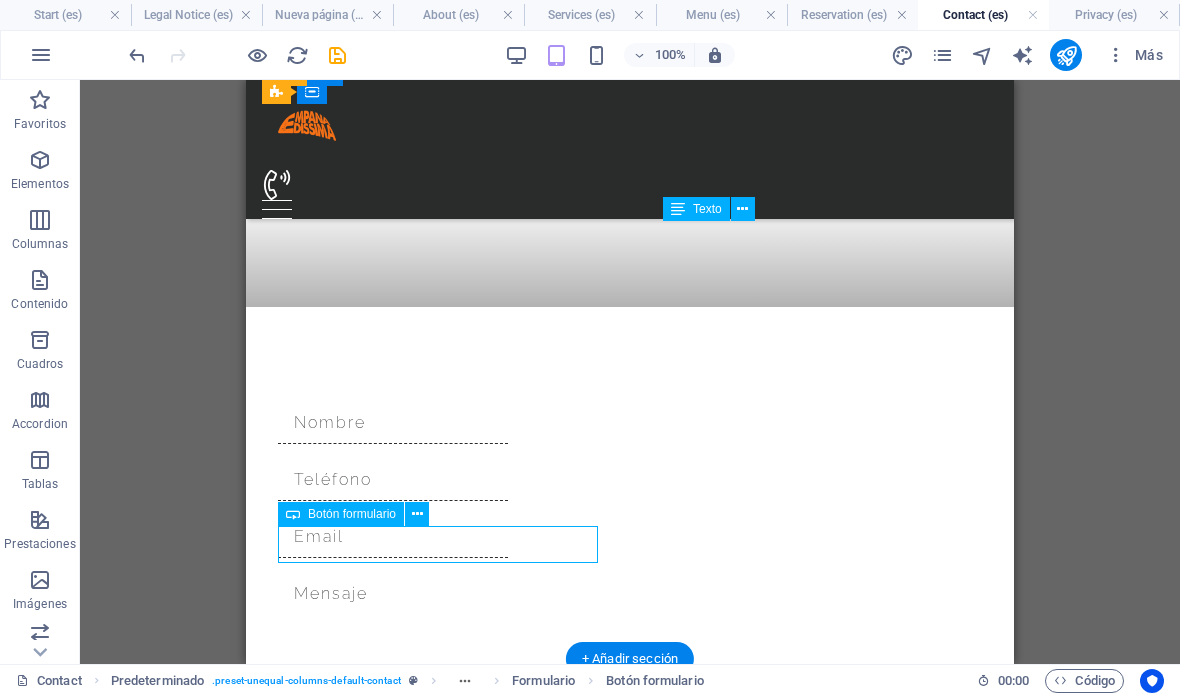 click on "submit" 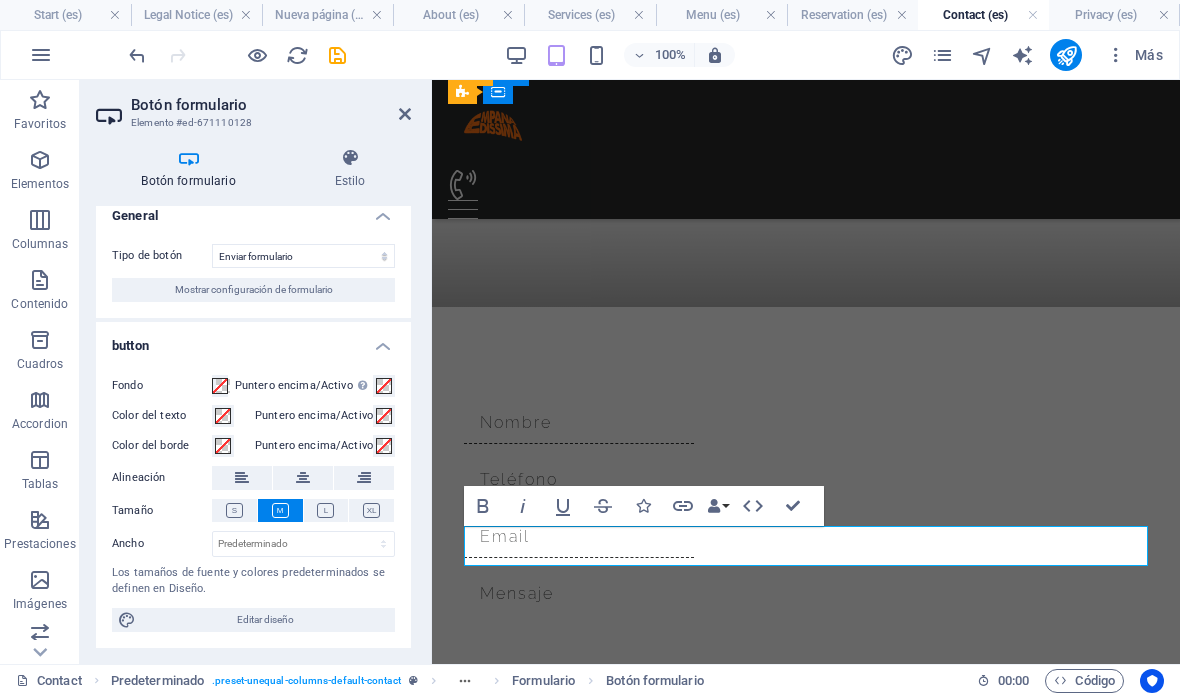 scroll, scrollTop: 12, scrollLeft: 0, axis: vertical 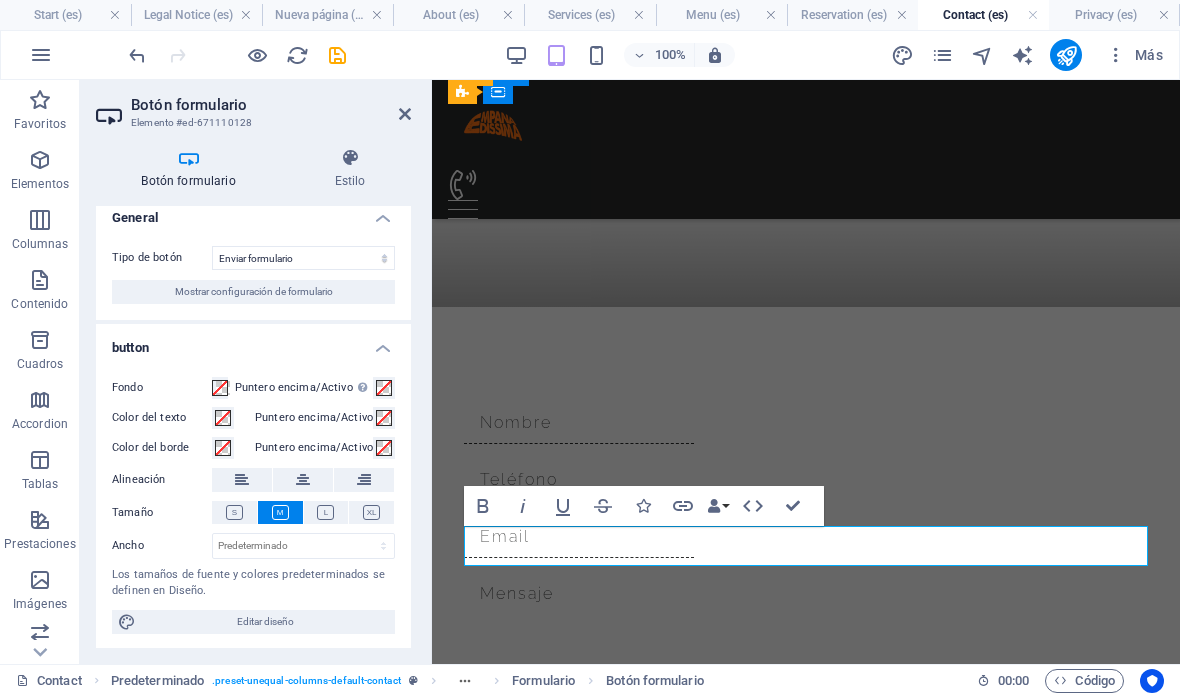 type 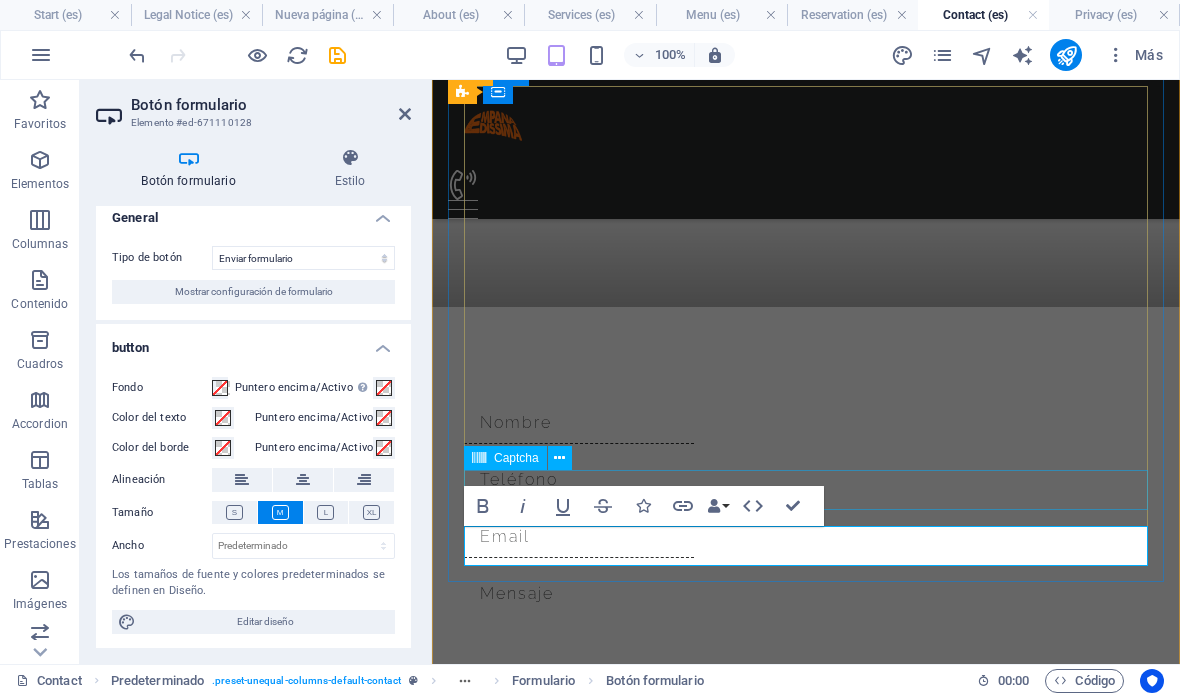 click on "¿Ilegible? Cargar nuevo" 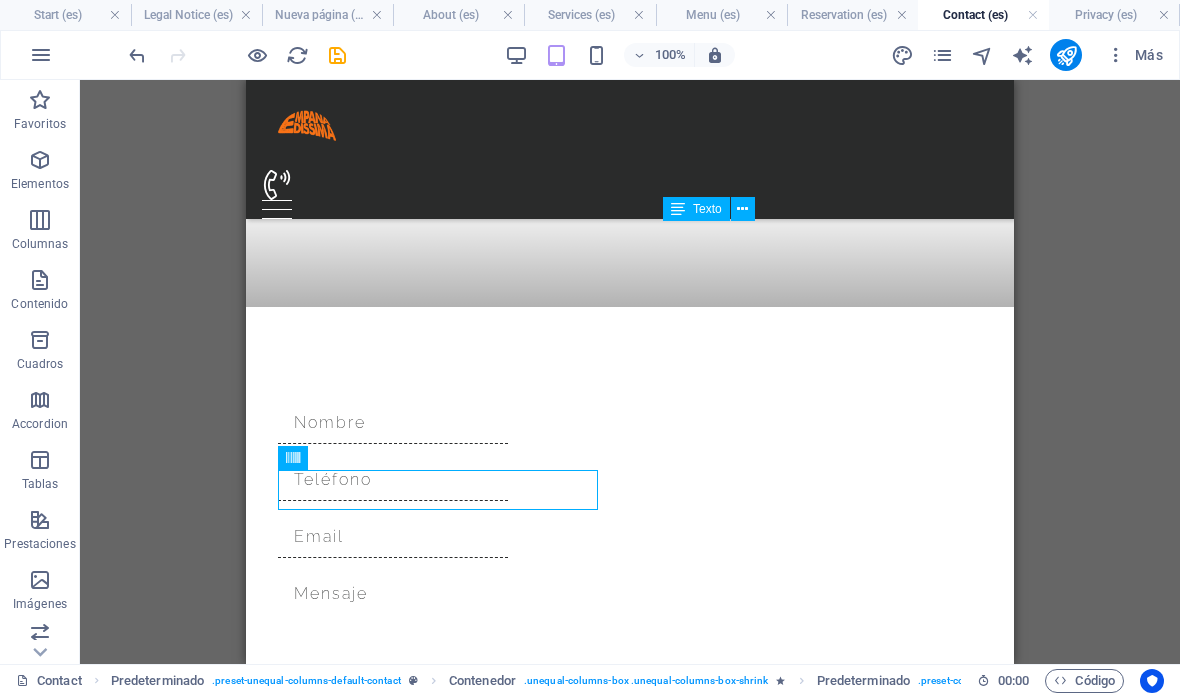 click on "H1   Banner   Banner   Contenedor   Entrada   Predeterminado   Predeterminado   Contenedor   Predeterminado   Predeterminado   Formulario   Contenedor   H2   Contenedor   Texto   Texto   Botón formulario   Contenedor   Predeterminado   Entrada   Email   Área de texto   Casilla   Captcha" at bounding box center [630, 372] 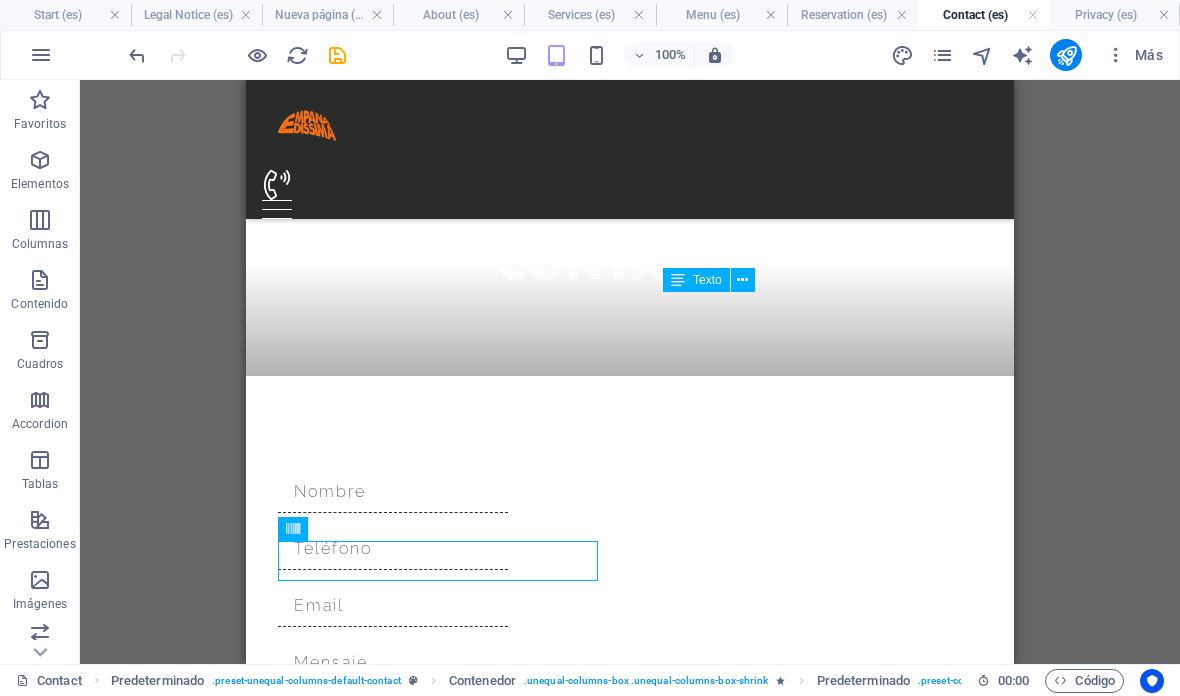 scroll, scrollTop: 519, scrollLeft: 0, axis: vertical 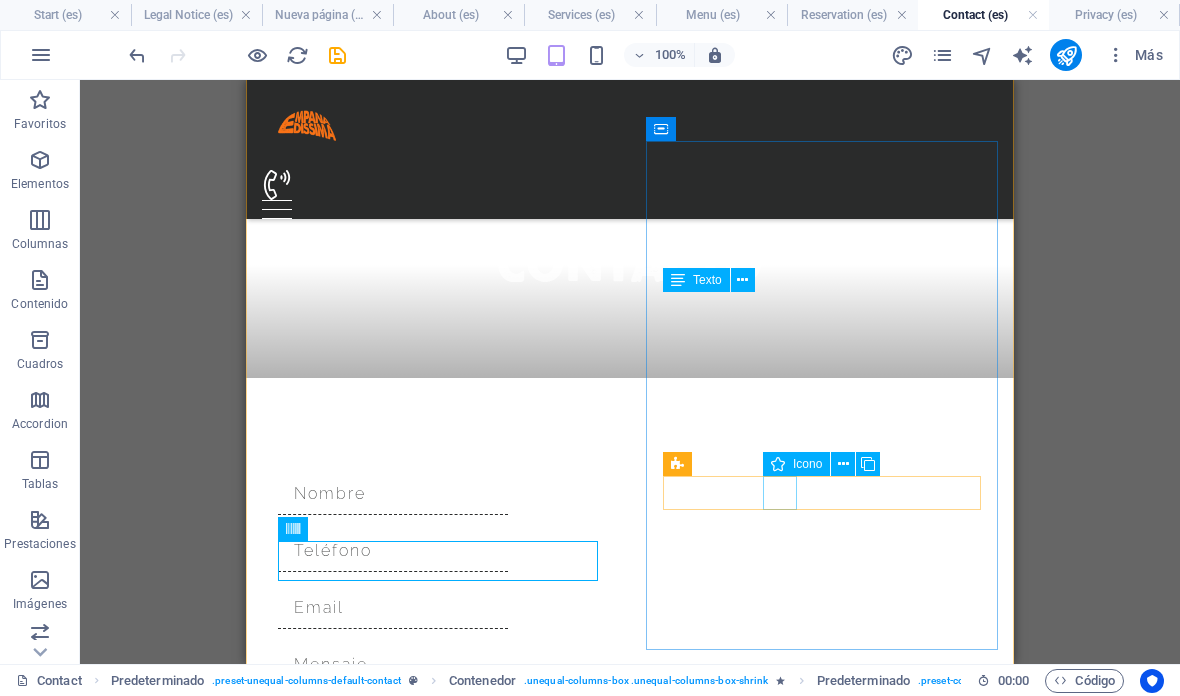 click at bounding box center [630, 1363] 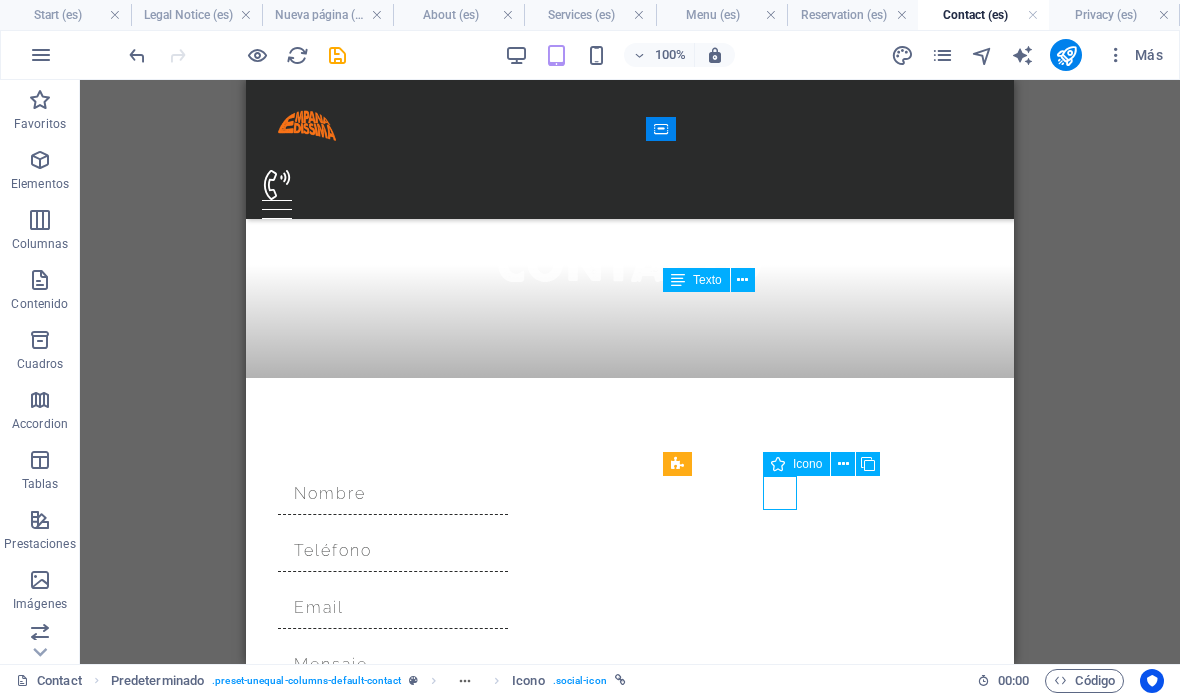 click at bounding box center (630, 1363) 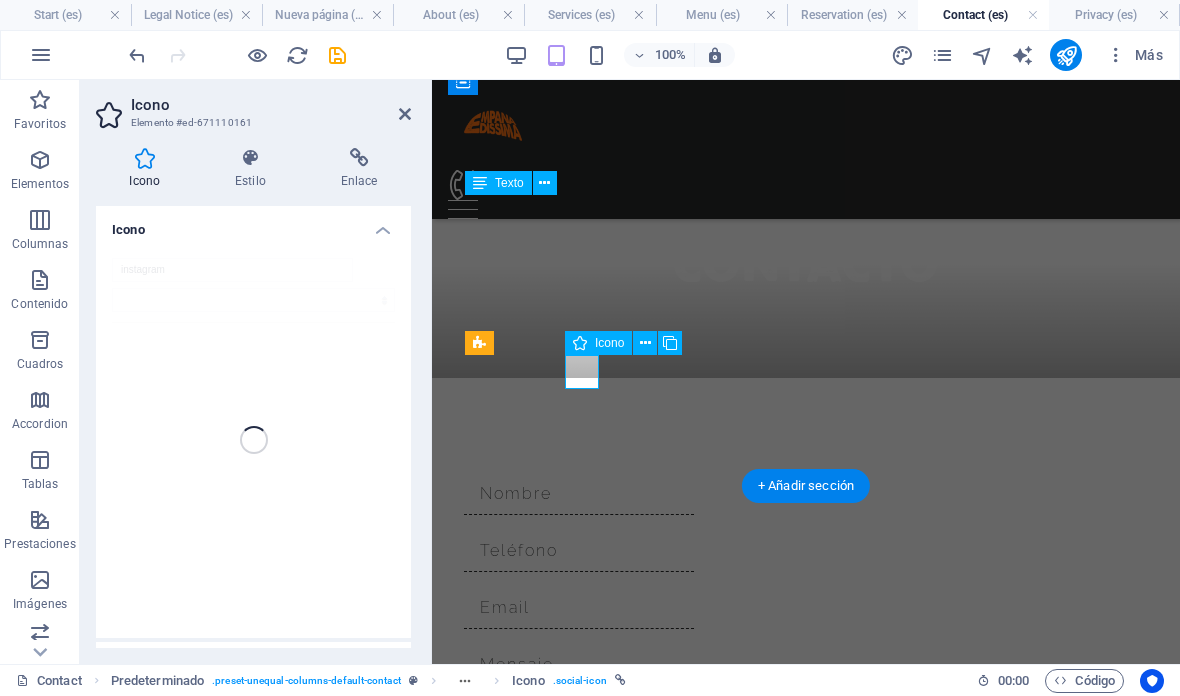 scroll, scrollTop: 1106, scrollLeft: 0, axis: vertical 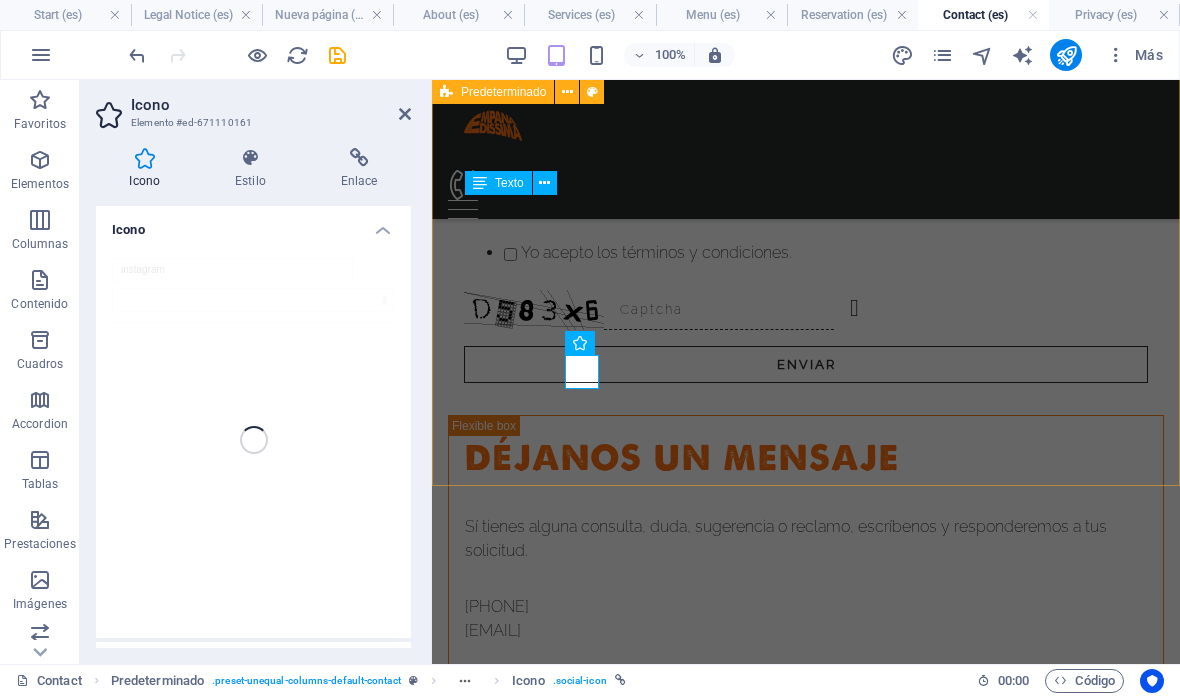 click on "Aug 1, 2025 11:29 PM" at bounding box center (806, 340) 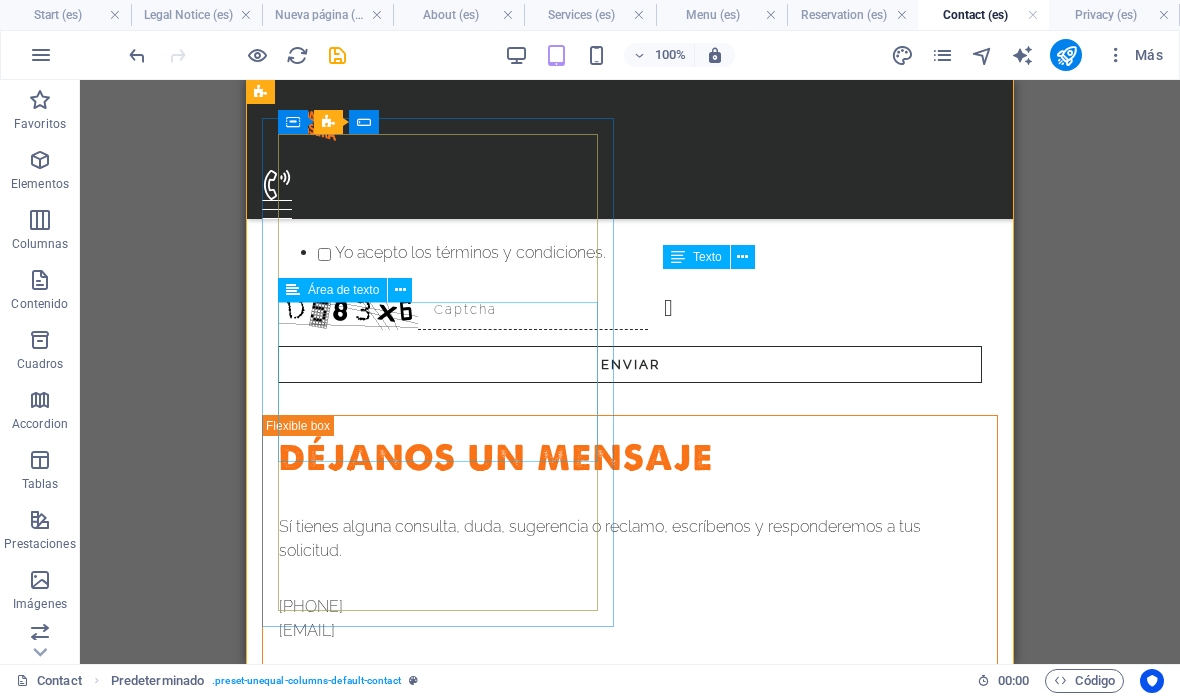 scroll, scrollTop: 542, scrollLeft: 0, axis: vertical 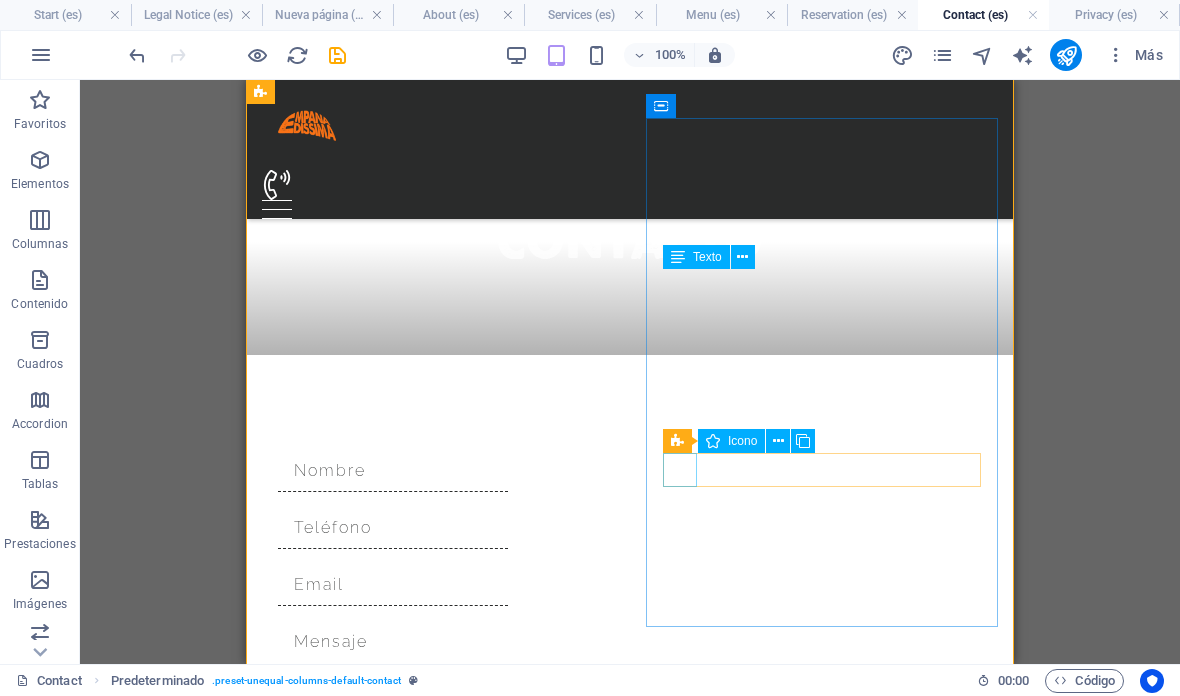 click at bounding box center [630, 1256] 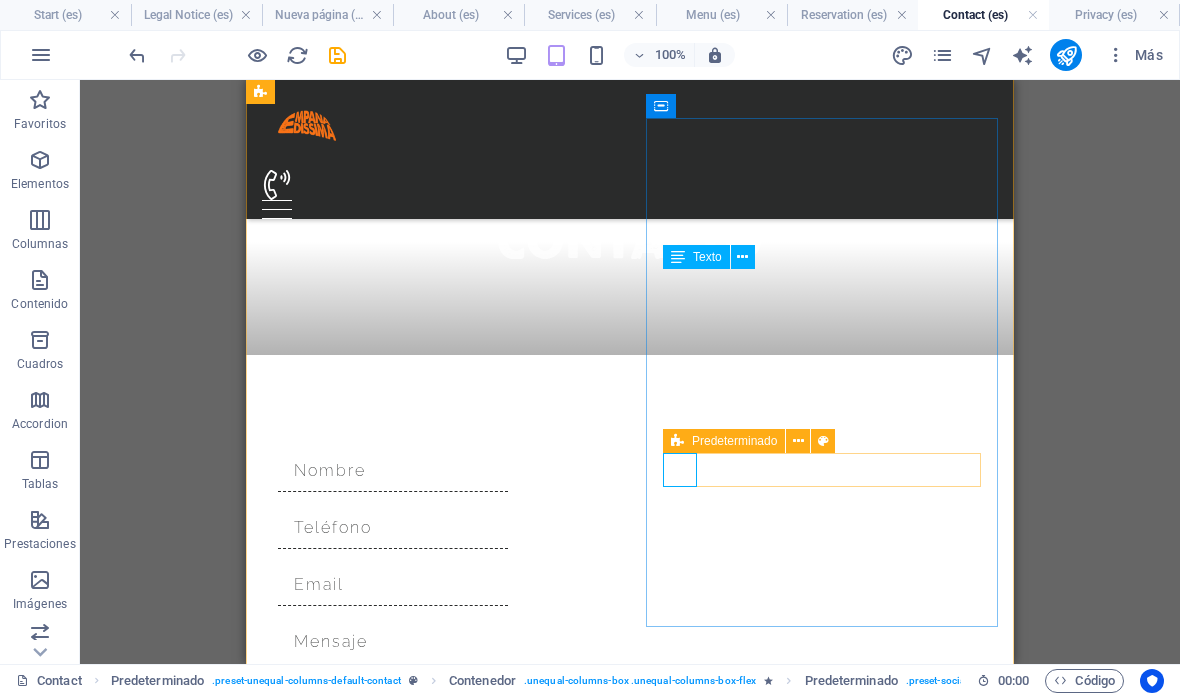 click at bounding box center (630, 1298) 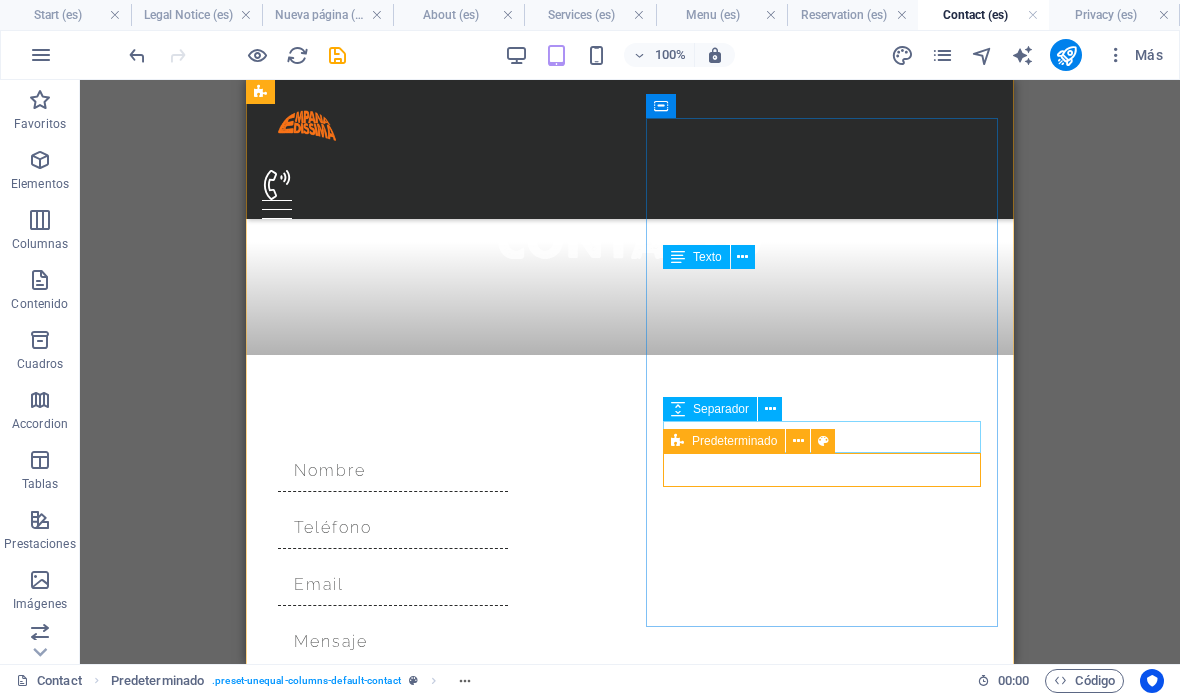 click at bounding box center [798, 441] 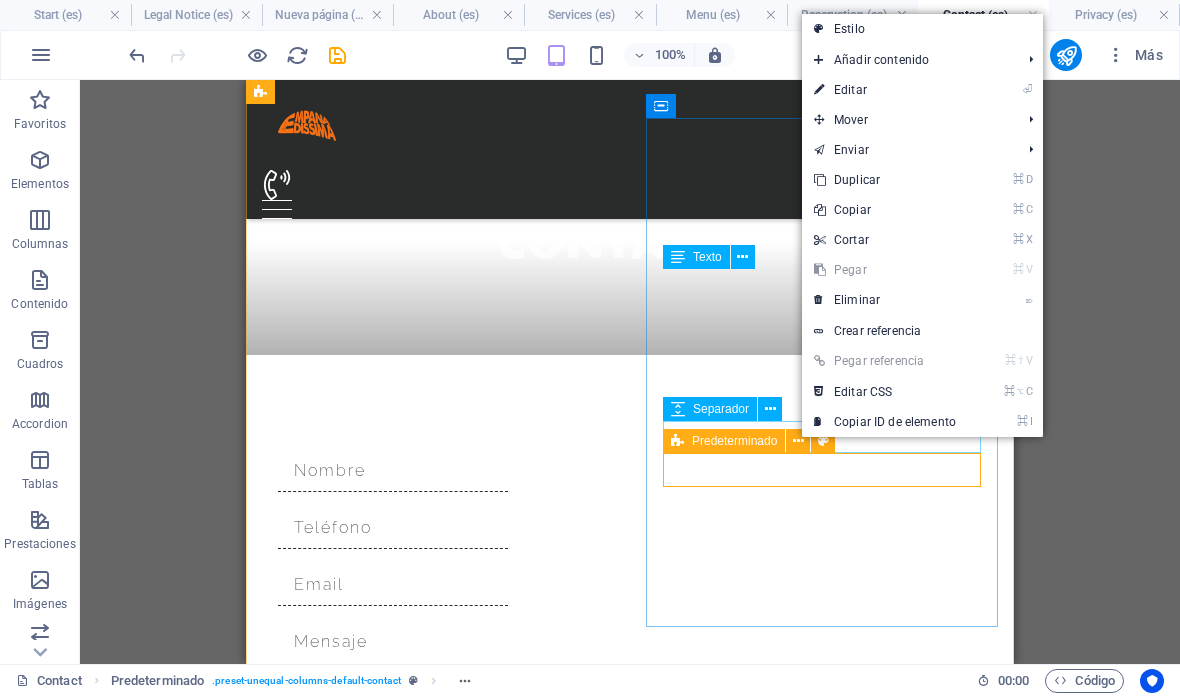 click on "⏎  Editar" at bounding box center [885, 90] 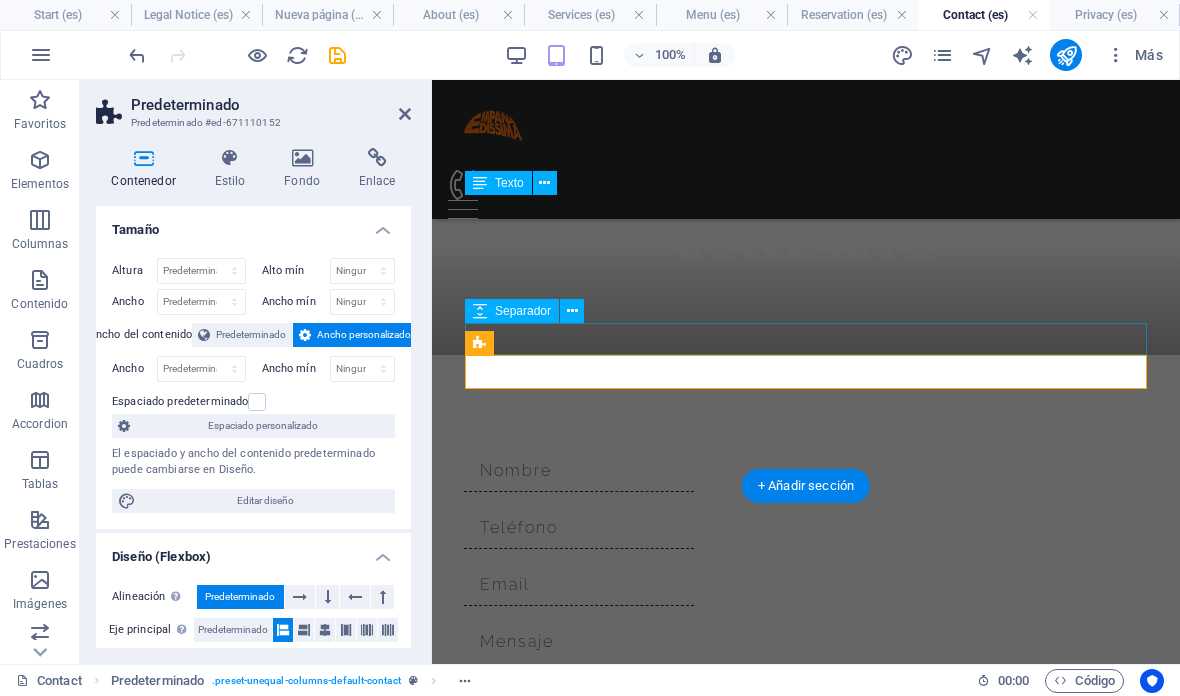 scroll, scrollTop: 1106, scrollLeft: 0, axis: vertical 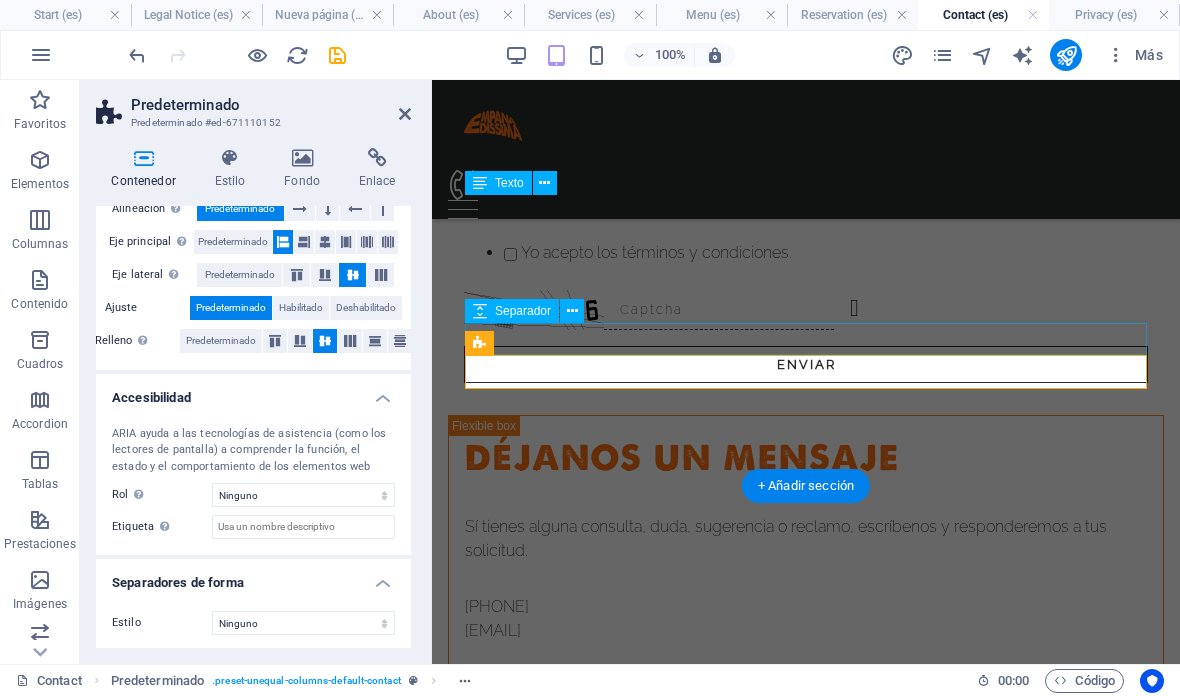 click at bounding box center (230, 158) 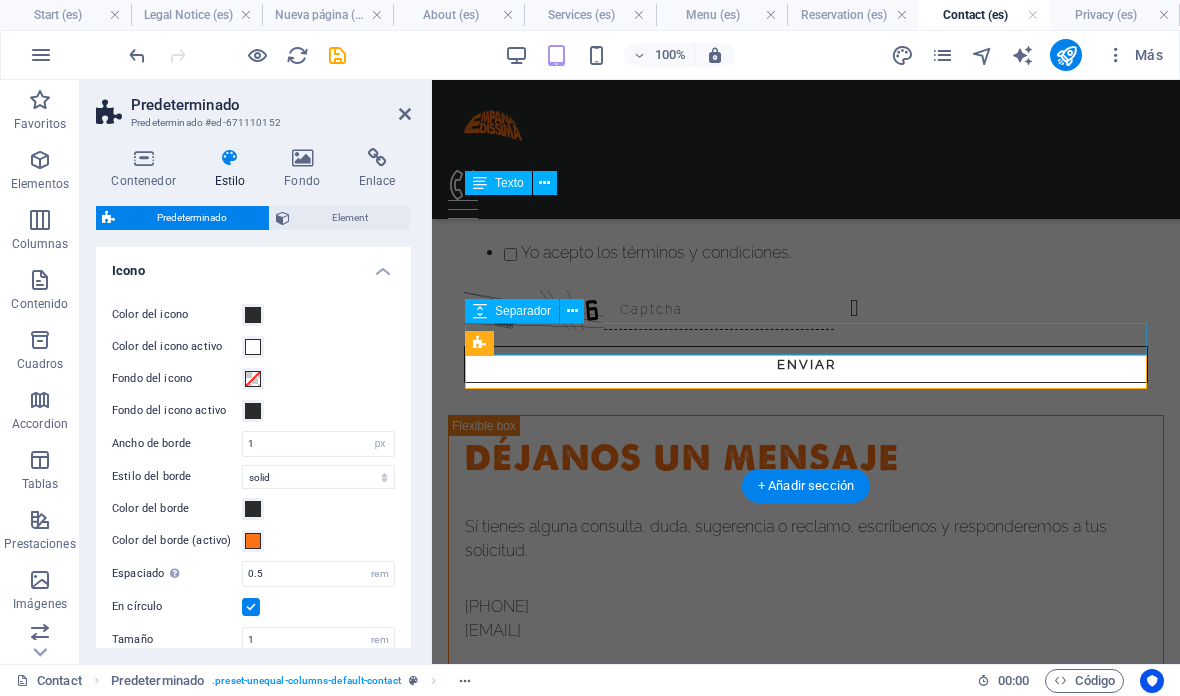 click on "Fondo" at bounding box center [306, 169] 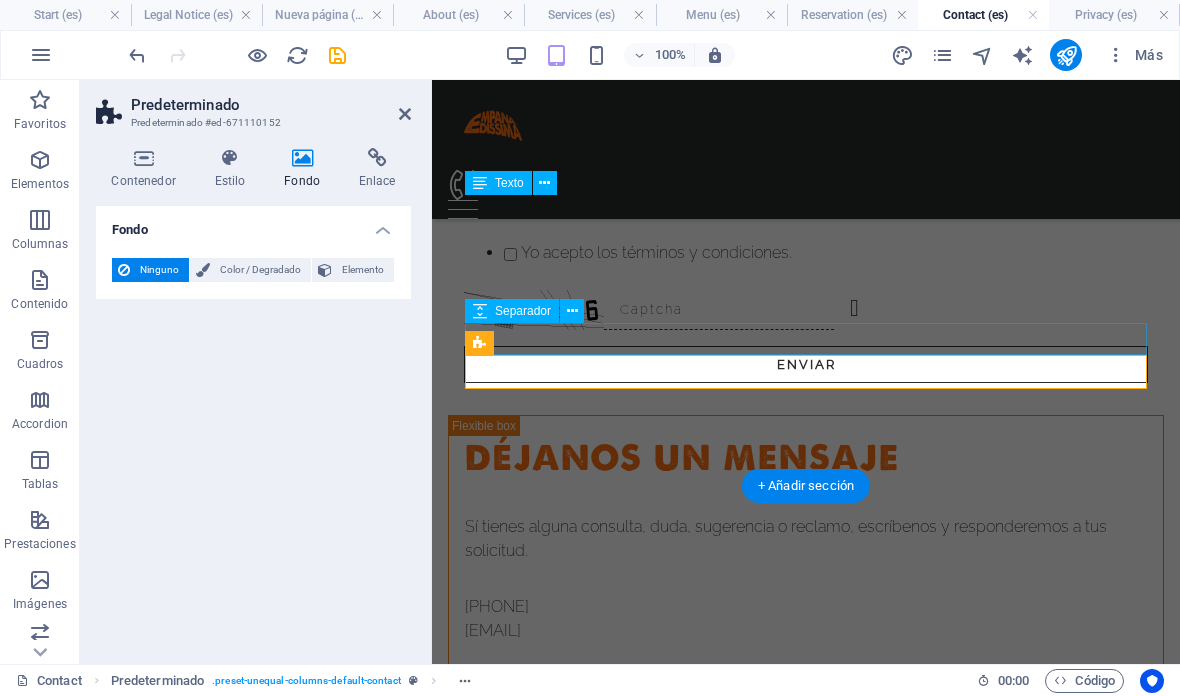 click on "Enlace" at bounding box center [377, 169] 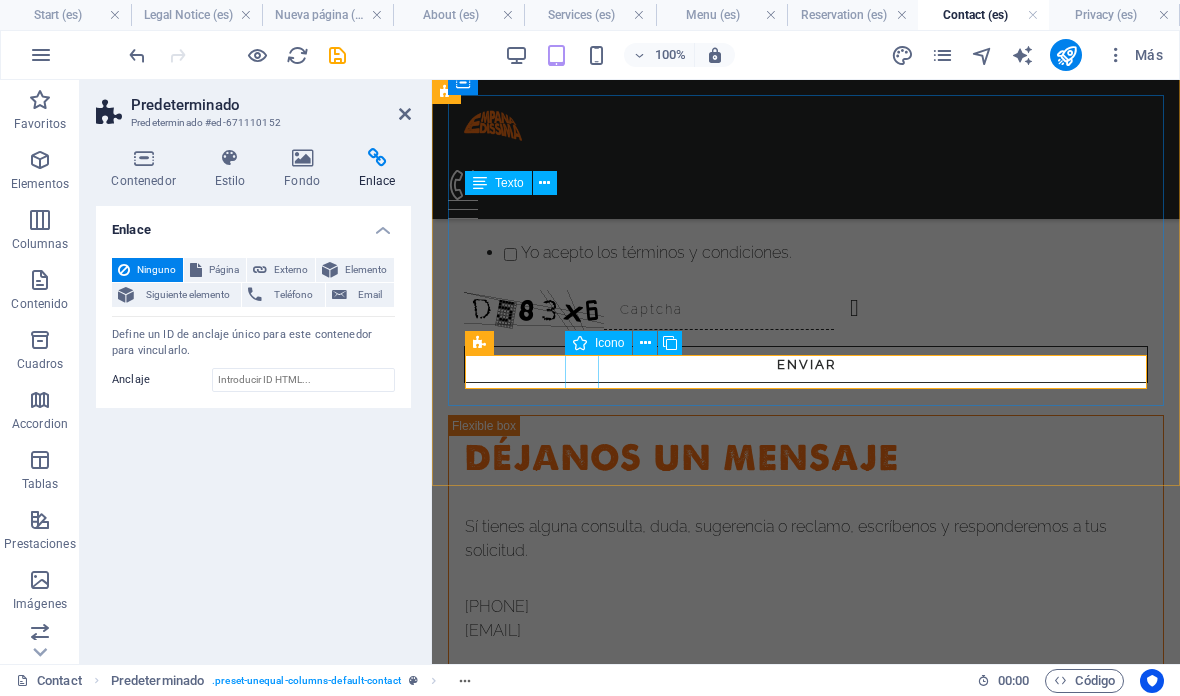 click at bounding box center (806, 776) 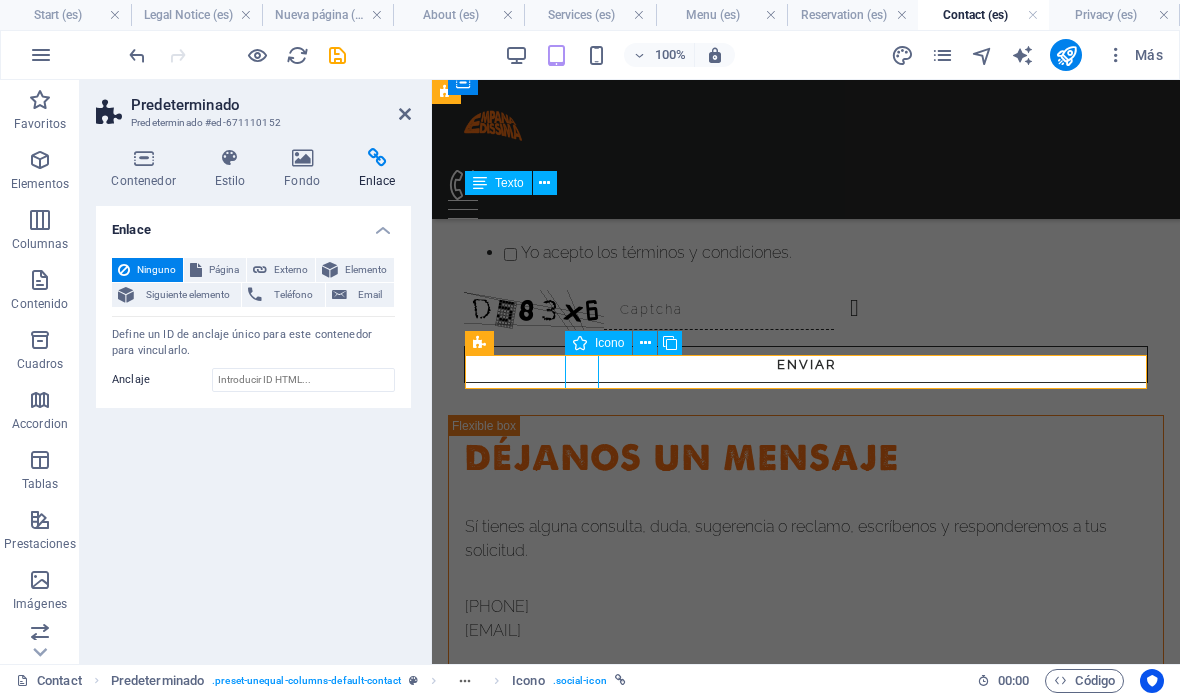 click at bounding box center (806, 734) 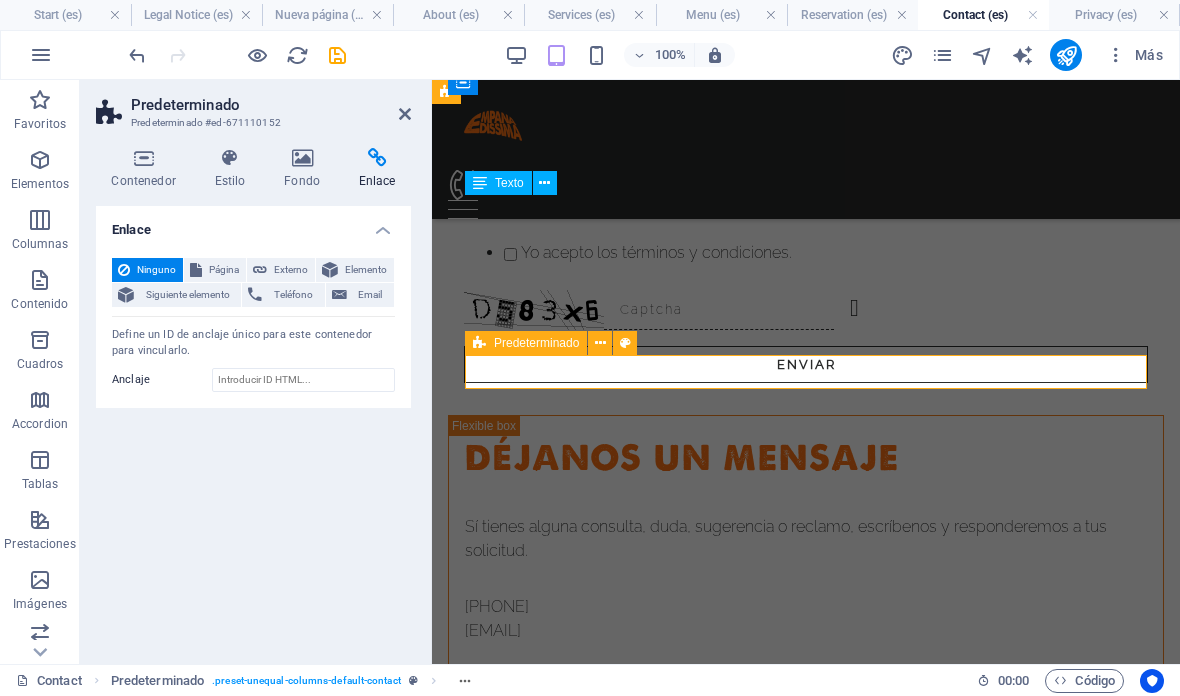 click at bounding box center [806, 692] 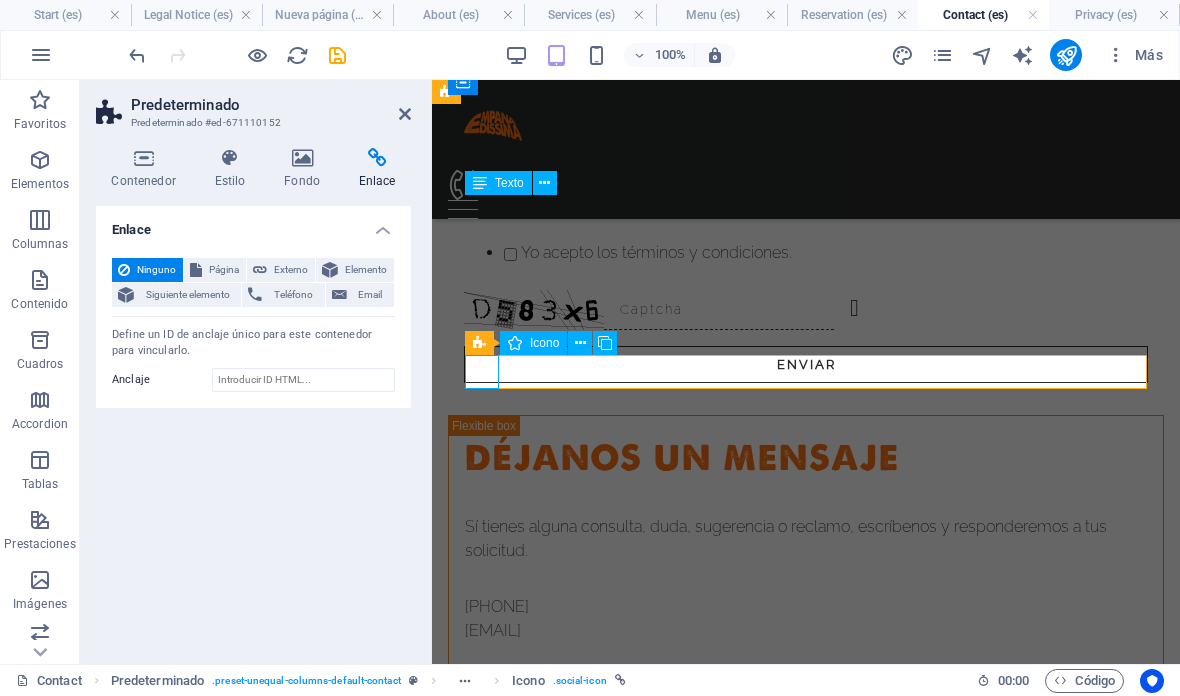 click at bounding box center [806, 734] 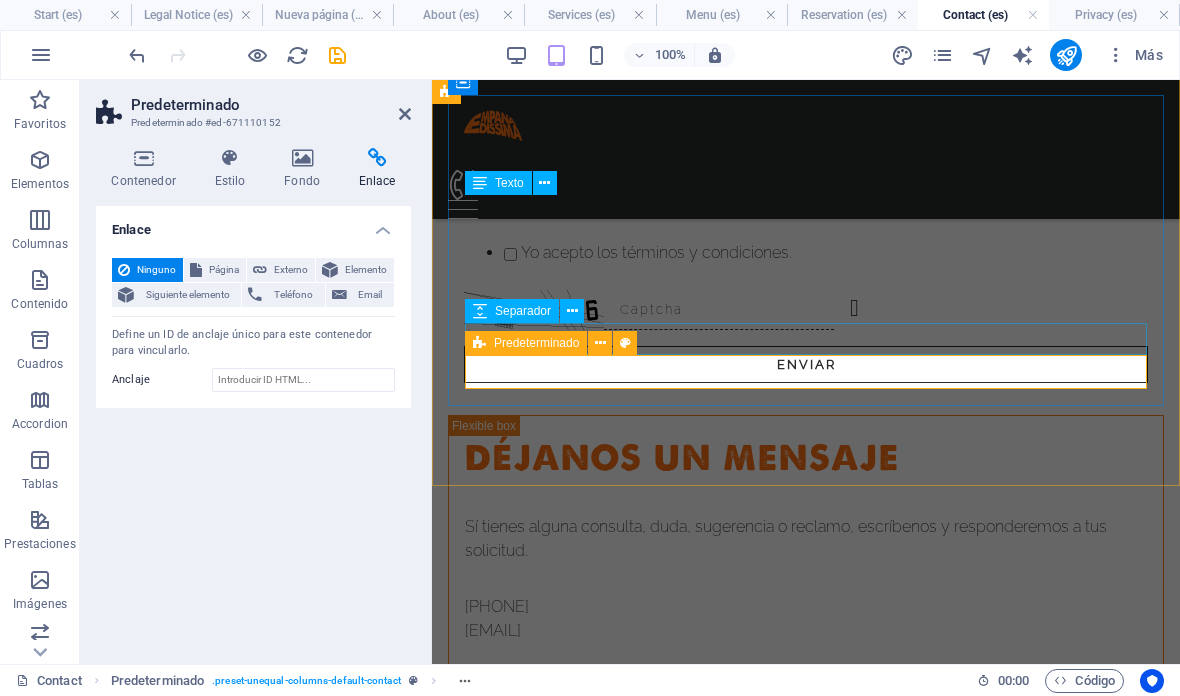 click at bounding box center (600, 343) 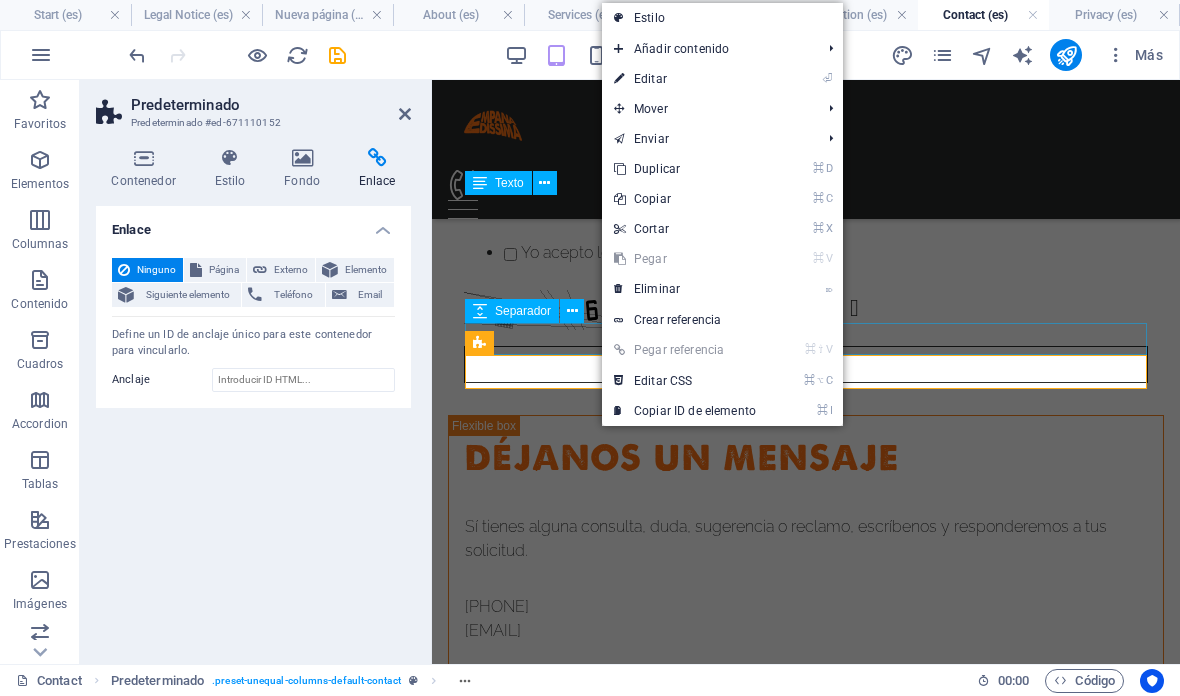 click on "⏎  Editar" at bounding box center (685, 79) 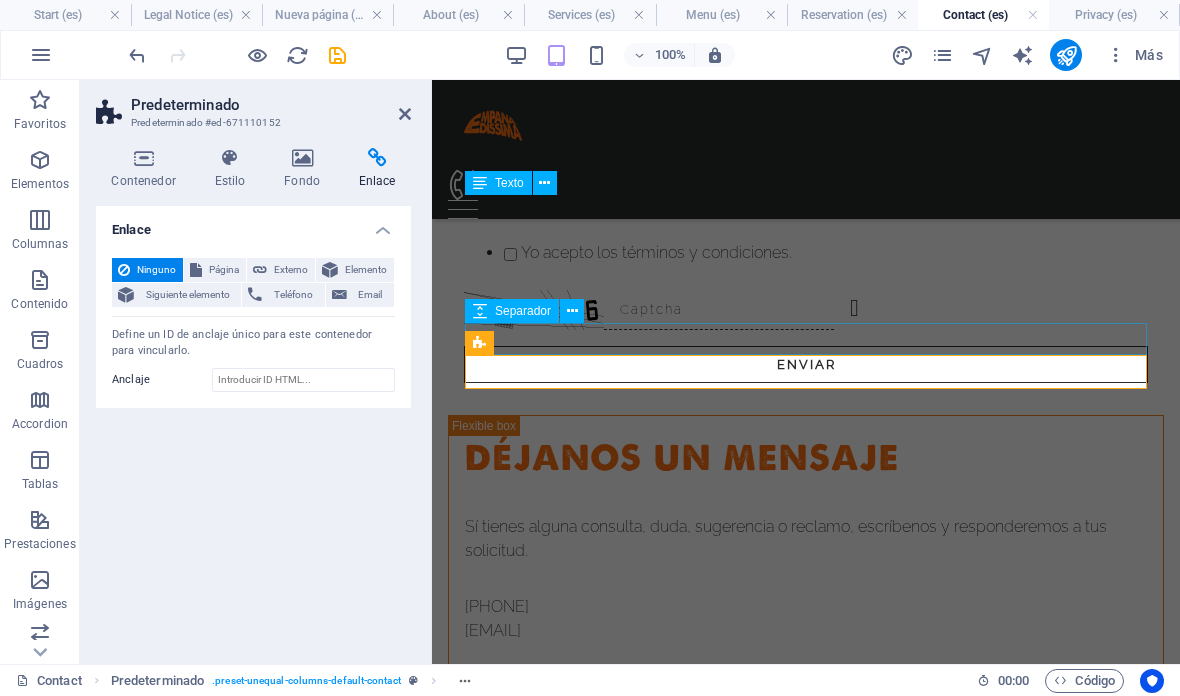click on "Contenedor" at bounding box center [147, 169] 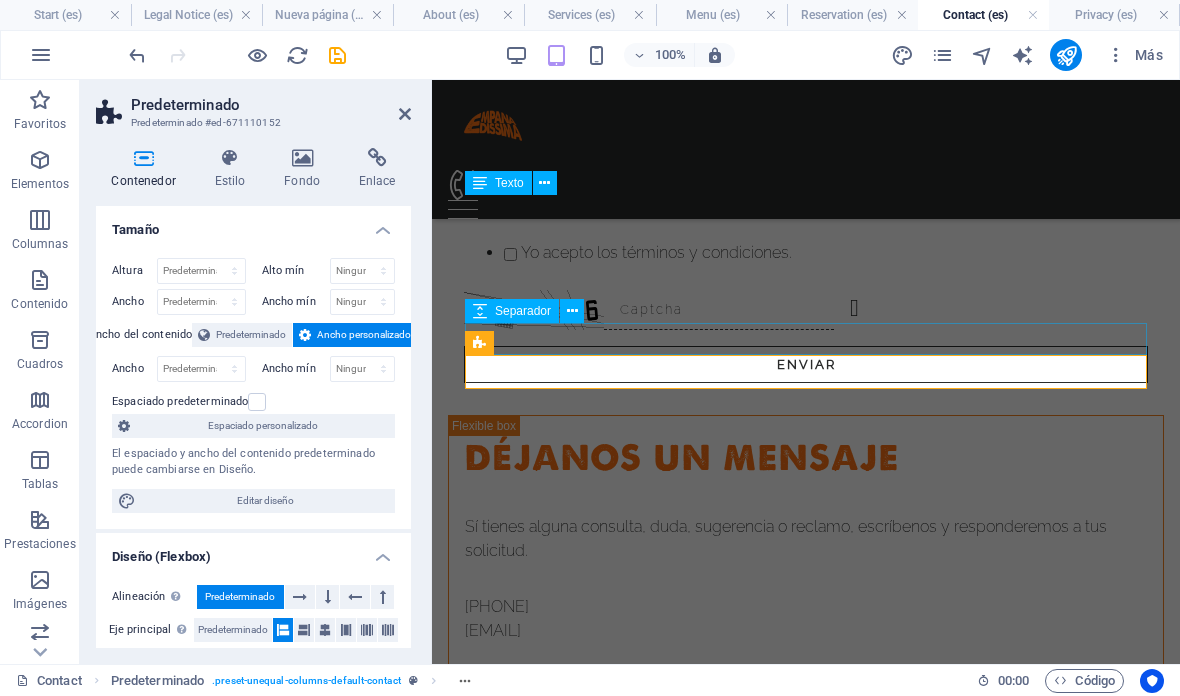 scroll, scrollTop: 0, scrollLeft: 0, axis: both 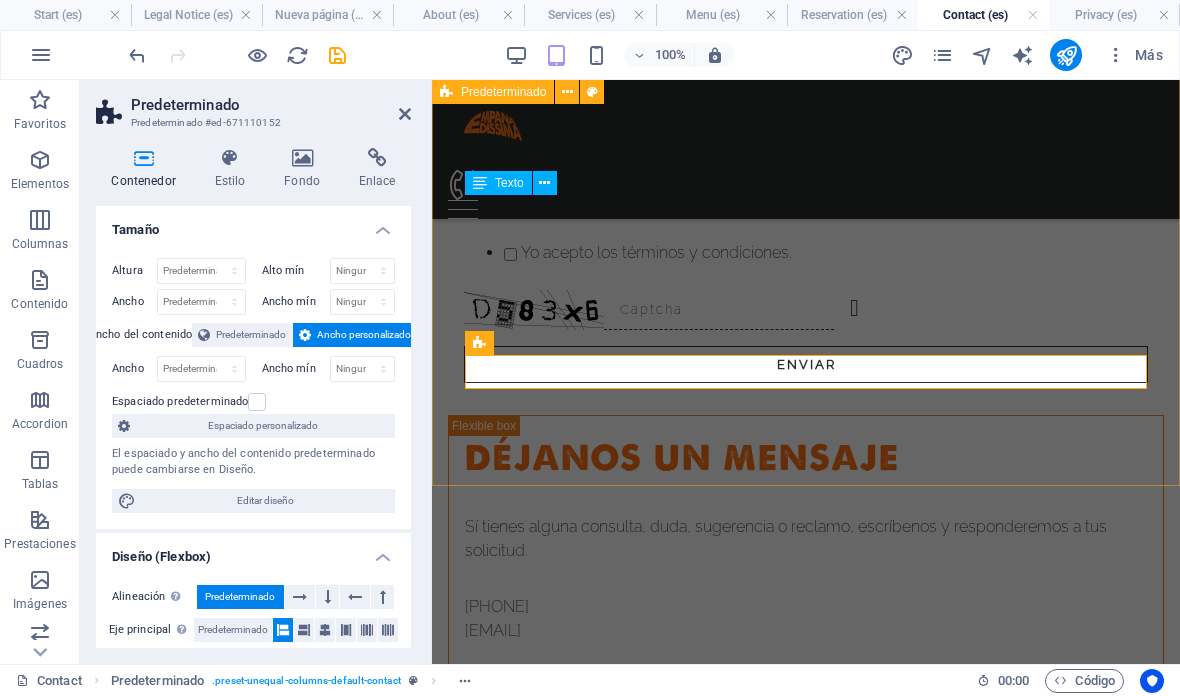 click on "Aug 1, 2025 11:29 PM" at bounding box center [806, 340] 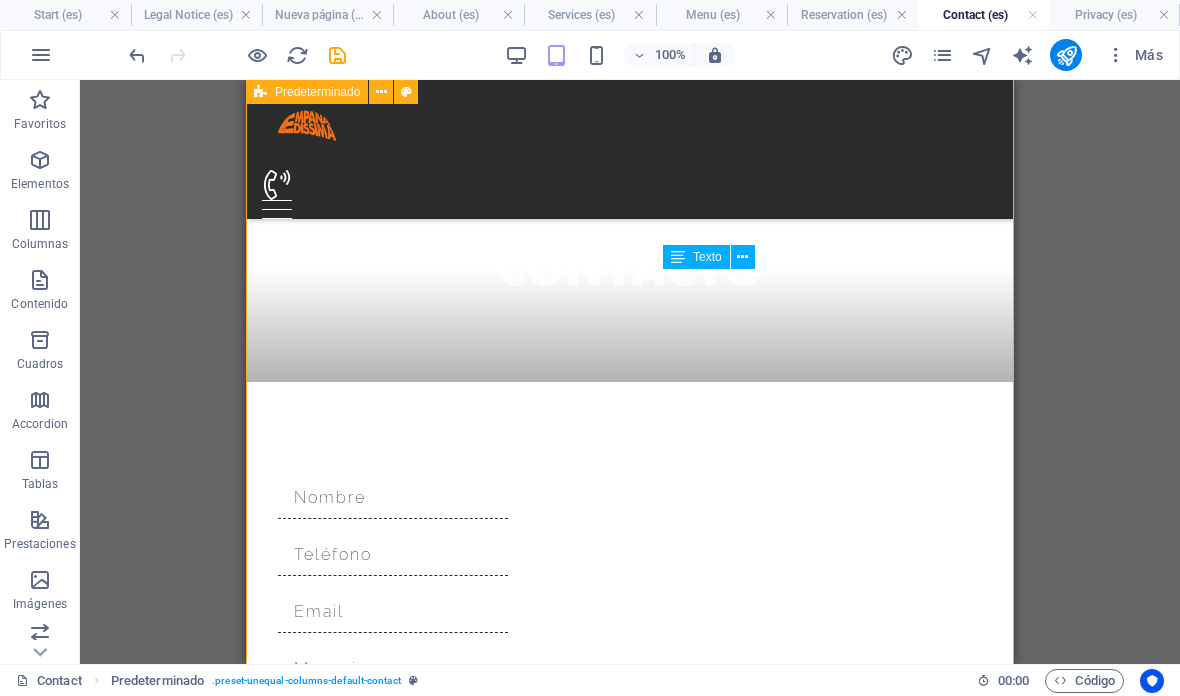 scroll, scrollTop: 438, scrollLeft: 0, axis: vertical 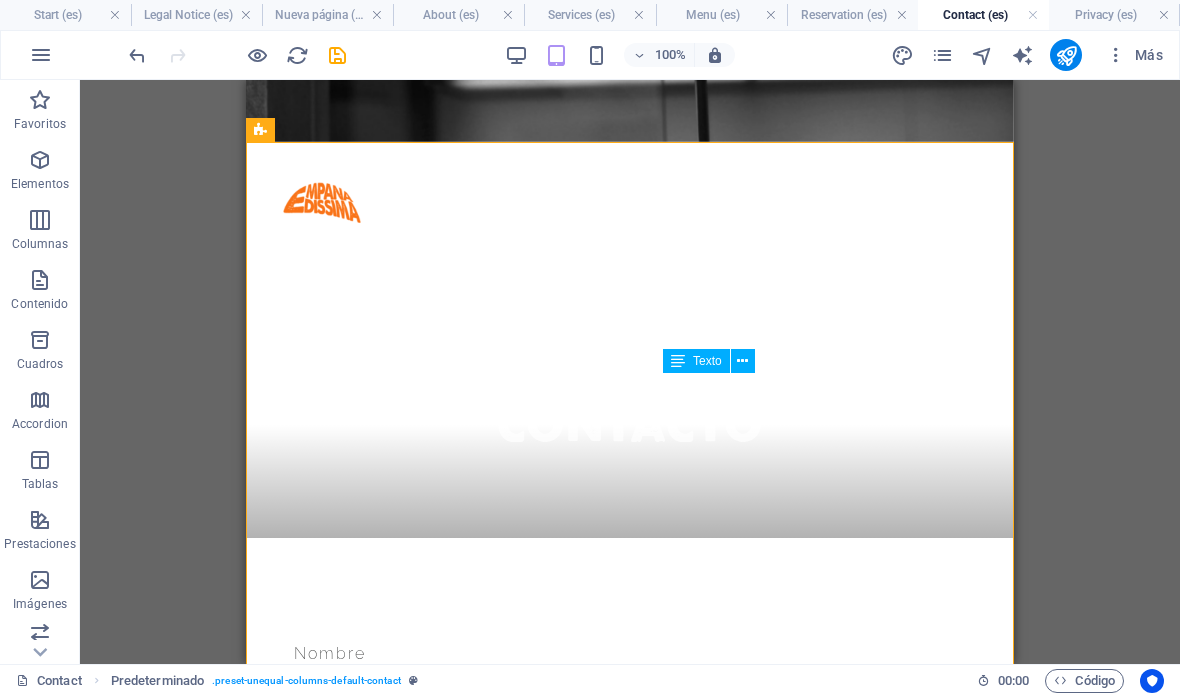 click on "H1   Banner   Banner   Contenedor   Entrada   Predeterminado   Contenedor   Contenedor   Predeterminado   Contenedor   Predeterminado   Formulario   Contenedor   H2   Contenedor   Texto   Texto   Botón formulario   Contenedor   Predeterminado   Entrada   Email   Área de texto   Casilla   Captcha   Icono   Predeterminado   Icono   Separador" at bounding box center (630, 372) 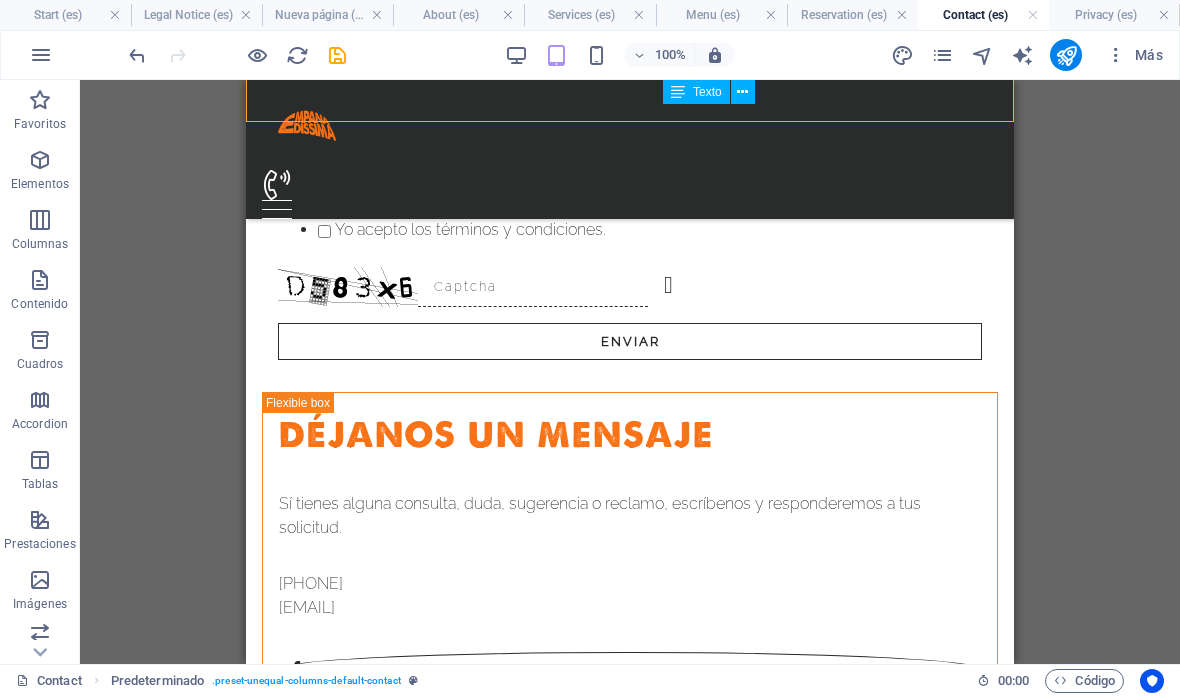 scroll, scrollTop: 1122, scrollLeft: 0, axis: vertical 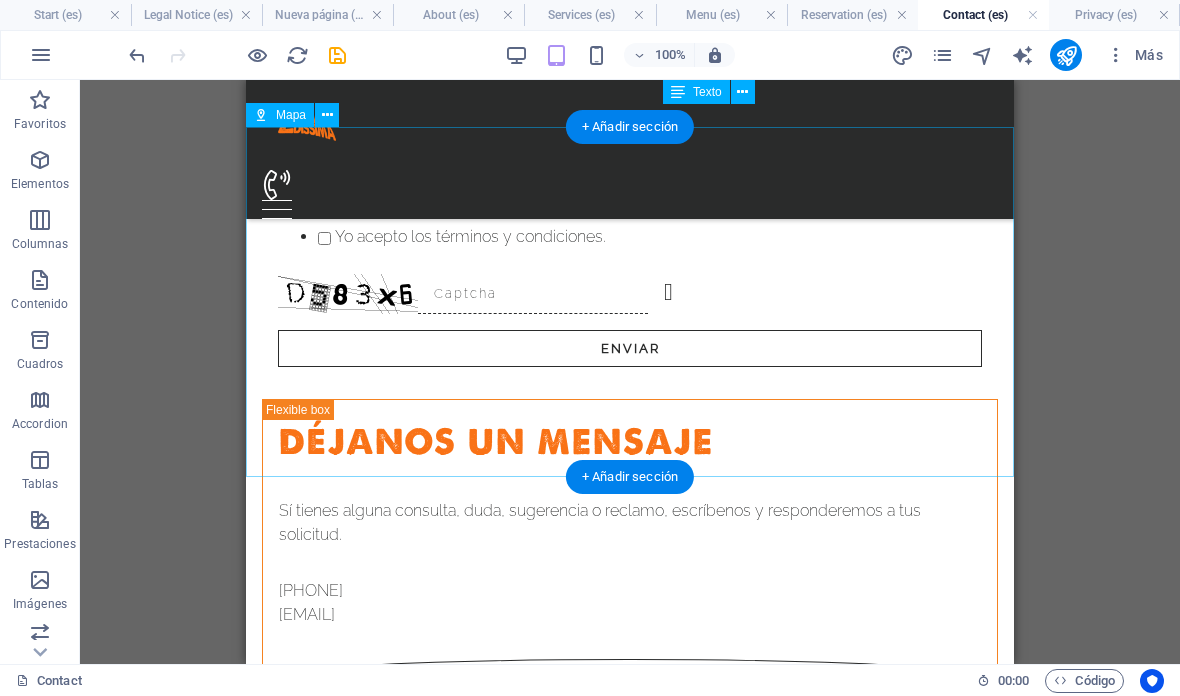 click on "Para navegar por el mapa con gestos táctiles, presiona dos veces y mantén el dedo sobre este. Luego, arrastra el mapa. ← Mover a la izquierda → Mover a la derecha ↑ Mover hacia arriba ↓ Mover hacia abajo + Acercar - Alejar Inicio Mover a la izquierda un 75% Fin Mover a la derecha un 75% Página anterior Mover hacia arriba un 75% Página siguiente Mover hacia abajo un 75% Mapa Relieve Satélite Etiquetas Combinaciones de teclas Datos del mapa Datos del mapa ©2025 Google Datos del mapa ©2025 Google 1 km  Hacer clic para alternar entre unidades imperiales y métricas Condiciones Informar un error en el mapa" at bounding box center (630, 1049) 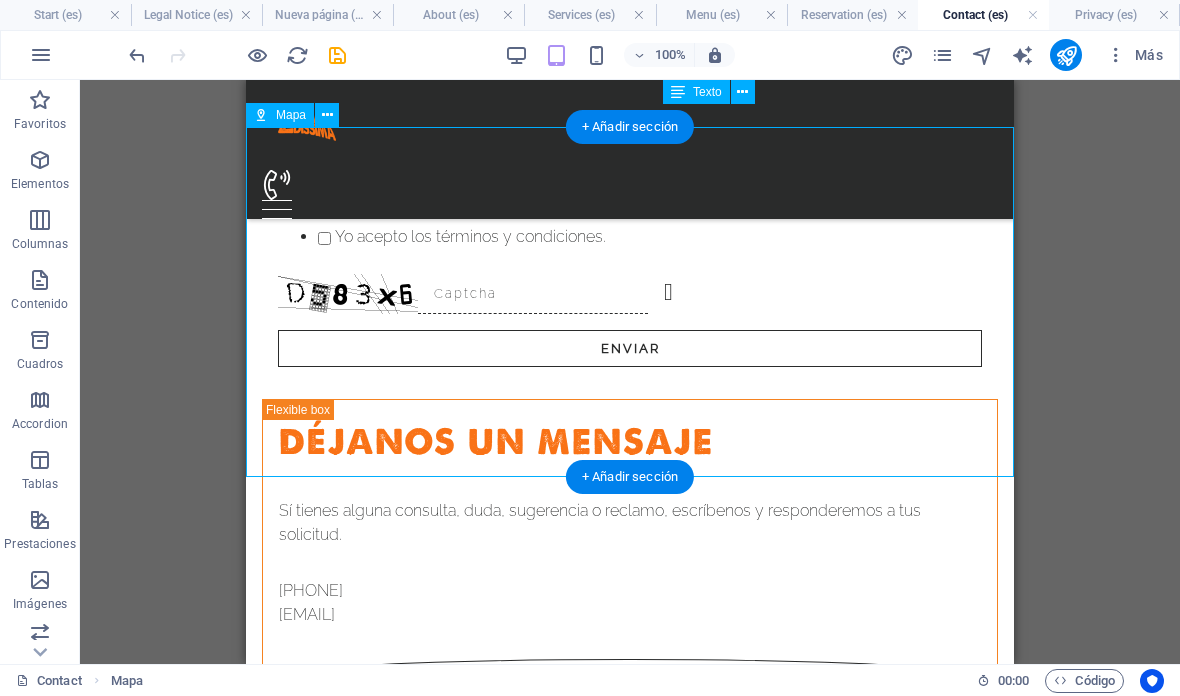 click on "Para navegar por el mapa con gestos táctiles, presiona dos veces y mantén el dedo sobre este. Luego, arrastra el mapa. ← Mover a la izquierda → Mover a la derecha ↑ Mover hacia arriba ↓ Mover hacia abajo + Acercar - Alejar Inicio Mover a la izquierda un 75% Fin Mover a la derecha un 75% Página anterior Mover hacia arriba un 75% Página siguiente Mover hacia abajo un 75% Mapa Relieve Satélite Etiquetas Combinaciones de teclas Datos del mapa Datos del mapa ©2025 Google Datos del mapa ©2025 Google 1 km  Hacer clic para alternar entre unidades imperiales y métricas Condiciones Informar un error en el mapa" at bounding box center [630, 1049] 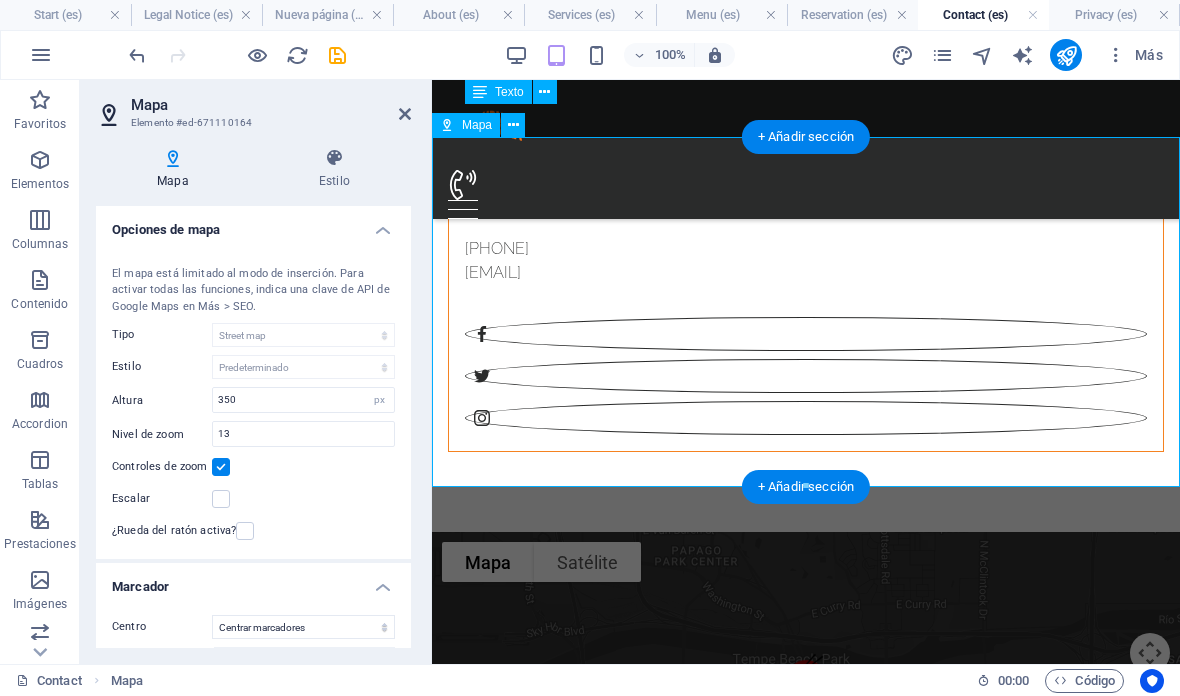scroll, scrollTop: 1467, scrollLeft: 0, axis: vertical 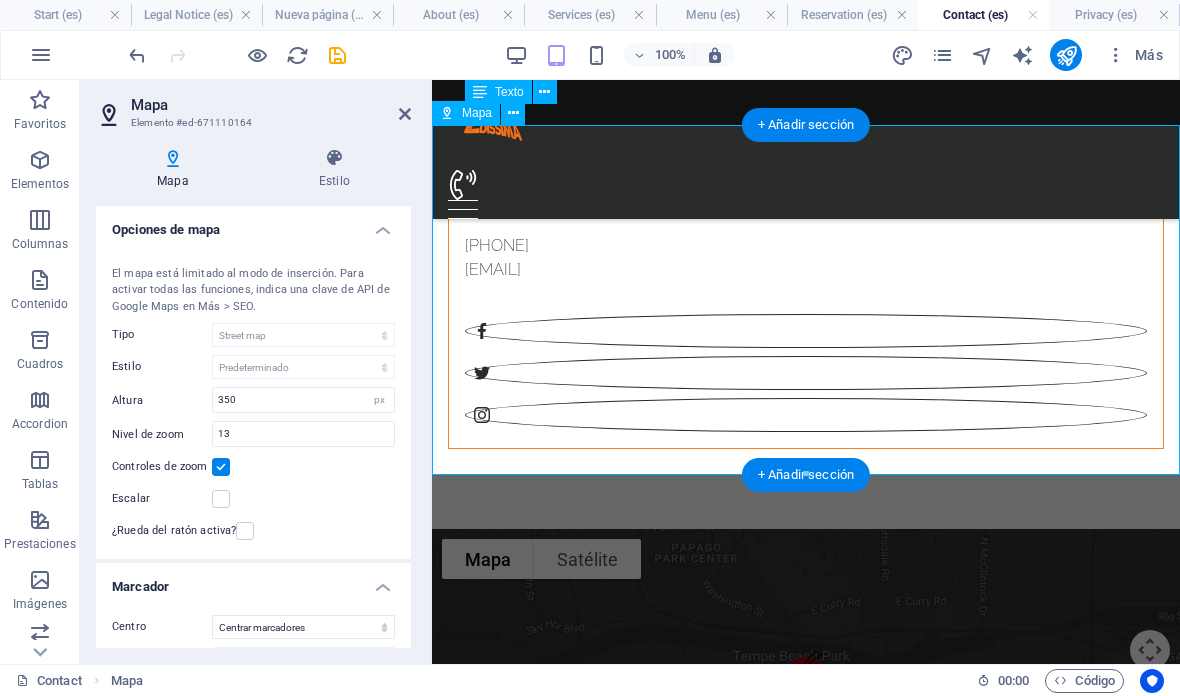 click on "Centro del mapa [NUMBER] [STREET], [STATE] [ZIP] Tempe El mapa está limitado al modo de inserción. Para activar todas las funciones, indica una clave de API de Google Maps en Más > SEO. Tipo Street map Vista satélite Vista satélite con calles Mapa de terreno Estilo Predeterminado Colorear Pale Dawn Subtle Grayscale Shades of Grey Apple Maps Blue Water Midnight Commander Light Monochrome Papel Neutral Blue Hints of Gold Blanco y negro Sin etiqueta Color Altura [NUMBER] px Nivel de zoom [NUMBER] Controles de zoom Escalar ¿Rueda del ratón activa?" at bounding box center (253, 401) 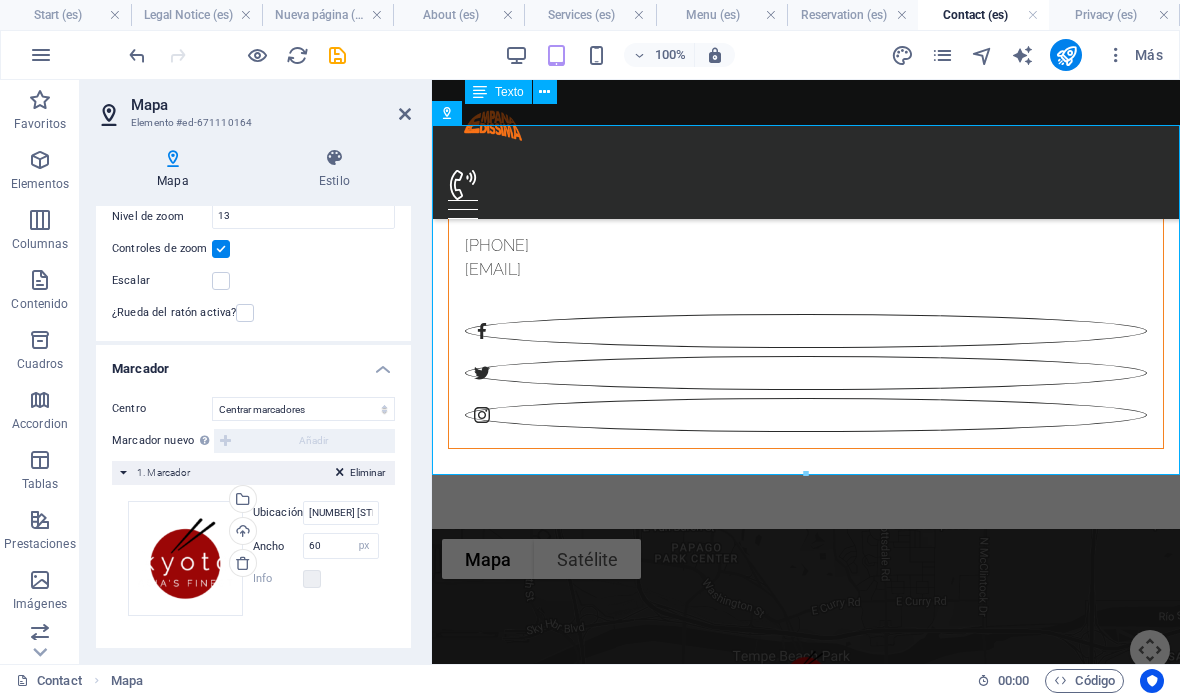 scroll, scrollTop: 220, scrollLeft: 0, axis: vertical 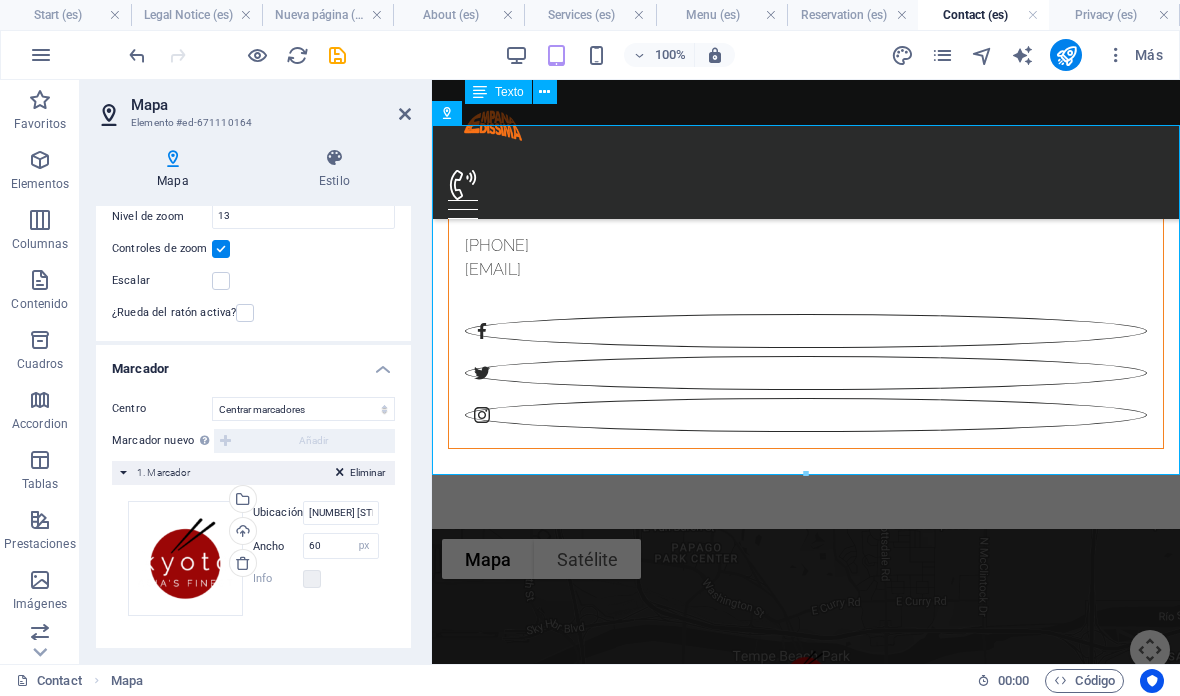 click at bounding box center [243, 563] 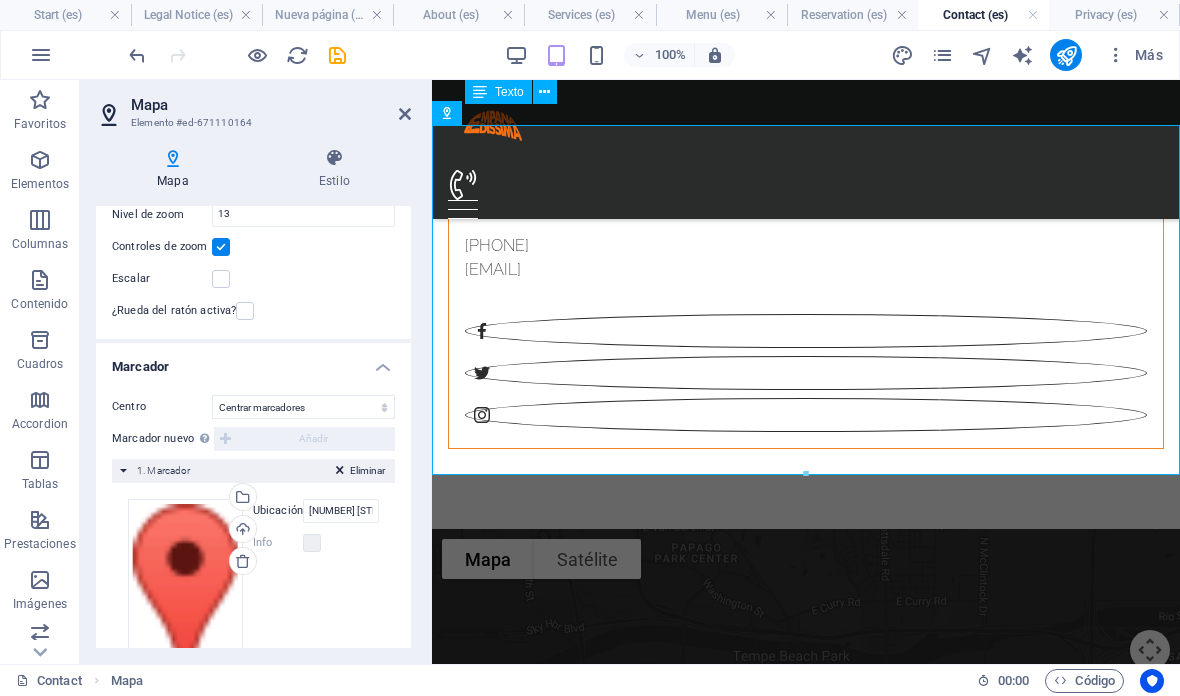click on "Selecciona archivos del administrador de archivos, de la galería de fotos o carga archivo(s)" at bounding box center (321, 499) 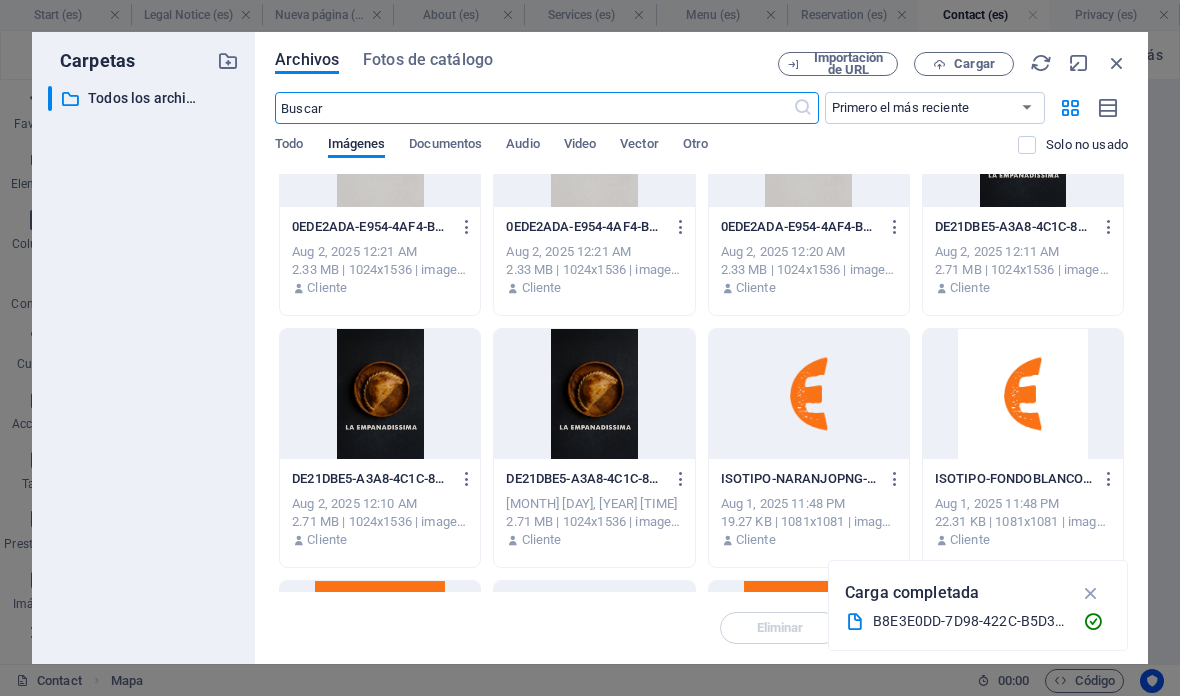 scroll, scrollTop: 403, scrollLeft: 0, axis: vertical 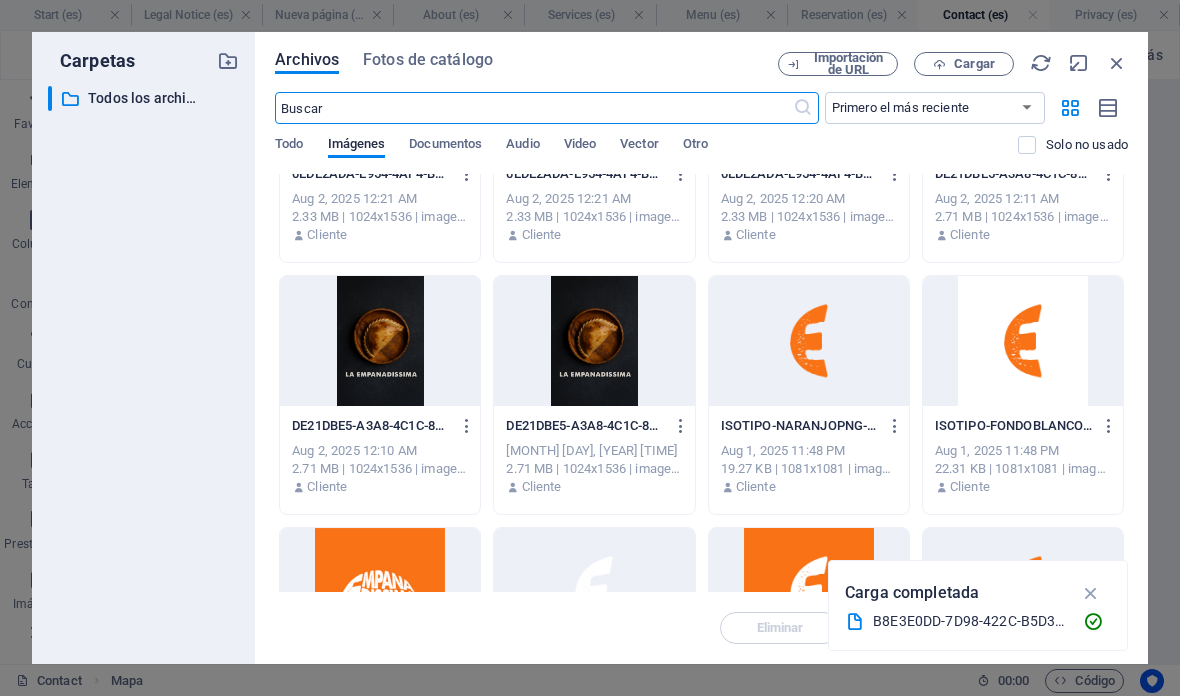 click at bounding box center [809, 341] 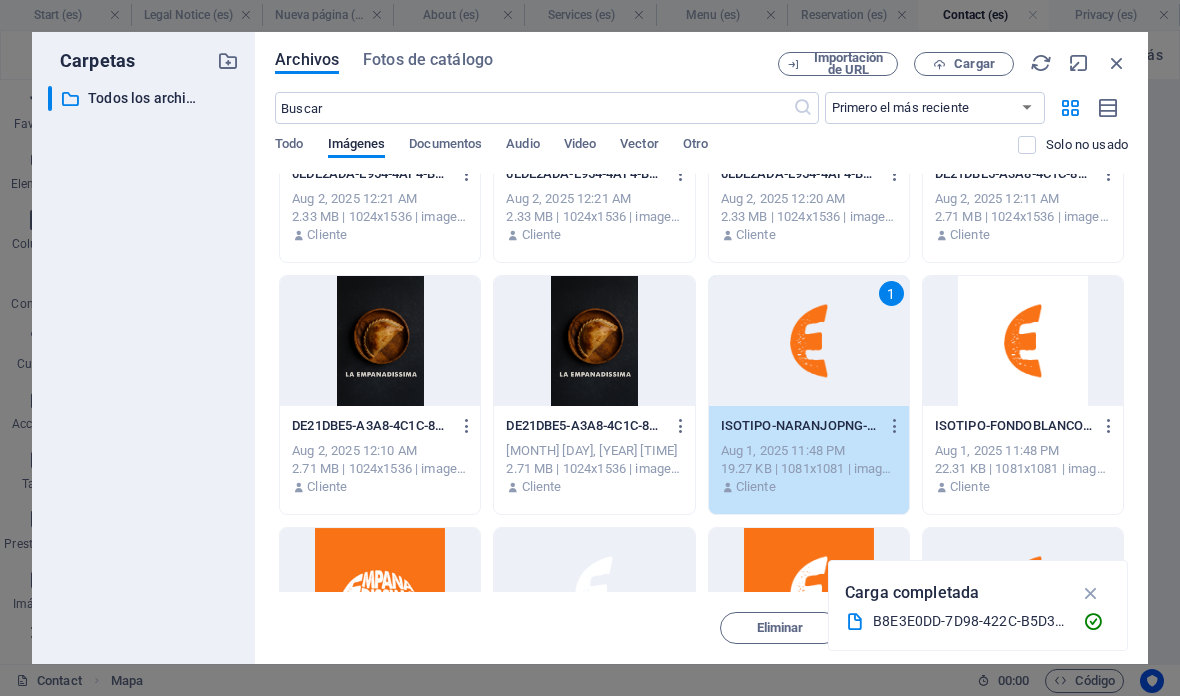 click at bounding box center (1091, 593) 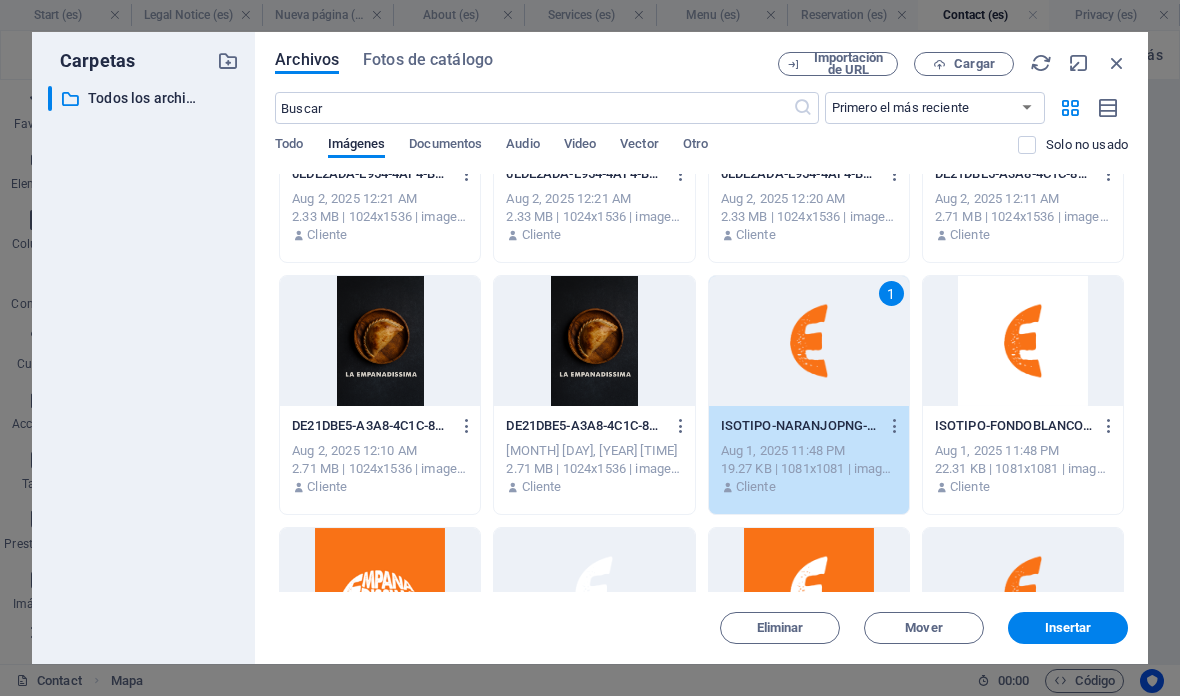 click on "Insertar" at bounding box center [1068, 628] 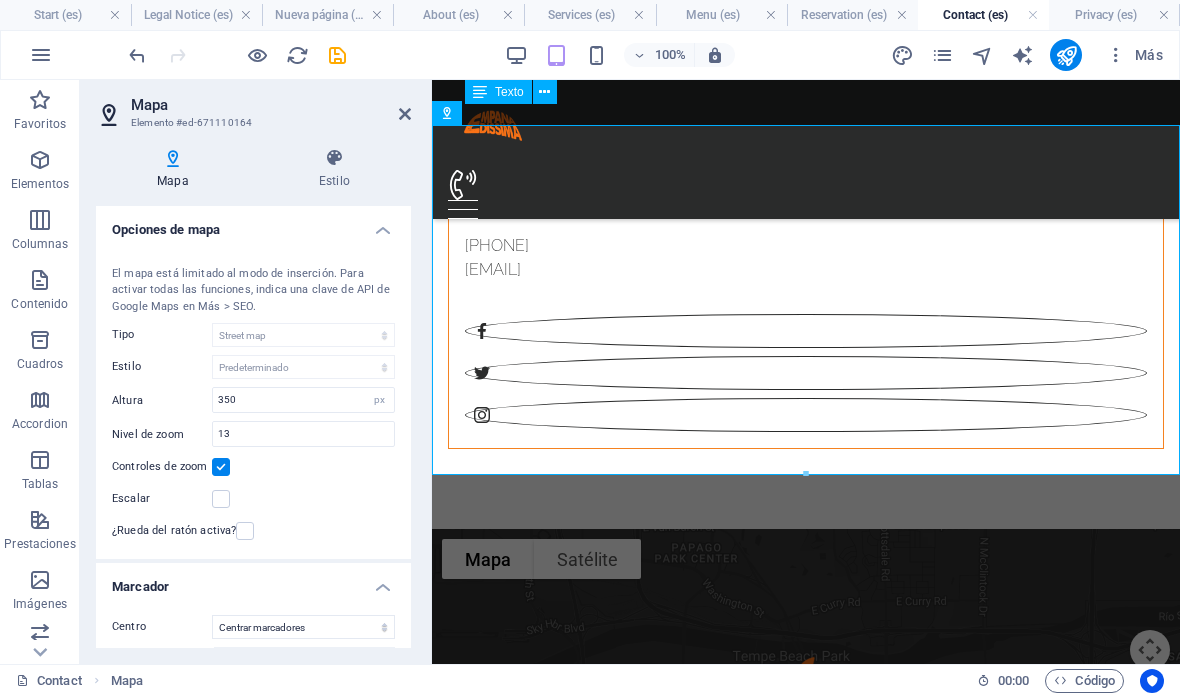 scroll, scrollTop: 0, scrollLeft: 0, axis: both 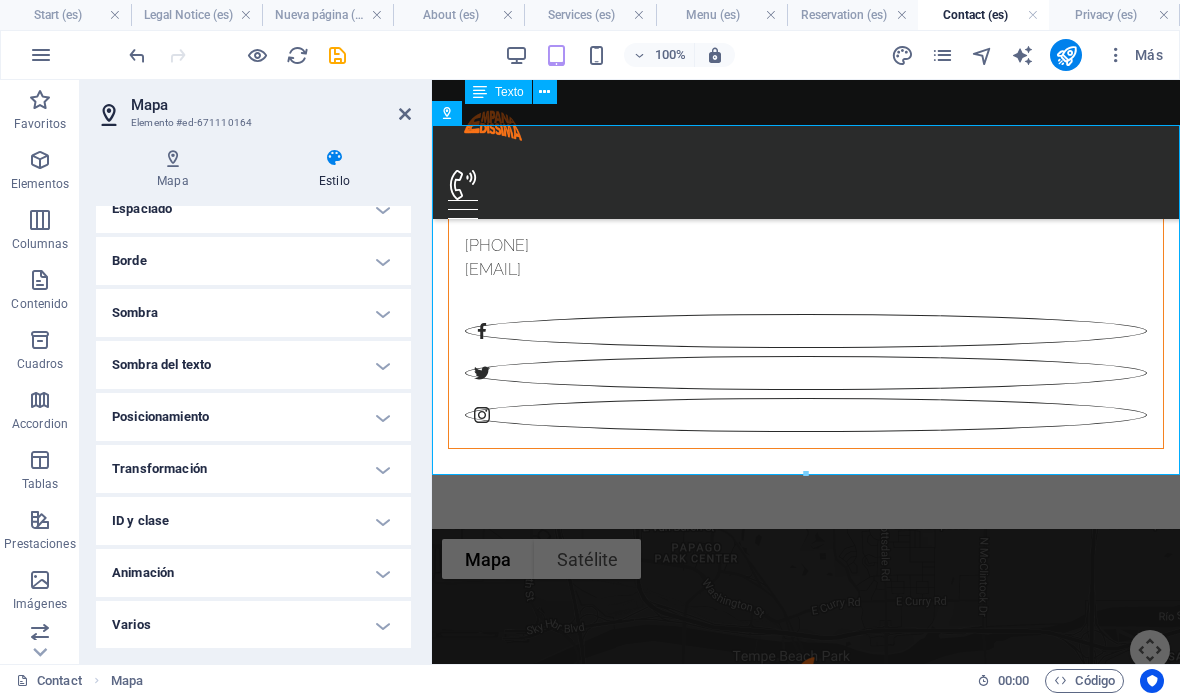 click at bounding box center (173, 158) 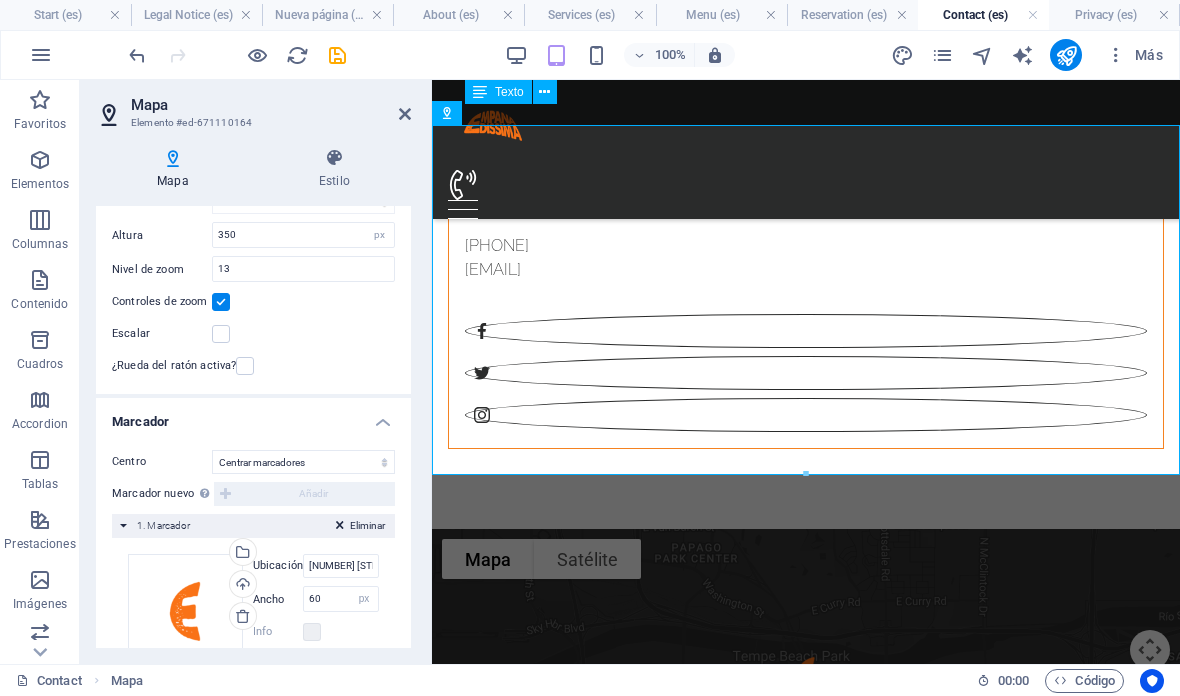 scroll, scrollTop: 175, scrollLeft: 0, axis: vertical 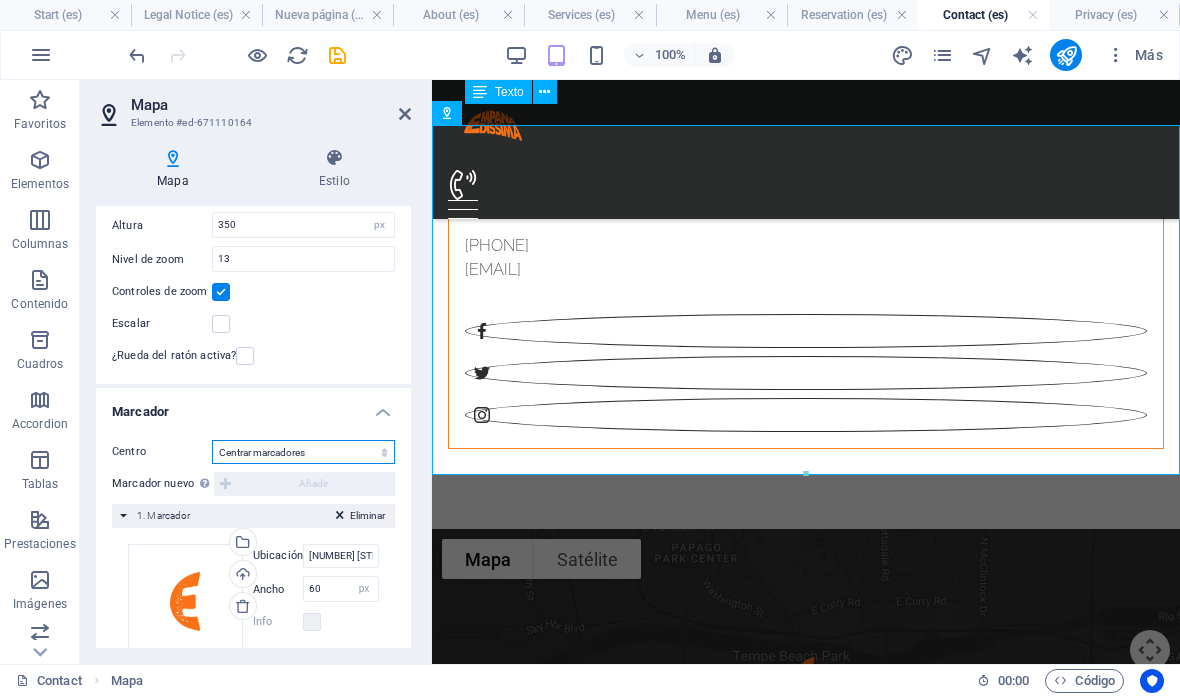 click on "No centrar Centrar marcadores Centrar y ampliar marcadores" at bounding box center [303, 452] 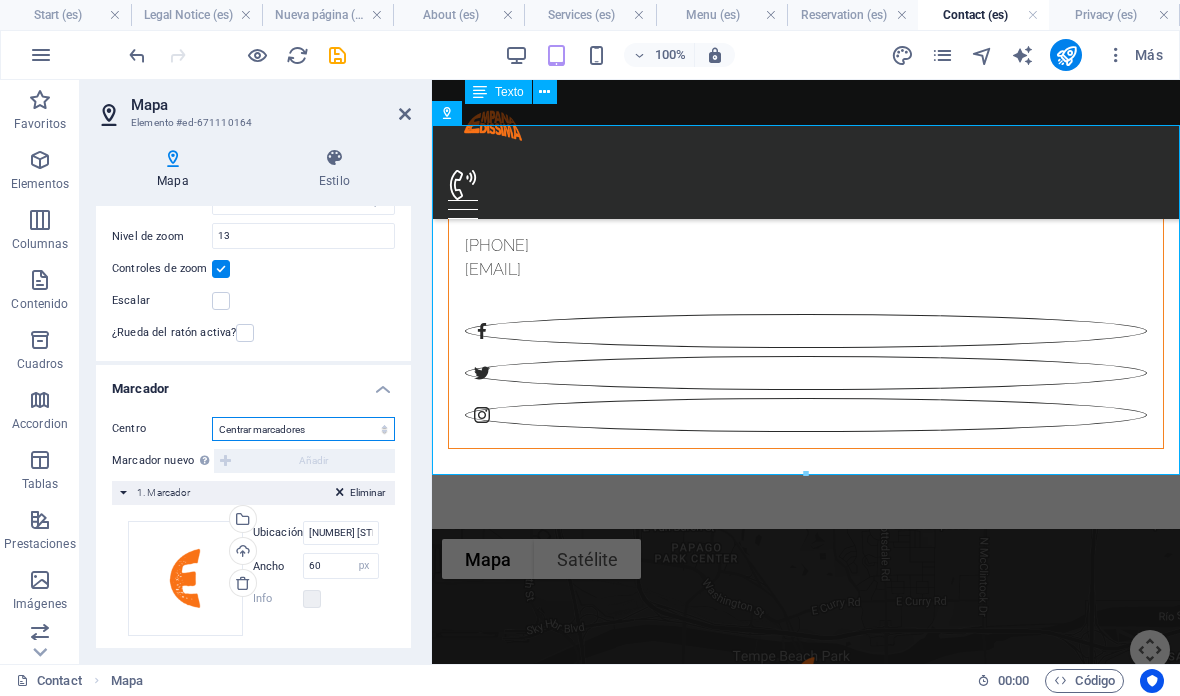 scroll, scrollTop: 199, scrollLeft: 0, axis: vertical 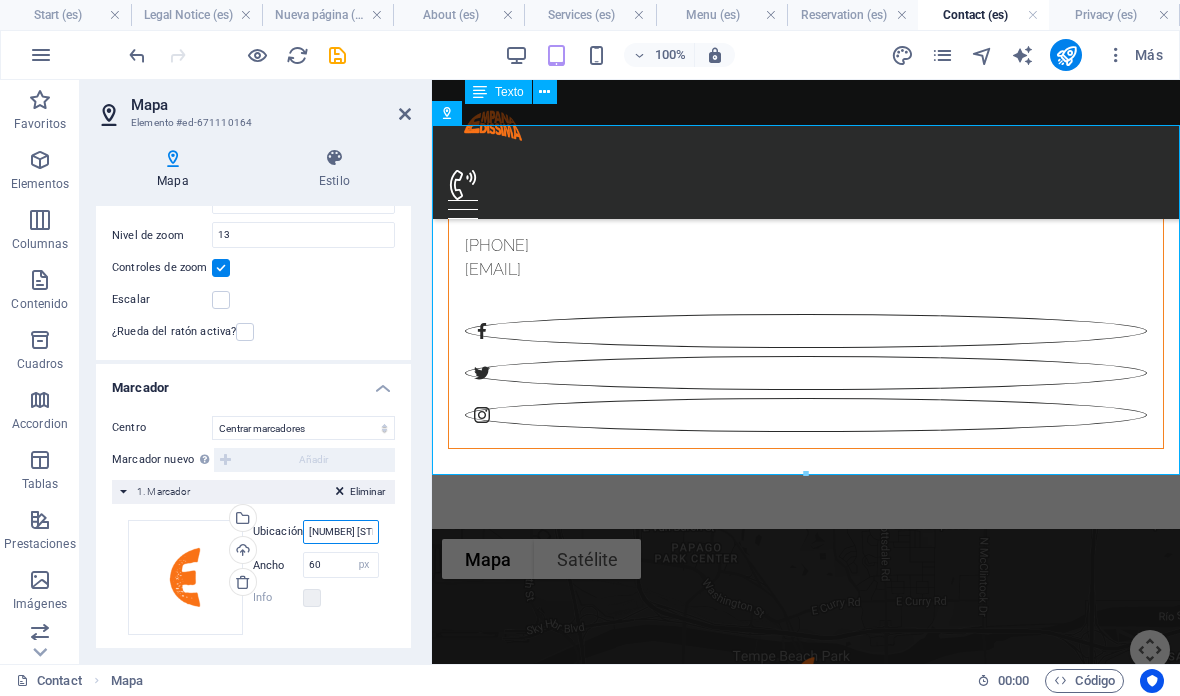 click on "[NUMBER] [STREET], [CITY] [ZIP]" at bounding box center [341, 532] 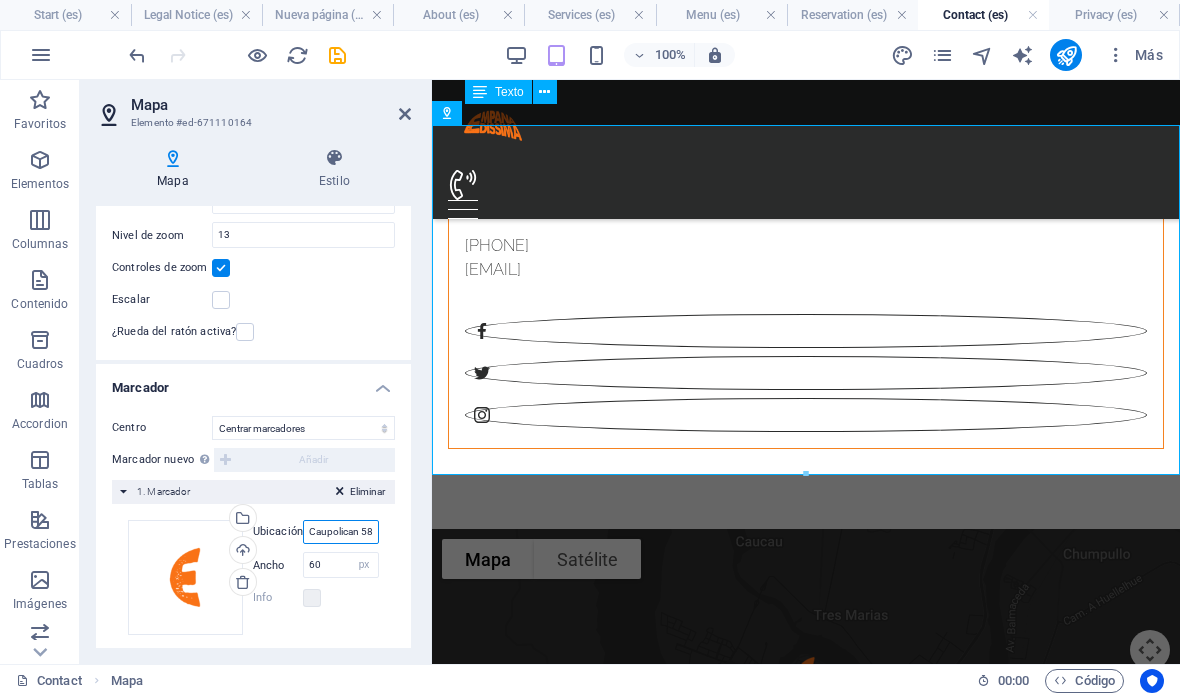 type on "Caupolican 588, [CITY]" 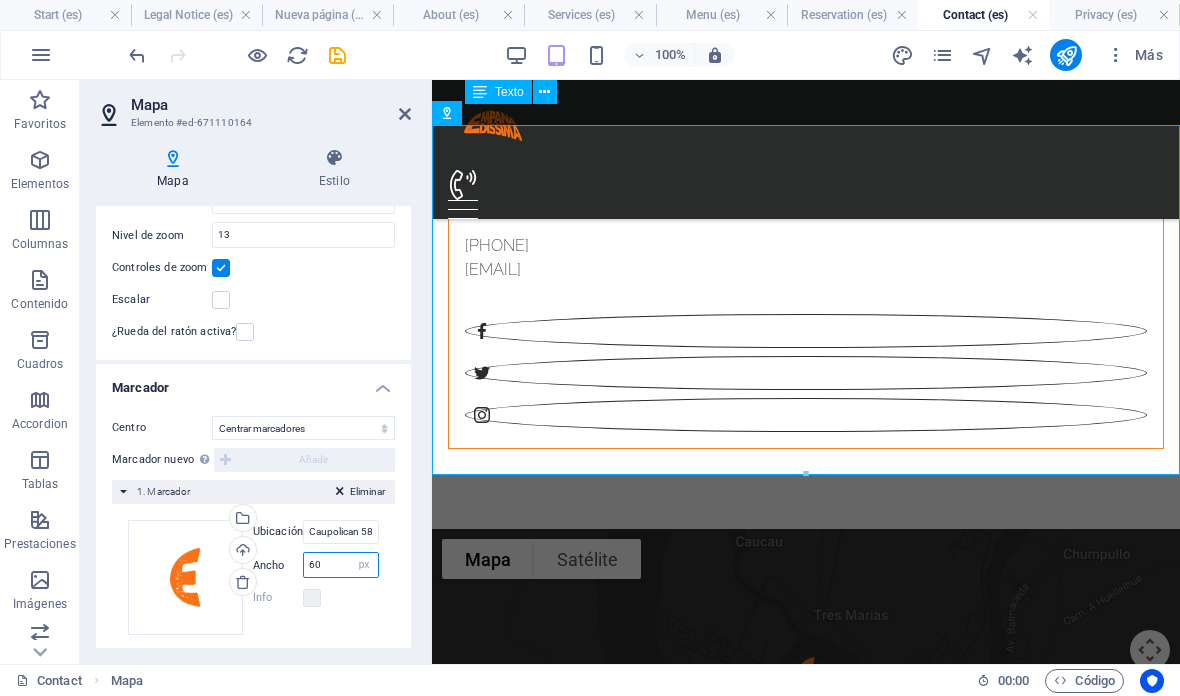 click on "60" at bounding box center [341, 565] 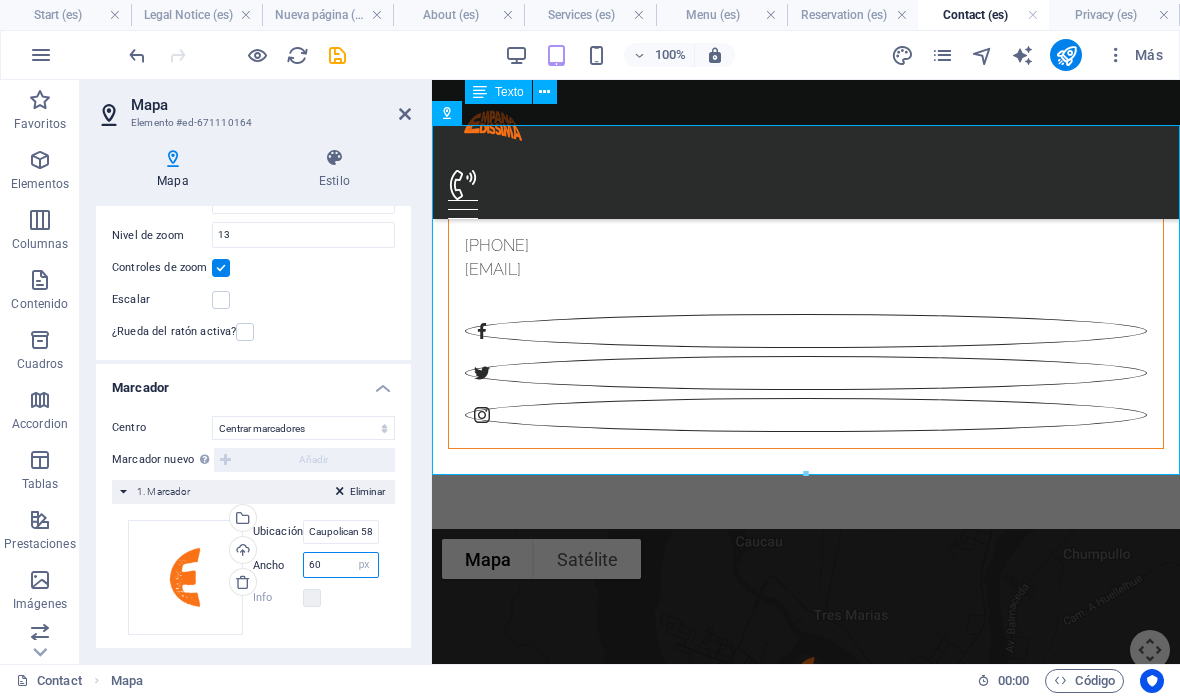 type on "6" 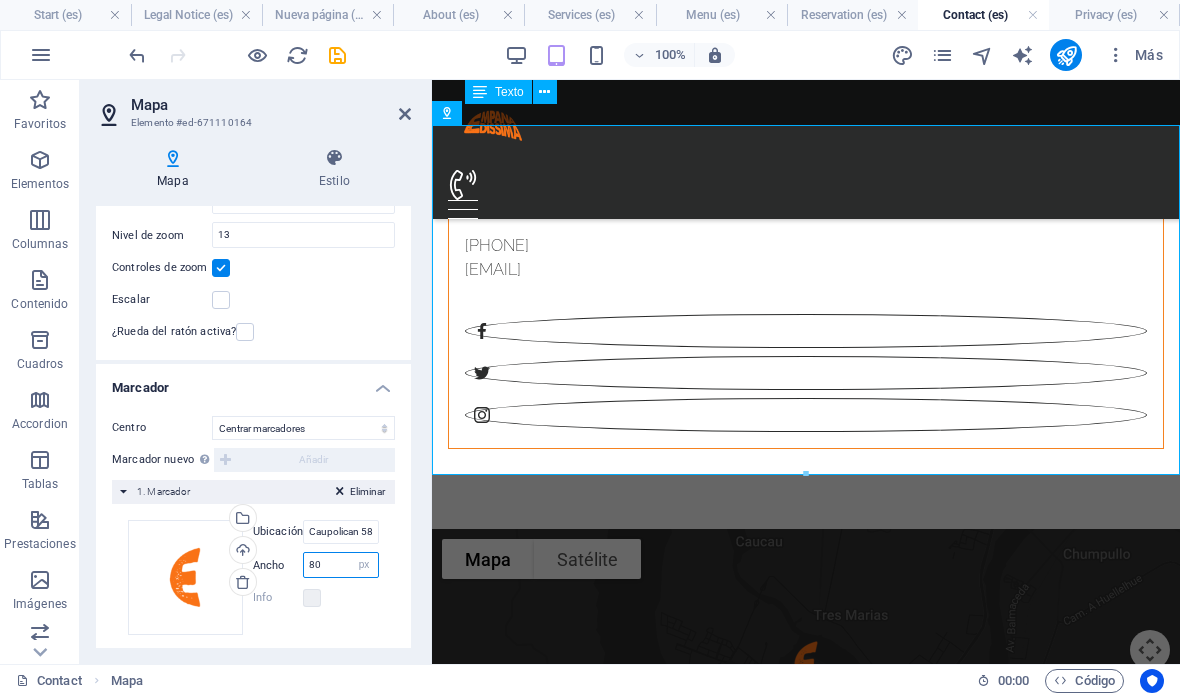 click on "80" at bounding box center [341, 565] 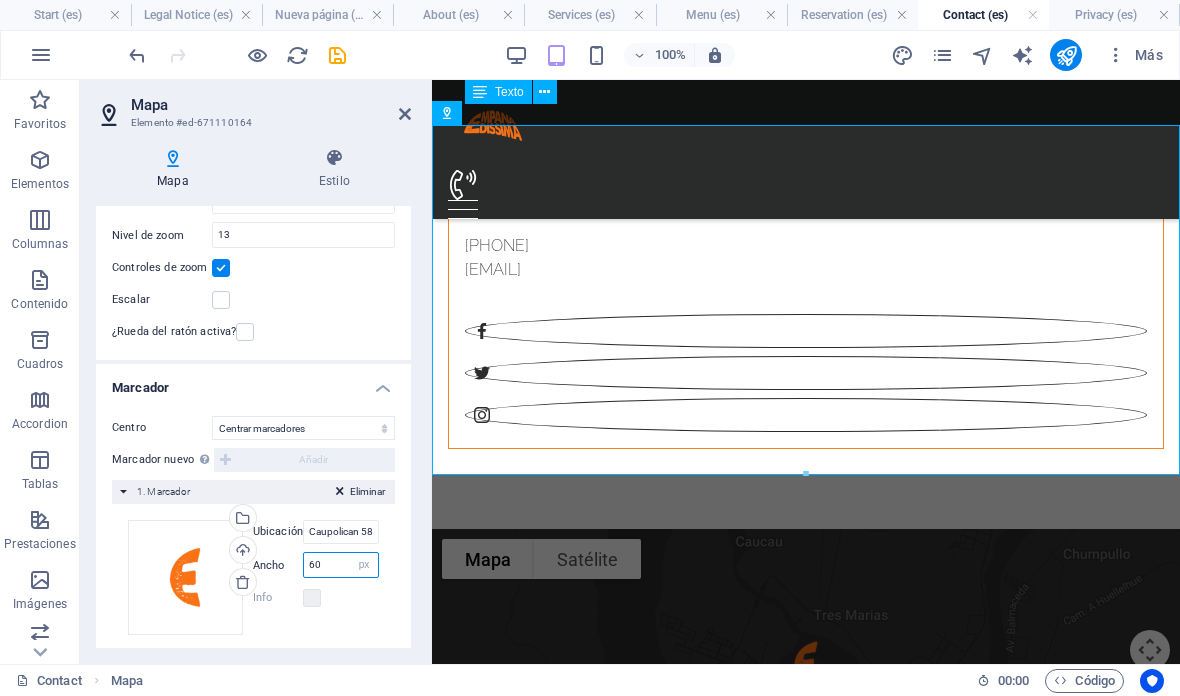 type on "60" 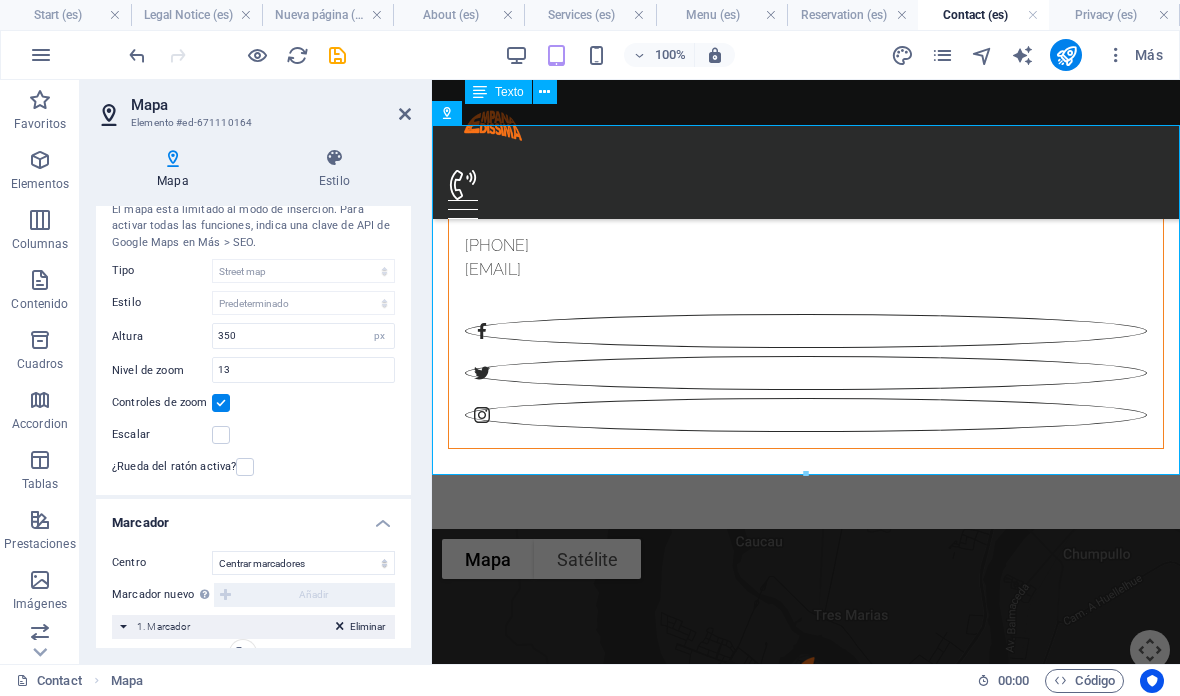 scroll, scrollTop: 58, scrollLeft: 0, axis: vertical 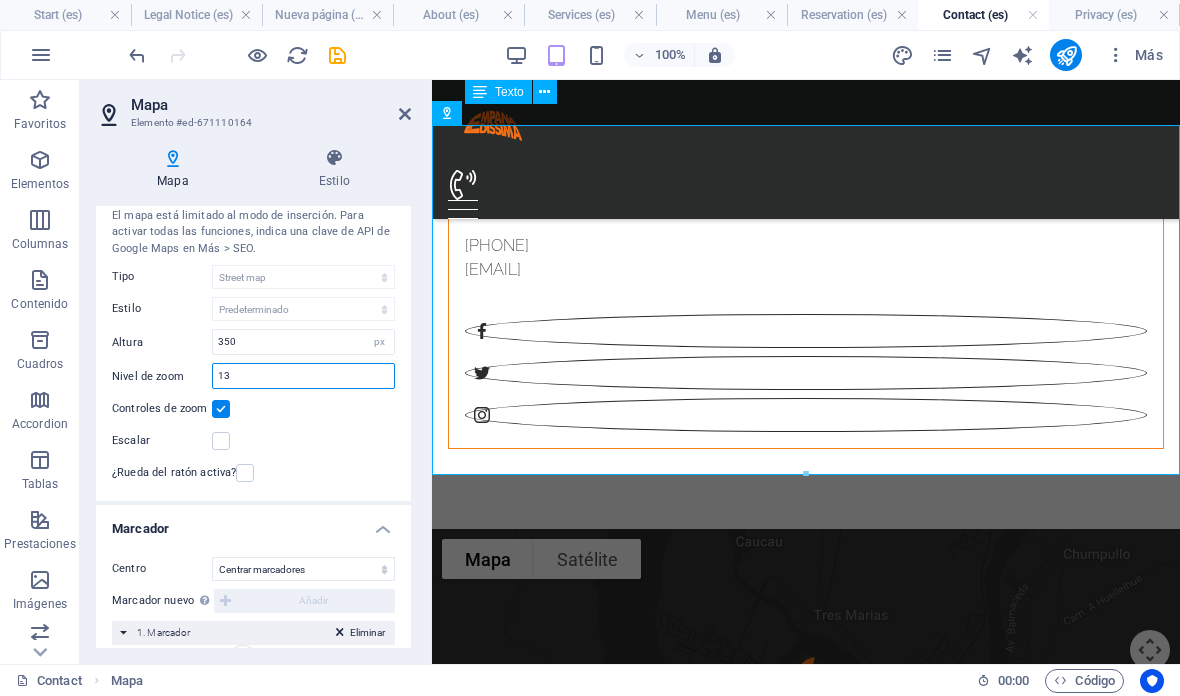 click on "13" at bounding box center [303, 376] 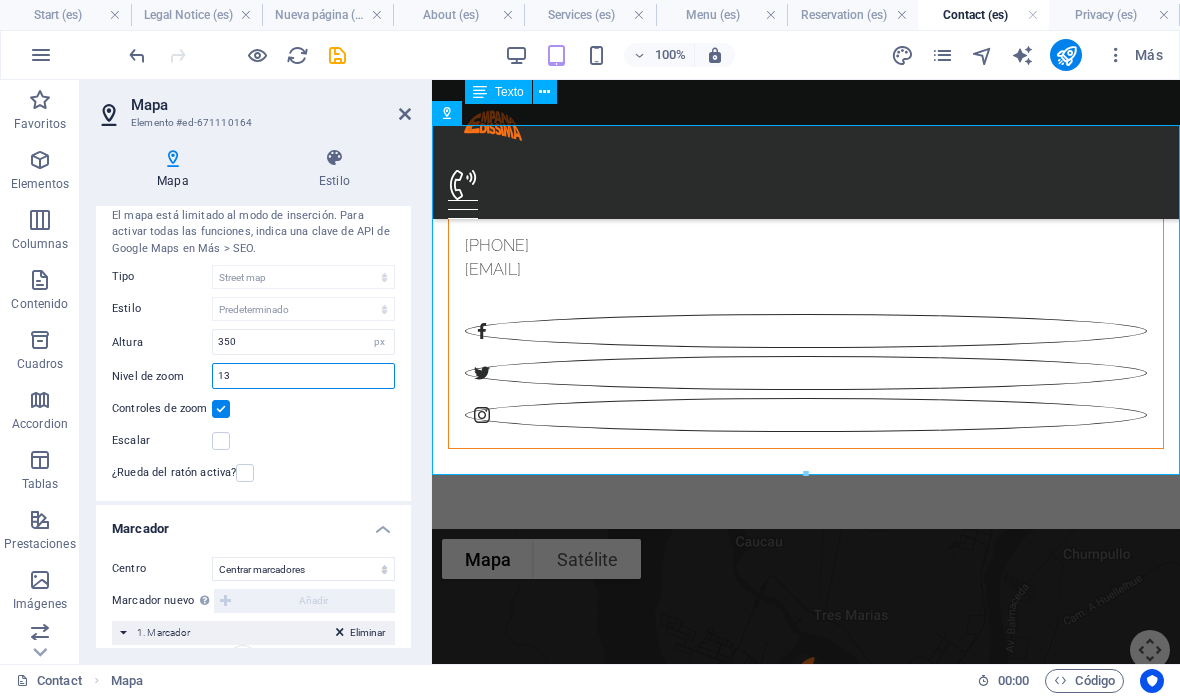 type on "1" 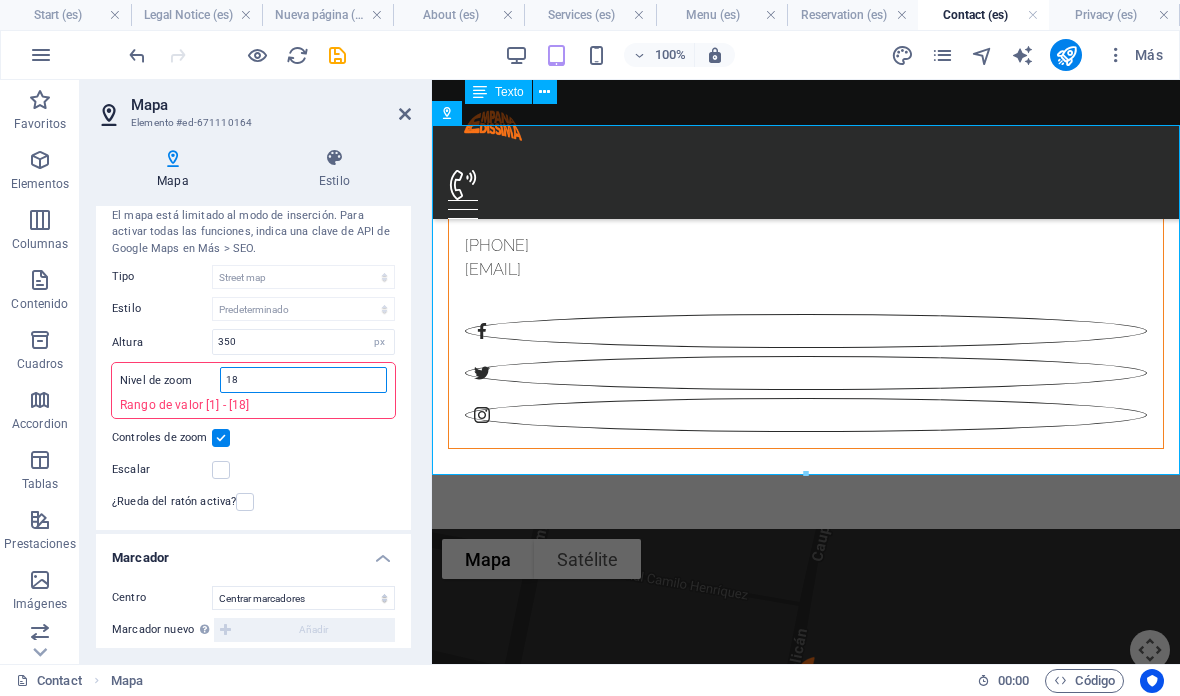 click on "18" at bounding box center [303, 380] 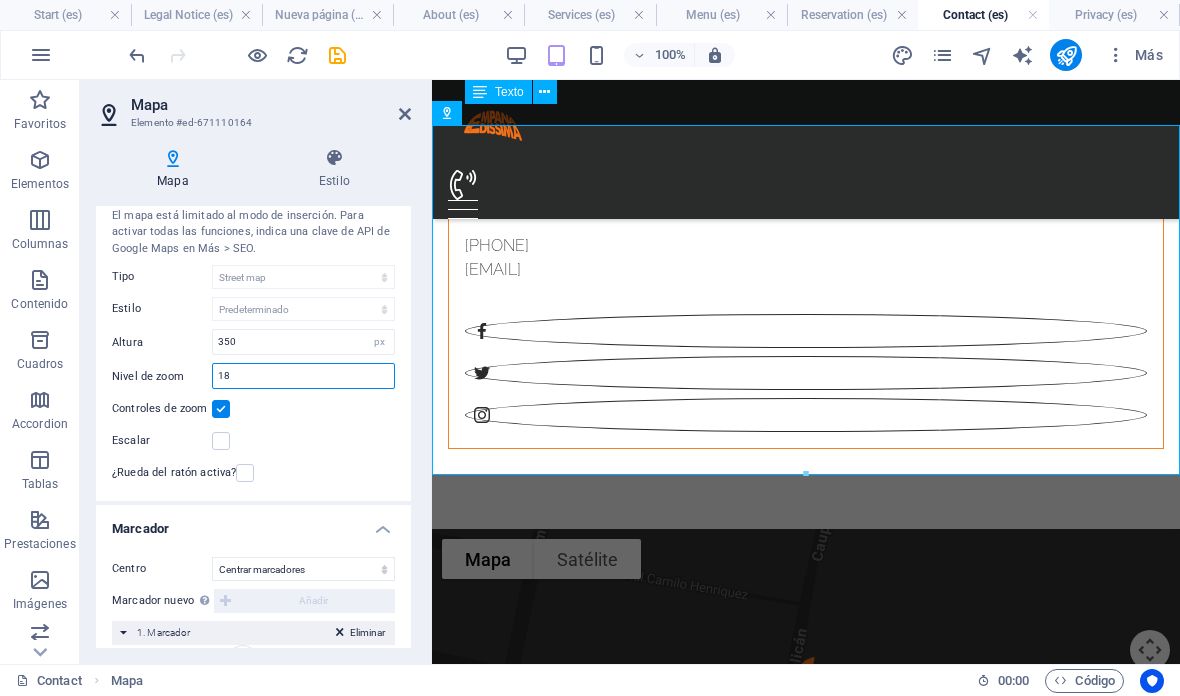 click on "18" at bounding box center [303, 376] 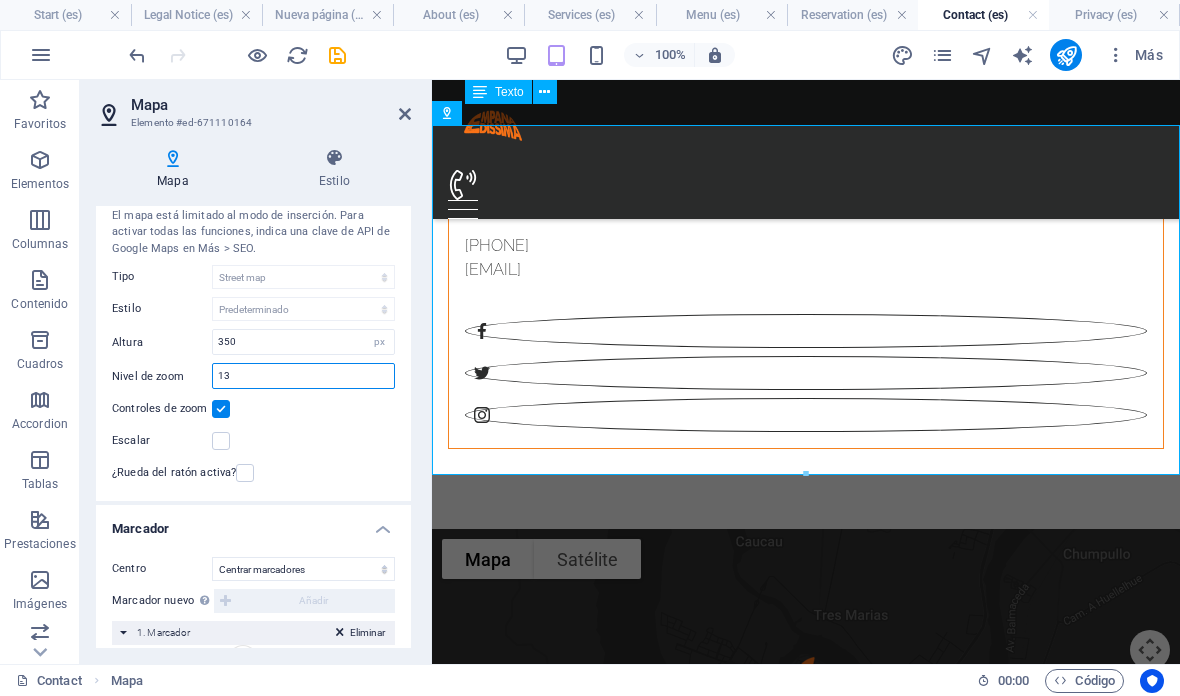click on "13" at bounding box center (303, 376) 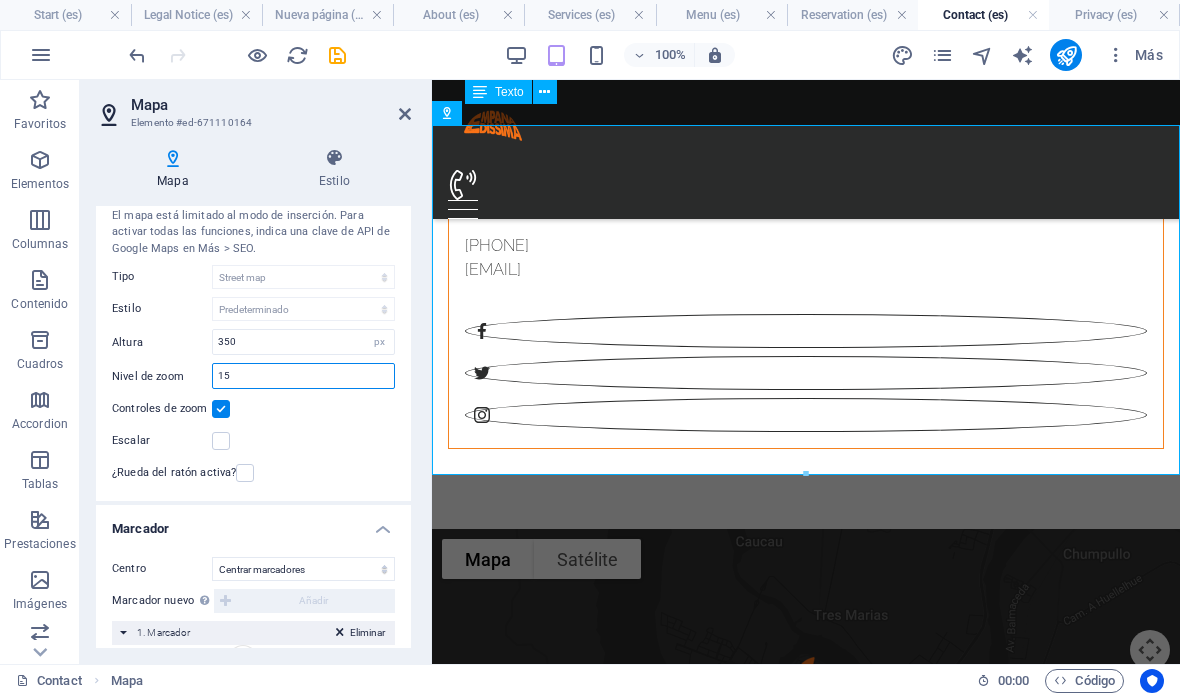 type on "15" 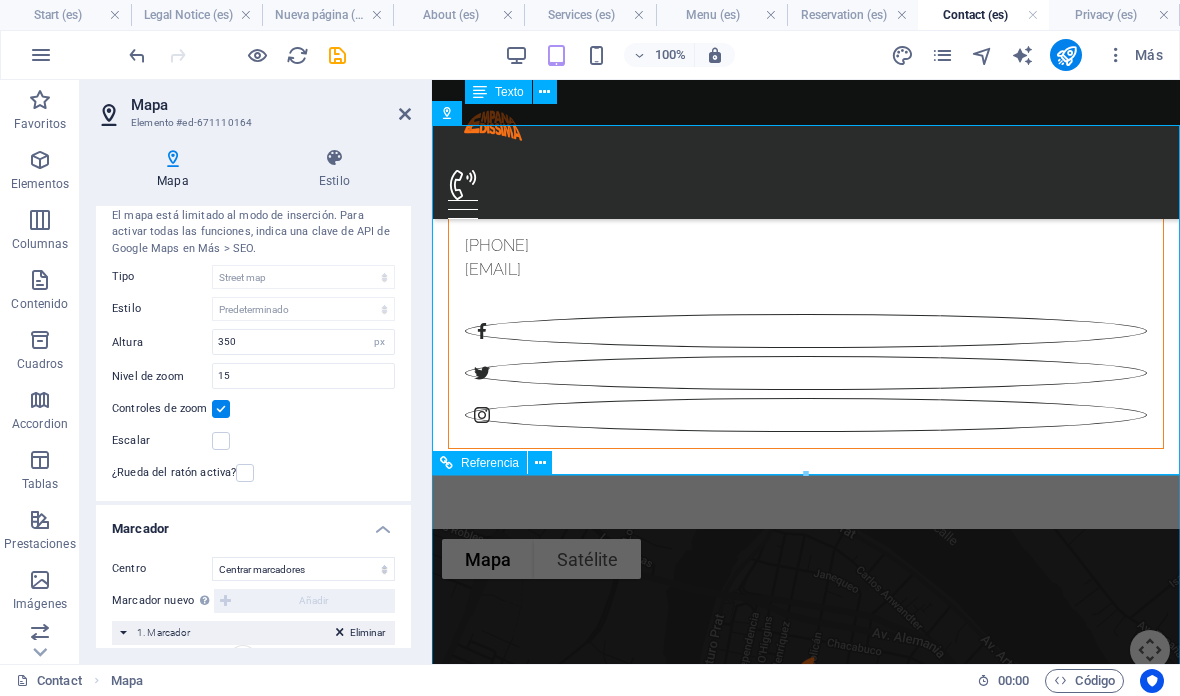 click on "Contacto Caupolican #[NUMBER] [CITY],  [POSTAL_CODE] Teléfono:  [PHONE] Correo:  [EMAIL] Nuestro horario Lunes 08:30- 20:00 Martes 08:30- 20:00 Miércoles  08:30- 20:00 Jueves 08:30- 20:00 Viernes 08:30- 20:00 Sábado 11:00 -19:30 Domingo 11:00 -19:30 ubicación Para navegar por el mapa con gestos táctiles, presiona dos veces y mantén el dedo sobre este. Luego, arrastra el mapa. ← Mover a la izquierda → Mover a la derecha ↑ Mover hacia arriba ↓ Mover hacia abajo + Acercar - Alejar Inicio Mover a la izquierda un 75% Fin Mover a la derecha un 75% Página anterior Mover hacia arriba un 75% Página siguiente Mover hacia abajo un 75% Mapa Relieve Satélite Etiquetas Datos del mapa Datos del mapa ©2025 Datos del mapa ©2025 200 m  Hacer clic para alternar entre unidades imperiales y métricas Condiciones Informar un error en el mapa" at bounding box center [806, 1301] 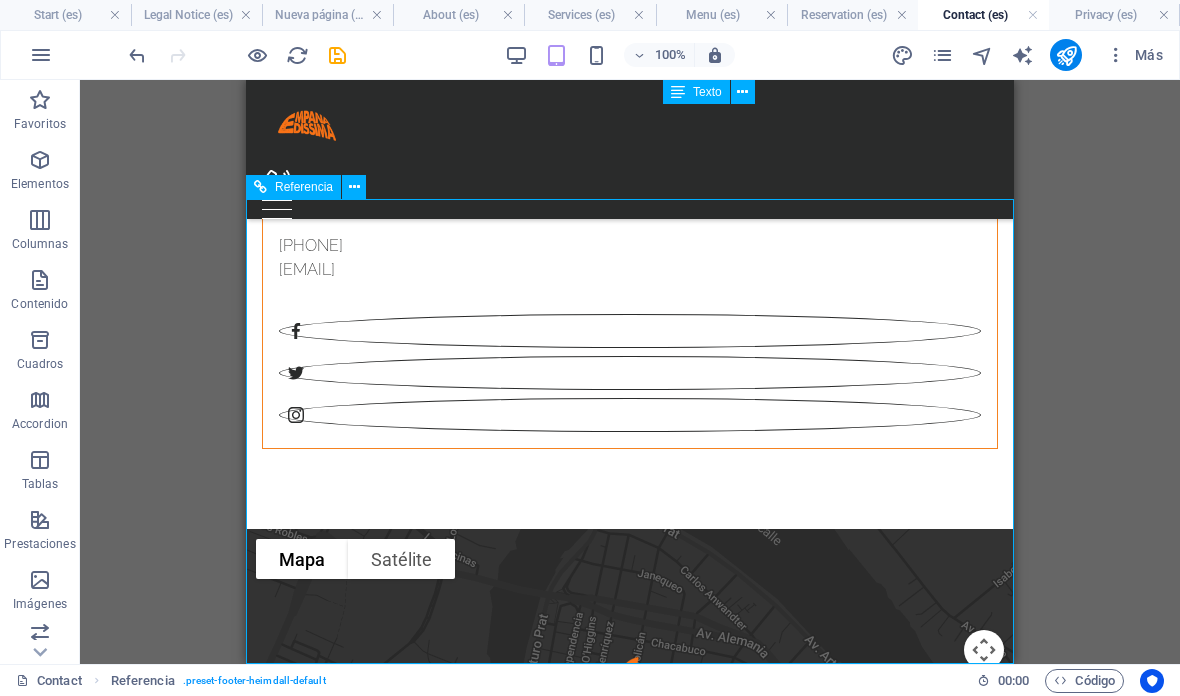 scroll, scrollTop: 1400, scrollLeft: 0, axis: vertical 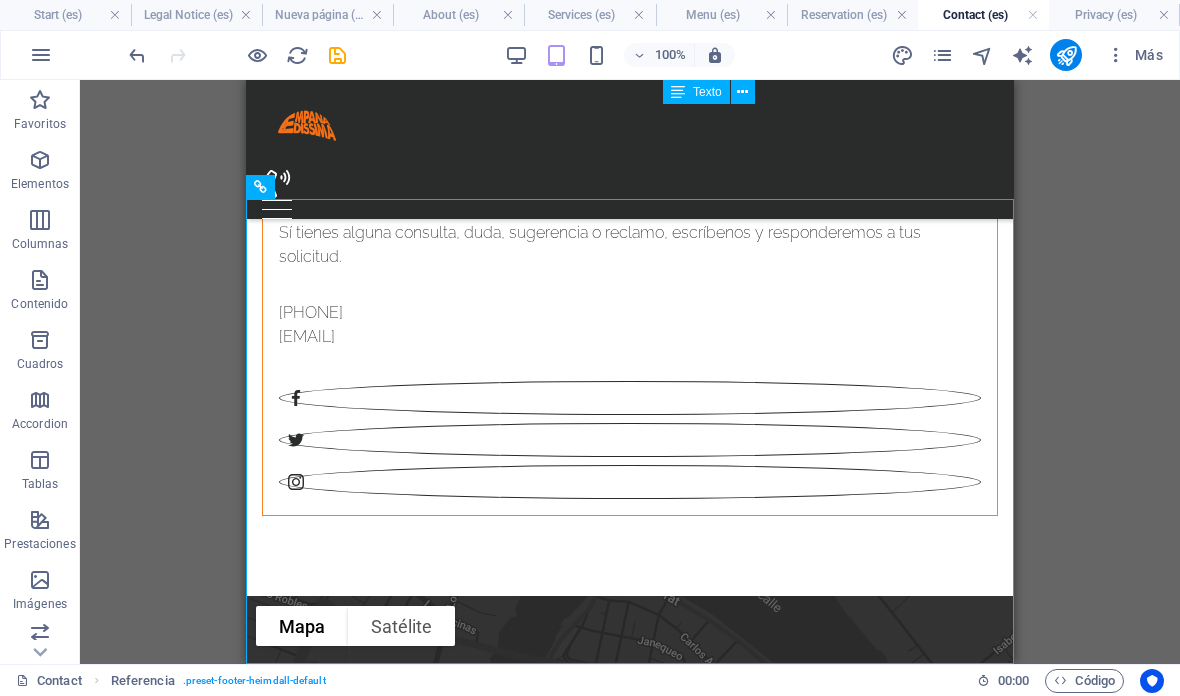 click on "Arrastra aquí para reemplazar el contenido existente. Si quieres crear un elemento nuevo, pulsa “Ctrl”.
H1   Banner   Banner   Contenedor   Entrada   Predeterminado   Contenedor   Contenedor   Predeterminado   Contenedor   Predeterminado   Formulario   Contenedor   H2   Contenedor   Texto   Texto   Botón formulario   Contenedor   Predeterminado   Entrada   Email   Área de texto   Casilla   Captcha   Icono   Predeterminado   Icono   Separador   Mapa   Referencia" at bounding box center (630, 372) 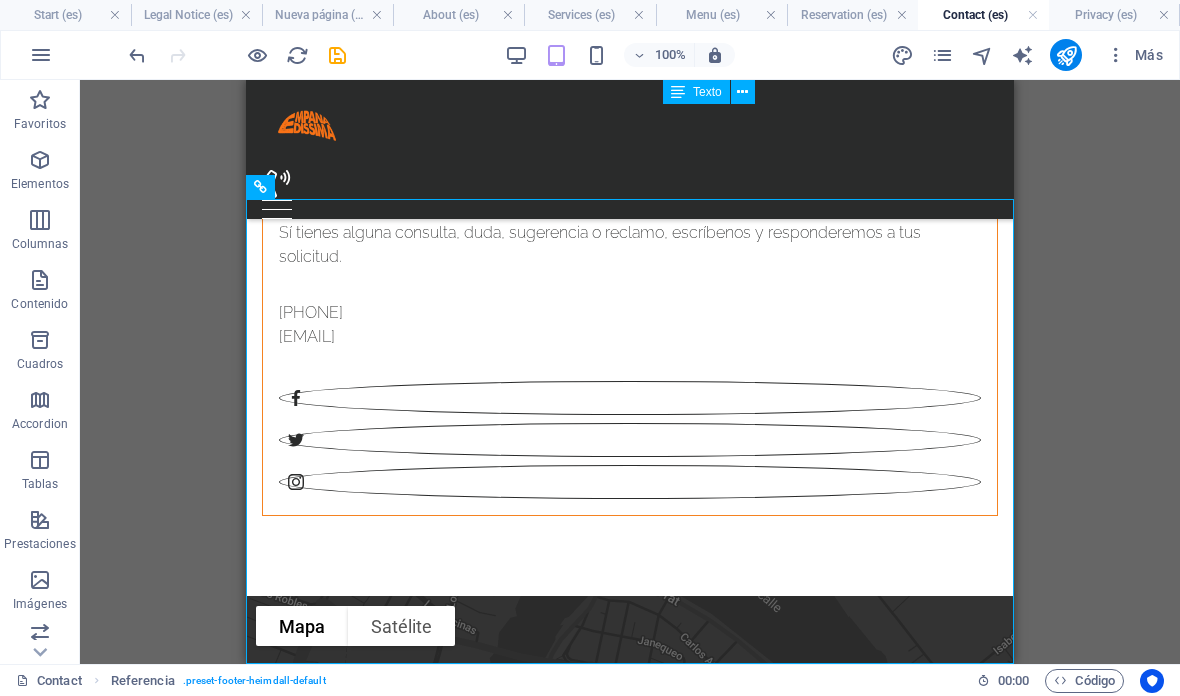 click on "Arrastra aquí para reemplazar el contenido existente. Si quieres crear un elemento nuevo, pulsa “Ctrl”.
H1   Banner   Banner   Contenedor   Entrada   Predeterminado   Contenedor   Contenedor   Predeterminado   Contenedor   Predeterminado   Formulario   Contenedor   H2   Contenedor   Texto   Texto   Botón formulario   Contenedor   Predeterminado   Entrada   Email   Área de texto   Casilla   Captcha   Icono   Predeterminado   Icono   Separador   Mapa   Referencia" at bounding box center (630, 372) 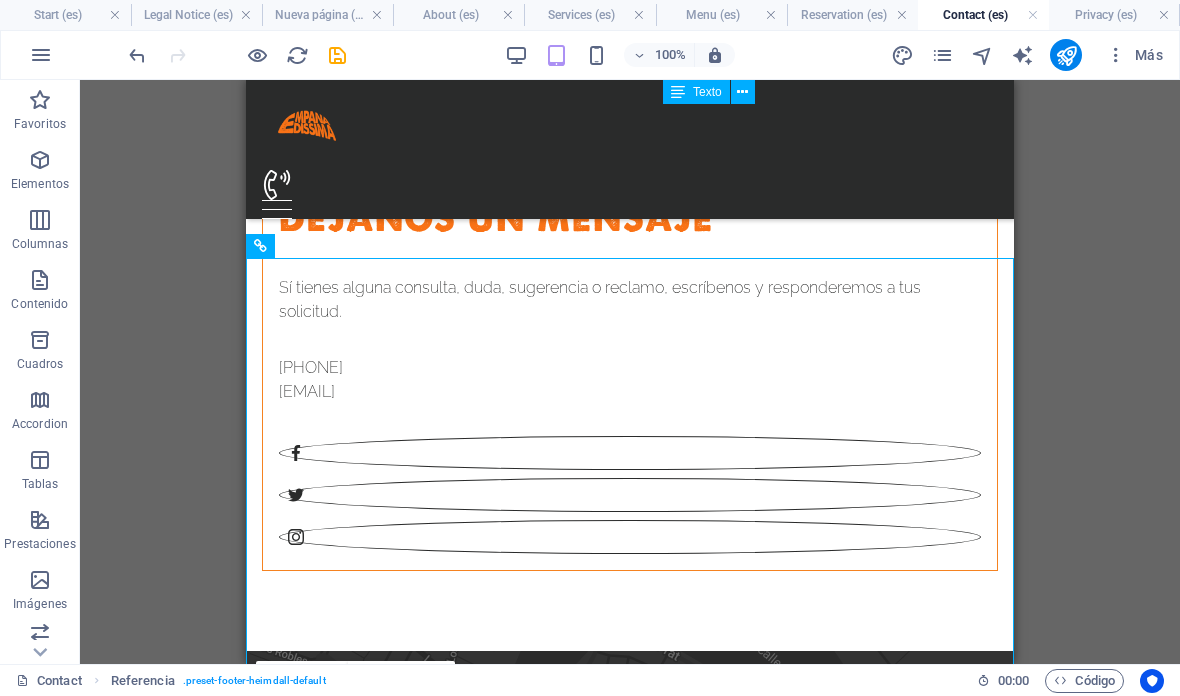 scroll, scrollTop: 1340, scrollLeft: 0, axis: vertical 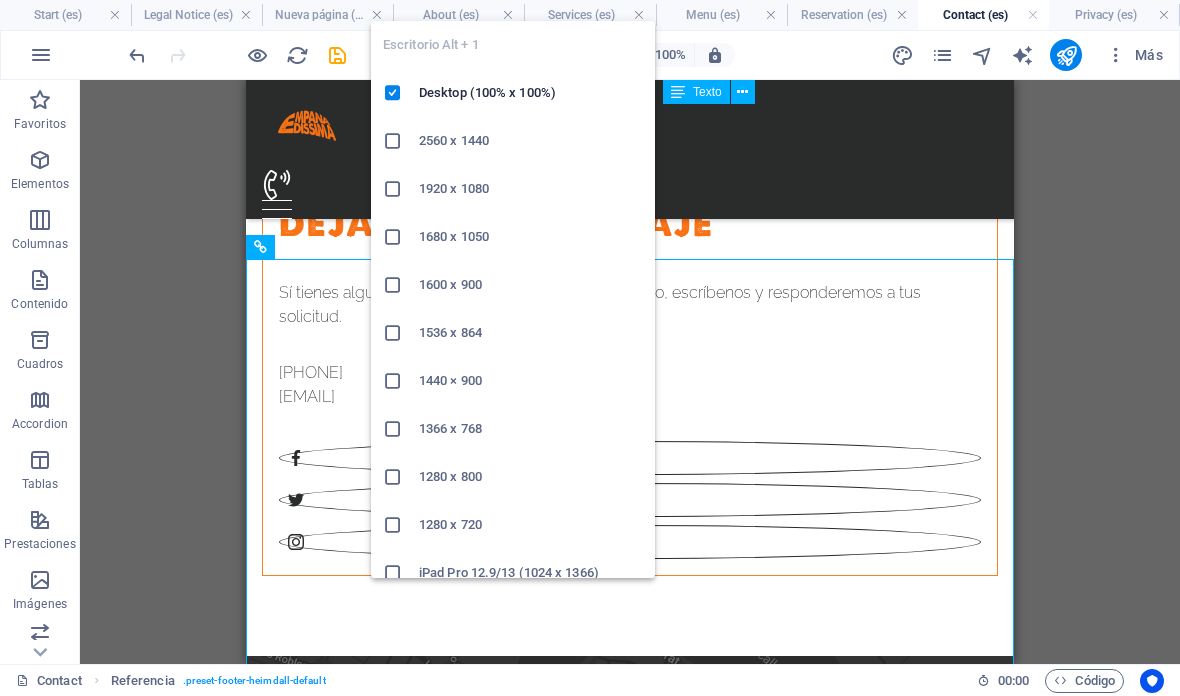 click on "Desktop (100% x 100%)" at bounding box center [531, 93] 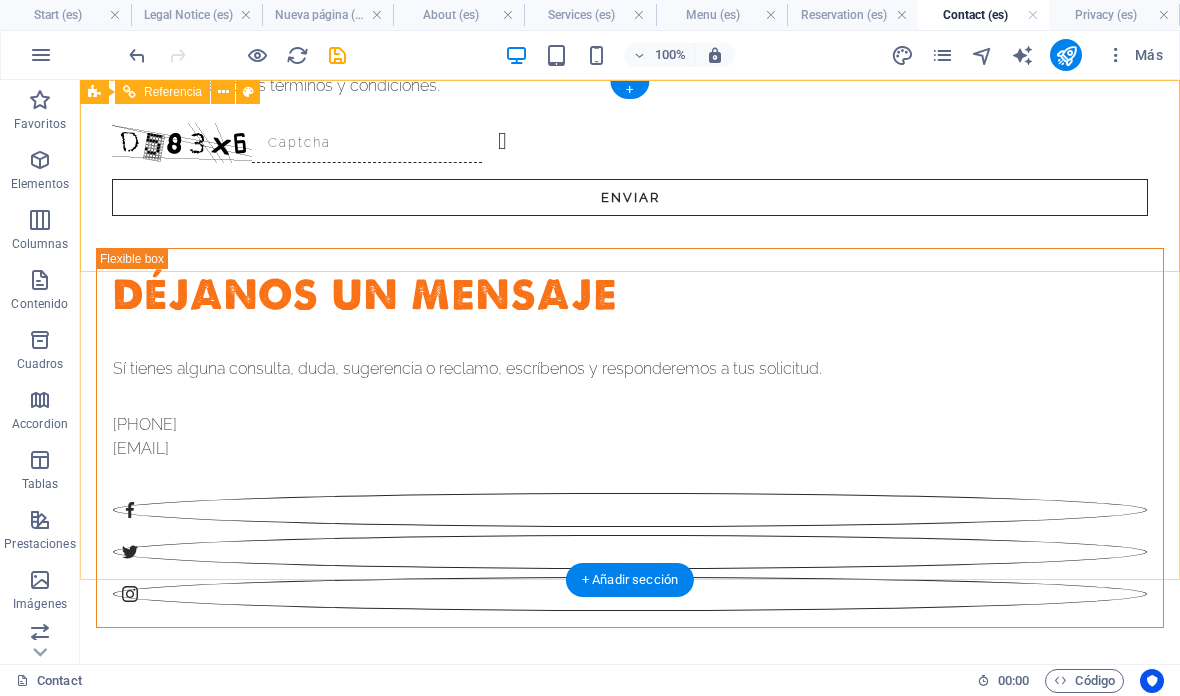 scroll, scrollTop: 0, scrollLeft: 0, axis: both 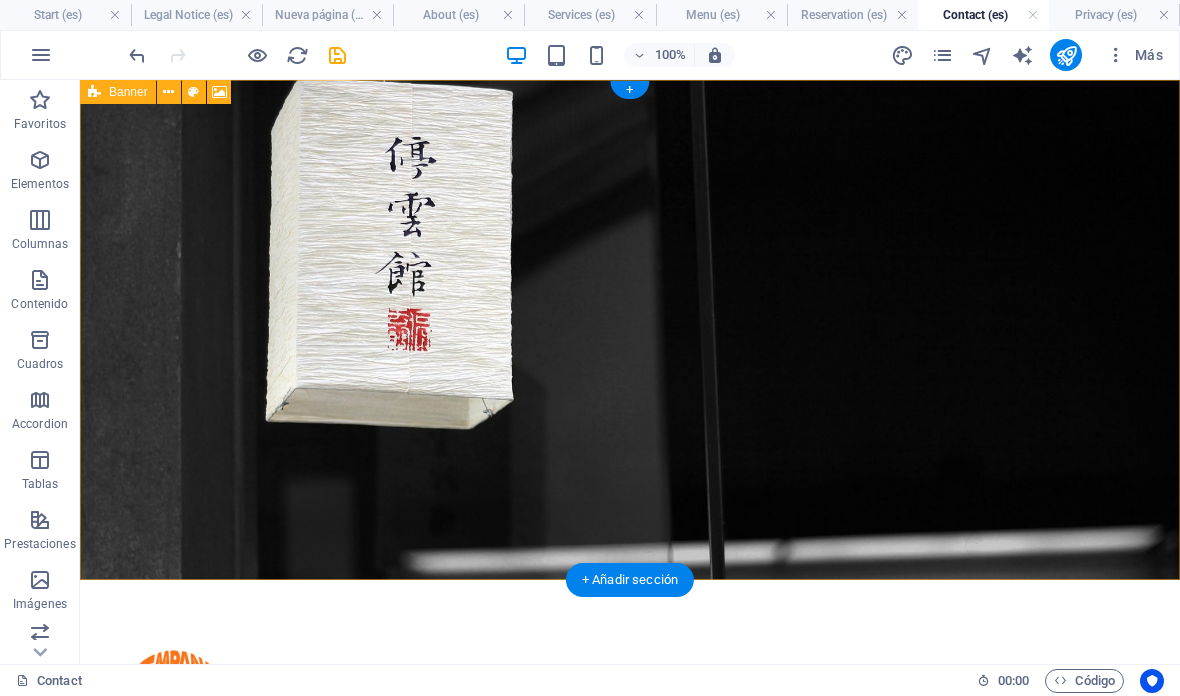 click at bounding box center [168, 92] 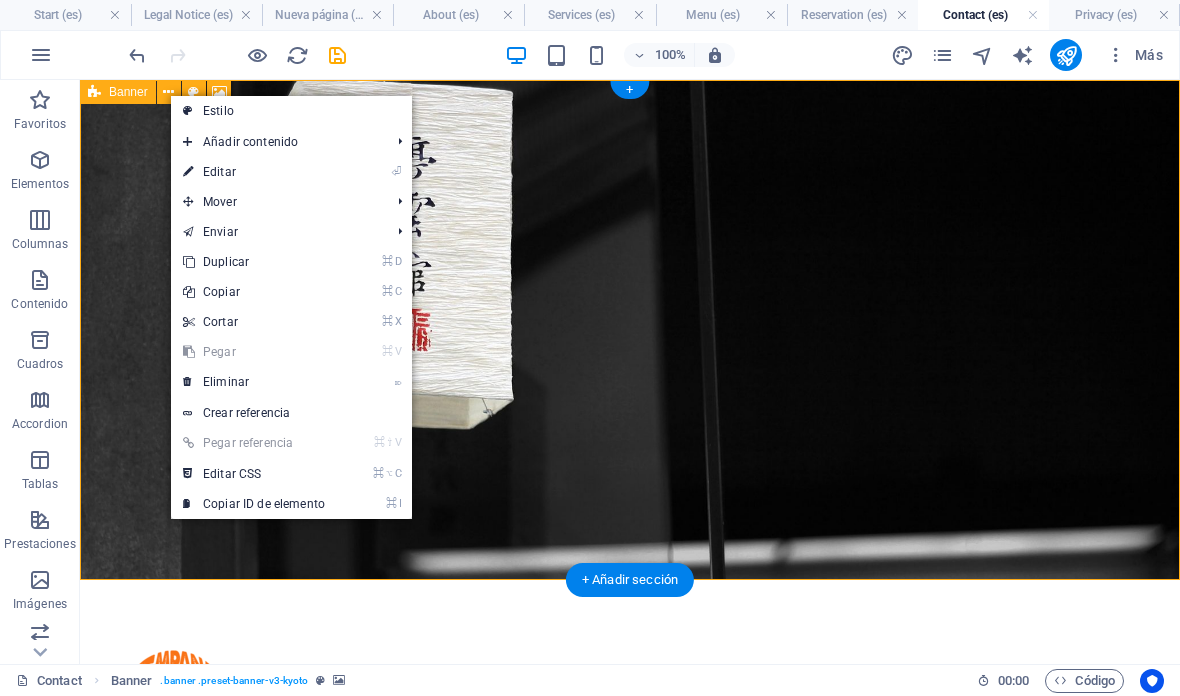 click on "⏎  Editar" at bounding box center [254, 172] 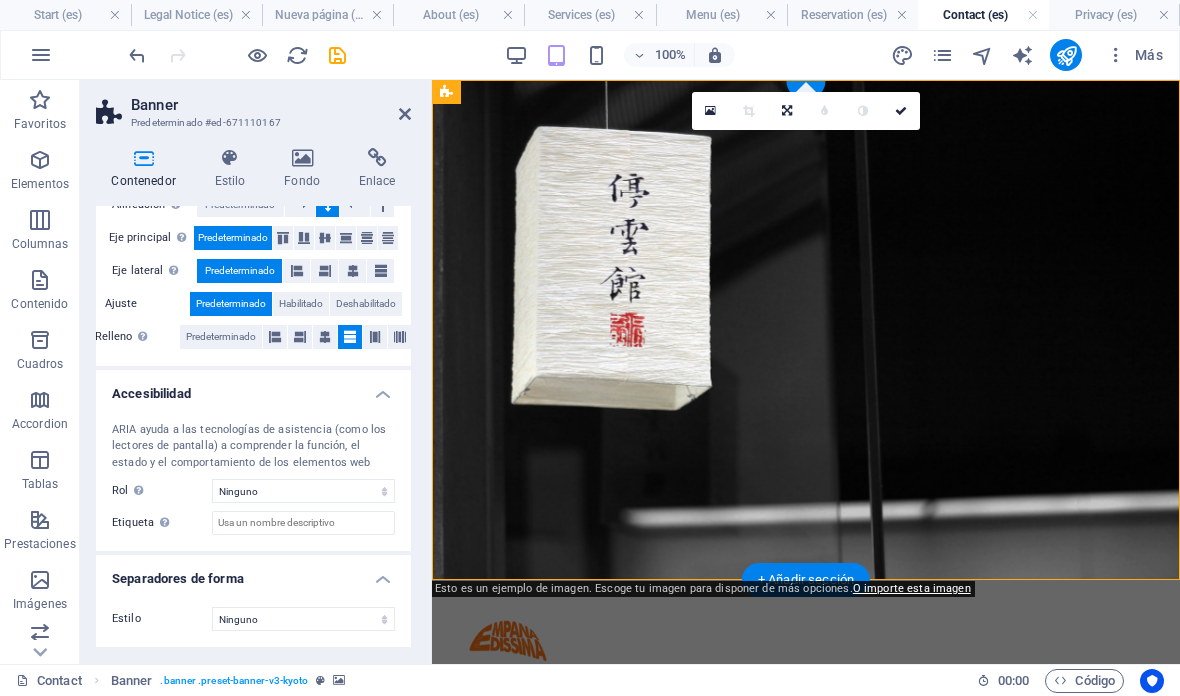 scroll, scrollTop: 392, scrollLeft: 0, axis: vertical 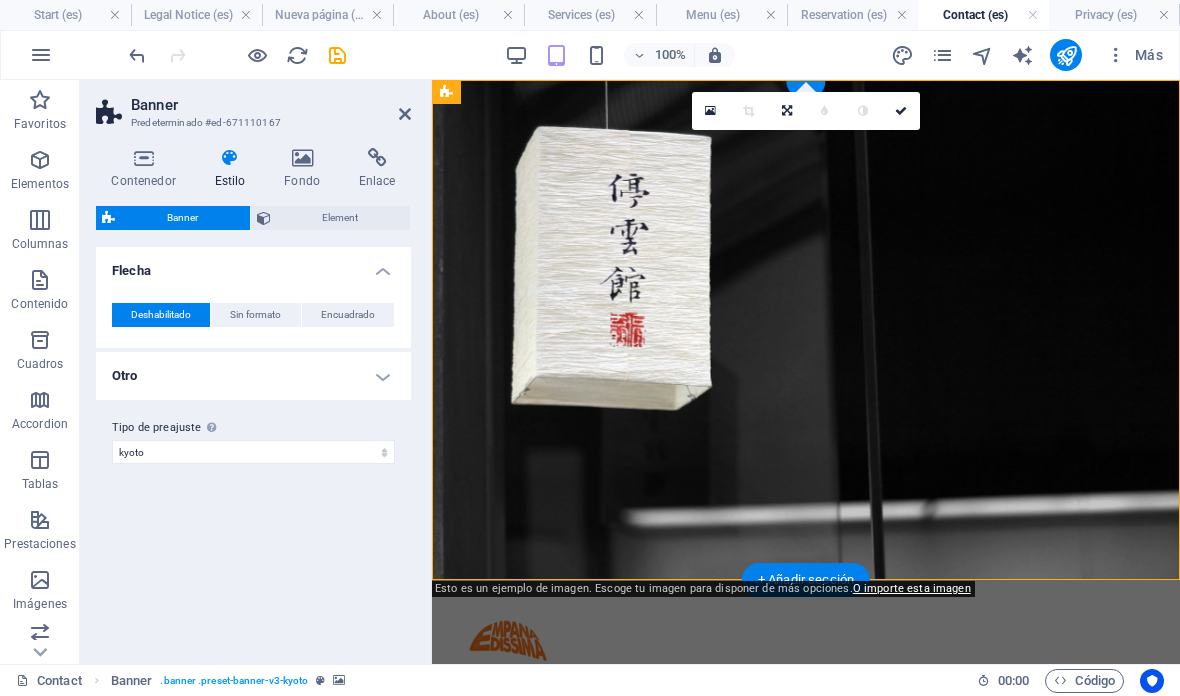 click on "Fondo" at bounding box center [306, 169] 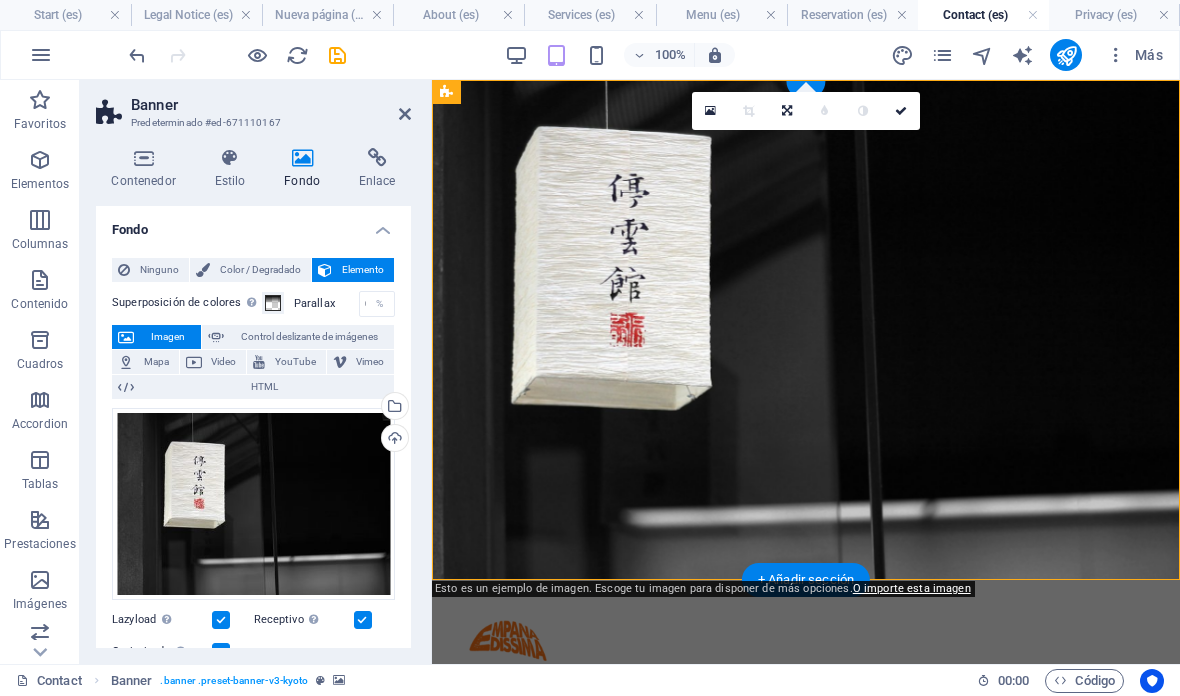 click on "Cargar" at bounding box center [393, 440] 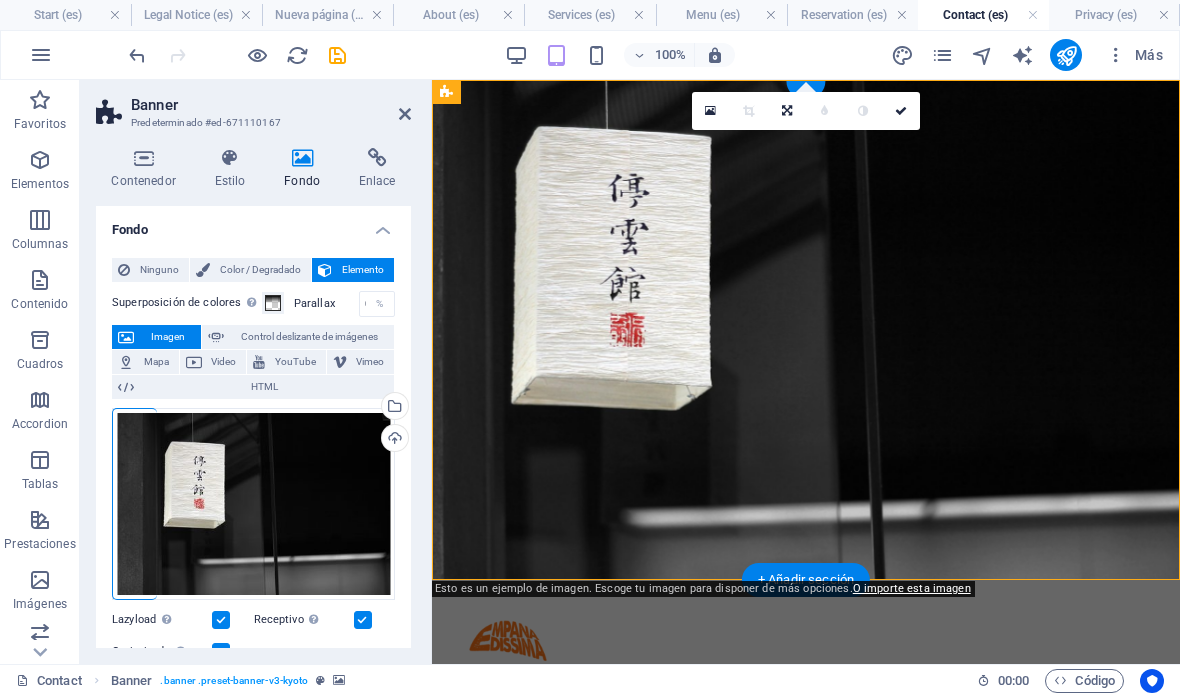 click on "Selecciona archivos del administrador de archivos, de la galería de fotos o carga archivo(s)" at bounding box center (393, 408) 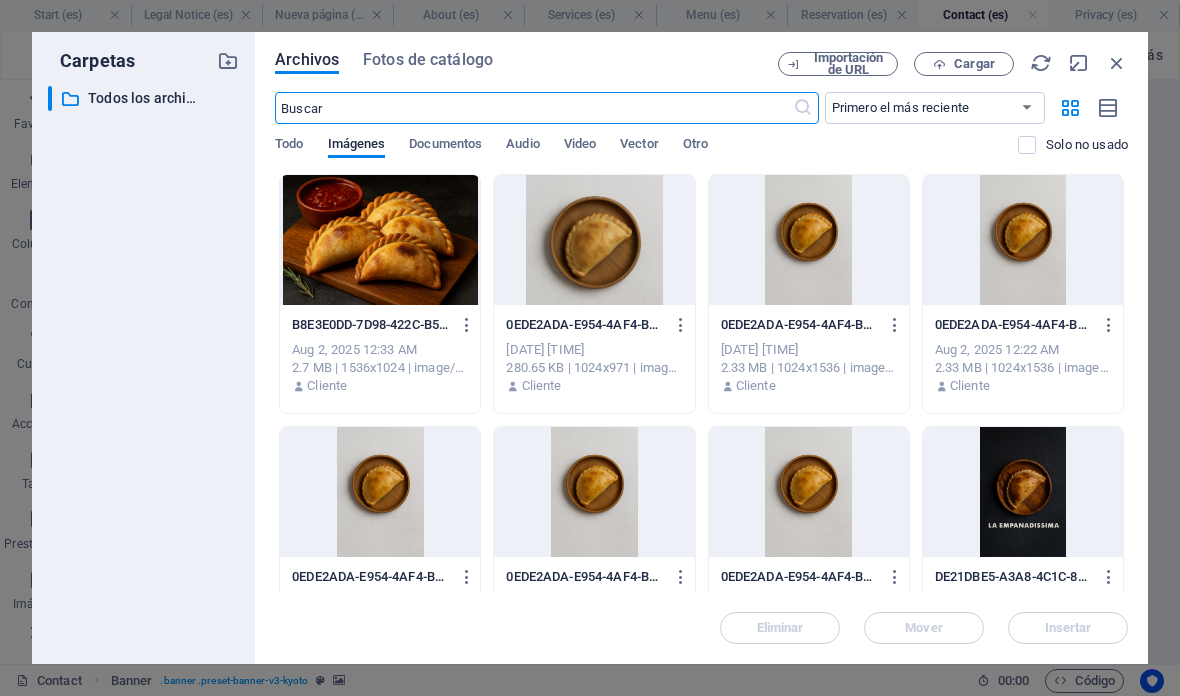 click on "Cargar" at bounding box center (964, 64) 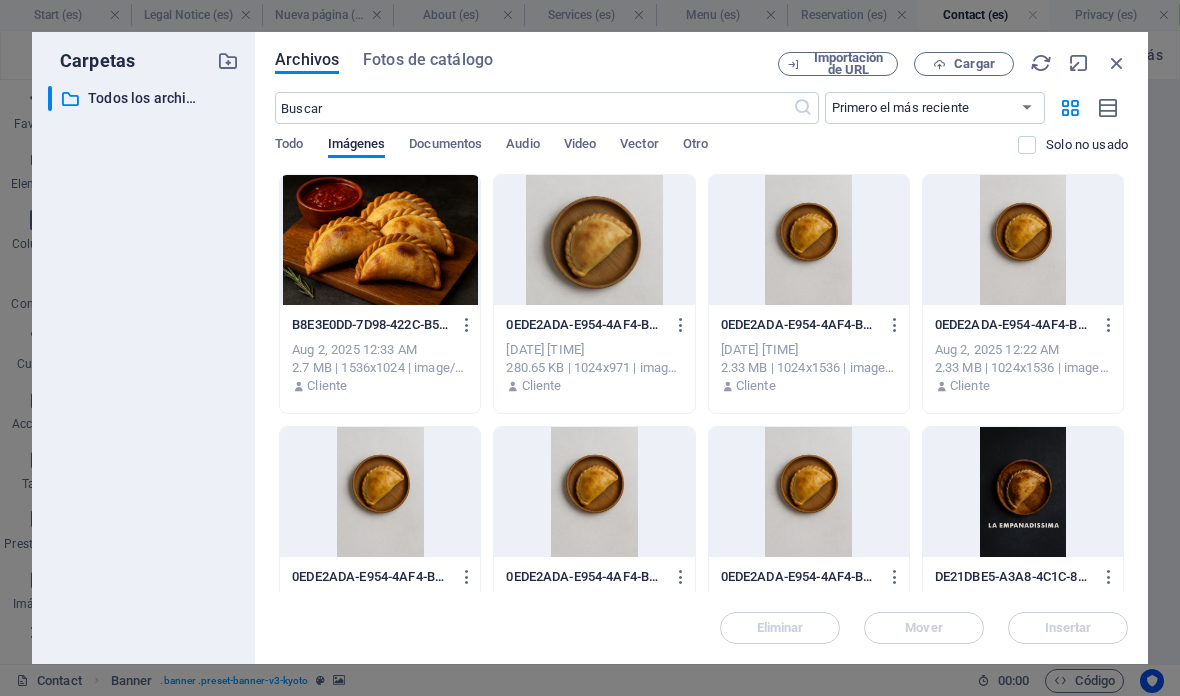 click on "Cargar" at bounding box center [964, 64] 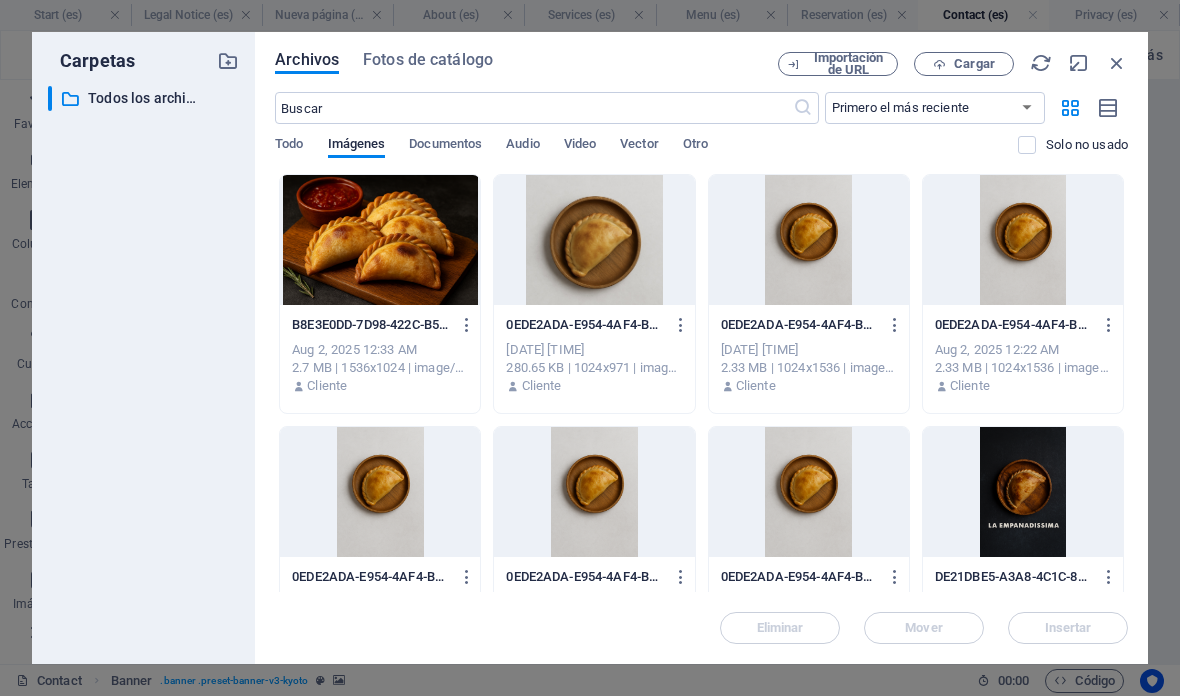 click on "Cargar" at bounding box center [974, 64] 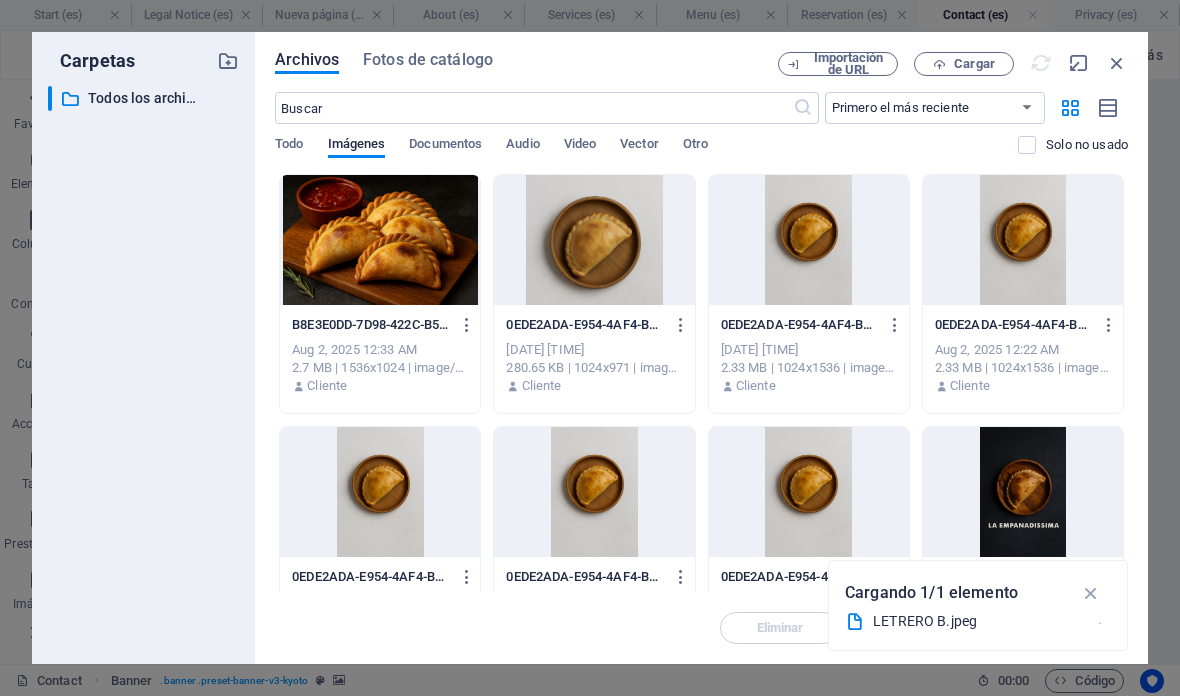 click at bounding box center [1091, 593] 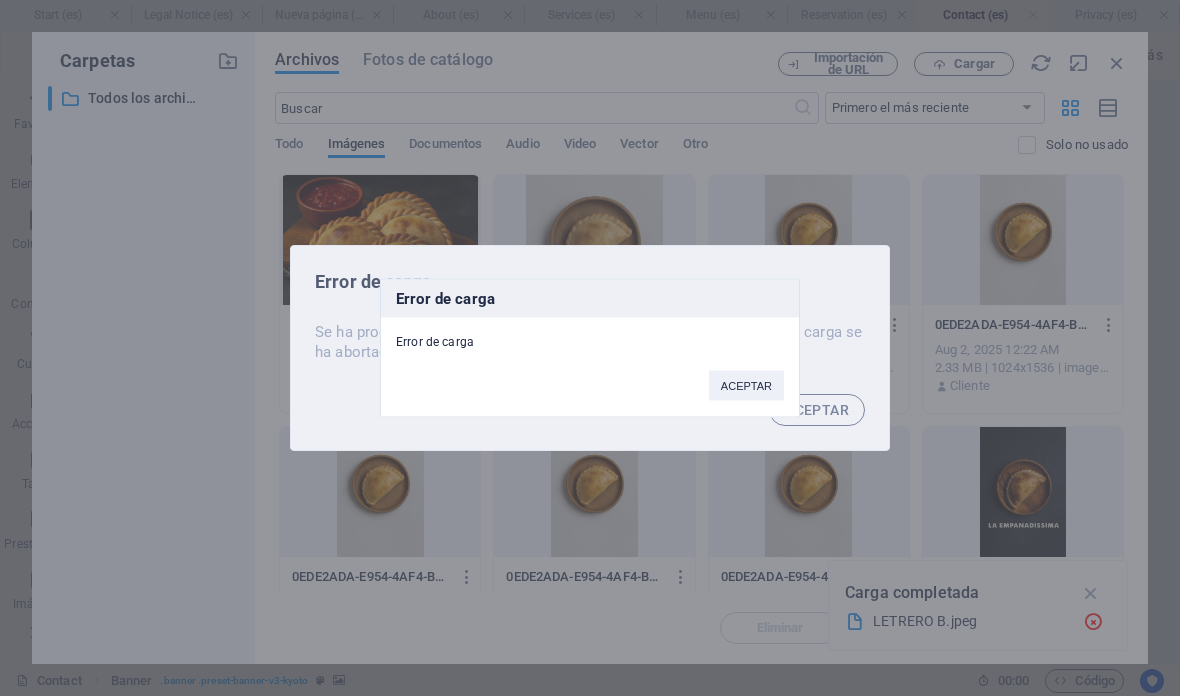 click on "ACEPTAR" at bounding box center [746, 386] 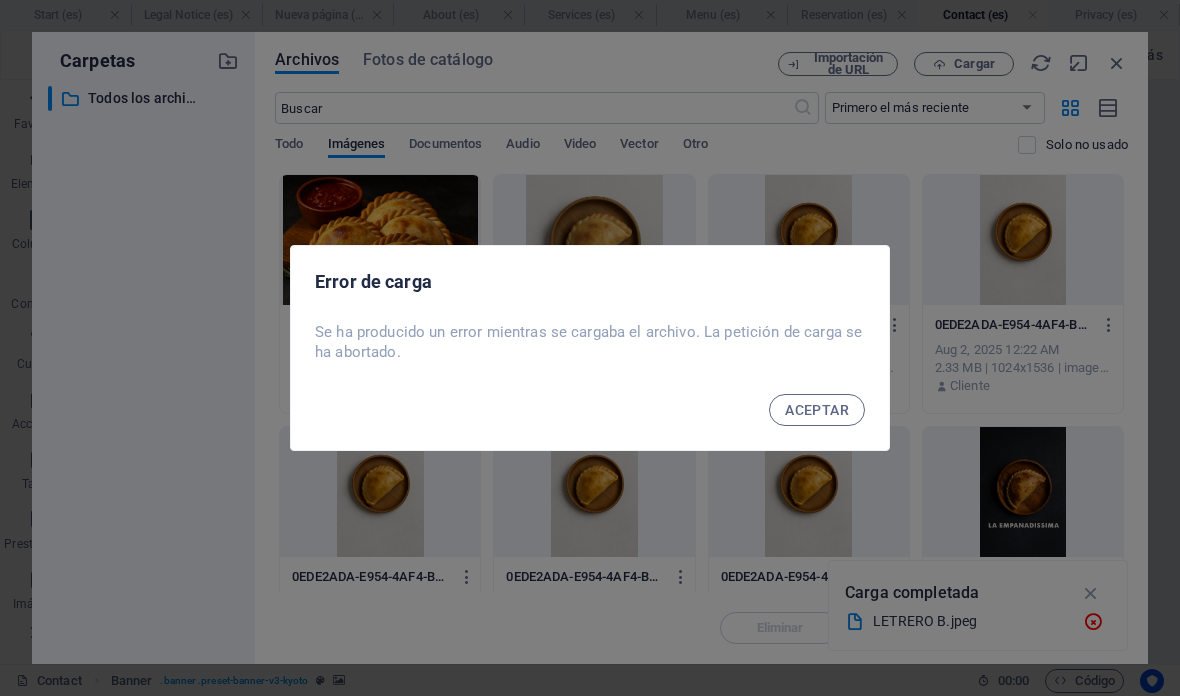 click on "ACEPTAR" at bounding box center [817, 410] 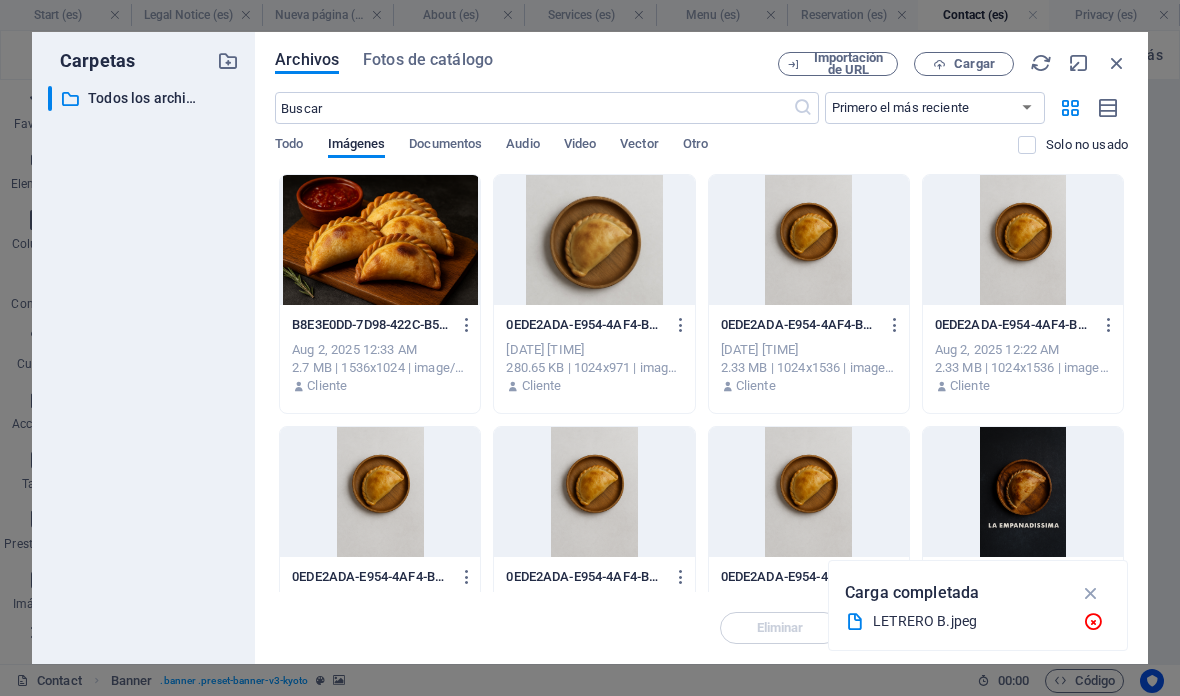 click at bounding box center (1041, 63) 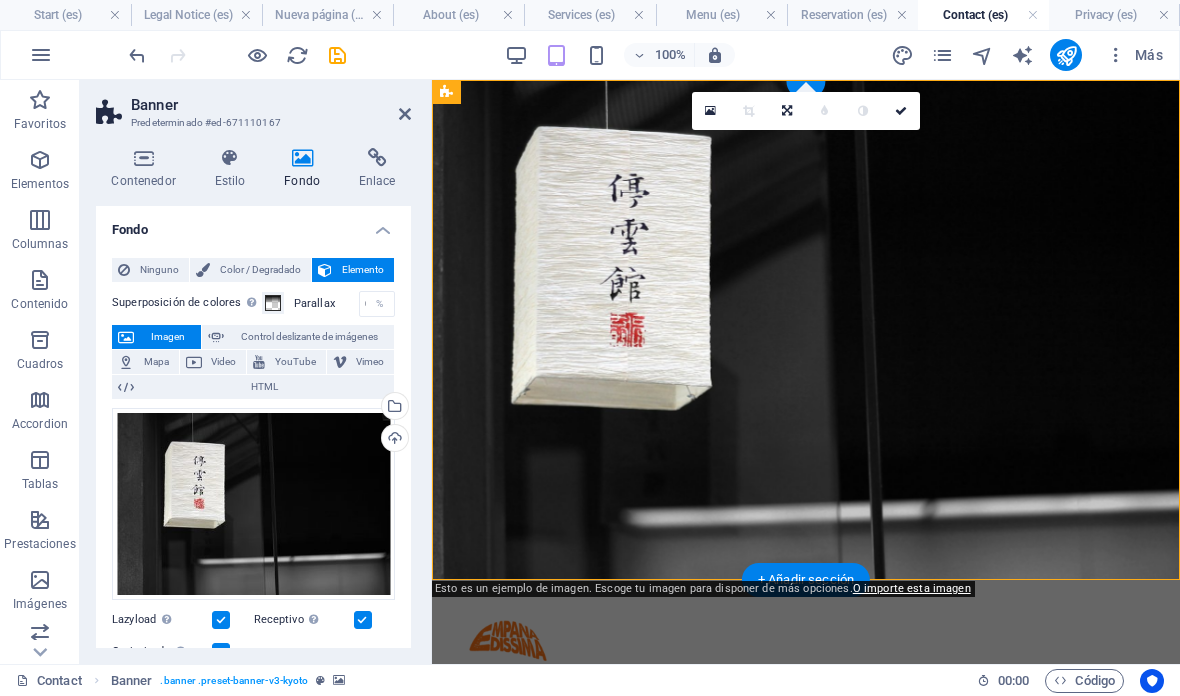 click on "Selecciona archivos del administrador de archivos, de la galería de fotos o carga archivo(s)" at bounding box center (393, 408) 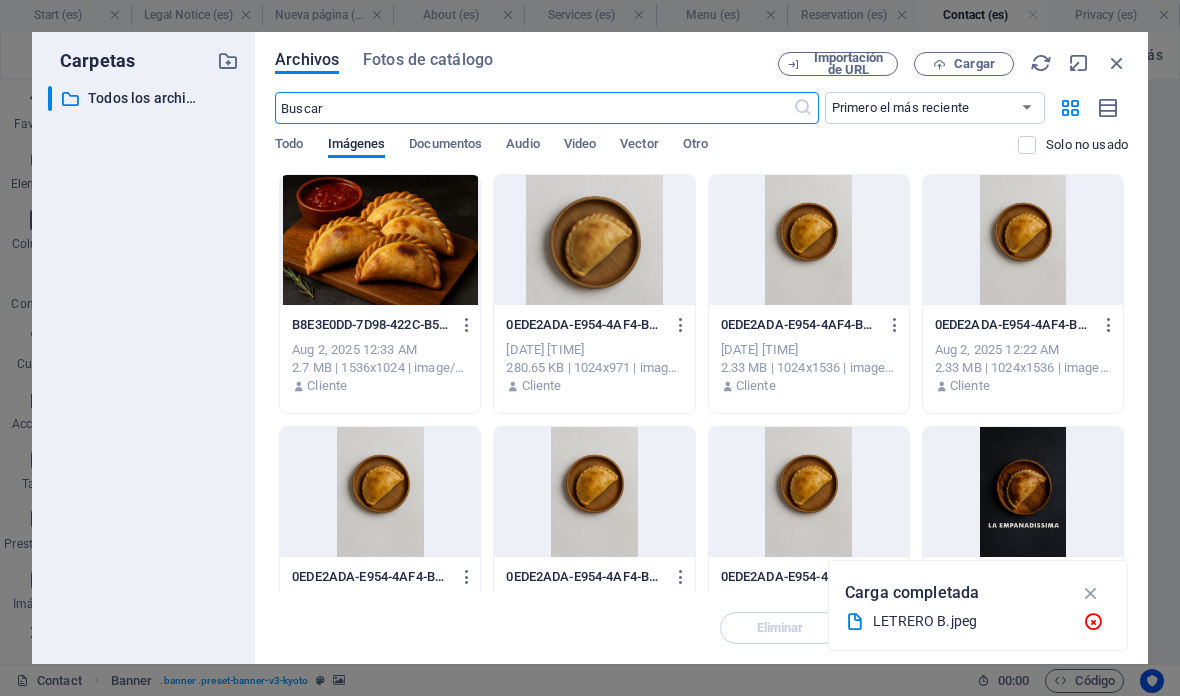 click on "Archivos Fotos de catálogo Importación de URL Cargar ​ Primero el más reciente Primero el más antiguo Nombre (A-Z) Nombre (Z-A) Tamaño (0-9) Tamaño (9-0) Resolución (0-9) Resolución (9-0) Todo Imágenes Documentos Audio Video Vector Otro Solo no usado Arrastra archivos aquí para cargarlos de inmediato B8E3E0DD-7D98-422C-B5D3-AB893DAE9AA1-cYbHVMDU0uH72Gi1_0hTaQ.png B8E3E0DD-7D98-422C-B5D3-AB893DAE9AA1-cYbHVMDU0uH72Gi1_0hTaQ.png Aug 2, 2025 12:33 AM 2.7 MB | 1536x1024 | image/png Cliente 0EDE2ADA-E954-4AF4-BCD1-A4C1FF069BFB-OH-z2imFYYOi9RvEWT2bHw.jpeg 0EDE2ADA-E954-4AF4-BCD1-A4C1FF069BFB-OH-z2imFYYOi9RvEWT2bHw.jpeg Aug 2, 2025 12:23 AM 280.65 KB | 1024x971 | image/jpeg Cliente 0EDE2ADA-E954-4AF4-BCD1-A4C1FF069BFB-cxW07-Y-Tce3Uh_RK1PB5g.png 0EDE2ADA-E954-4AF4-BCD1-A4C1FF069BFB-cxW07-Y-Tce3Uh_RK1PB5g.png Aug 2, 2025 12:23 AM 2.33 MB | 1024x1536 | image/png Cliente 0EDE2ADA-E954-4AF4-BCD1-A4C1FF069BFB-s5Pbev2E3ypGmdsMWlkKlw.png 0EDE2ADA-E954-4AF4-BCD1-A4C1FF069BFB-s5Pbev2E3ypGmdsMWlkKlw.png Cliente" at bounding box center (701, 348) 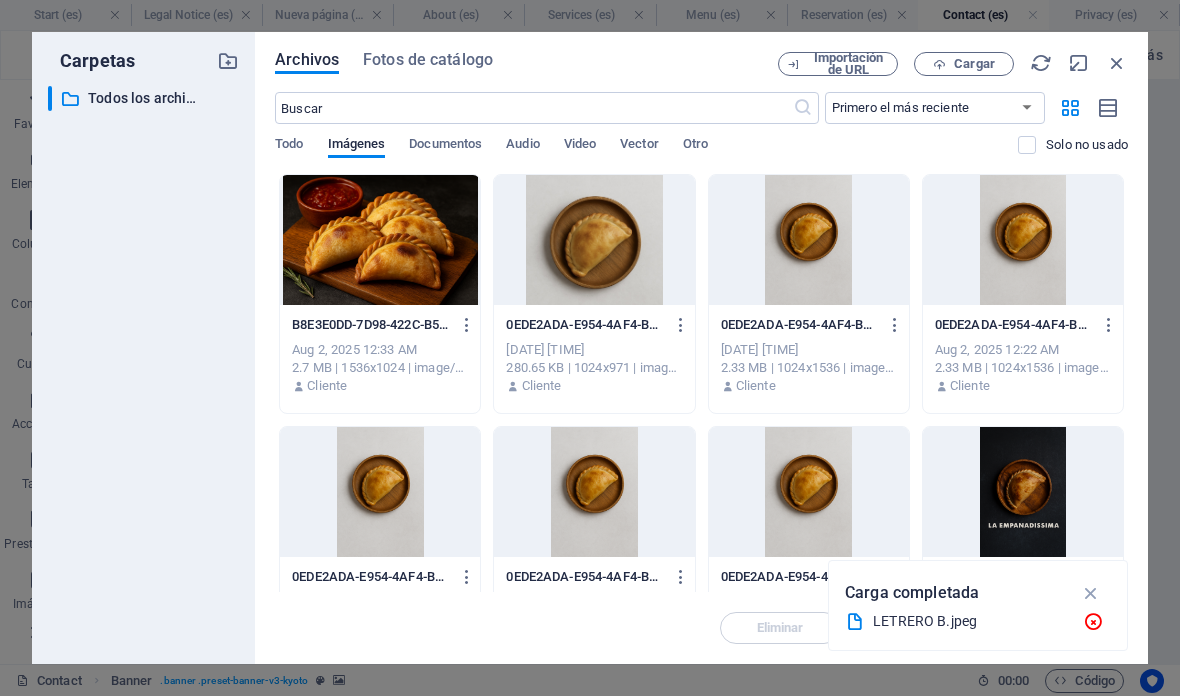 click on "Cargar" at bounding box center [974, 64] 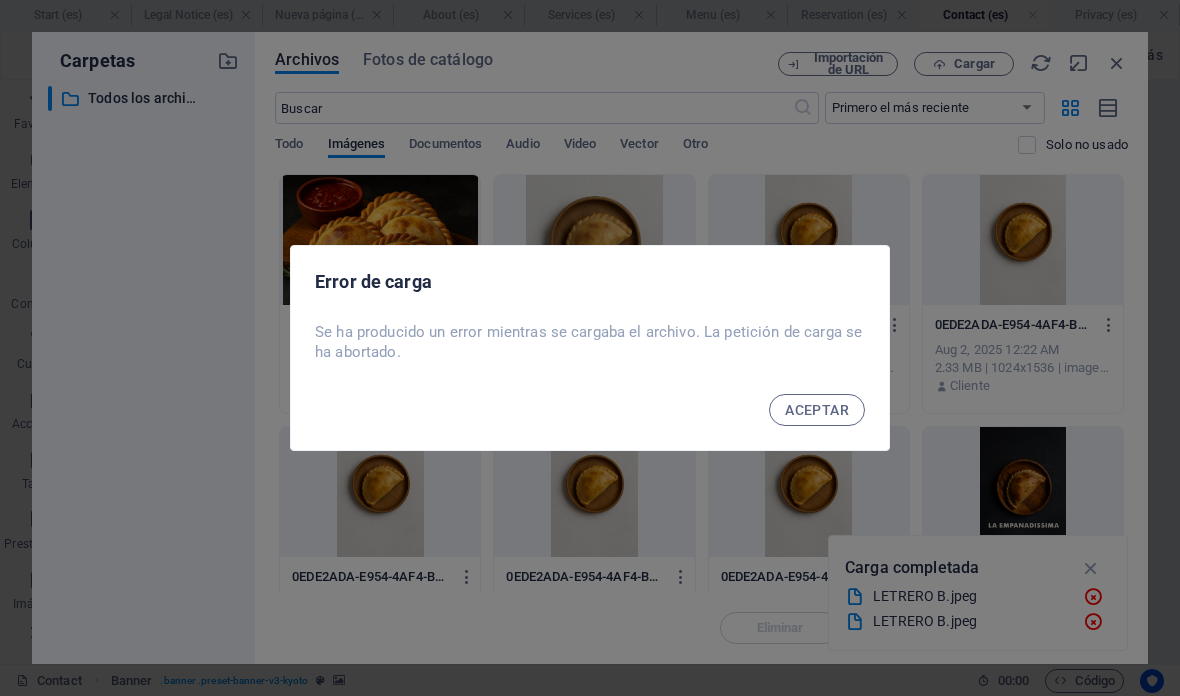 click on "ACEPTAR" at bounding box center [817, 410] 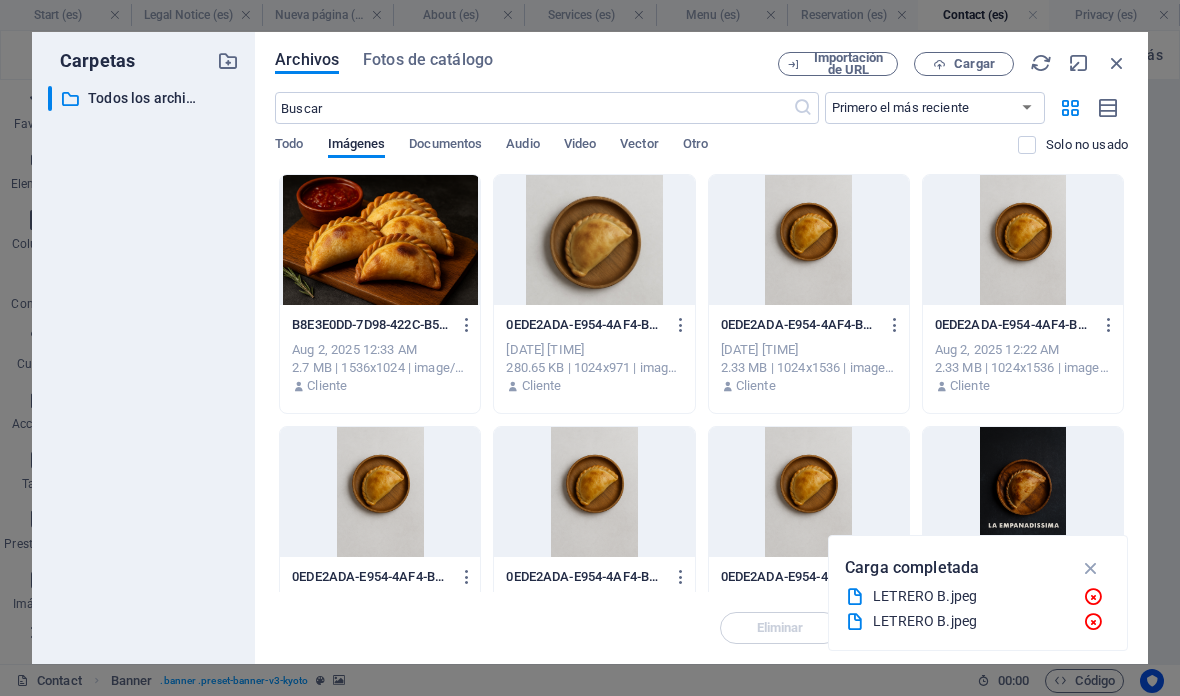 click on "Carpetas ​ Todos los archivos Todos los archivos Archivos Fotos de catálogo Importación de URL Cargar ​ Primero el más reciente Primero el más antiguo Nombre (A-Z) Nombre (Z-A) Tamaño (0-9) Tamaño (9-0) Resolución (0-9) Resolución (9-0) Todo Imágenes Documentos Audio Video Vector Otro Solo no usado Arrastra archivos aquí para cargarlos de inmediato B8E3E0DD-7D98-422C-B5D3-AB893DAE9AA1-cYbHVMDU0uH72Gi1_0hTaQ.png B8E3E0DD-7D98-422C-B5D3-AB893DAE9AA1-cYbHVMDU0uH72Gi1_0hTaQ.png Aug 2, 2025 12:33 AM 2.7 MB | 1536x1024 | image/png Cliente 0EDE2ADA-E954-4AF4-BCD1-A4C1FF069BFB-OH-z2imFYYOi9RvEWT2bHw.jpeg 0EDE2ADA-E954-4AF4-BCD1-A4C1FF069BFB-OH-z2imFYYOi9RvEWT2bHw.jpeg Aug 2, 2025 12:23 AM 280.65 KB | 1024x971 | image/jpeg Cliente 0EDE2ADA-E954-4AF4-BCD1-A4C1FF069BFB-cxW07-Y-Tce3Uh_RK1PB5g.png 0EDE2ADA-E954-4AF4-BCD1-A4C1FF069BFB-cxW07-Y-Tce3Uh_RK1PB5g.png Aug 2, 2025 12:23 AM 2.33 MB | 1024x1536 | image/png Cliente 0EDE2ADA-E954-4AF4-BCD1-A4C1FF069BFB-s5Pbev2E3ypGmdsMWlkKlw.png Aug 2, 2025 12:22 AM" at bounding box center (590, 348) 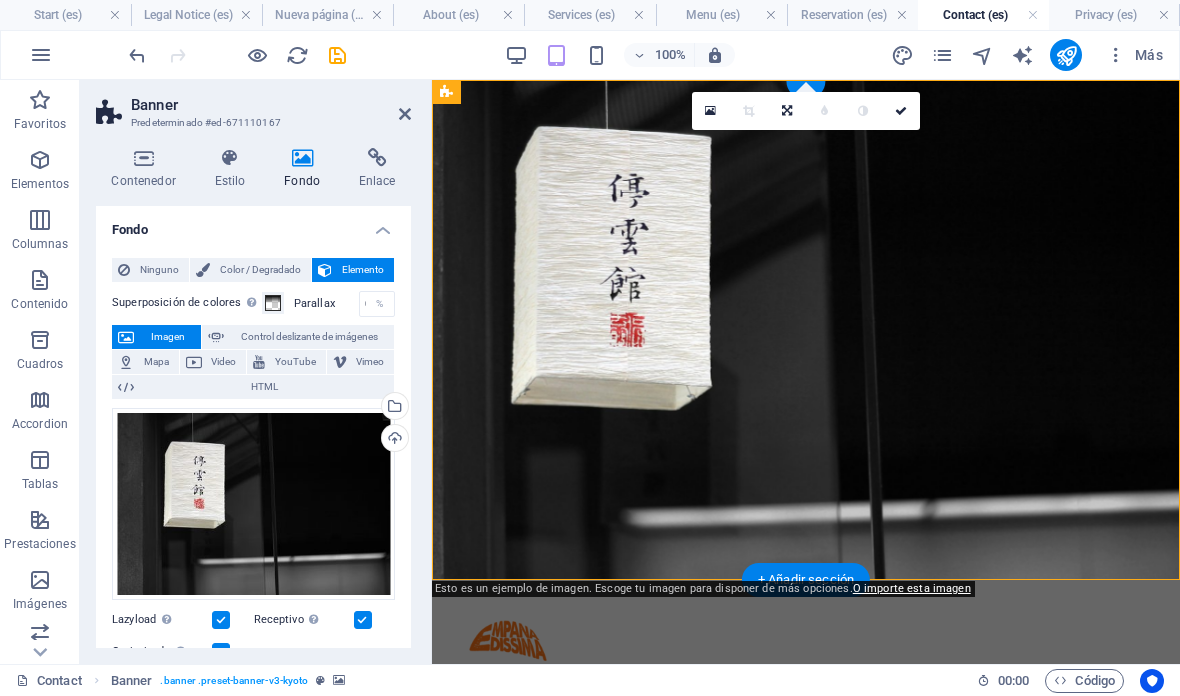 click on "Selecciona archivos del administrador de archivos, de la galería de fotos o carga archivo(s)" at bounding box center (393, 408) 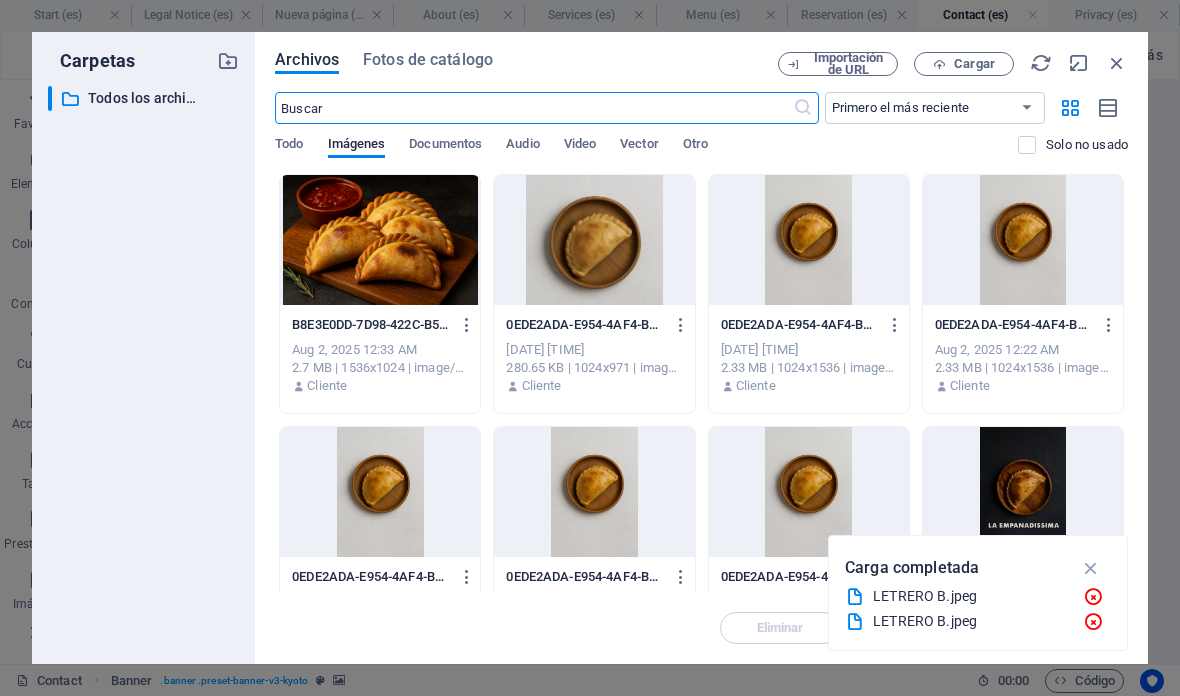 click on "Cargar" at bounding box center [974, 64] 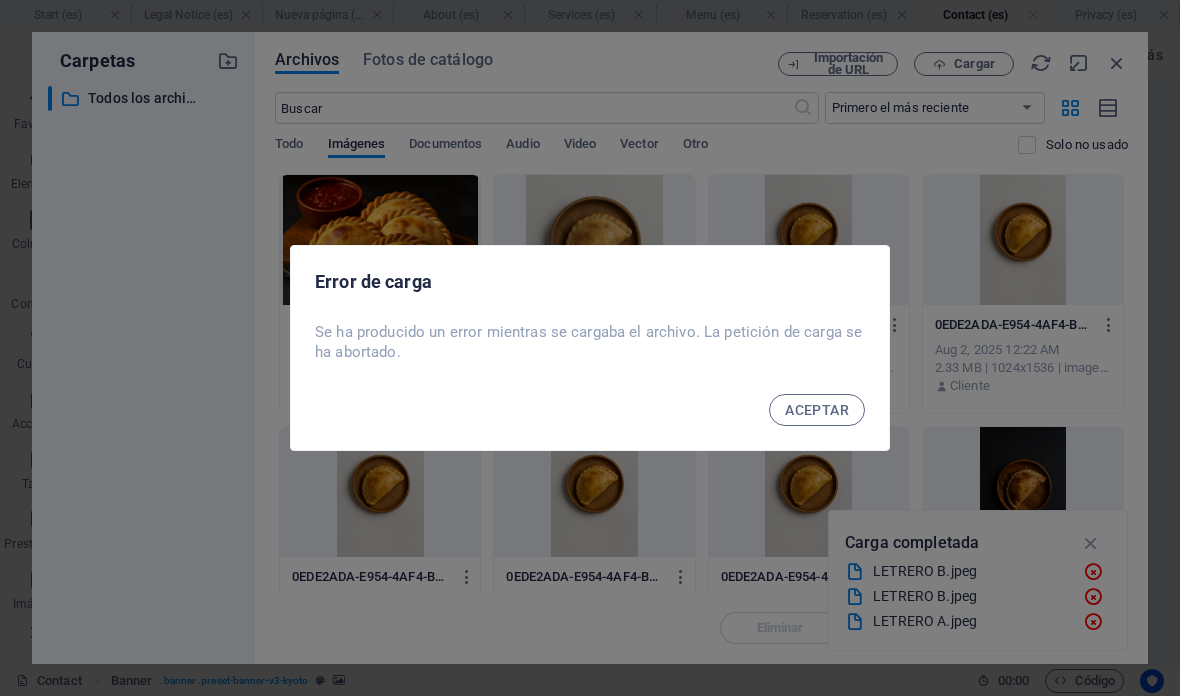 click on "ACEPTAR" at bounding box center [817, 410] 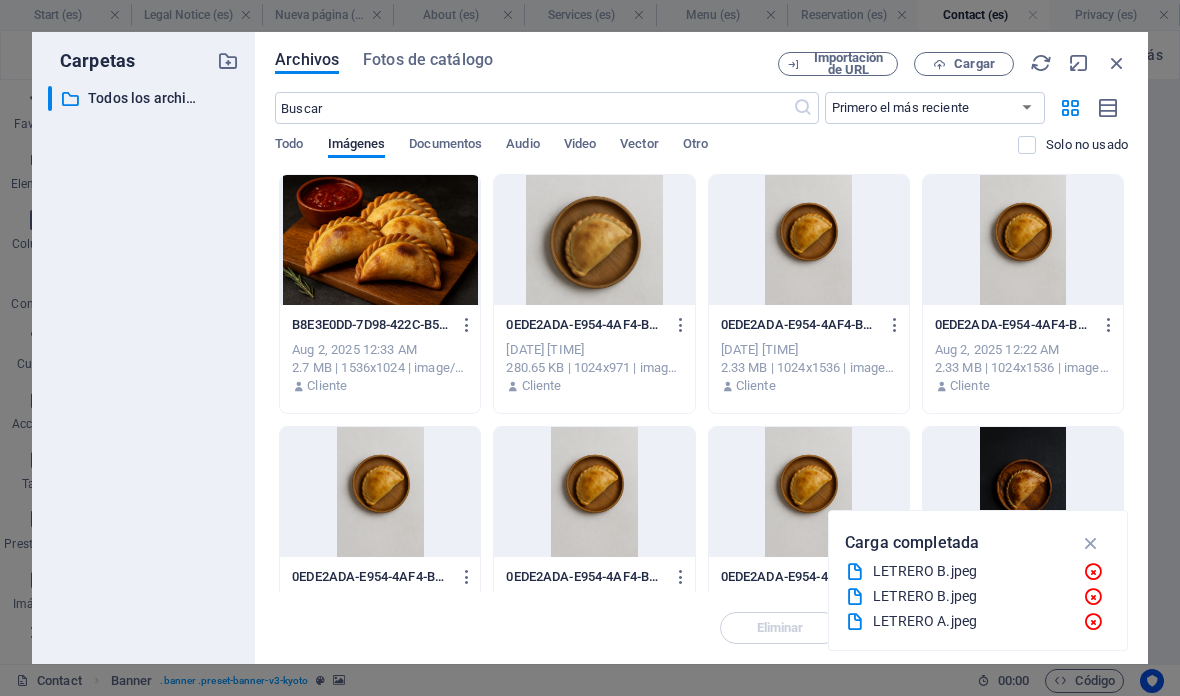 click on "Cargar" at bounding box center (974, 64) 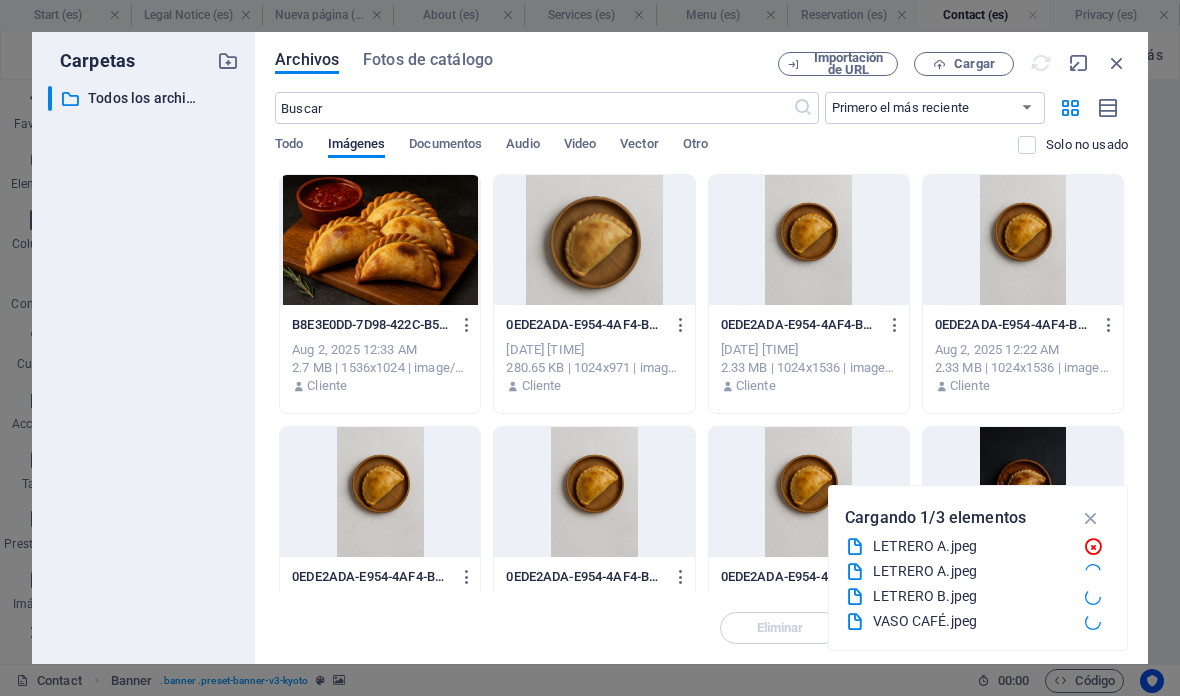 scroll, scrollTop: 50, scrollLeft: 0, axis: vertical 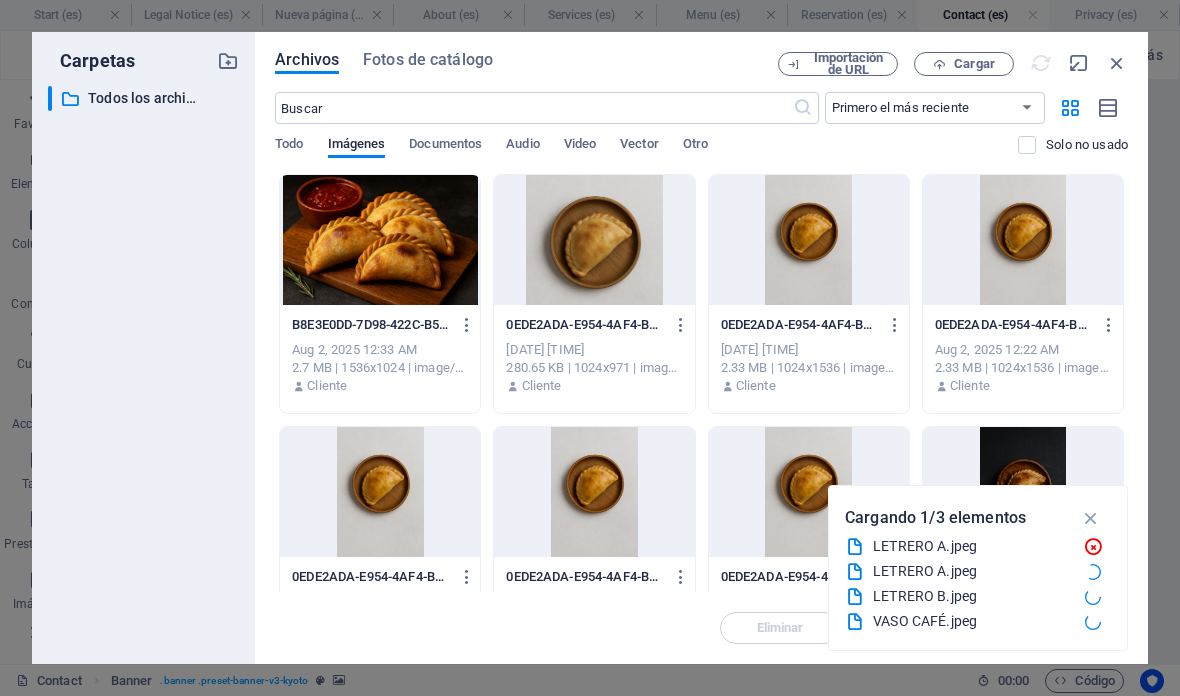 click on "Fotos de catálogo" at bounding box center (428, 63) 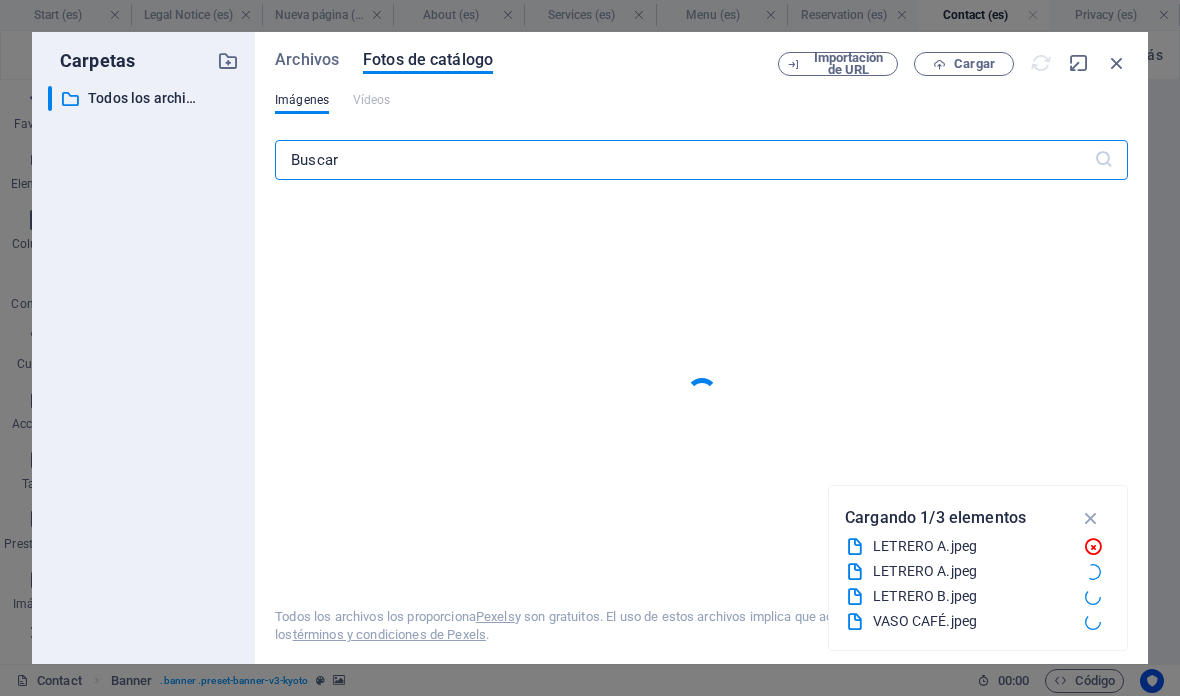 click on "Archivos Fotos de catálogo" at bounding box center [526, 64] 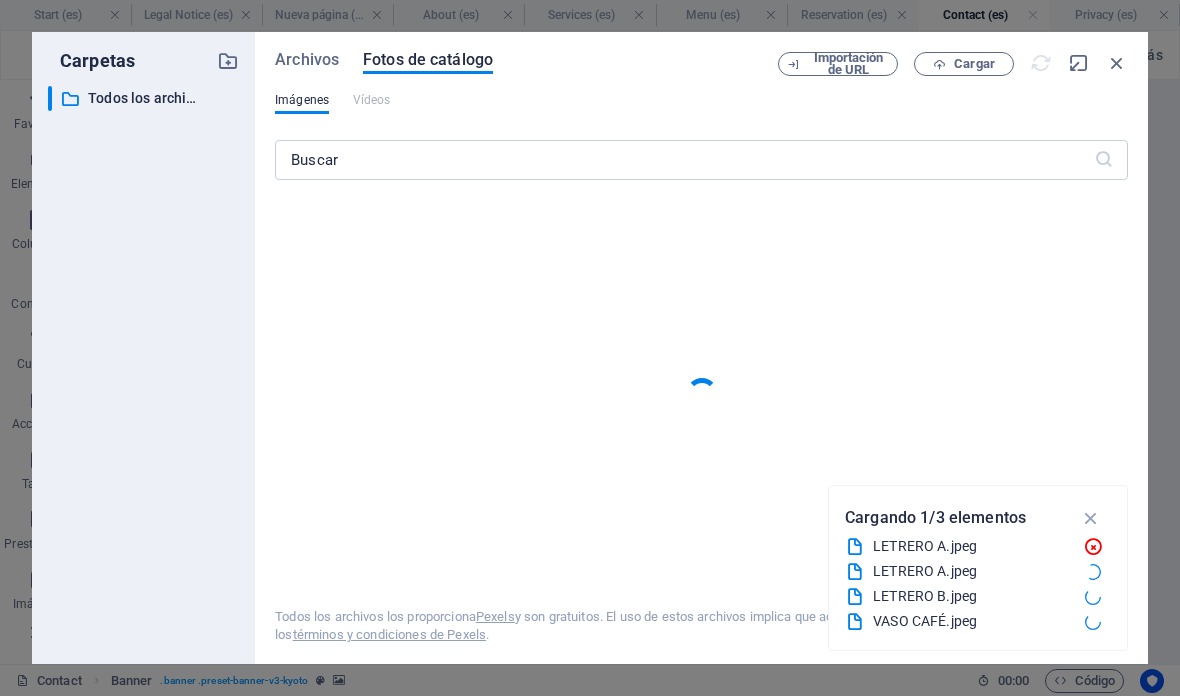 click on "Archivos" at bounding box center [307, 60] 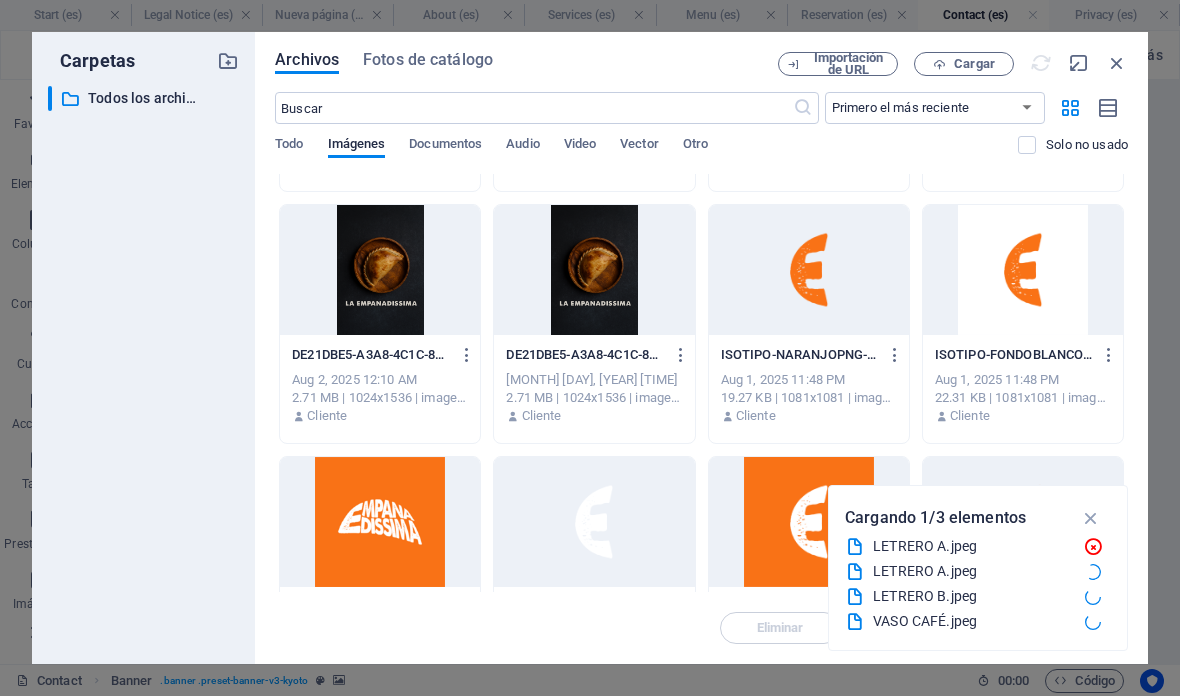 scroll, scrollTop: 476, scrollLeft: 0, axis: vertical 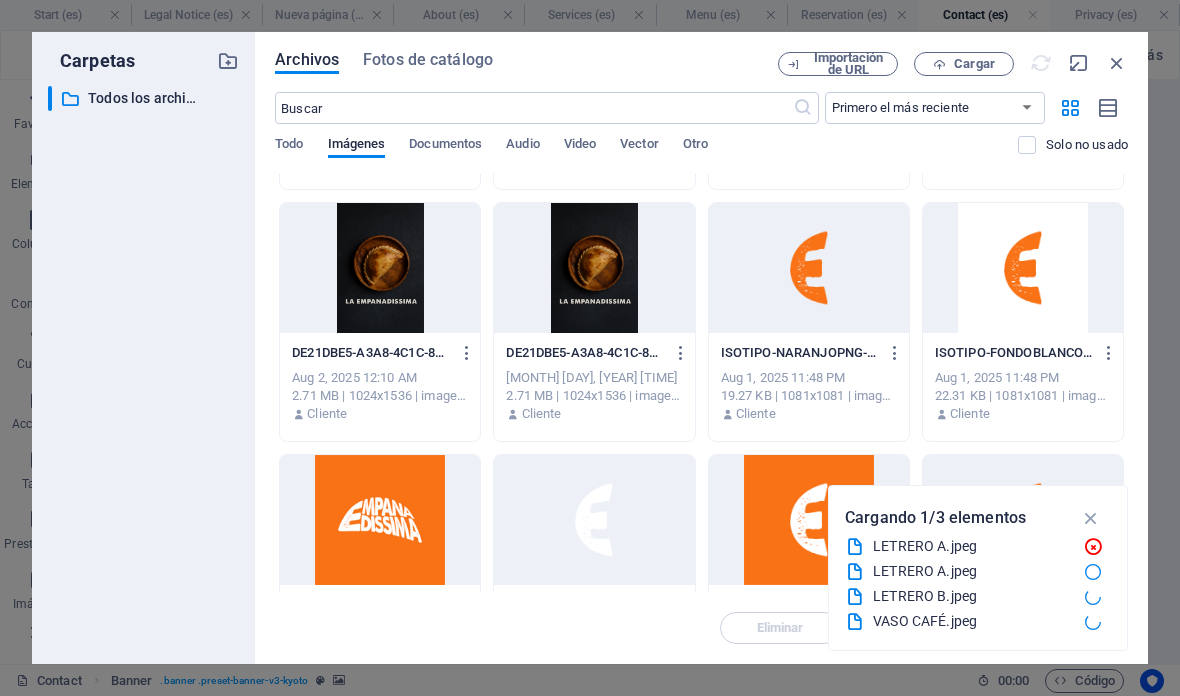 click at bounding box center [1117, 63] 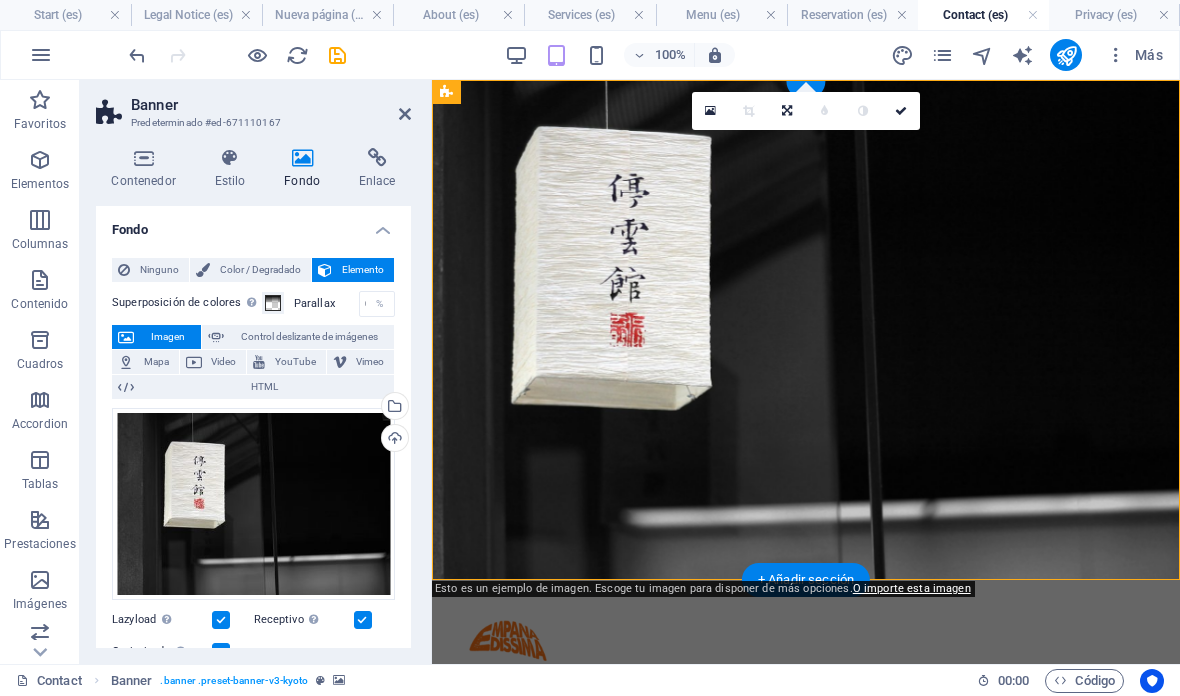 click at bounding box center (337, 55) 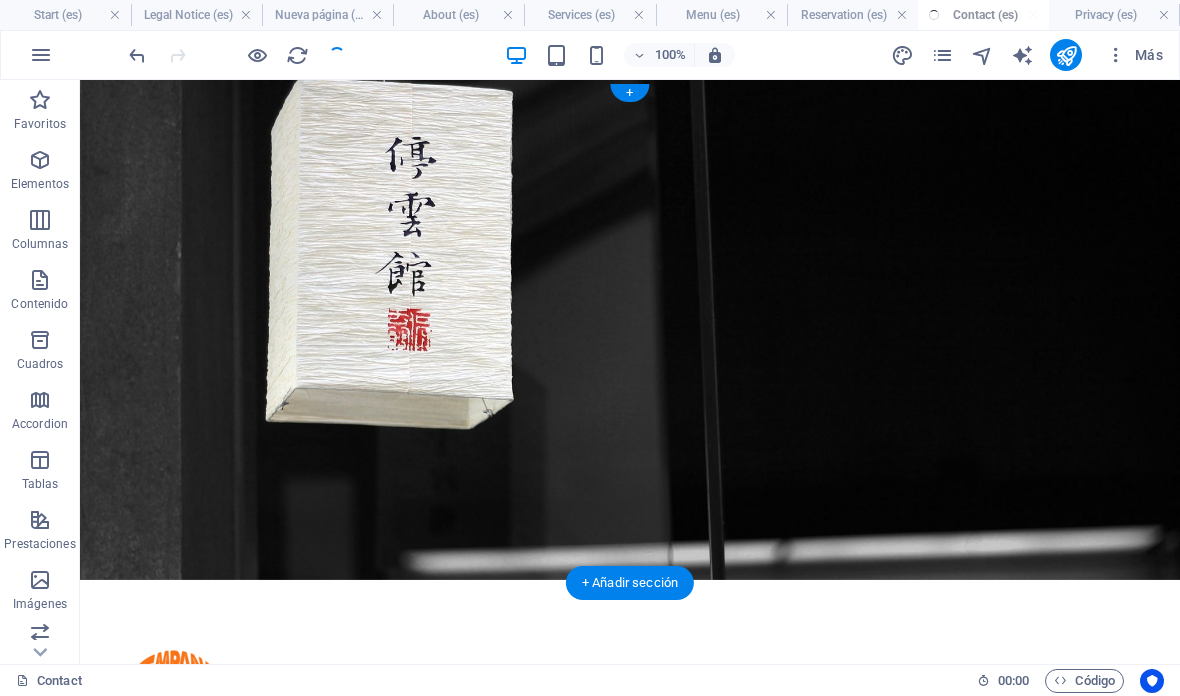 scroll, scrollTop: 0, scrollLeft: 0, axis: both 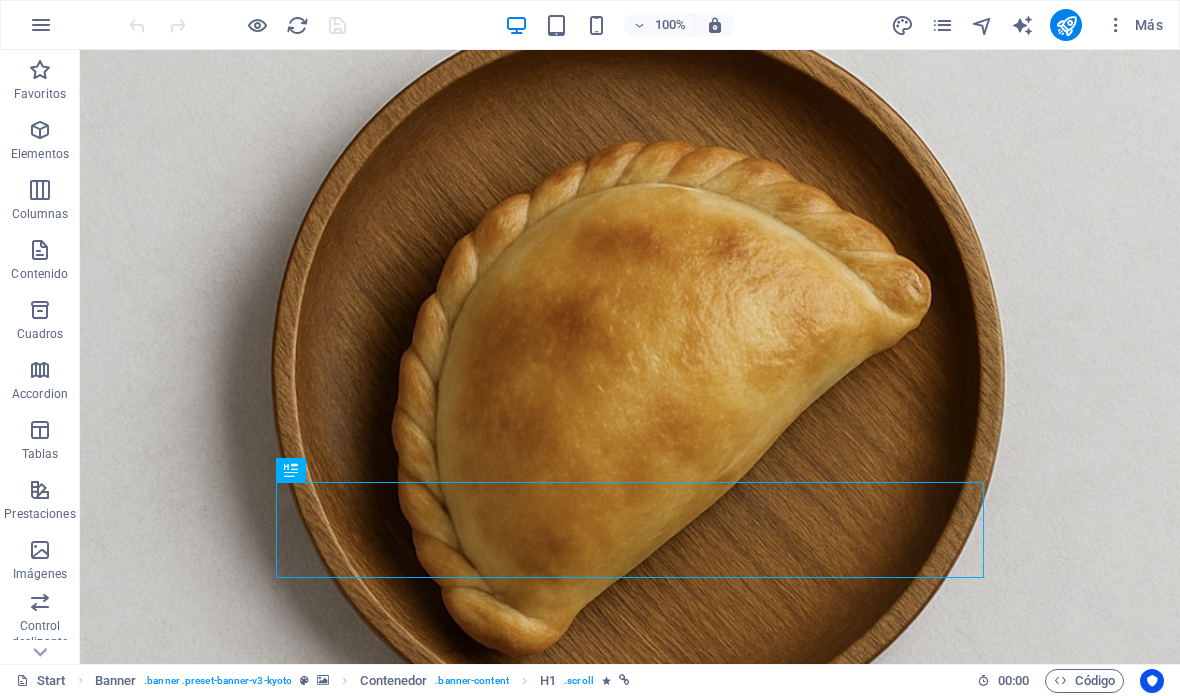 click on "100%" at bounding box center (670, 25) 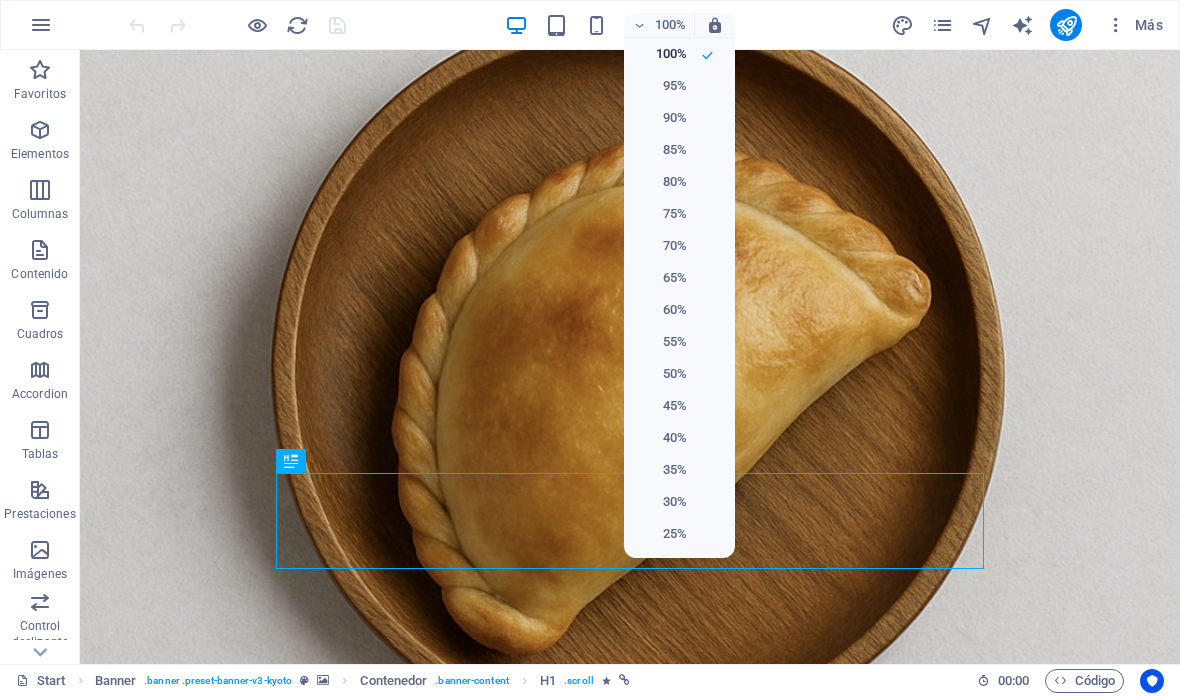 scroll, scrollTop: 0, scrollLeft: 0, axis: both 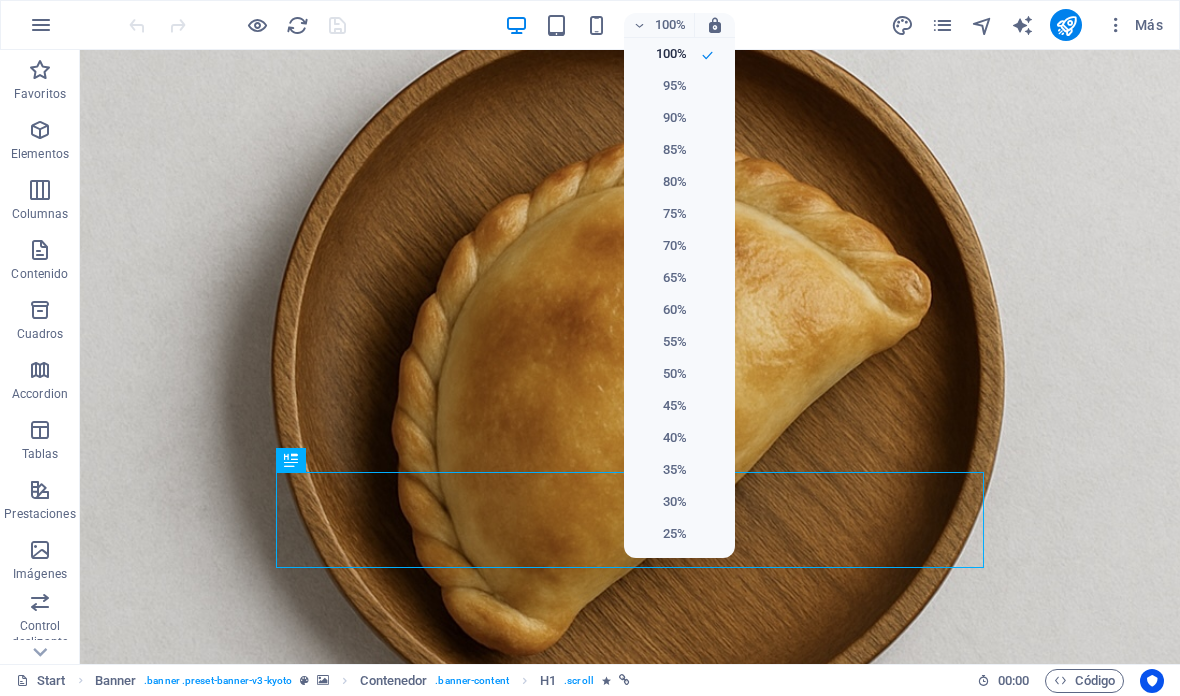 click on "85%" at bounding box center (679, 150) 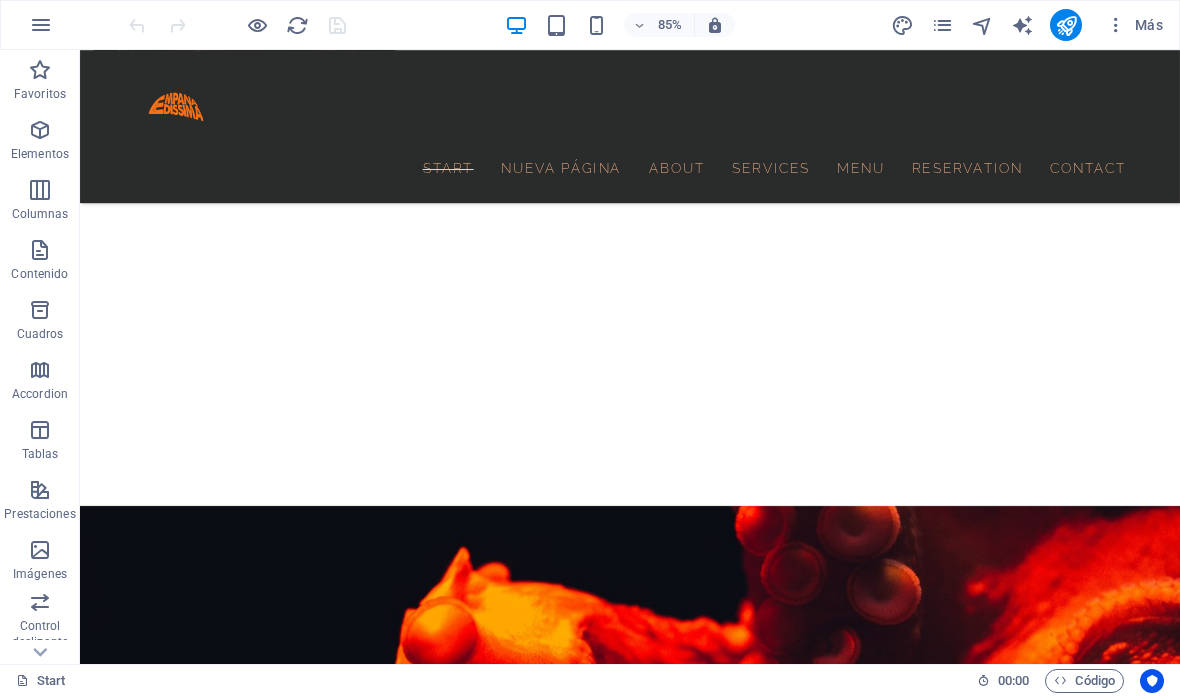 scroll, scrollTop: 2494, scrollLeft: 0, axis: vertical 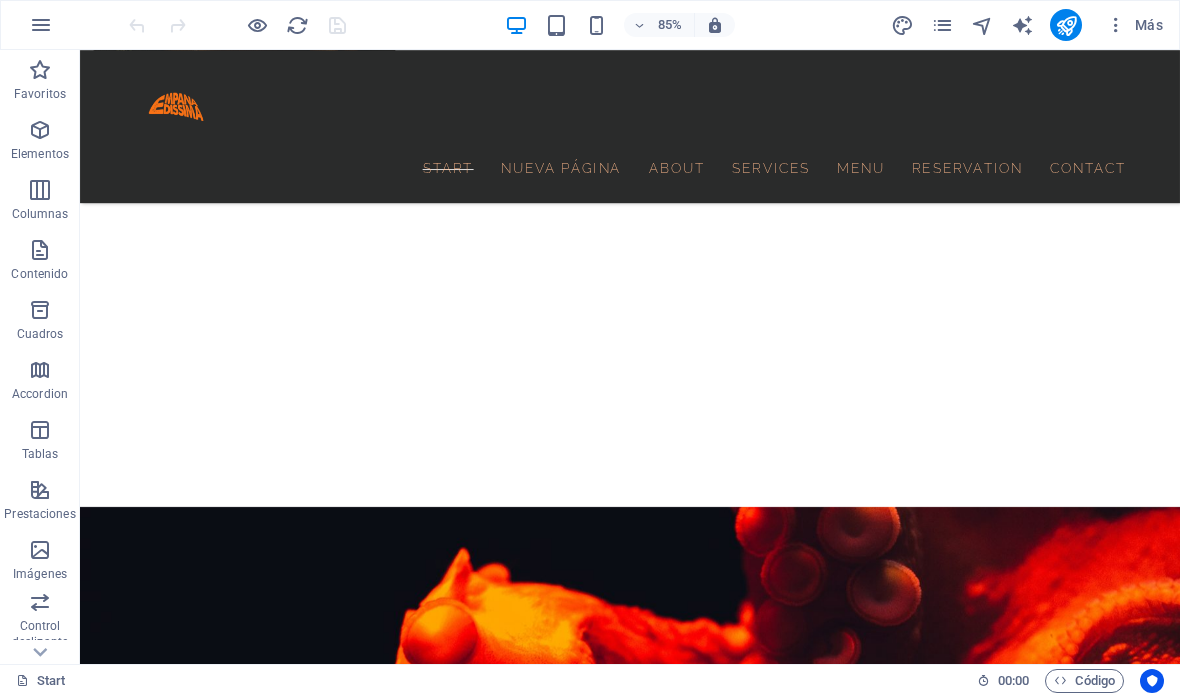 click at bounding box center [942, 25] 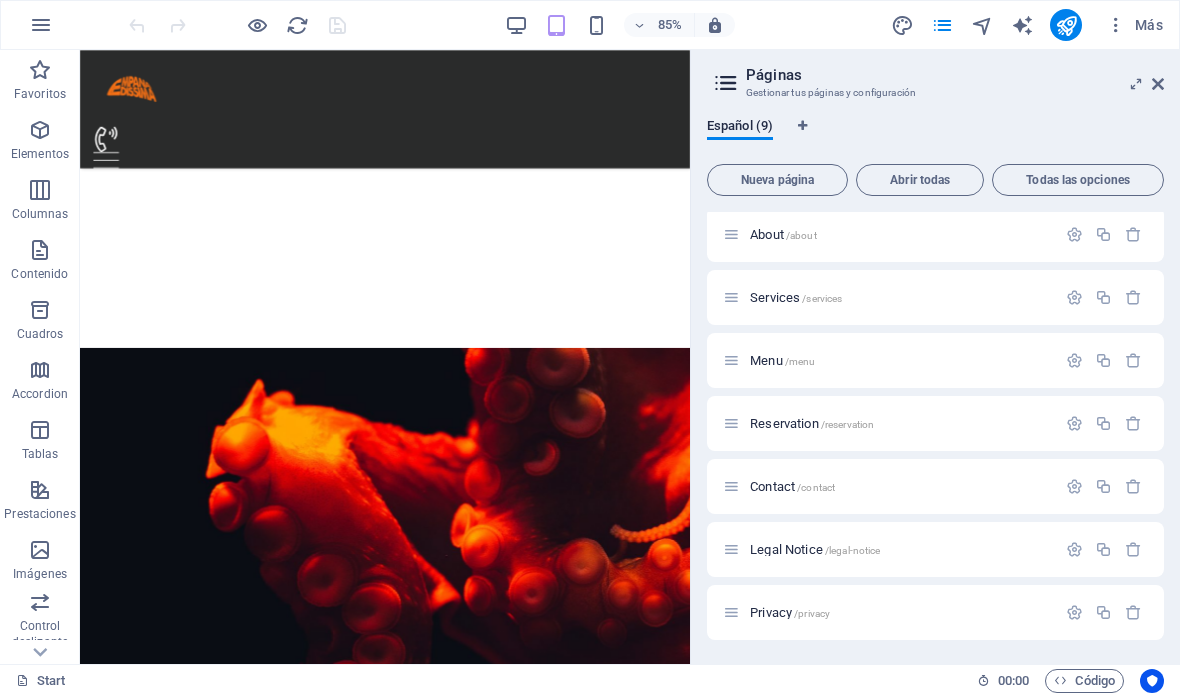 scroll, scrollTop: 131, scrollLeft: 0, axis: vertical 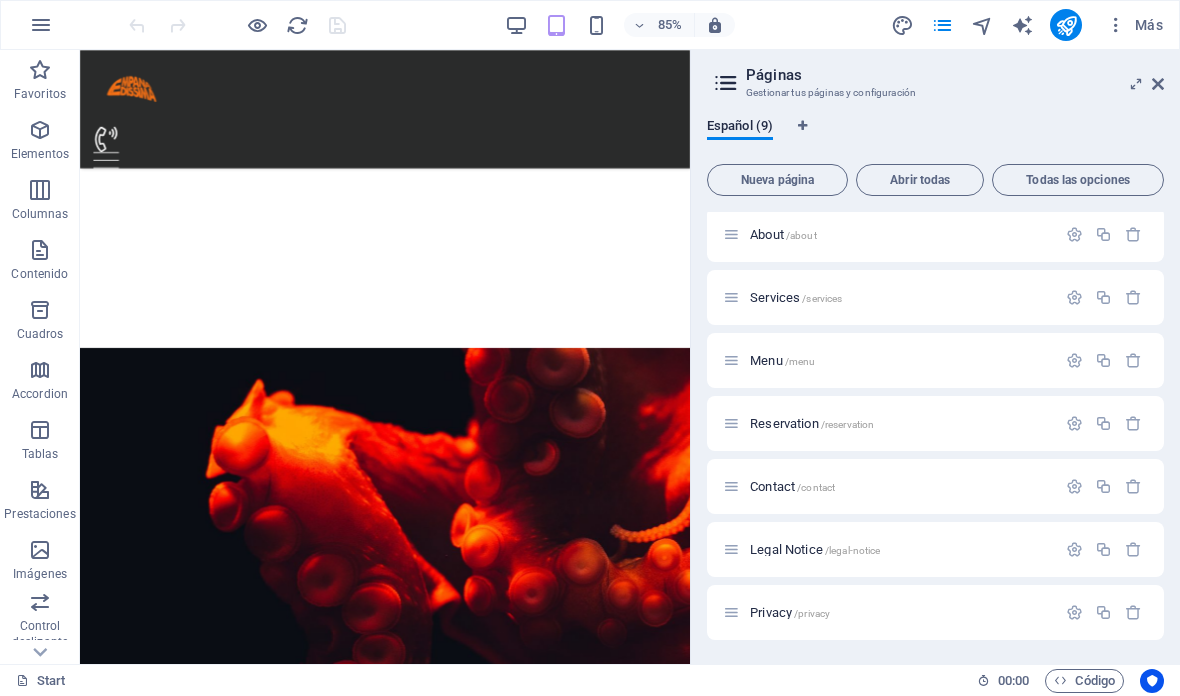 click on "Contact /contact" at bounding box center [792, 486] 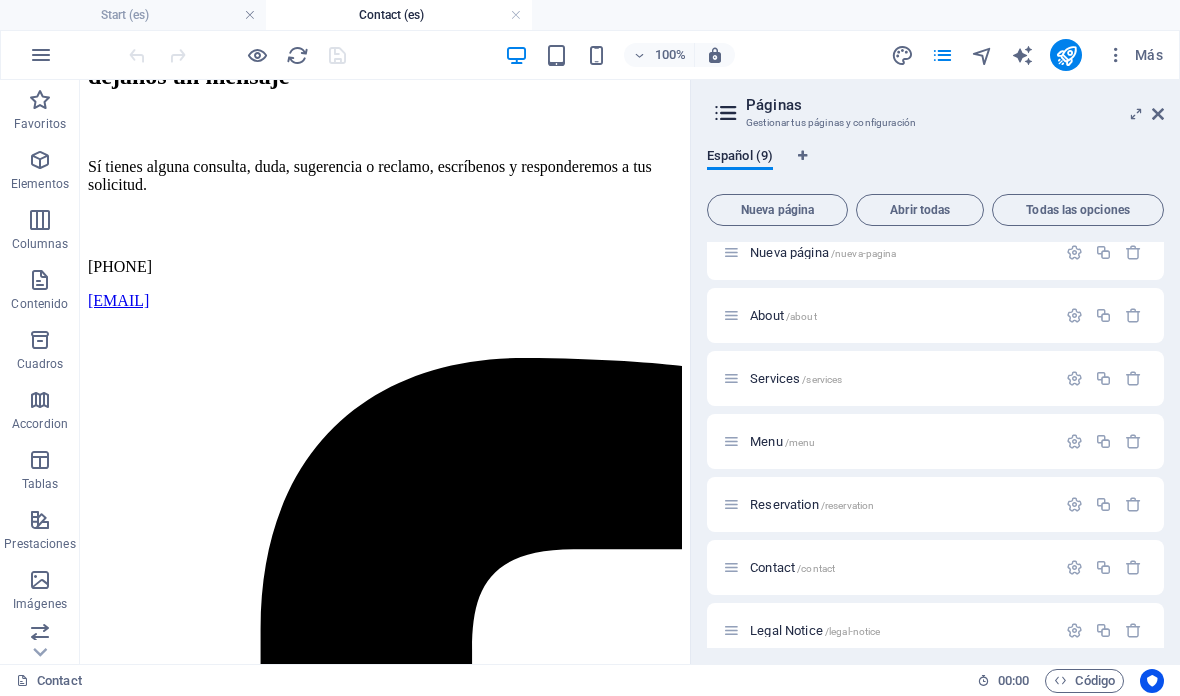 scroll, scrollTop: 1277, scrollLeft: 0, axis: vertical 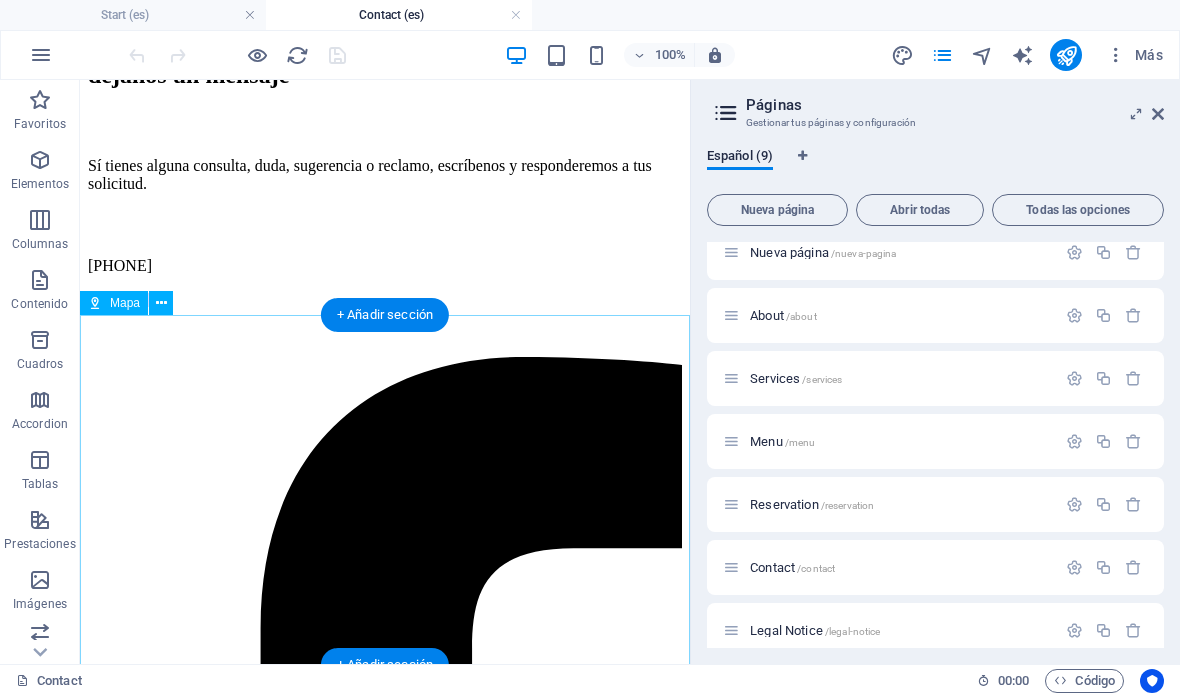 click on "Para navegar por el mapa con gestos táctiles, presiona dos veces y mantén el dedo sobre este. Luego, arrastra el mapa. ← Mover a la izquierda → Mover a la derecha ↑ Mover hacia arriba ↓ Mover hacia abajo + Acercar - Alejar Inicio Mover a la izquierda un 75% Fin Mover a la derecha un 75% Página anterior Mover hacia arriba un 75% Página siguiente Mover hacia abajo un 75% Mapa Relieve Satélite Etiquetas Combinaciones de teclas Datos del mapa Datos del mapa ©2025 Datos del mapa ©2025 200 m  Hacer clic para alternar entre unidades imperiales y métricas Condiciones Informar un error en el mapa" at bounding box center (385, 2772) 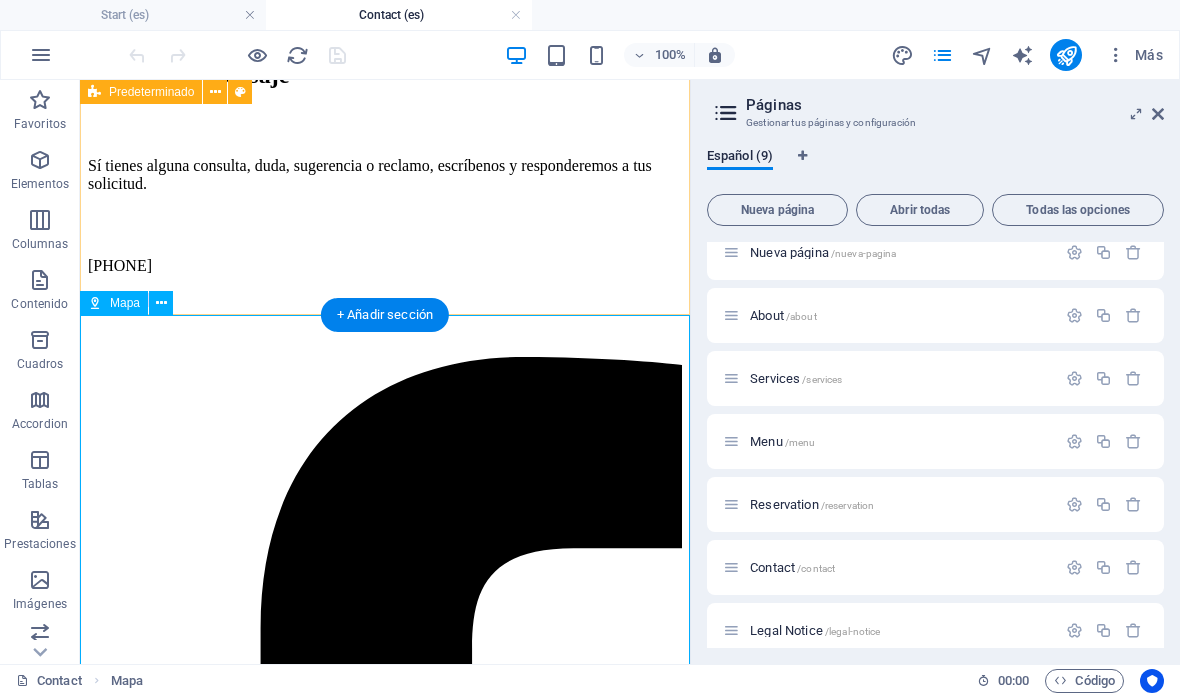 click at bounding box center [161, 303] 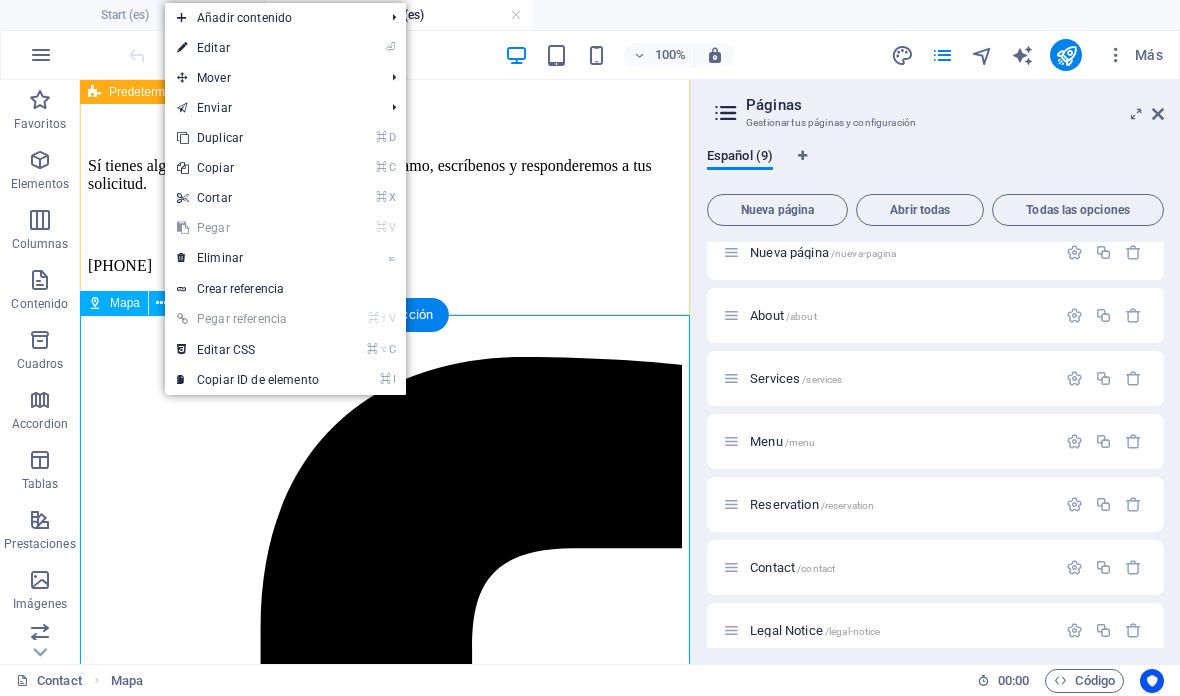 click on "⌦  Eliminar" at bounding box center (248, 258) 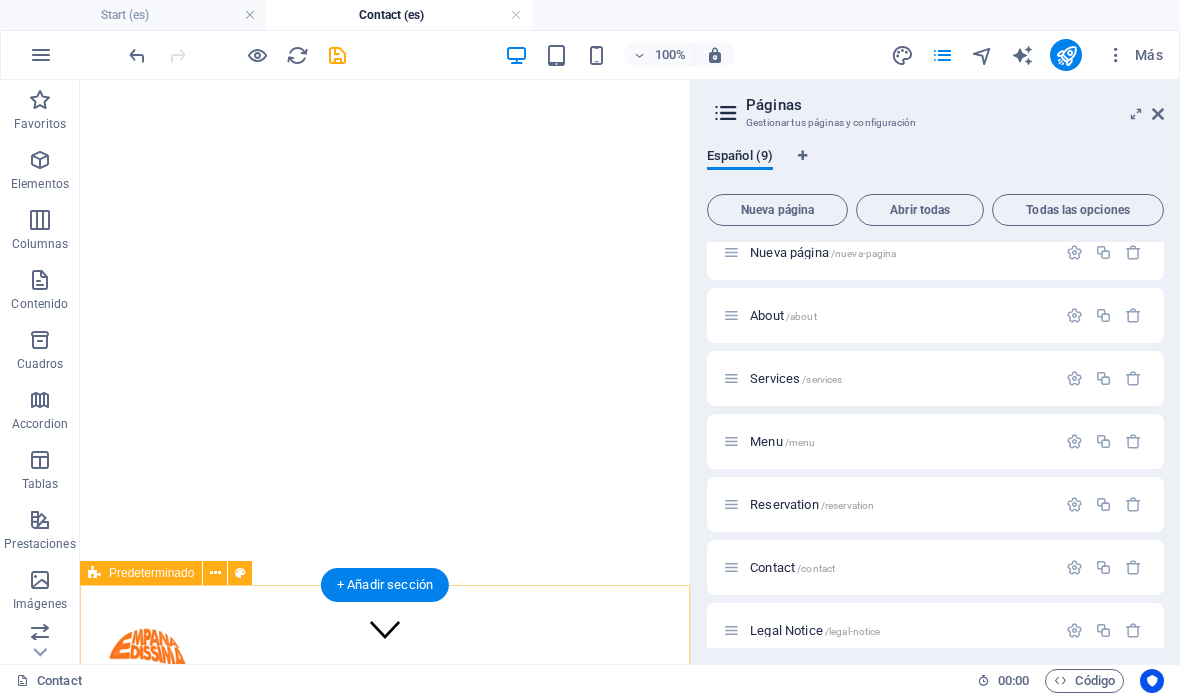 scroll, scrollTop: 0, scrollLeft: 0, axis: both 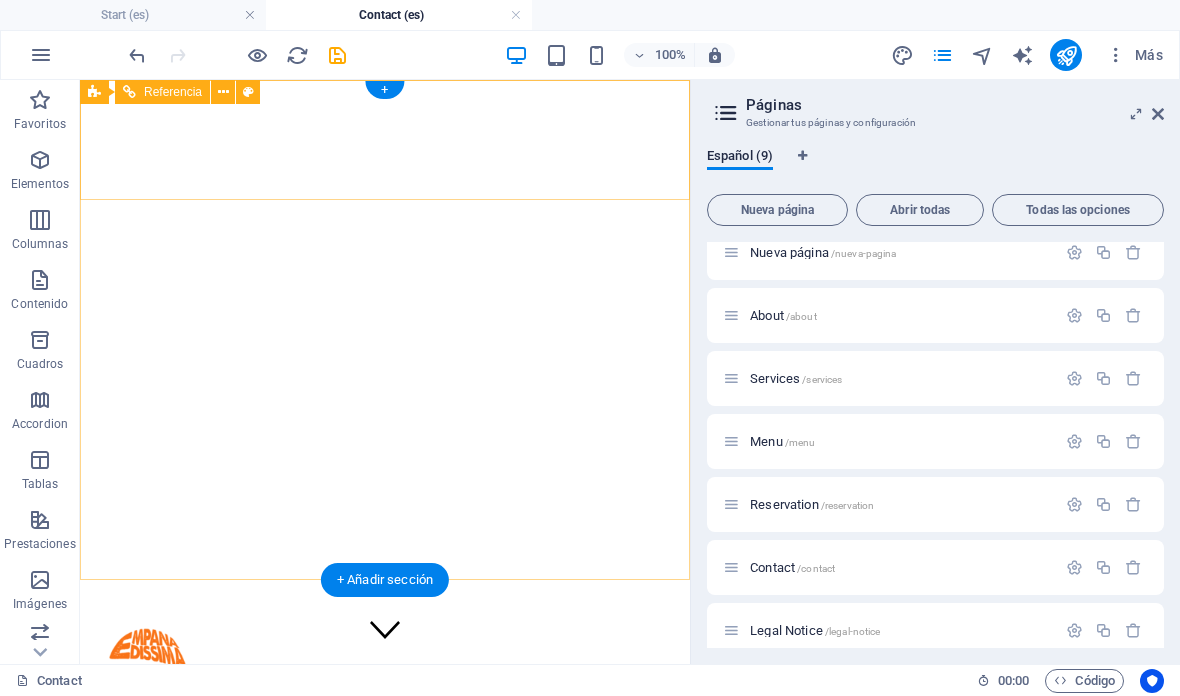 click on "Referencia" at bounding box center (162, 92) 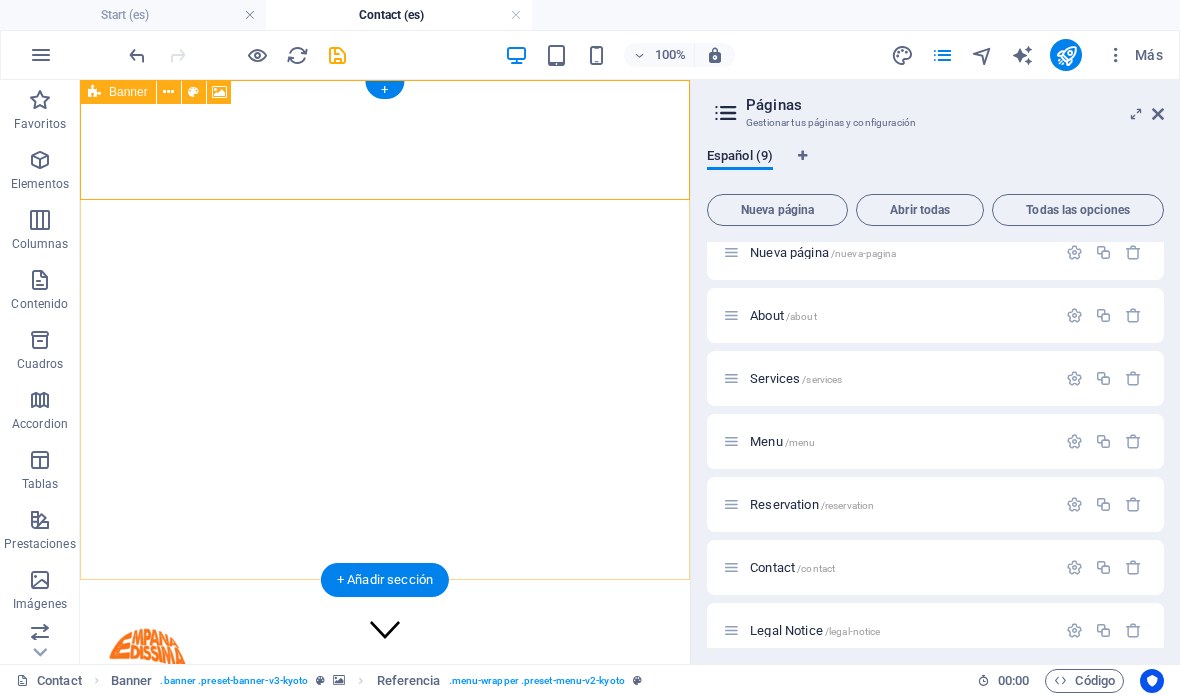 click on "Banner" at bounding box center (128, 92) 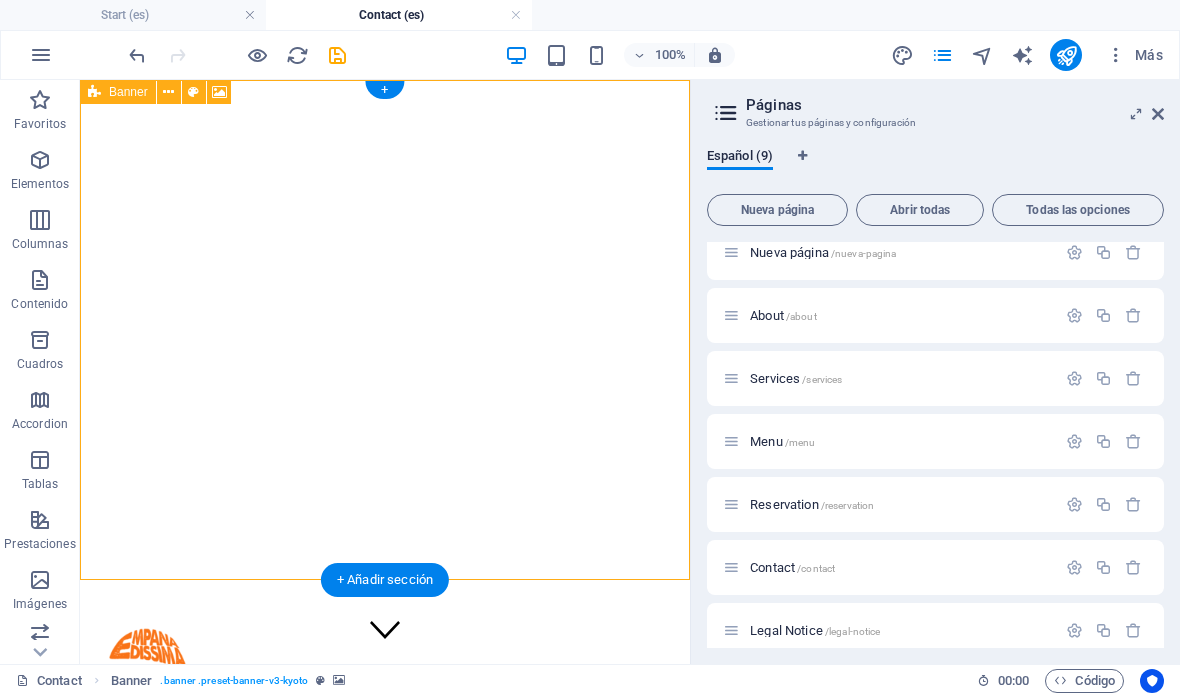 click at bounding box center [219, 92] 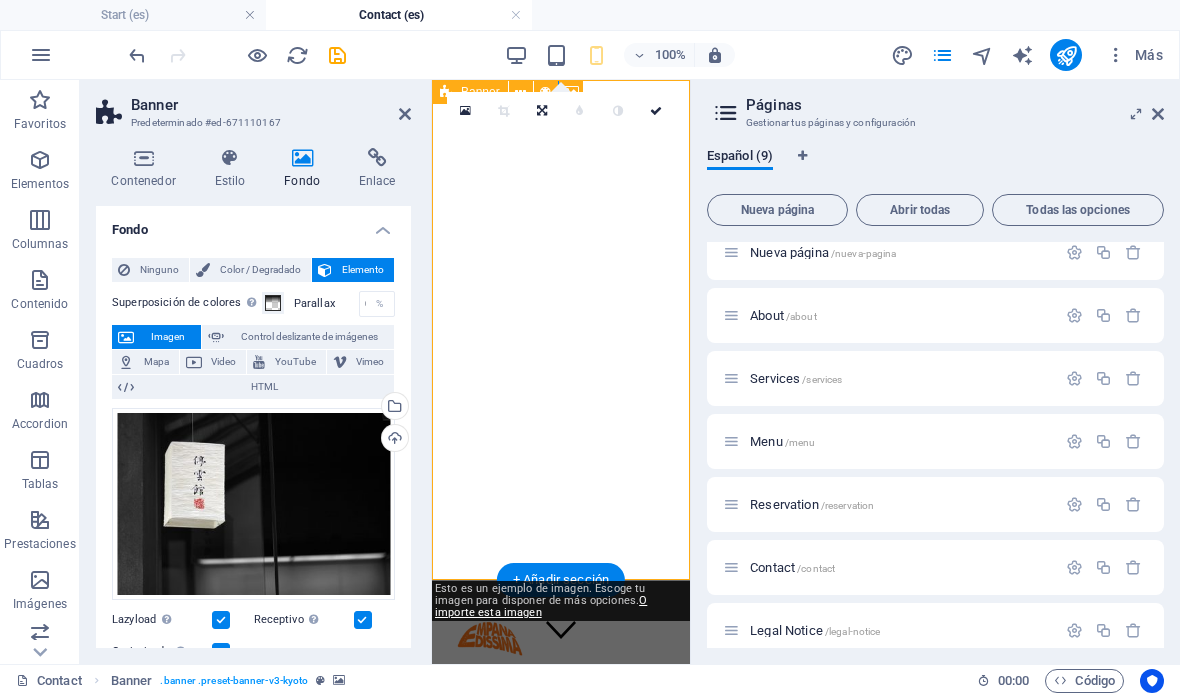 click on "Selecciona archivos del administrador de archivos, de la galería de fotos o carga archivo(s)" at bounding box center (393, 408) 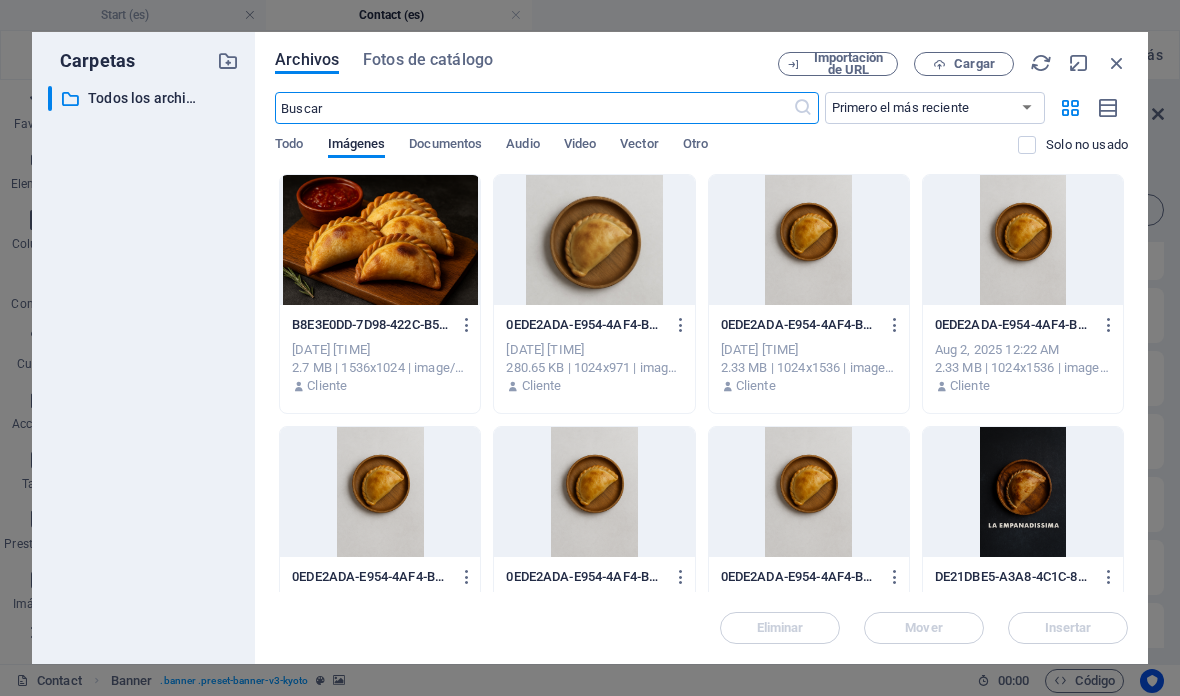 click on "Cargar" at bounding box center [974, 64] 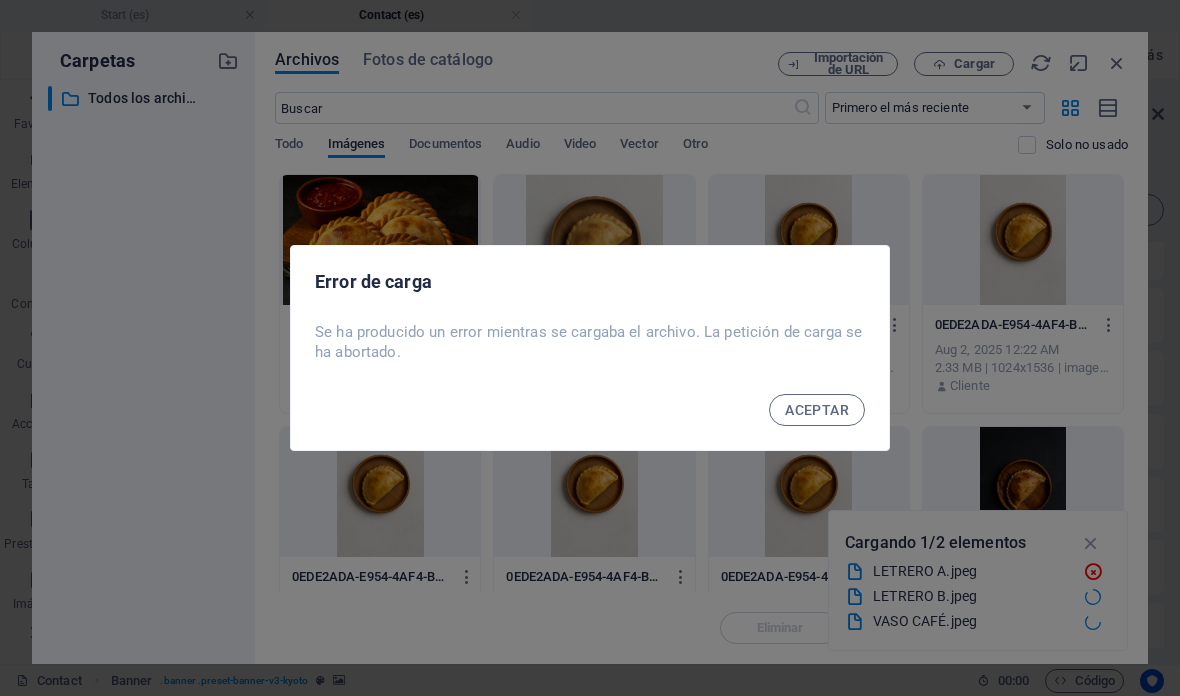 click on "ACEPTAR" at bounding box center [817, 410] 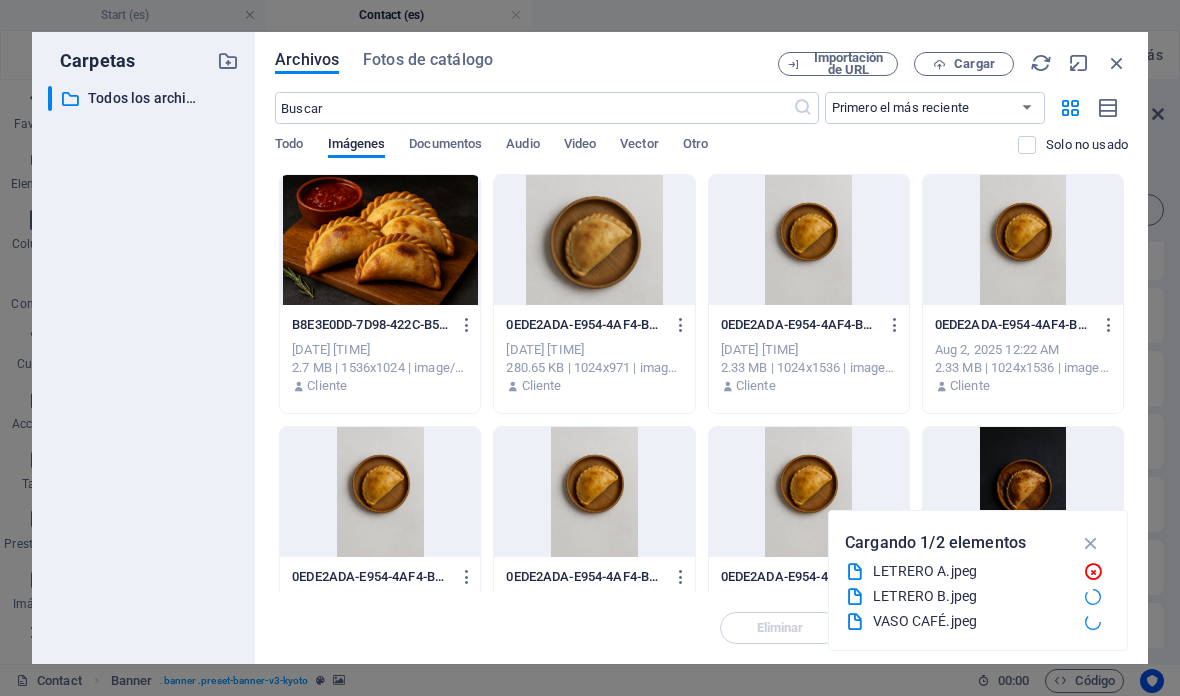 click at bounding box center [1117, 63] 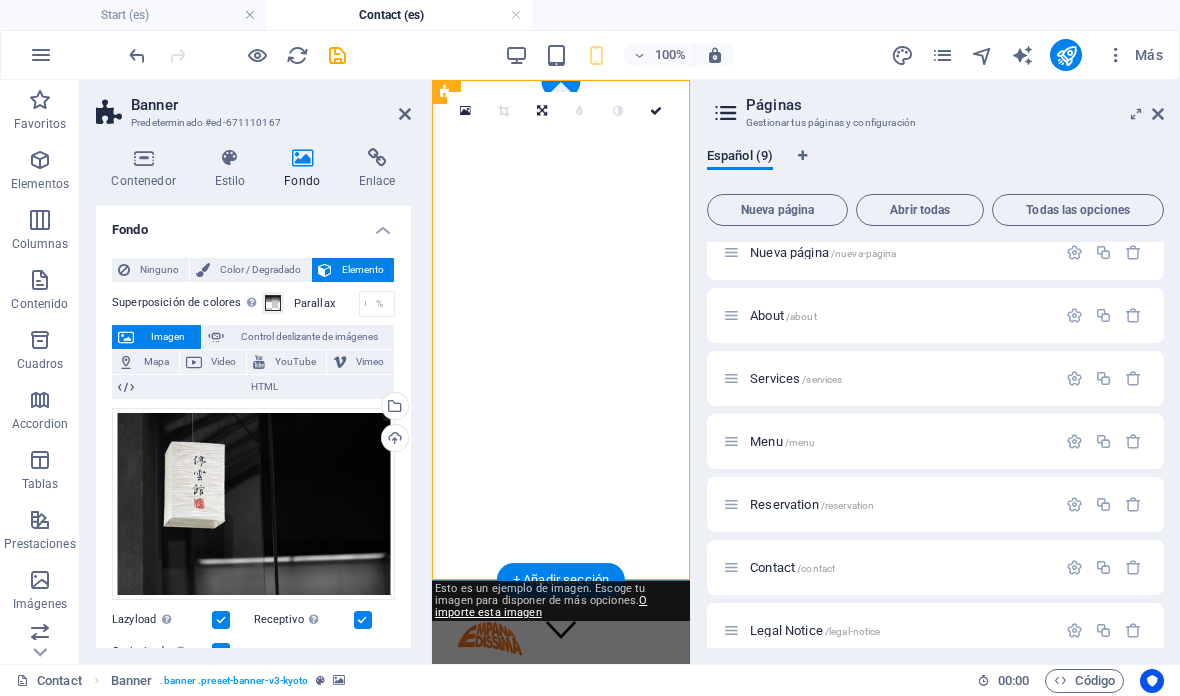 click on "Cargar" at bounding box center (393, 440) 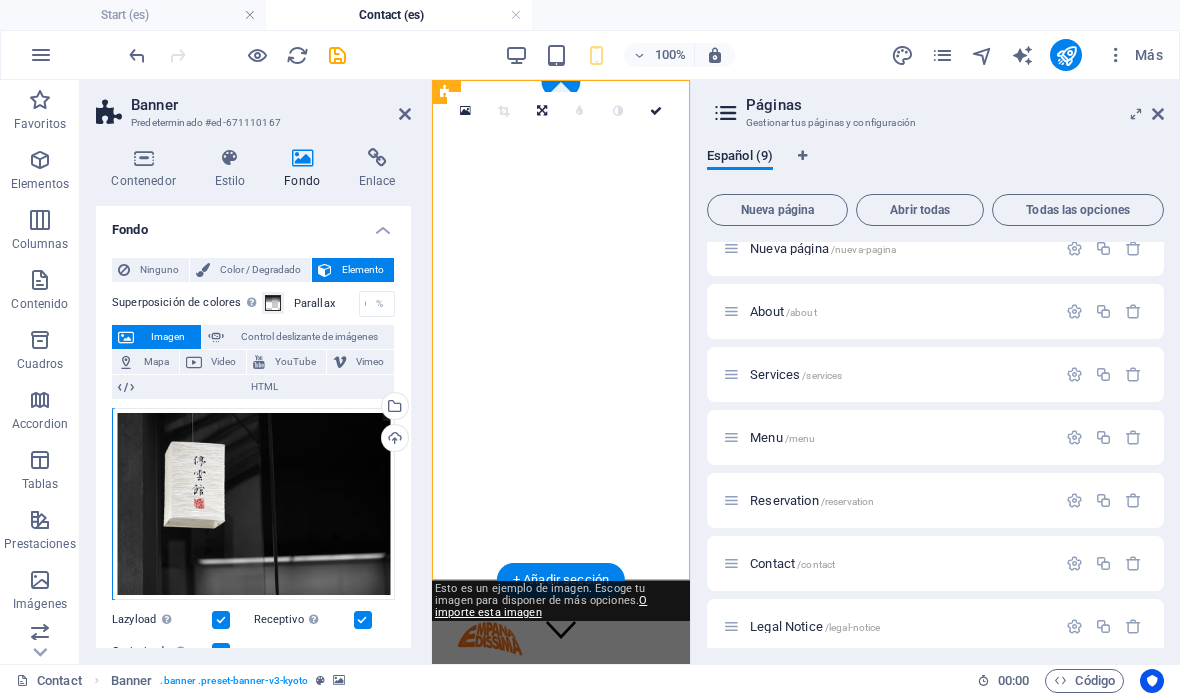 scroll, scrollTop: 87, scrollLeft: 0, axis: vertical 